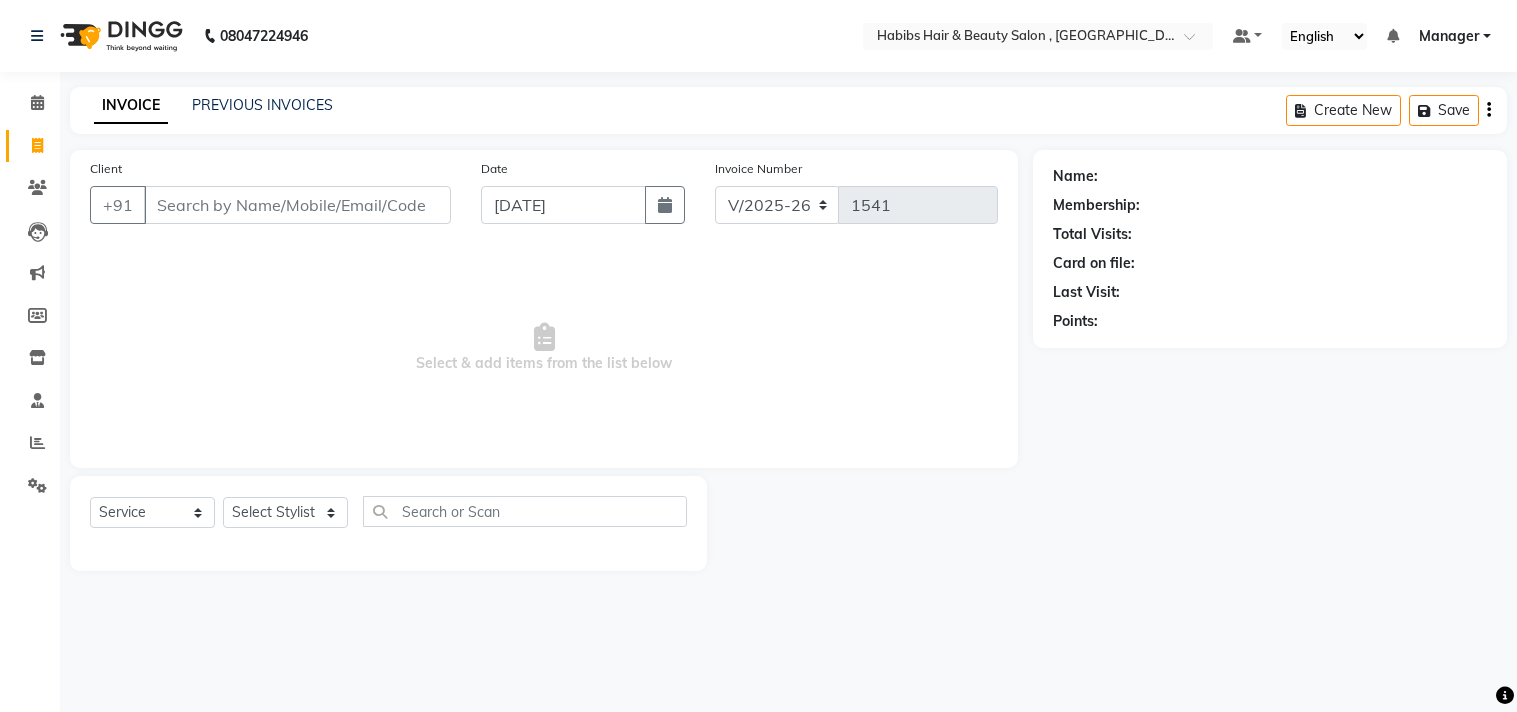 select on "4838" 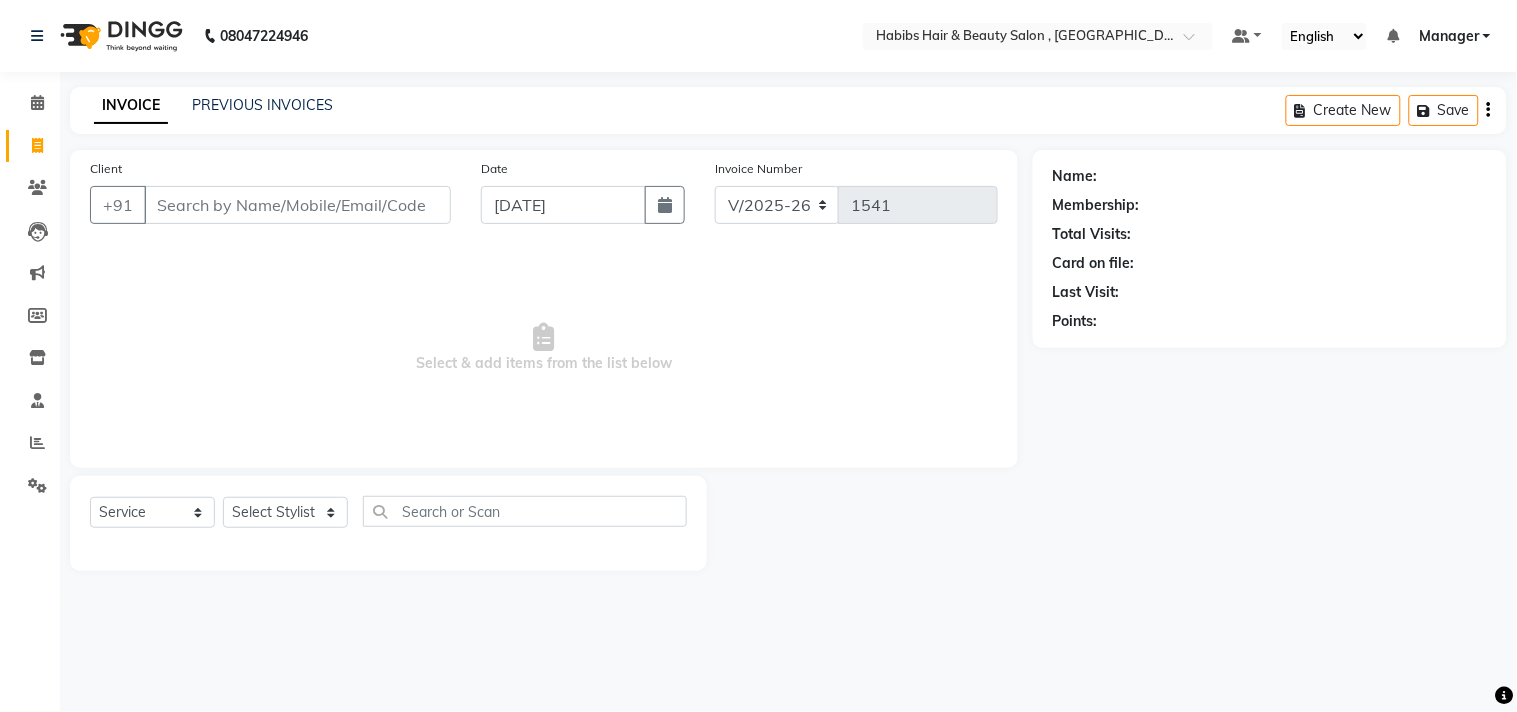 scroll, scrollTop: 0, scrollLeft: 0, axis: both 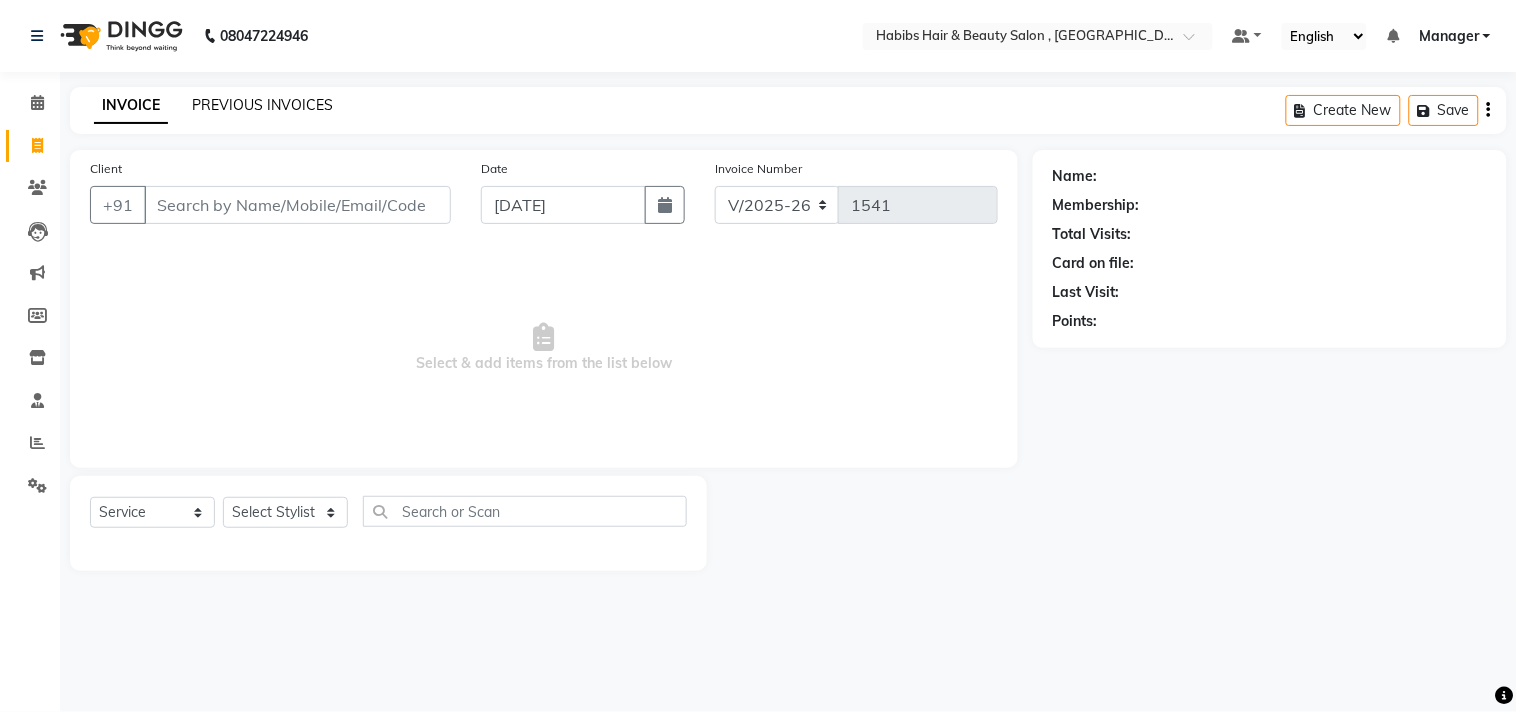 click on "PREVIOUS INVOICES" 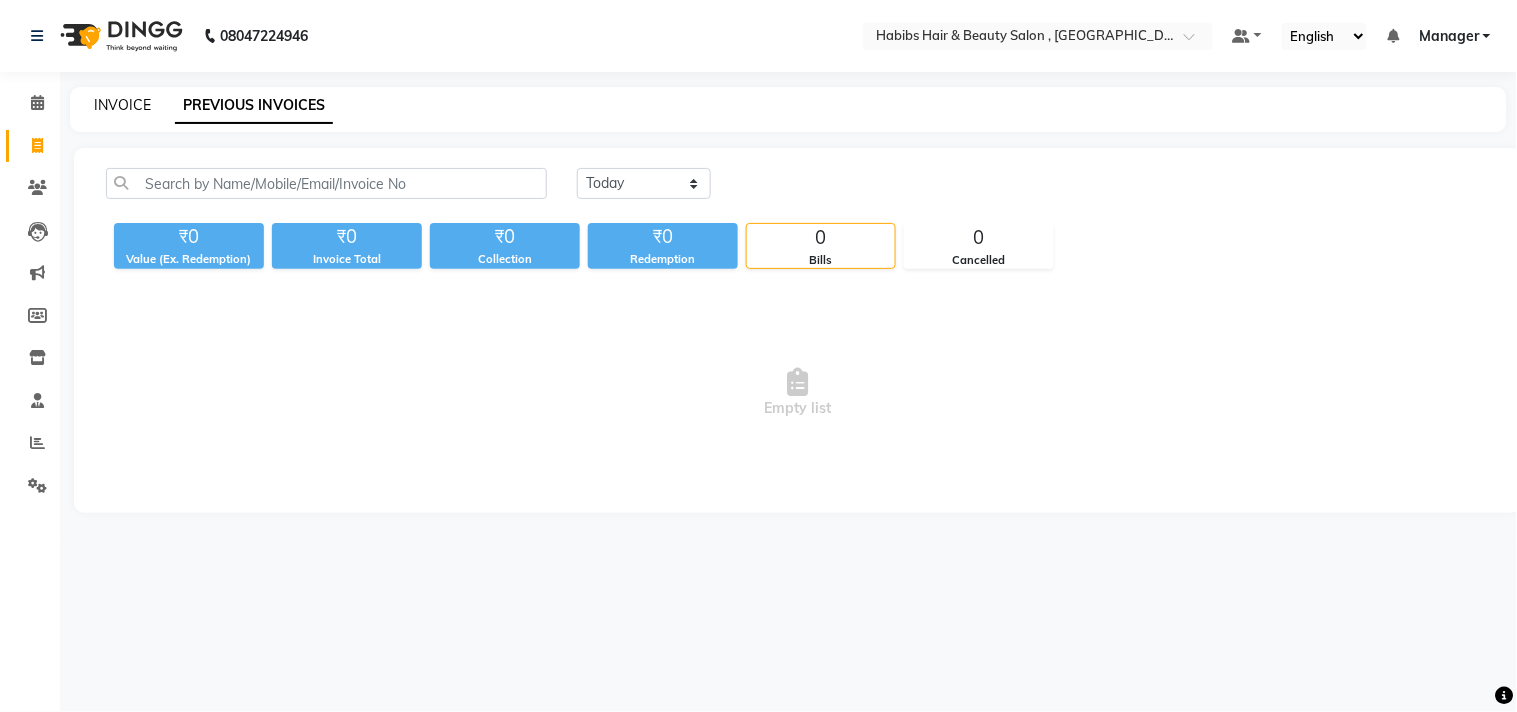 click on "INVOICE" 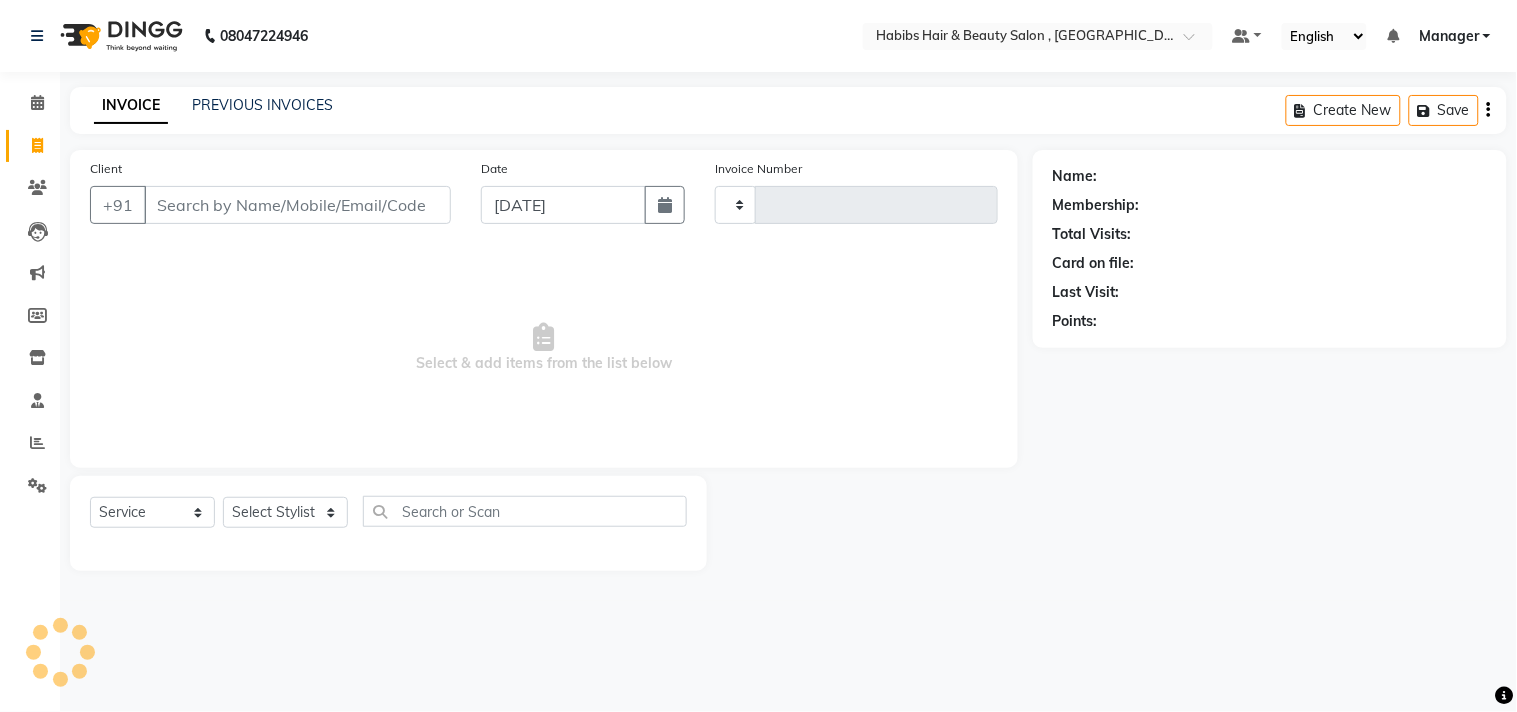 type on "1541" 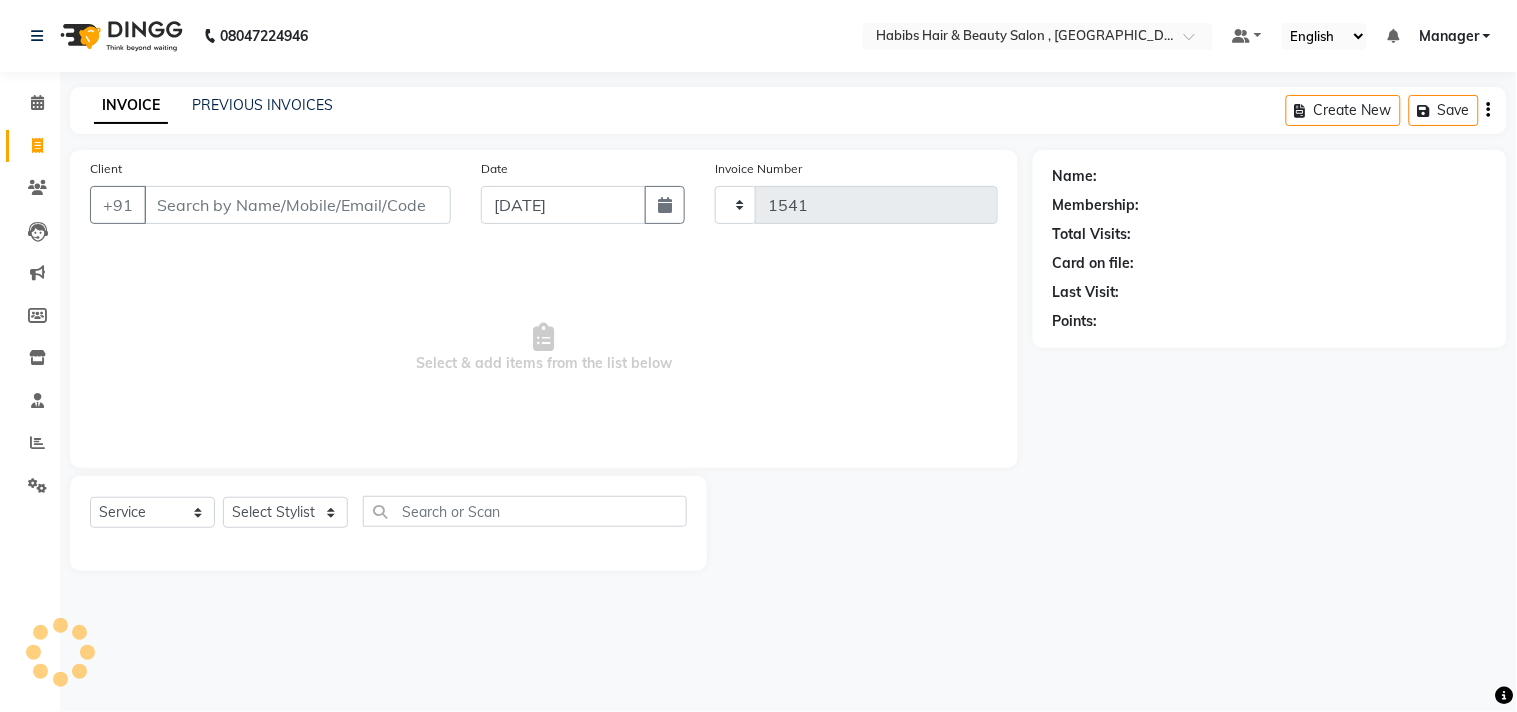 select on "4838" 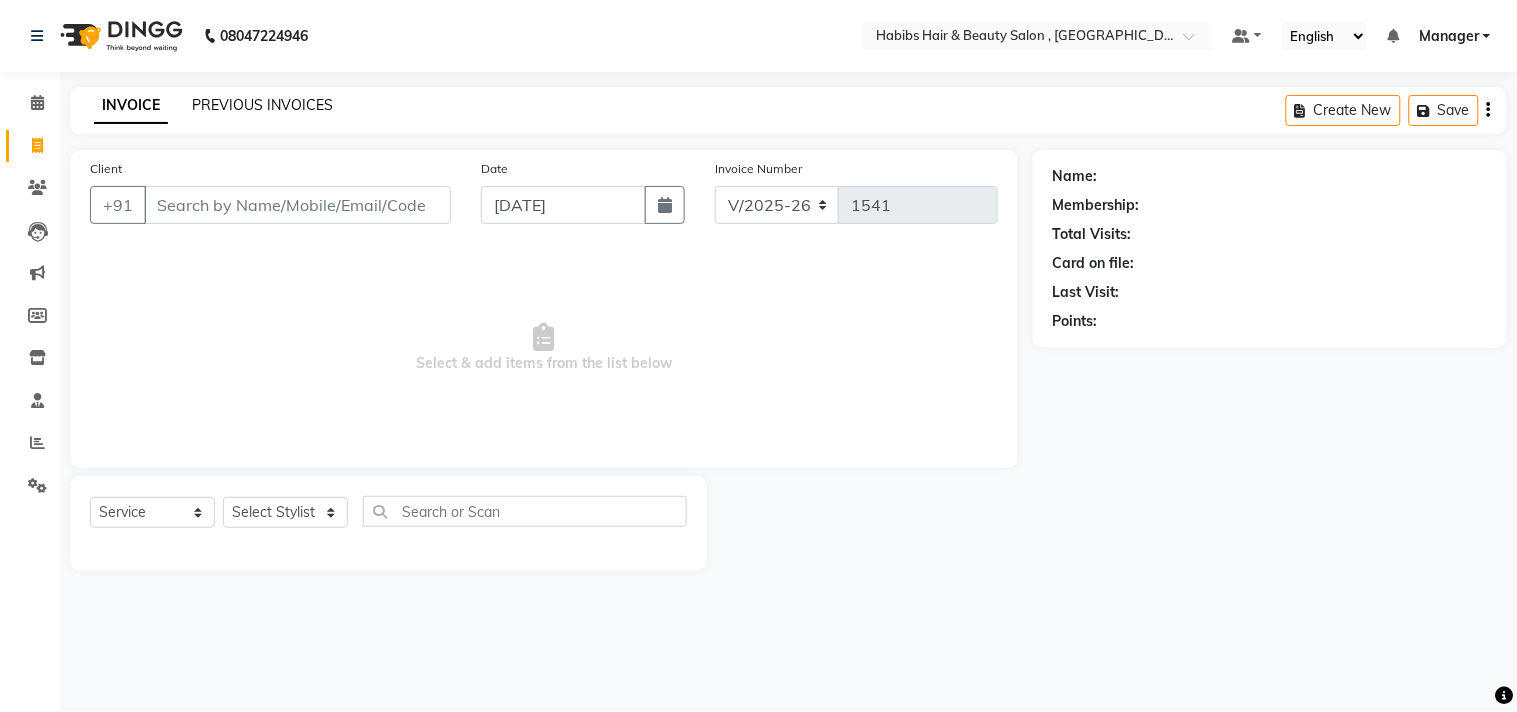 click on "PREVIOUS INVOICES" 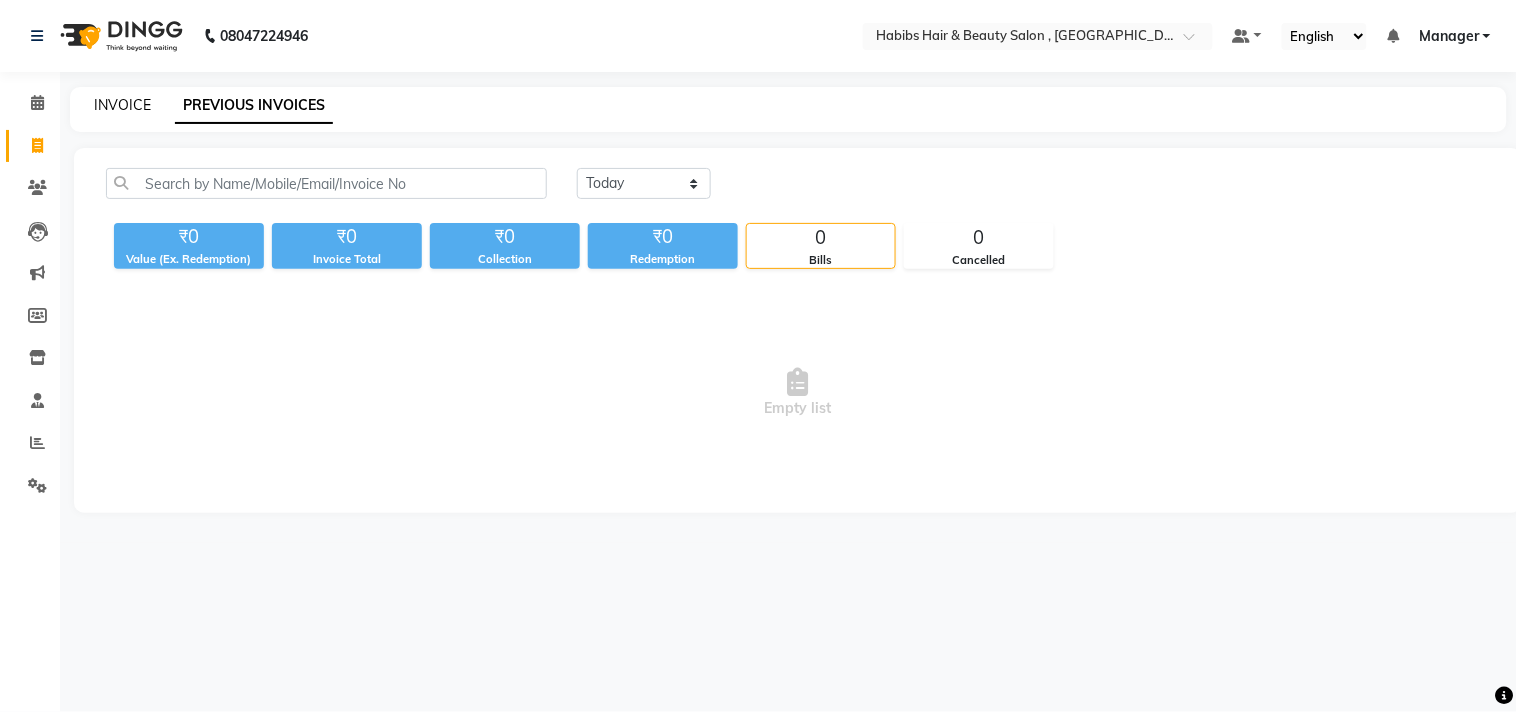 click on "INVOICE" 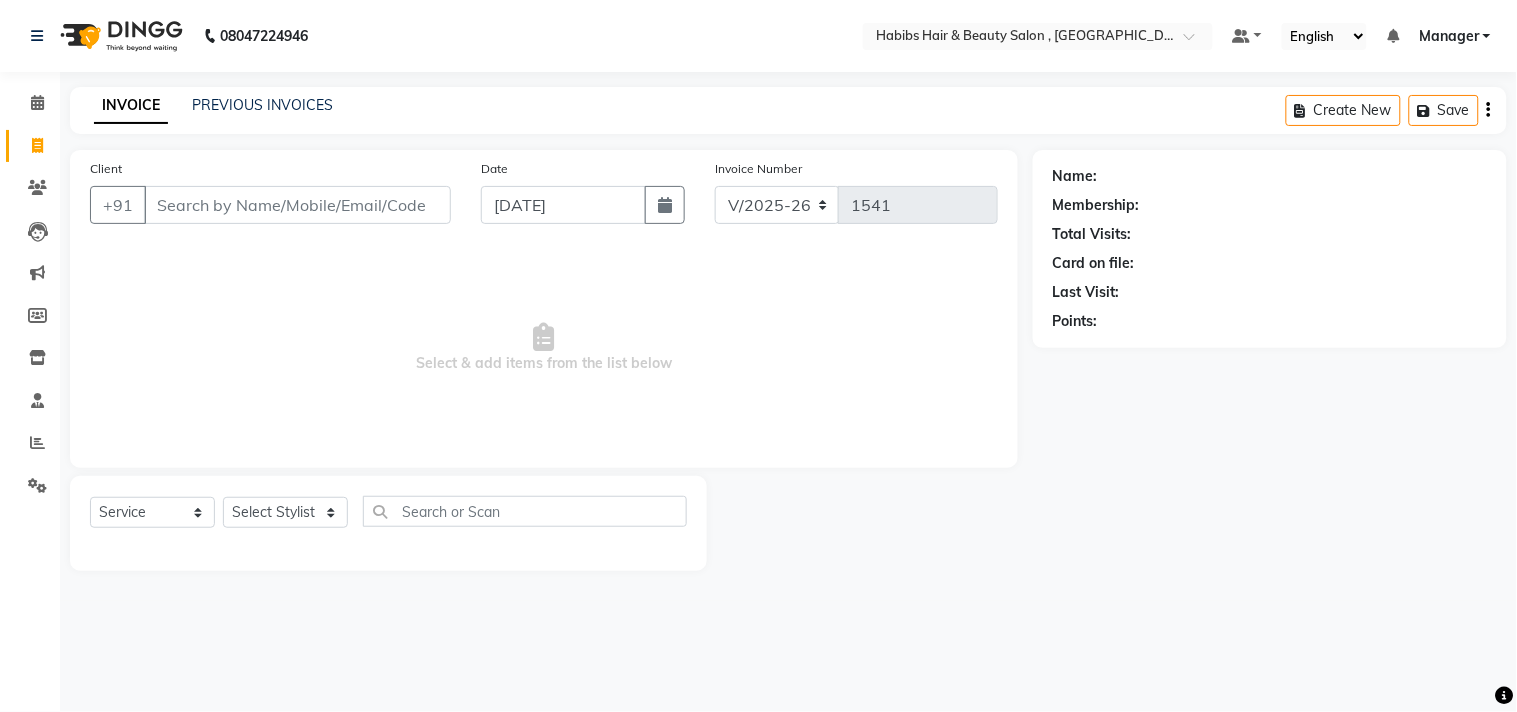 click on "Select & add items from the list below" at bounding box center (544, 348) 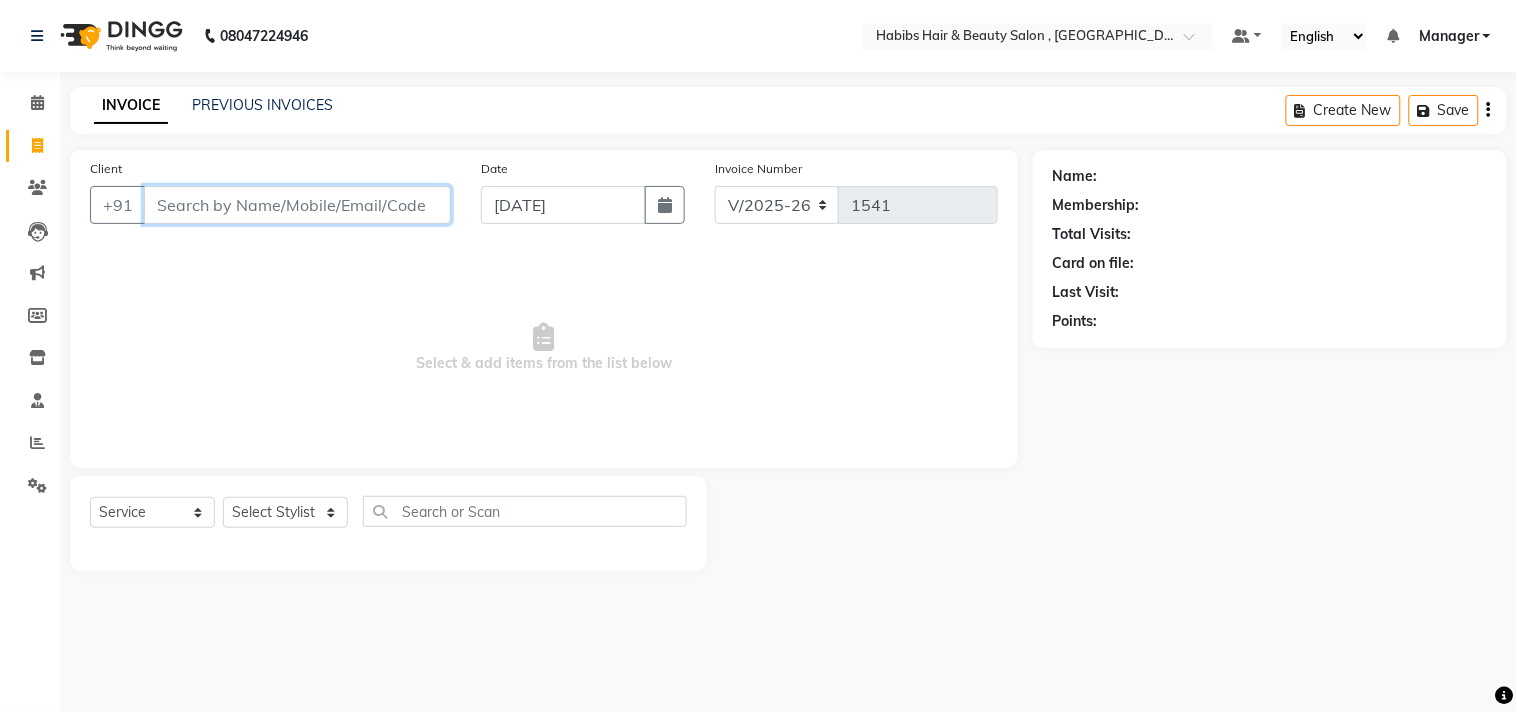 click on "Client" at bounding box center (297, 205) 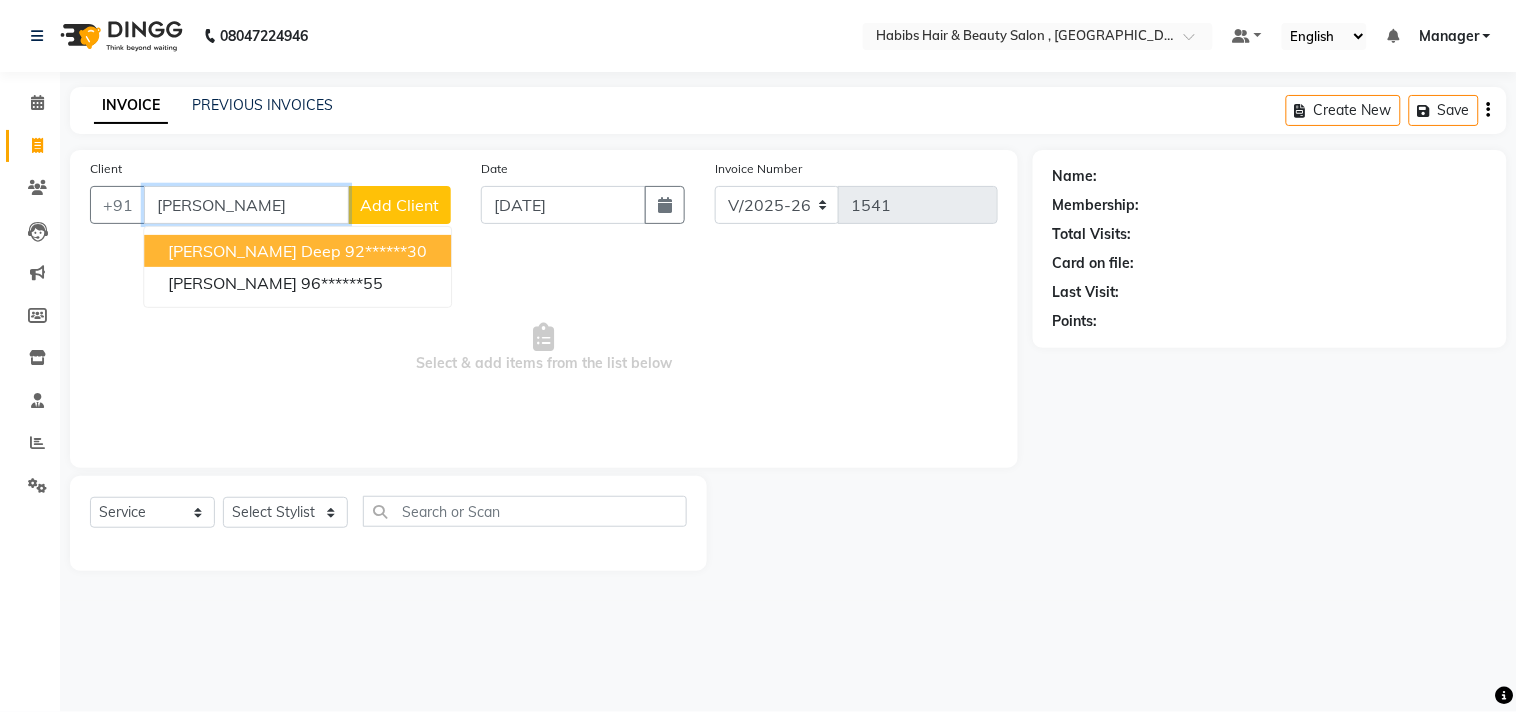 click on "[PERSON_NAME] Deep  92******30 [PERSON_NAME]  96******55" at bounding box center (297, 267) 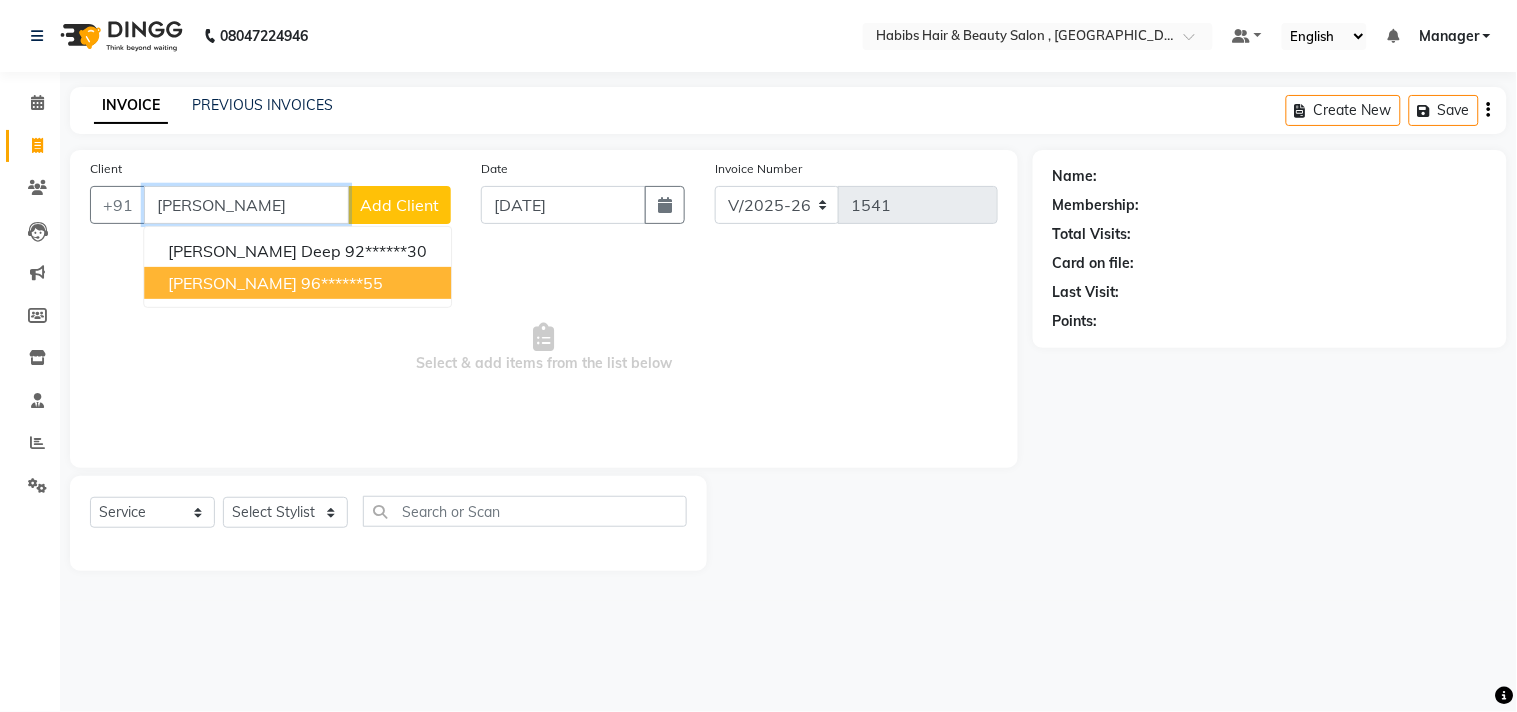 click on "96******55" at bounding box center (342, 283) 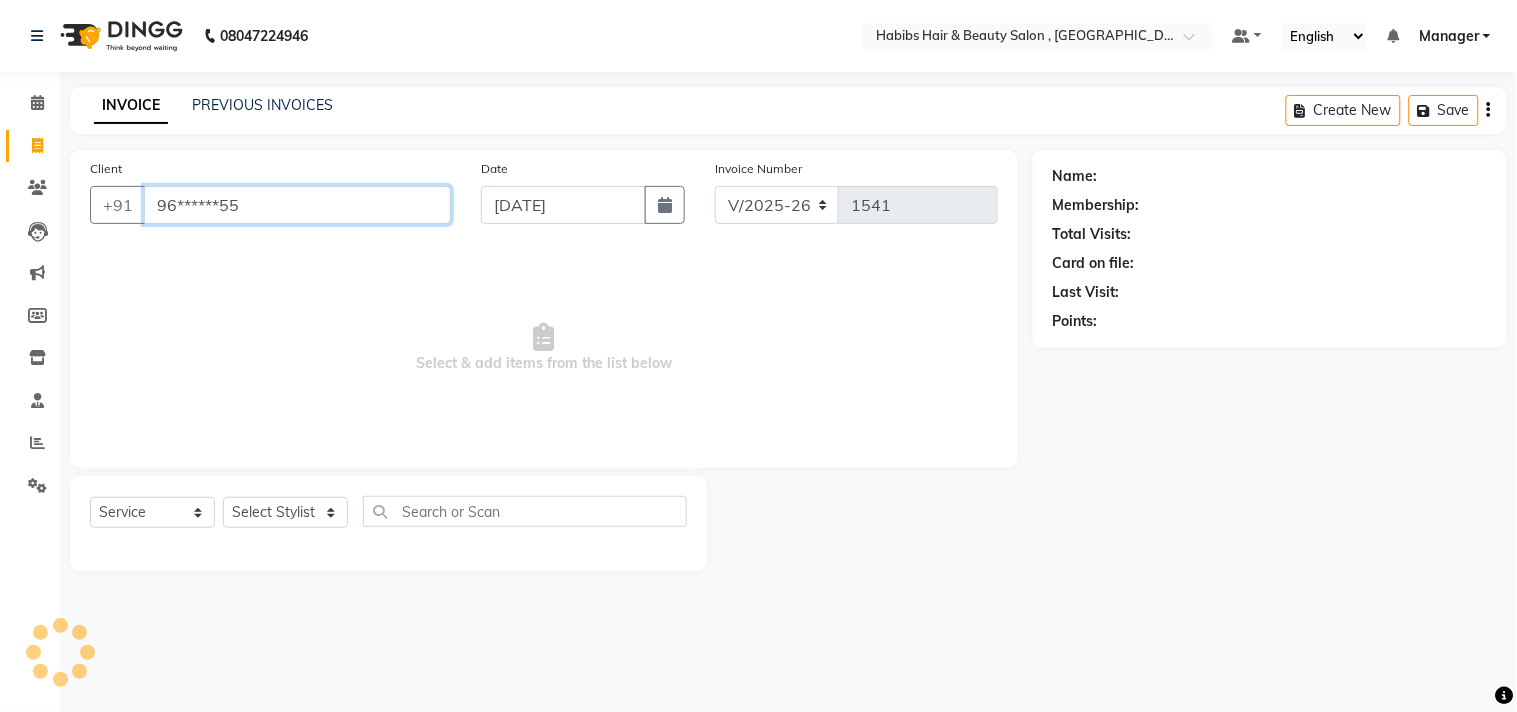 type on "96******55" 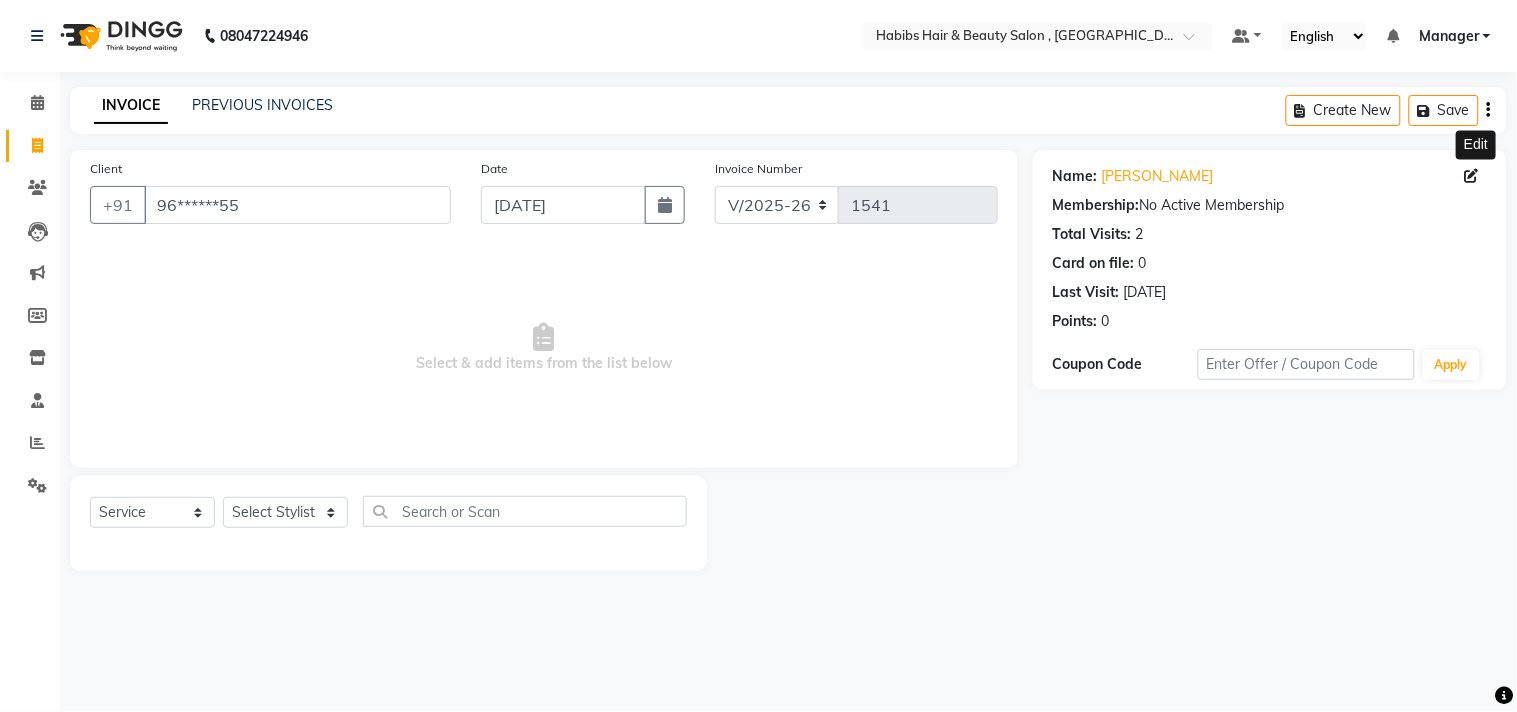 click 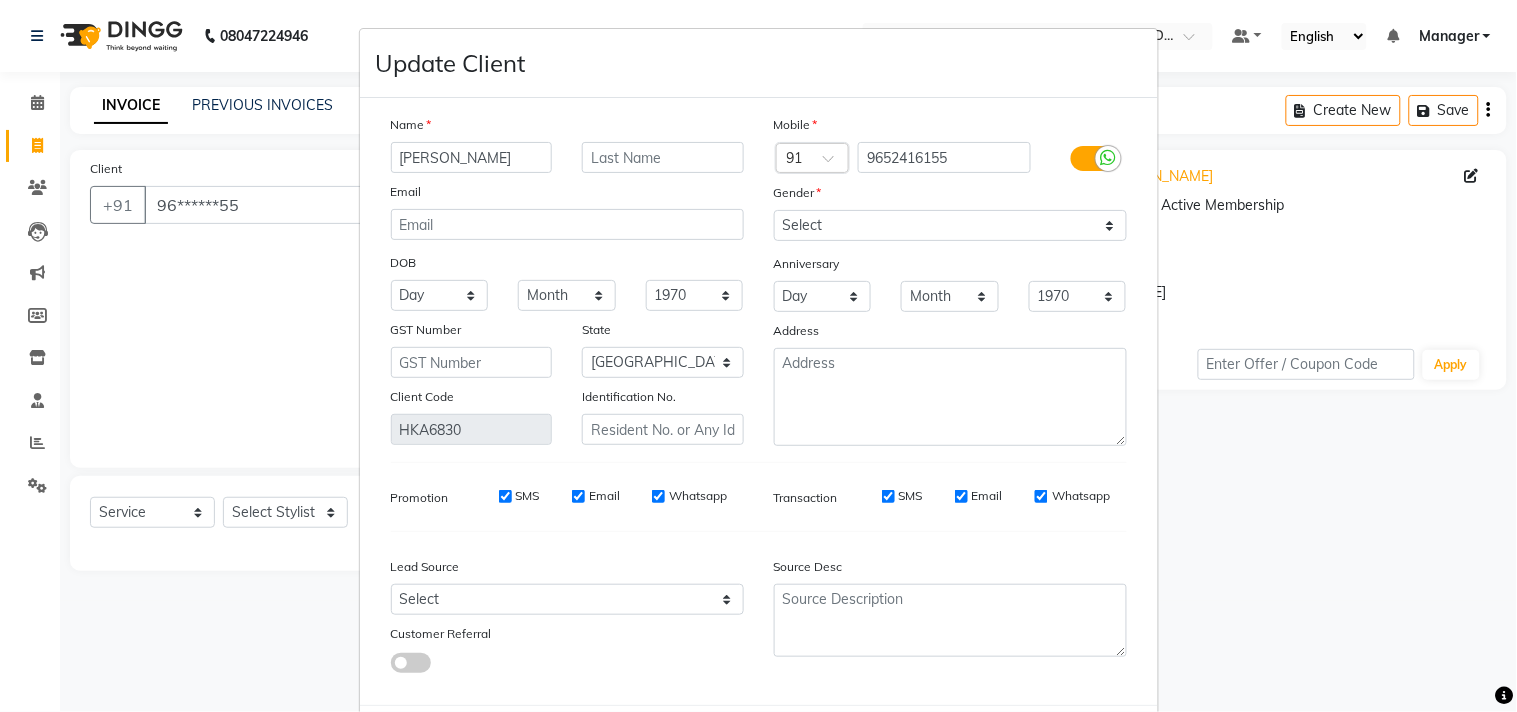 click on "Name [PERSON_NAME] Email DOB Day 01 02 03 04 05 06 07 08 09 10 11 12 13 14 15 16 17 18 19 20 21 22 23 24 25 26 27 28 29 30 31 Month January February March April May June July August September October November [DATE] 1941 1942 1943 1944 1945 1946 1947 1948 1949 1950 1951 1952 1953 1954 1955 1956 1957 1958 1959 1960 1961 1962 1963 1964 1965 1966 1967 1968 1969 1970 1971 1972 1973 1974 1975 1976 1977 1978 1979 1980 1981 1982 1983 1984 1985 1986 1987 1988 1989 1990 1991 1992 1993 1994 1995 1996 1997 1998 1999 2000 2001 2002 2003 2004 2005 2006 2007 2008 2009 2010 2011 2012 2013 2014 2015 2016 2017 2018 2019 2020 2021 2022 2023 2024 GST Number State Select [GEOGRAPHIC_DATA] and [GEOGRAPHIC_DATA] [GEOGRAPHIC_DATA] [GEOGRAPHIC_DATA] [GEOGRAPHIC_DATA] [GEOGRAPHIC_DATA] [GEOGRAPHIC_DATA] [GEOGRAPHIC_DATA] [GEOGRAPHIC_DATA] [GEOGRAPHIC_DATA] [GEOGRAPHIC_DATA] [GEOGRAPHIC_DATA] [GEOGRAPHIC_DATA] [GEOGRAPHIC_DATA] [GEOGRAPHIC_DATA] [GEOGRAPHIC_DATA] [GEOGRAPHIC_DATA] [GEOGRAPHIC_DATA] [GEOGRAPHIC_DATA] [GEOGRAPHIC_DATA] [GEOGRAPHIC_DATA] [GEOGRAPHIC_DATA] [GEOGRAPHIC_DATA] [GEOGRAPHIC_DATA] [GEOGRAPHIC_DATA] [GEOGRAPHIC_DATA] [GEOGRAPHIC_DATA] [GEOGRAPHIC_DATA] [GEOGRAPHIC_DATA] [GEOGRAPHIC_DATA] [GEOGRAPHIC_DATA] [GEOGRAPHIC_DATA] [GEOGRAPHIC_DATA]" at bounding box center [759, 401] 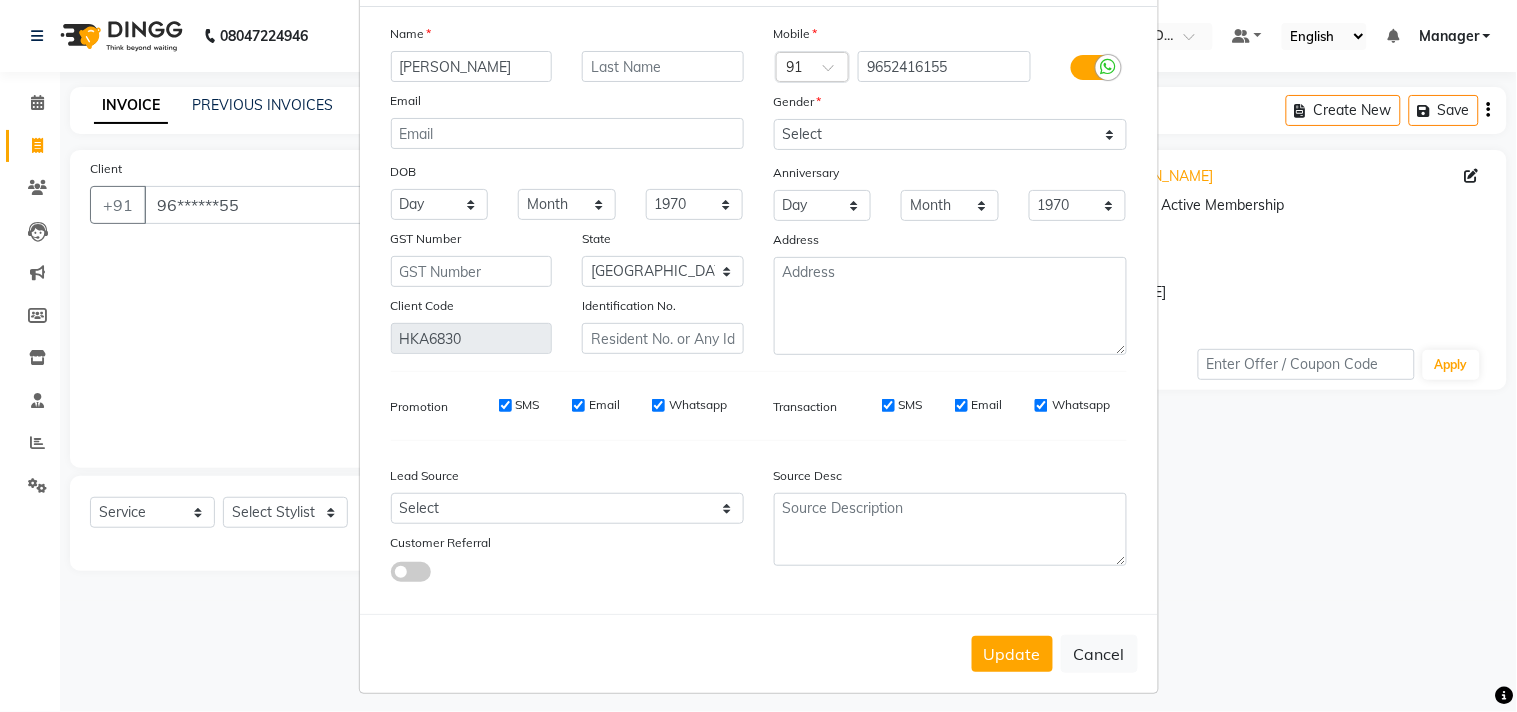 scroll, scrollTop: 103, scrollLeft: 0, axis: vertical 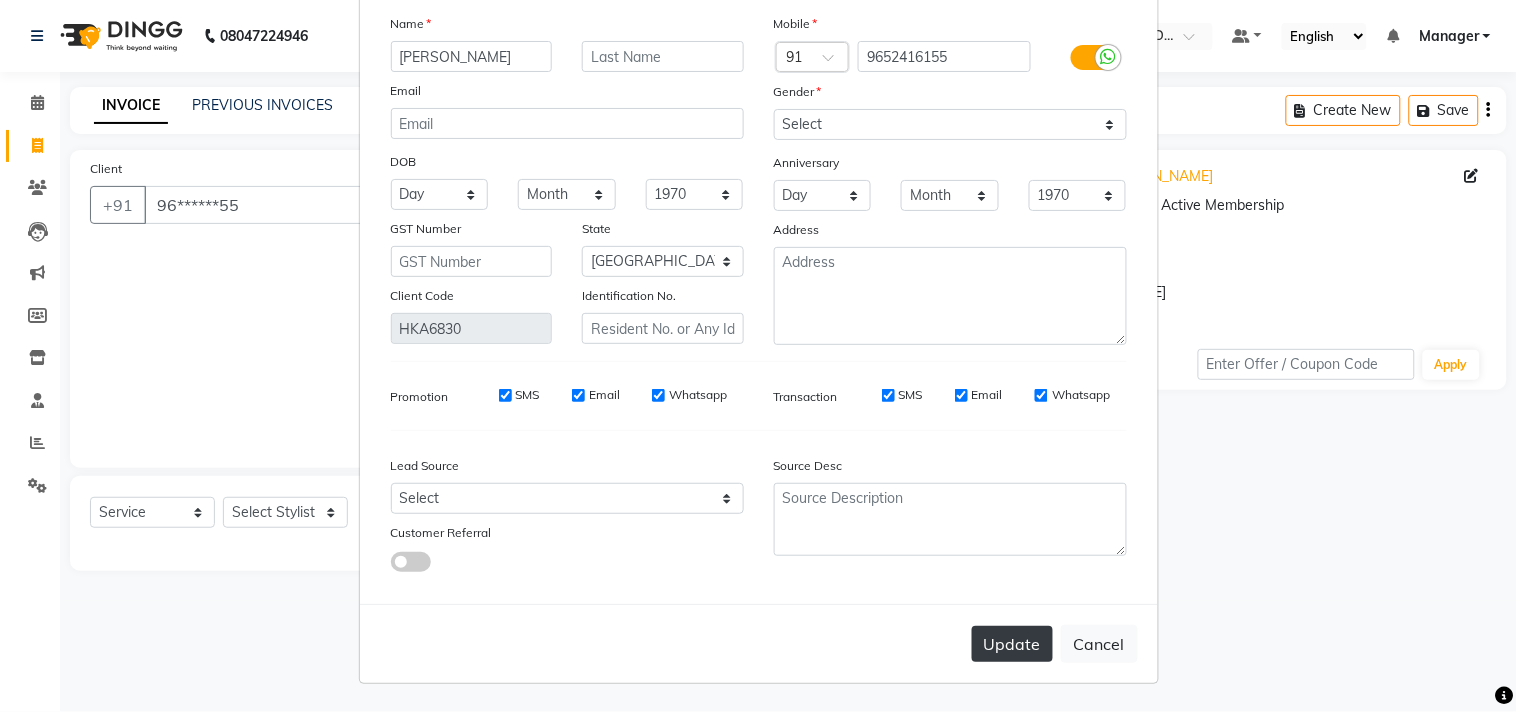 click on "Update" at bounding box center (1012, 644) 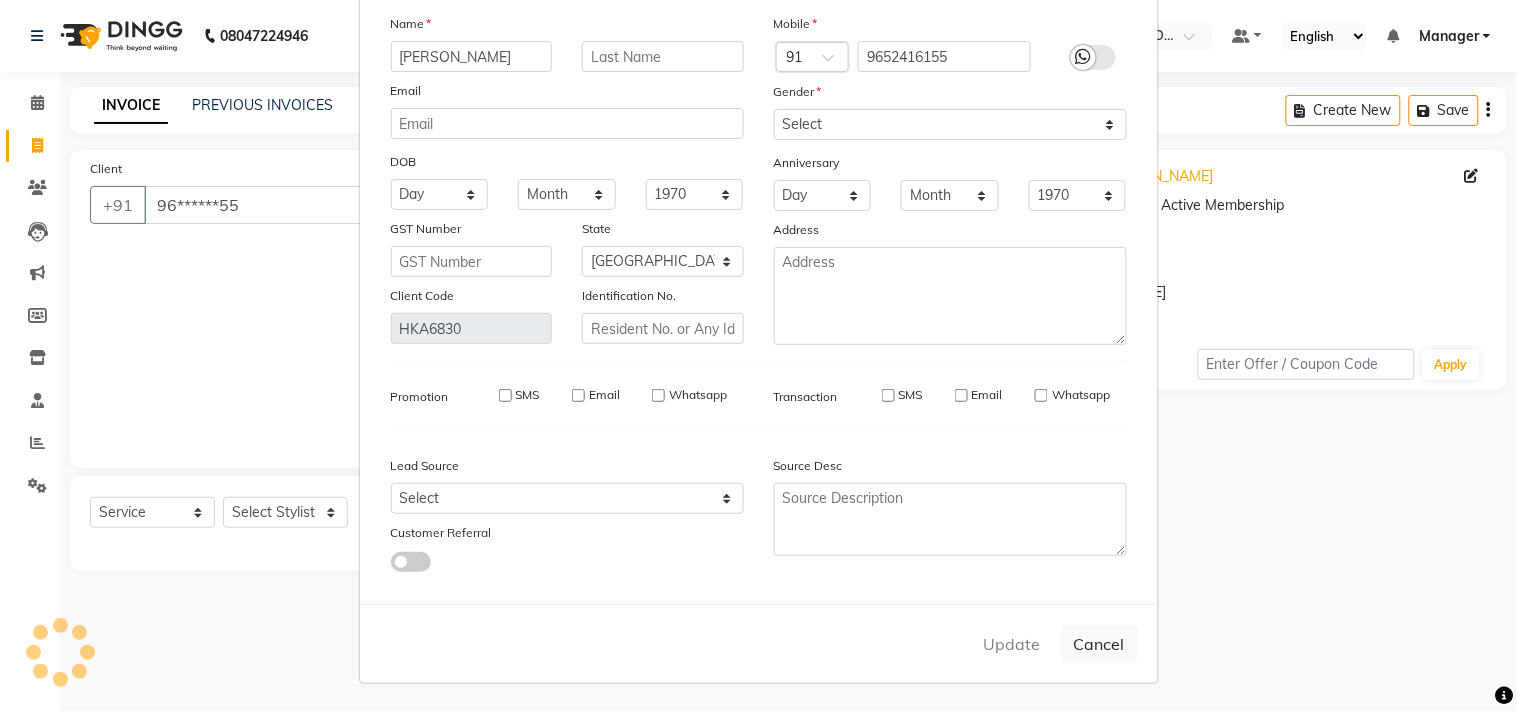 type 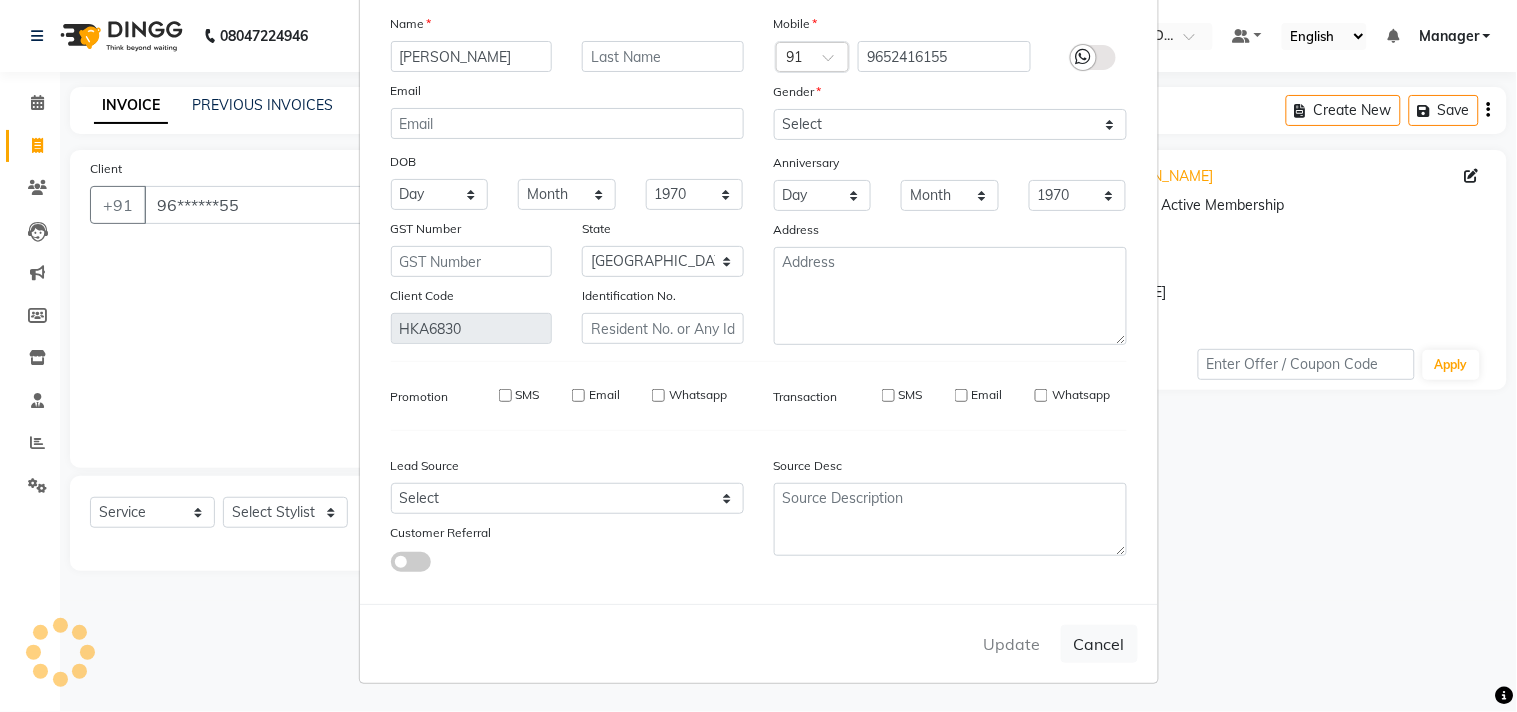 select 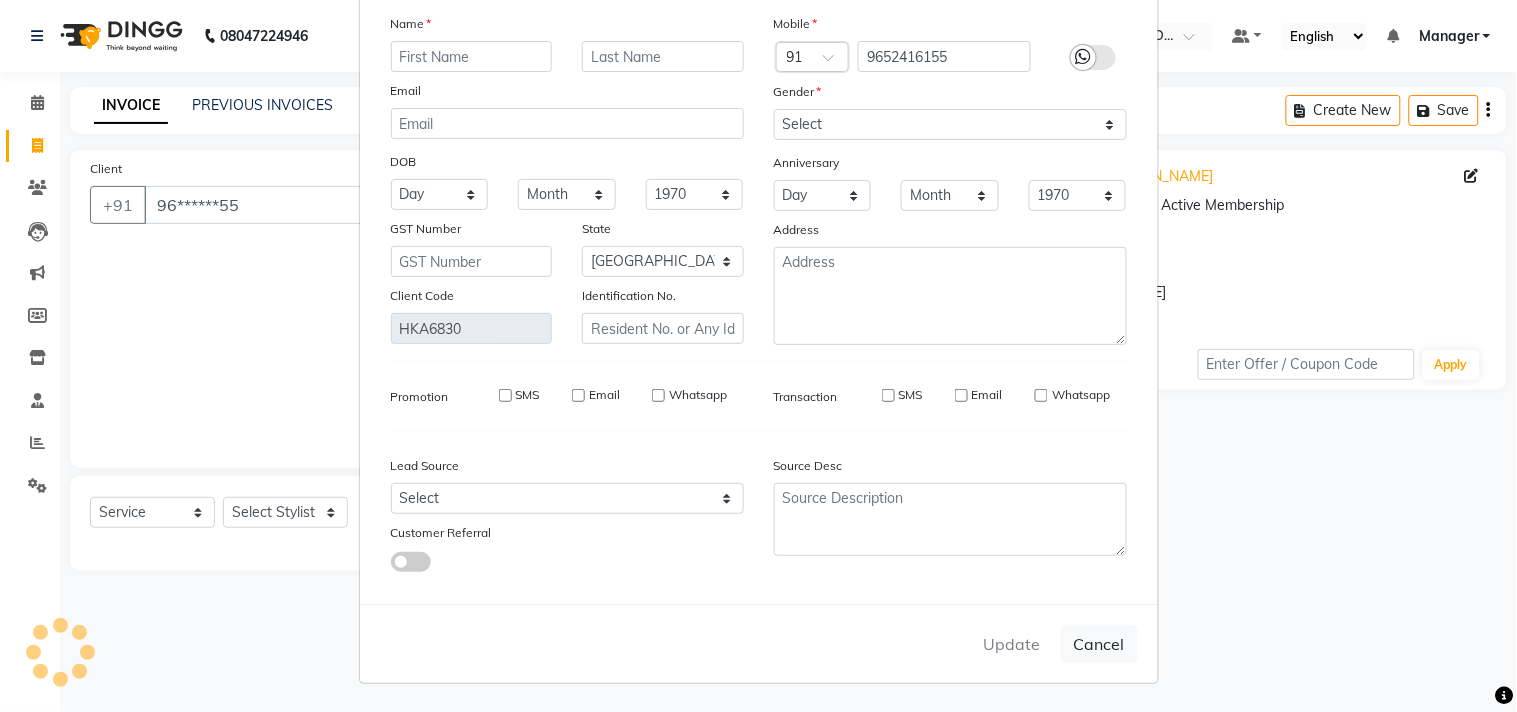 select 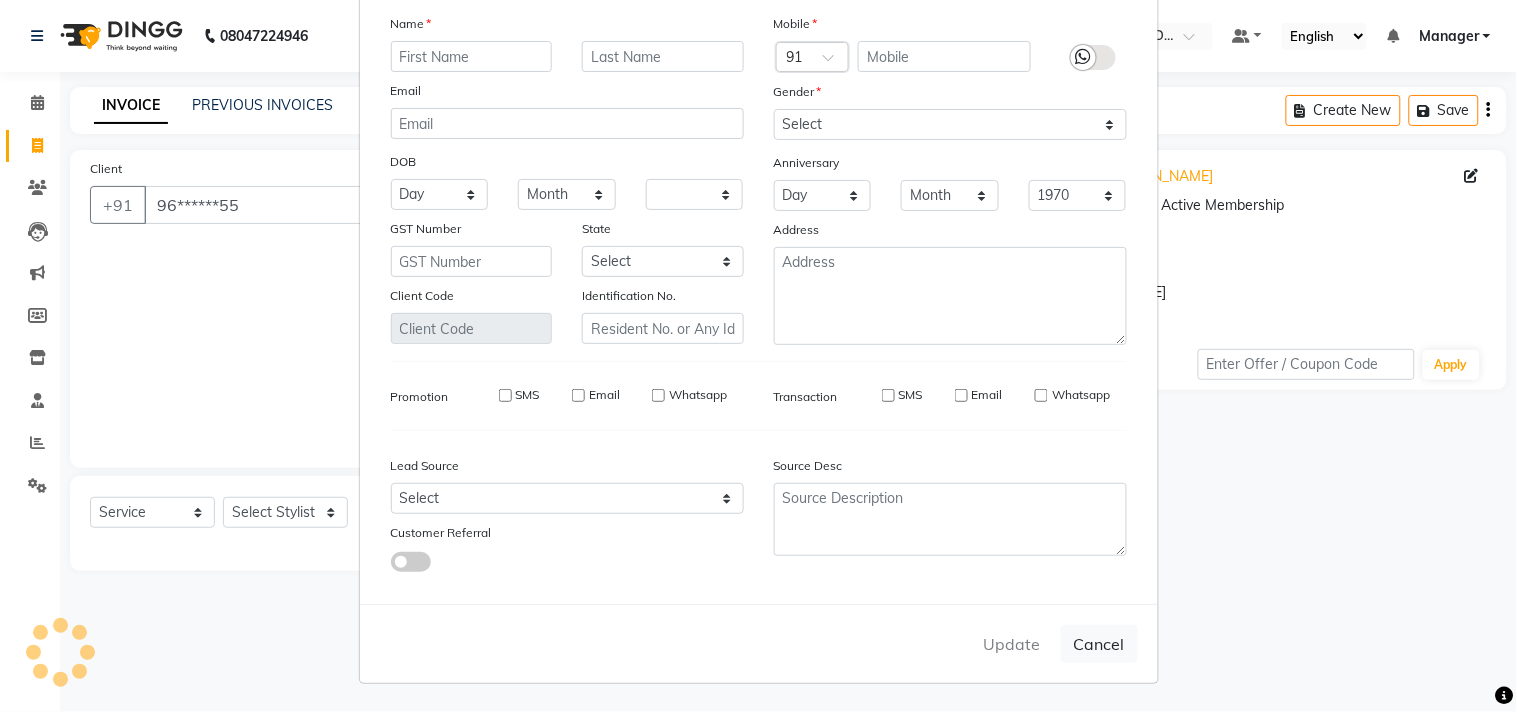 select 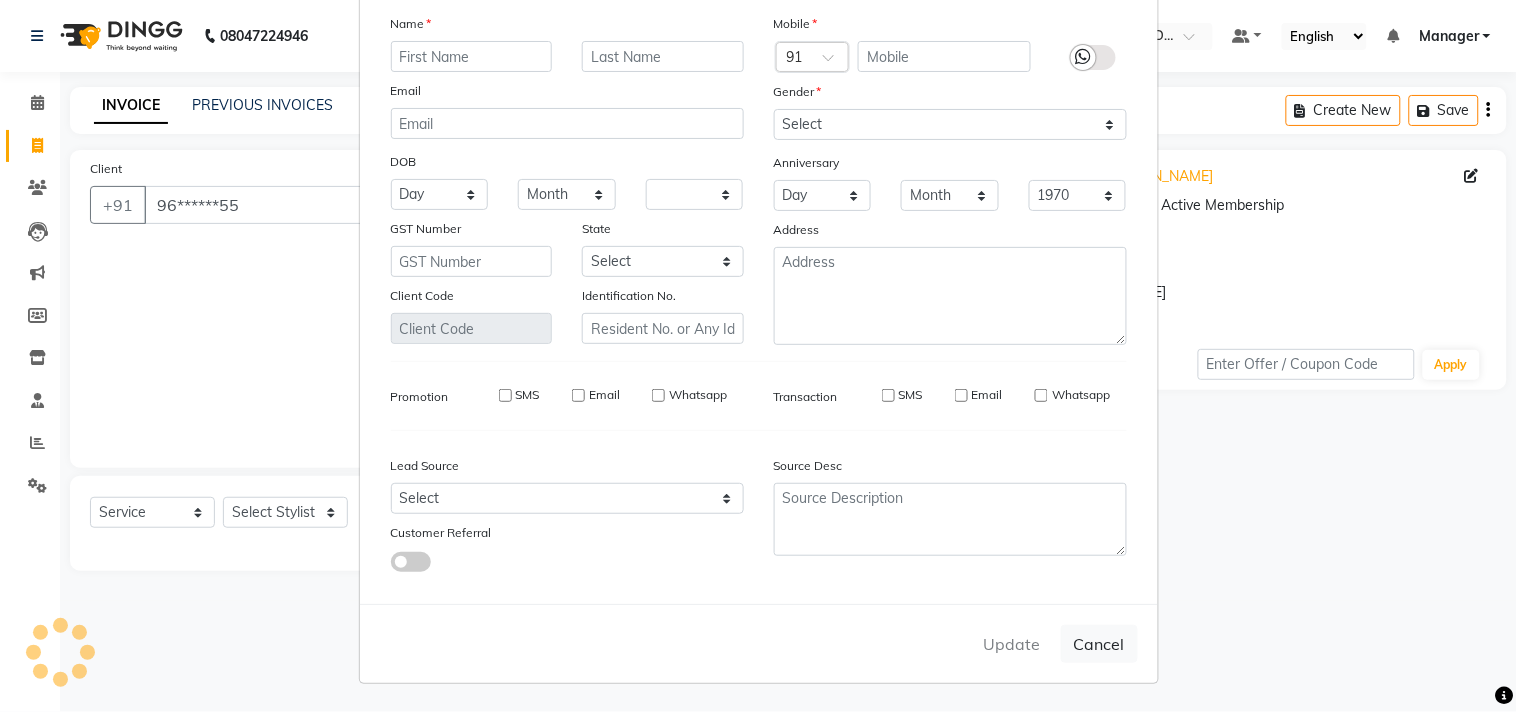 select 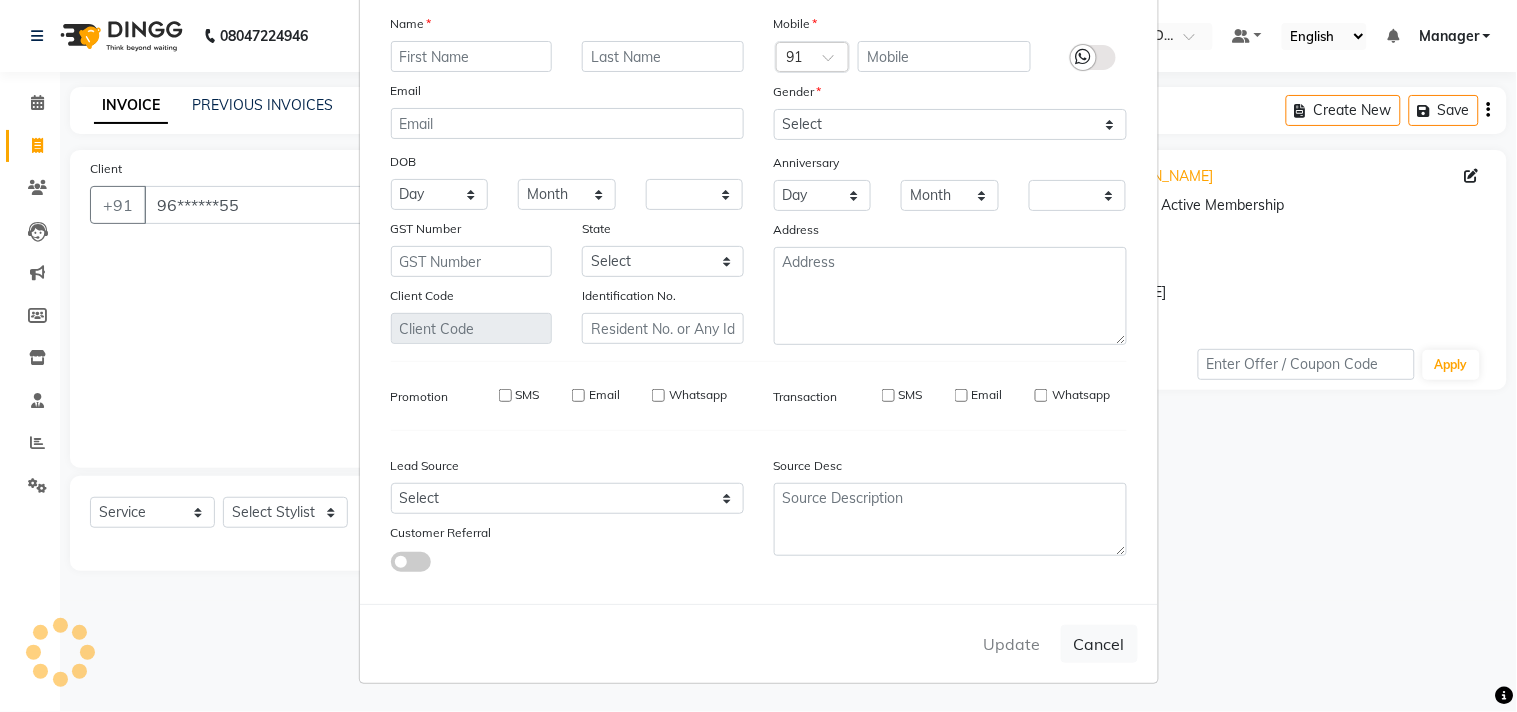 checkbox on "false" 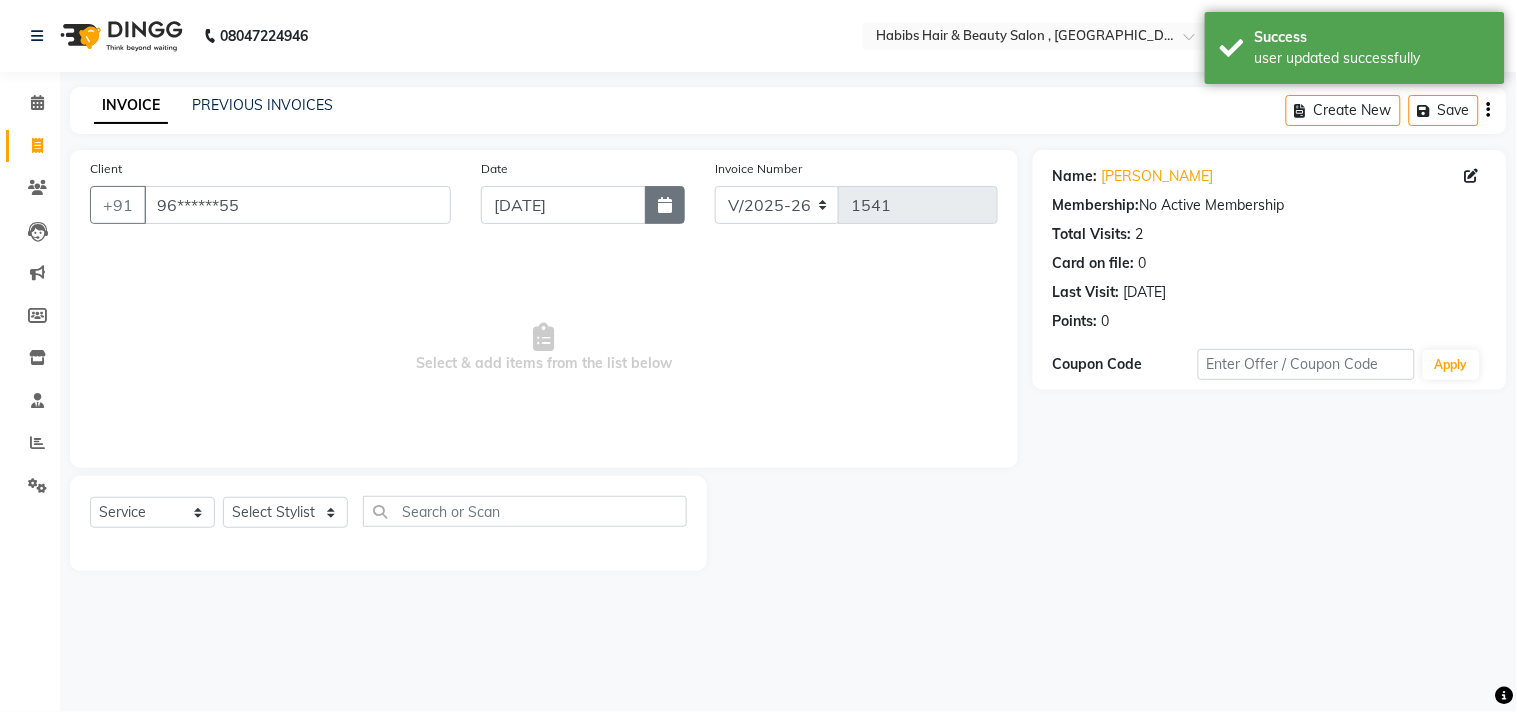 click 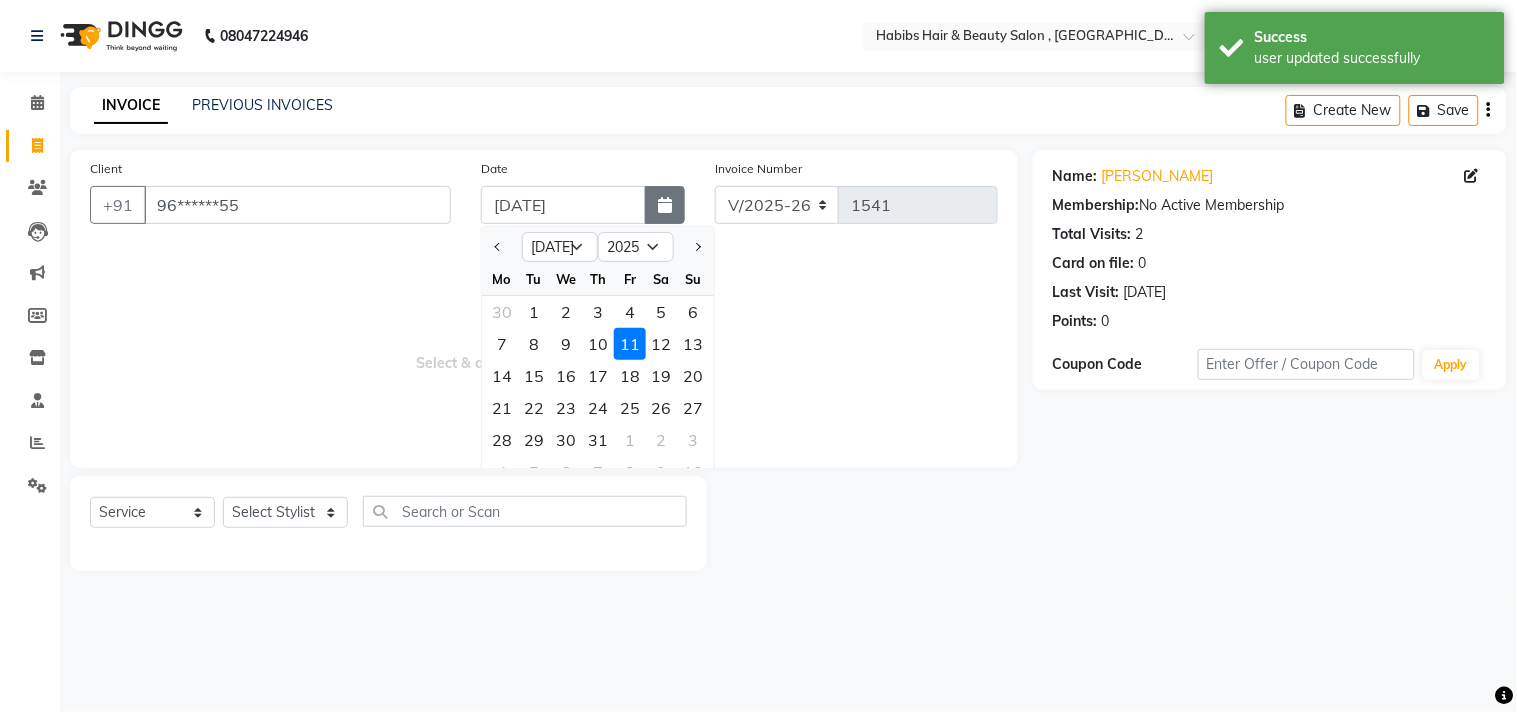 click 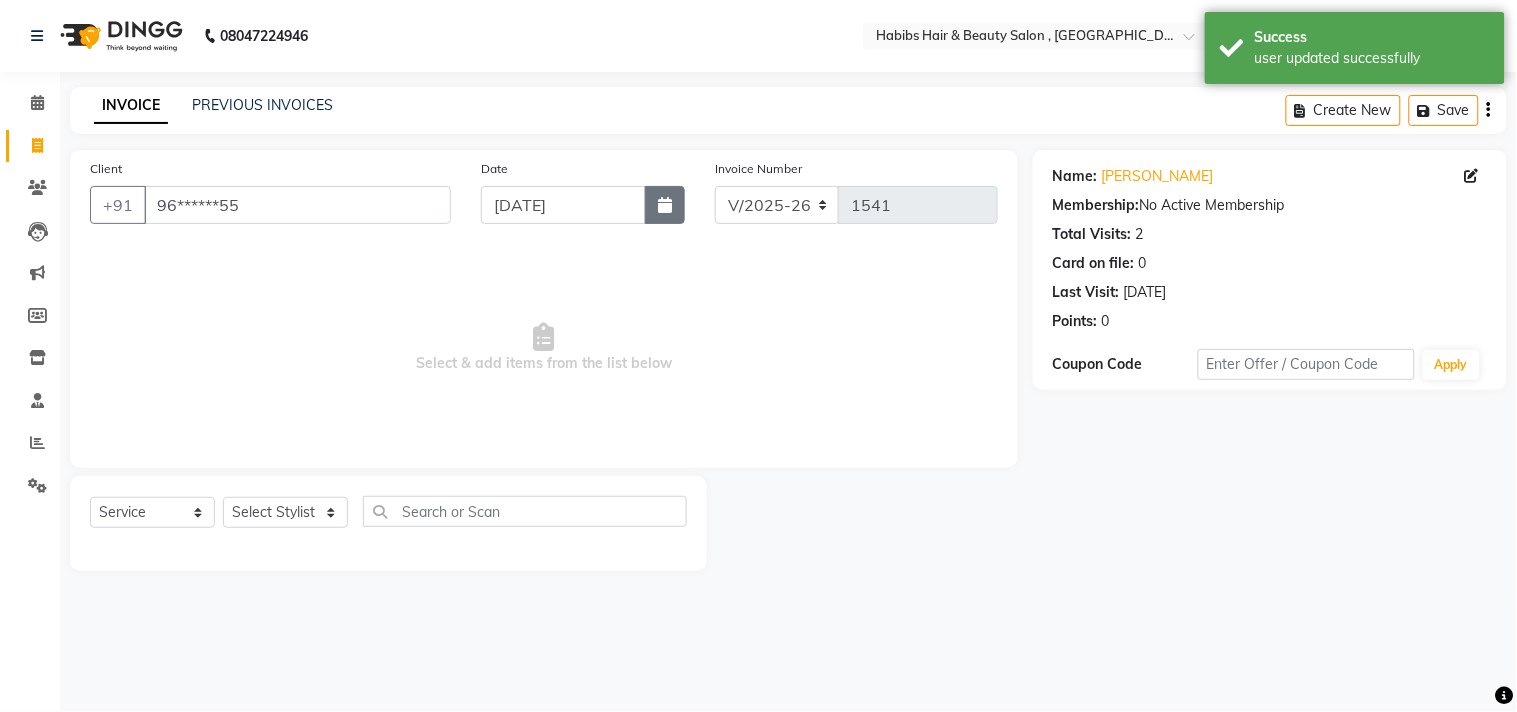 click 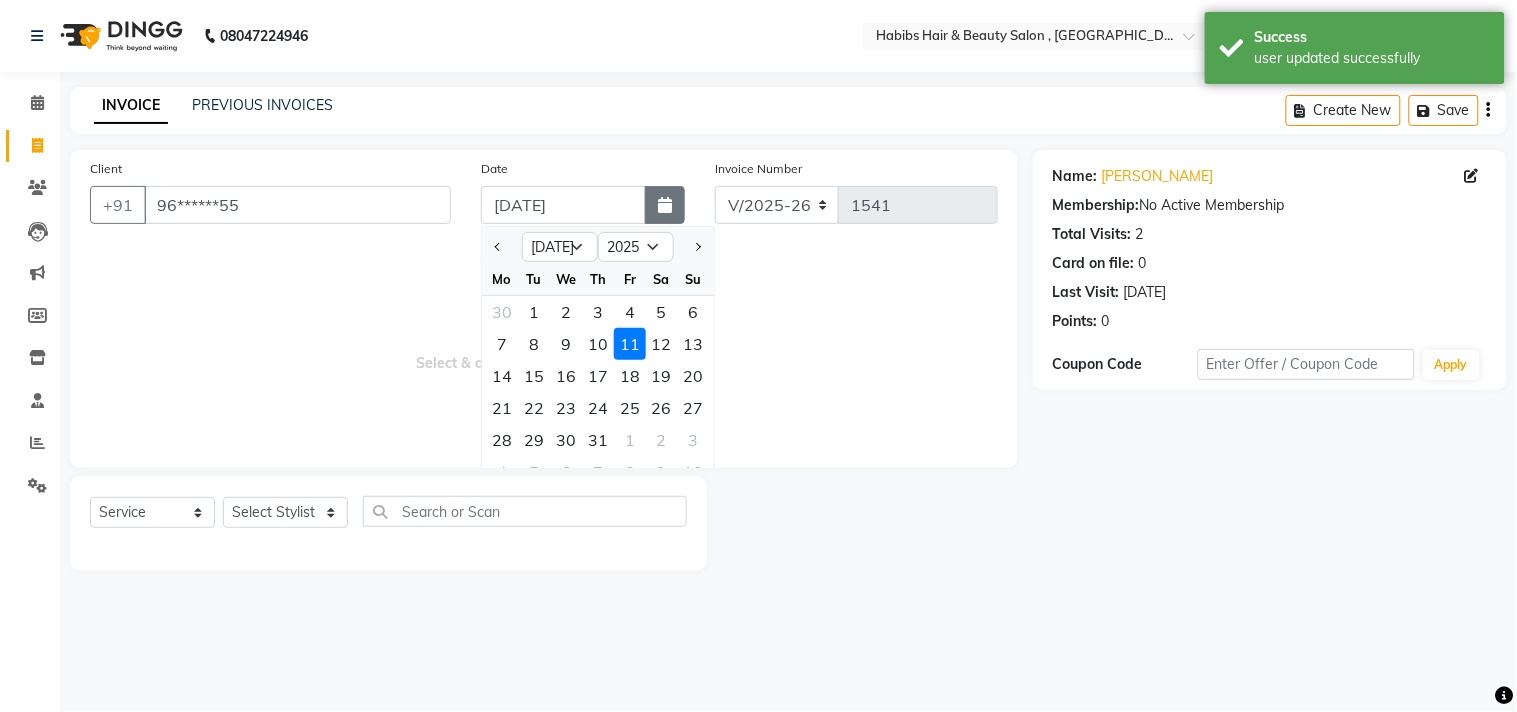 click 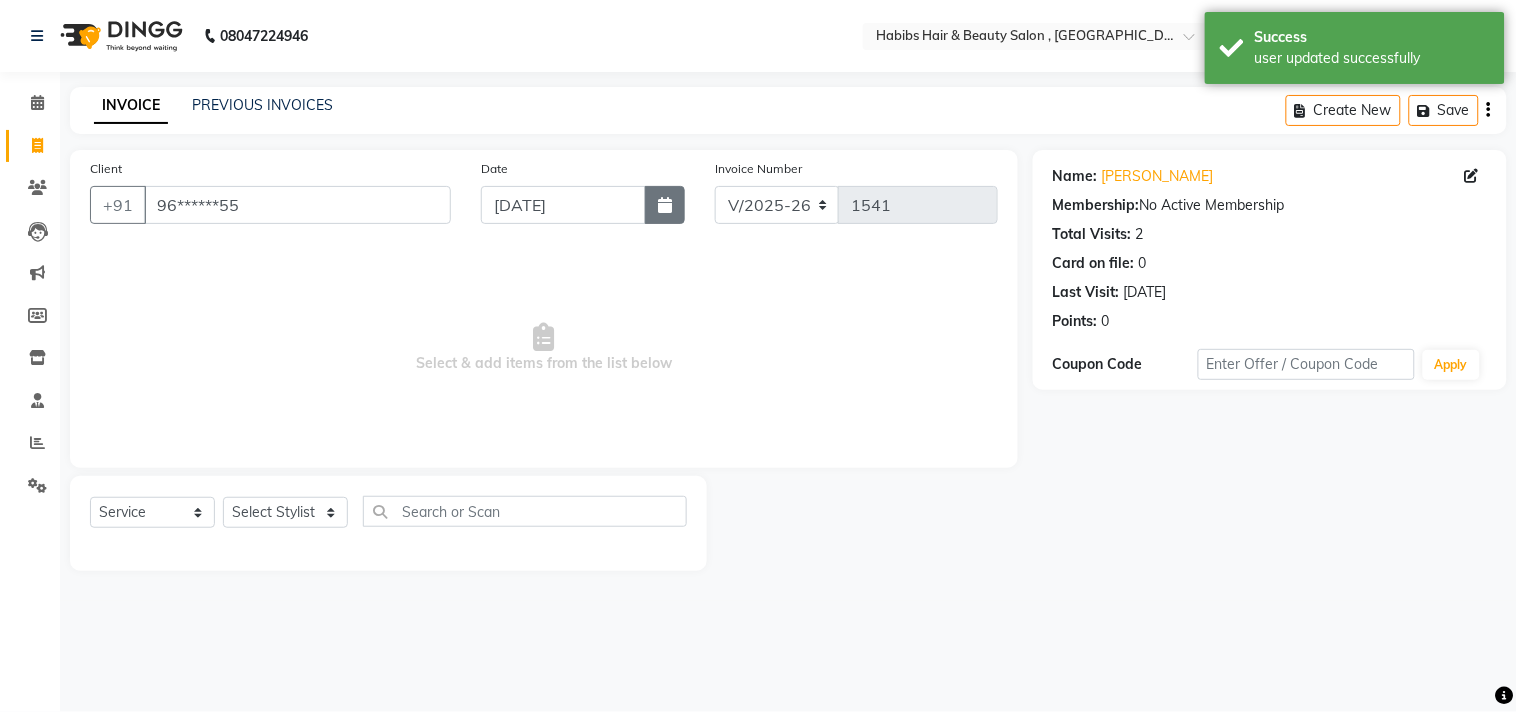 click 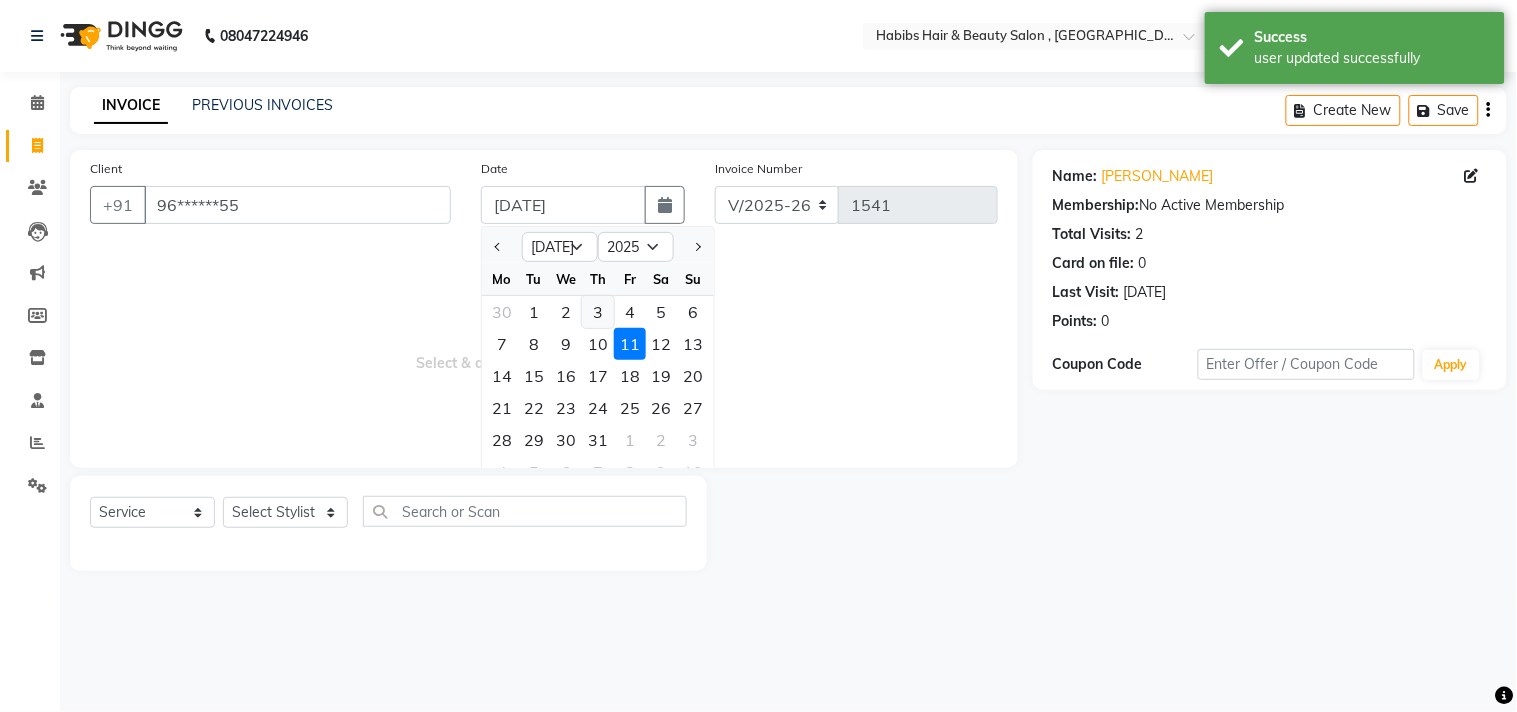 click on "3" 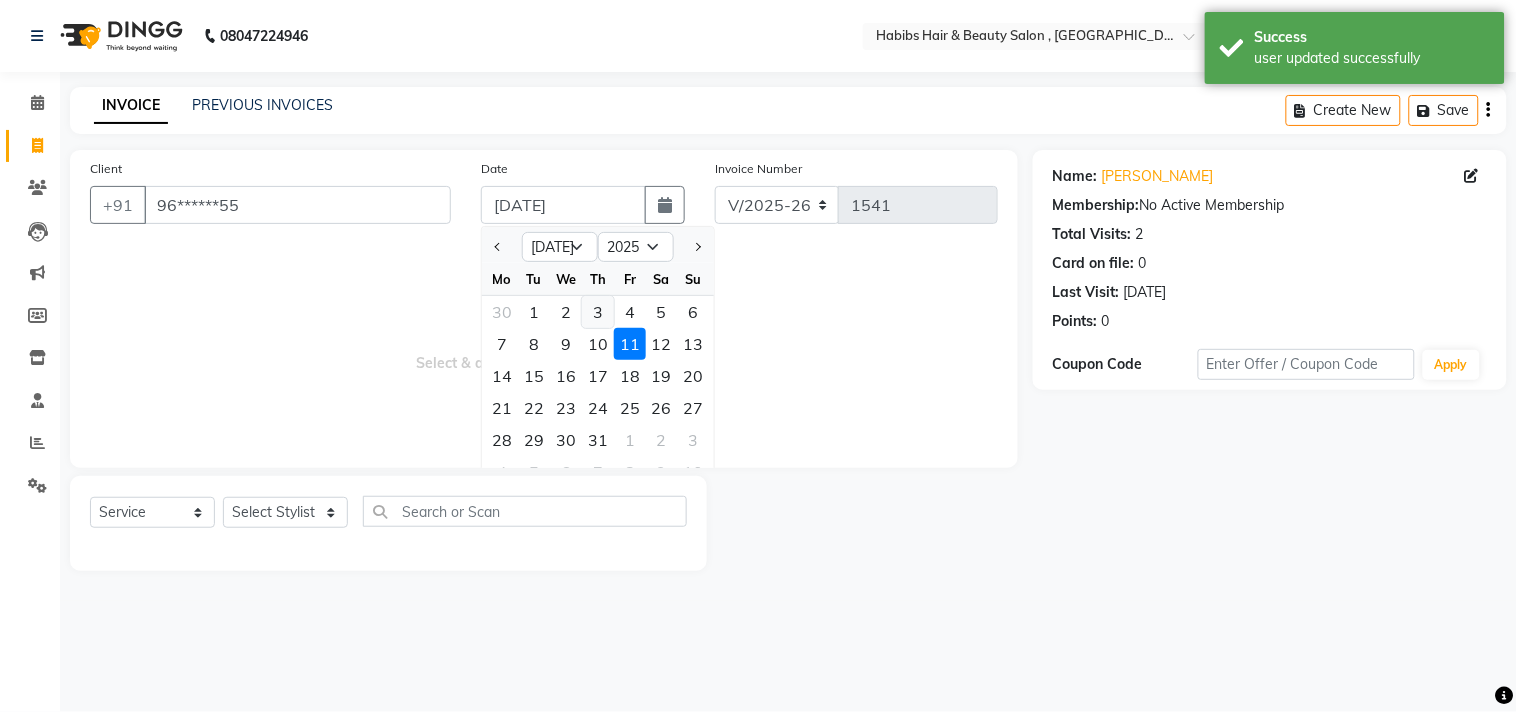 type on "[DATE]" 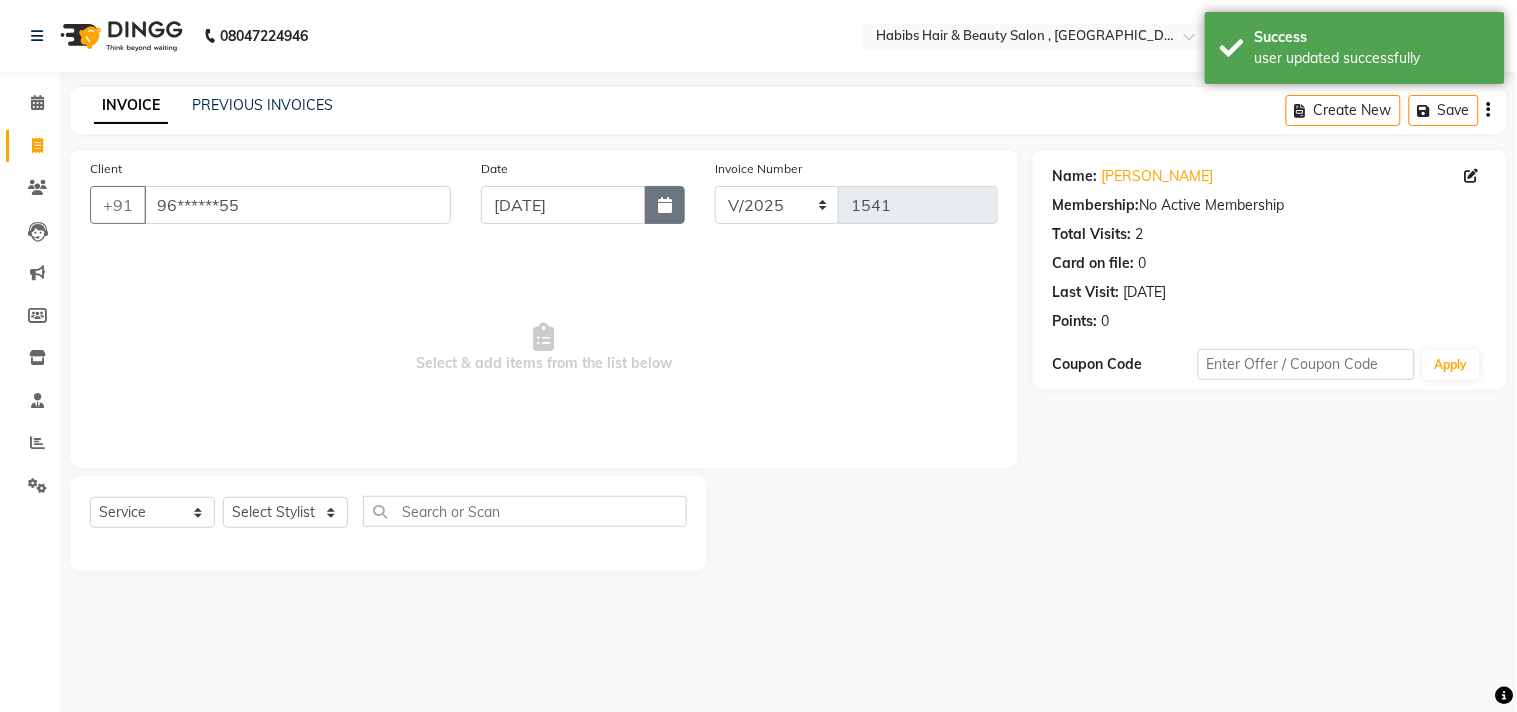 click 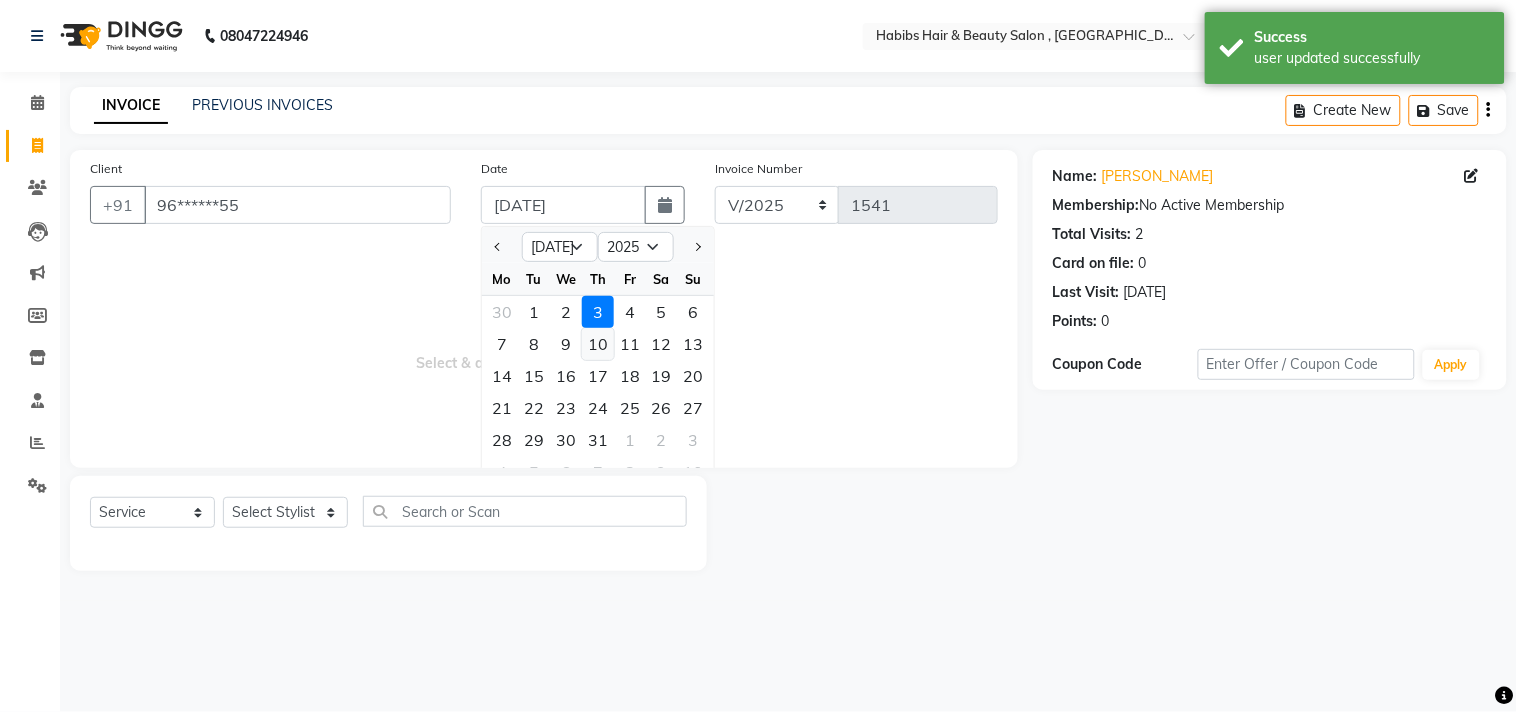 click on "10" 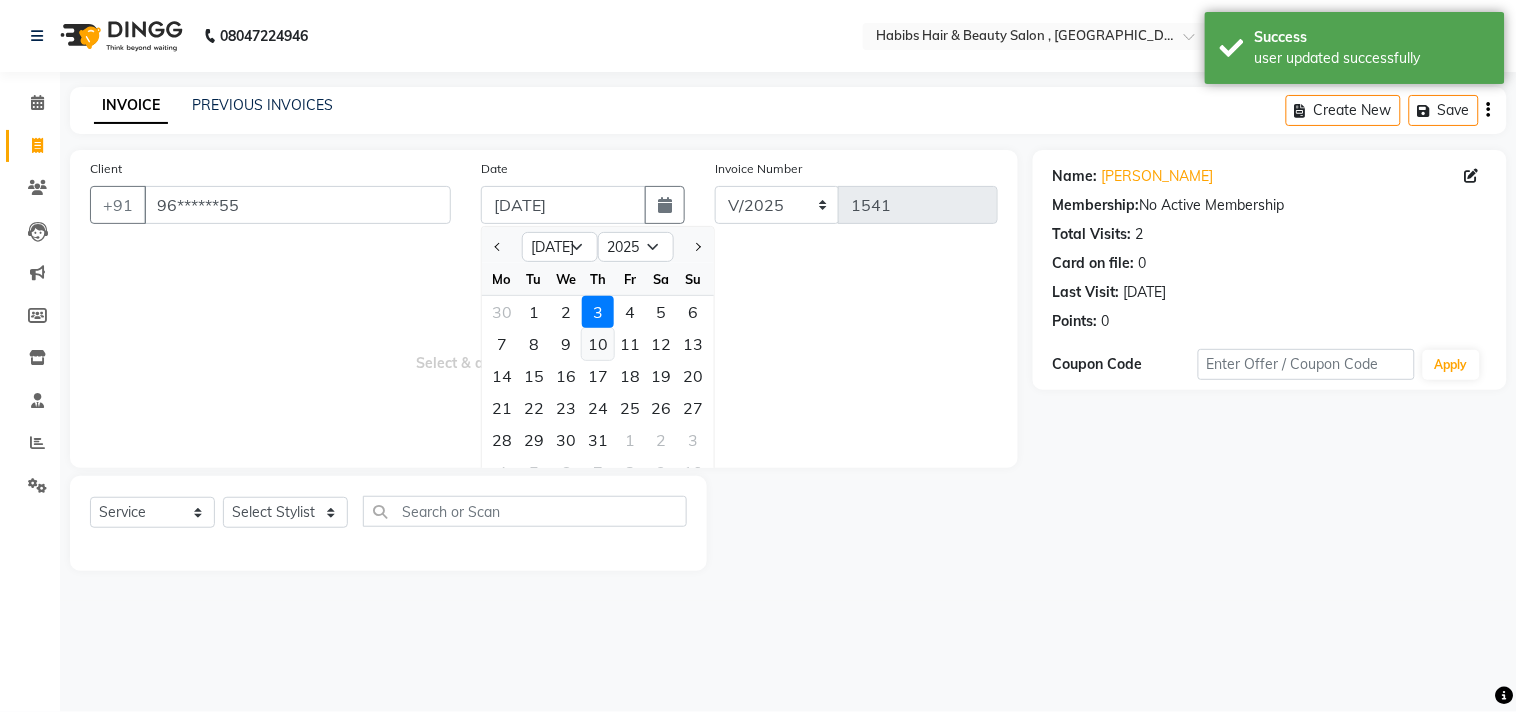 type on "[DATE]" 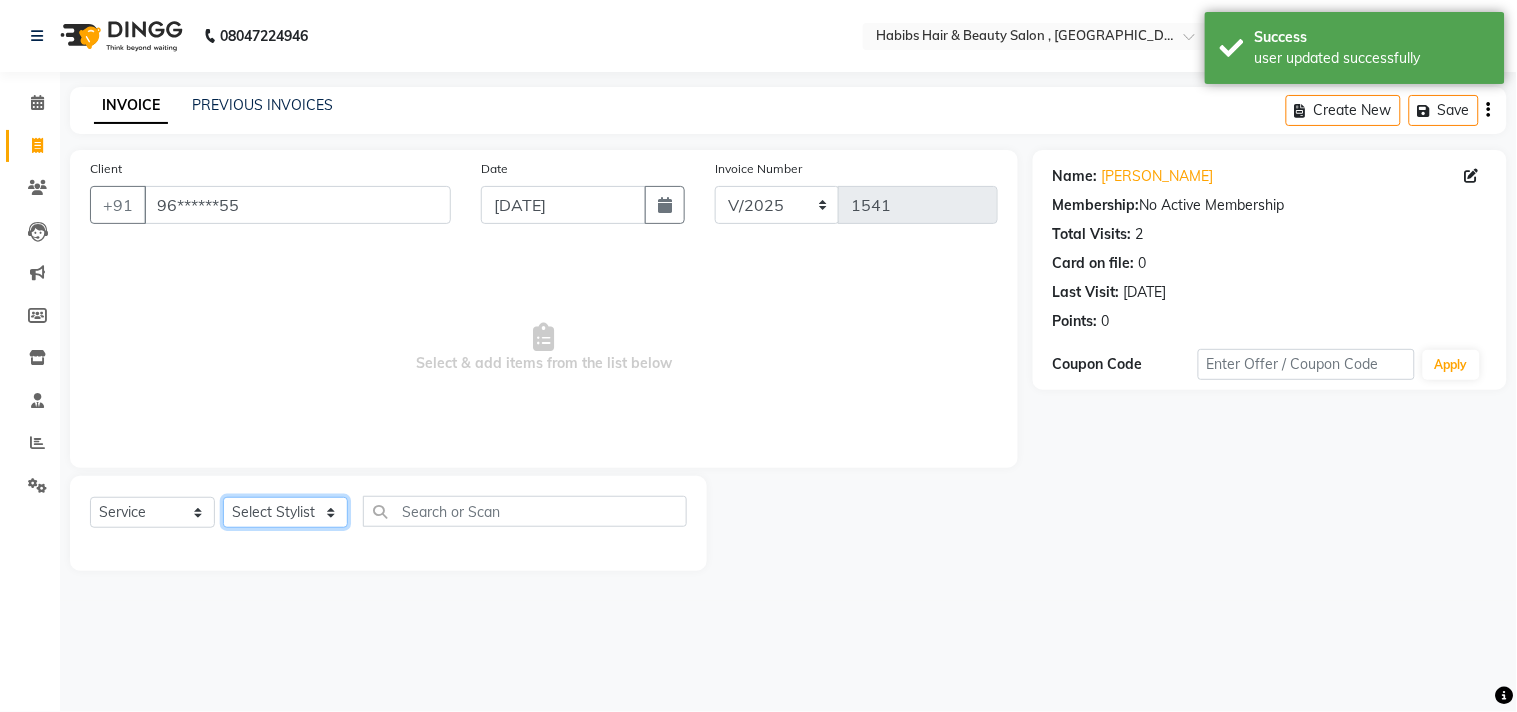click on "Select Stylist [PERSON_NAME] Manager M M [PERSON_NAME] [PERSON_NAME] Sameer [PERSON_NAME] [PERSON_NAME] [PERSON_NAME]" 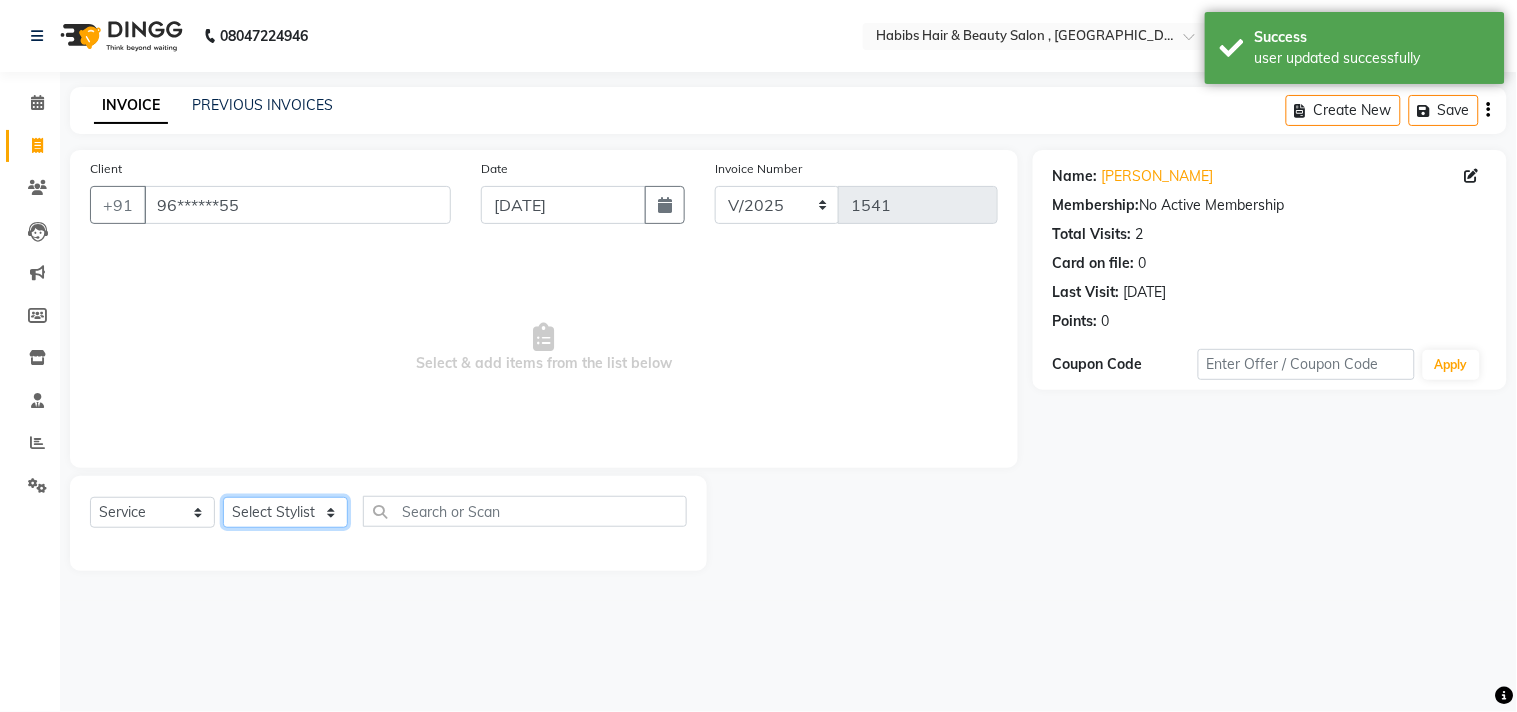 select on "29957" 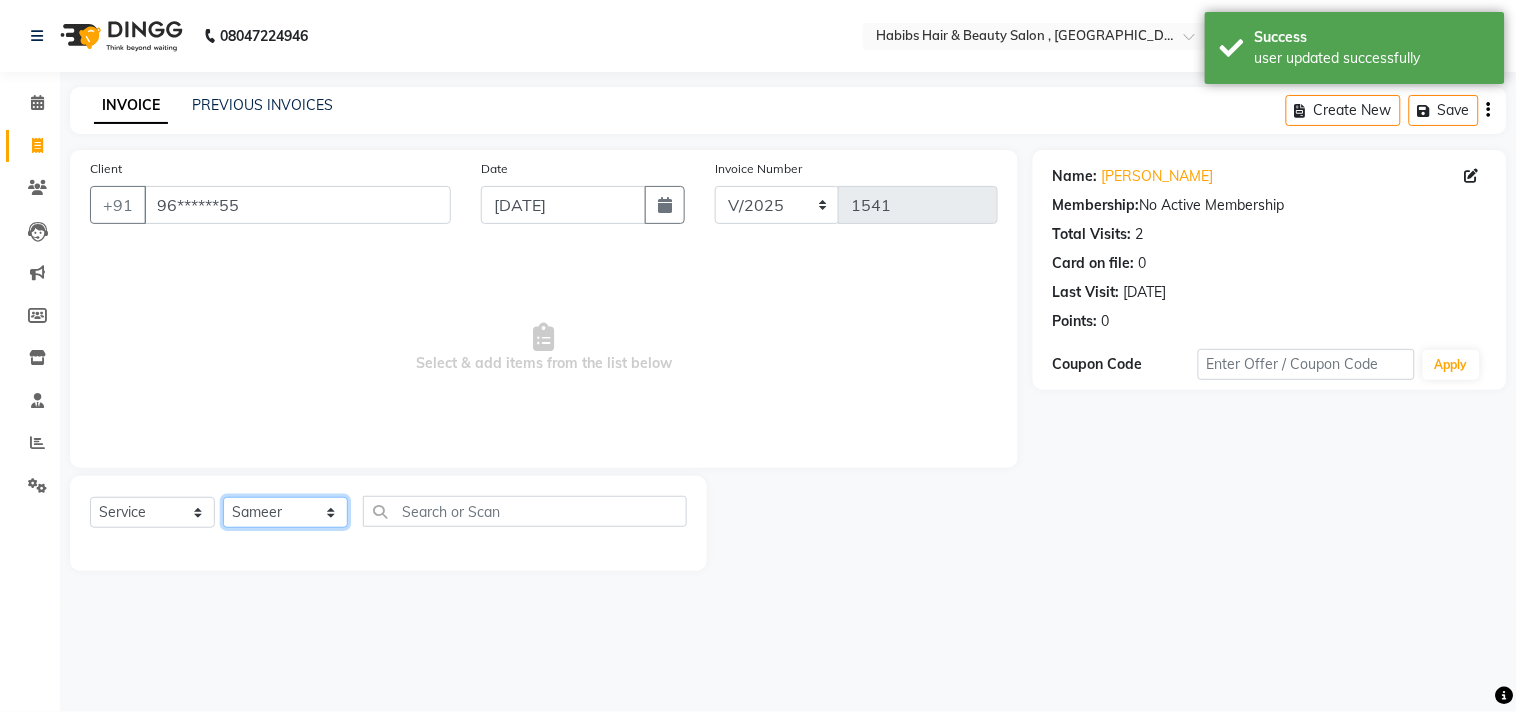 click on "Select Stylist [PERSON_NAME] Manager M M [PERSON_NAME] [PERSON_NAME] Sameer [PERSON_NAME] [PERSON_NAME] [PERSON_NAME]" 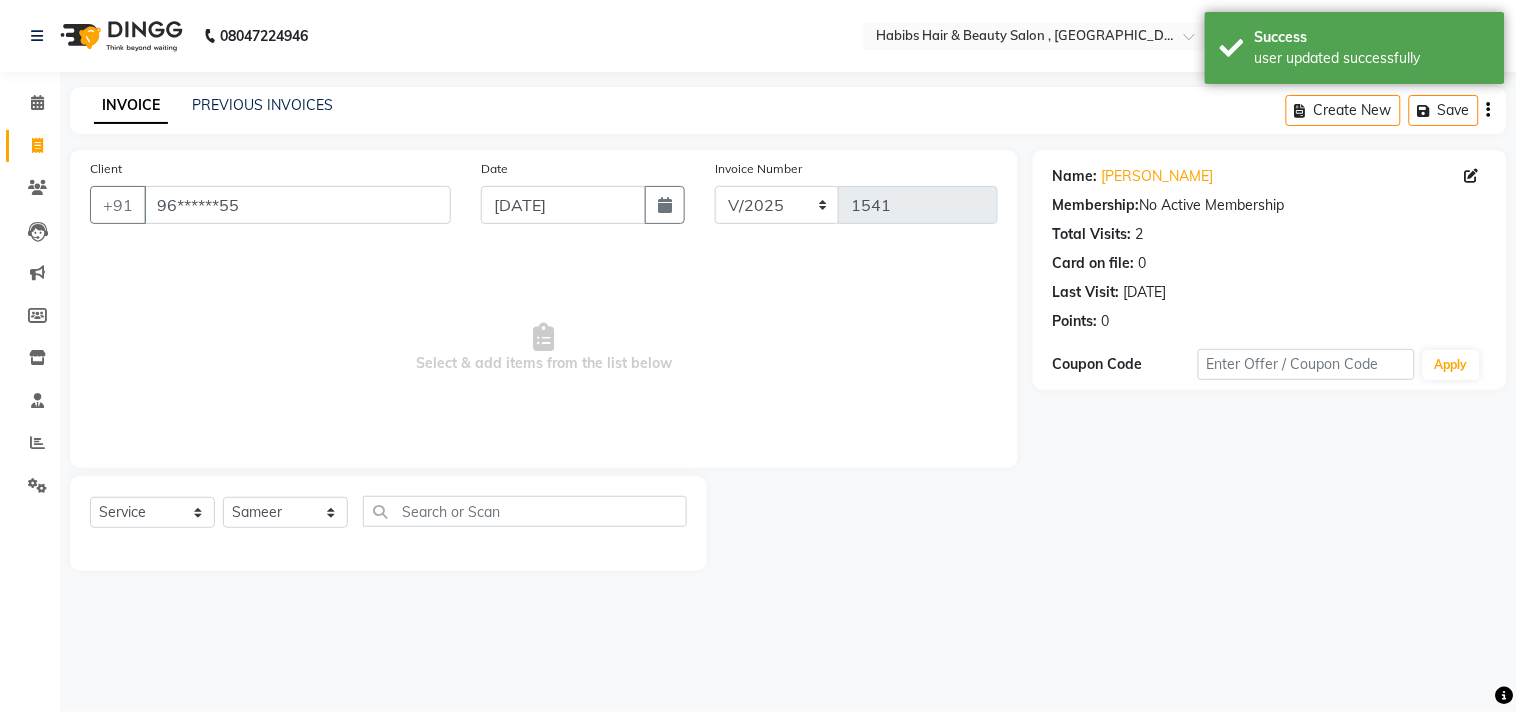 click on "Select & add items from the list below" at bounding box center [544, 348] 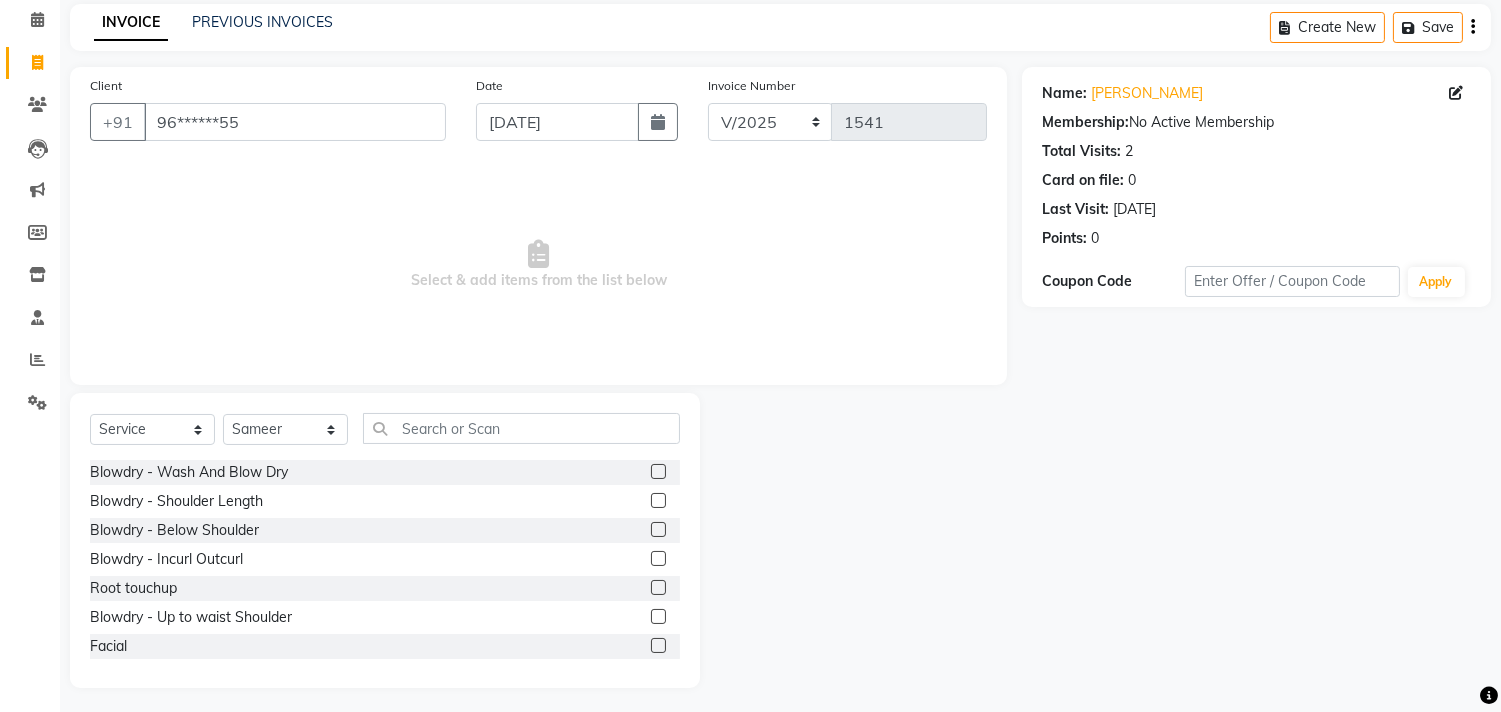 scroll, scrollTop: 88, scrollLeft: 0, axis: vertical 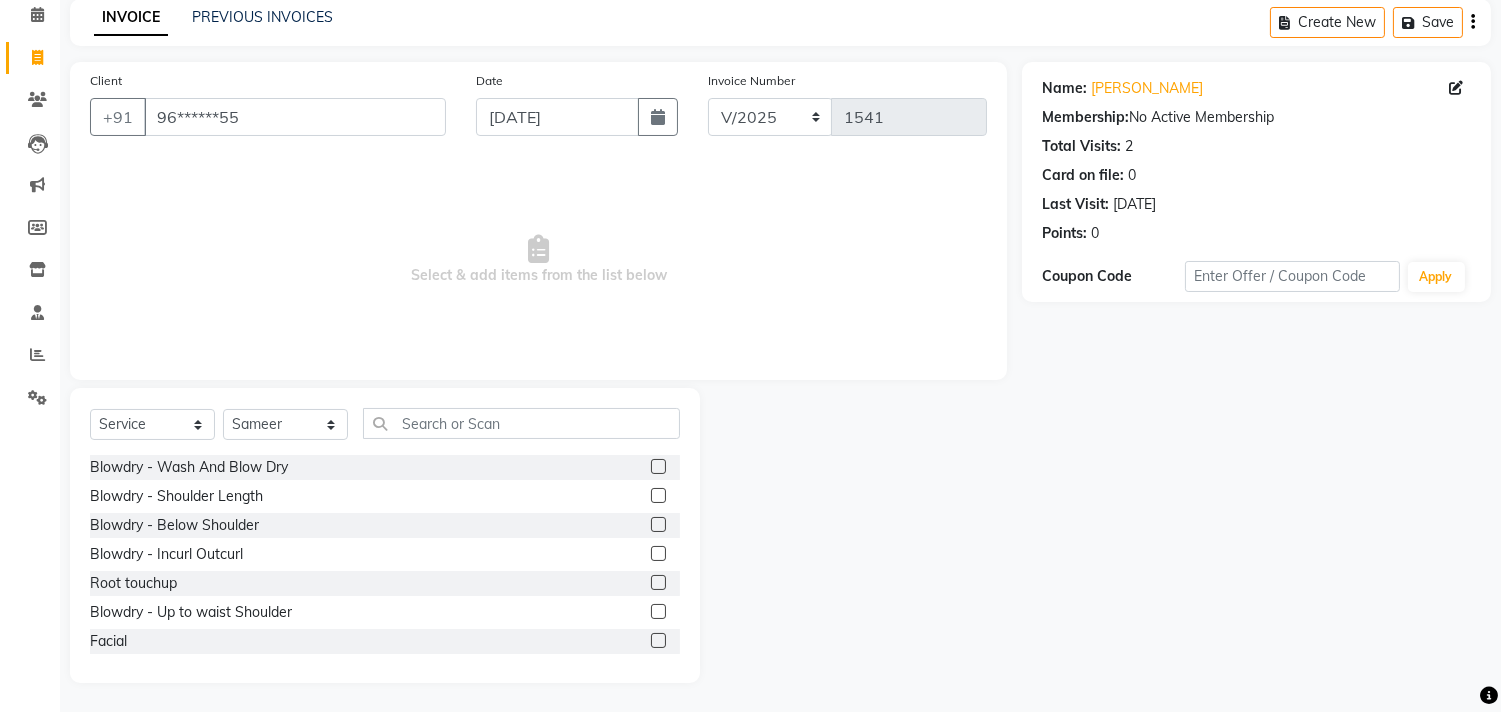 click 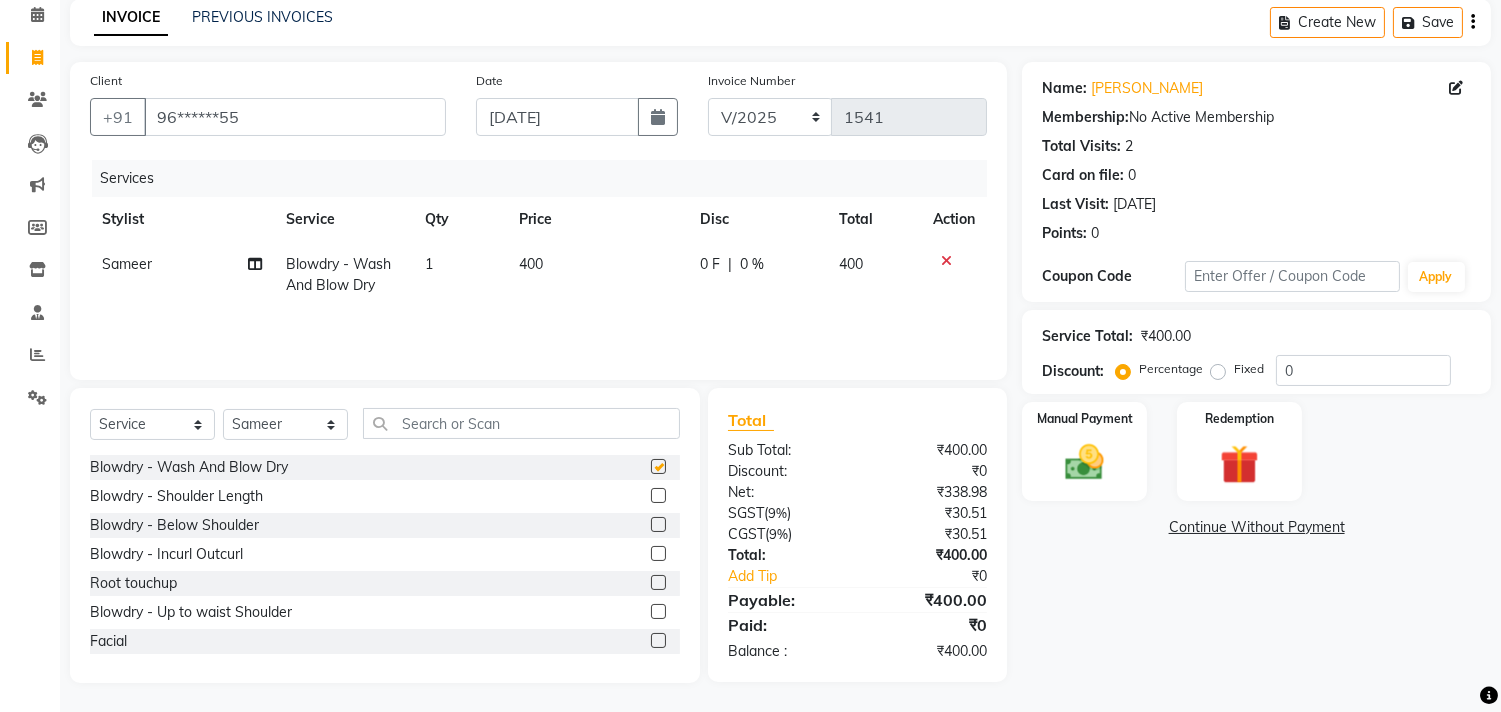 checkbox on "false" 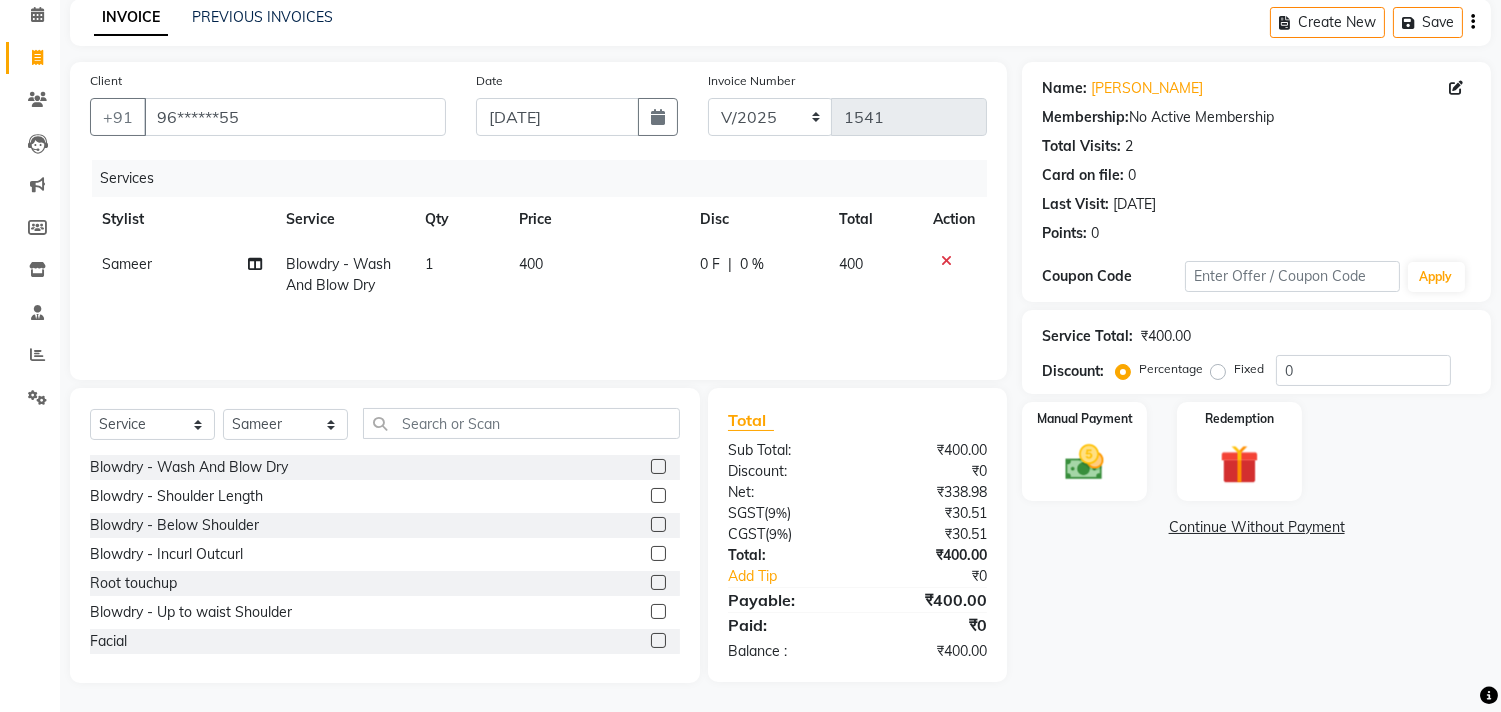 click on "400" 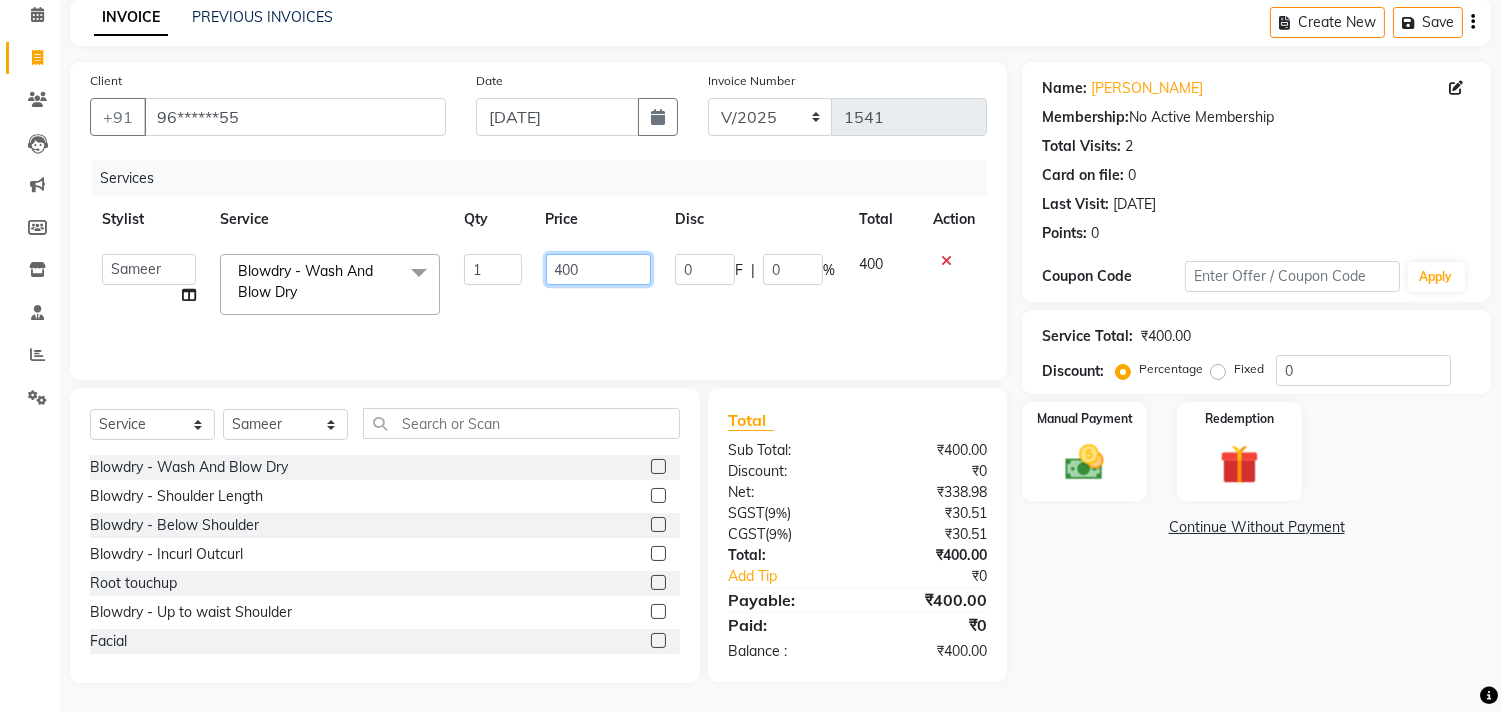click on "400" 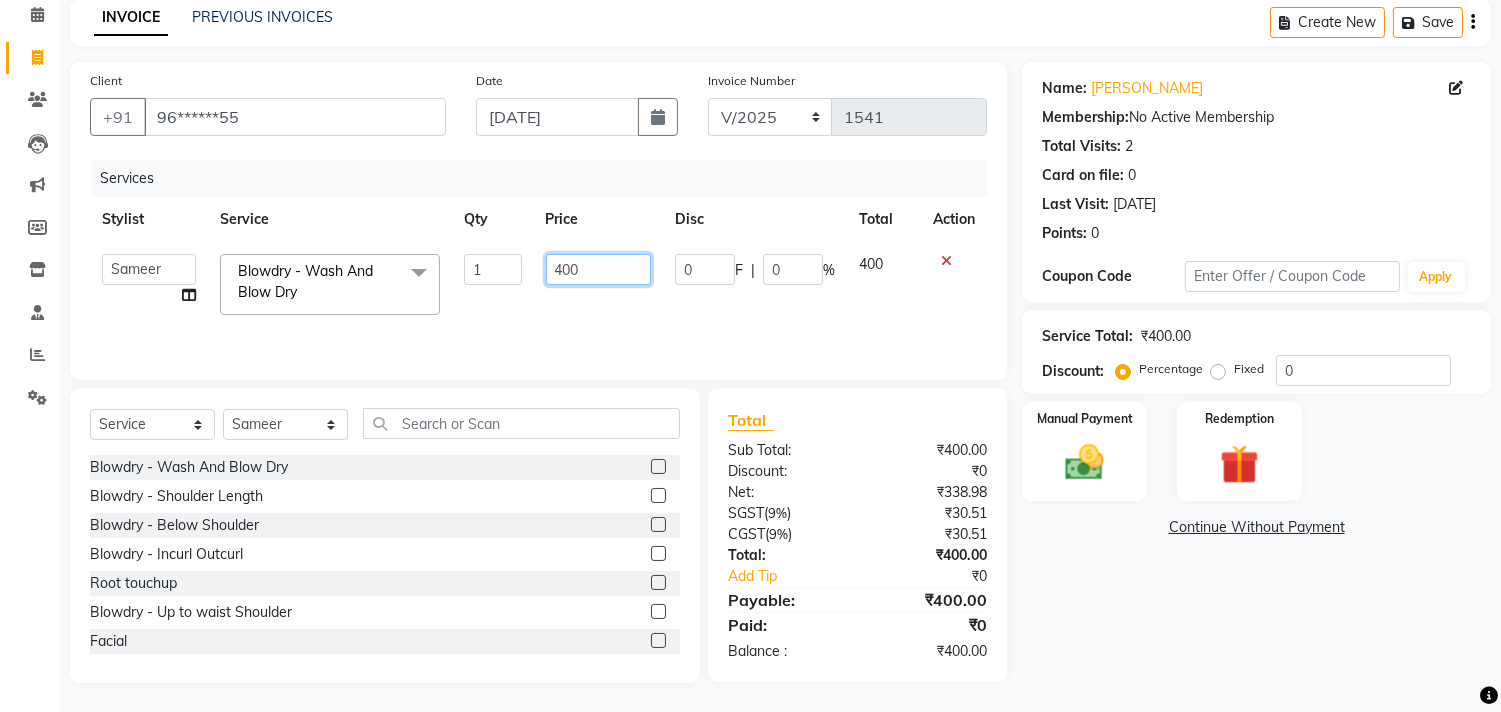 click on "400" 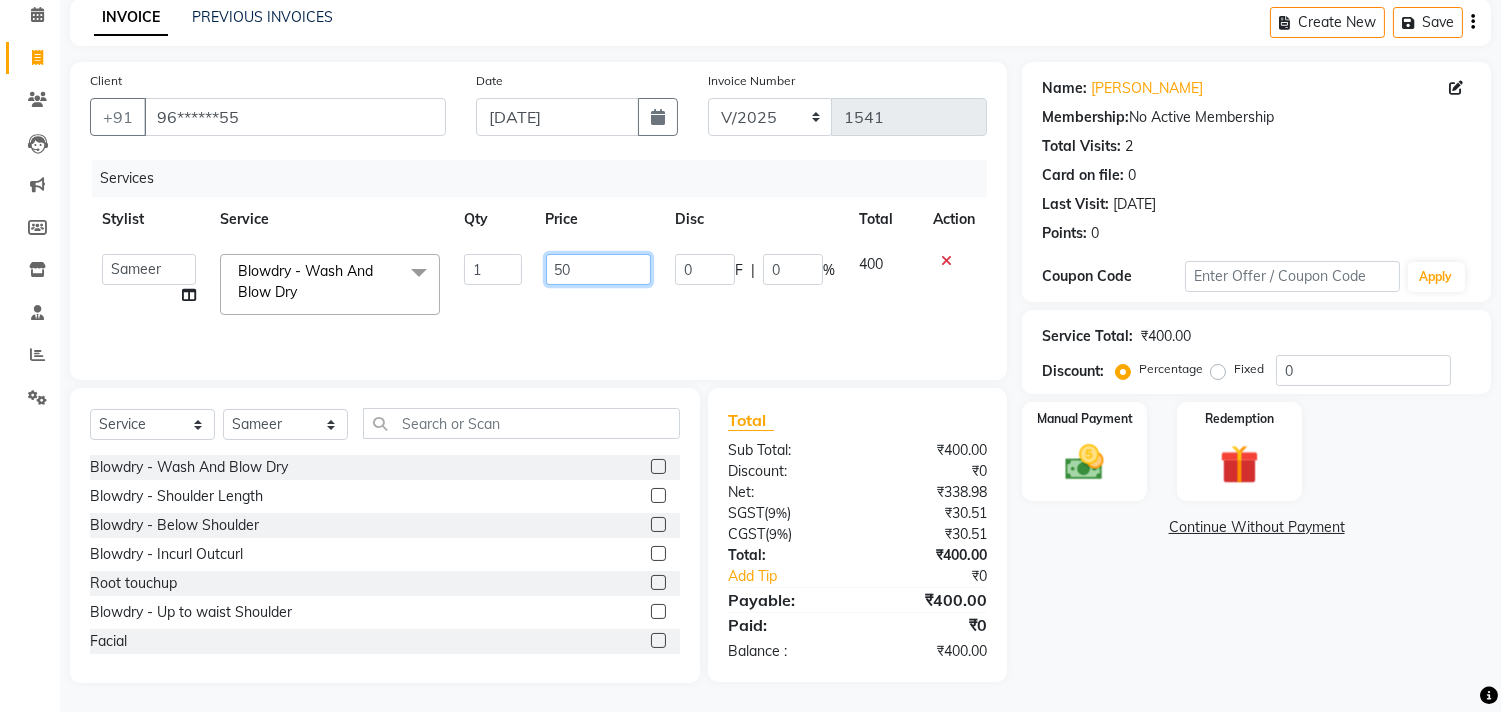 type on "500" 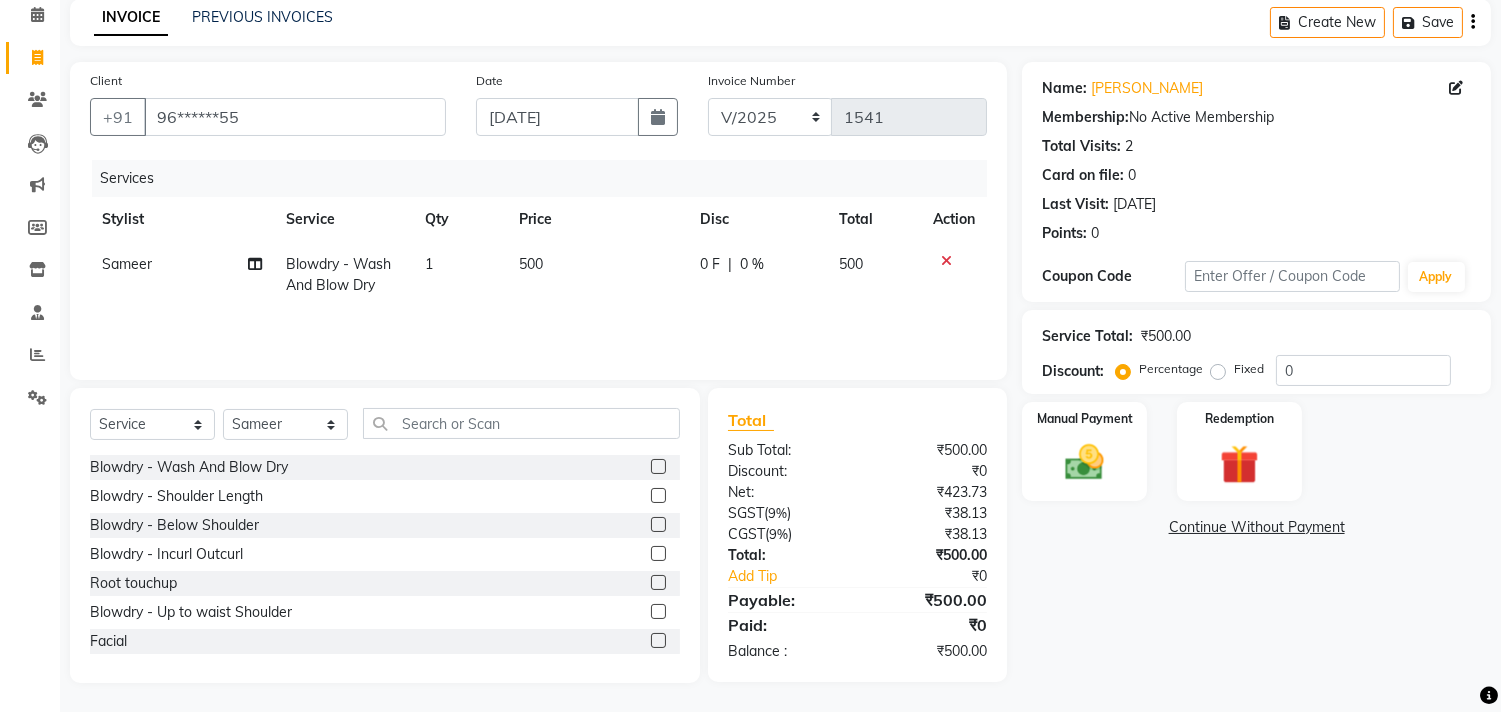 click on "Name: [PERSON_NAME]  Membership:  No Active Membership  Total Visits:  2 Card on file:  0 Last Visit:   [DATE] Points:   0  Coupon Code Apply Service Total:  ₹500.00  Discount:  Percentage   Fixed  0 Manual Payment Redemption  Continue Without Payment" 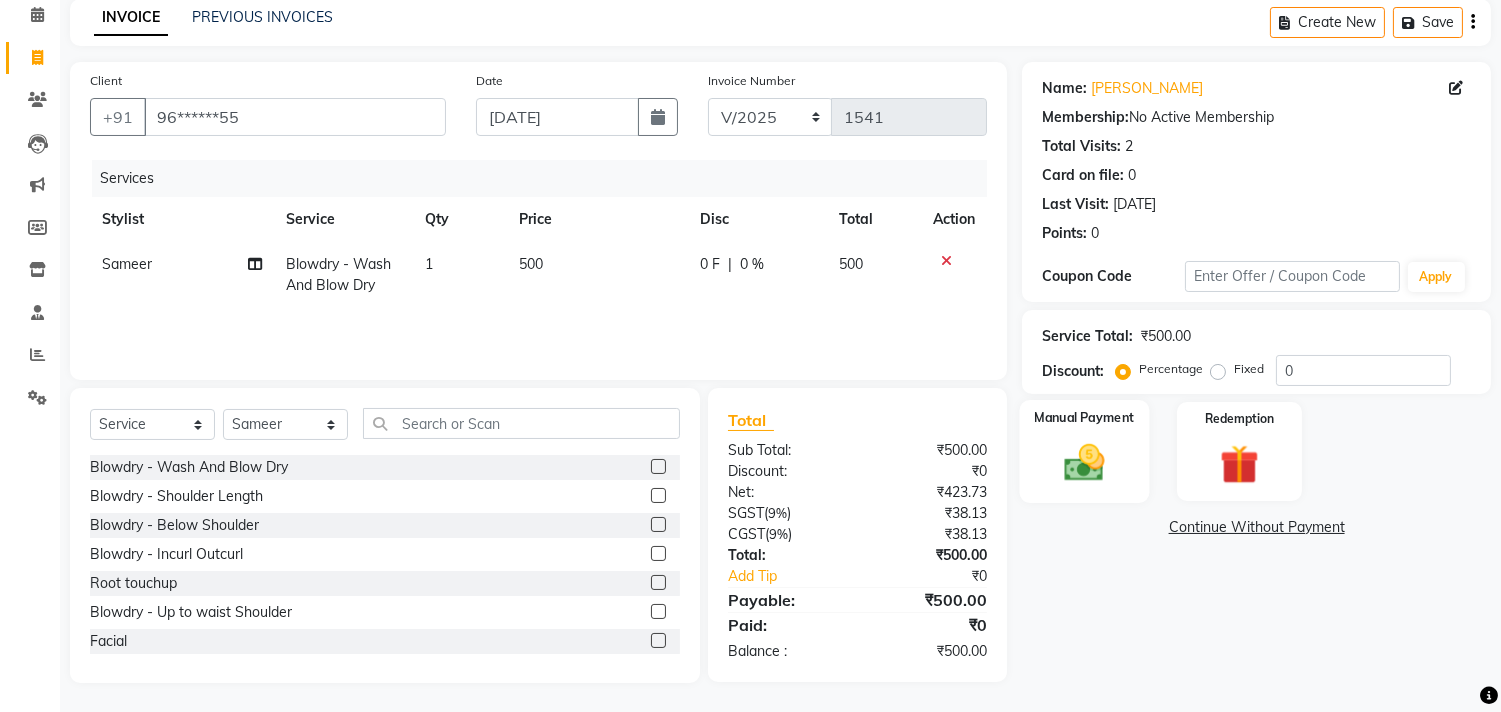click 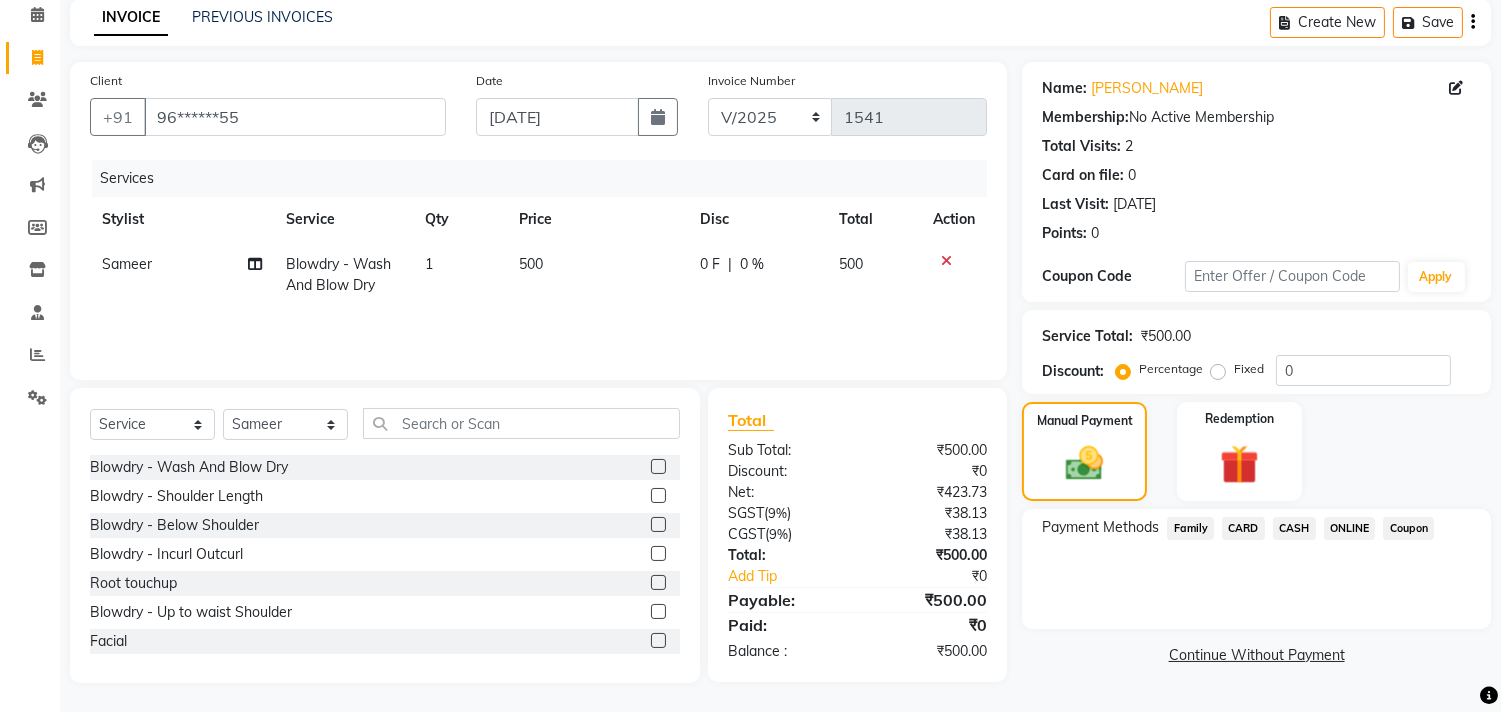 click on "ONLINE" 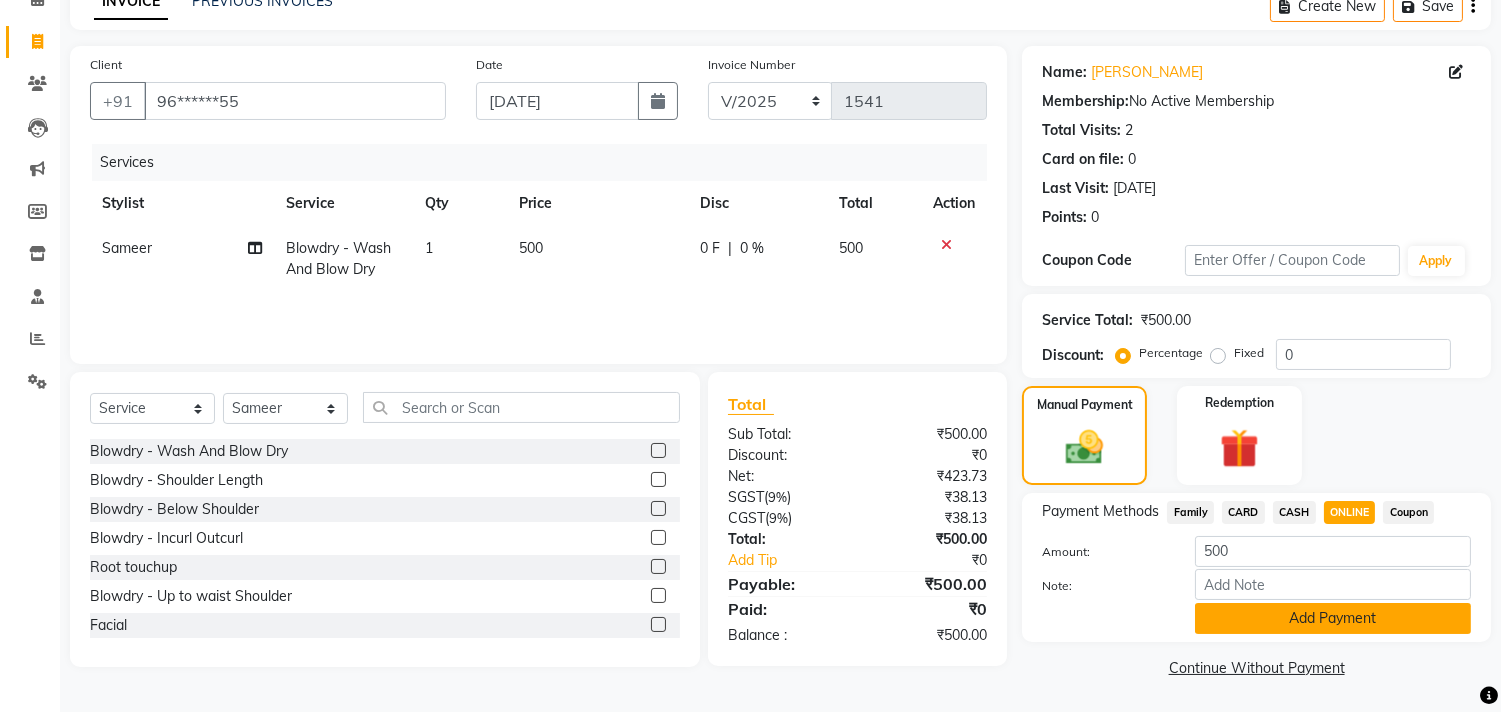 type 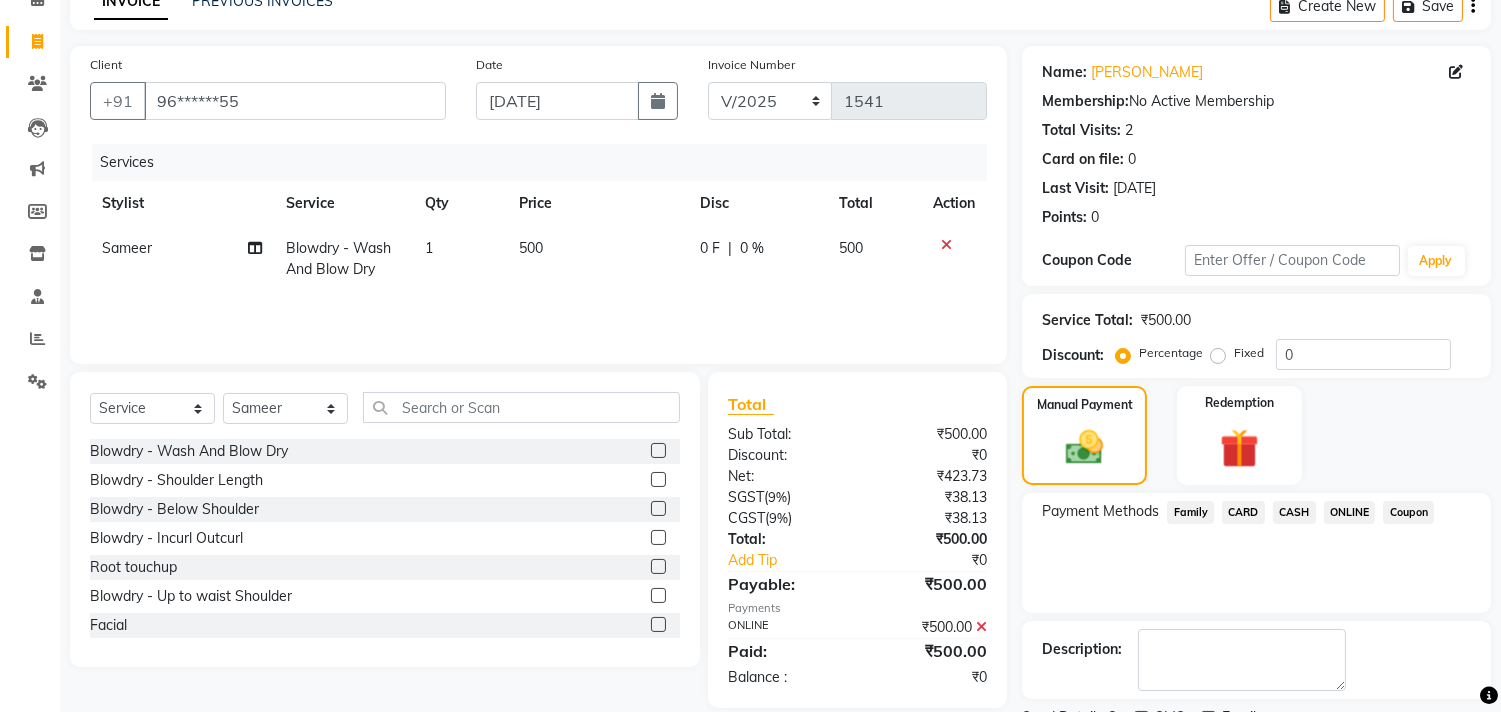 scroll, scrollTop: 187, scrollLeft: 0, axis: vertical 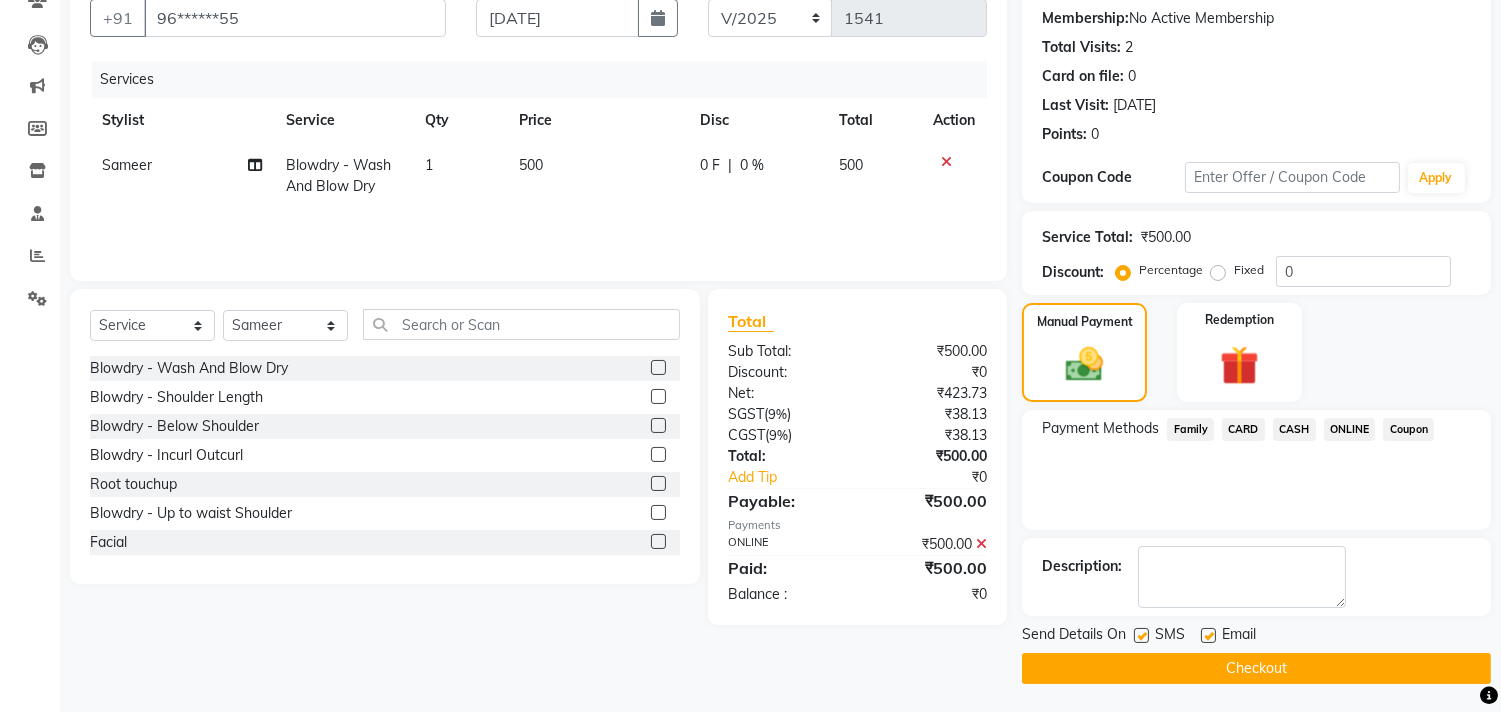 click on "Checkout" 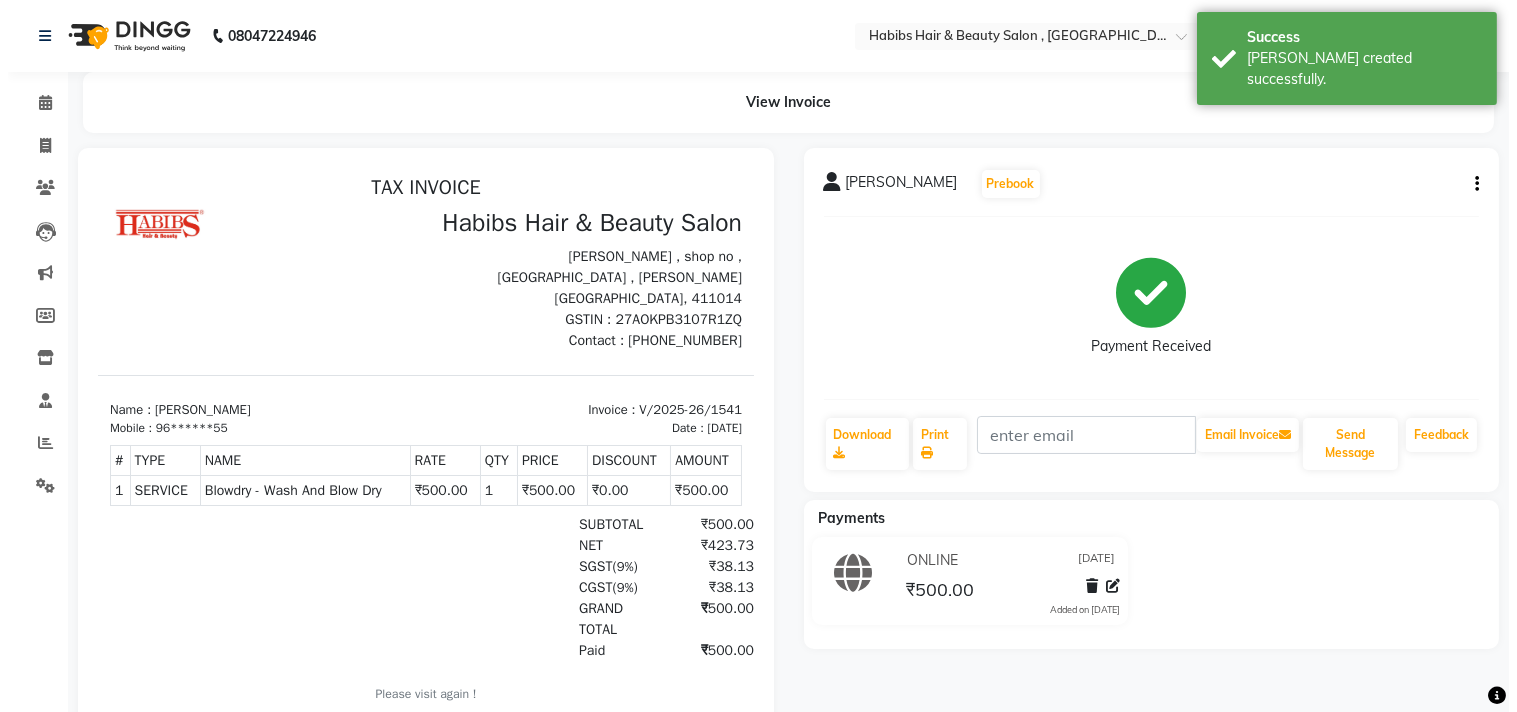 scroll, scrollTop: 0, scrollLeft: 0, axis: both 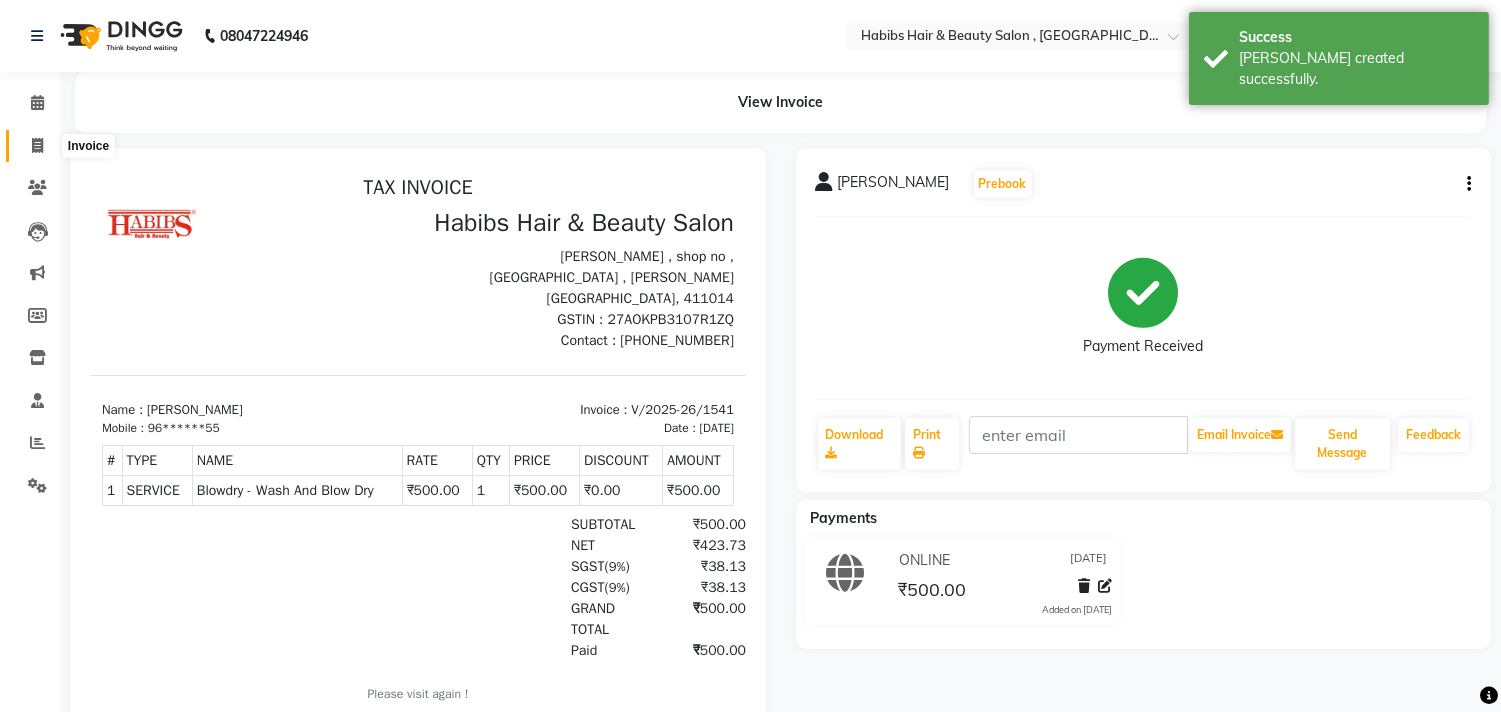 click 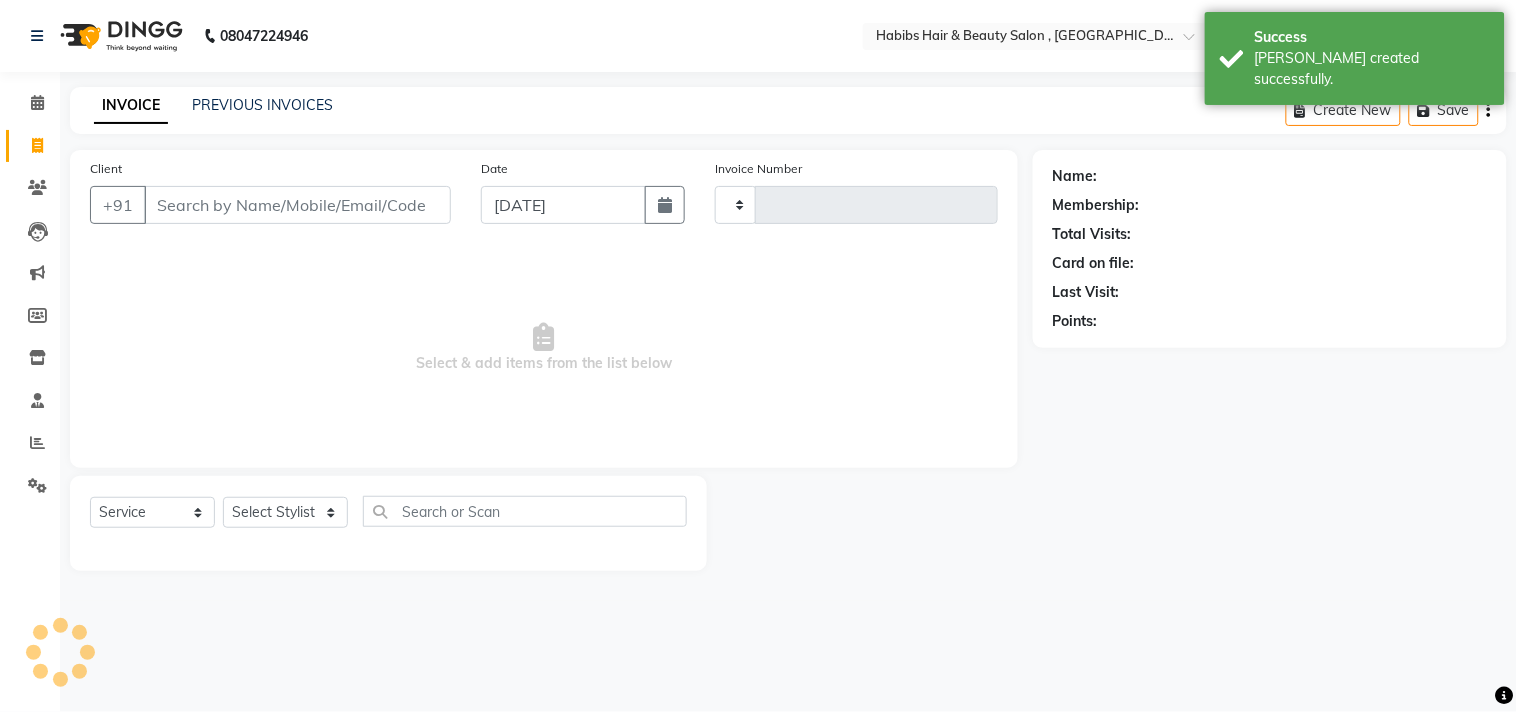 type on "1542" 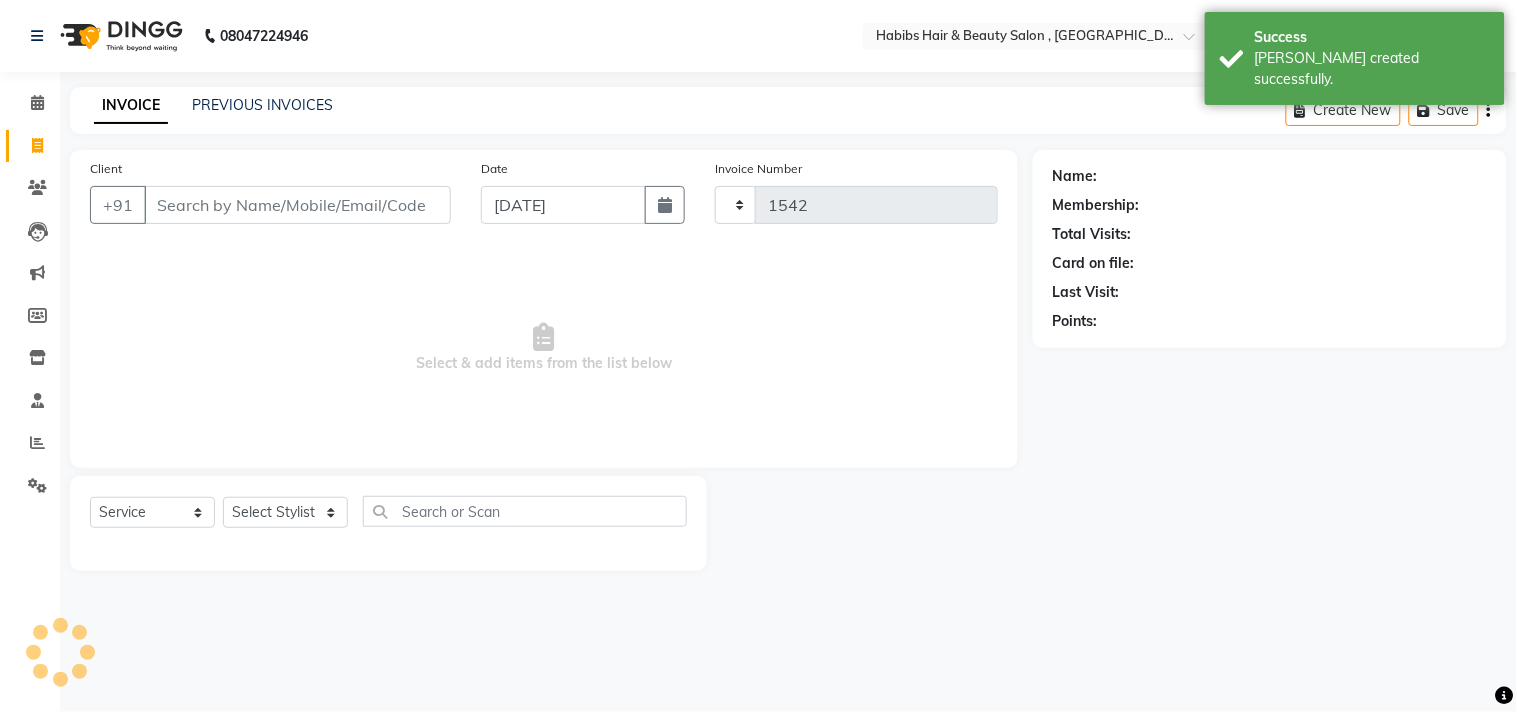 select on "4838" 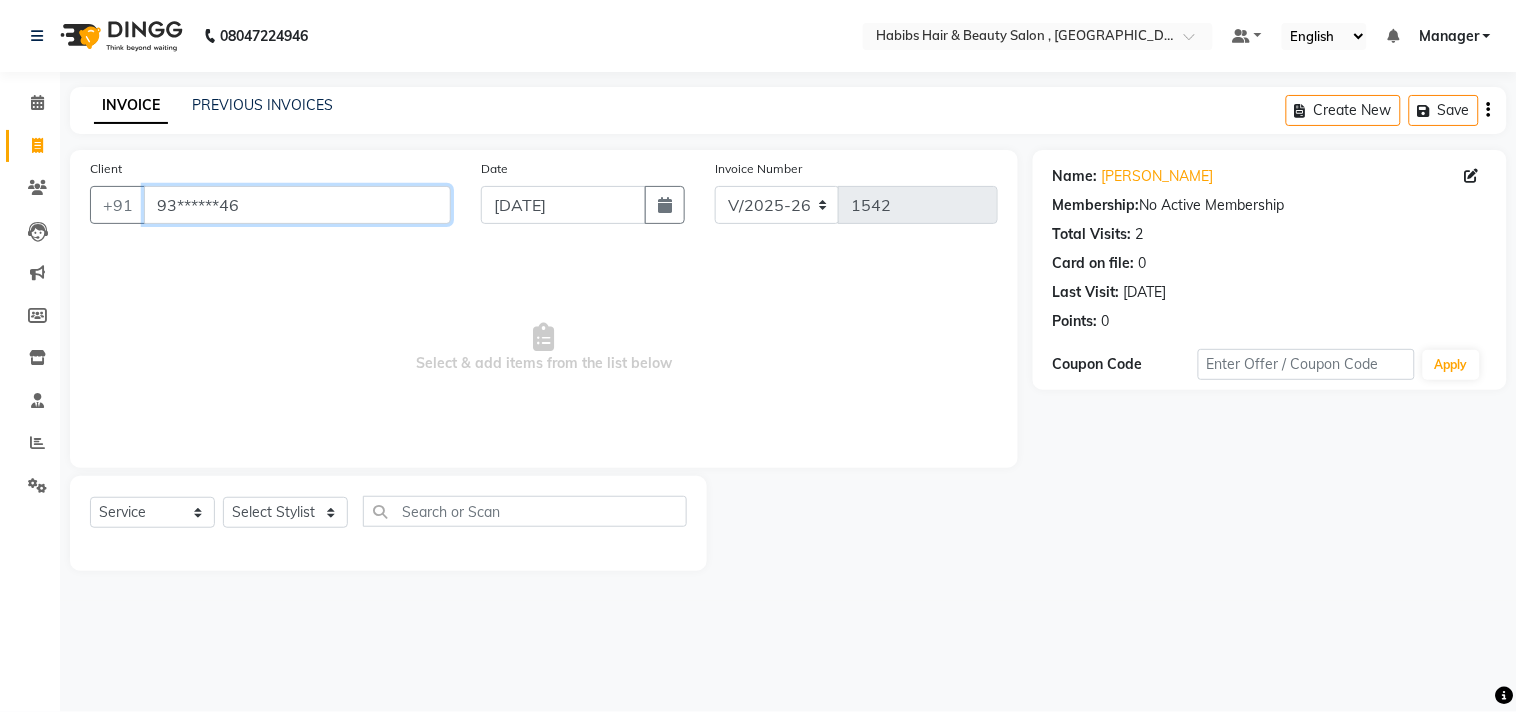 click on "93******46" at bounding box center (297, 205) 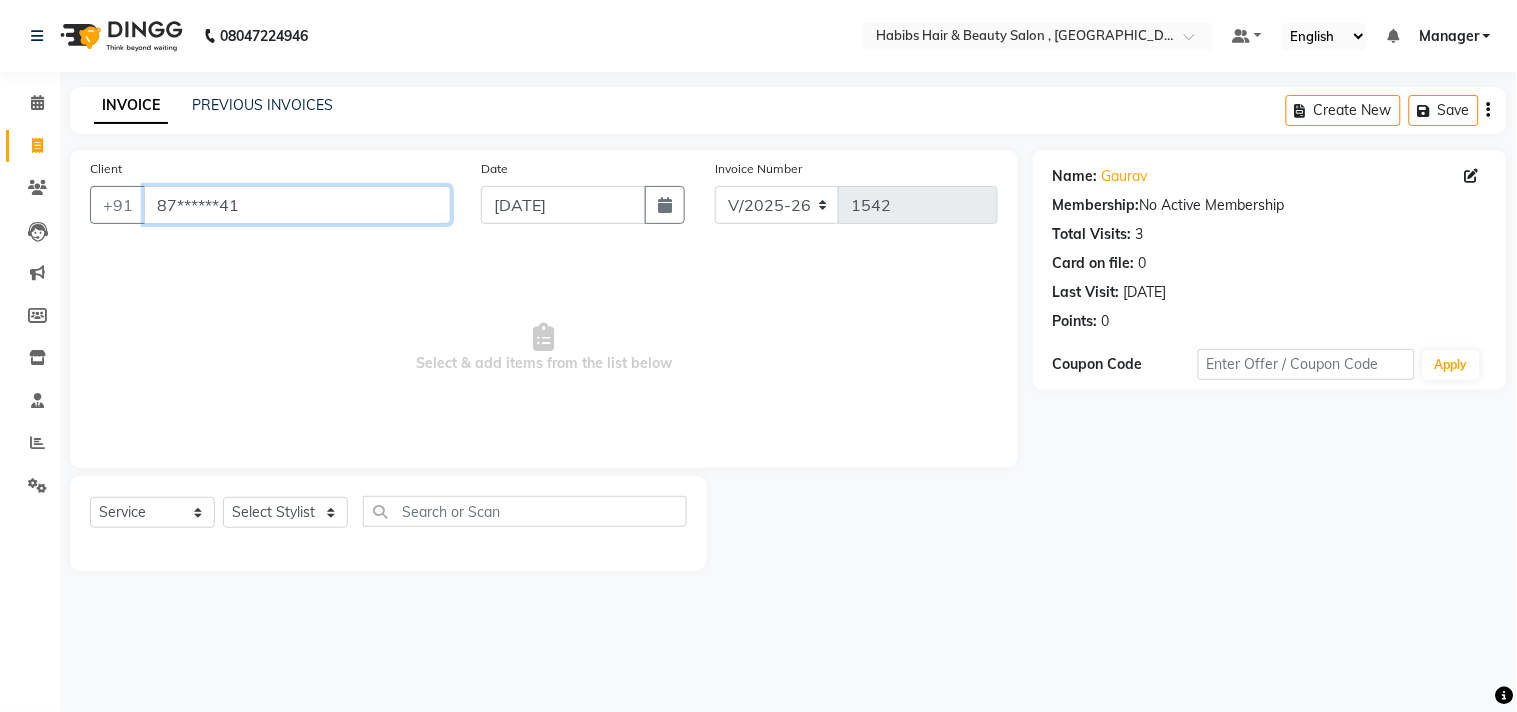 click on "87******41" at bounding box center (297, 205) 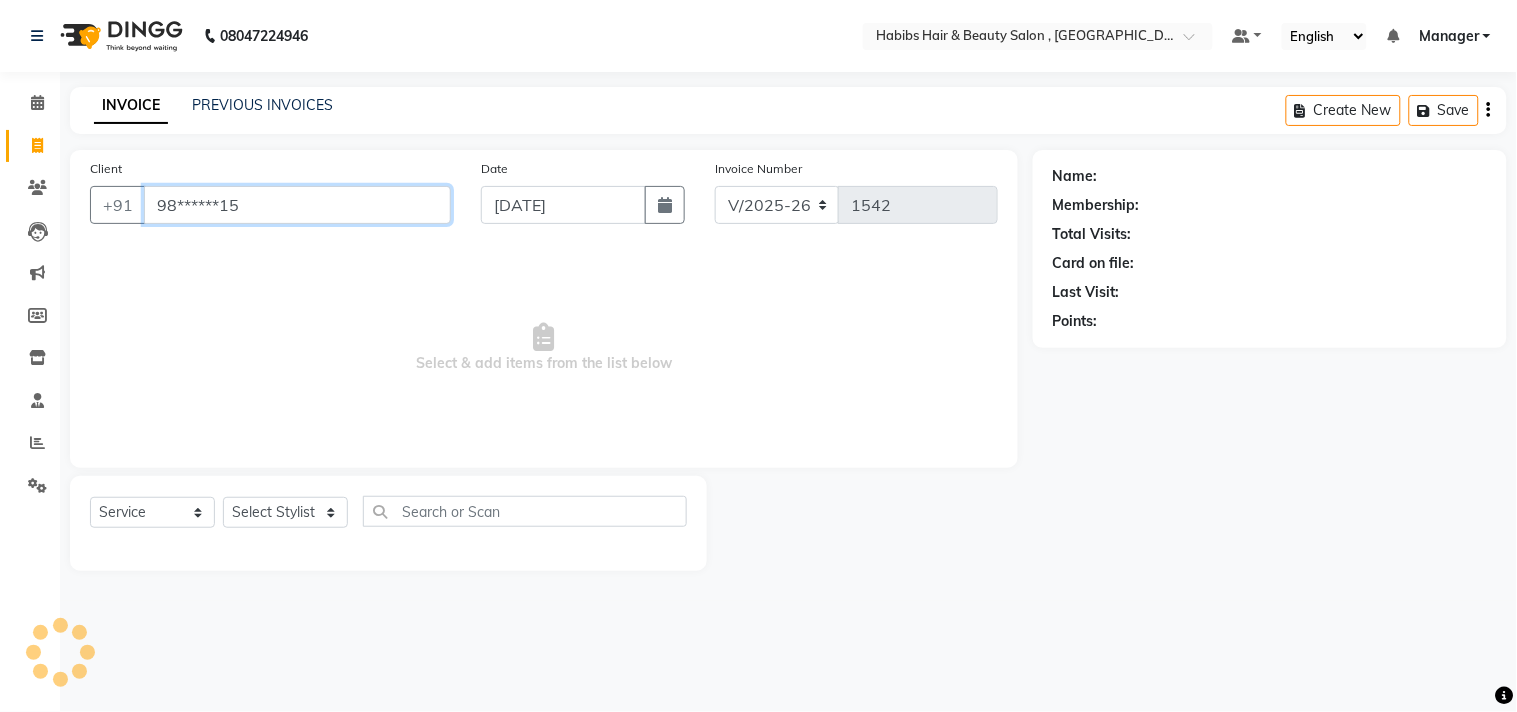 type on "98******15" 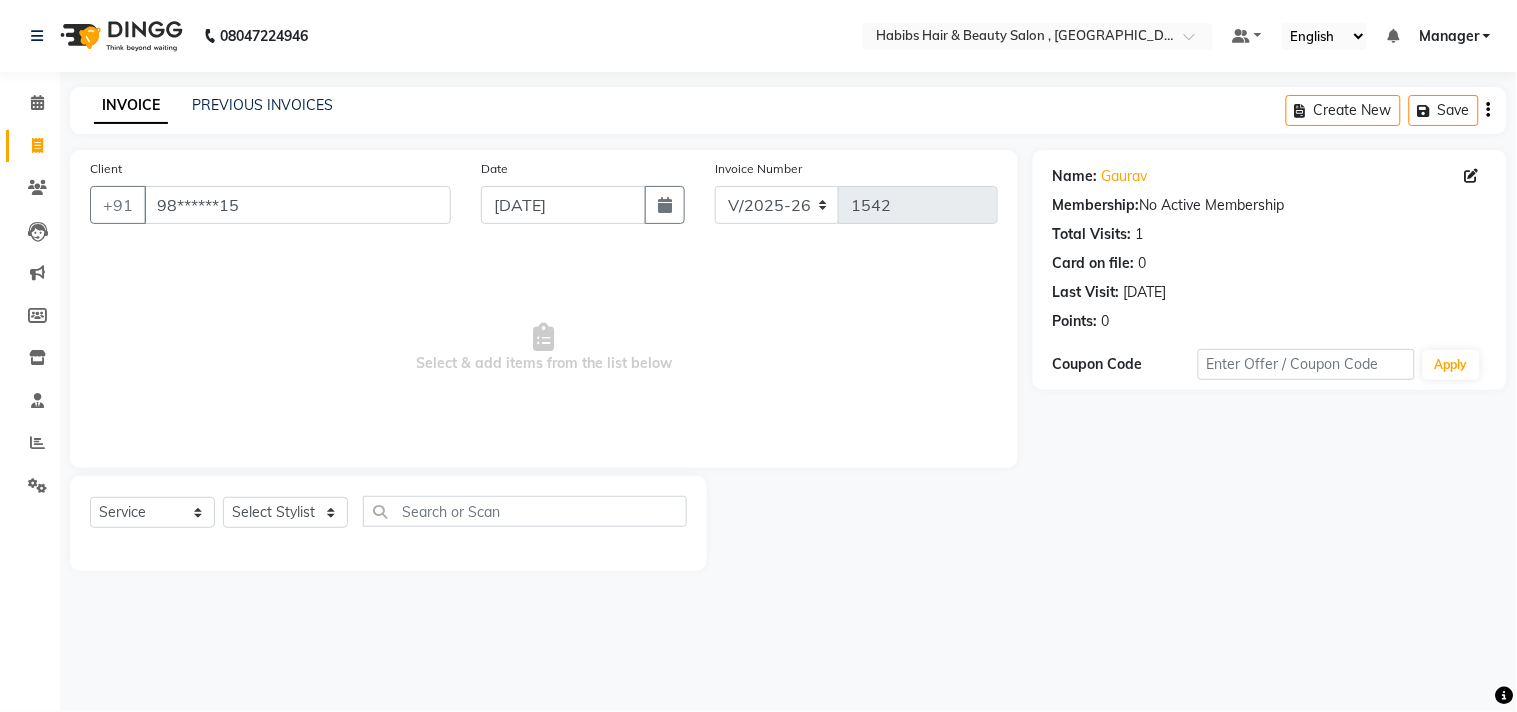 click on "Name: [PERSON_NAME]" 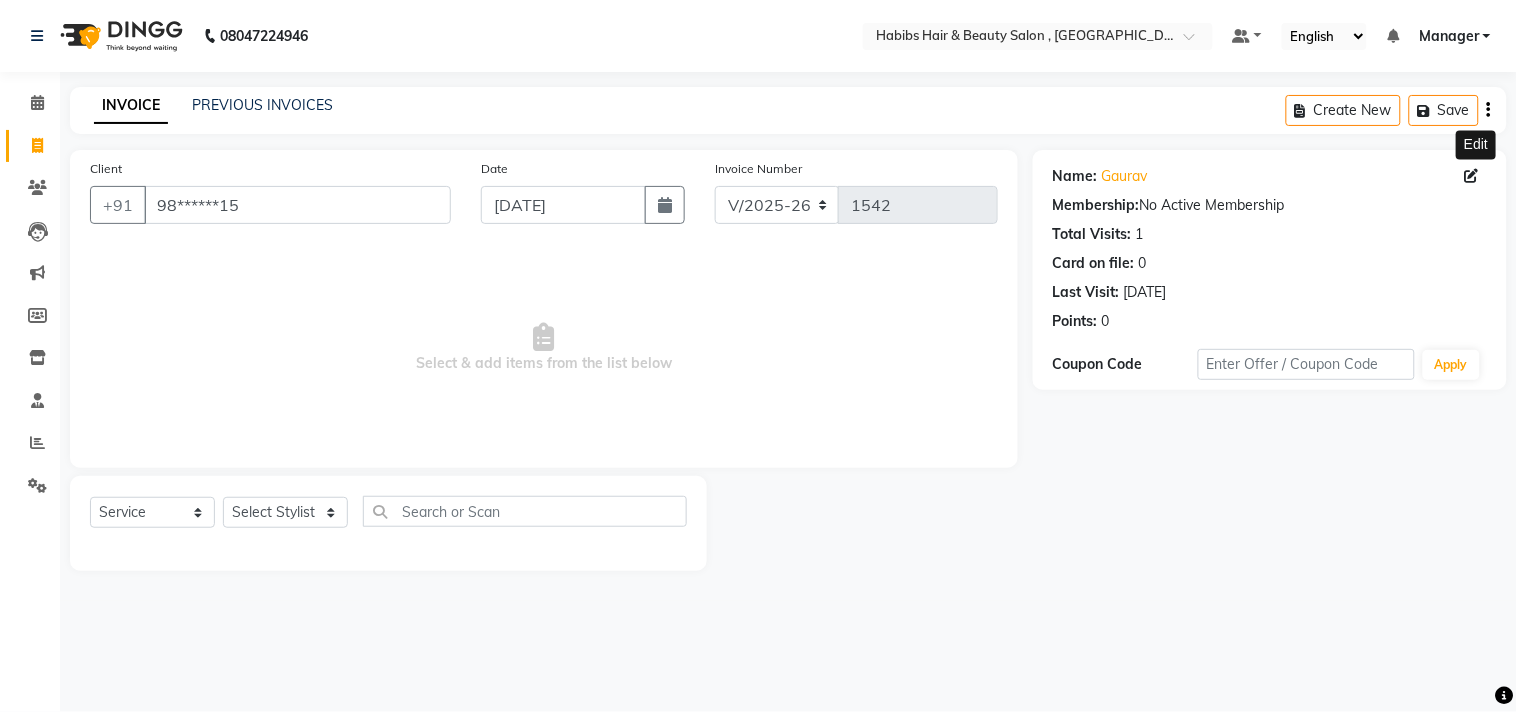 click 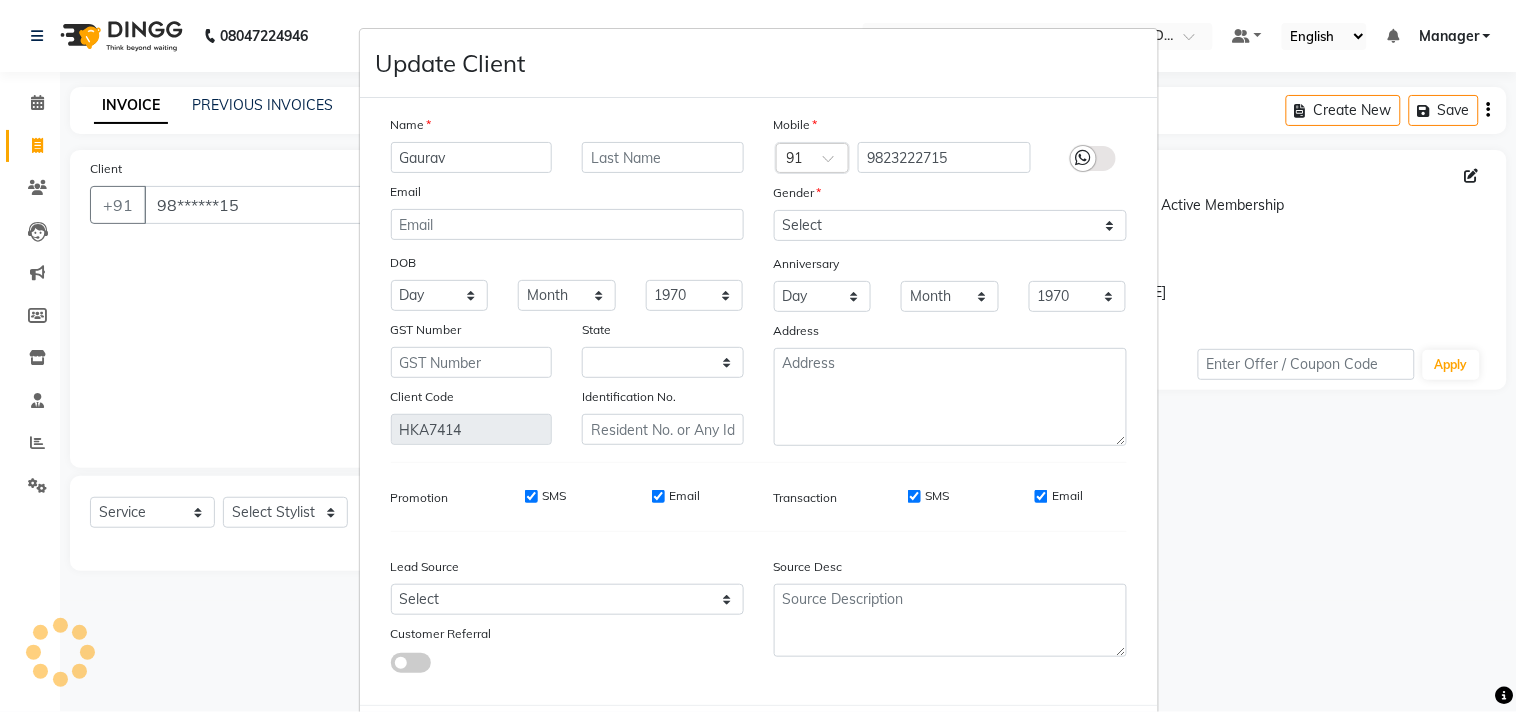 select on "22" 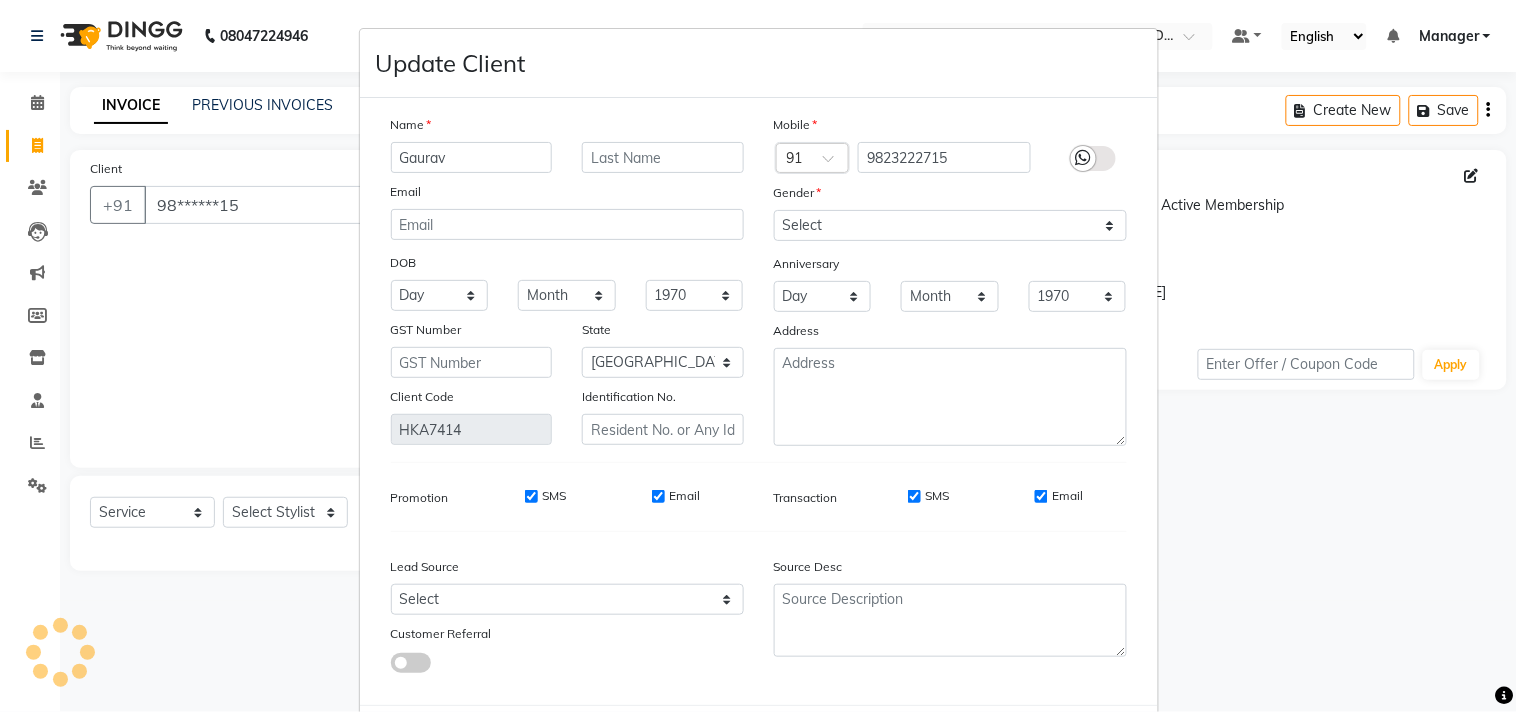 click on "Gaurav" at bounding box center (472, 157) 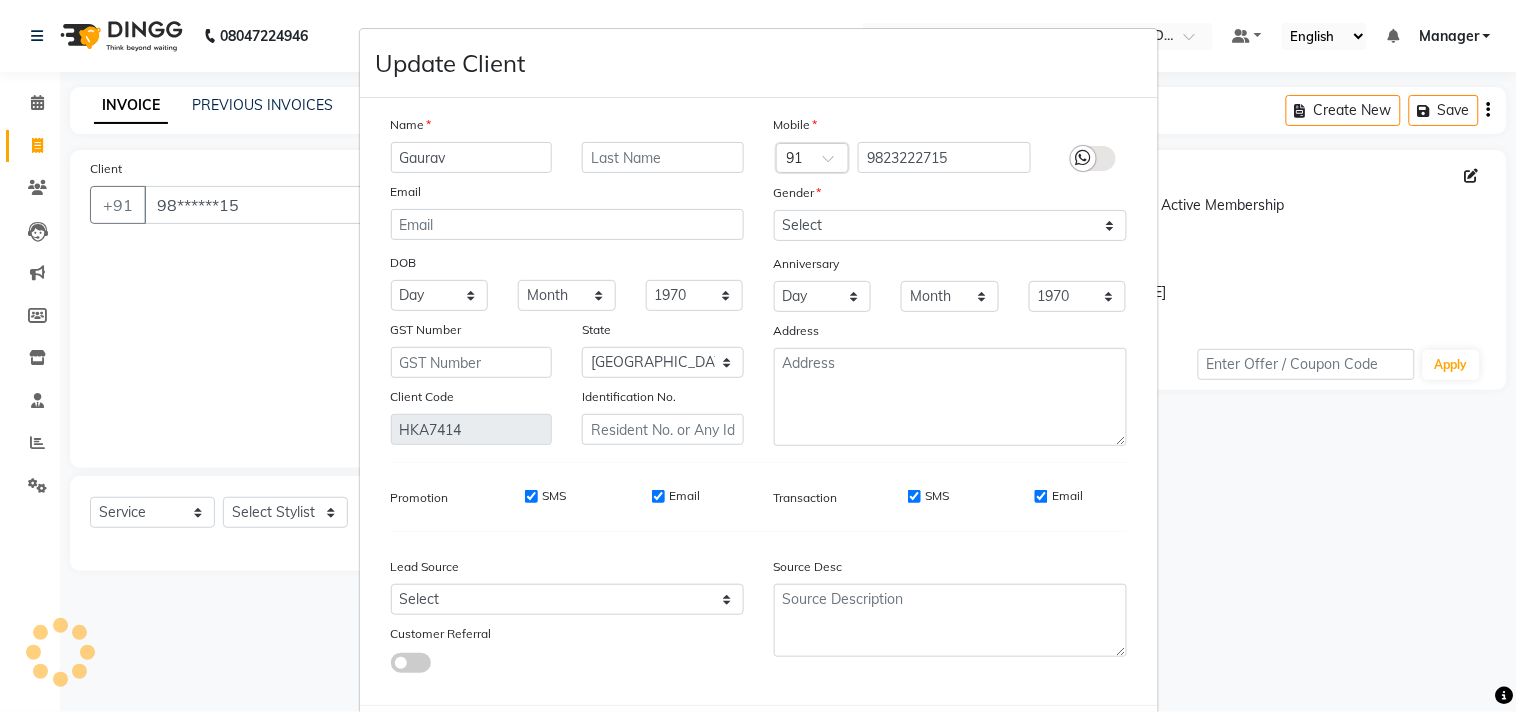 click on "Gaurav" at bounding box center (472, 157) 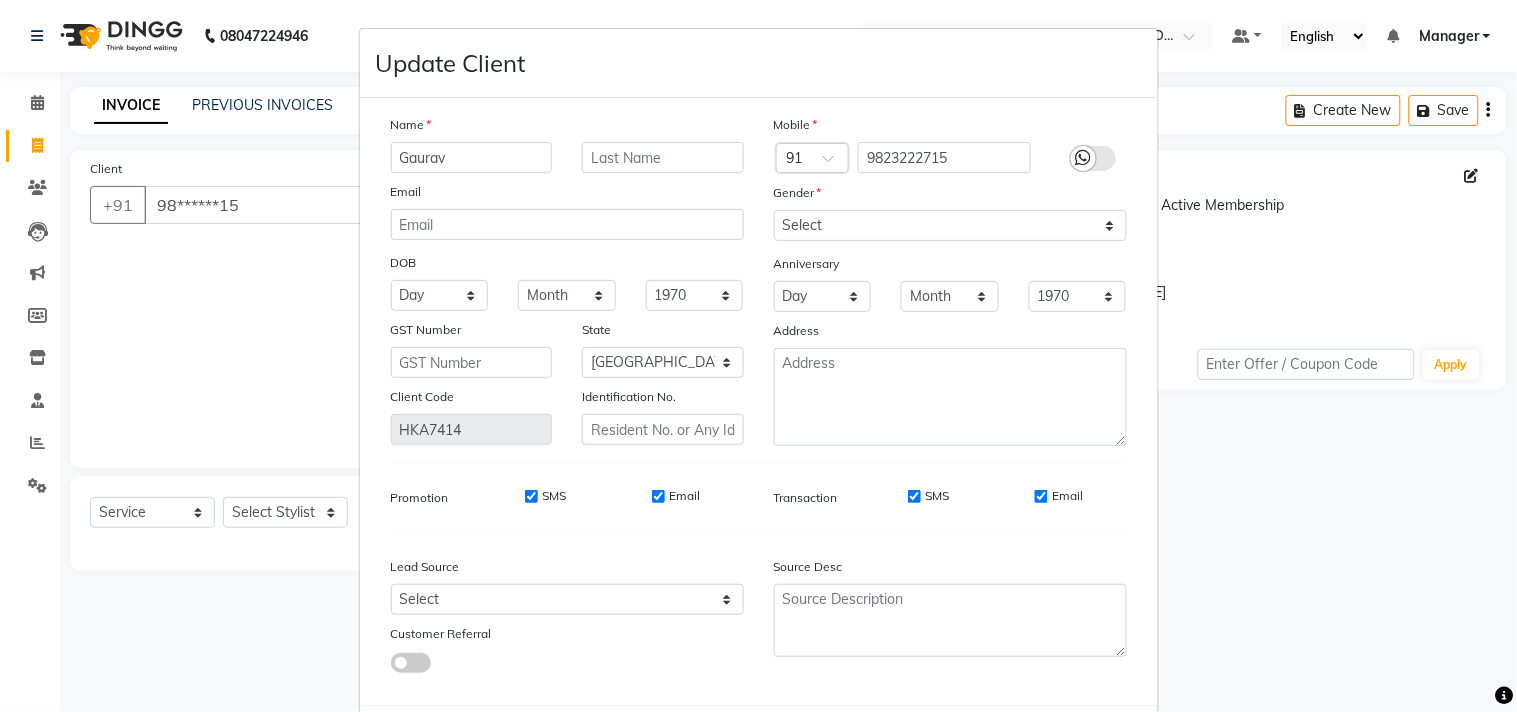 click on "Gaurav" at bounding box center (472, 157) 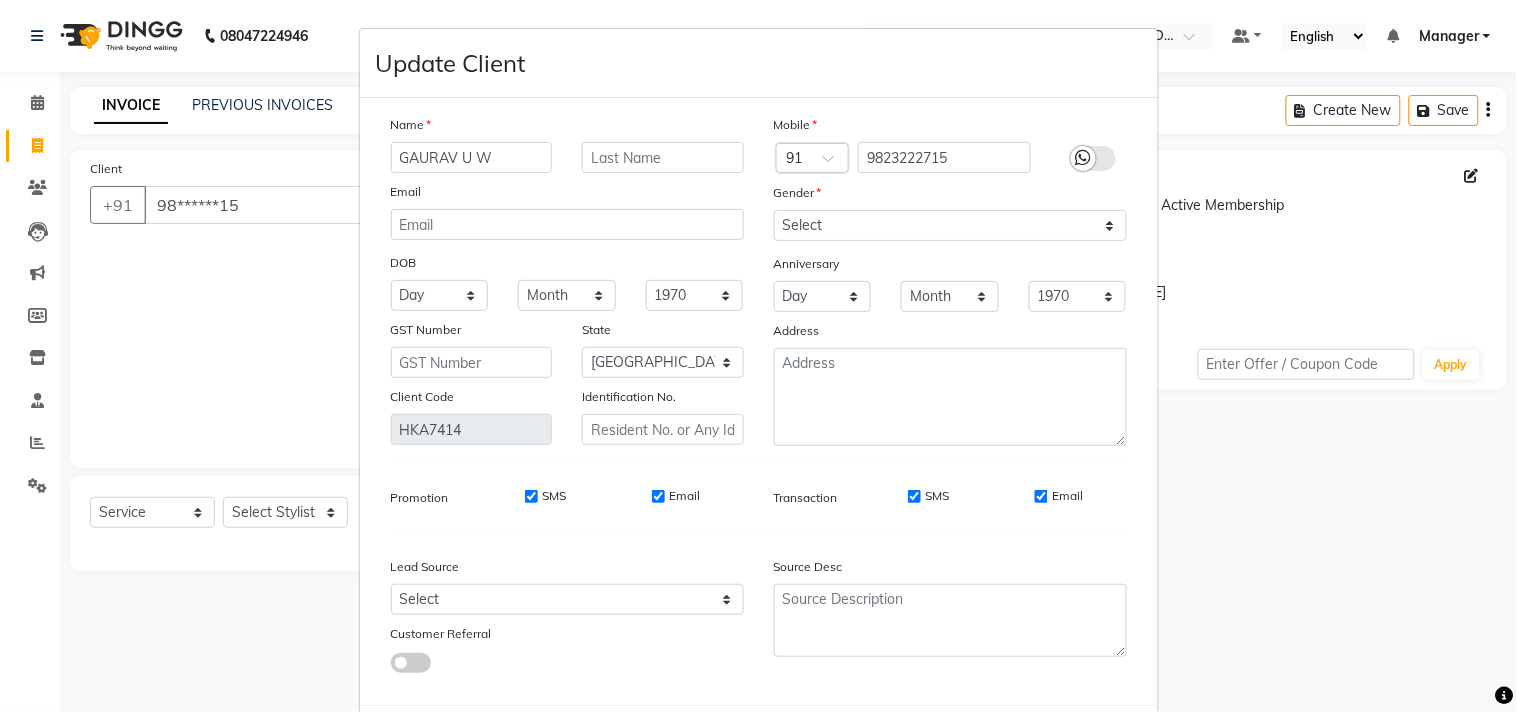 type on "GAURAV U W" 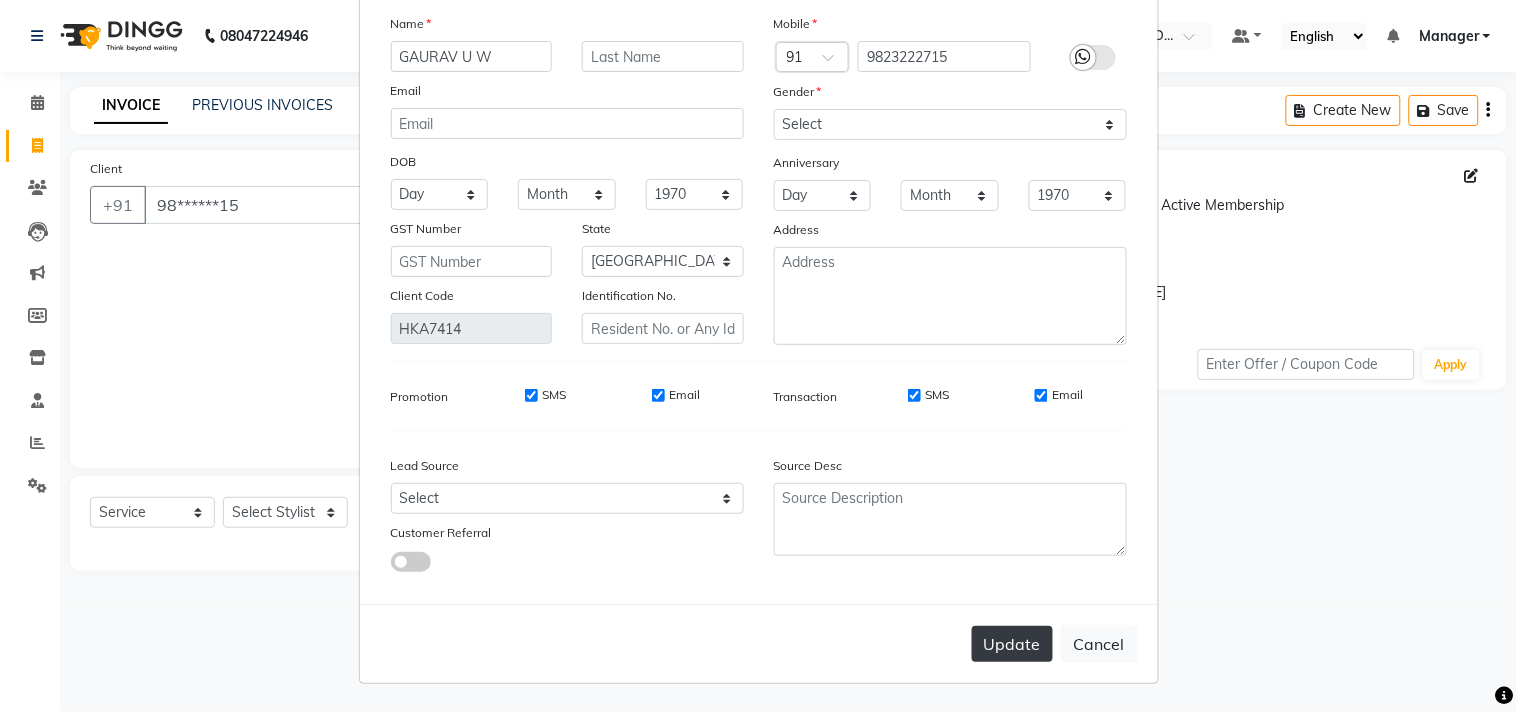 scroll, scrollTop: 103, scrollLeft: 0, axis: vertical 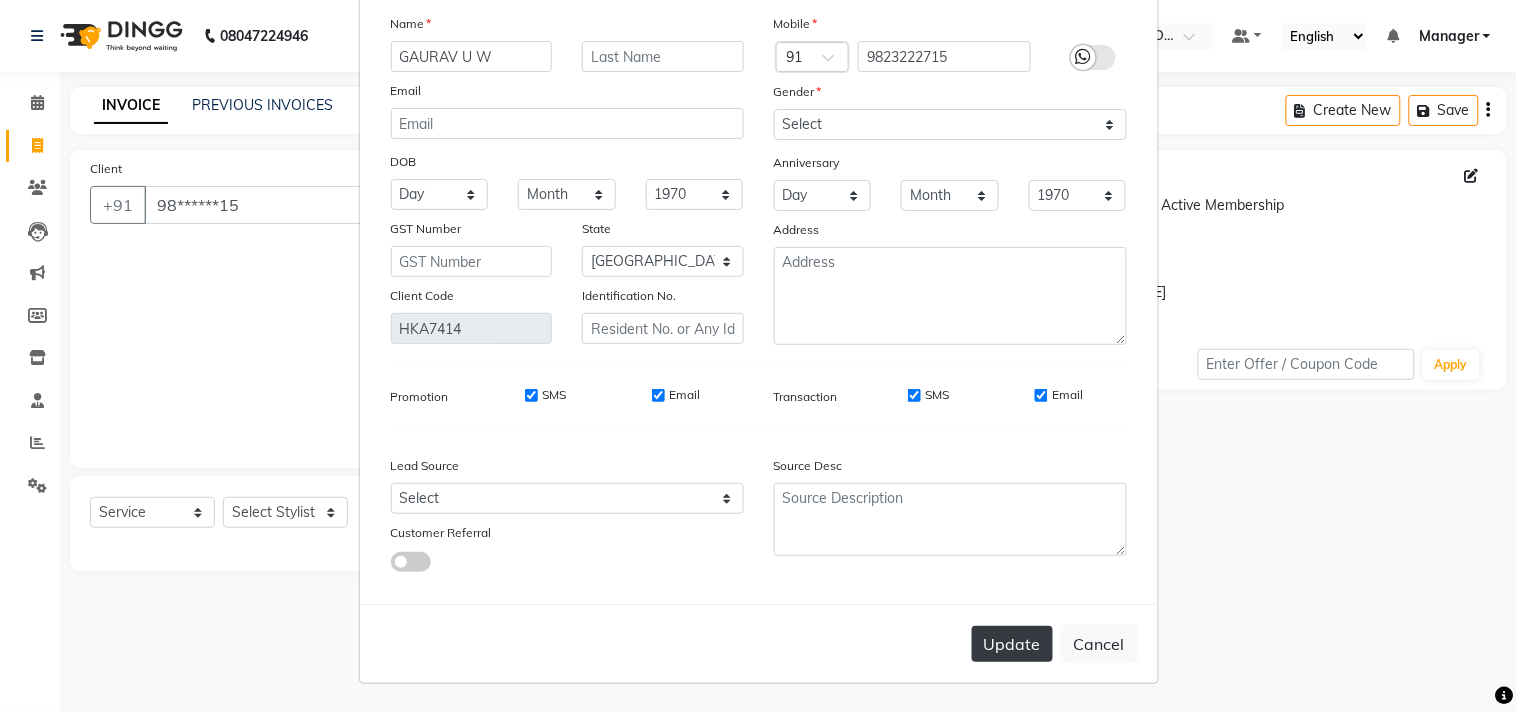 click on "Update" at bounding box center (1012, 644) 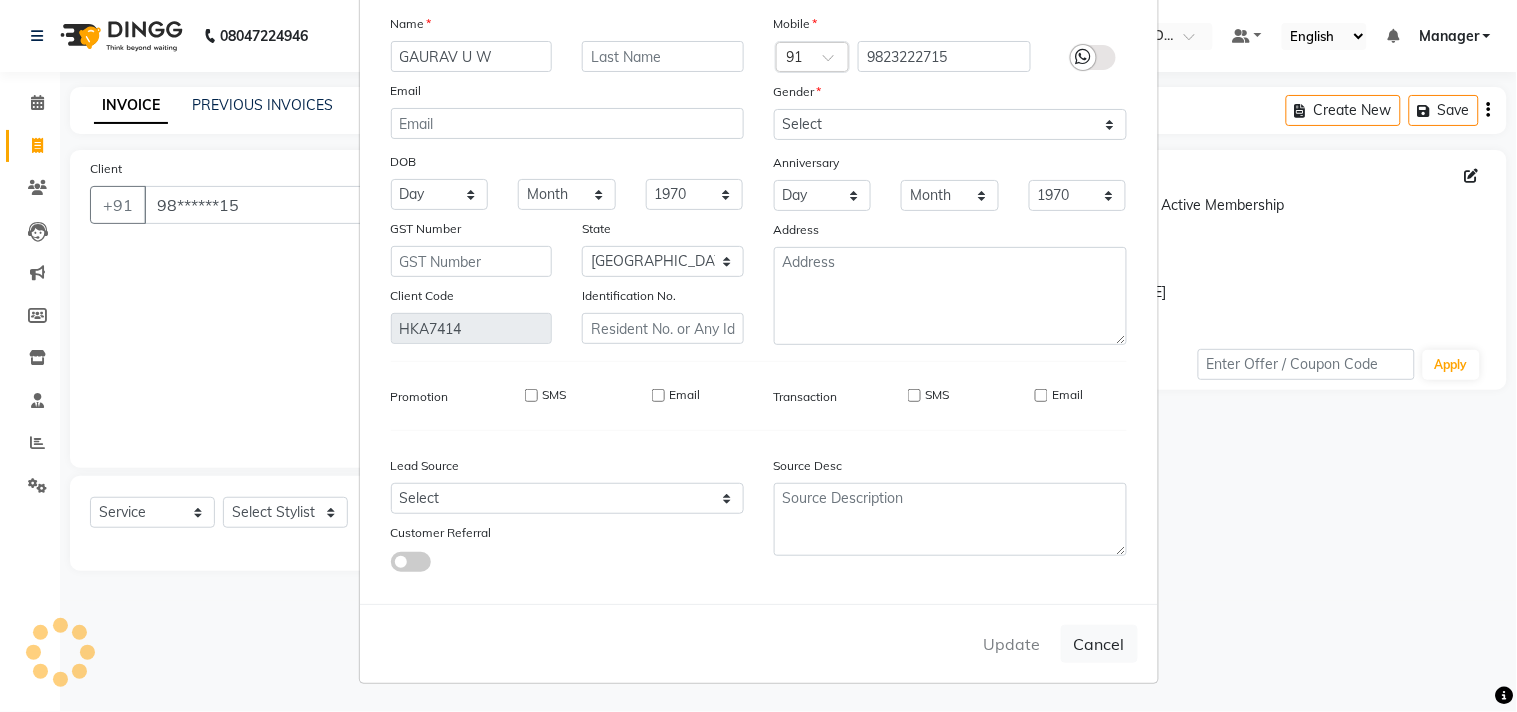 type 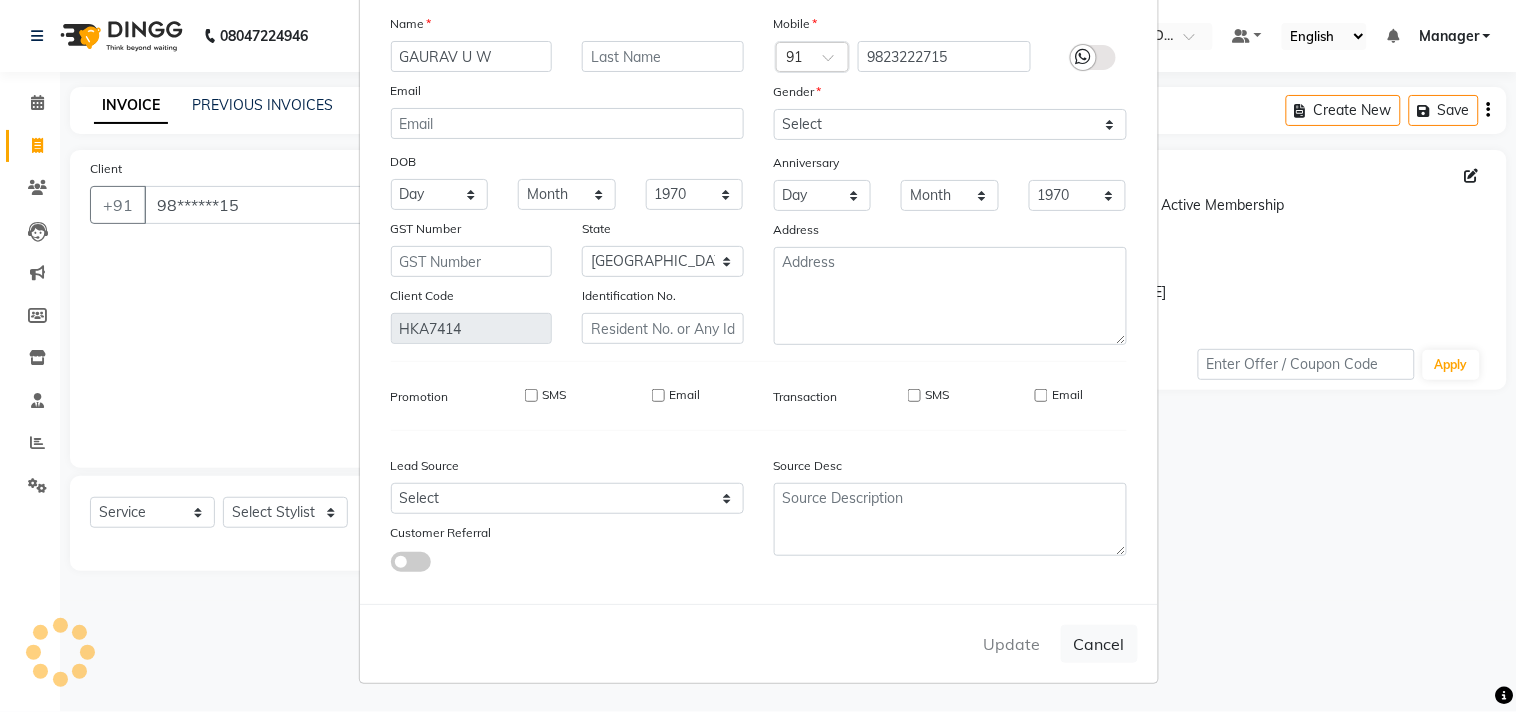 select 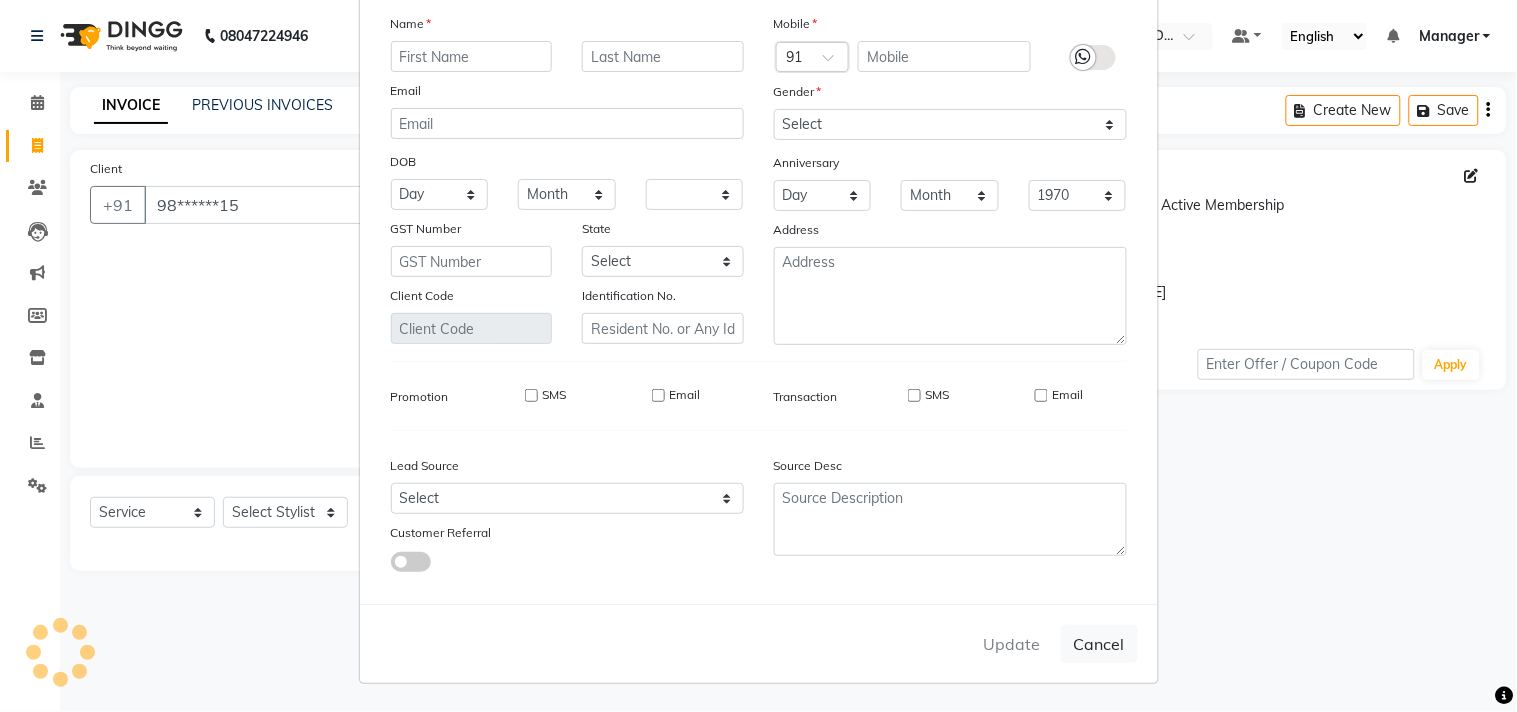 select 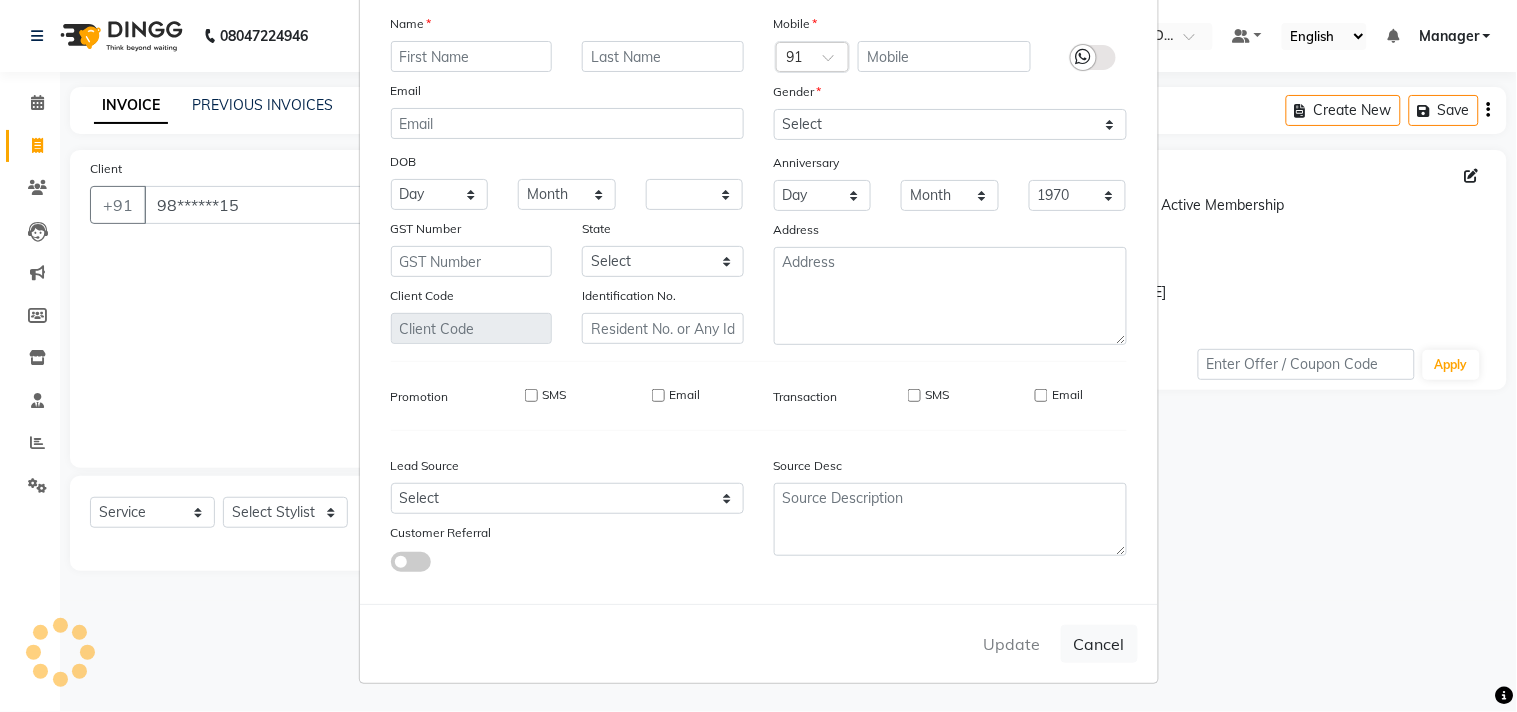 select 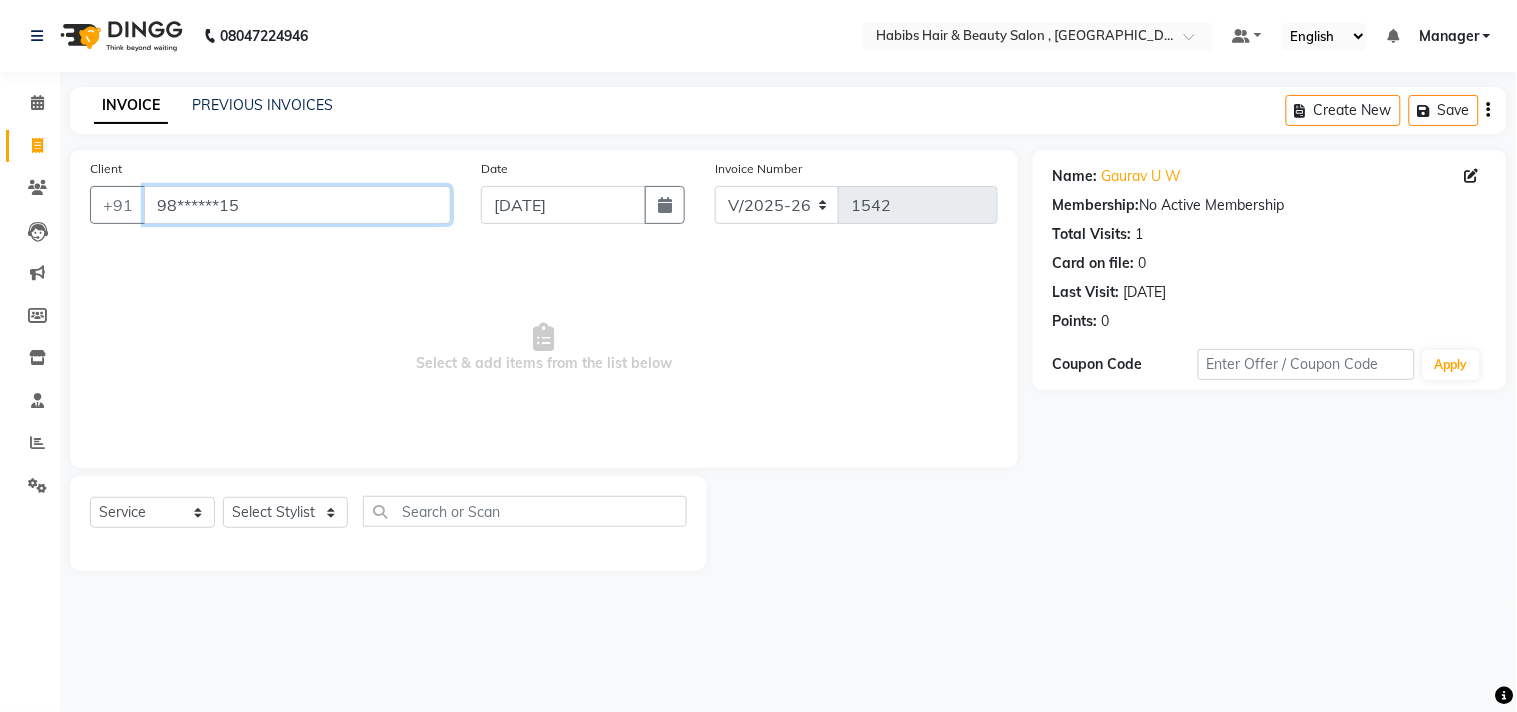 click on "98******15" at bounding box center (297, 205) 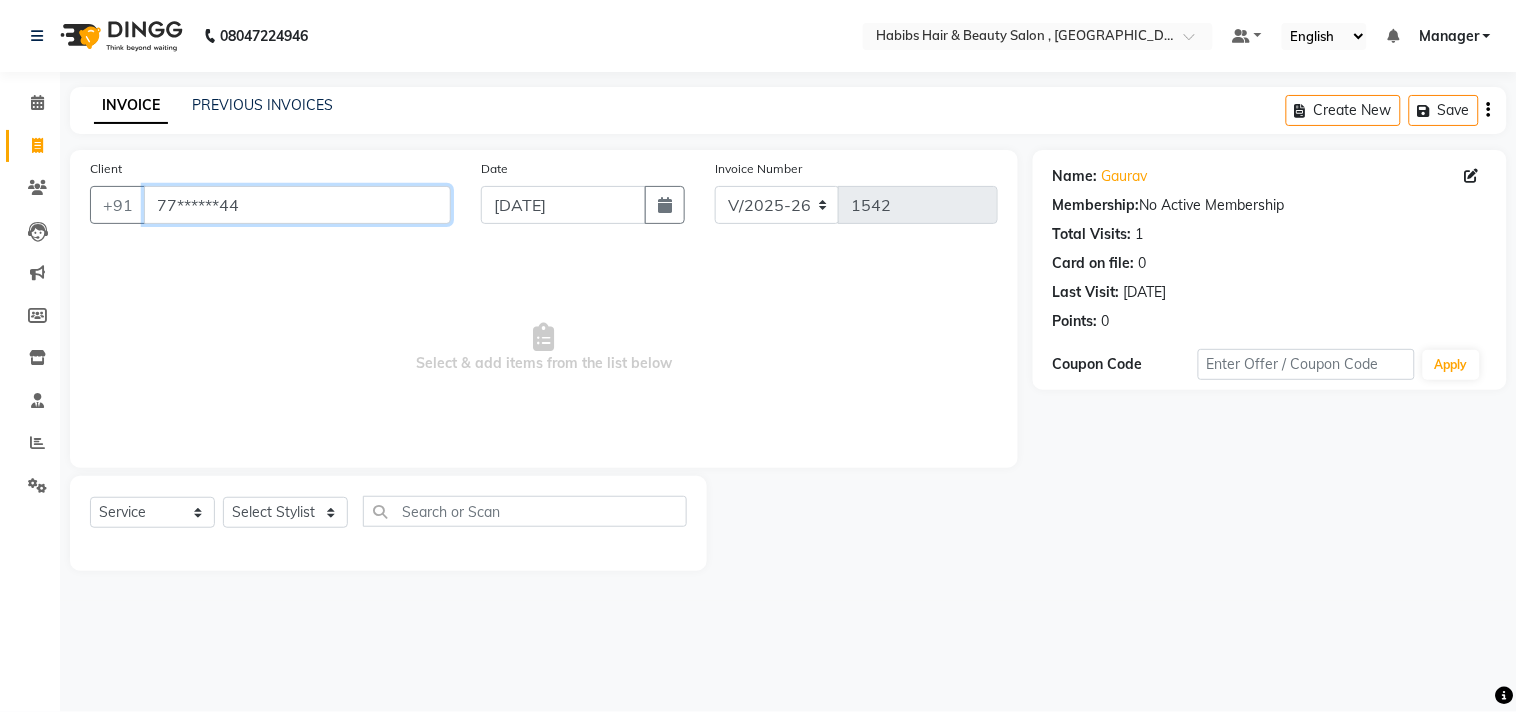 click on "77******44" at bounding box center (297, 205) 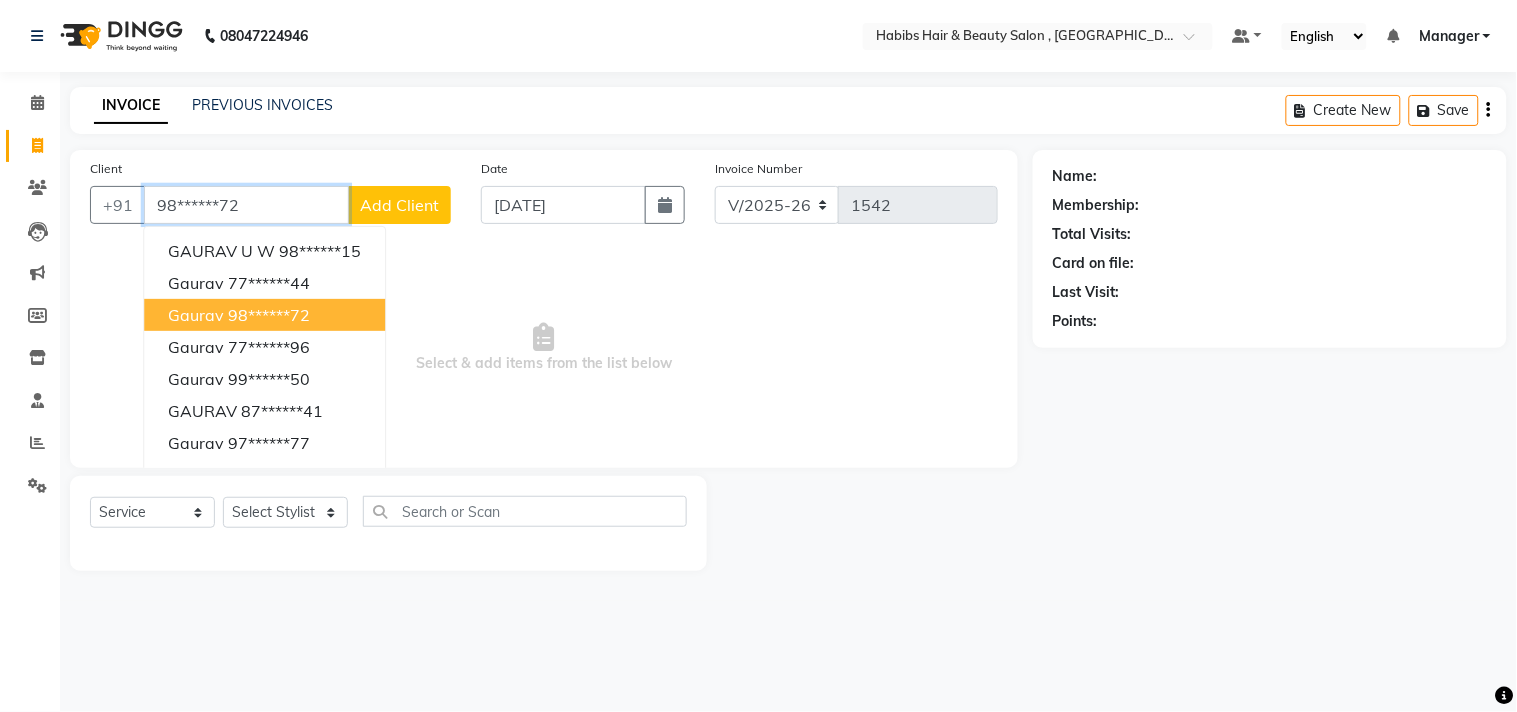 type on "98******72" 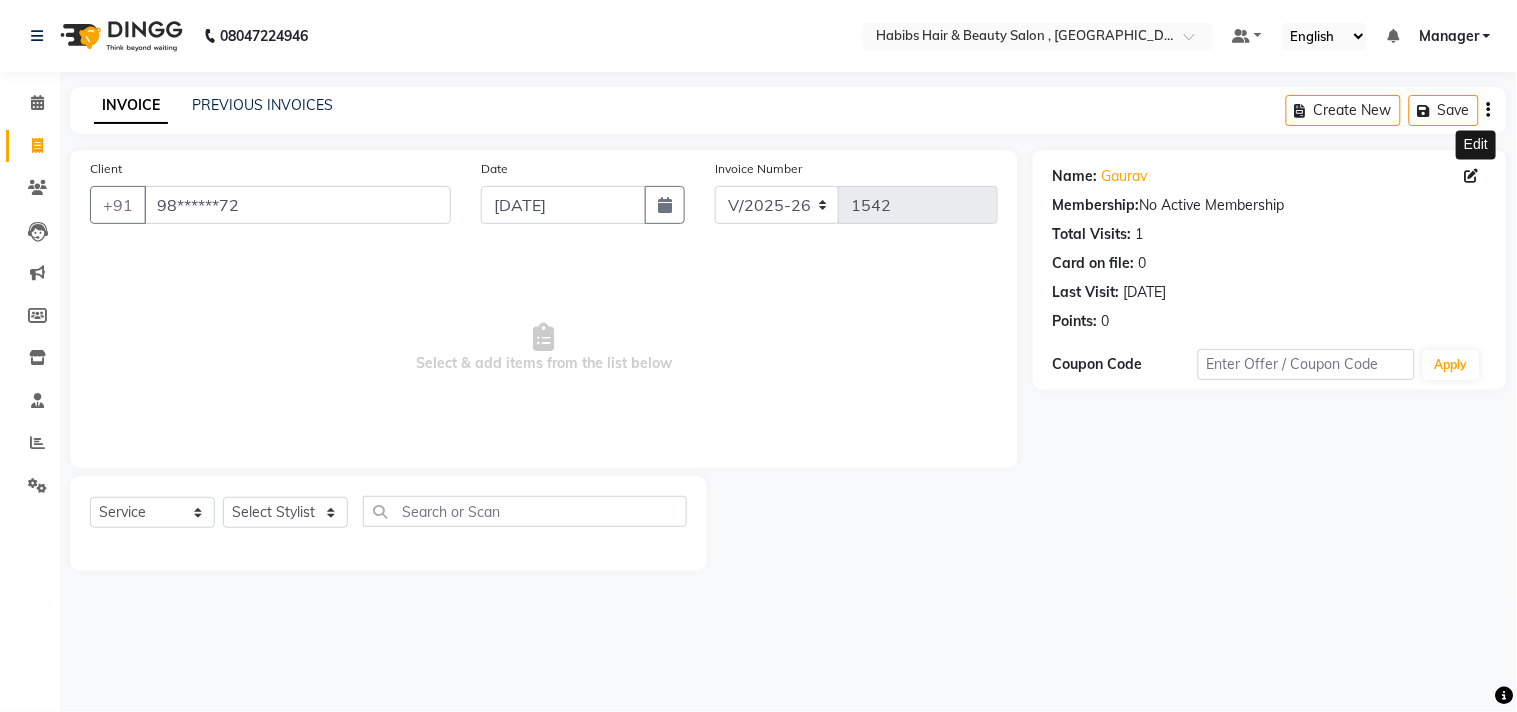click 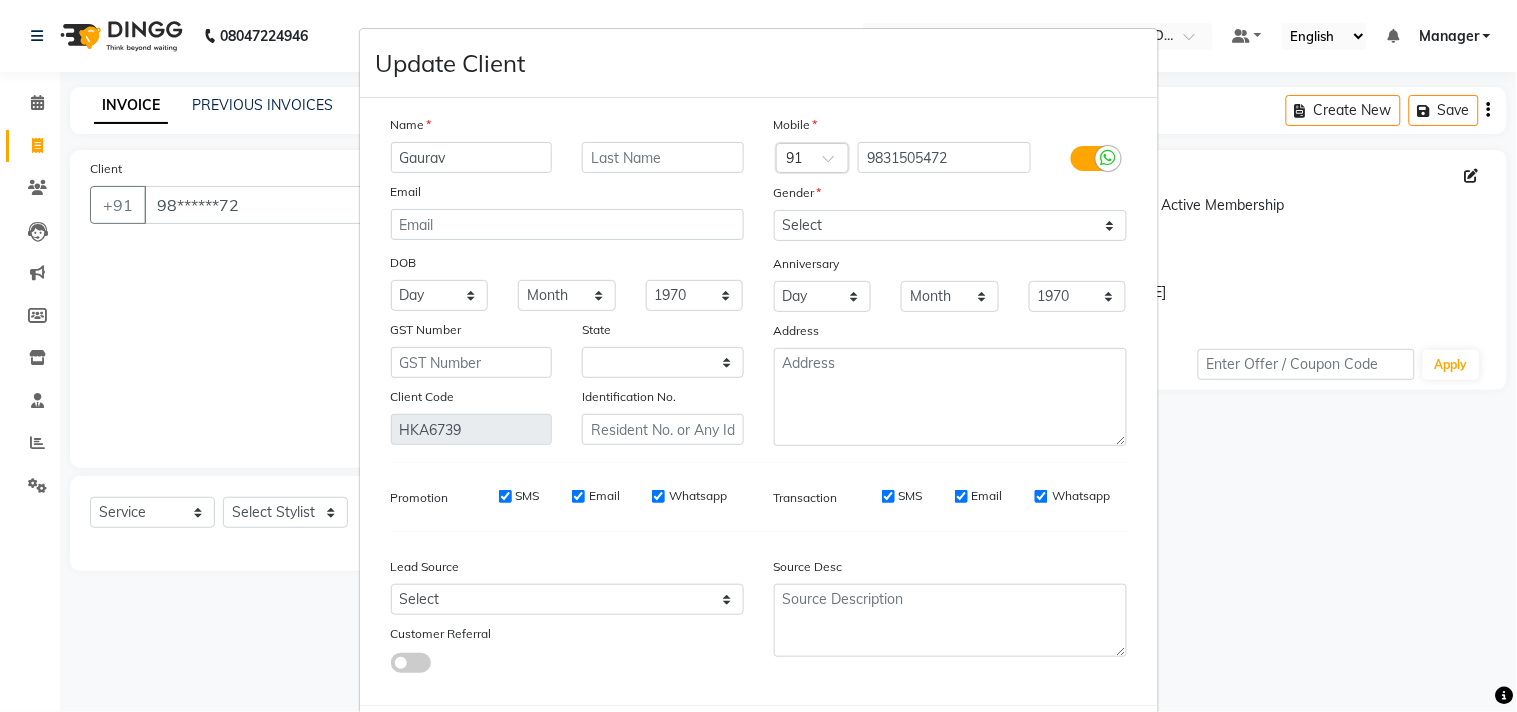 select on "22" 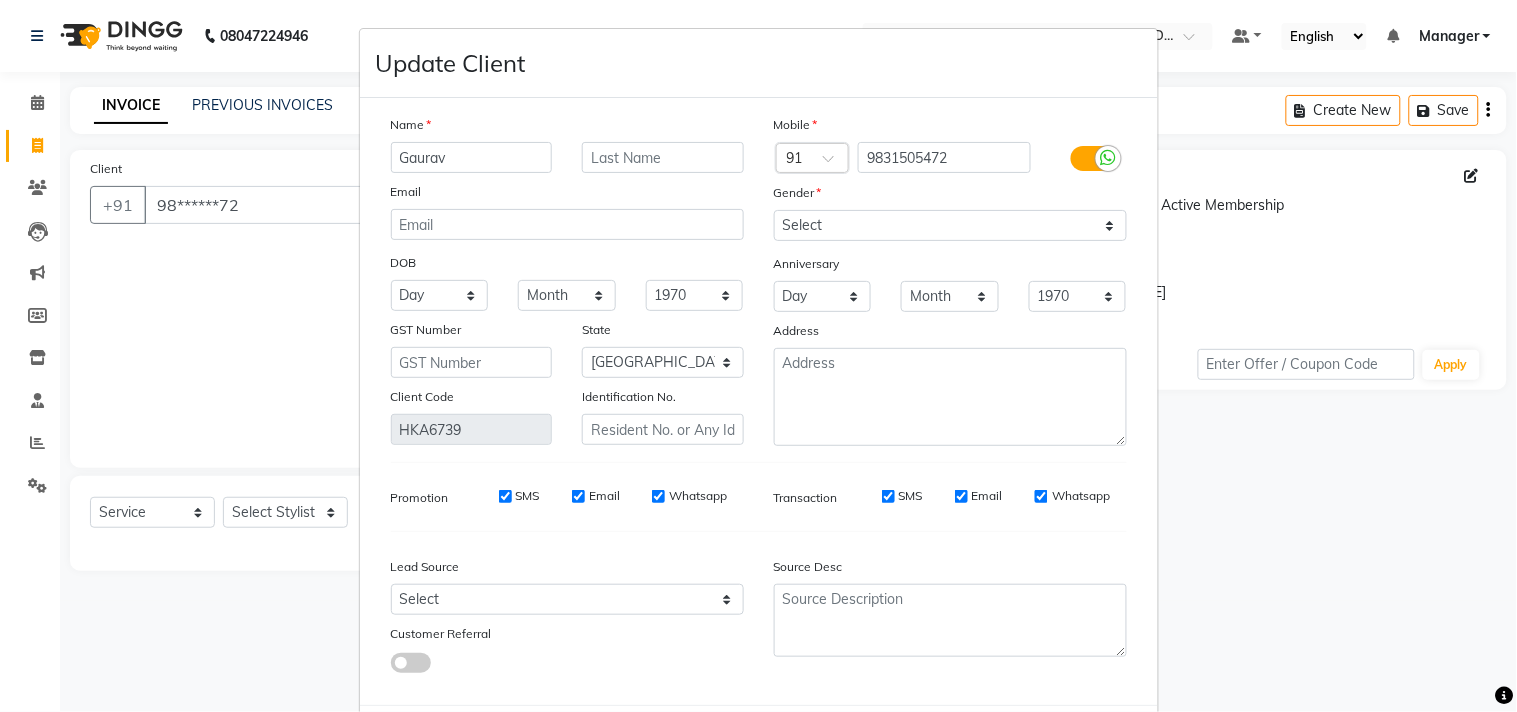click on "Gaurav" at bounding box center [472, 157] 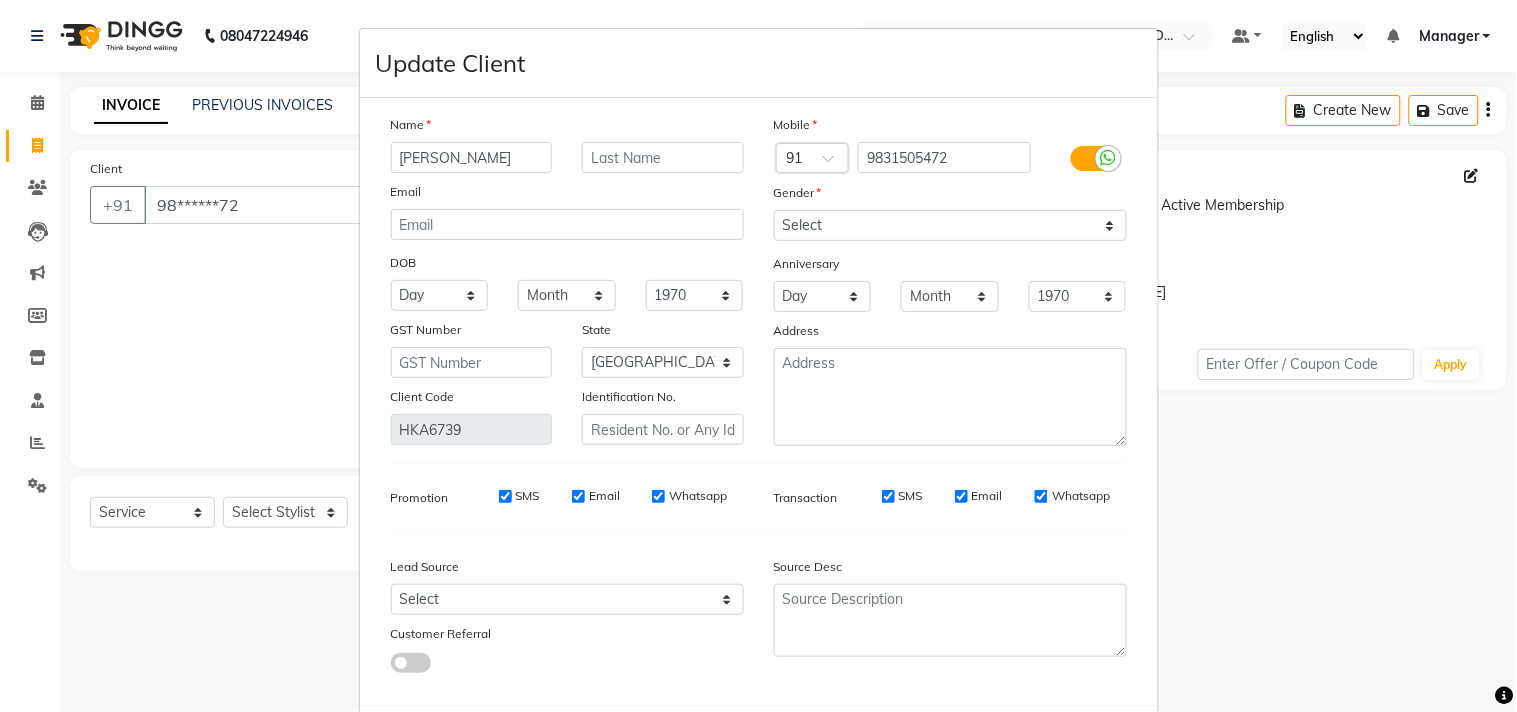 type on "[PERSON_NAME]" 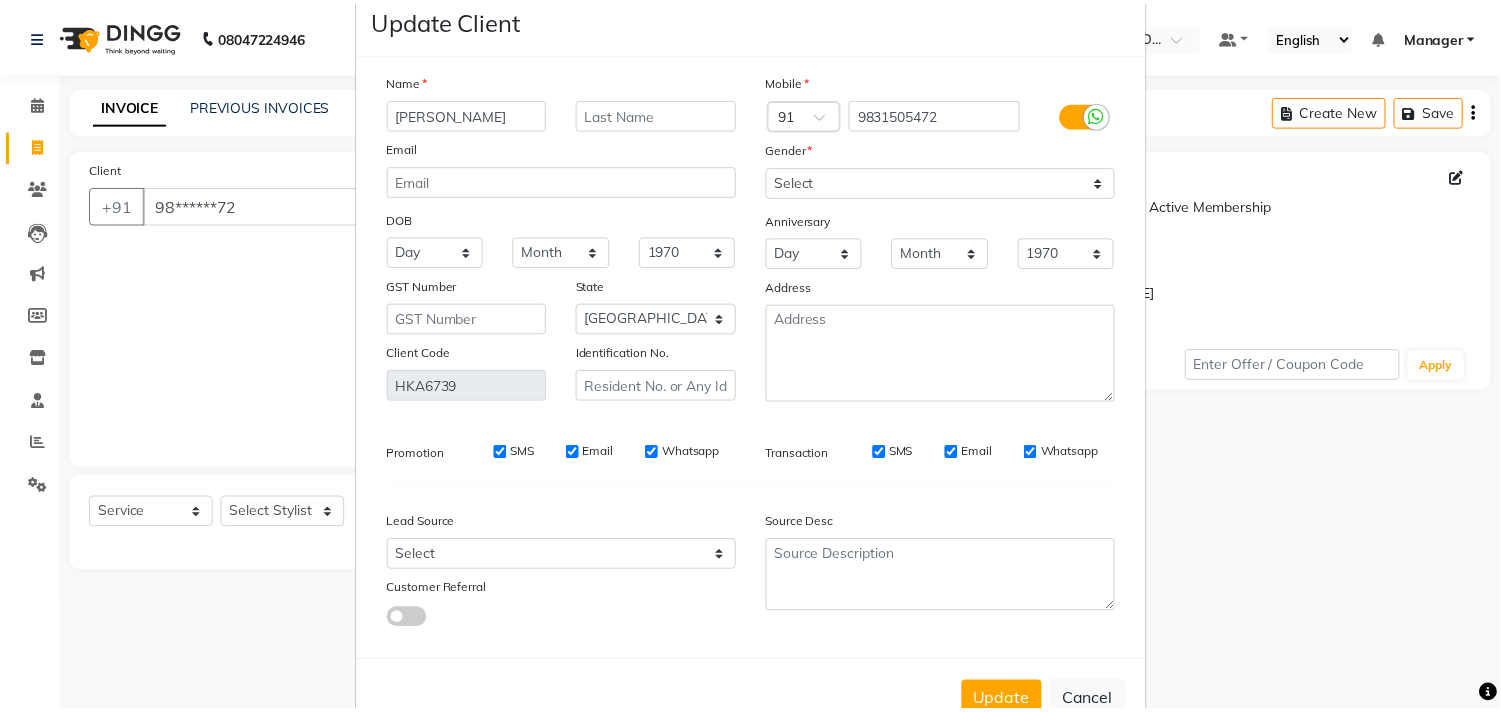 scroll, scrollTop: 103, scrollLeft: 0, axis: vertical 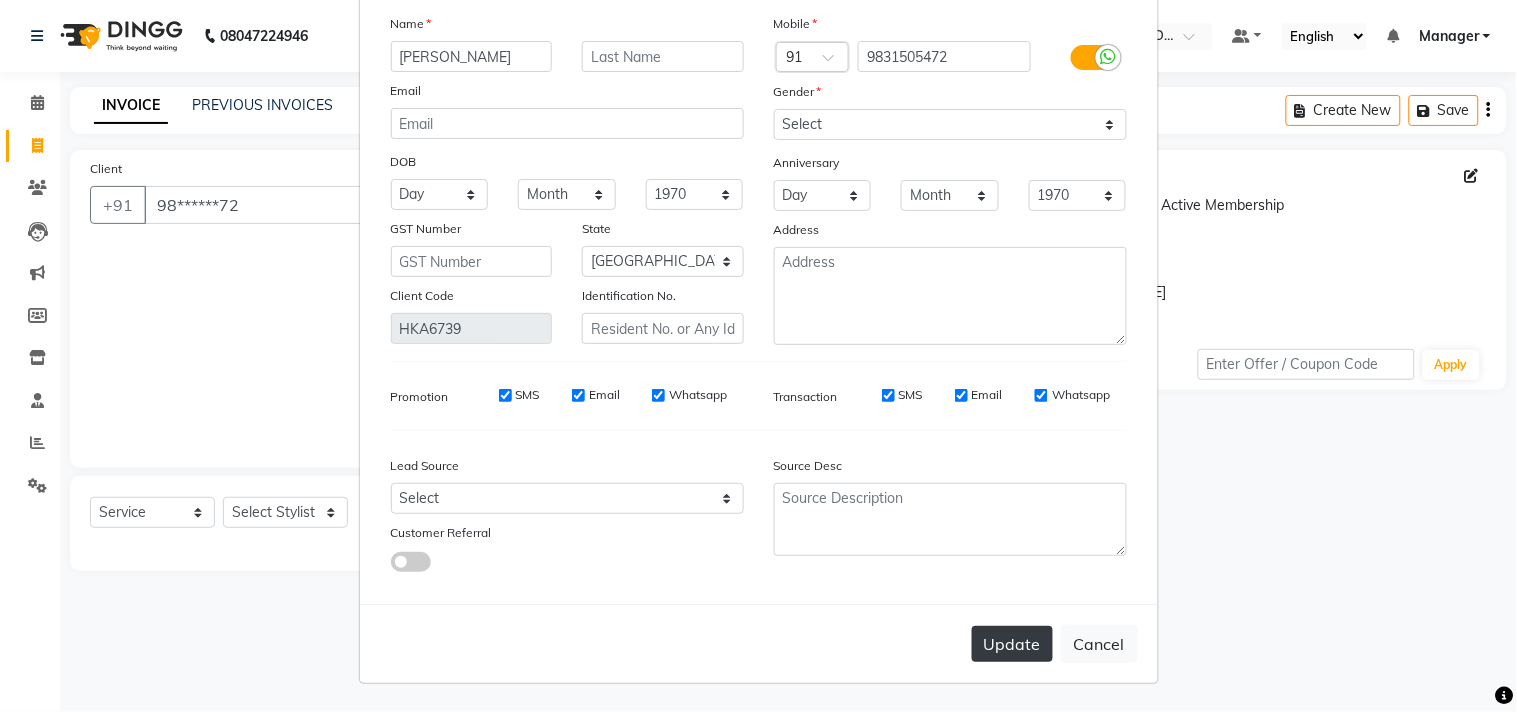 click on "Update" at bounding box center (1012, 644) 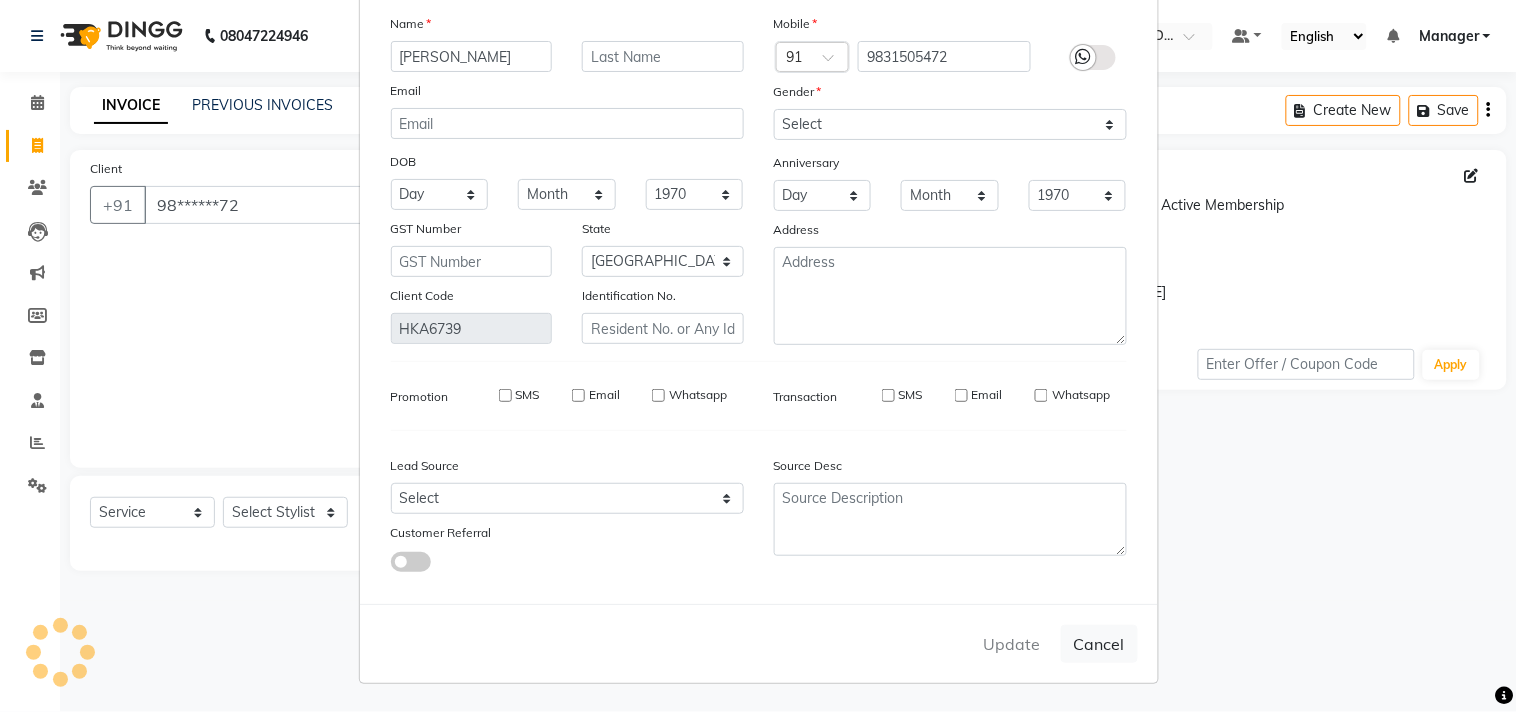 type 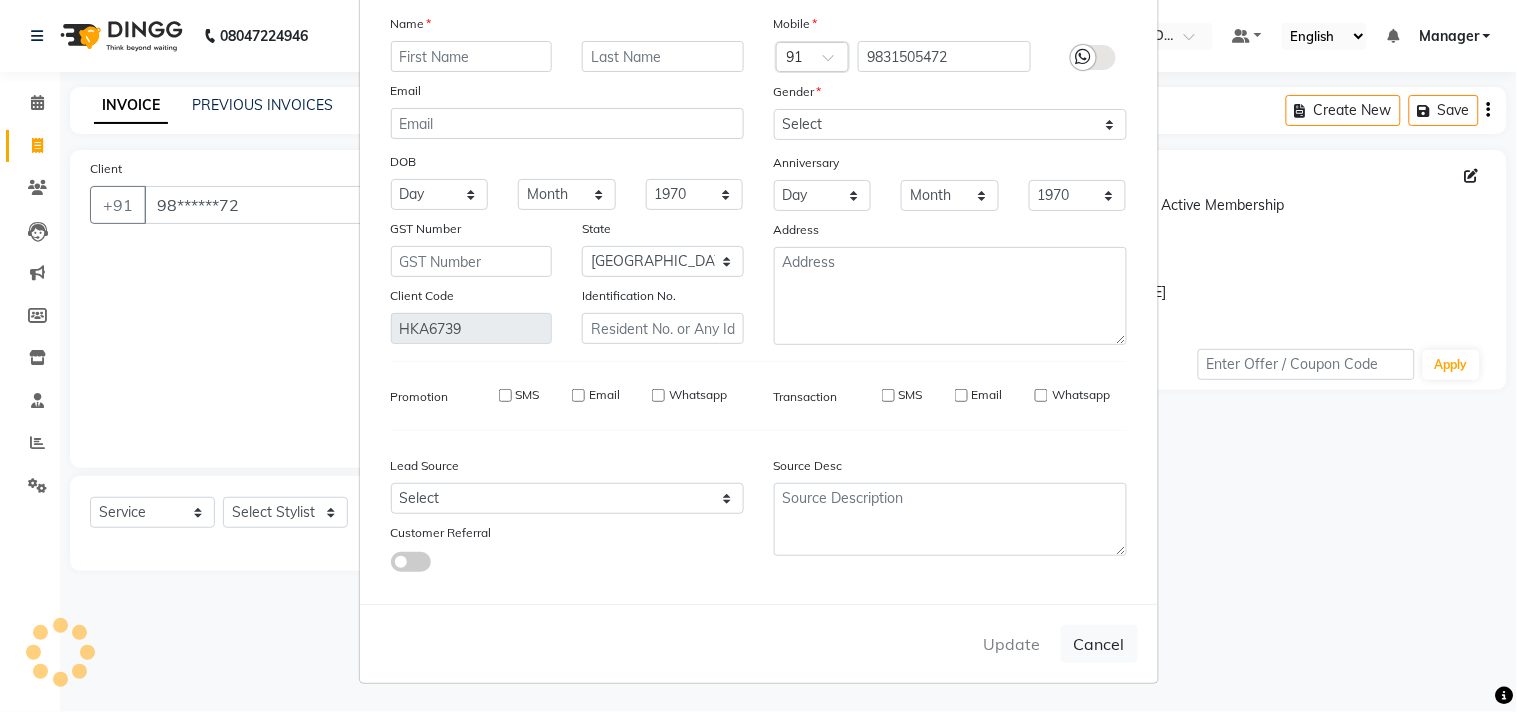 select 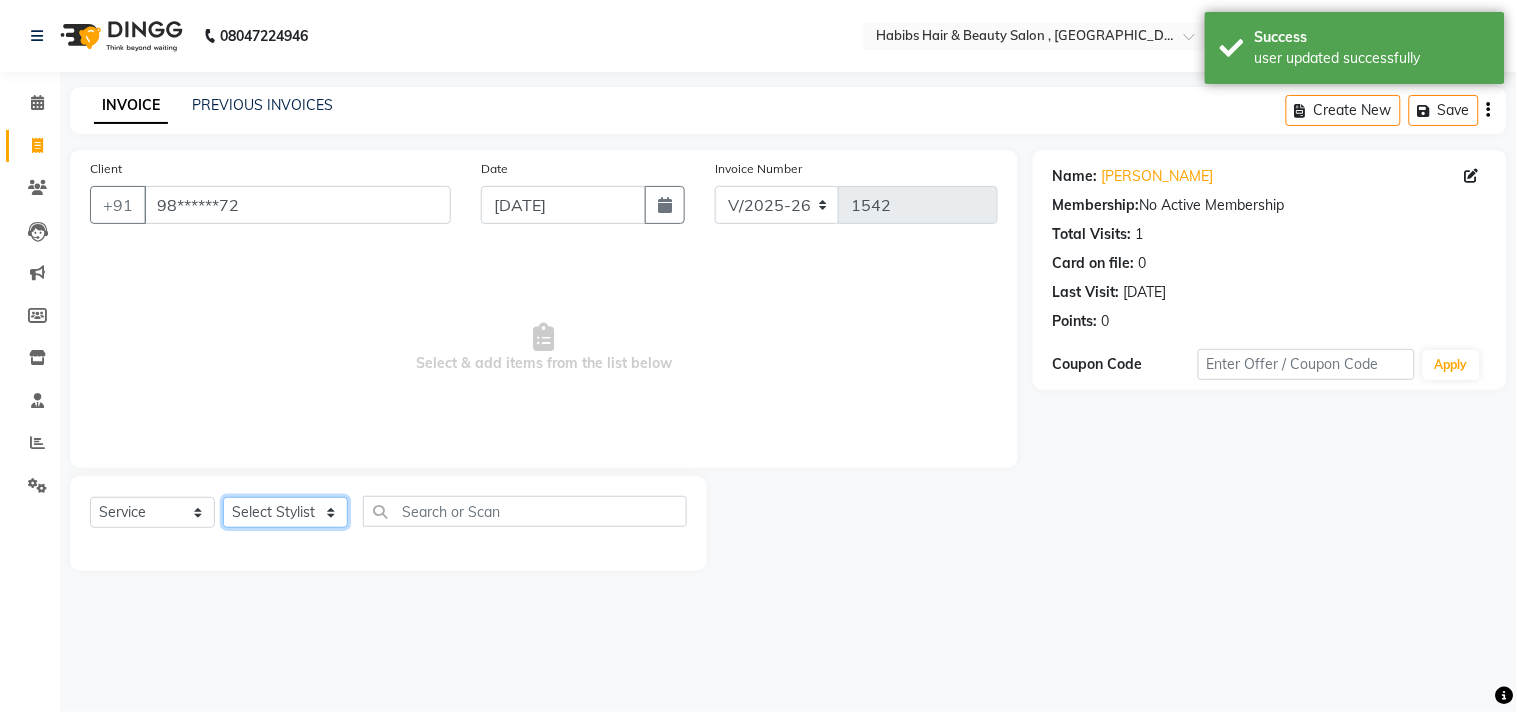 click on "Select Stylist [PERSON_NAME] Manager M M [PERSON_NAME] [PERSON_NAME] Sameer [PERSON_NAME] [PERSON_NAME] [PERSON_NAME]" 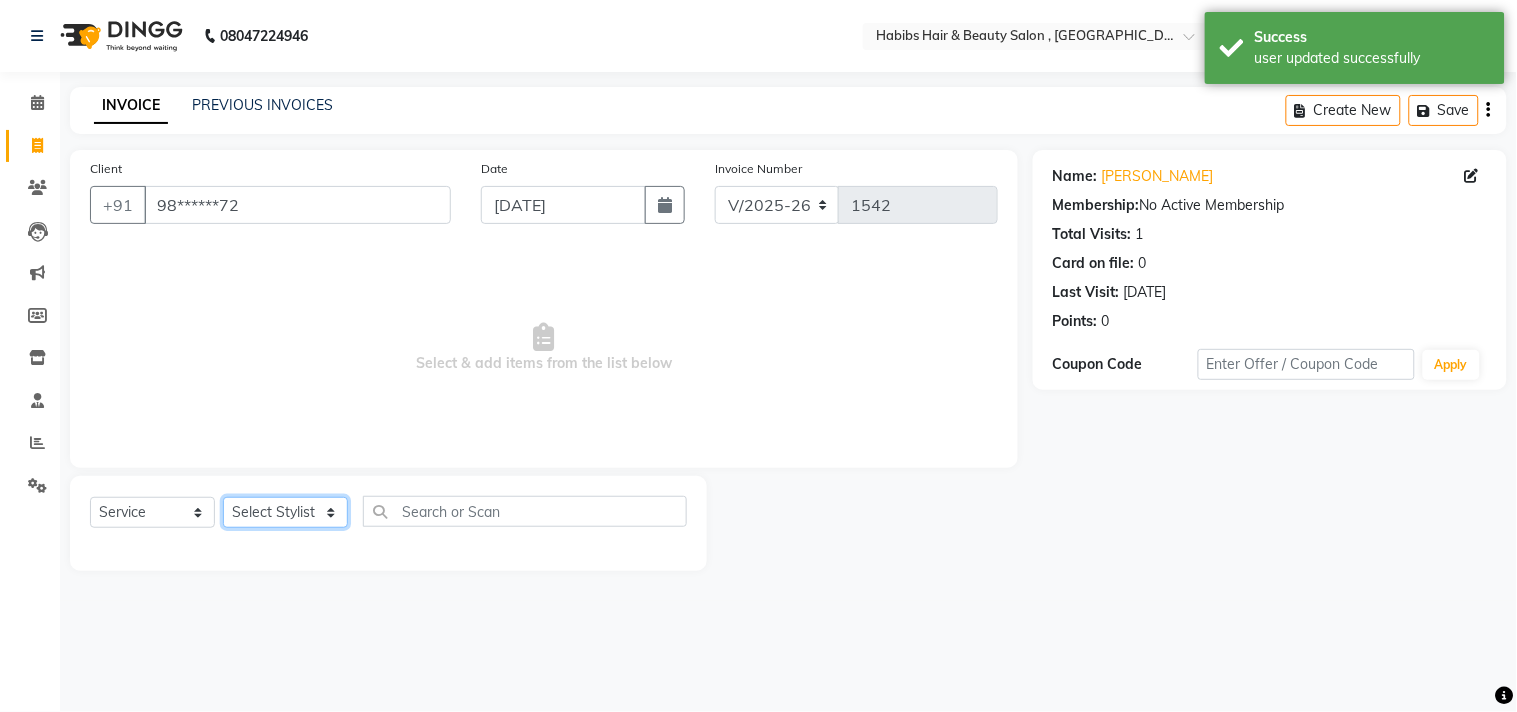 select on "56702" 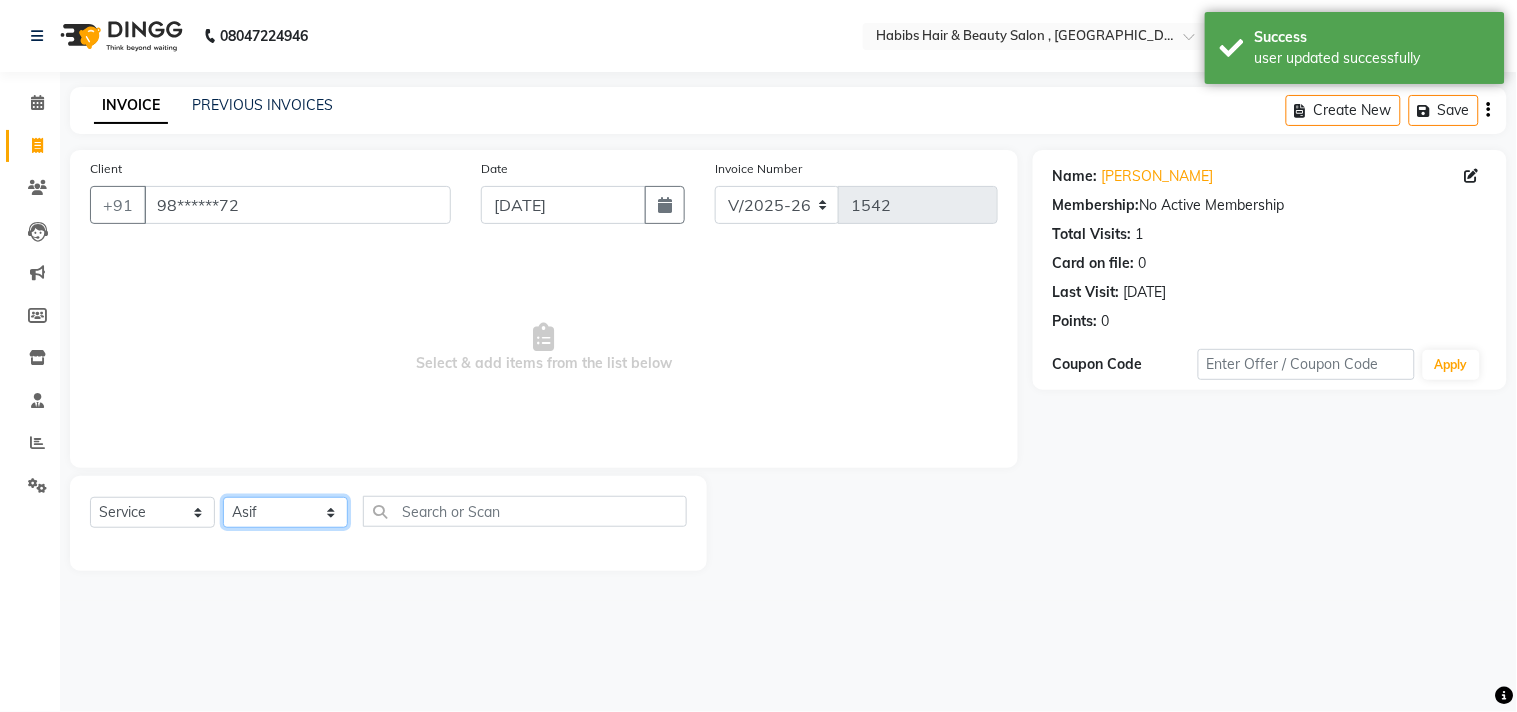 click on "Select Stylist [PERSON_NAME] Manager M M [PERSON_NAME] [PERSON_NAME] Sameer [PERSON_NAME] [PERSON_NAME] [PERSON_NAME]" 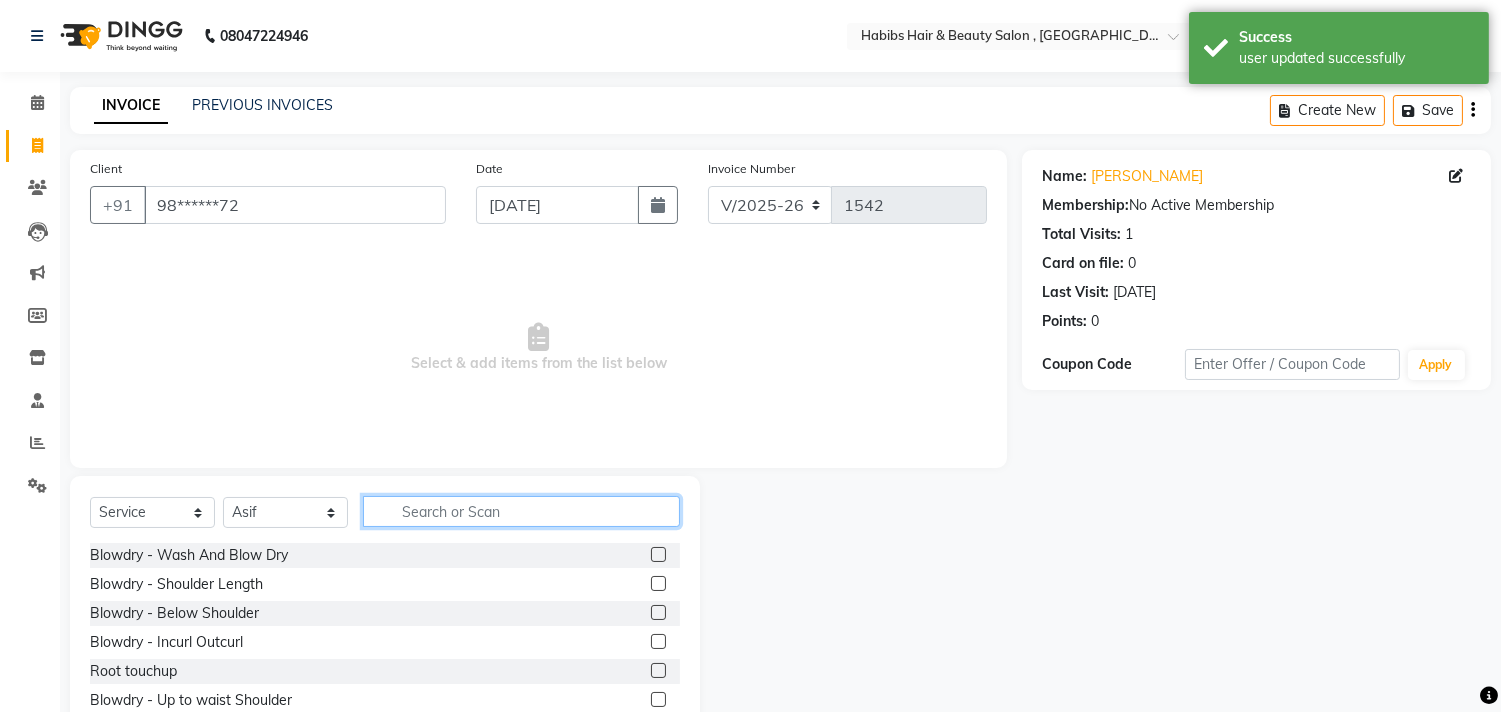 click 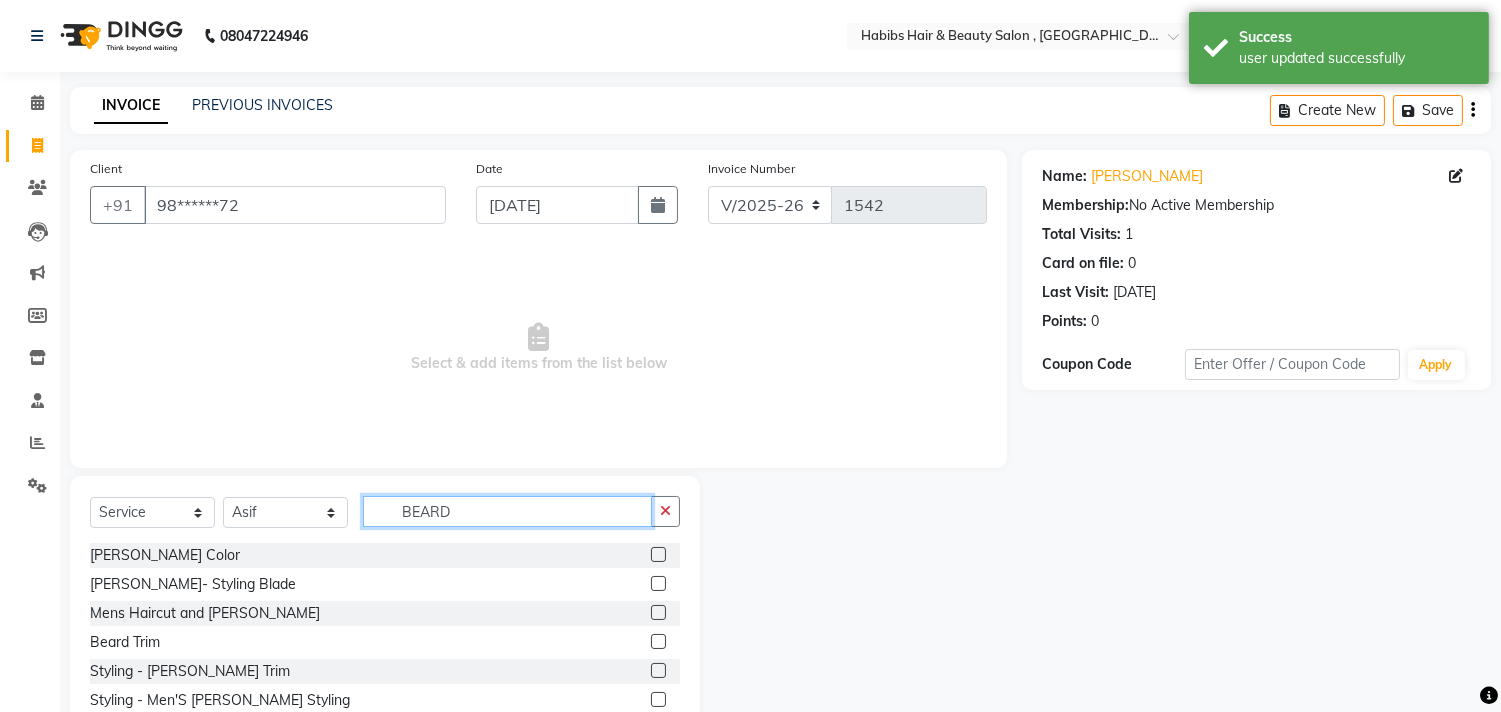 type on "BEARD" 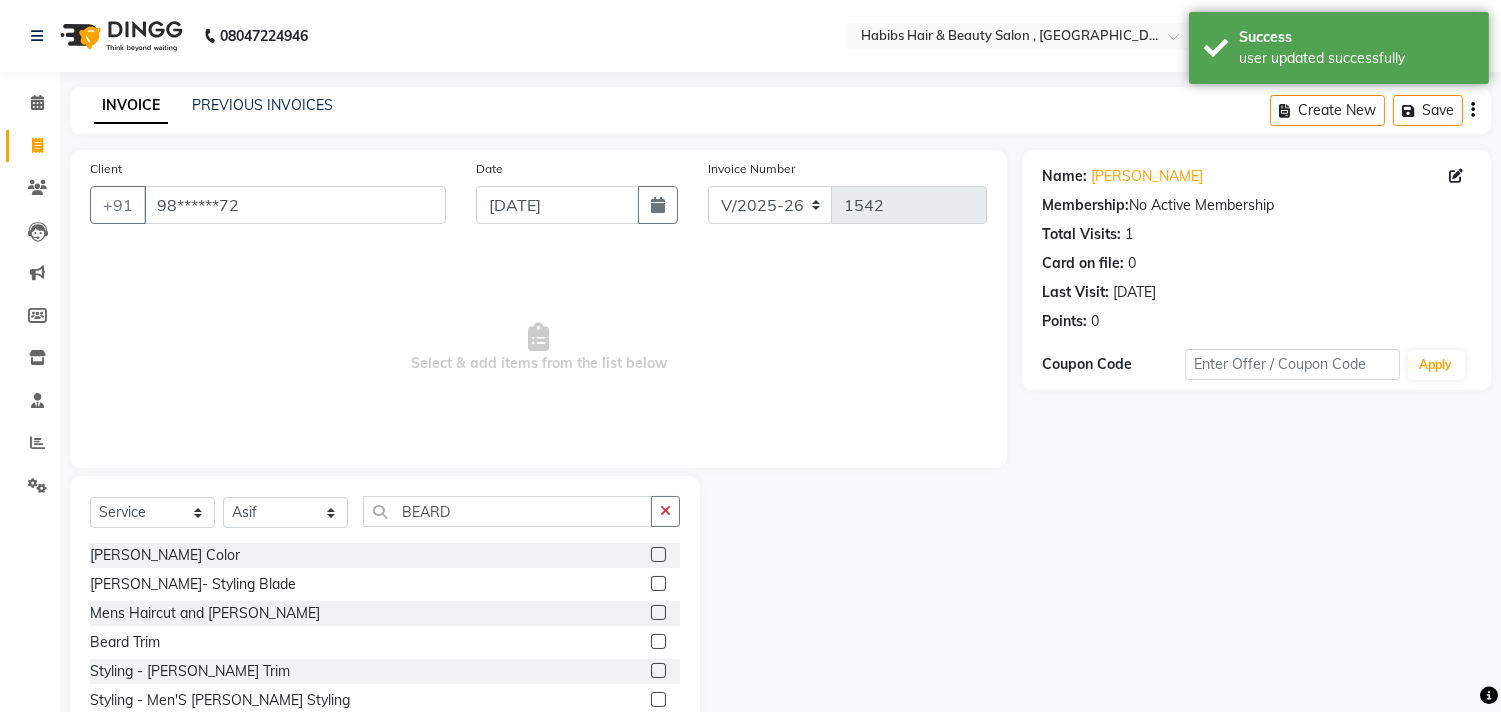 click 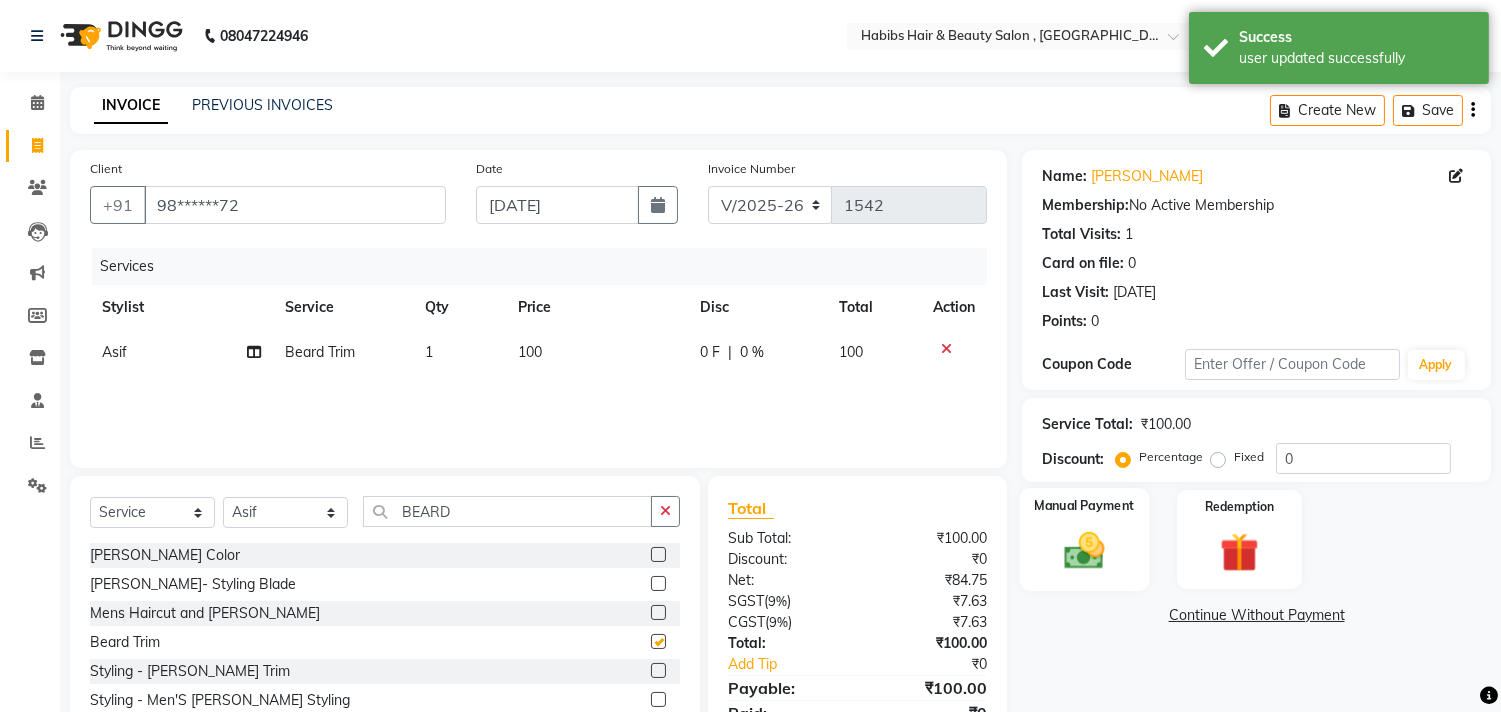 checkbox on "false" 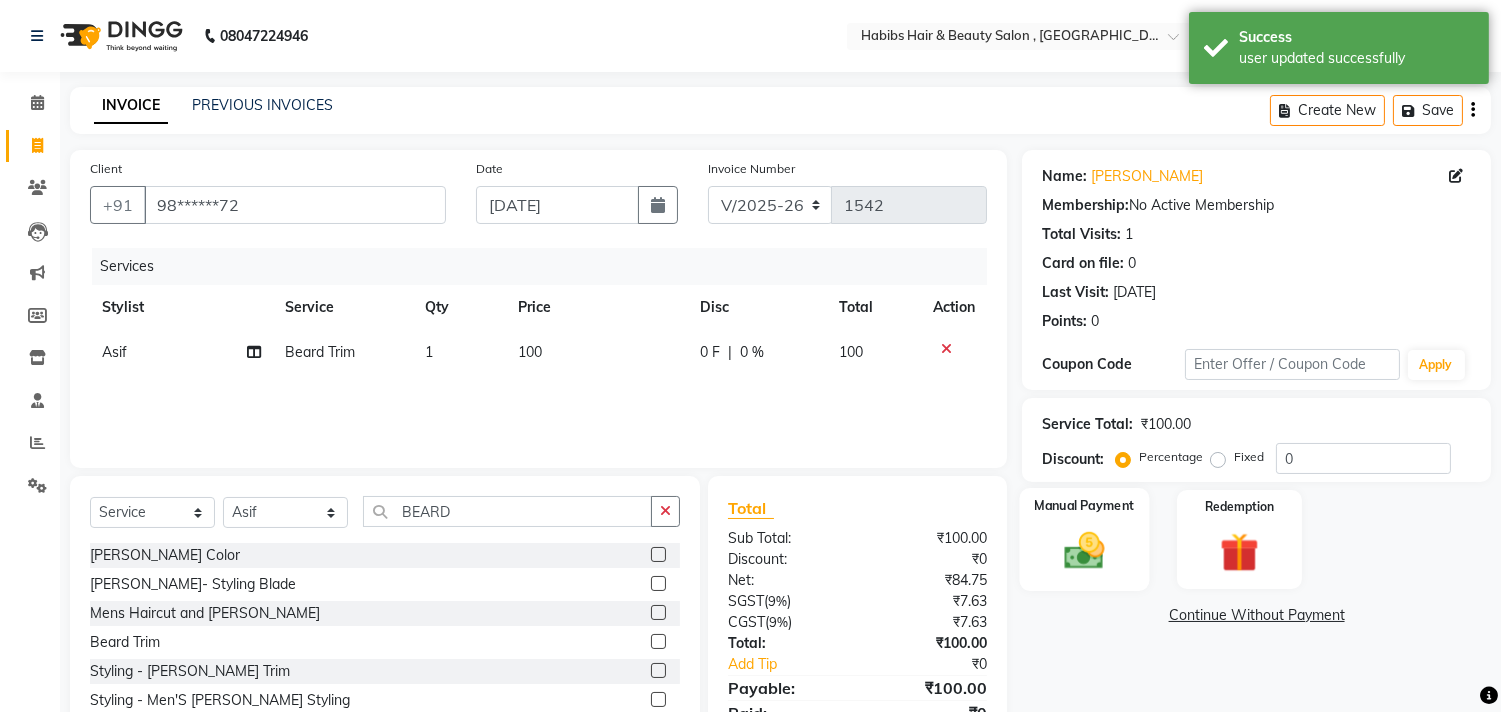 click 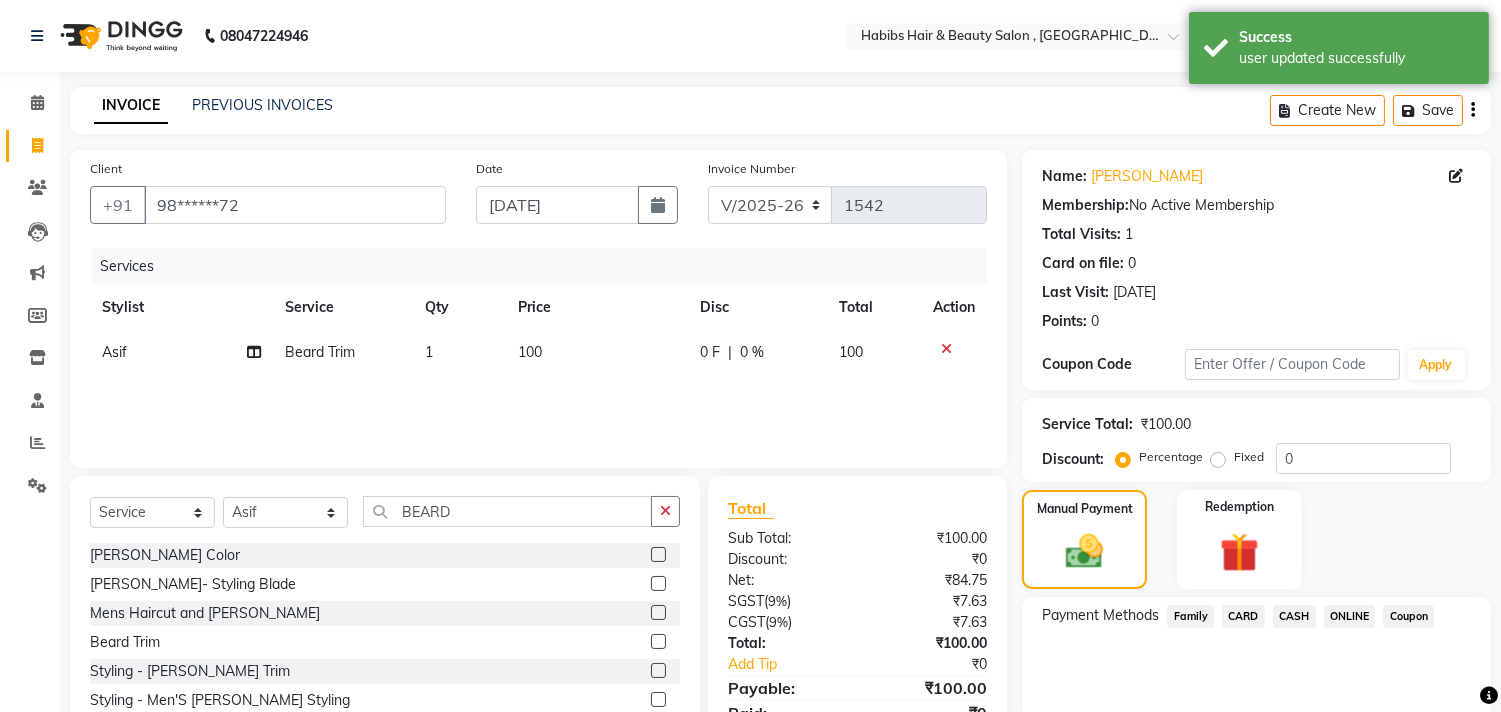 click on "ONLINE" 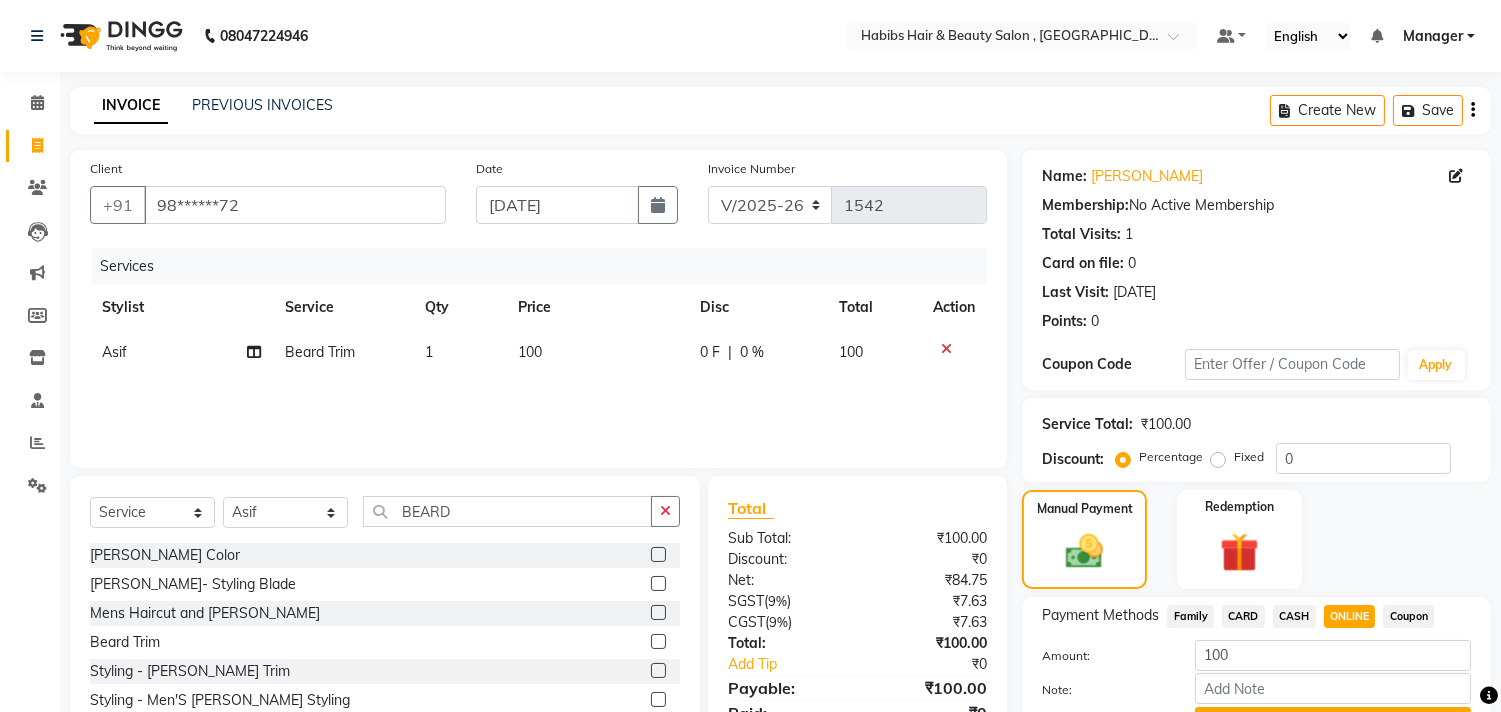 scroll, scrollTop: 44, scrollLeft: 0, axis: vertical 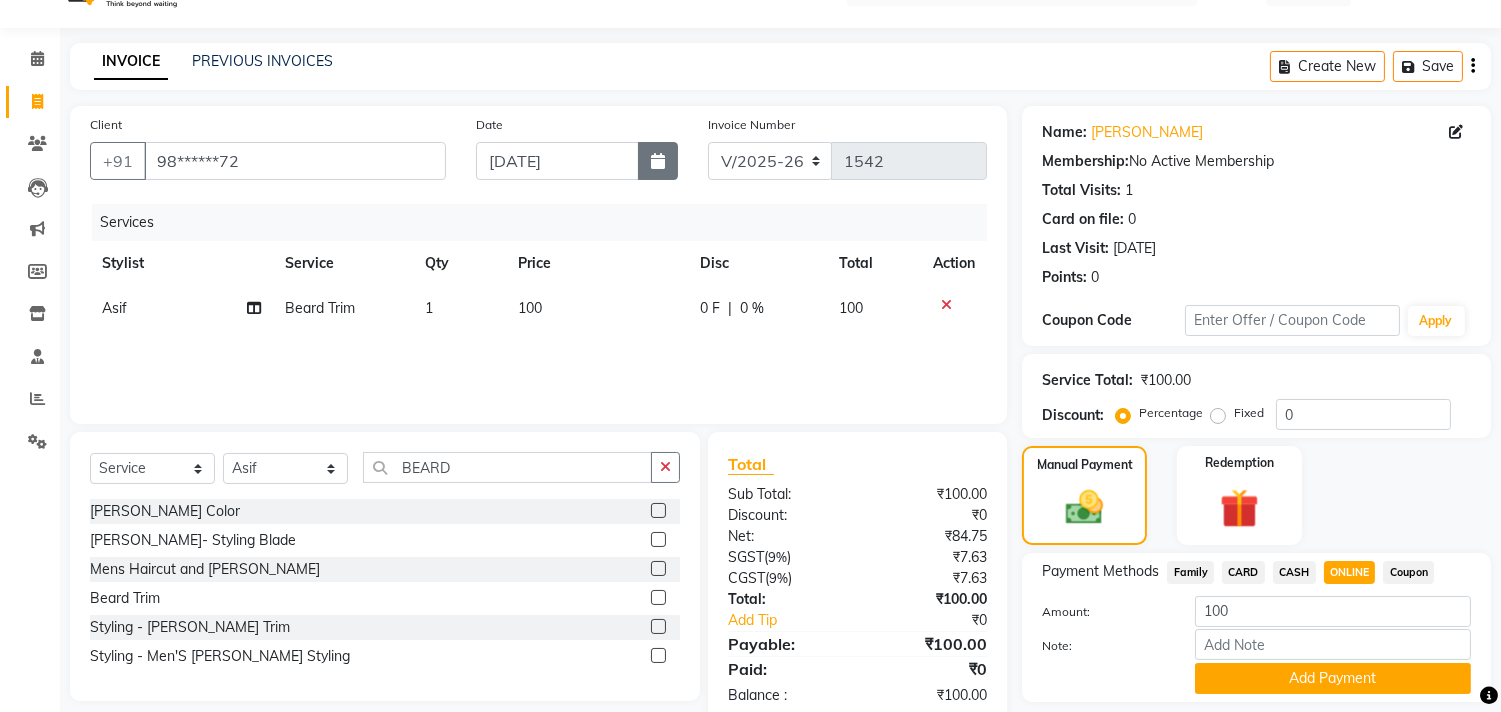 click 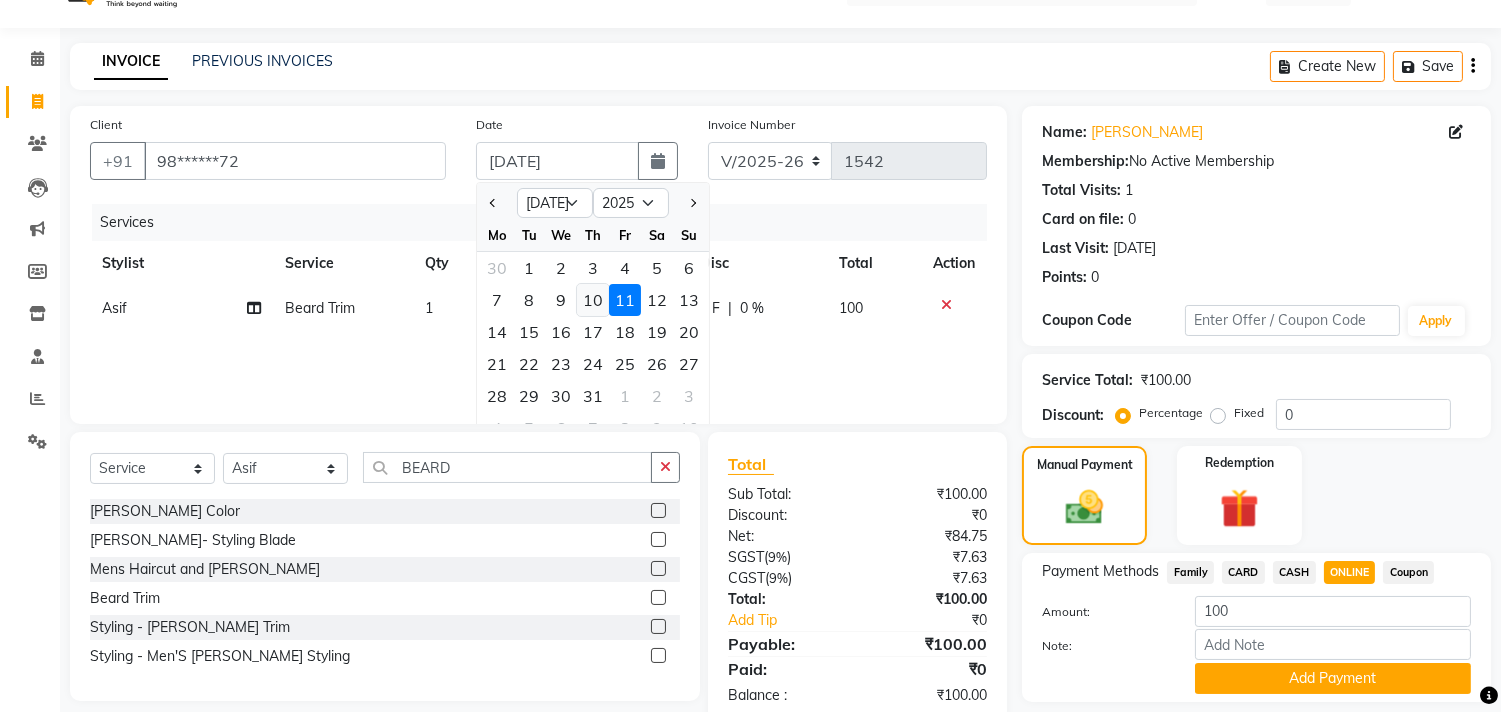 click on "10" 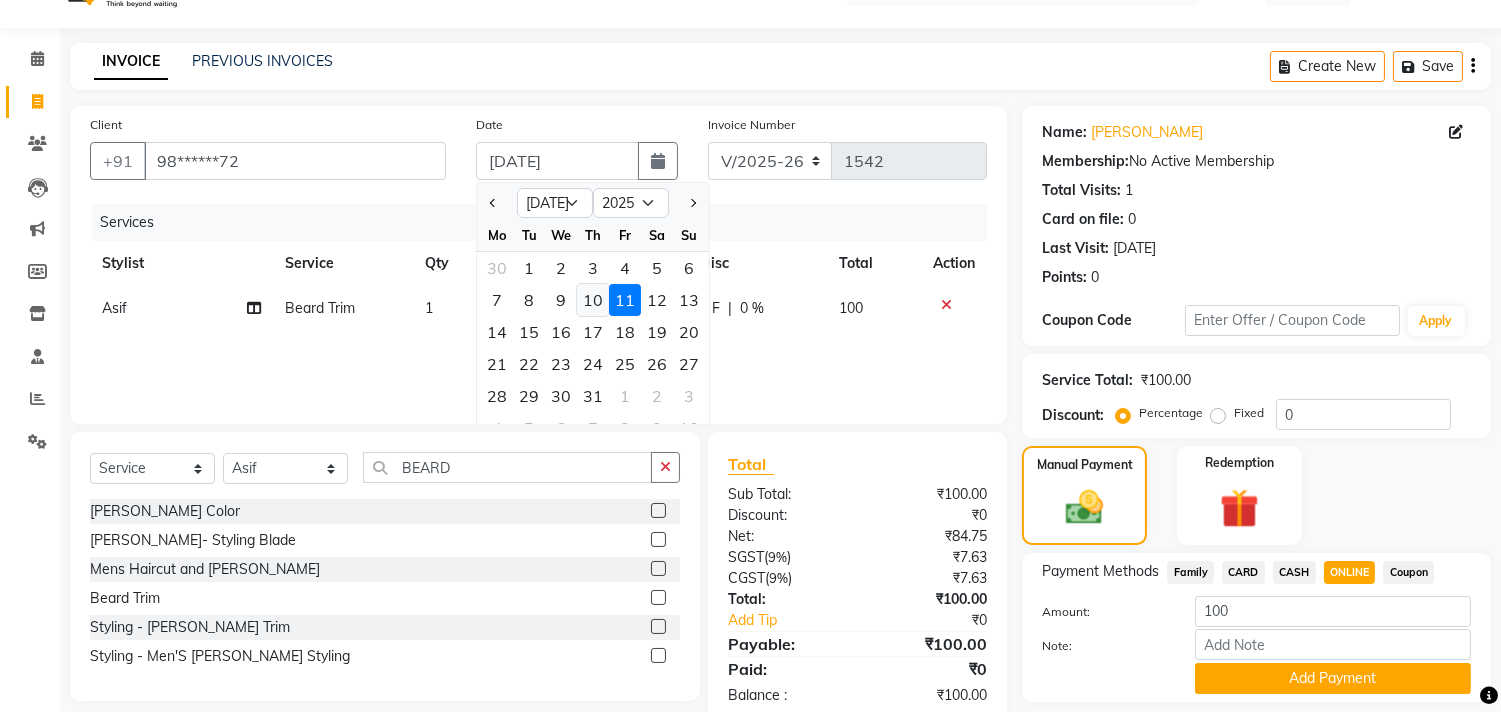 type on "[DATE]" 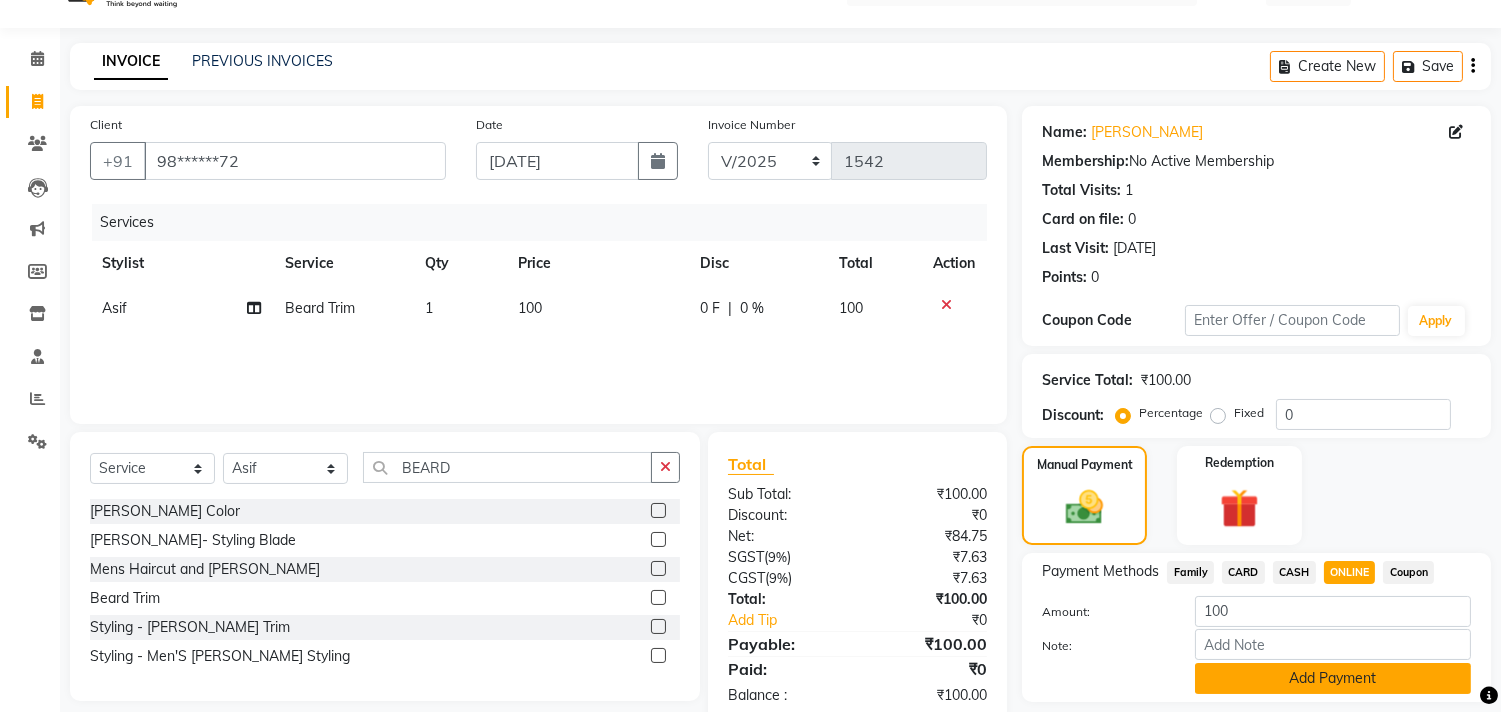 click on "Add Payment" 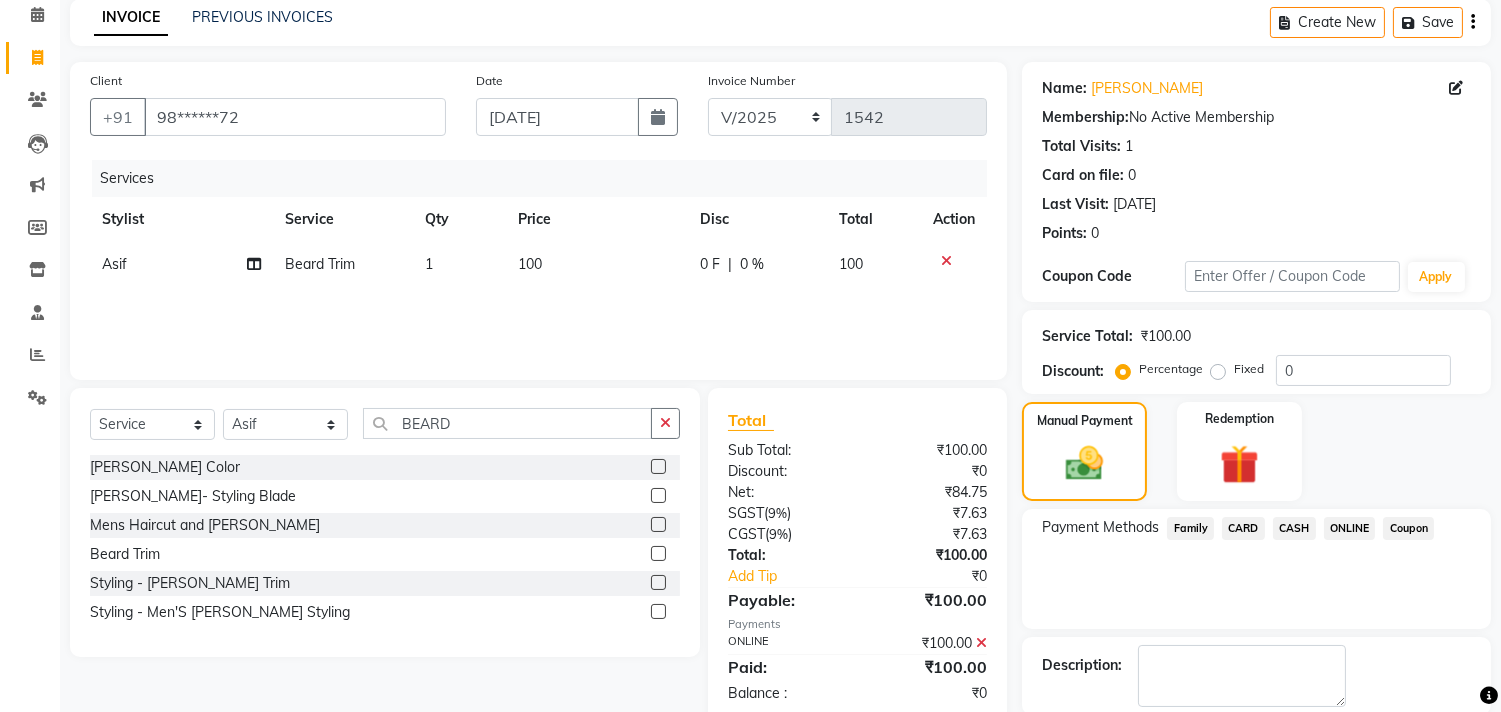 scroll, scrollTop: 187, scrollLeft: 0, axis: vertical 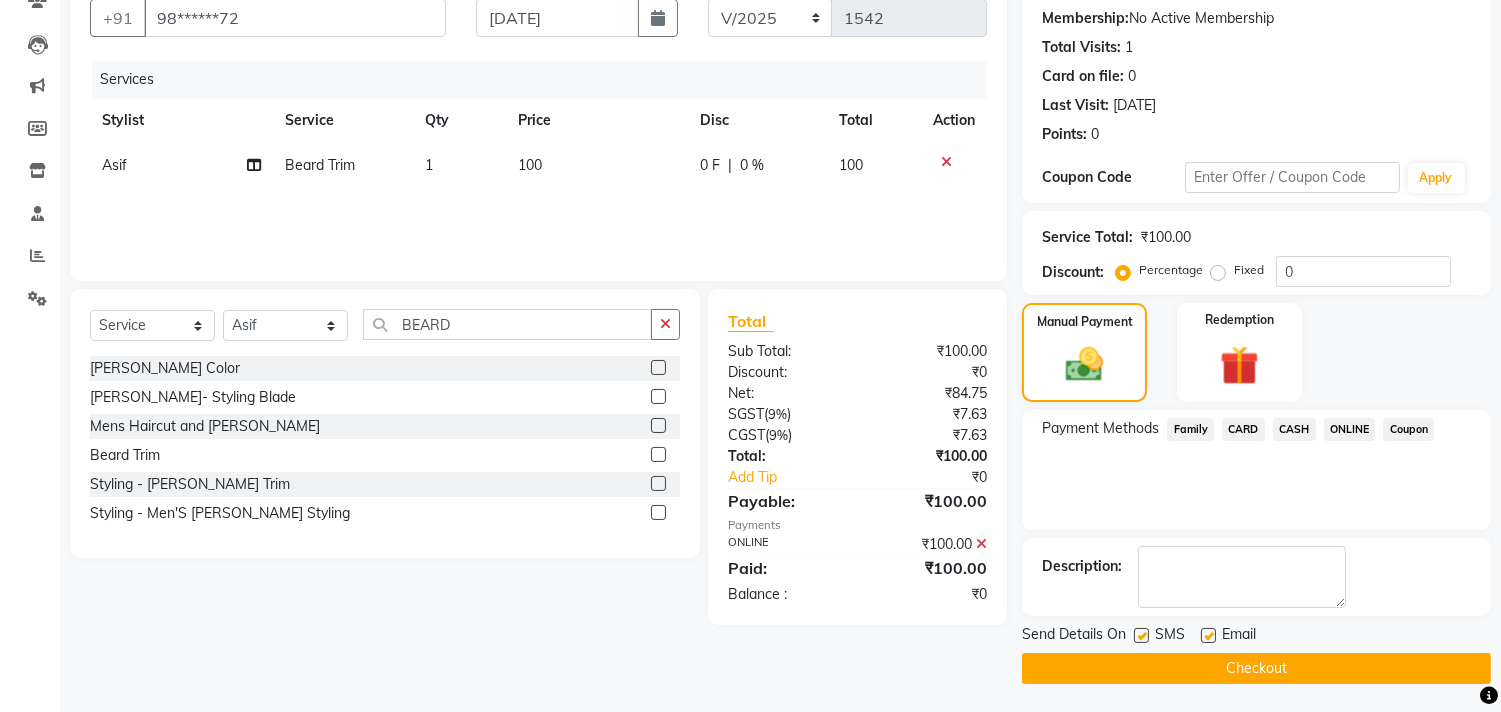 click on "Checkout" 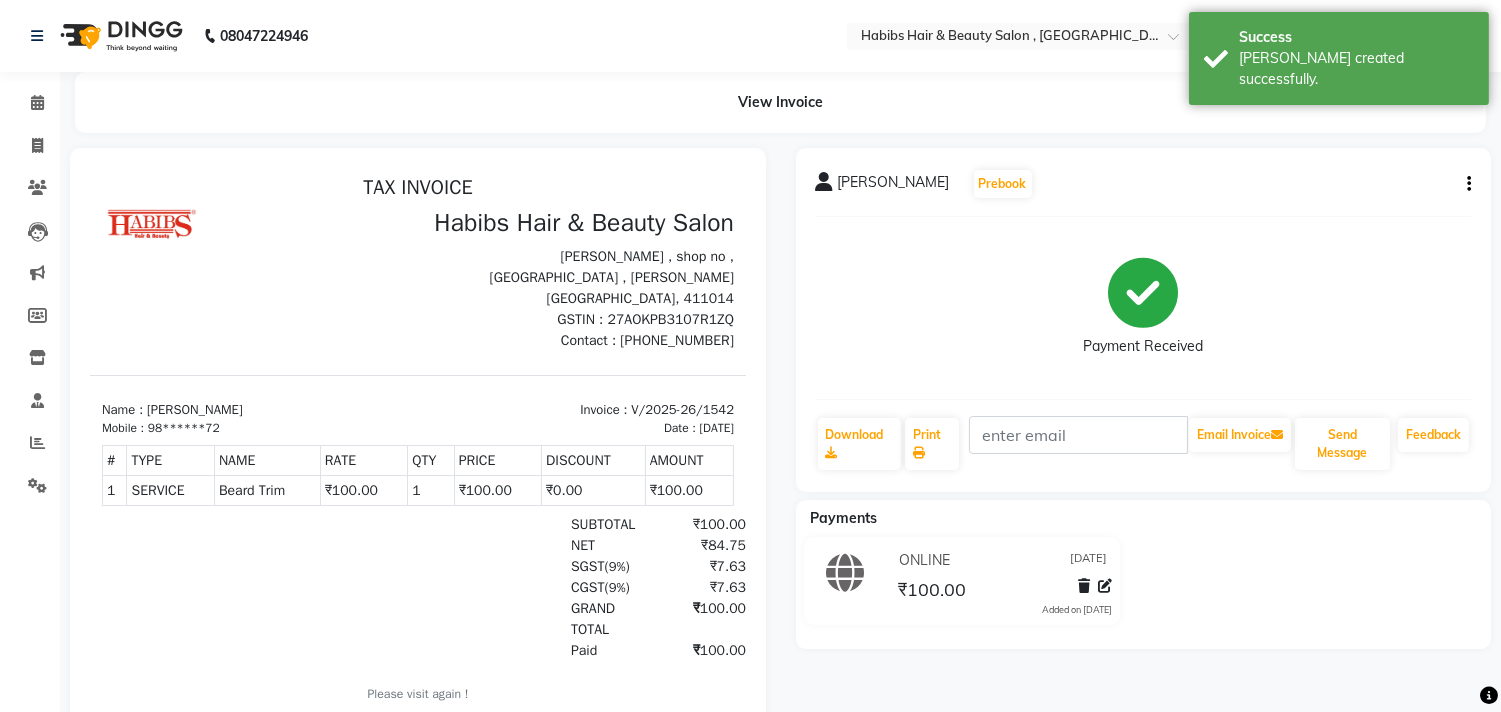 scroll, scrollTop: 0, scrollLeft: 0, axis: both 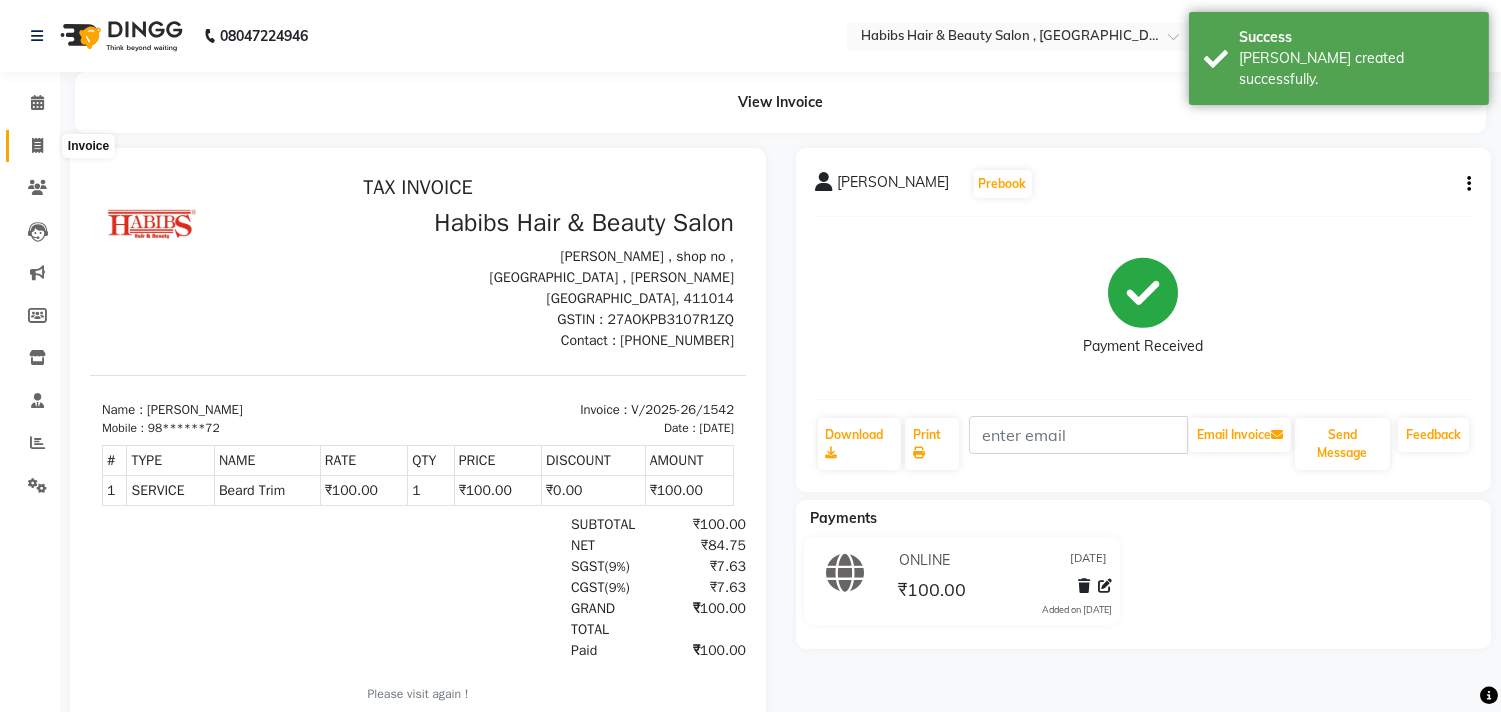 click 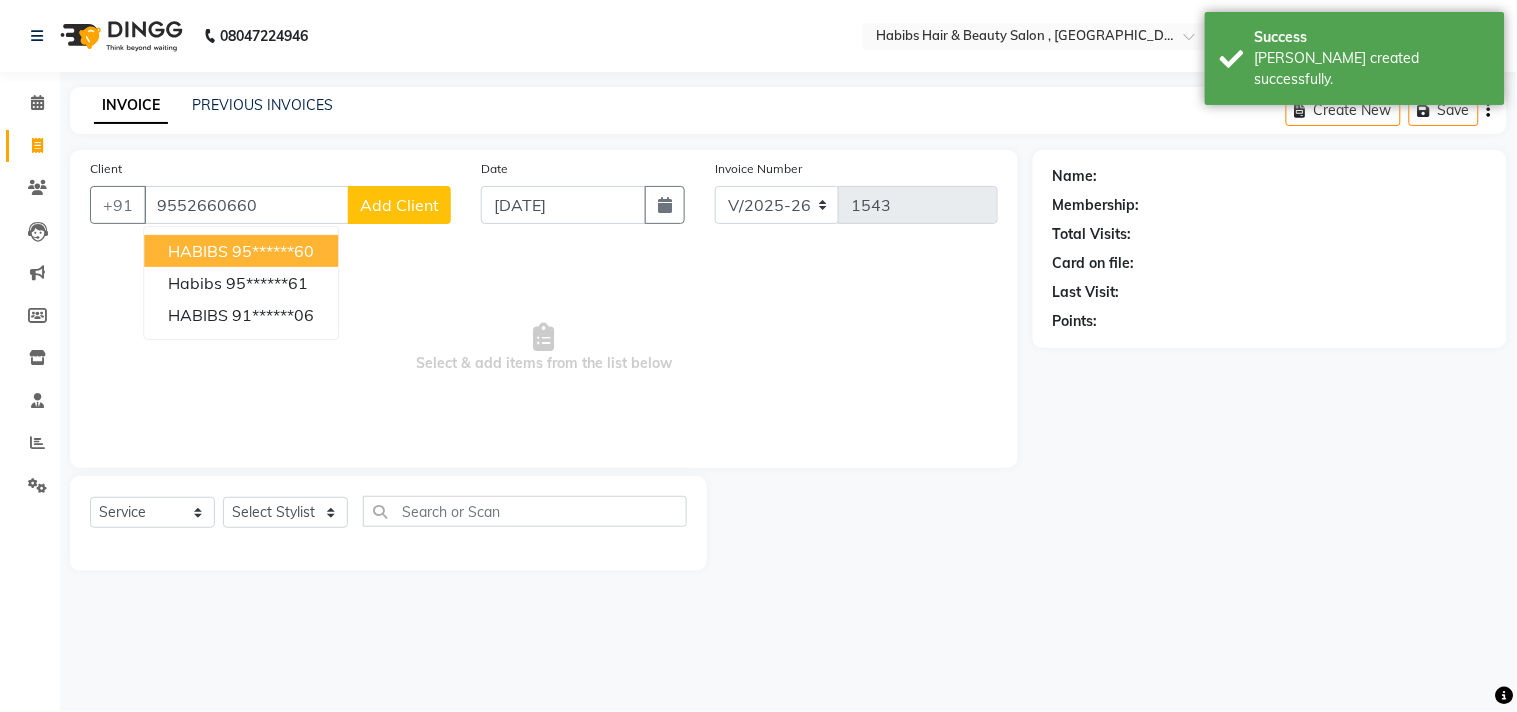 type on "9552660660" 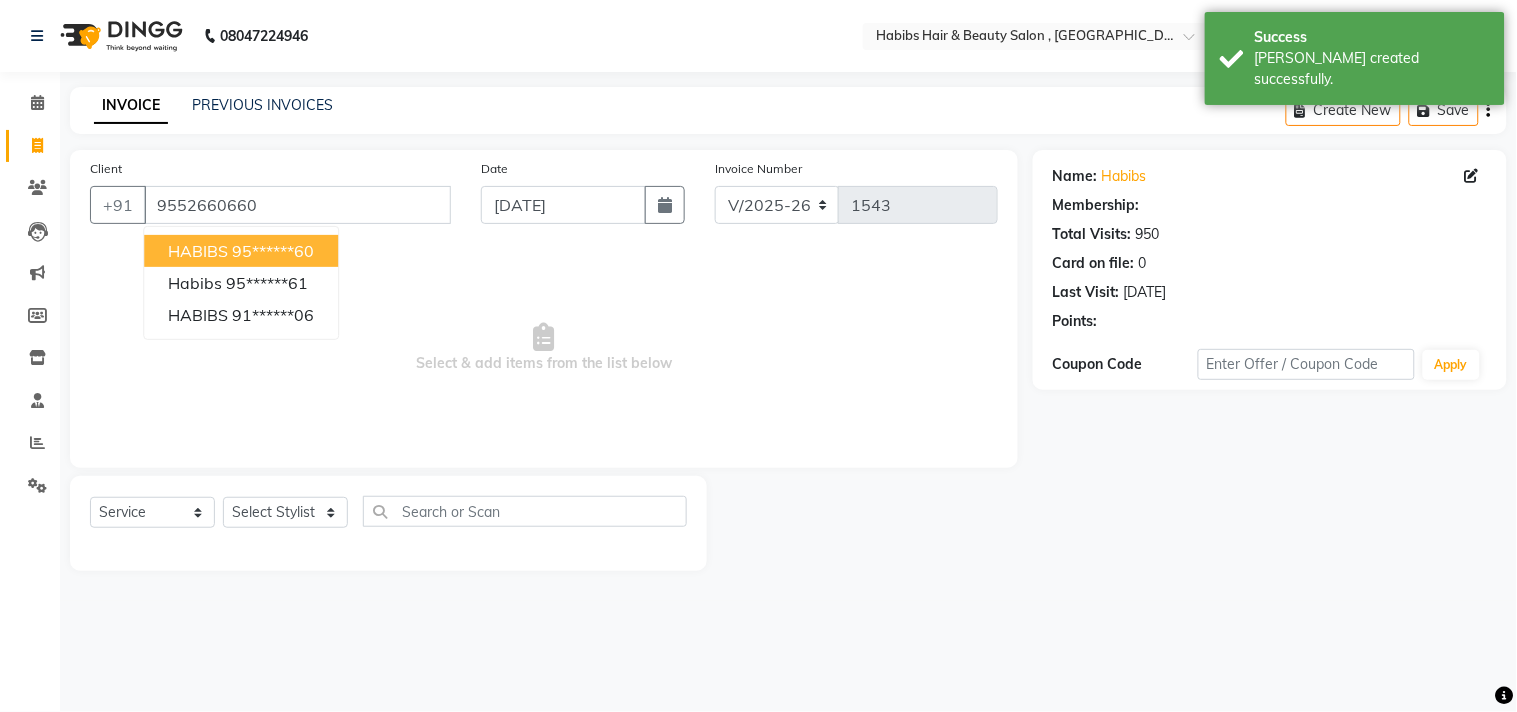 select on "1: Object" 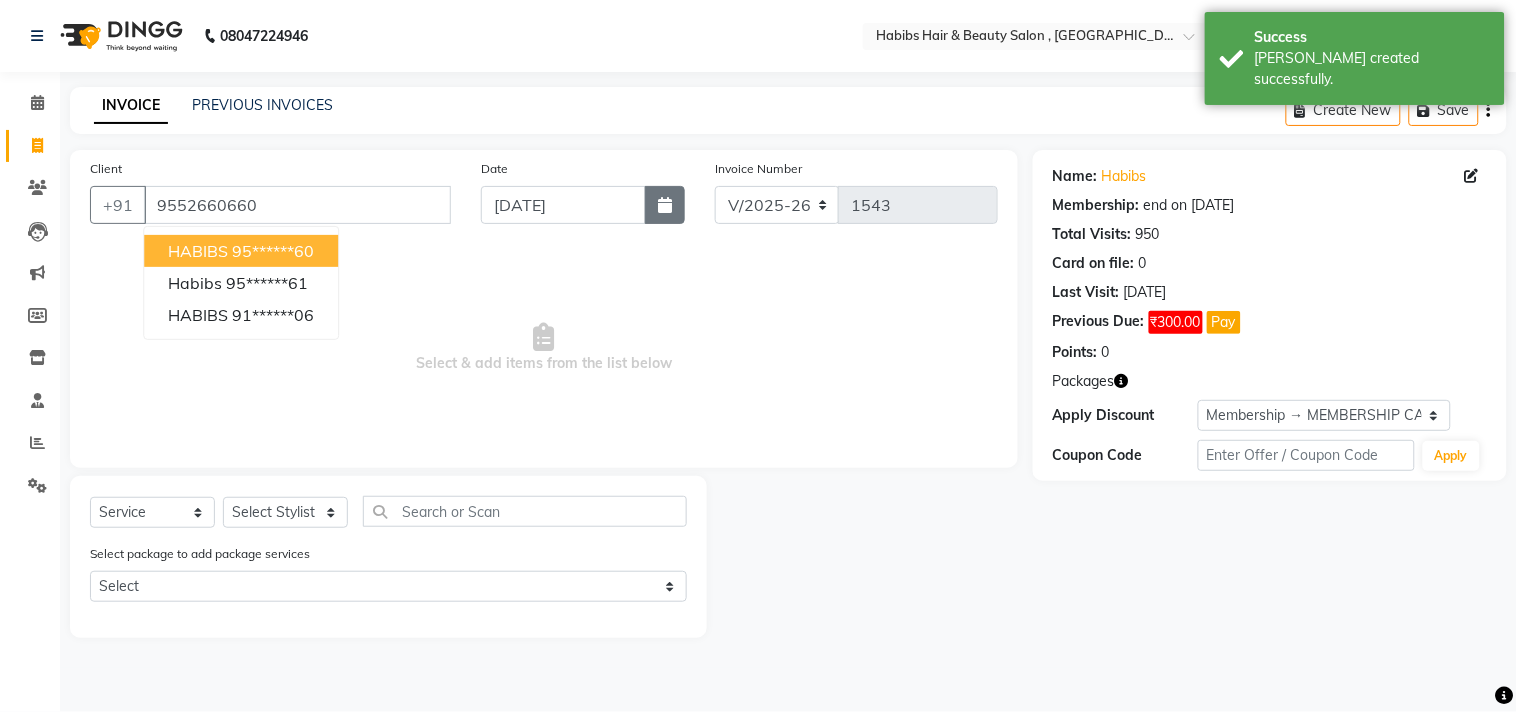 click 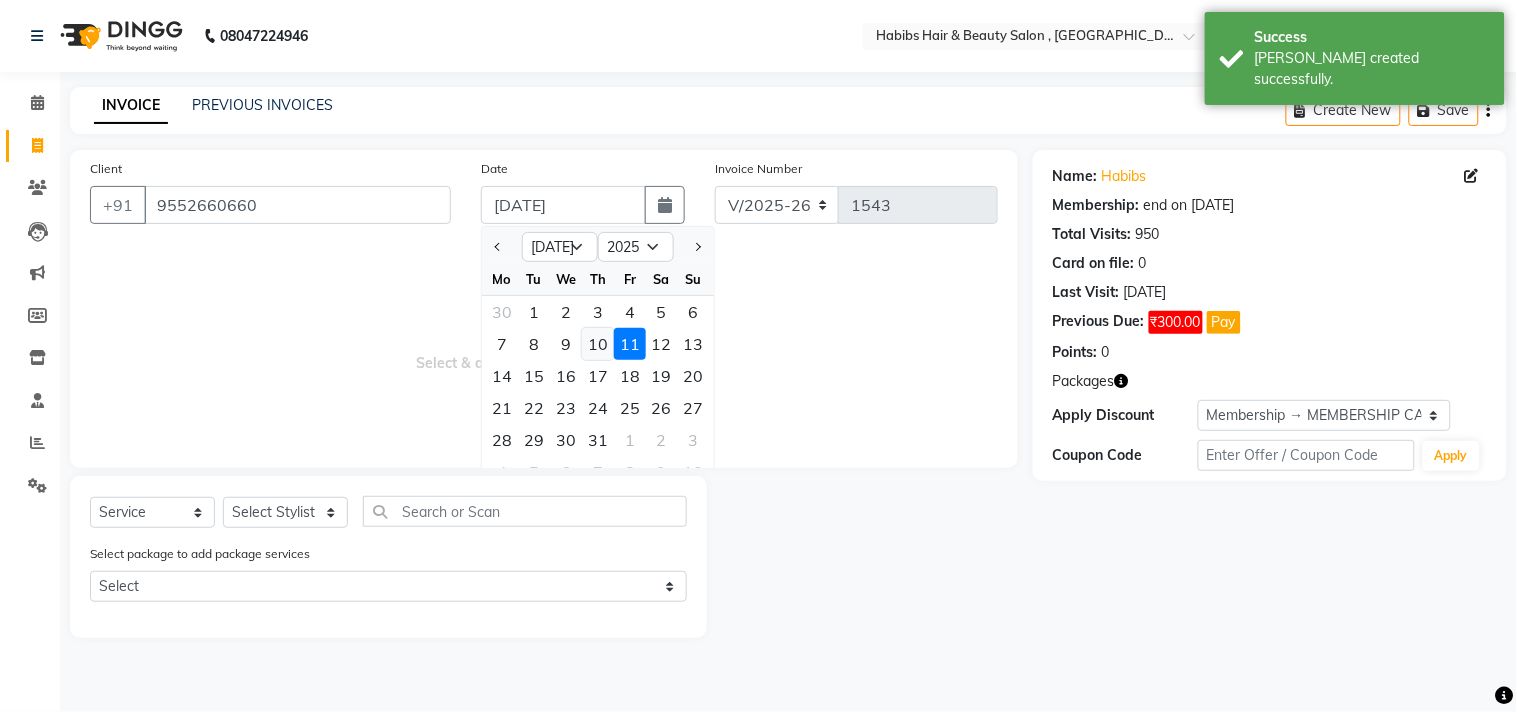 click on "10" 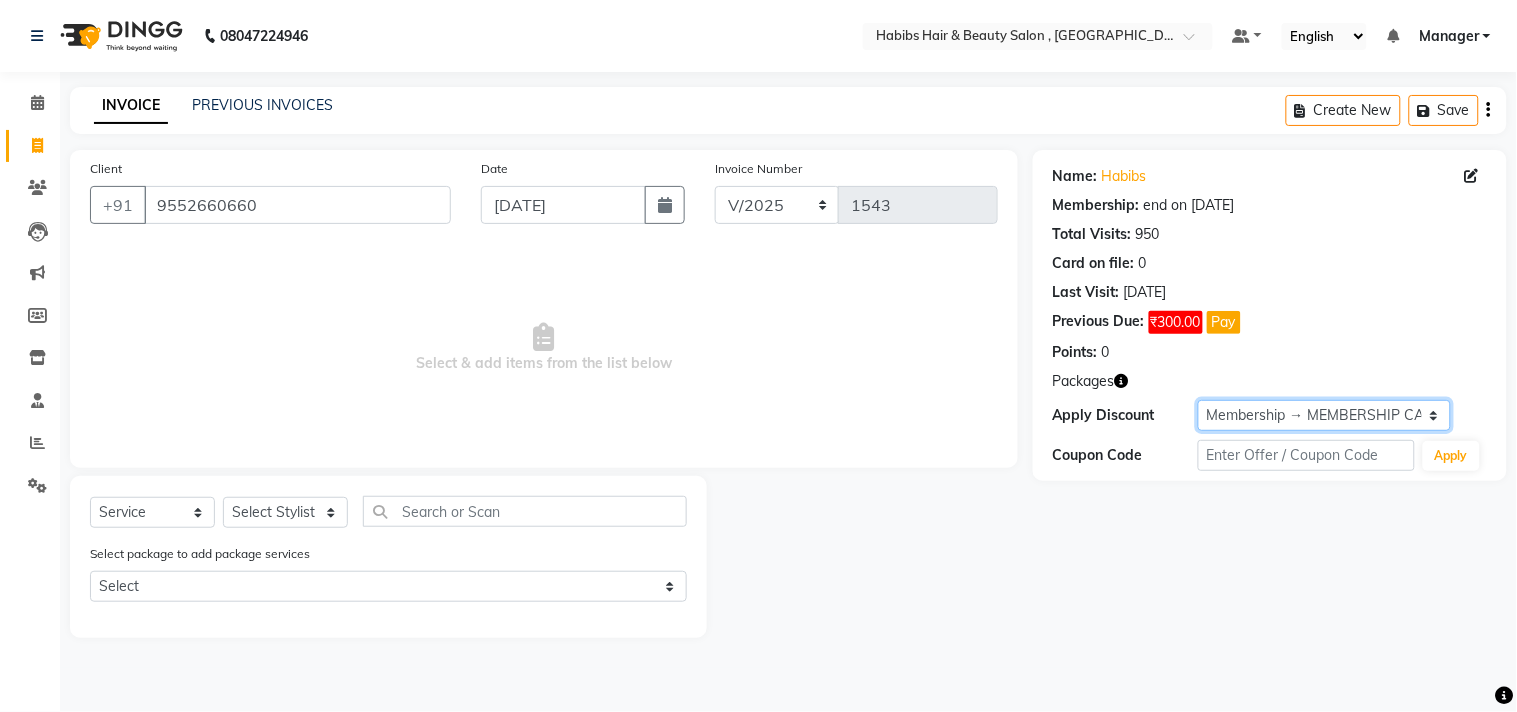 click on "Select Membership → MEMBERSHIP CARD" 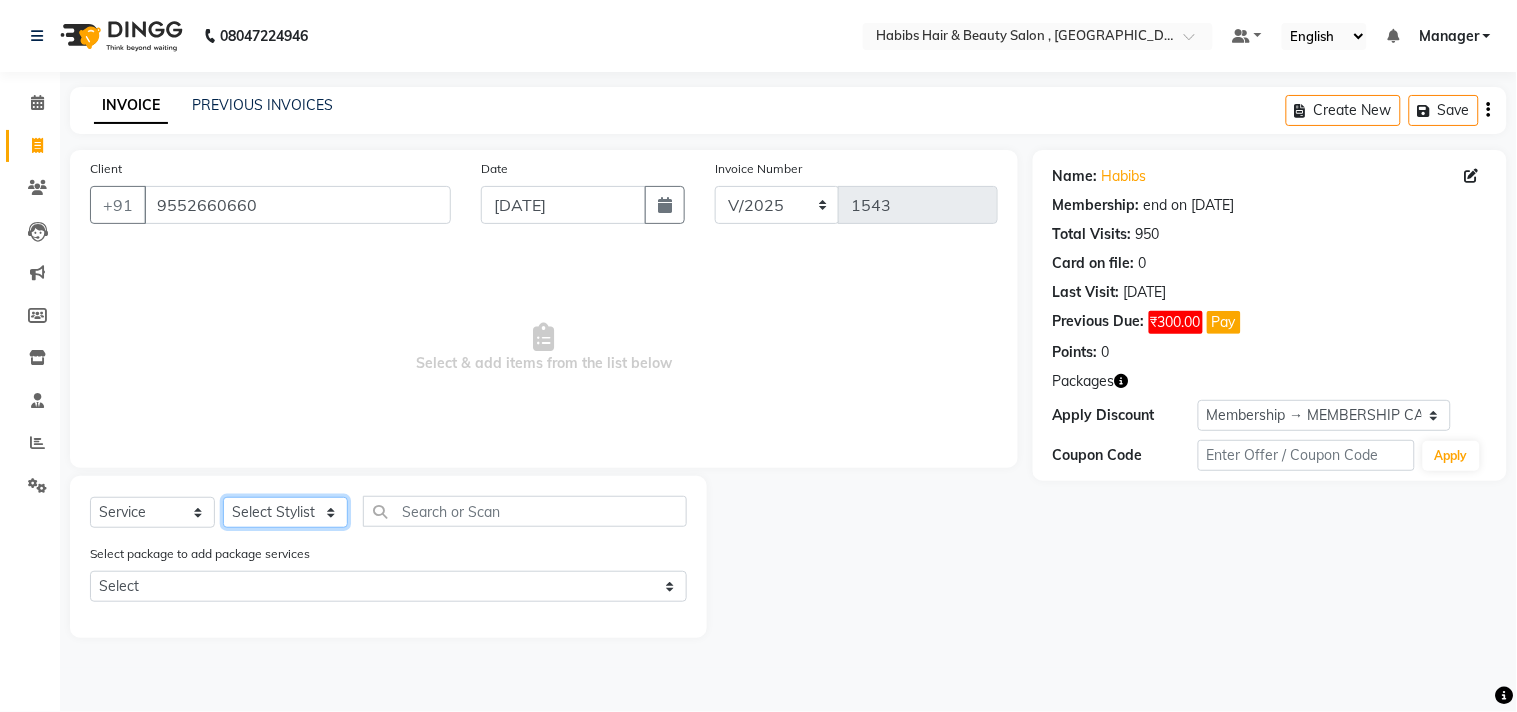 click on "Select Stylist [PERSON_NAME] Manager M M [PERSON_NAME] [PERSON_NAME] Sameer [PERSON_NAME] [PERSON_NAME] [PERSON_NAME]" 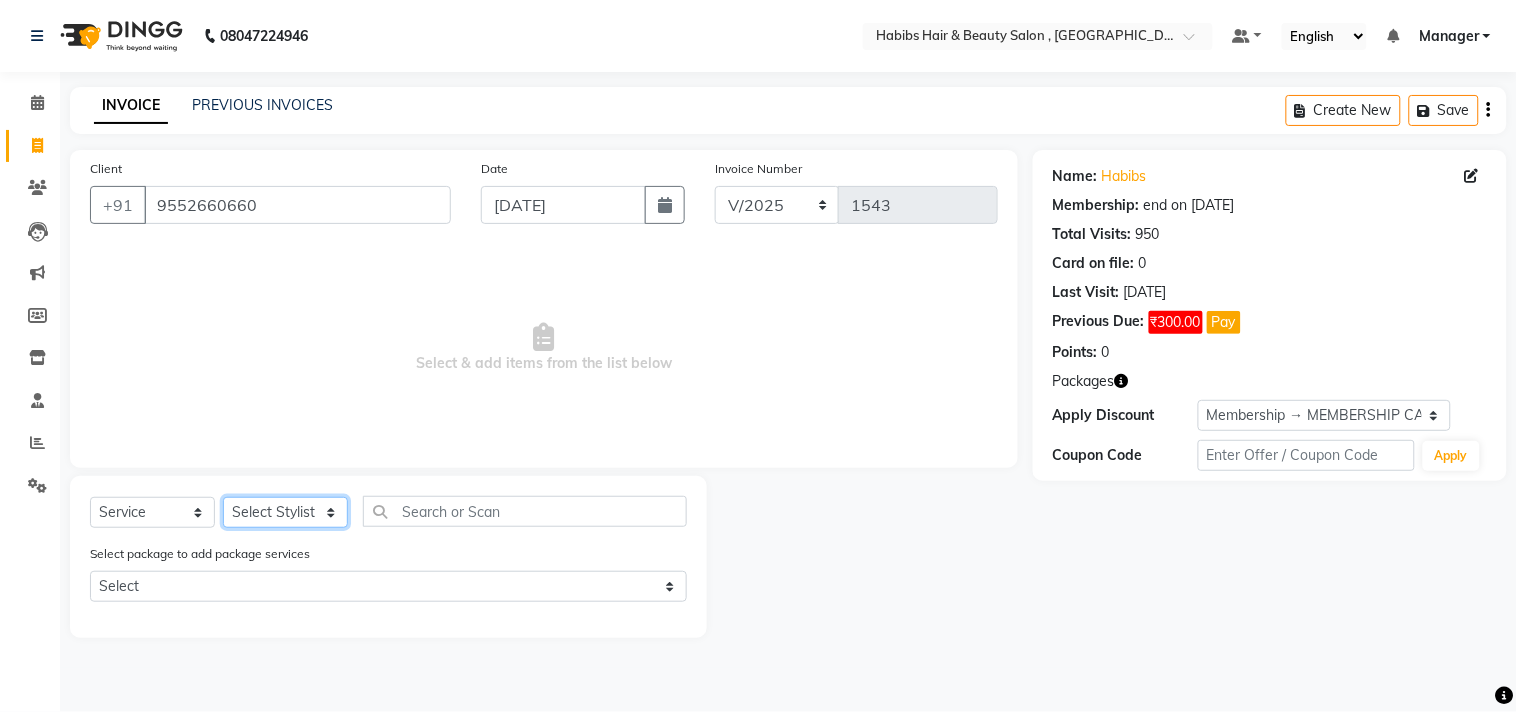 select on "29957" 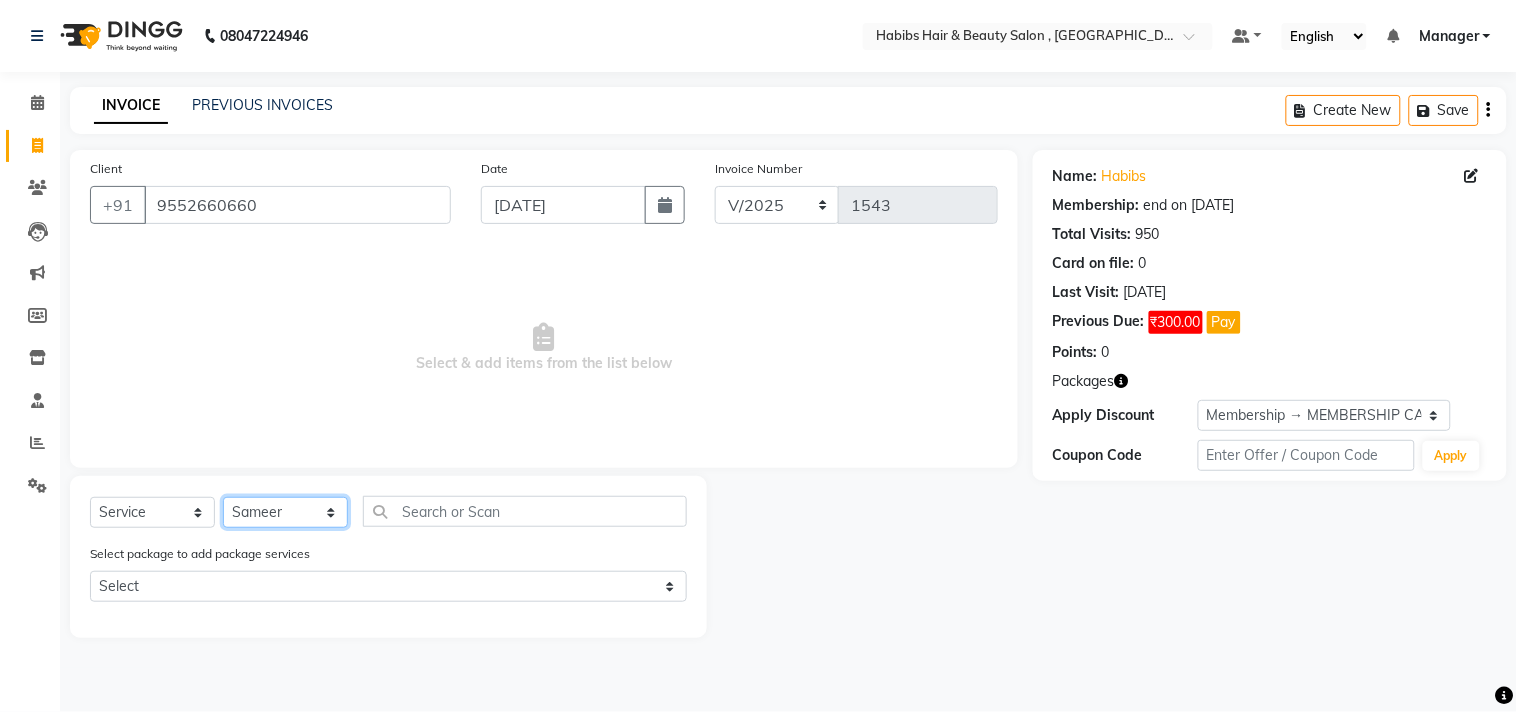 click on "Select Stylist [PERSON_NAME] Manager M M [PERSON_NAME] [PERSON_NAME] Sameer [PERSON_NAME] [PERSON_NAME] [PERSON_NAME]" 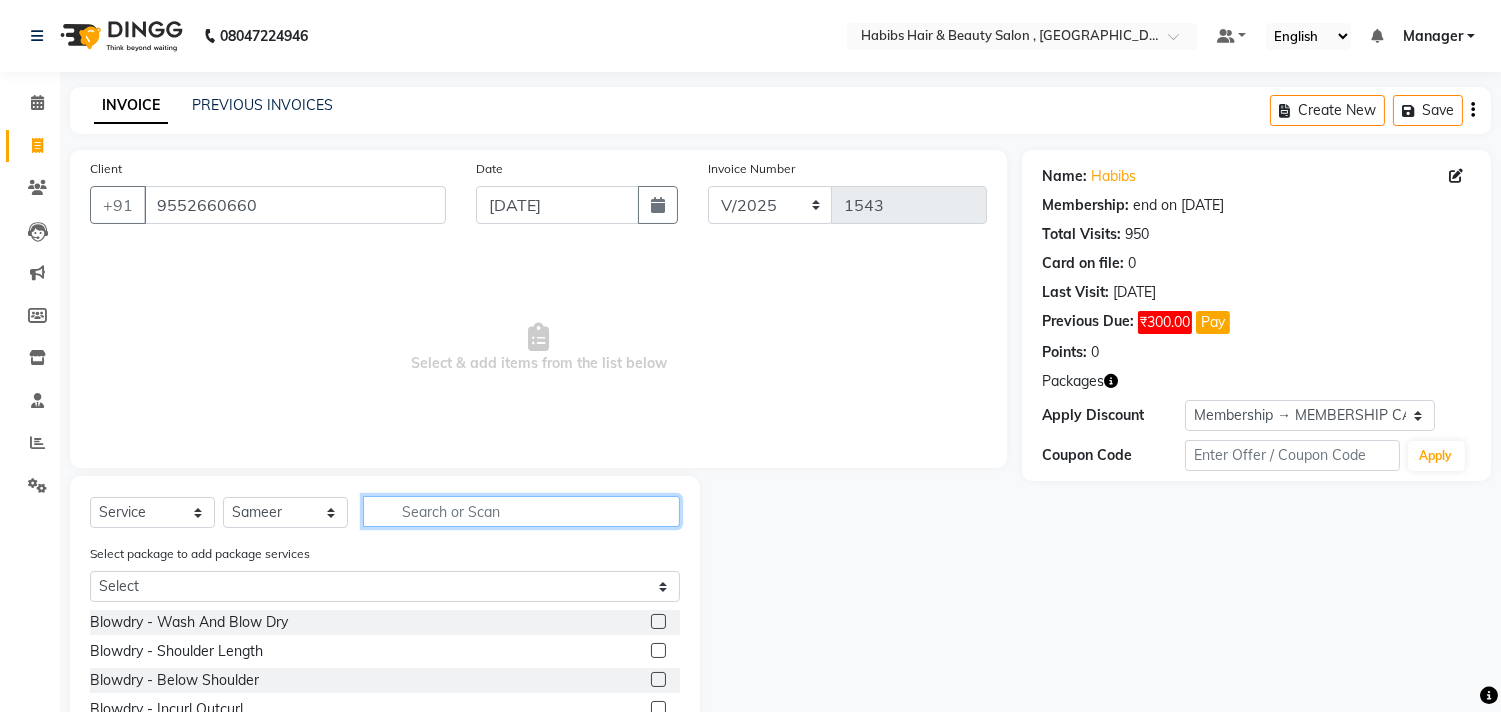 click 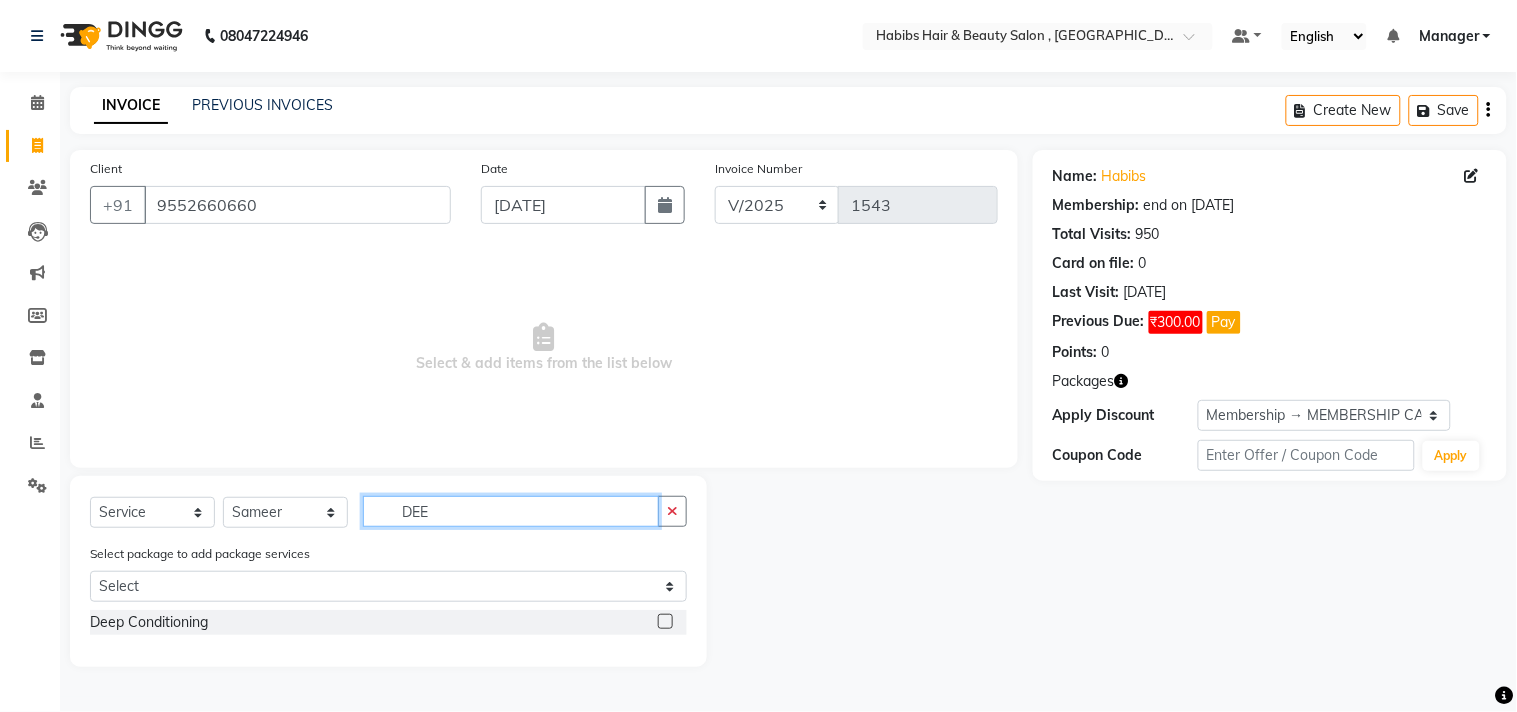 type on "DEE" 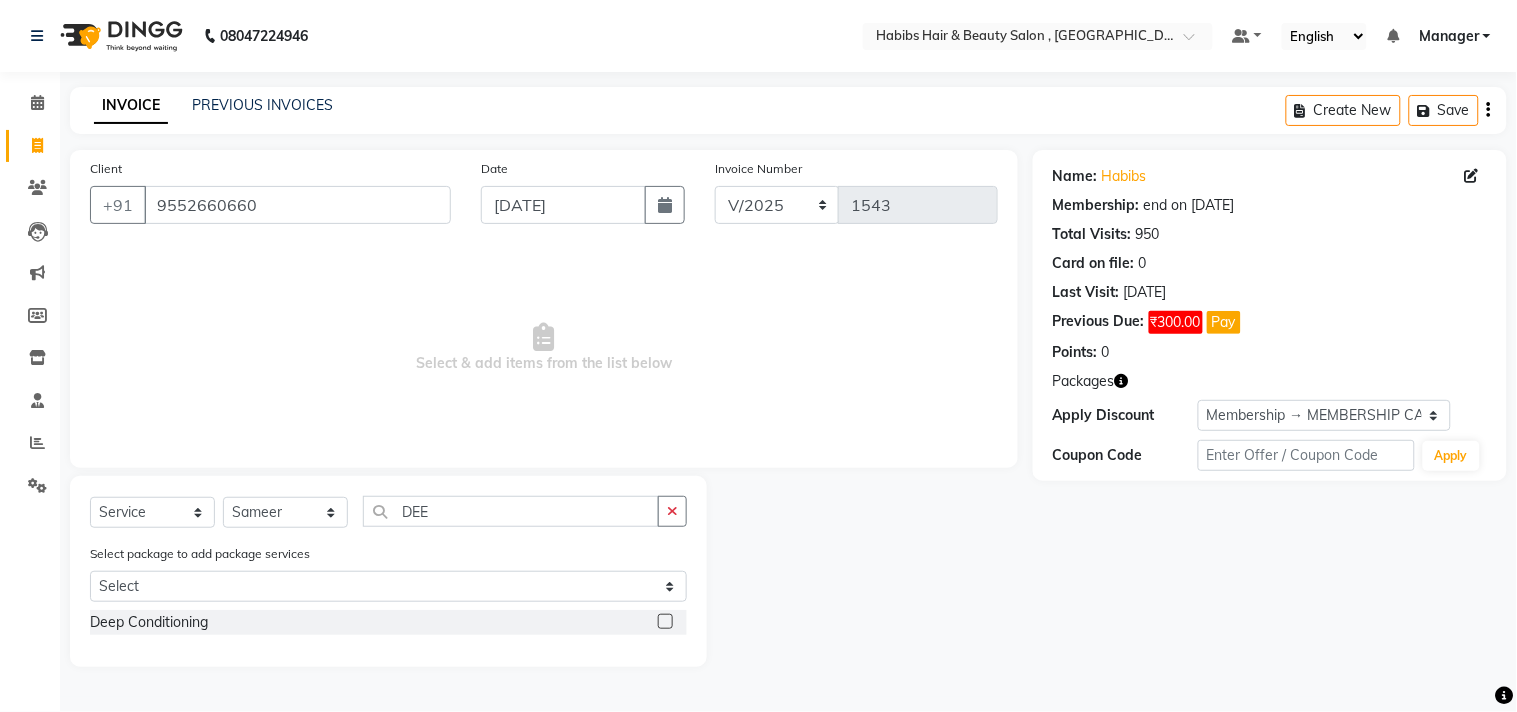 click 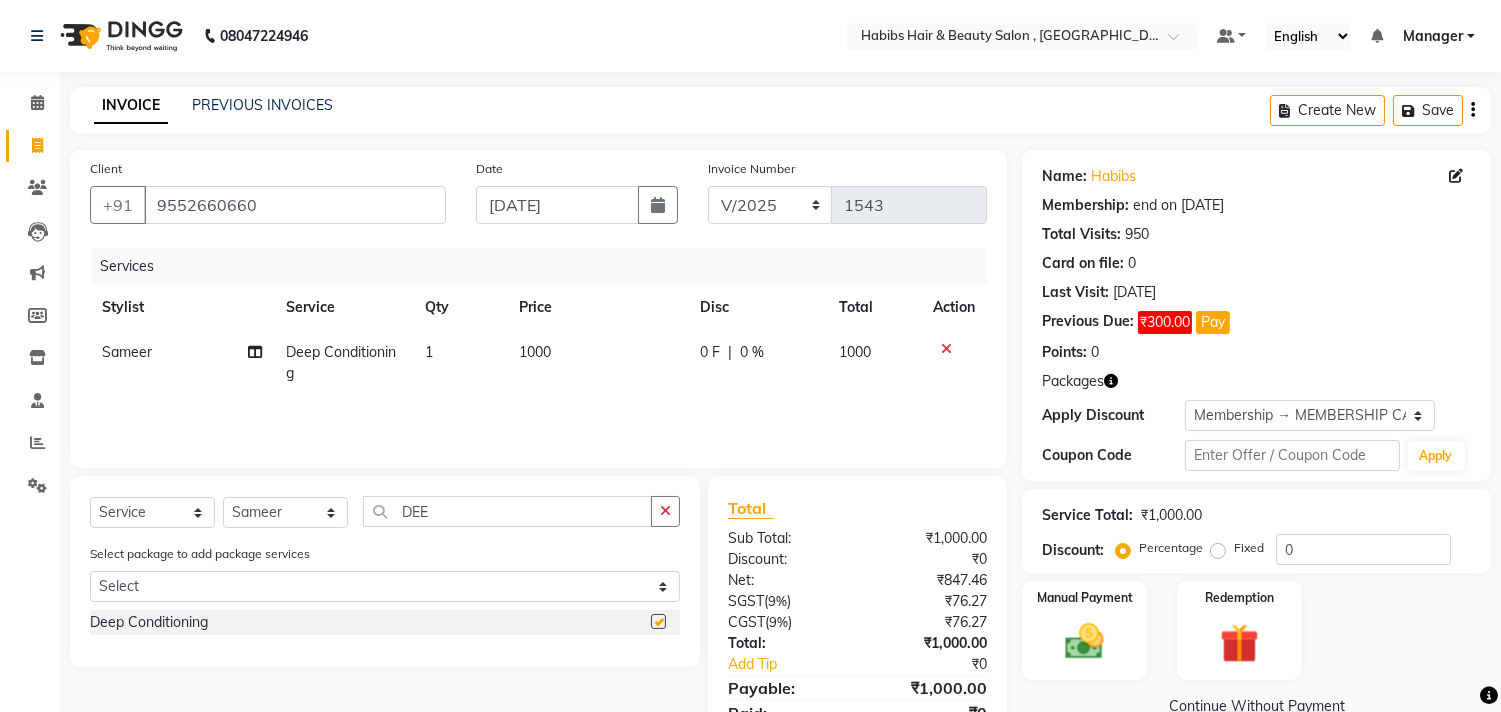 checkbox on "false" 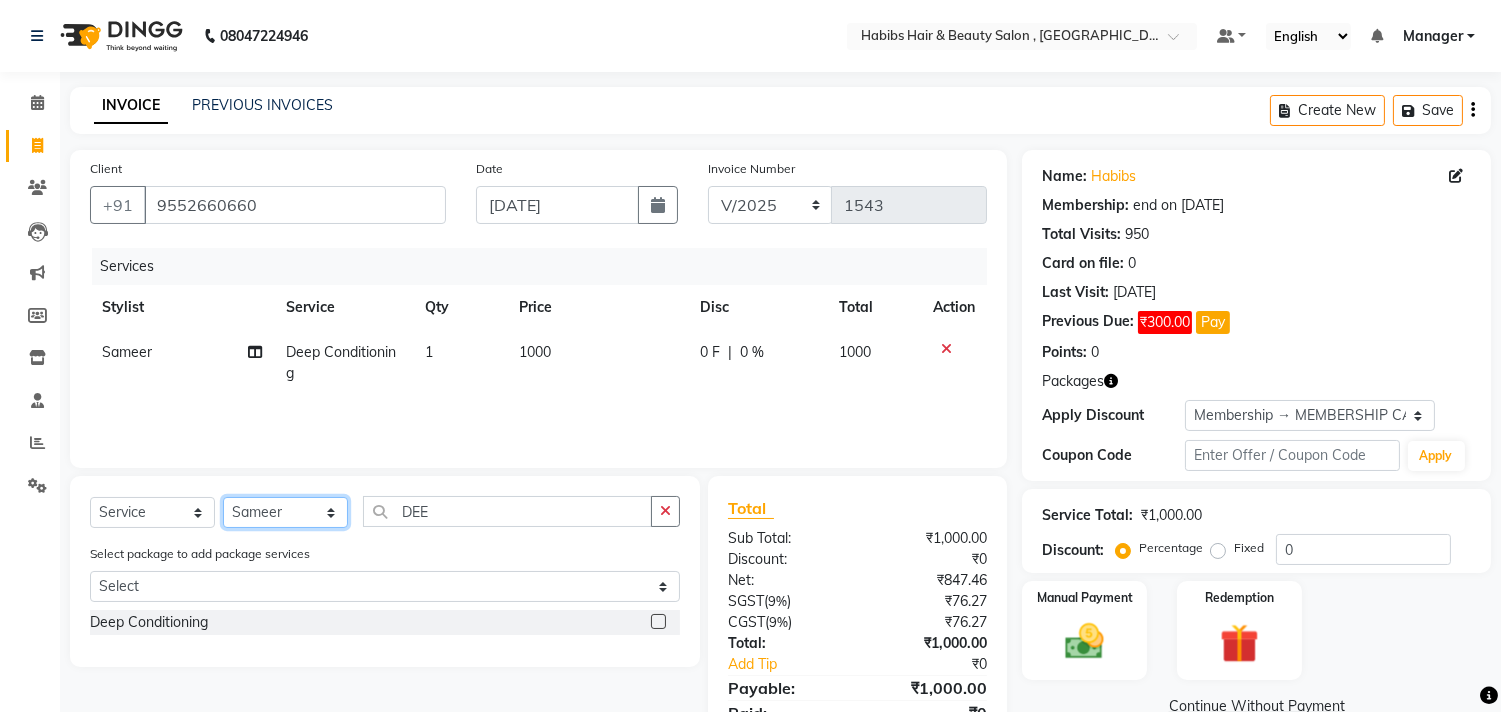 click on "Select Stylist [PERSON_NAME] Manager M M [PERSON_NAME] [PERSON_NAME] Sameer [PERSON_NAME] [PERSON_NAME] [PERSON_NAME]" 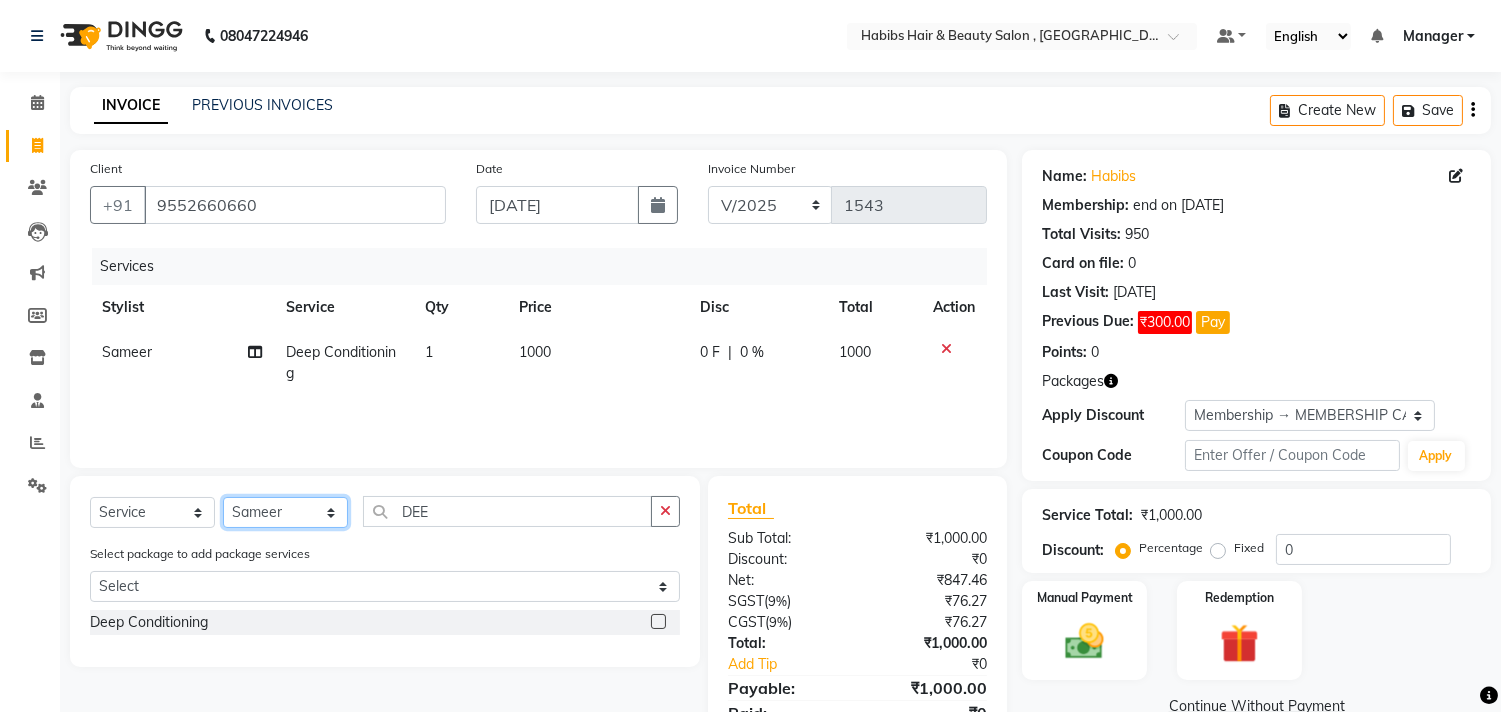 click on "Select Stylist [PERSON_NAME] Manager M M [PERSON_NAME] [PERSON_NAME] Sameer [PERSON_NAME] [PERSON_NAME] [PERSON_NAME]" 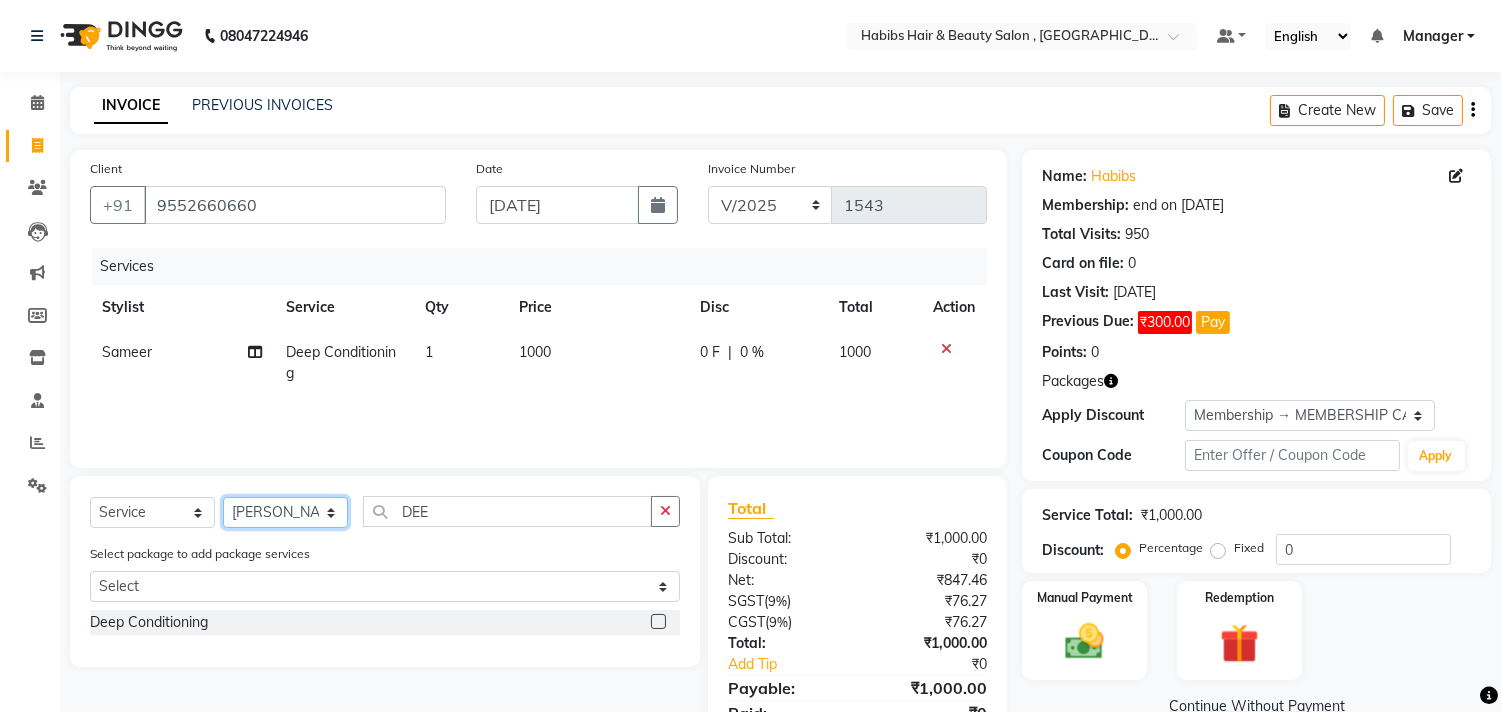 click on "Select Stylist [PERSON_NAME] Manager M M [PERSON_NAME] [PERSON_NAME] Sameer [PERSON_NAME] [PERSON_NAME] [PERSON_NAME]" 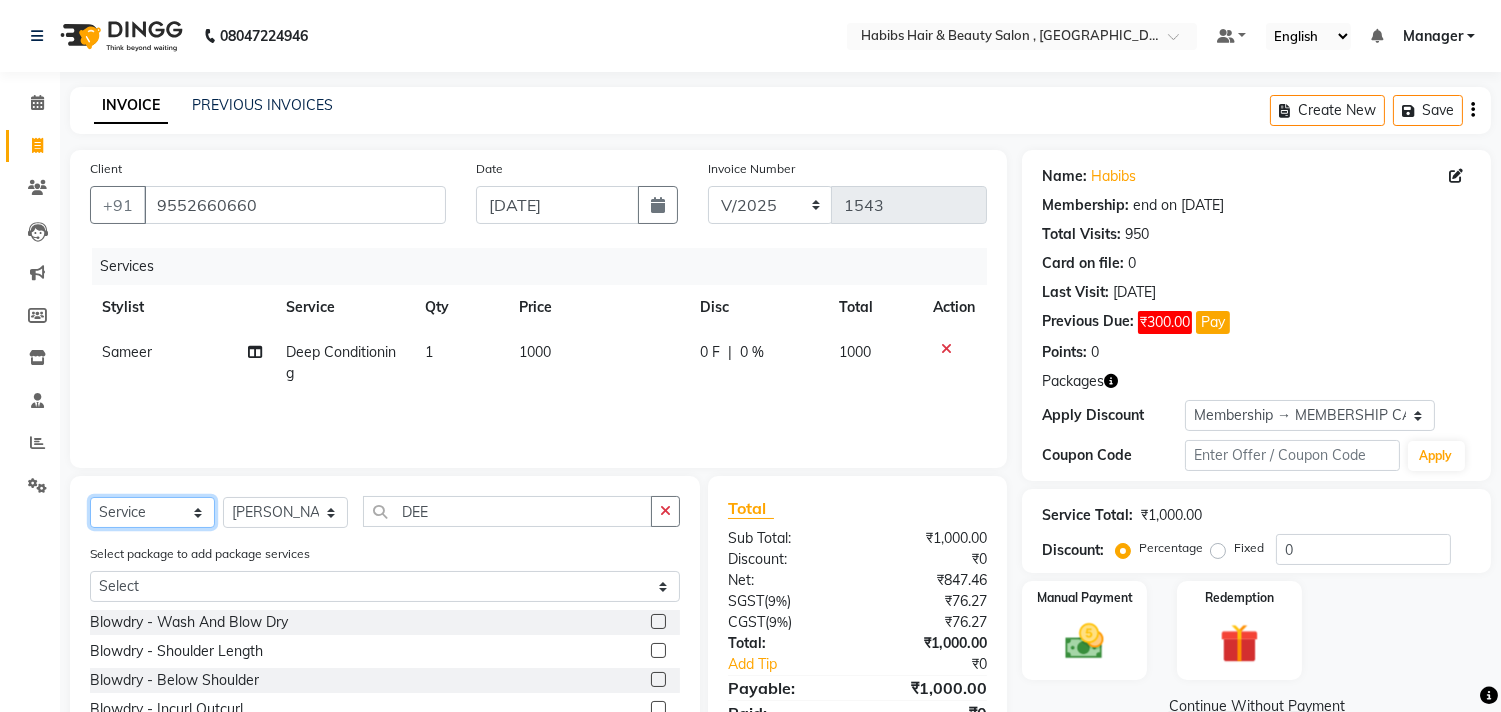 click on "Select  Service  Product  Membership  Package Voucher Prepaid Gift Card" 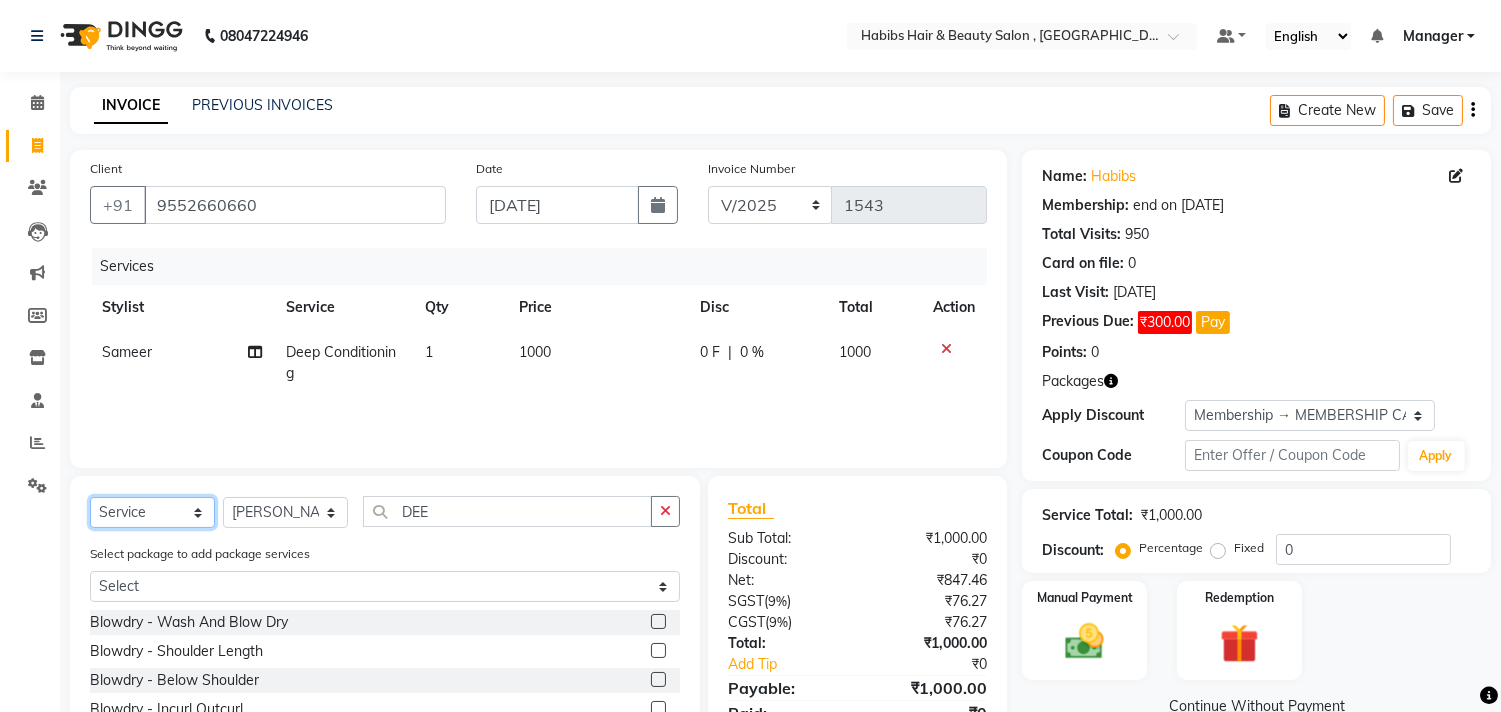 select on "product" 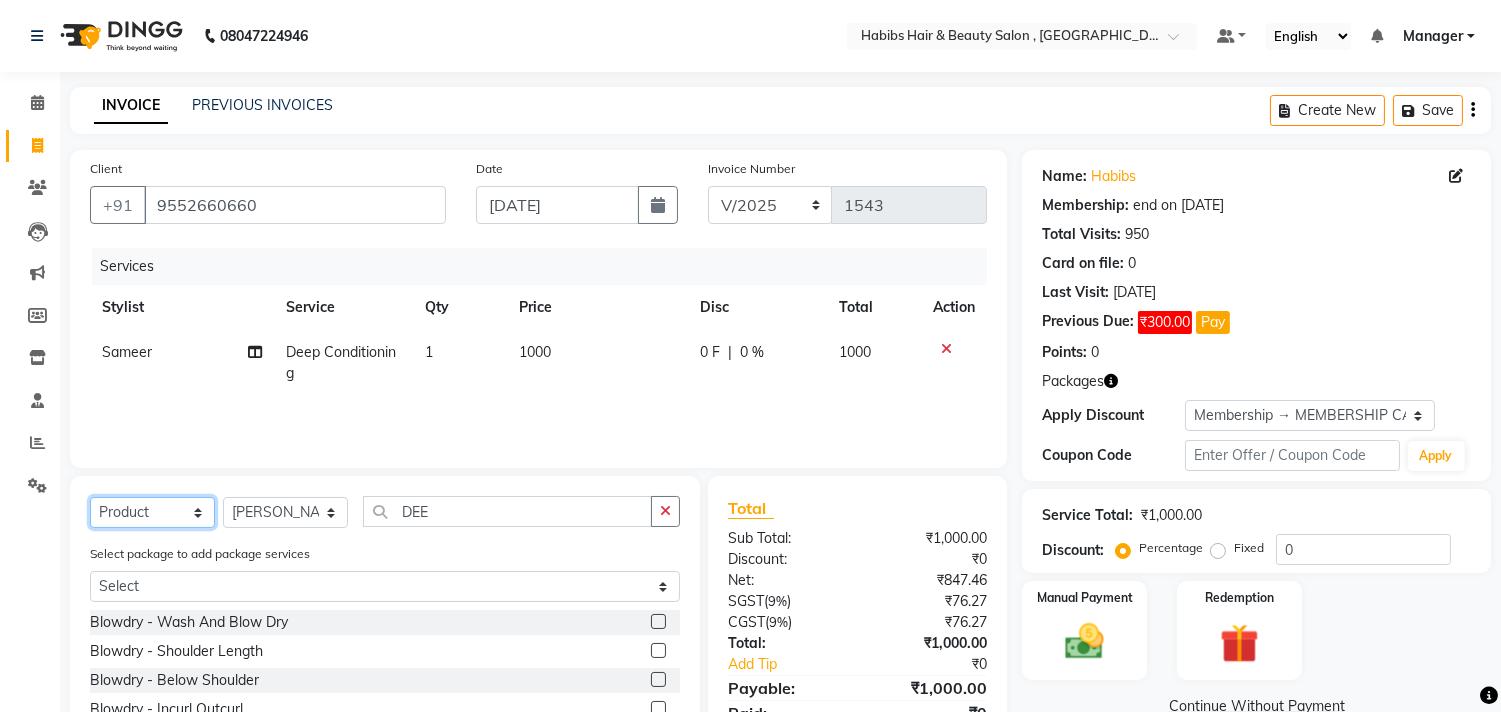 click on "Select  Service  Product  Membership  Package Voucher Prepaid Gift Card" 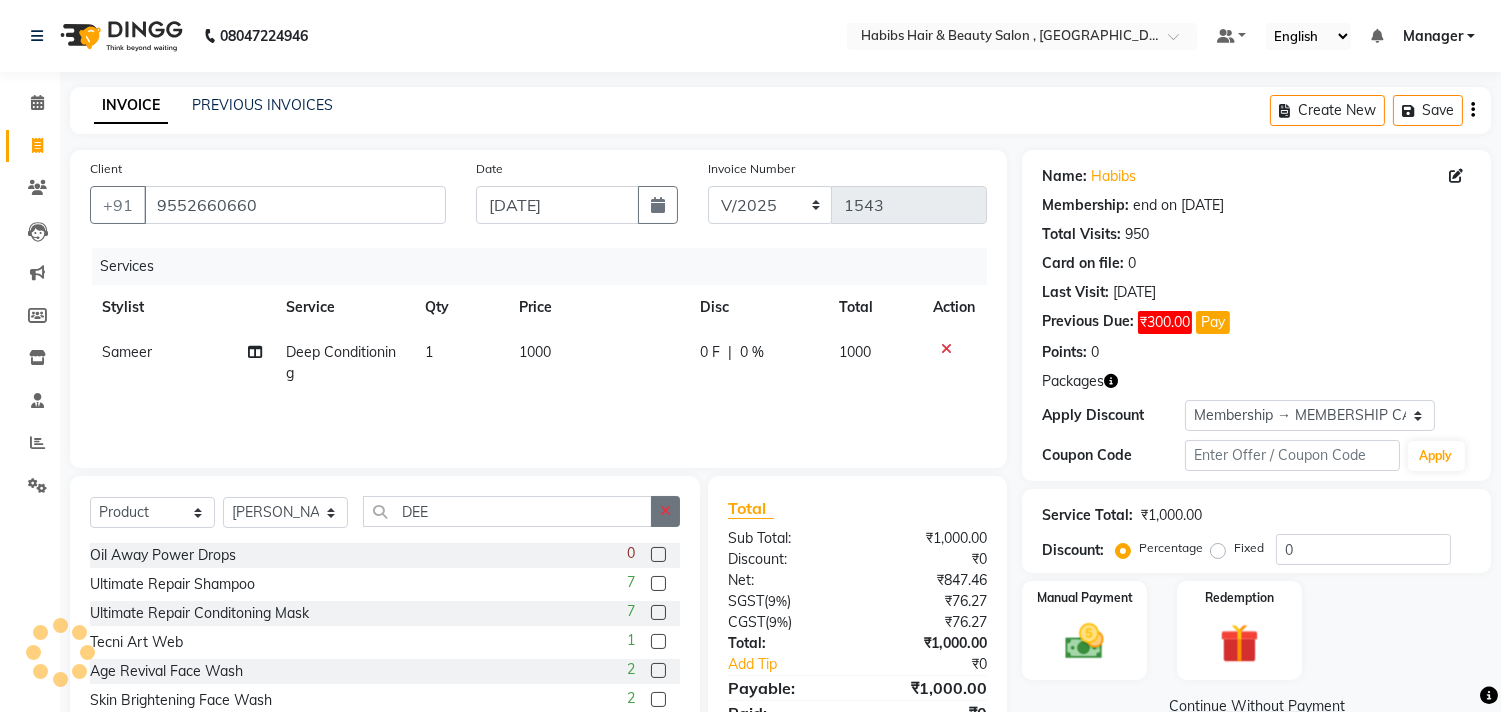 click 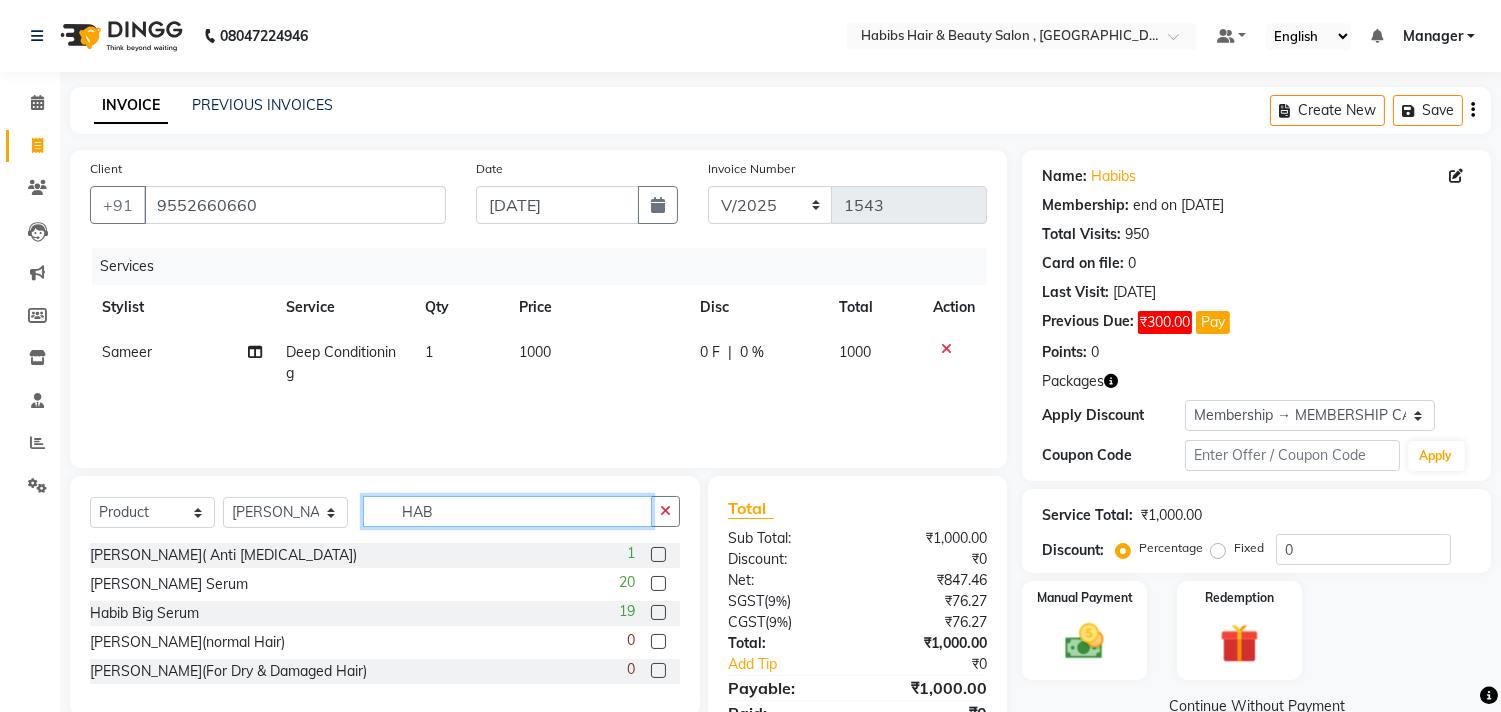 type on "HAB" 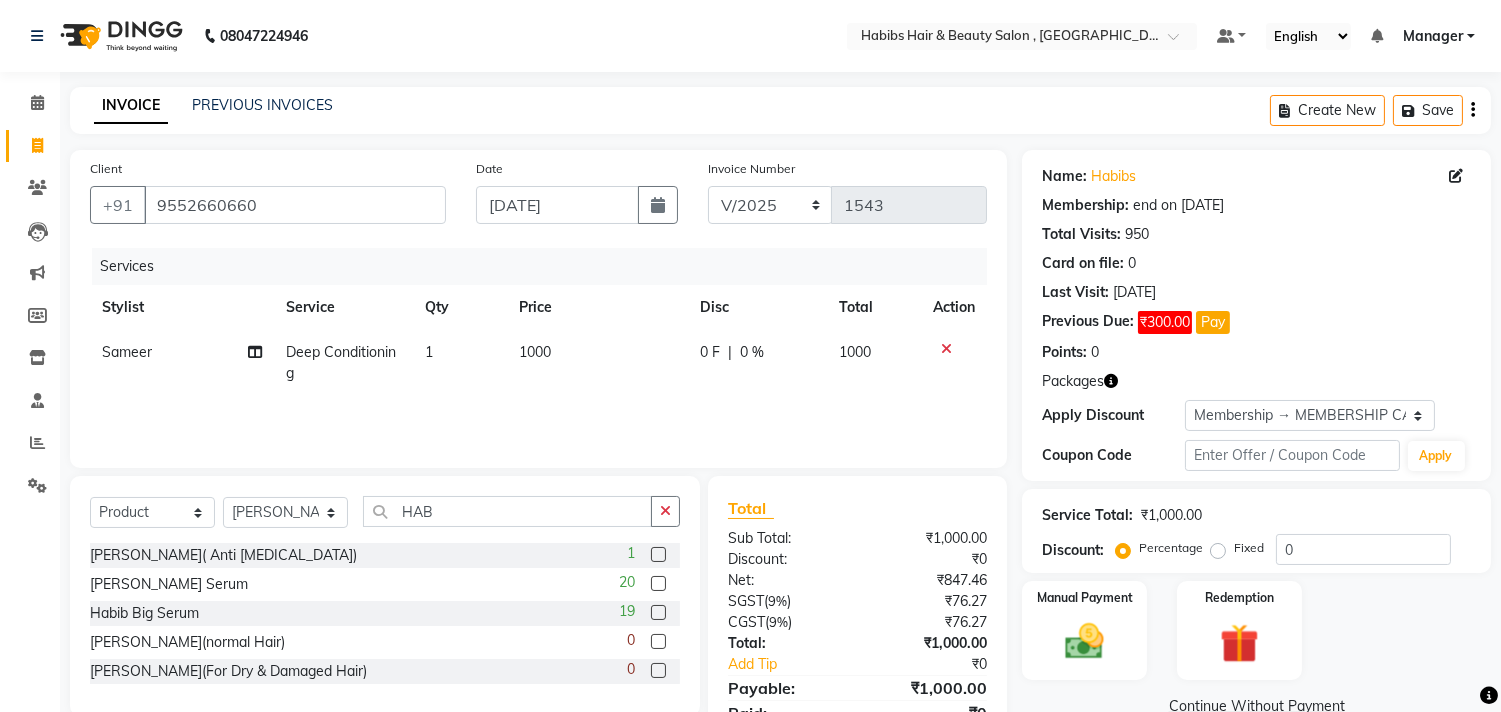 click 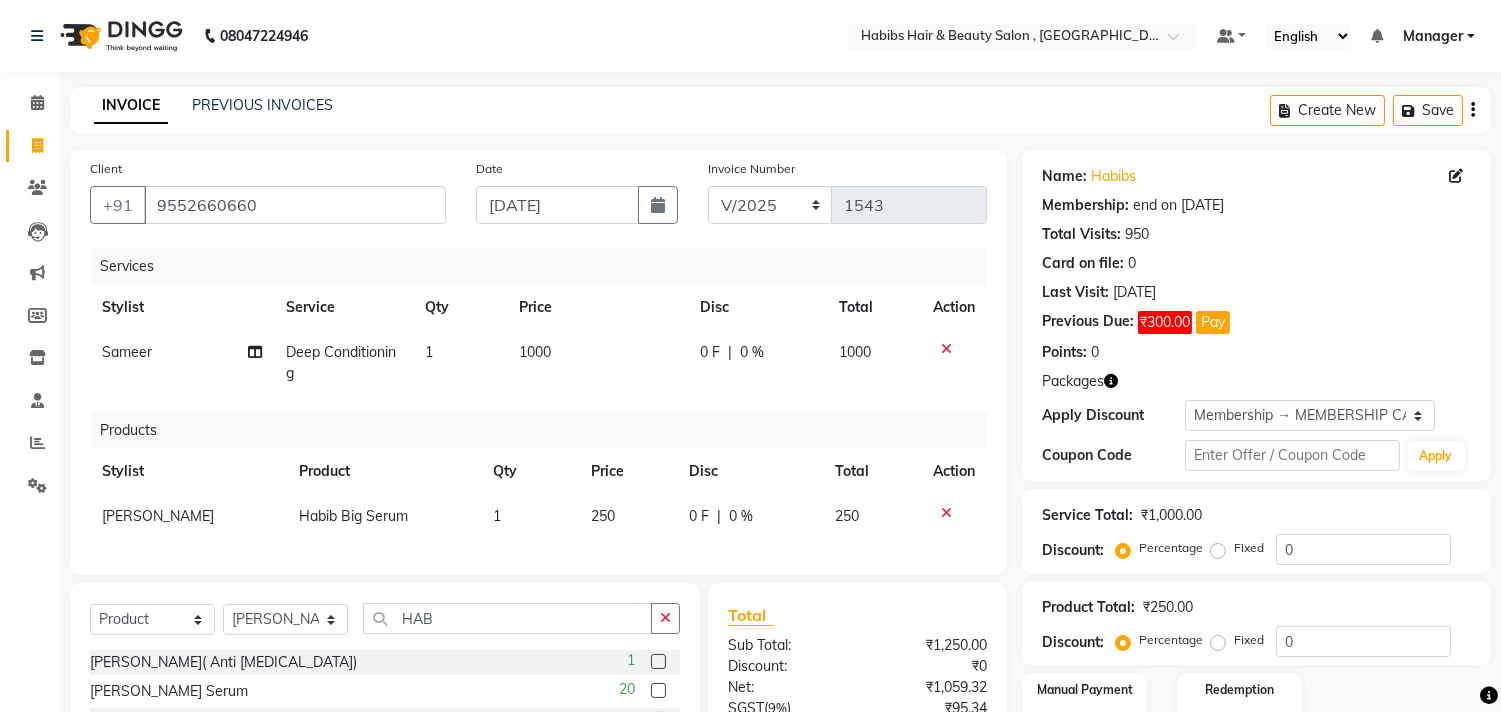 checkbox on "false" 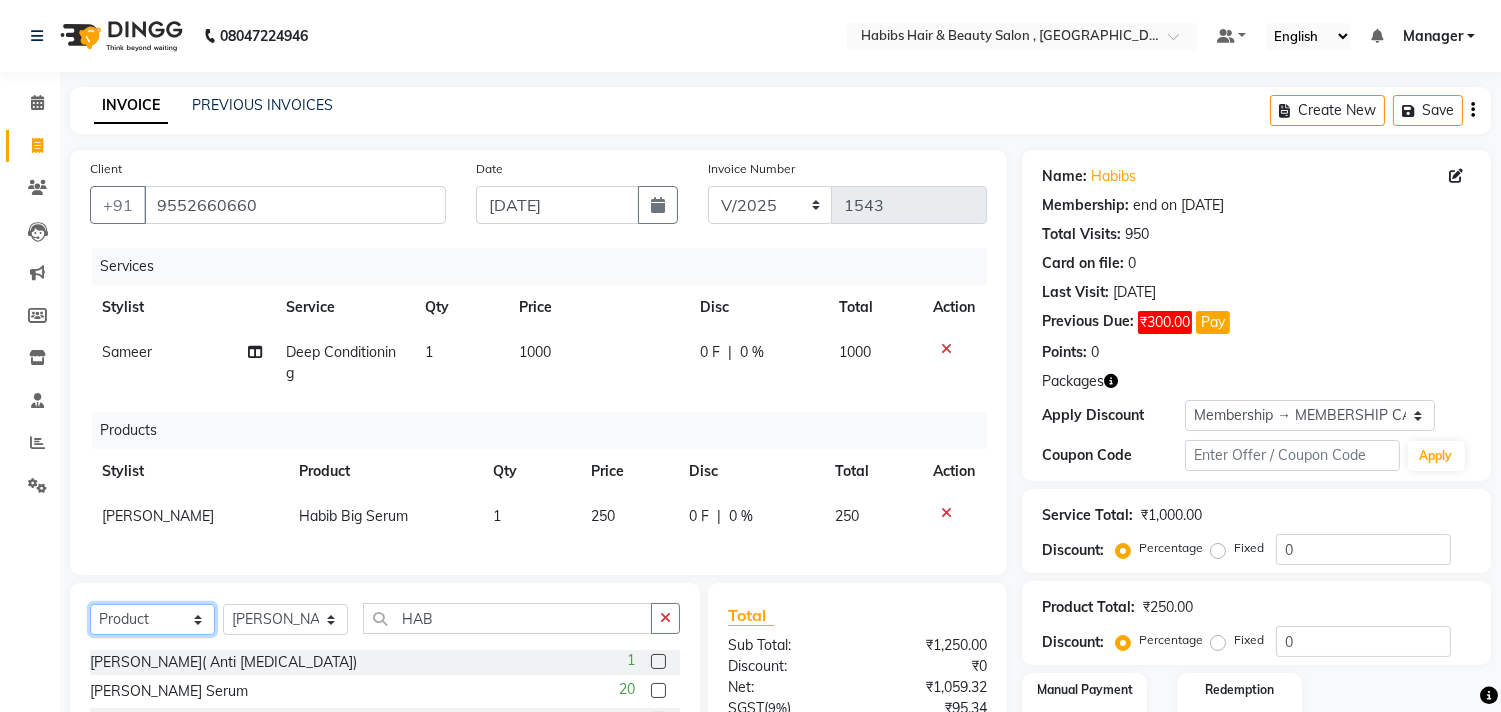 click on "Select  Service  Product  Membership  Package Voucher Prepaid Gift Card" 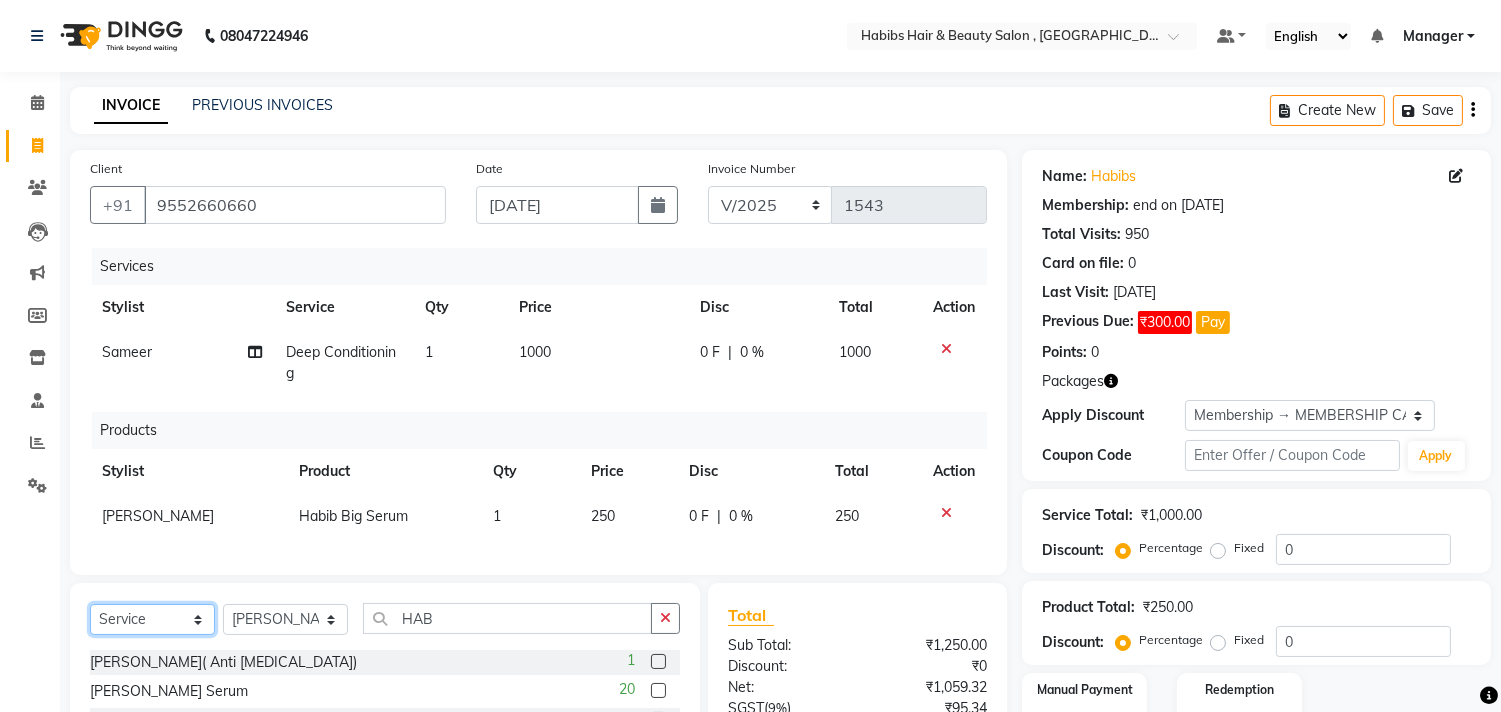 click on "Select  Service  Product  Membership  Package Voucher Prepaid Gift Card" 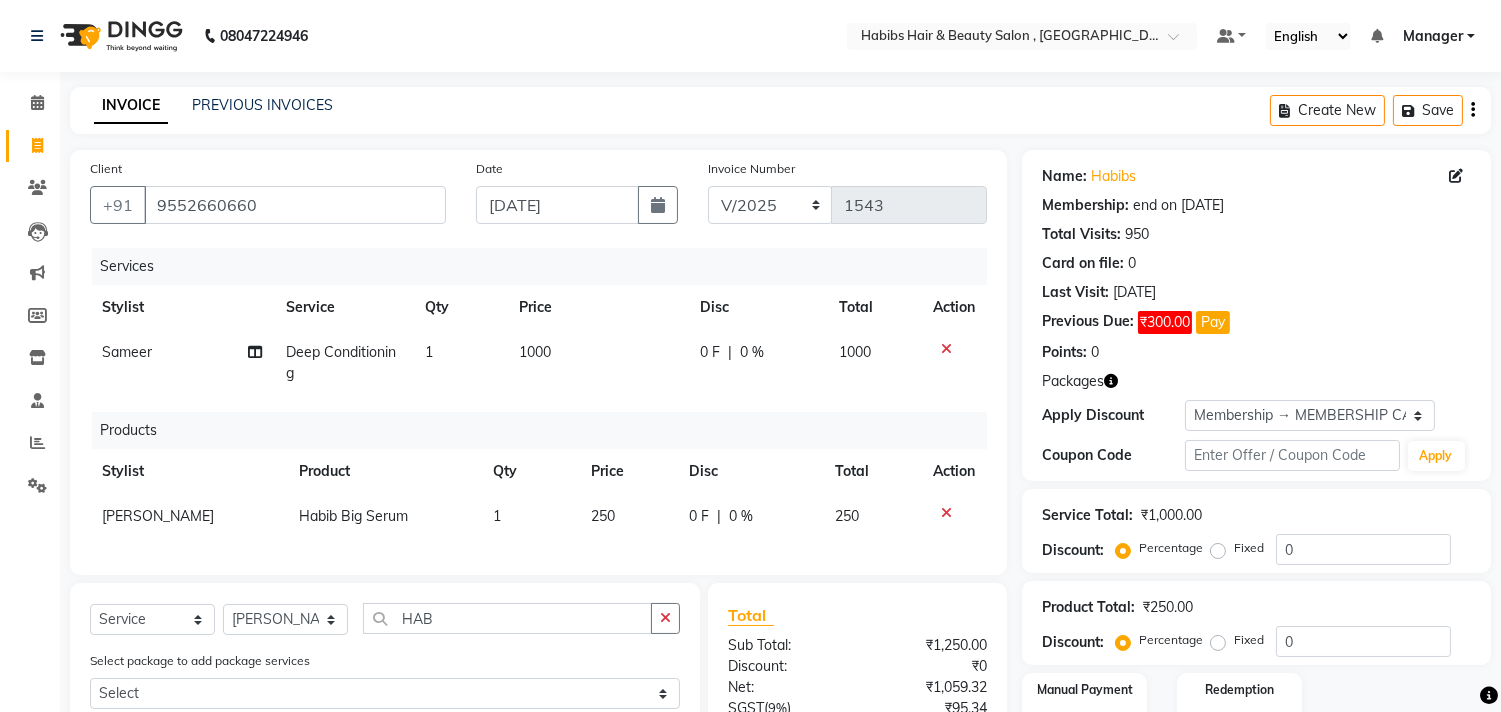 click on "Client [PHONE_NUMBER] Date [DATE] Invoice Number V/2025 V/[PHONE_NUMBER] Services Stylist Service Qty Price Disc Total Action Sameer Deep Conditioning 1 1000 0 F | 0 % 1000 Products Stylist Product Qty Price Disc Total Action [PERSON_NAME] Big Serum 1 250 0 F | 0 % 250" 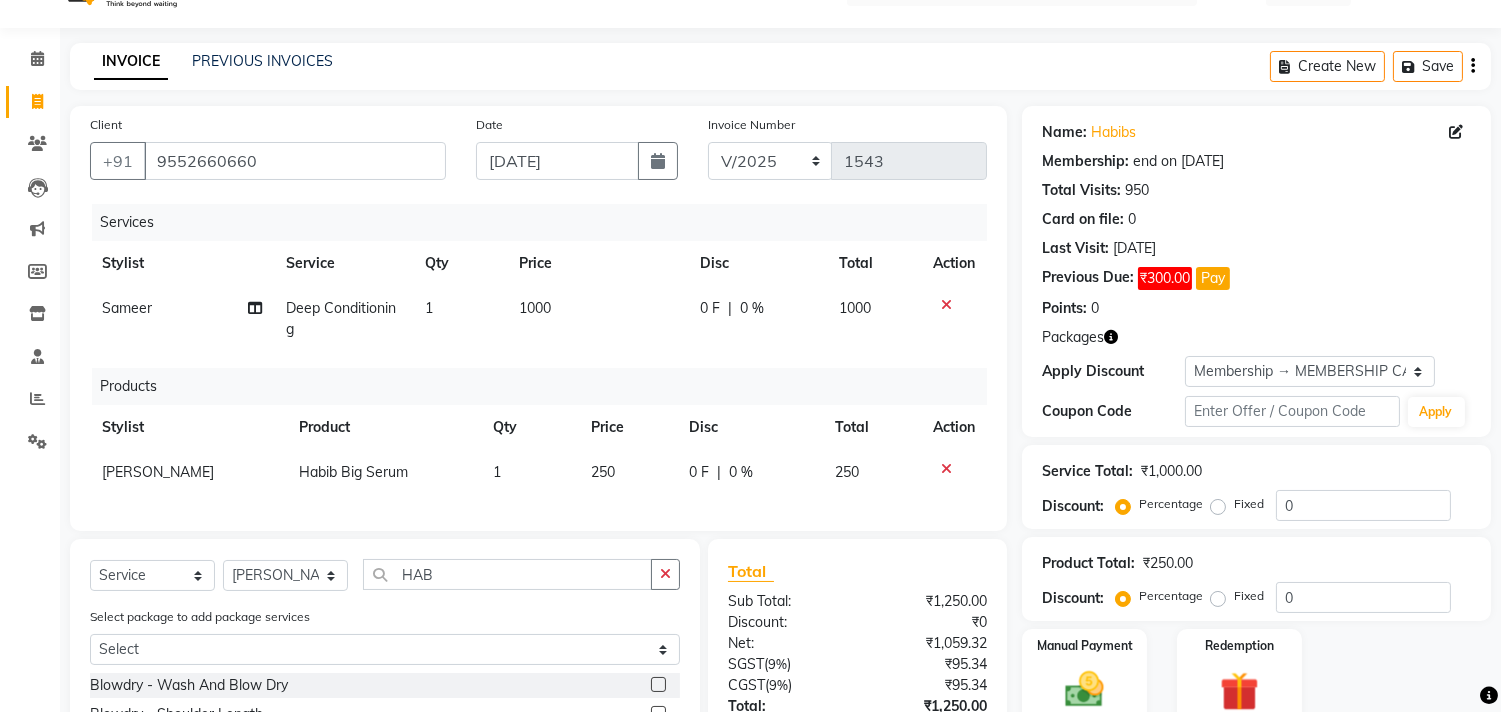 scroll, scrollTop: 280, scrollLeft: 0, axis: vertical 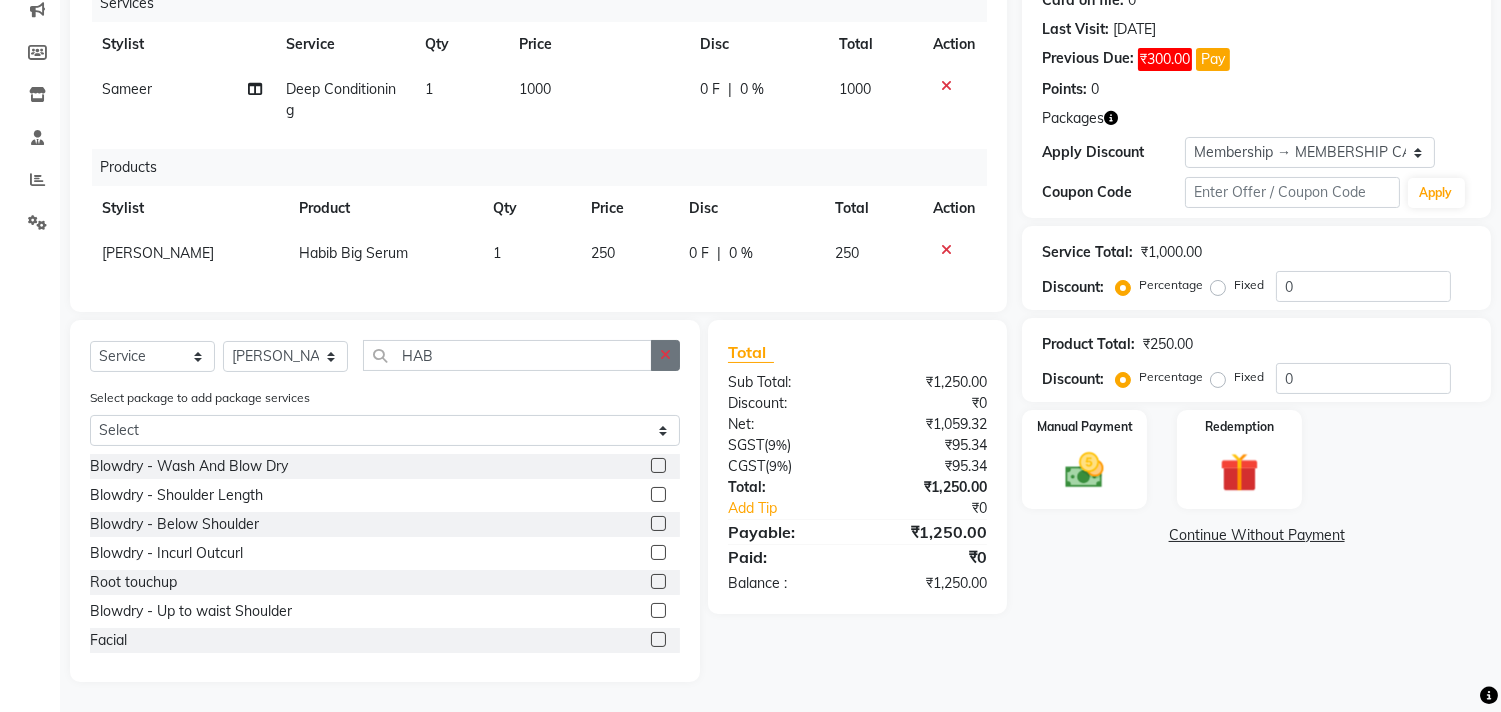 click 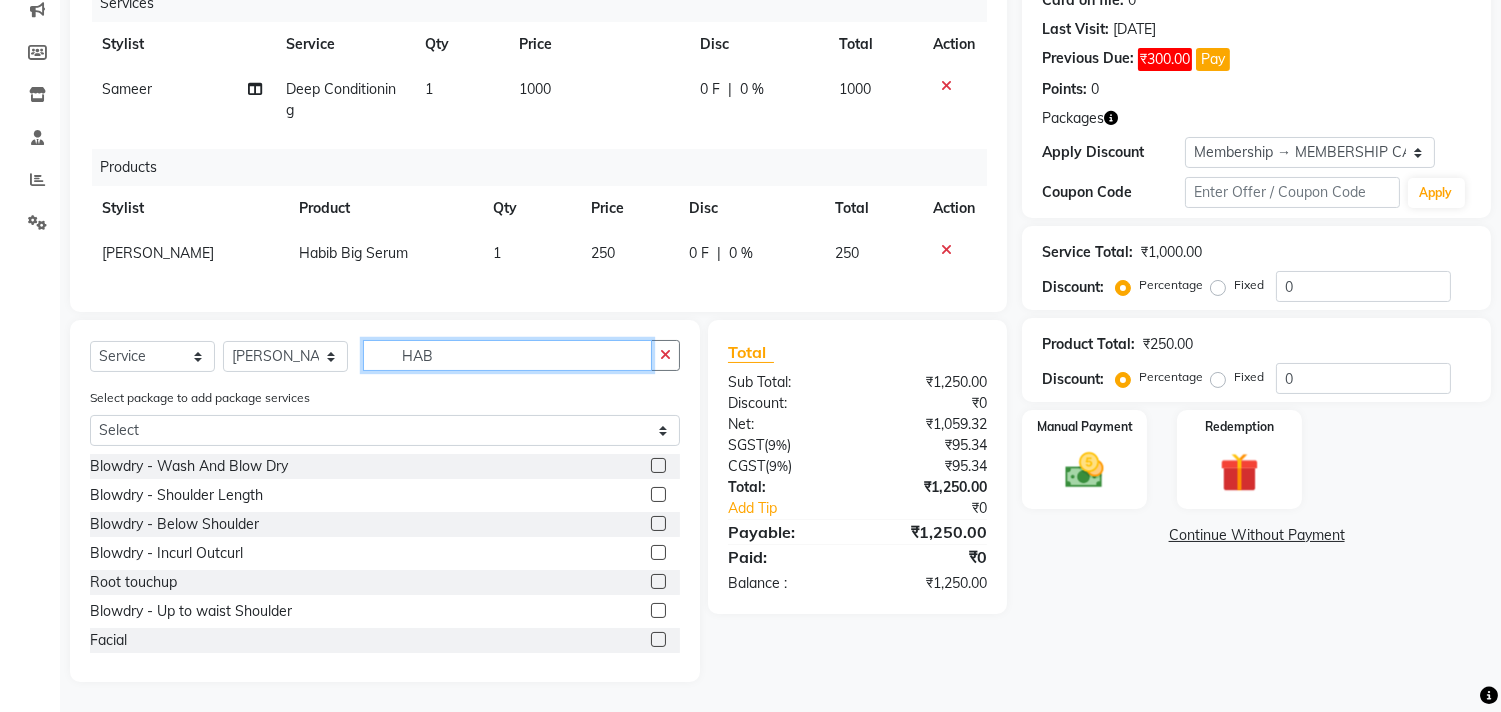 type 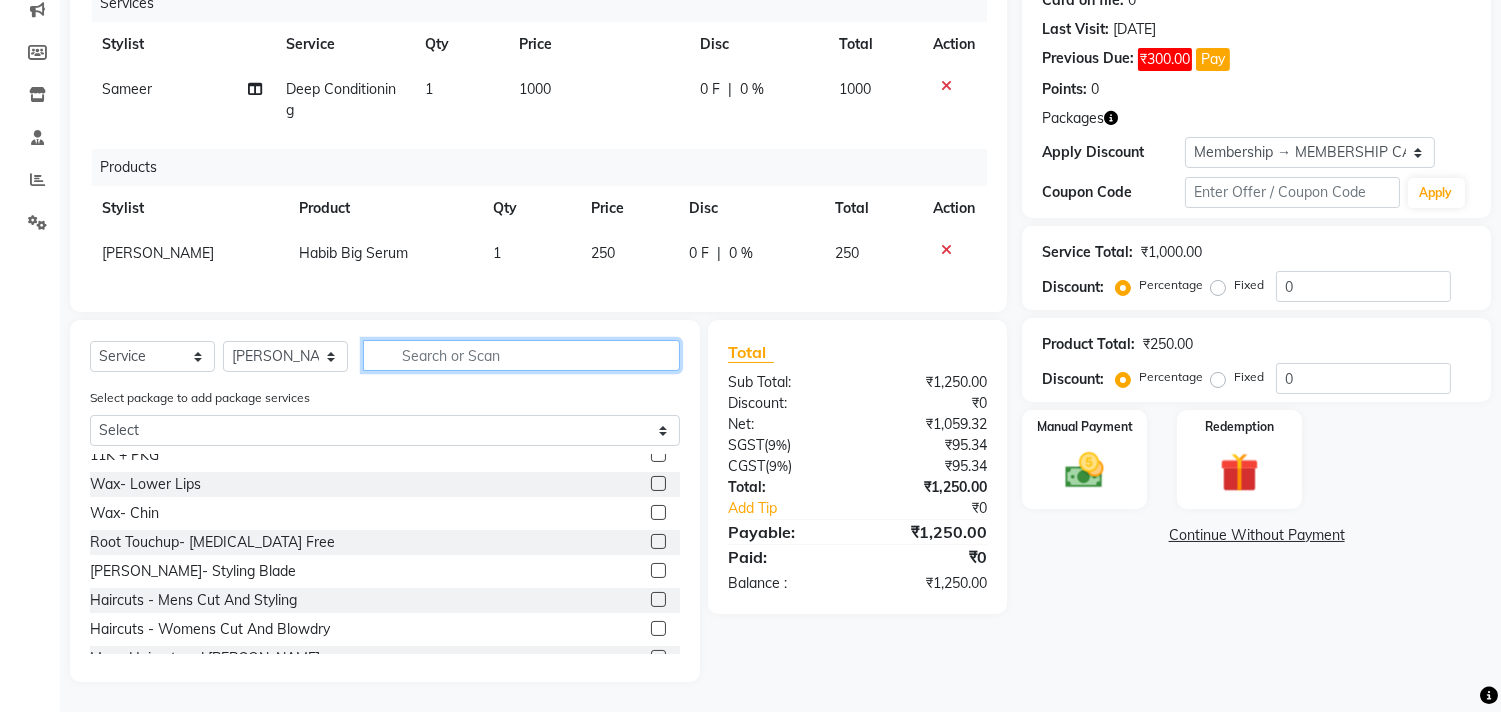 scroll, scrollTop: 697, scrollLeft: 0, axis: vertical 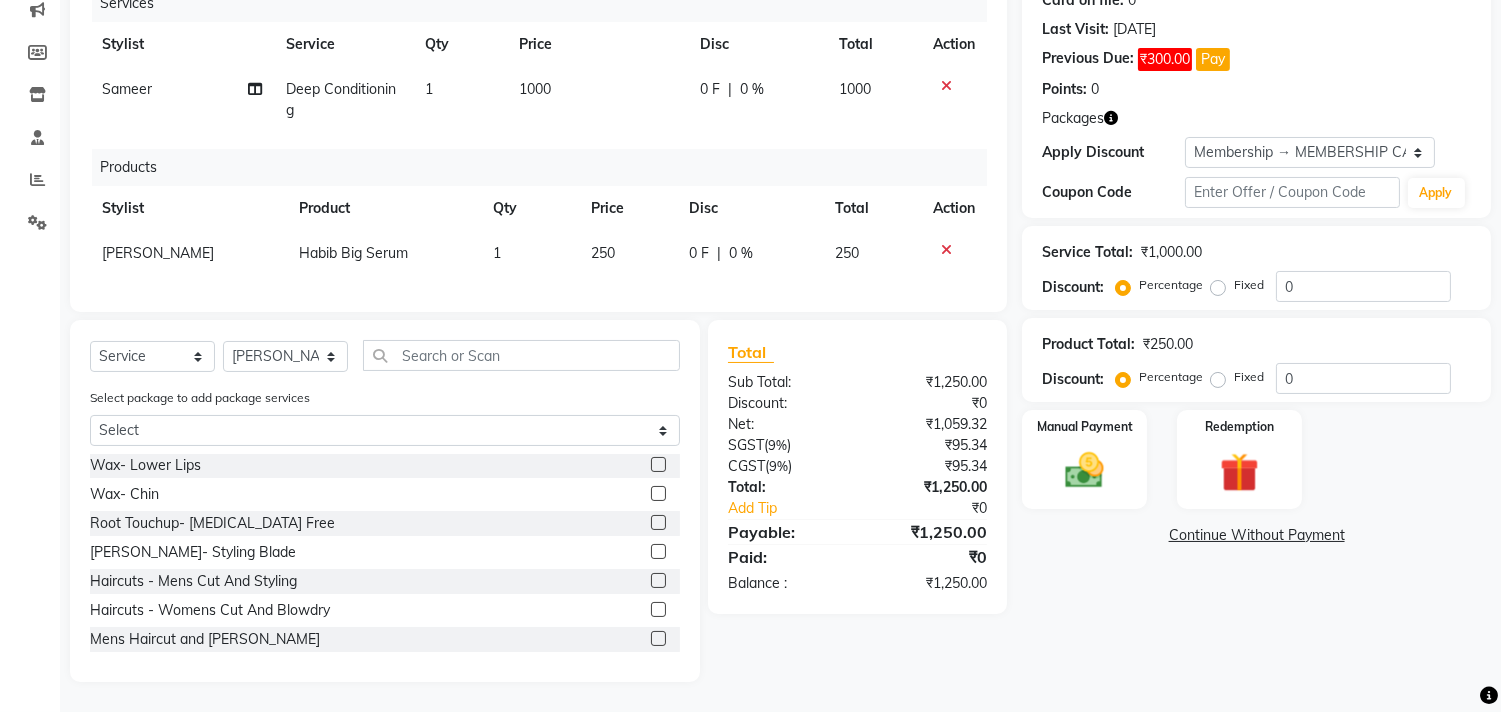 click 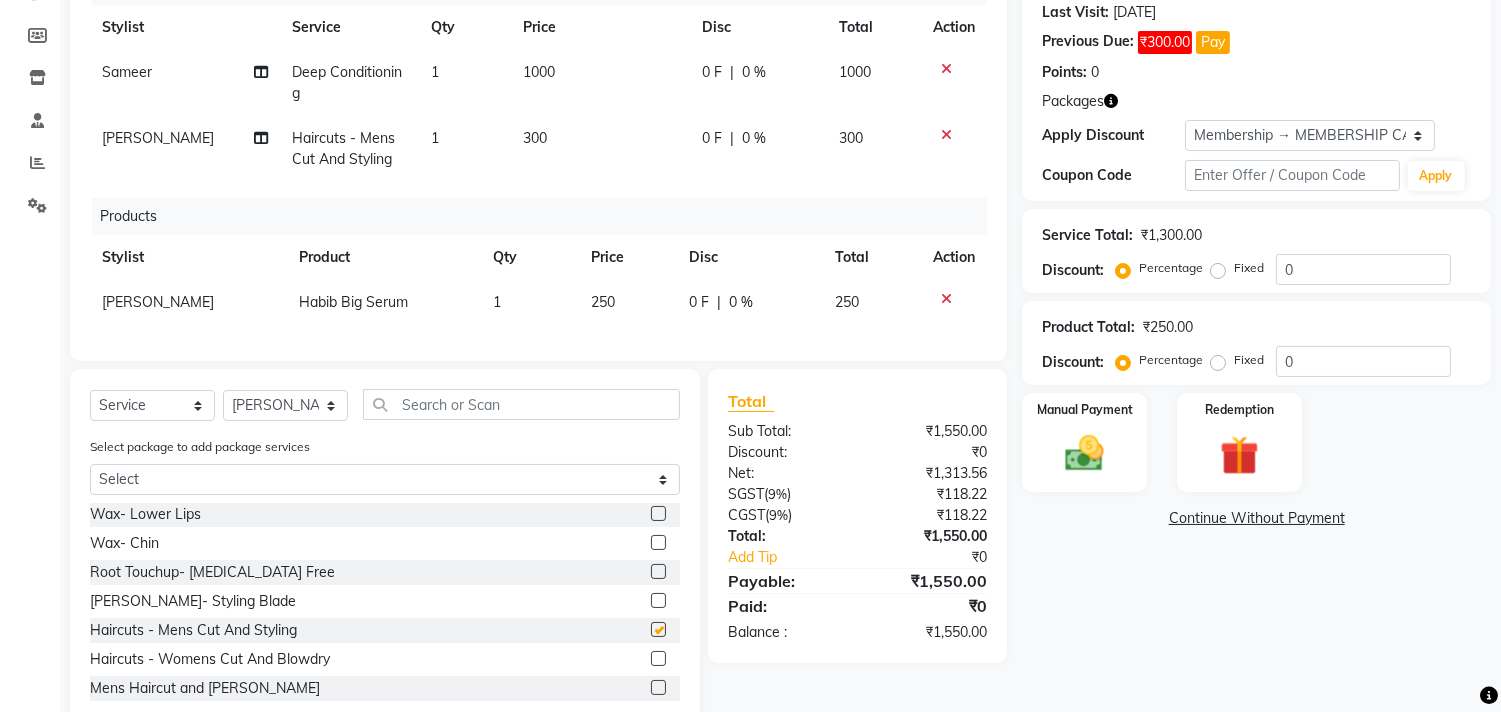 checkbox on "false" 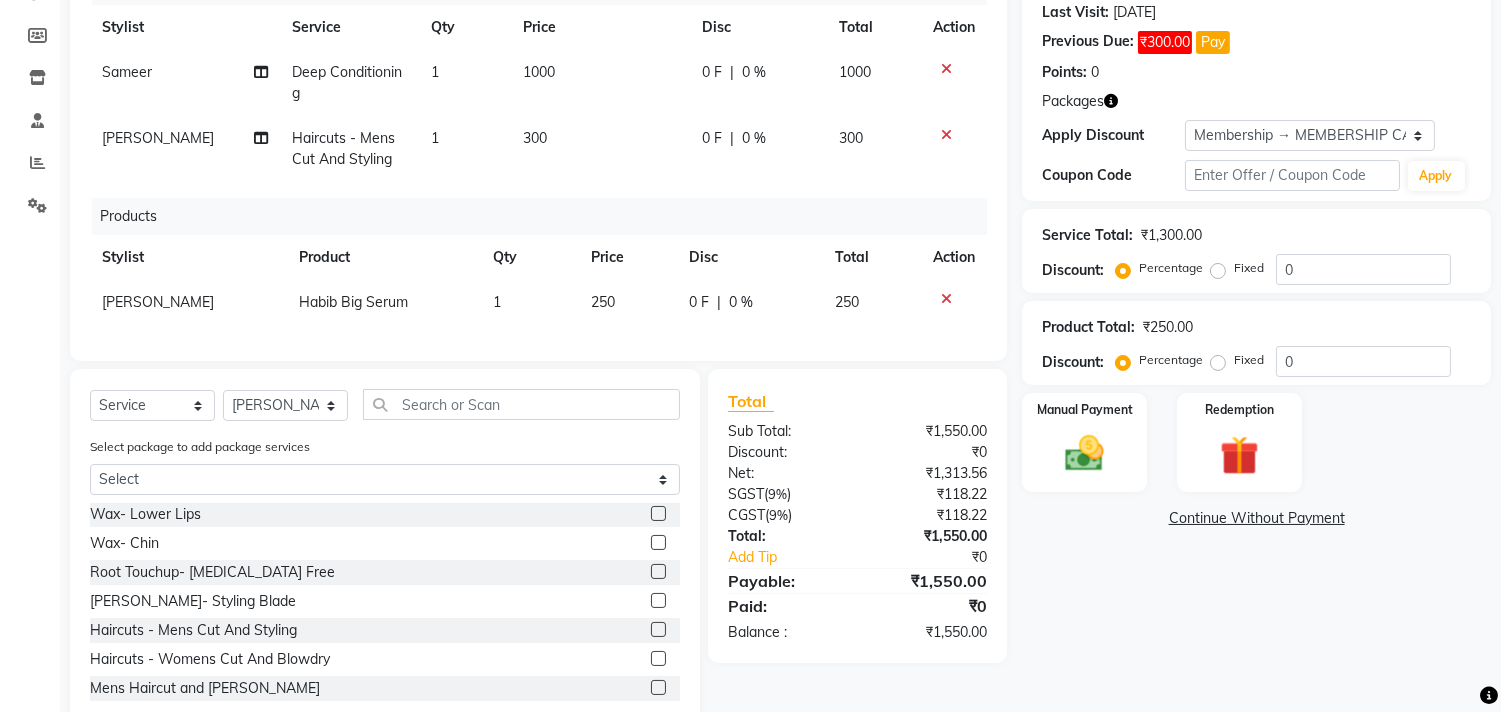 click 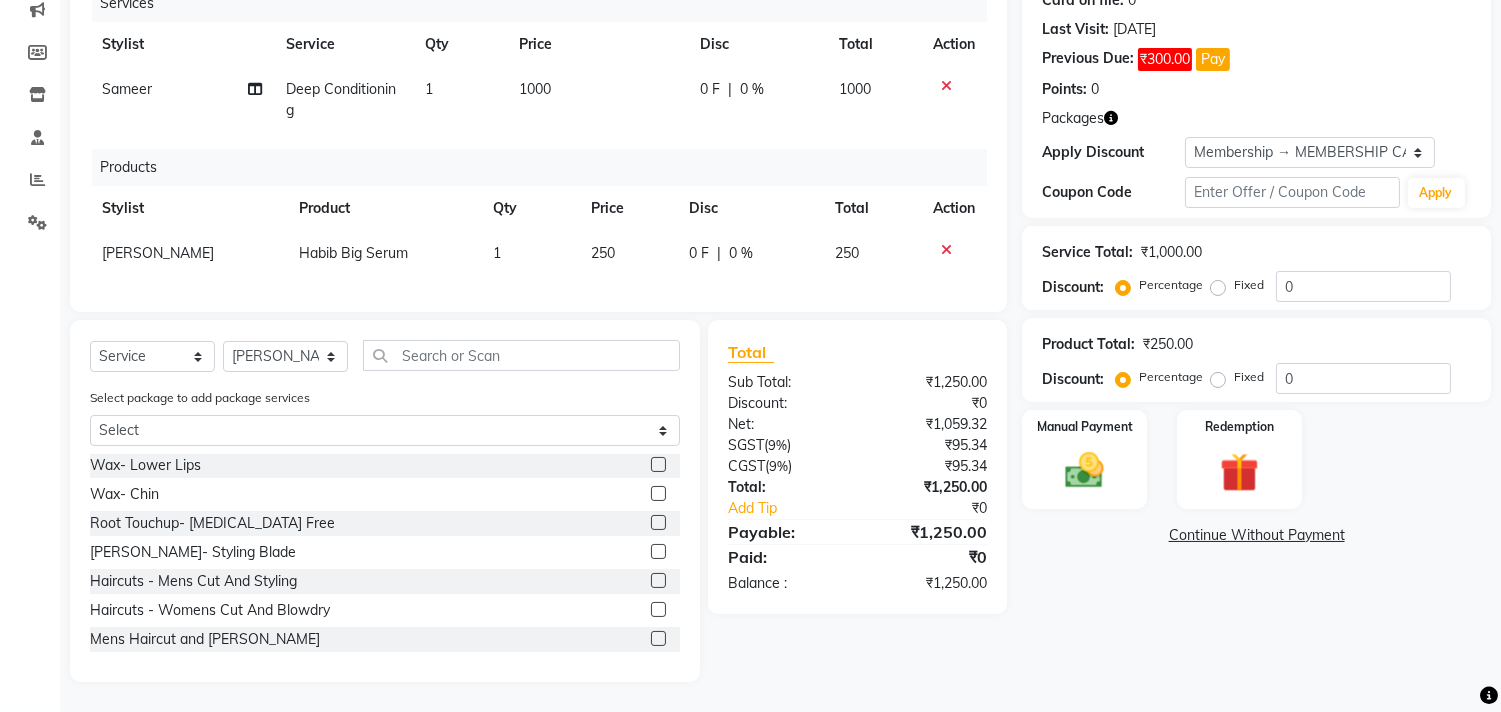 click 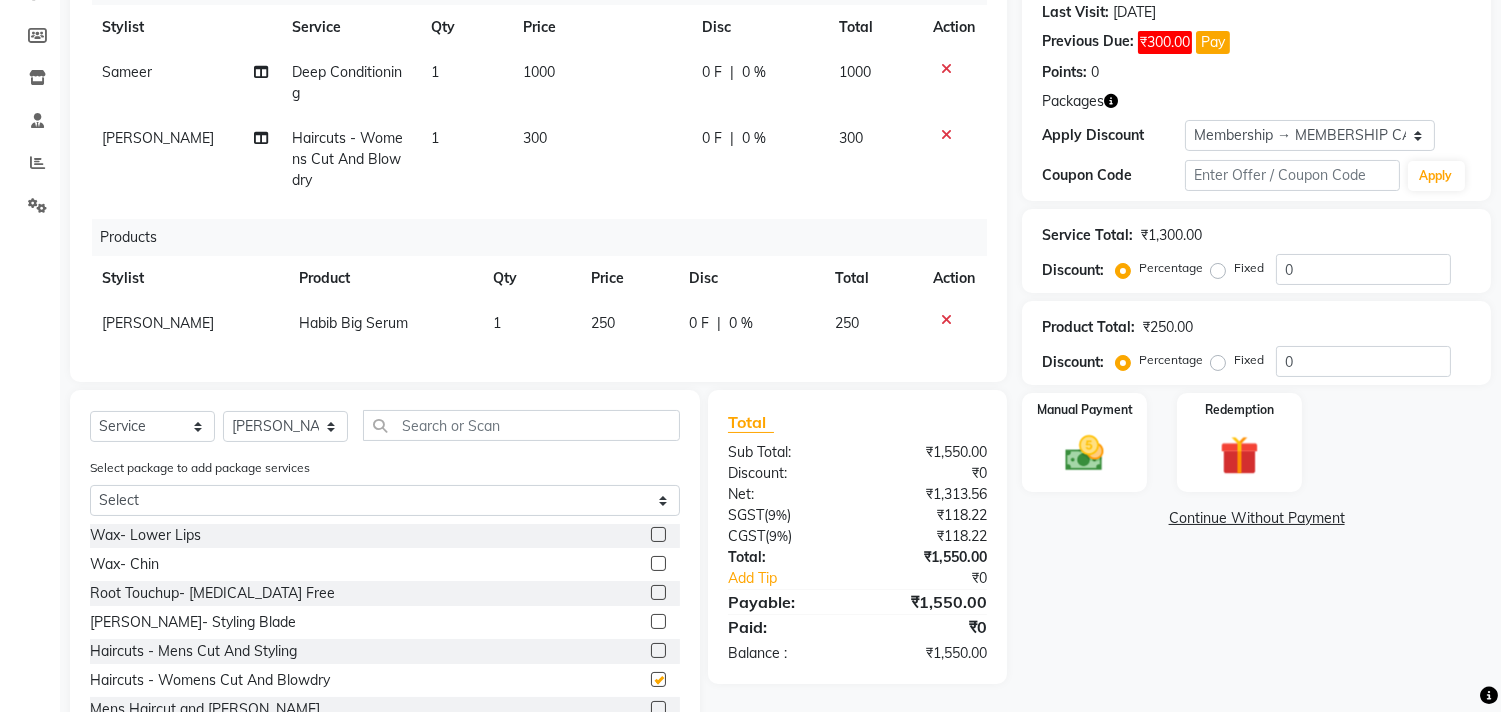 checkbox on "false" 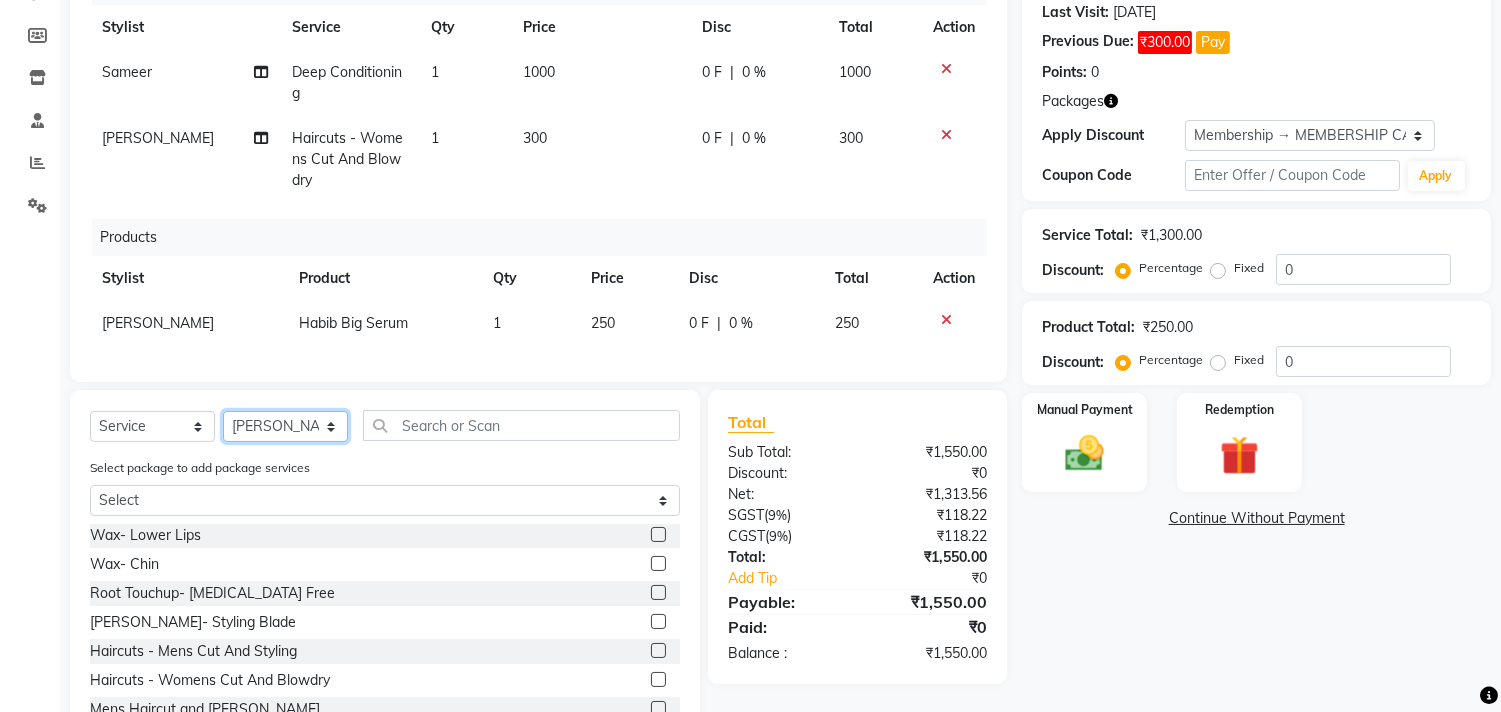 click on "Select Stylist [PERSON_NAME] Manager M M [PERSON_NAME] [PERSON_NAME] Sameer [PERSON_NAME] [PERSON_NAME] [PERSON_NAME]" 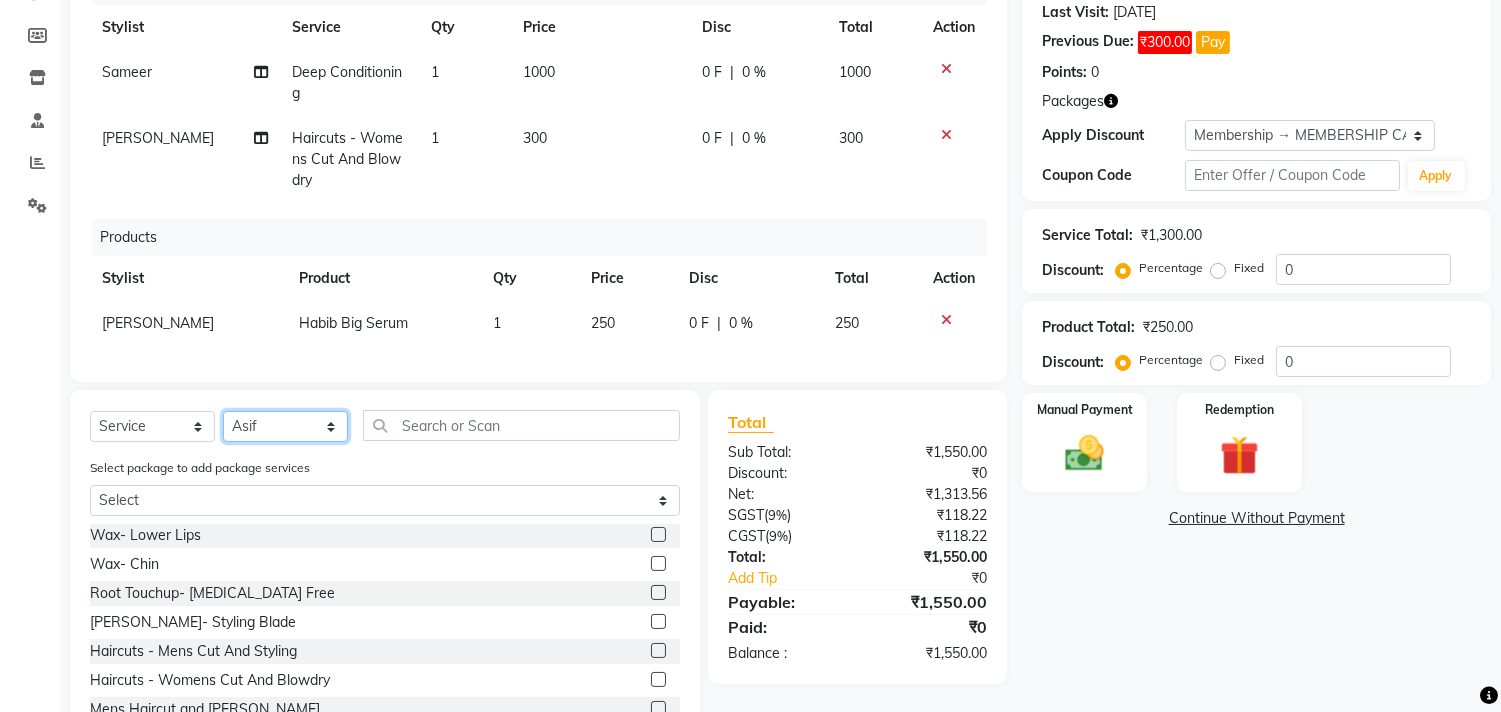 click on "Select Stylist [PERSON_NAME] Manager M M [PERSON_NAME] [PERSON_NAME] Sameer [PERSON_NAME] [PERSON_NAME] [PERSON_NAME]" 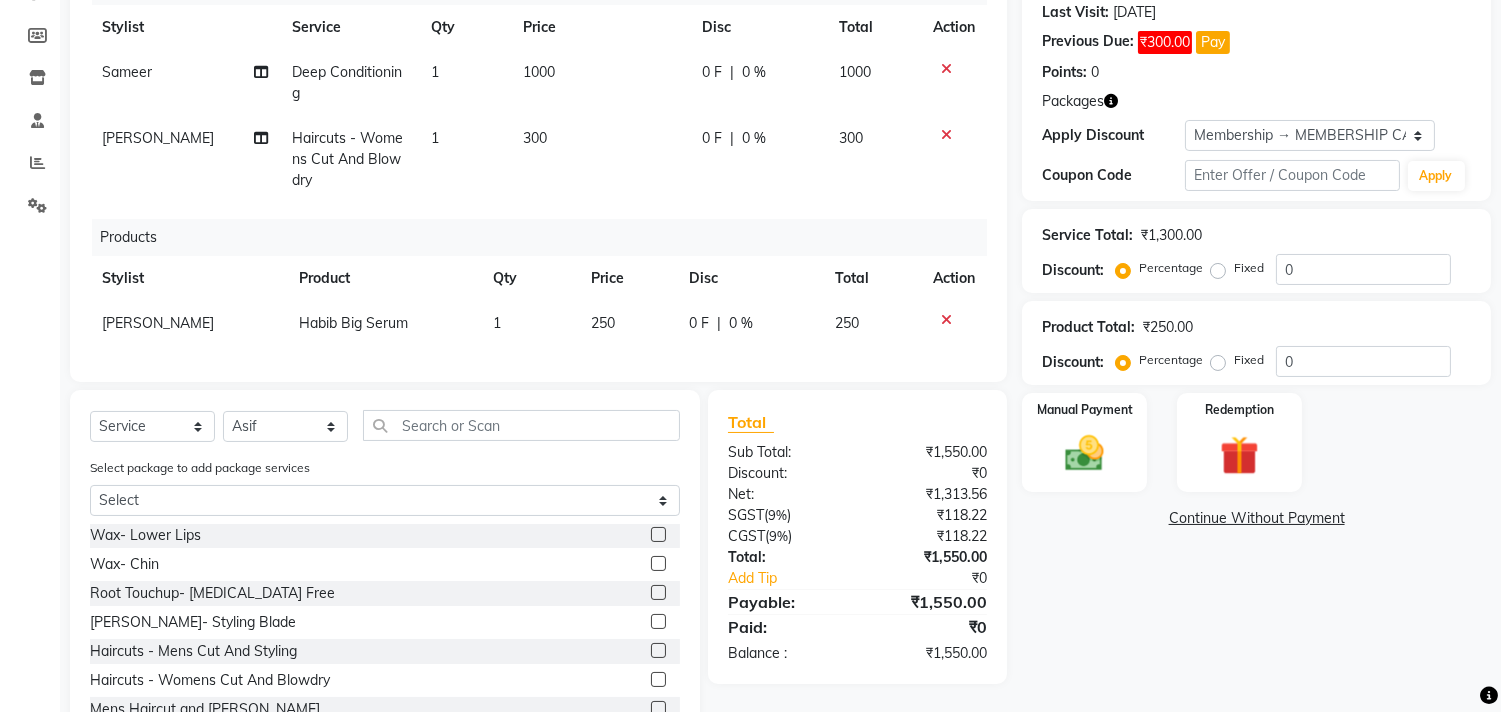click on "Client [PHONE_NUMBER] Date [DATE] Invoice Number V/2025 V/[PHONE_NUMBER] Services Stylist Service Qty Price Disc Total Action Sameer Deep Conditioning 1 1000 0 F | 0 % 1000 Salman Haircuts -  Womens Cut And Blowdry 1 300 0 F | 0 % 300 Products Stylist Product Qty Price Disc Total Action [PERSON_NAME] Big Serum 1 250 0 F | 0 % 250 Select  Service  Product  Membership  Package Voucher Prepaid Gift Card  Select Stylist [PERSON_NAME] Manager M M [PERSON_NAME] [PERSON_NAME] [PERSON_NAME] [PERSON_NAME] [PERSON_NAME] Select package to add package services Select [PERSON_NAME] Blowdry  -  Wash And Blow Dry  Blowdry  -  Shoulder Length  Blowdry  -  Below Shoulder  Blowdry  -  Incurl Outcurl  Root touchup  Blowdry  -  Up to waist Shoulder  Facial  Basic Makeup  [PERSON_NAME] Color  Deep Conditioning  Nail Paint  All Hair Shave  Wax (Upperlips)  Pore Cleanup   Head Massage- Habibs Oil  Package Facial  Pakage  [MEDICAL_DATA] Mask  Women- Global Funky Color  Wax (Rica)- Ear   12K + PKG  10K + PKG  Smoothening  11K + PKG  Wax- Lower Lips  ₹0" 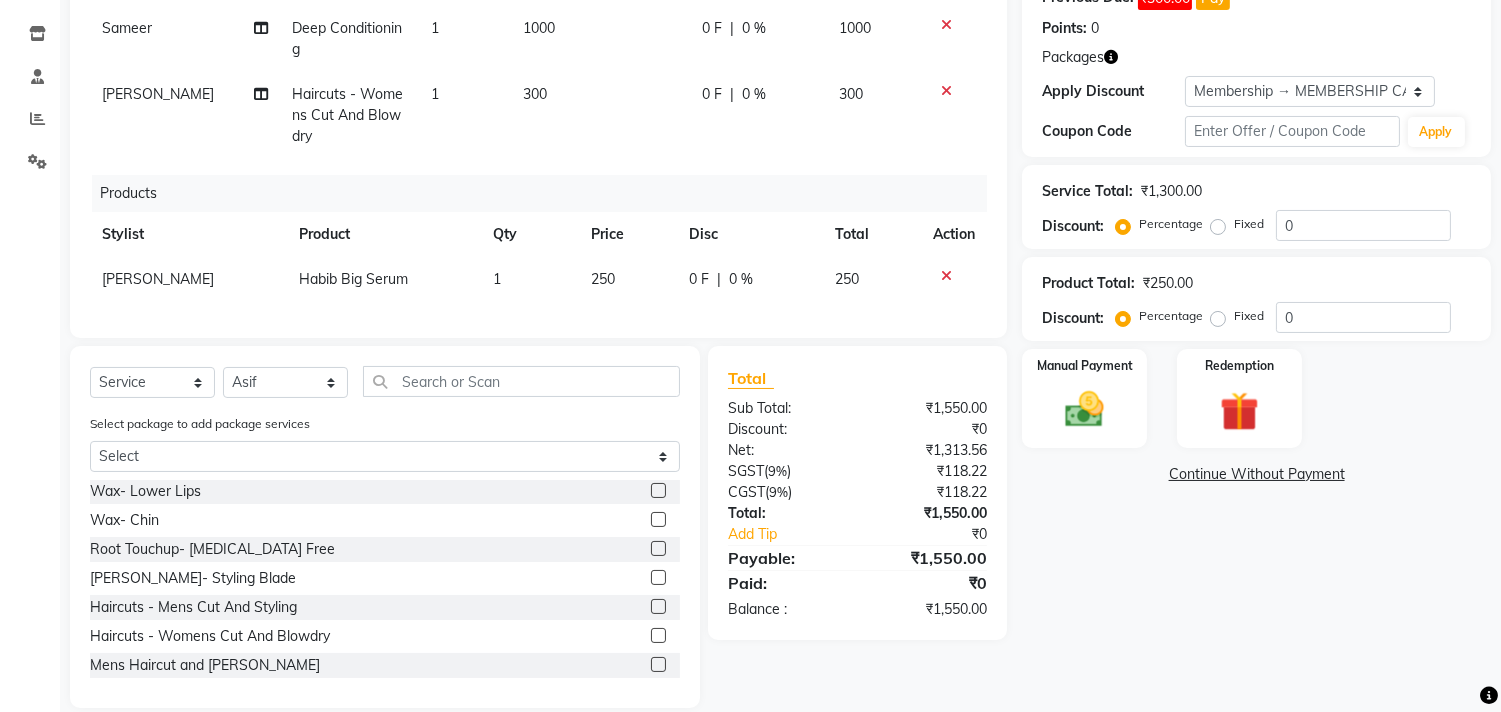 scroll, scrollTop: 366, scrollLeft: 0, axis: vertical 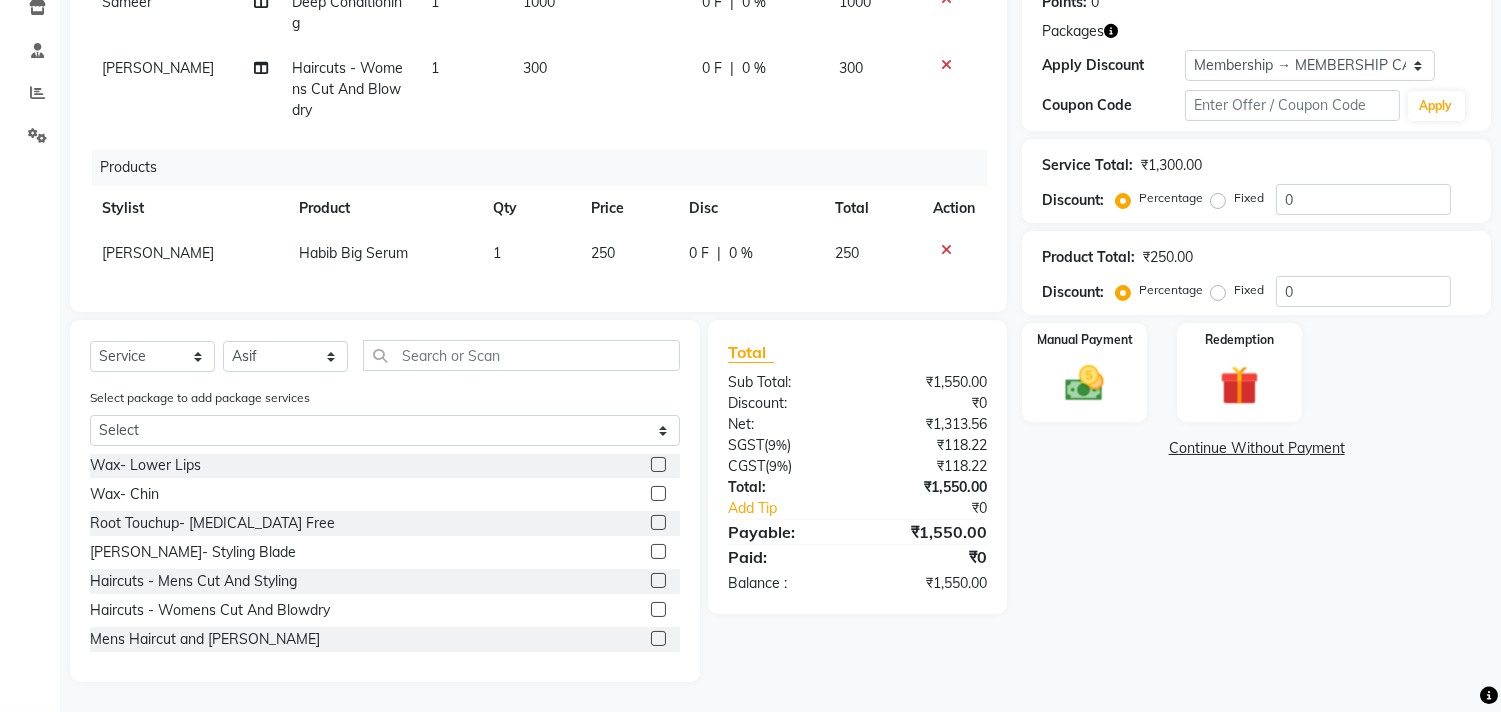 click 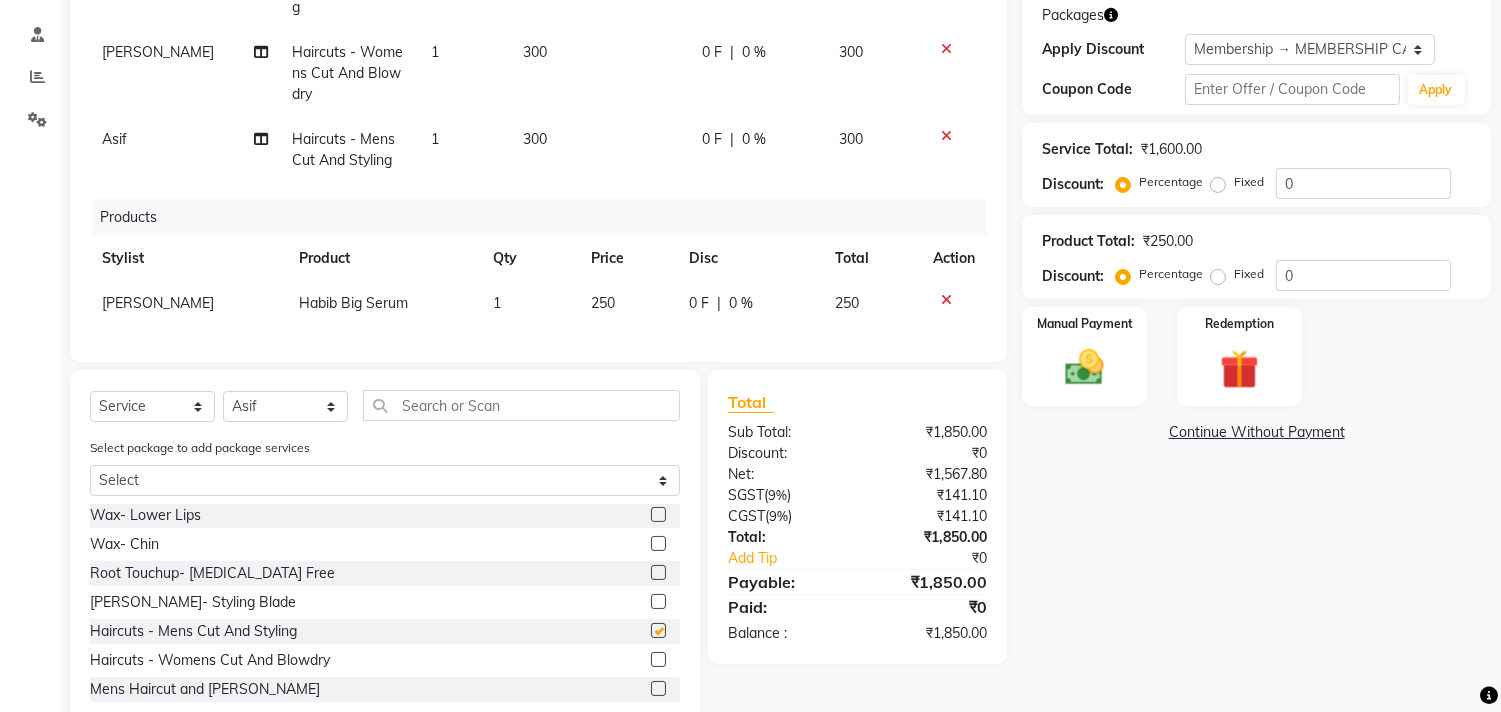checkbox on "false" 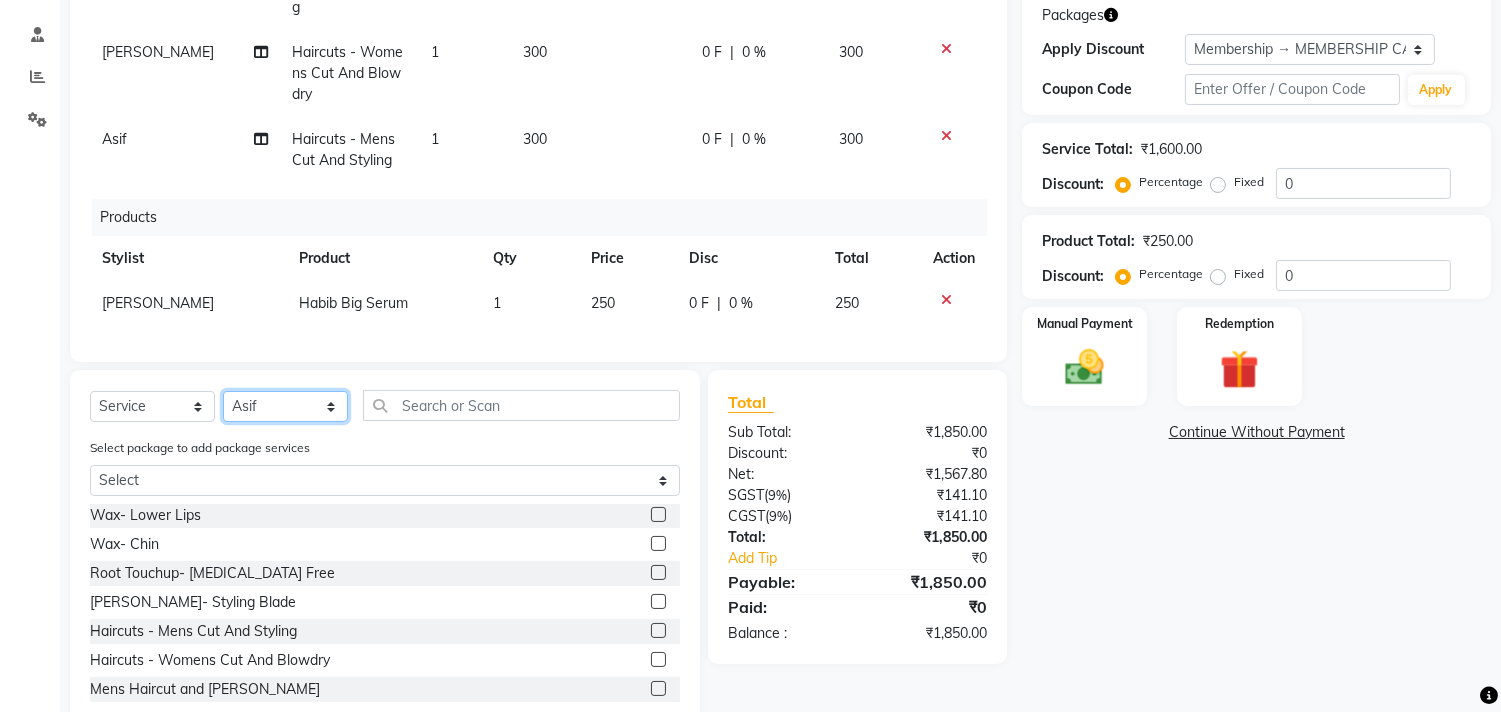 click on "Select Stylist [PERSON_NAME] Manager M M [PERSON_NAME] [PERSON_NAME] Sameer [PERSON_NAME] [PERSON_NAME] [PERSON_NAME]" 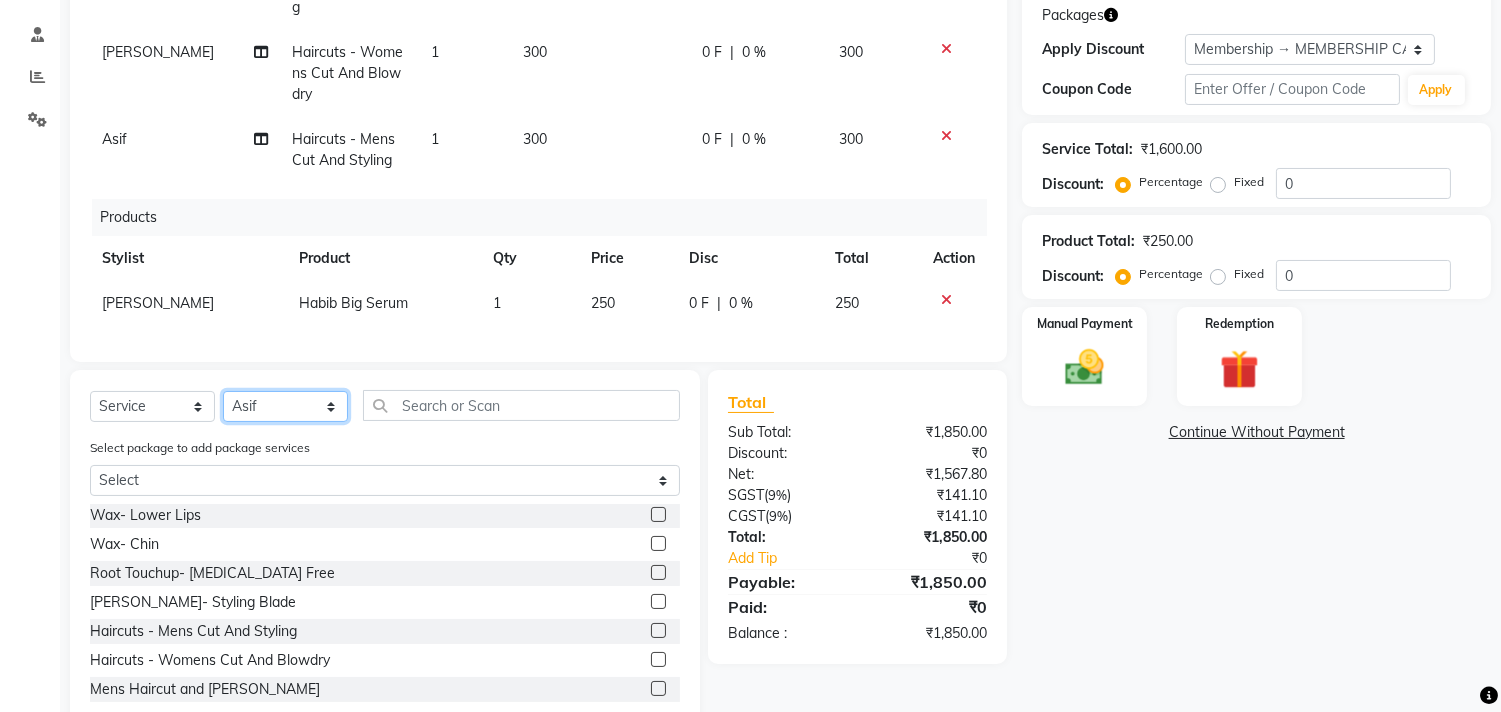 select on "29957" 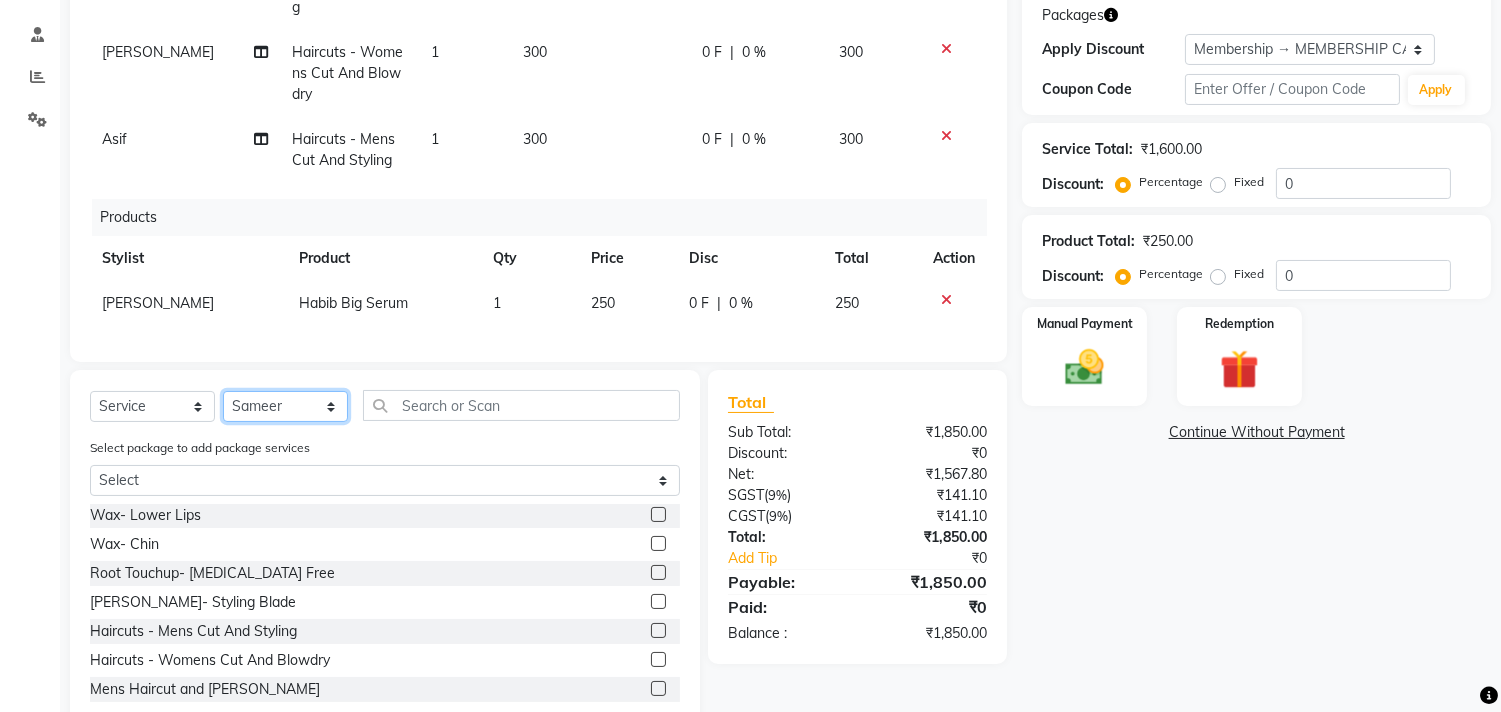 click on "Select Stylist [PERSON_NAME] Manager M M [PERSON_NAME] [PERSON_NAME] Sameer [PERSON_NAME] [PERSON_NAME] [PERSON_NAME]" 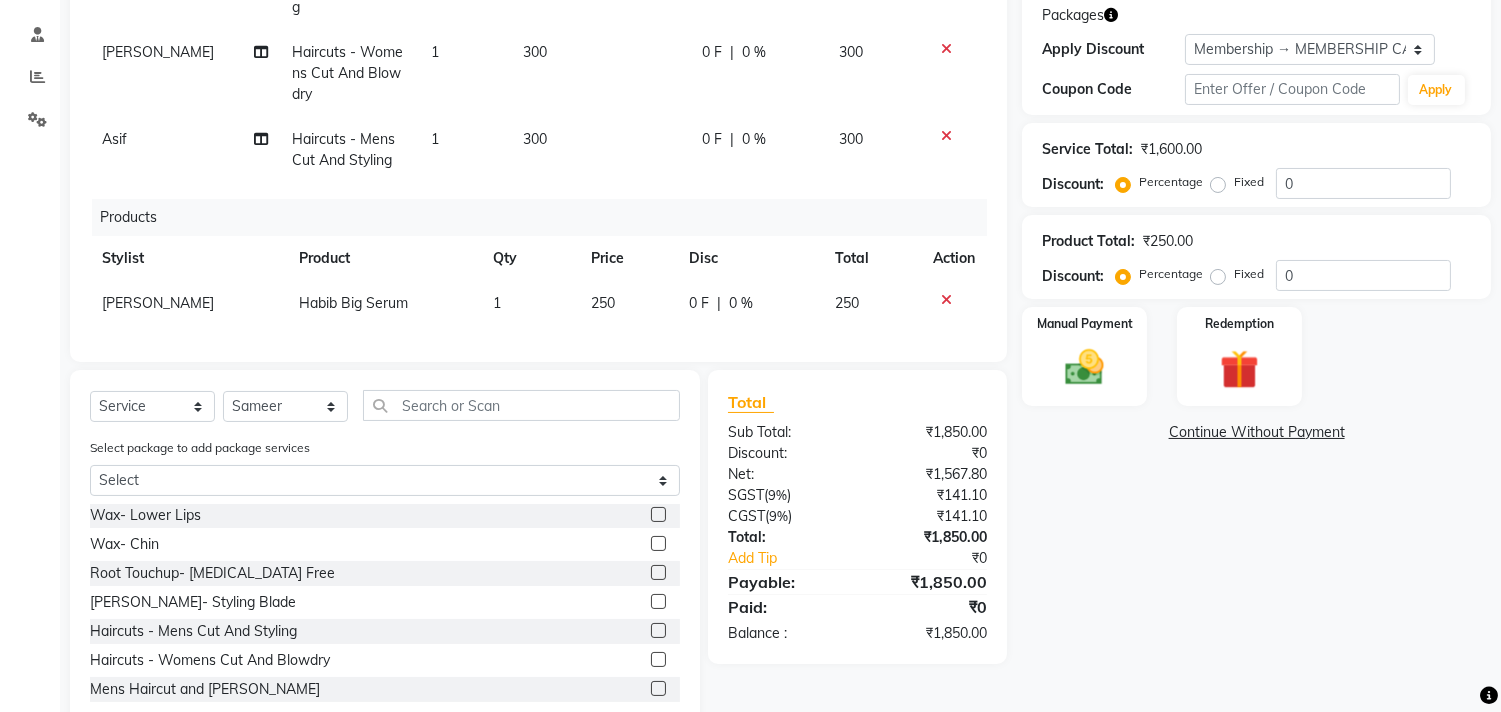 click on "Client [PHONE_NUMBER] Date [DATE] Invoice Number V/2025 V/[PHONE_NUMBER] Services Stylist Service Qty Price Disc Total Action Sameer Deep Conditioning 1 1000 0 F | 0 % 1000 Salman Haircuts -  Womens Cut And Blowdry 1 300 0 F | 0 % 300 Asif Haircuts -  Mens Cut And Styling 1 300 0 F | 0 % 300 Products Stylist Product Qty Price Disc Total Action [PERSON_NAME] Big Serum 1 250 0 F | 0 % 250 Select  Service  Product  Membership  Package Voucher Prepaid Gift Card  Select Stylist [PERSON_NAME] Manager M M [PERSON_NAME] [PERSON_NAME] Sameer [PERSON_NAME] [PERSON_NAME] [PERSON_NAME] Select package to add package services Select [PERSON_NAME] Blowdry  -  Wash And Blow Dry  Blowdry  -  Shoulder Length  Blowdry  -  Below Shoulder  Blowdry  -  Incurl Outcurl  Root touchup  Blowdry  -  Up to waist Shoulder  Facial  Basic Makeup  [PERSON_NAME] Color  Deep Conditioning  Nail Paint  All Hair Shave  Wax (Upperlips)  Pore Cleanup   Head Massage- Habibs Oil  Package Facial  Pakage  [MEDICAL_DATA] Mask  Women- Global Funky Color  Wax (Rica)- Ear   D-Tan   (" 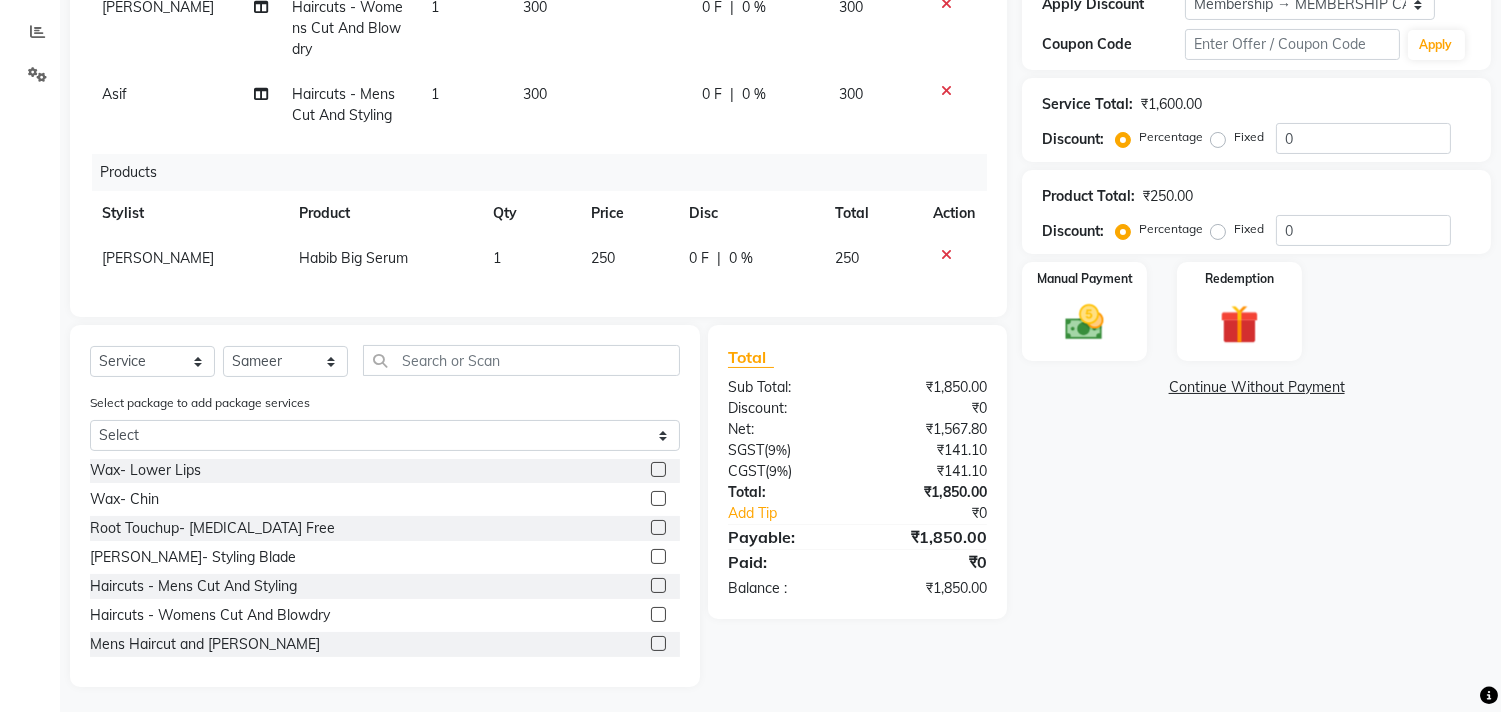 scroll, scrollTop: 432, scrollLeft: 0, axis: vertical 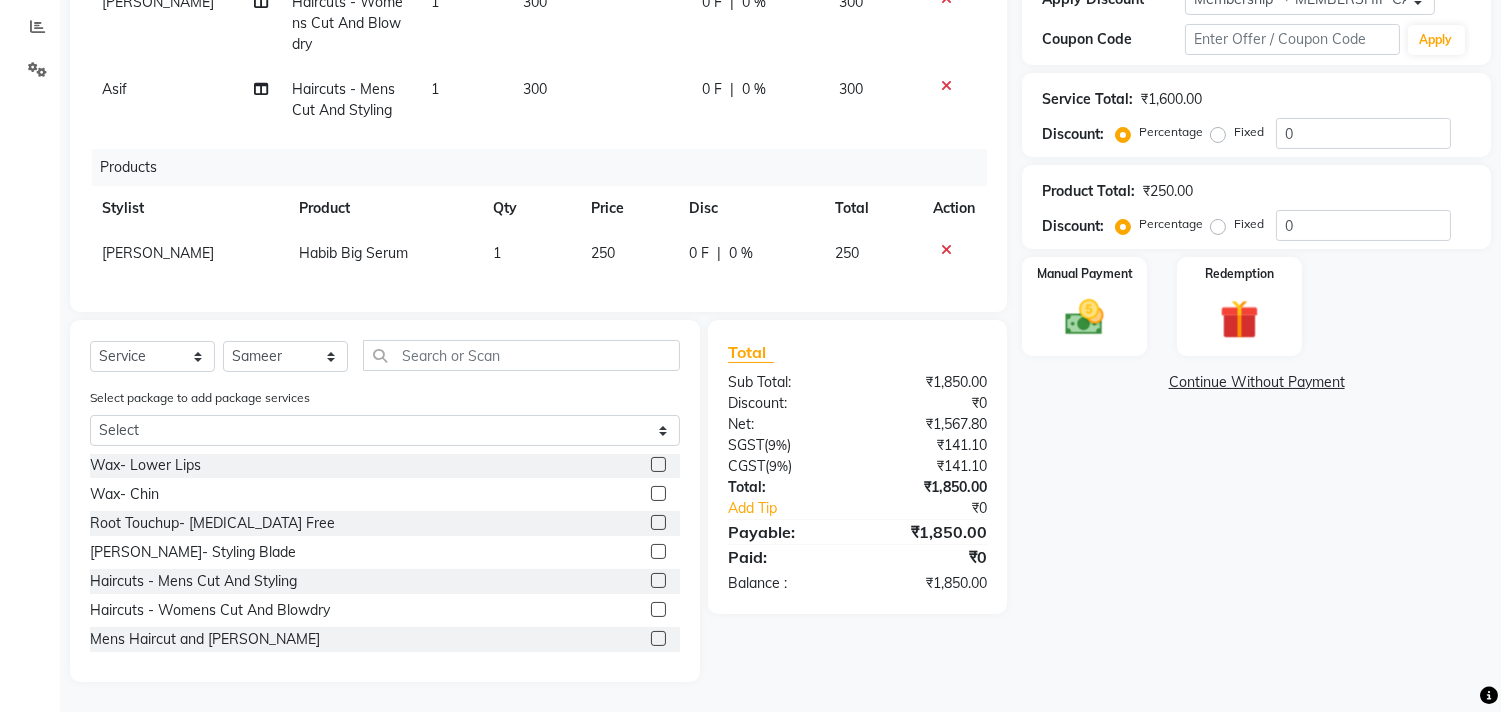 click 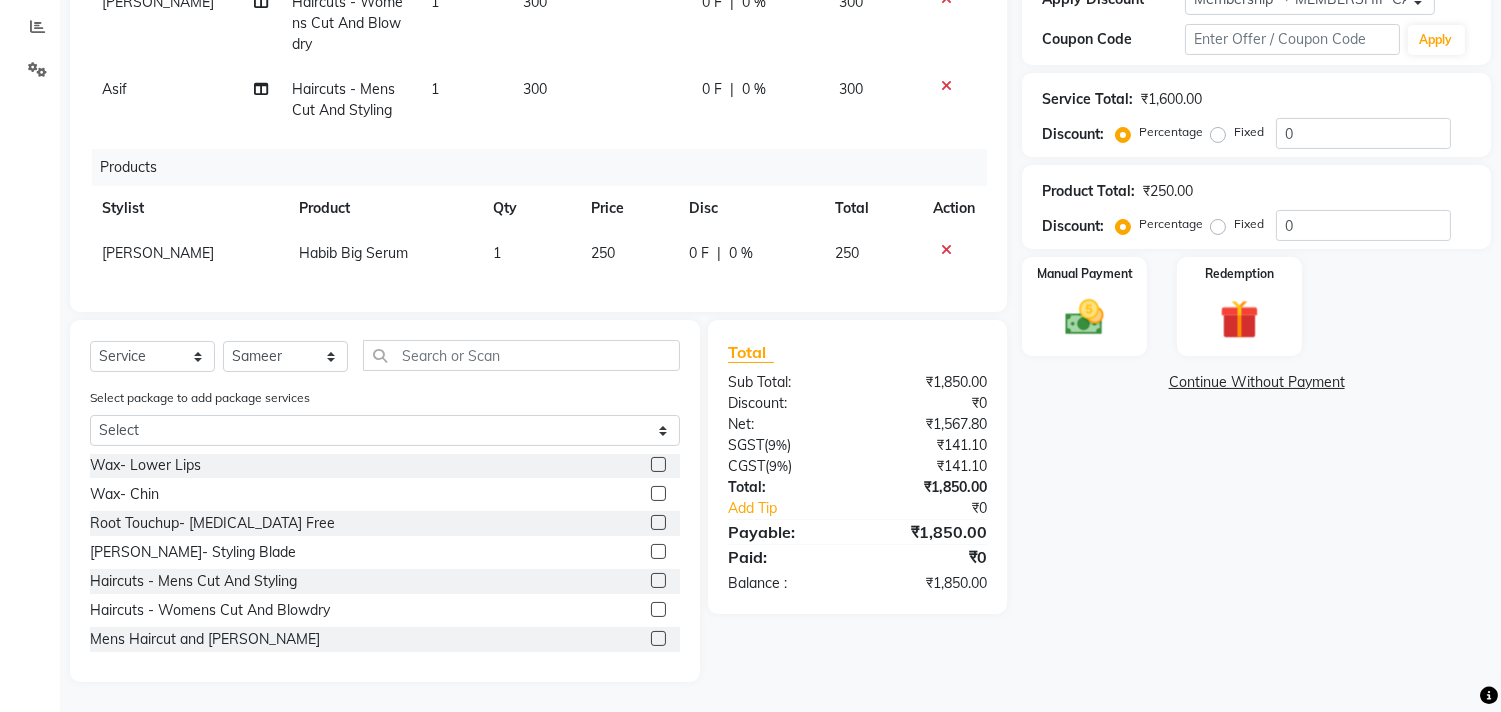 click at bounding box center (657, 639) 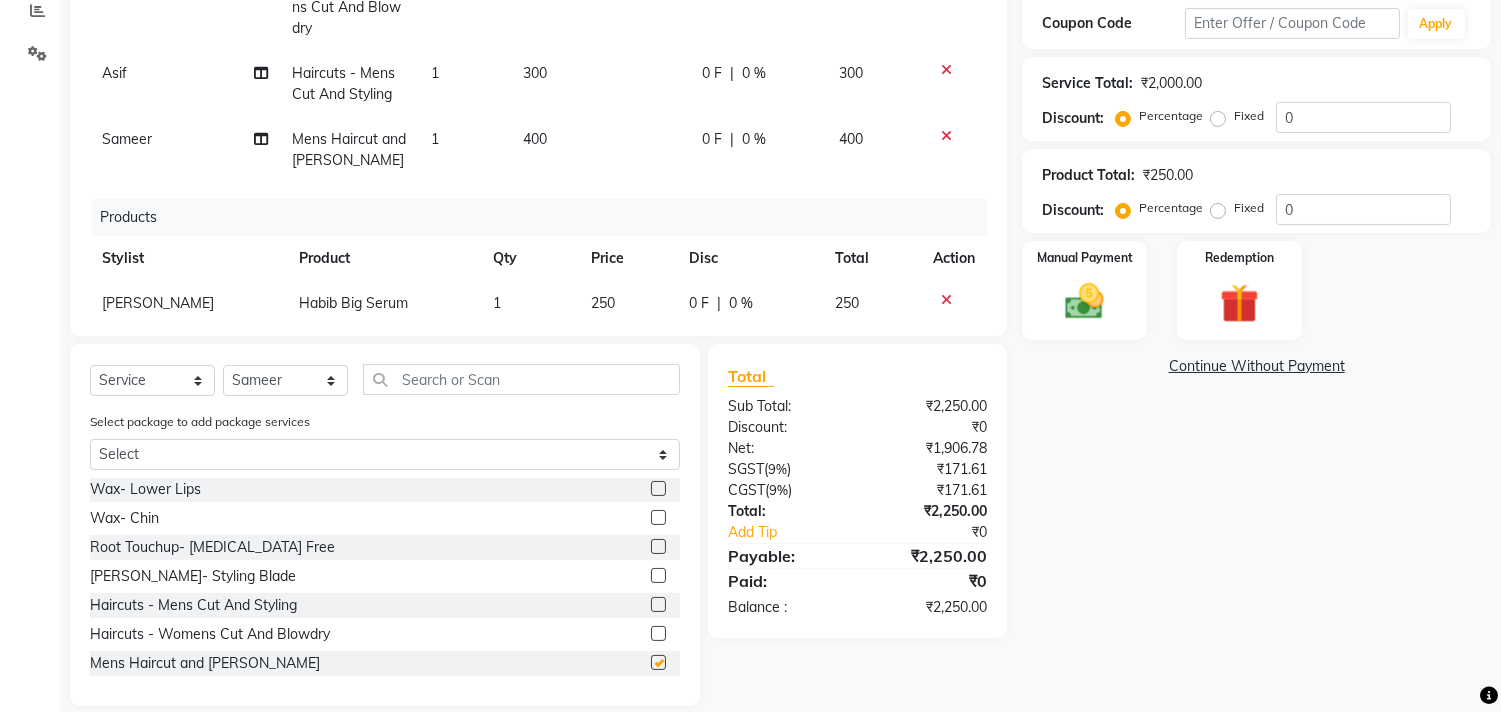 checkbox on "false" 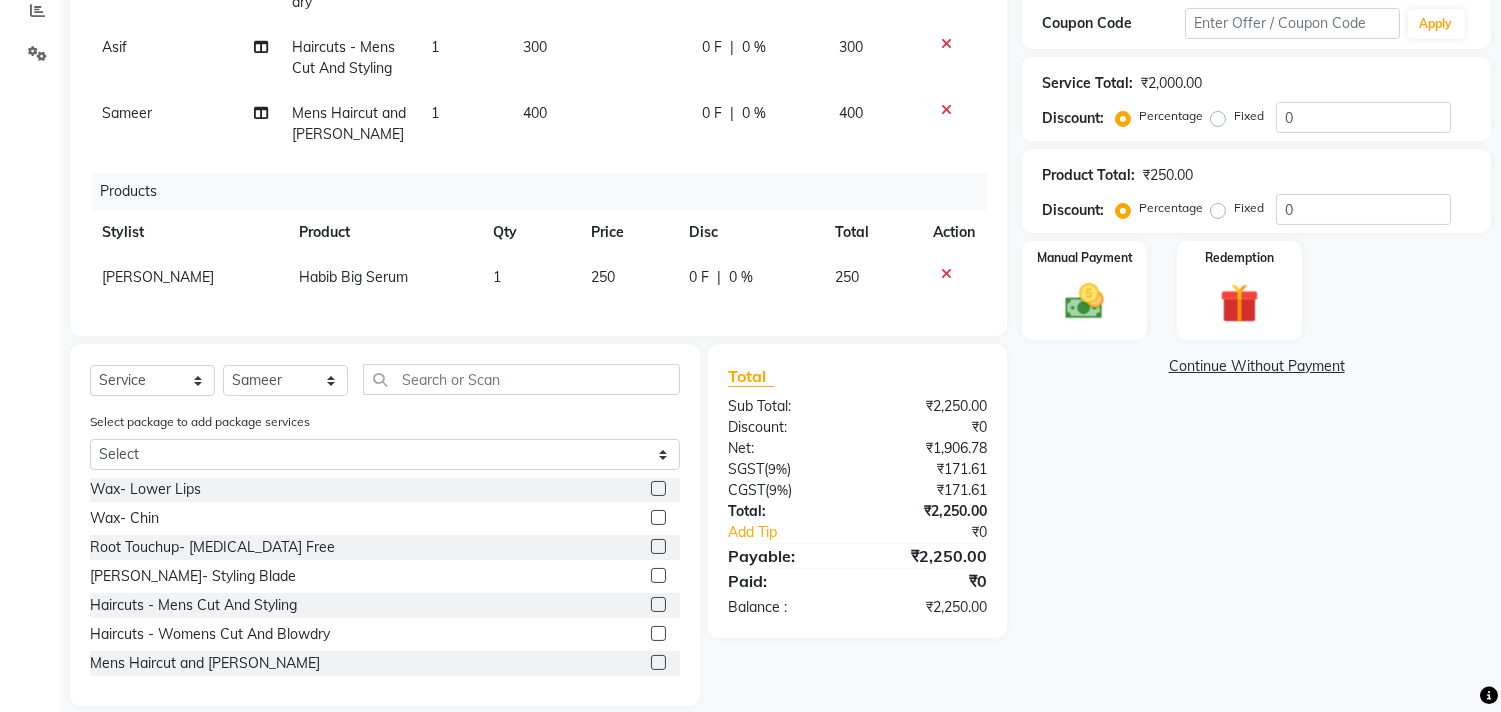 scroll, scrollTop: 42, scrollLeft: 0, axis: vertical 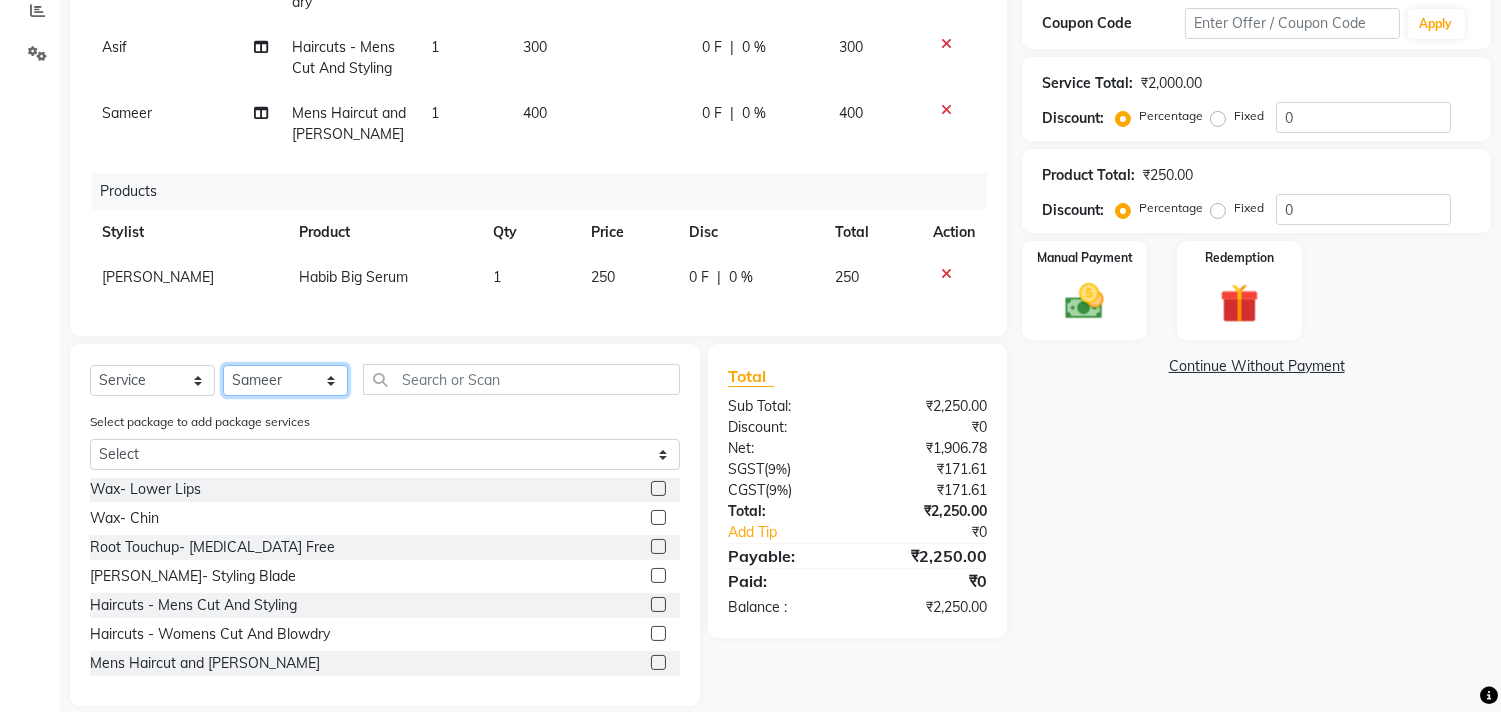 click on "Select Stylist [PERSON_NAME] Manager M M [PERSON_NAME] [PERSON_NAME] Sameer [PERSON_NAME] [PERSON_NAME] [PERSON_NAME]" 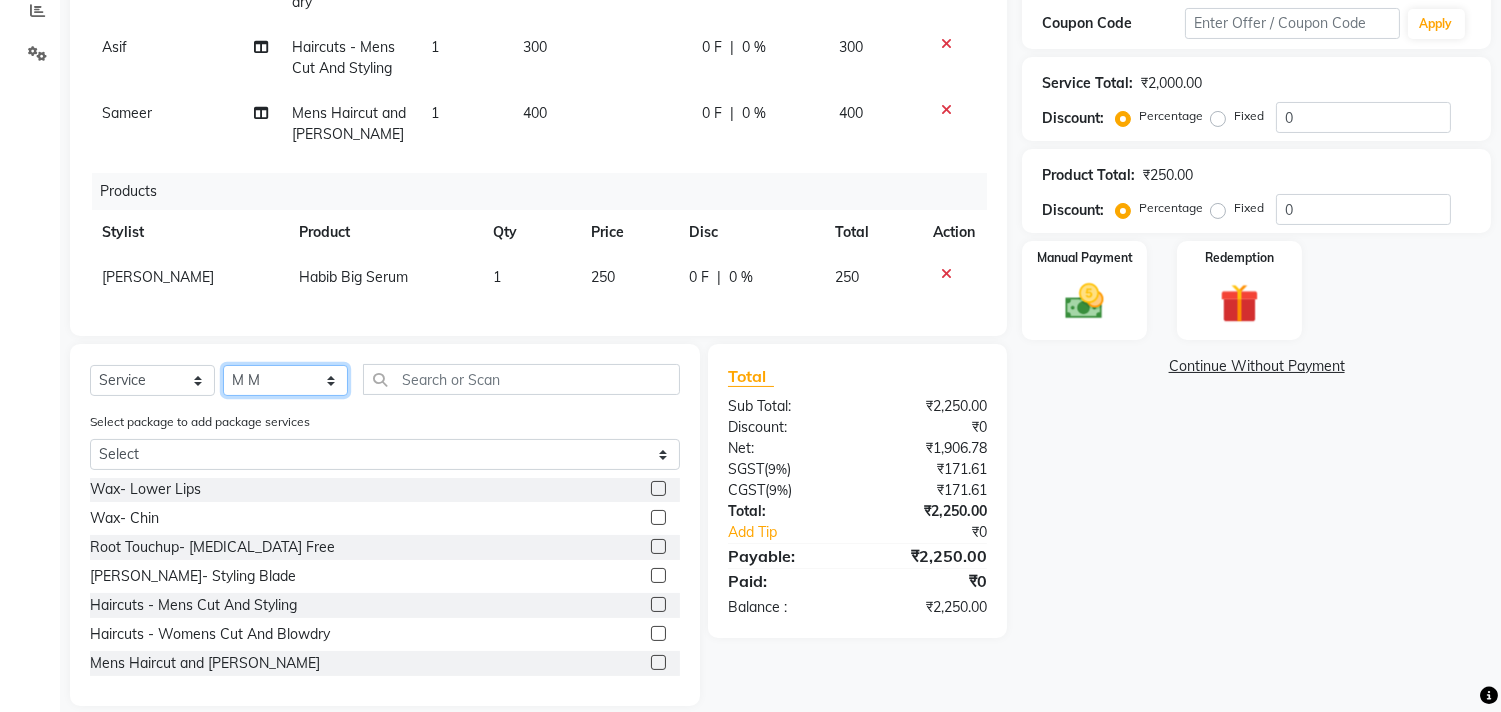click on "Select Stylist [PERSON_NAME] Manager M M [PERSON_NAME] [PERSON_NAME] Sameer [PERSON_NAME] [PERSON_NAME] [PERSON_NAME]" 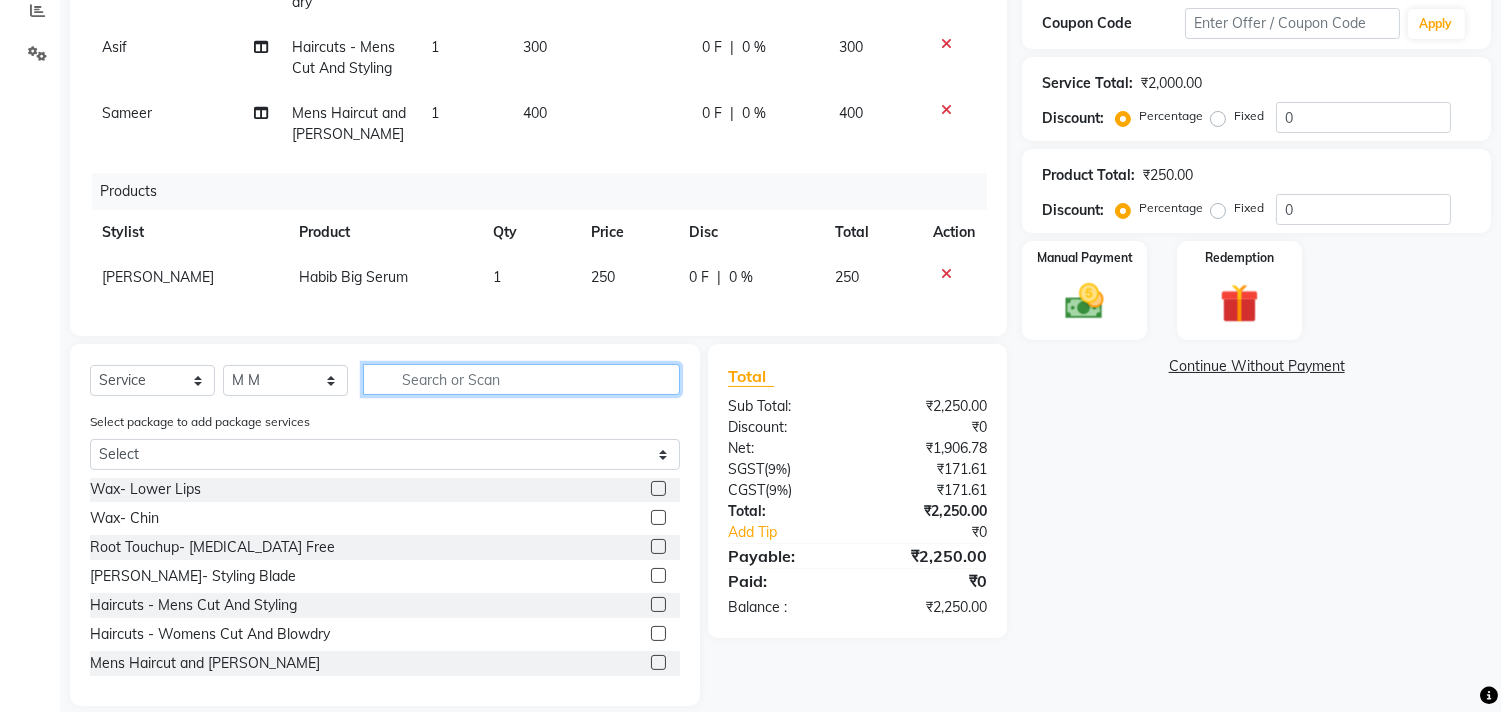 click 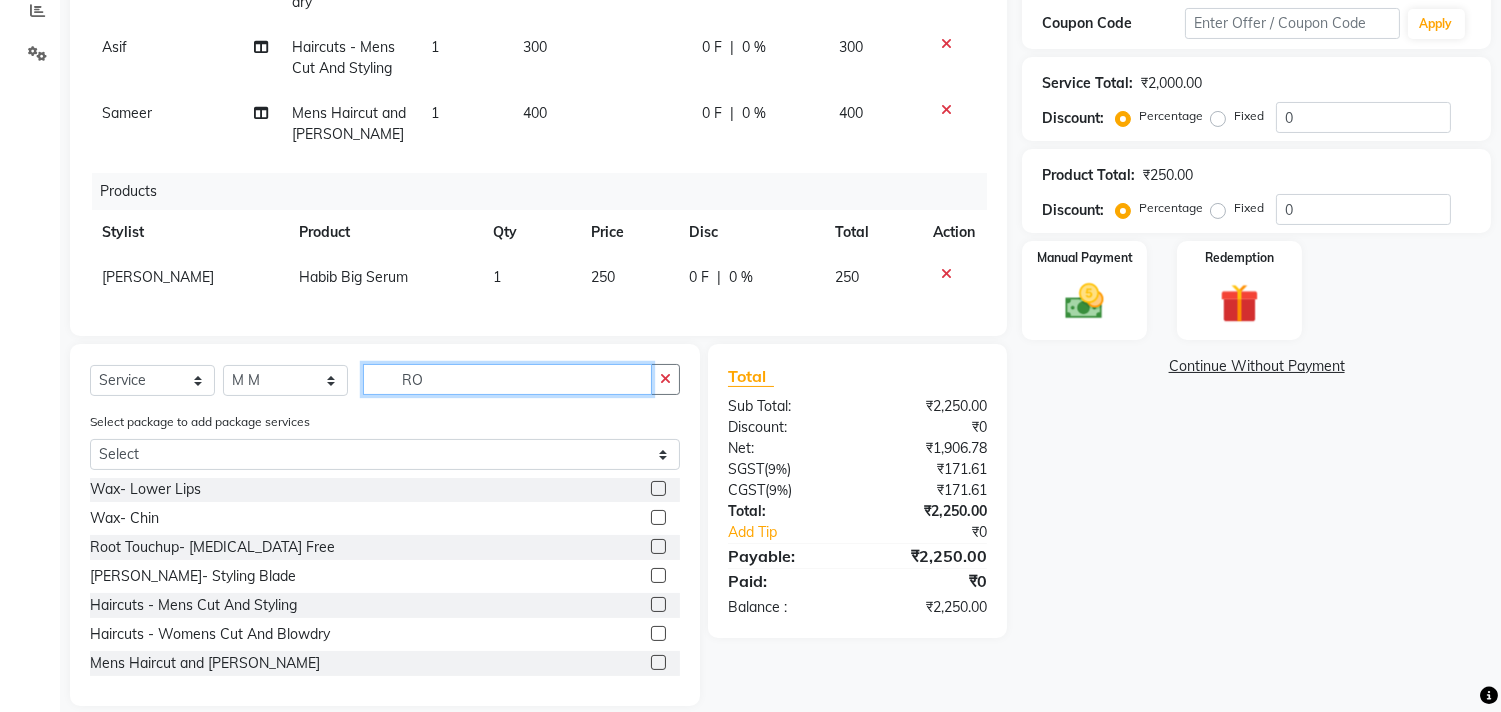 scroll, scrollTop: 0, scrollLeft: 0, axis: both 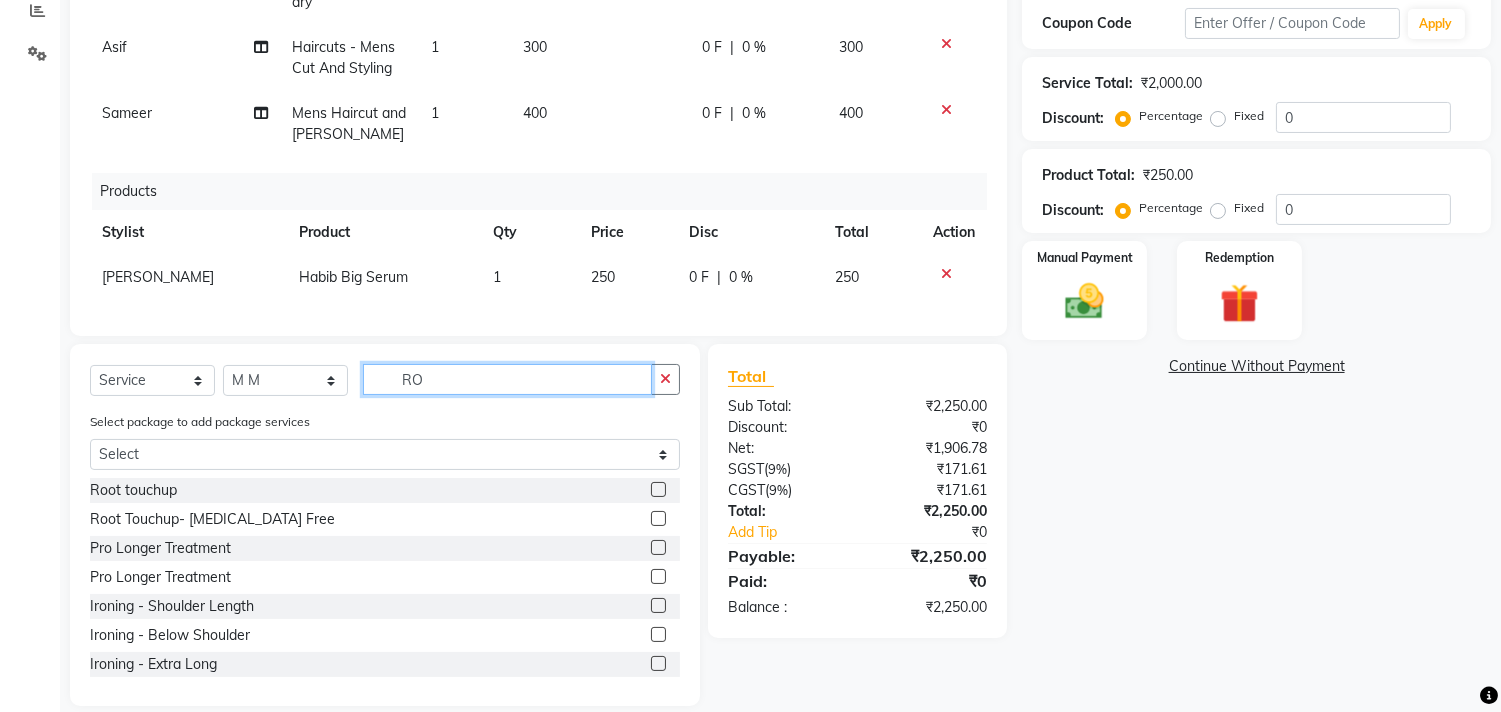 type on "RO" 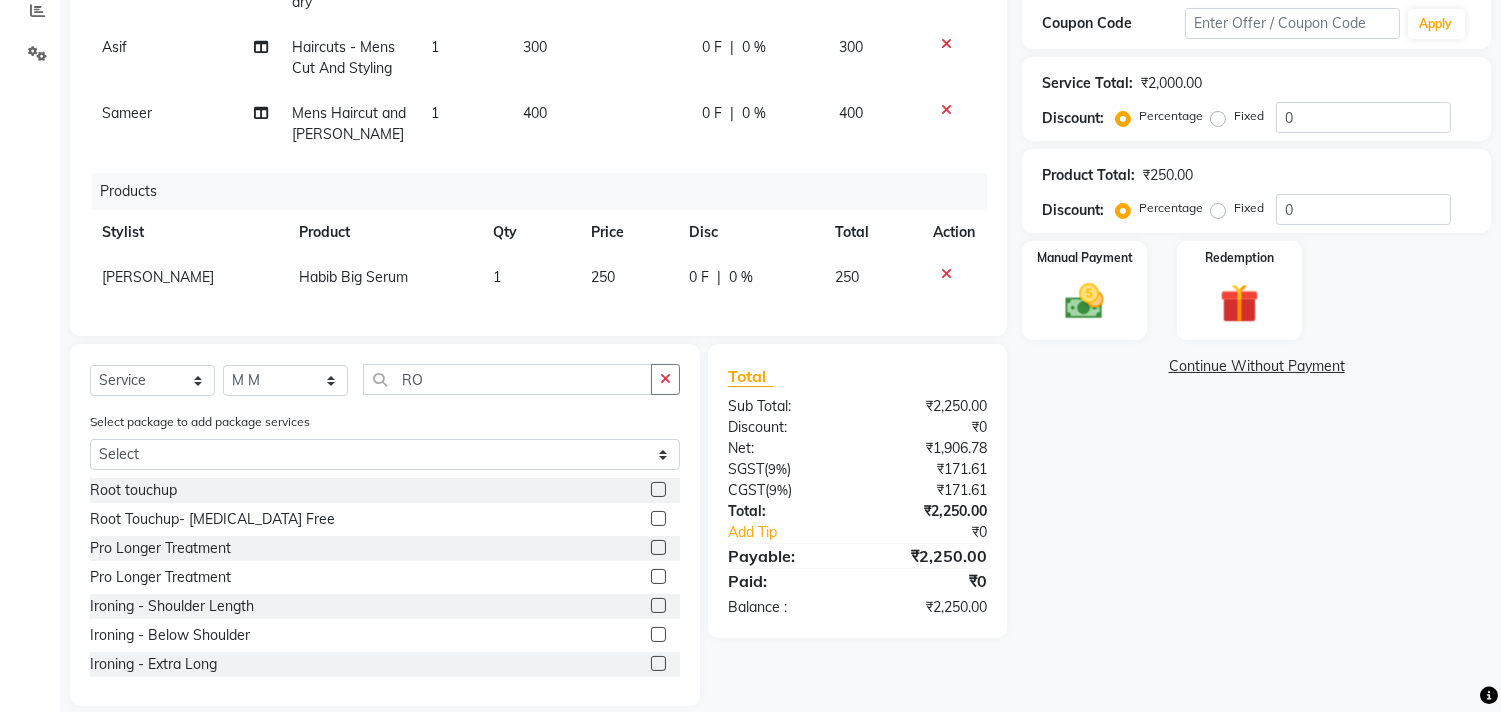 click 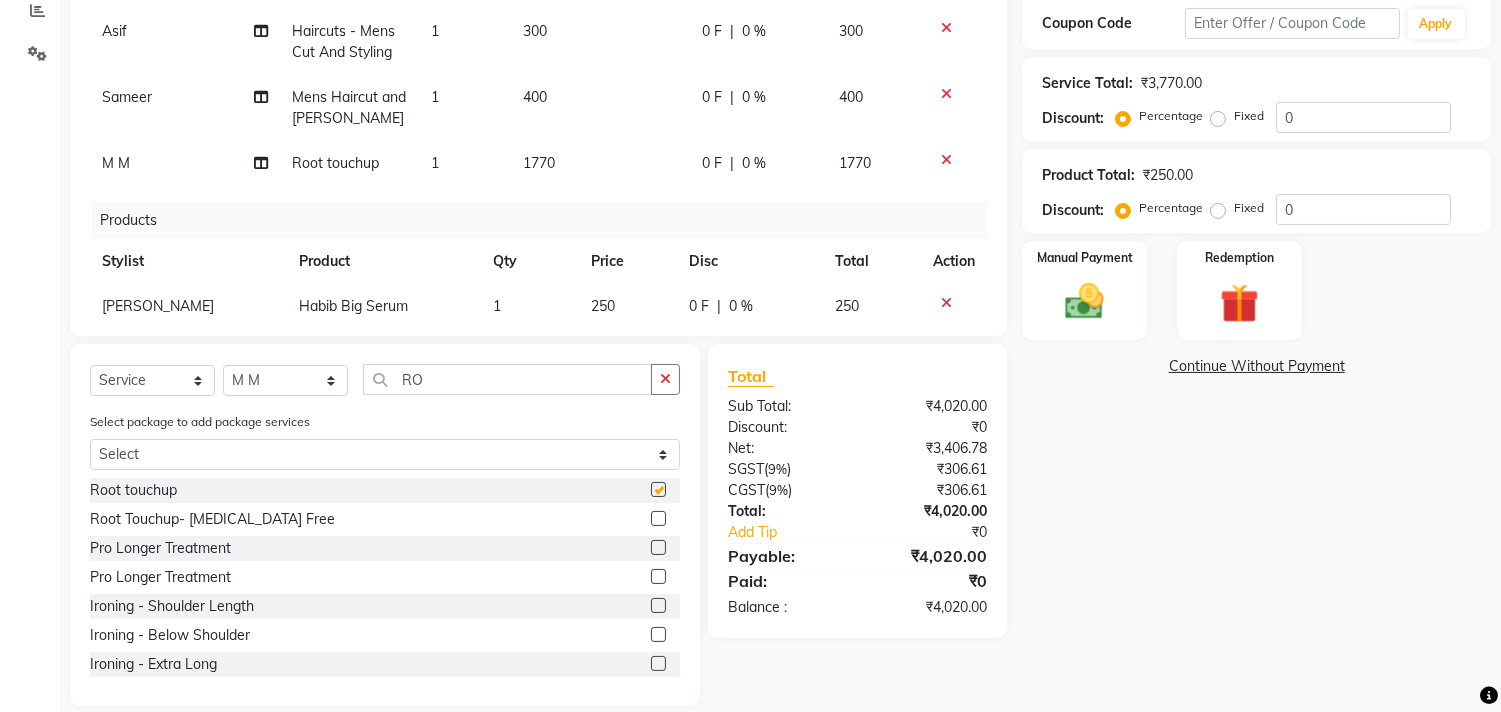 checkbox on "false" 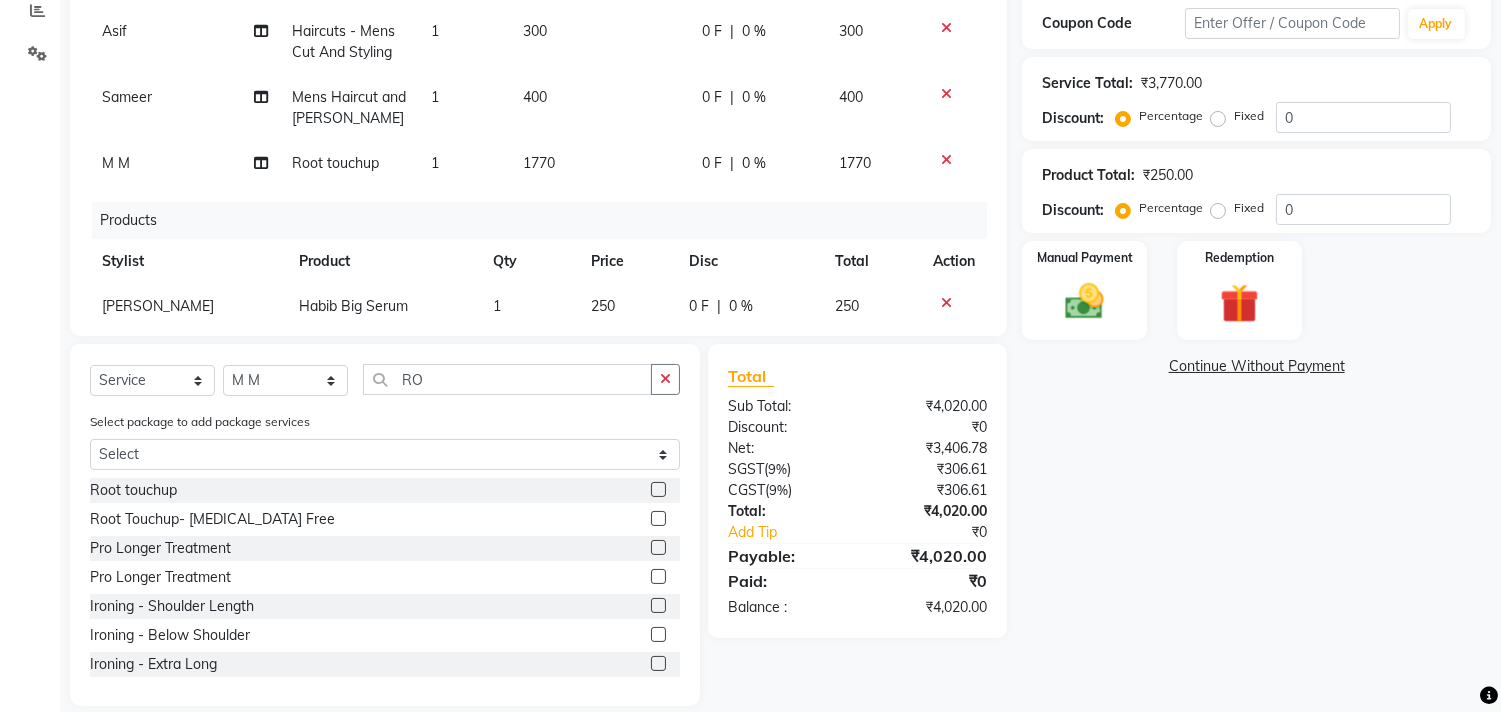click on "Sub Total:" 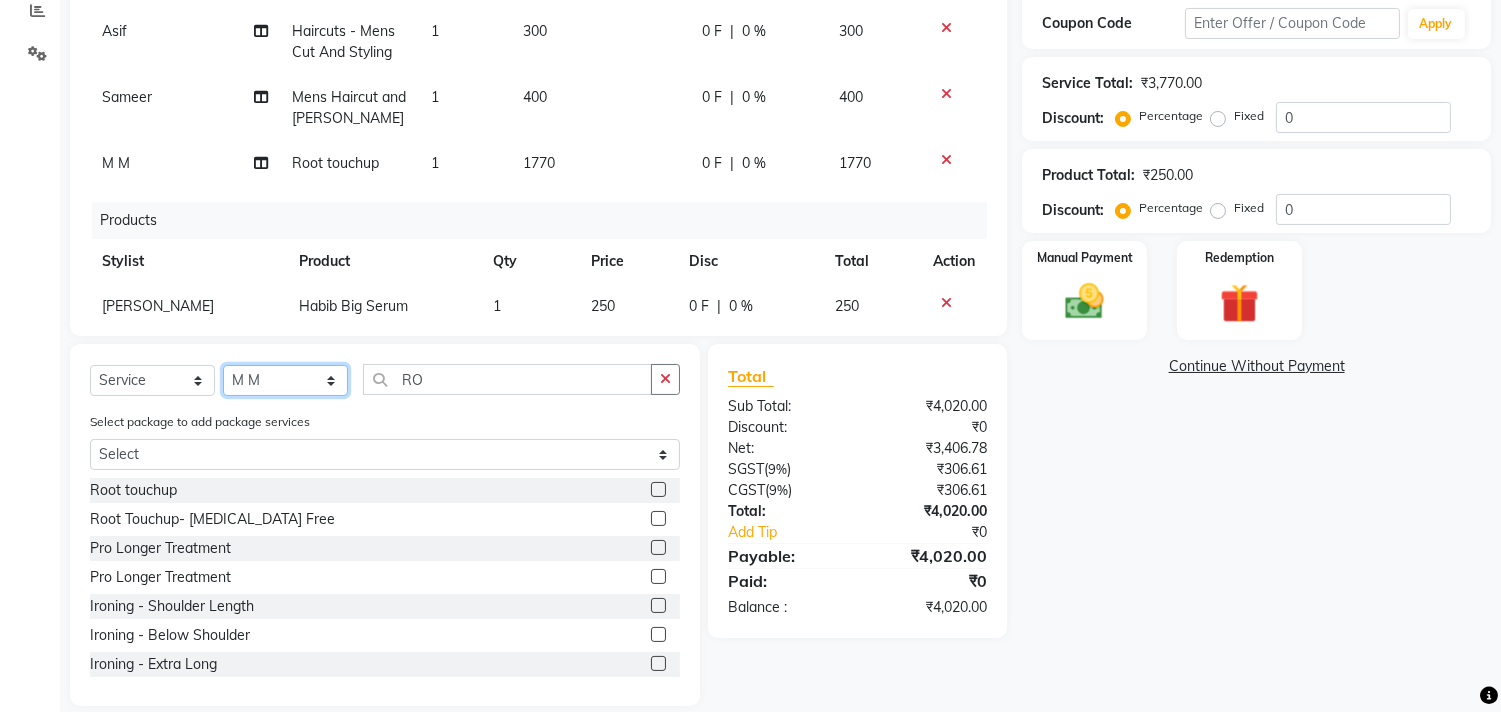 click on "Select Stylist [PERSON_NAME] Manager M M [PERSON_NAME] [PERSON_NAME] Sameer [PERSON_NAME] [PERSON_NAME] [PERSON_NAME]" 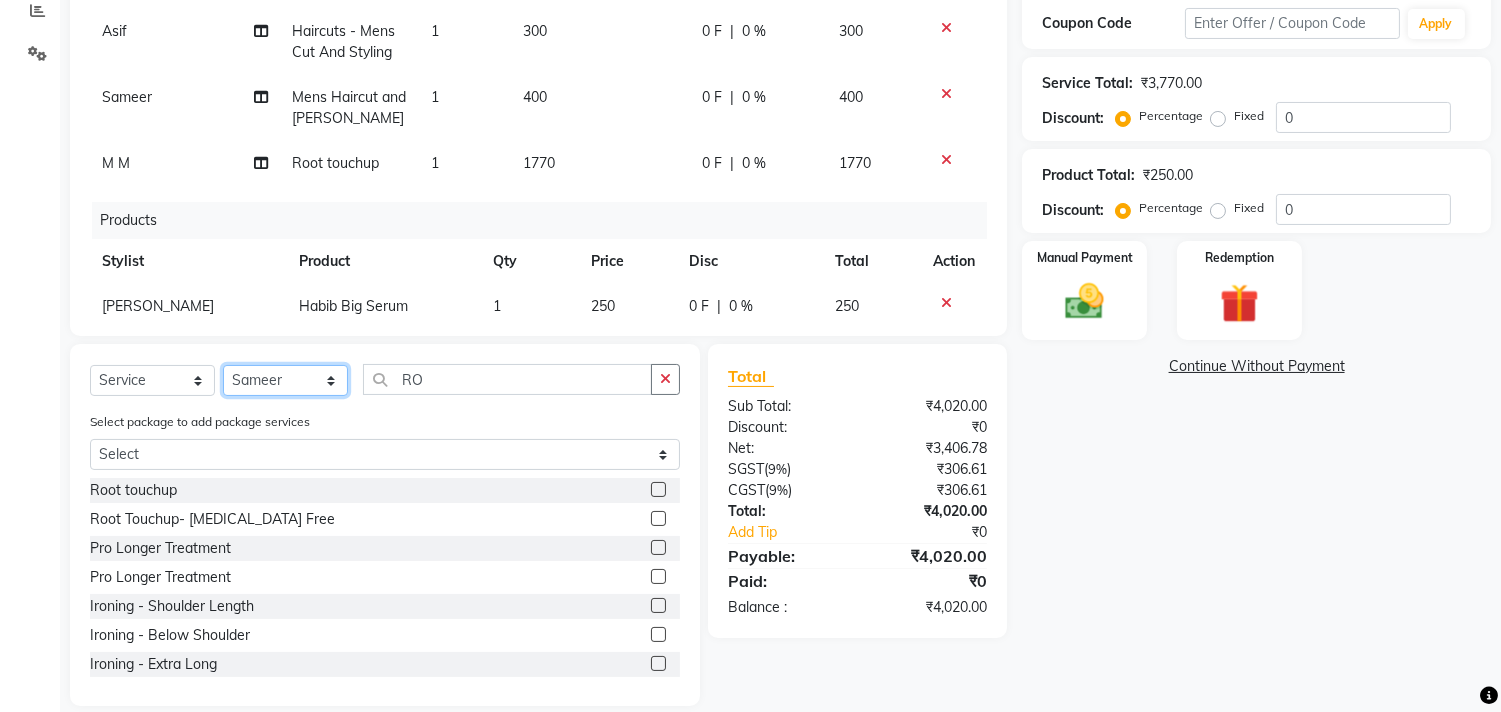 click on "Select Stylist [PERSON_NAME] Manager M M [PERSON_NAME] [PERSON_NAME] Sameer [PERSON_NAME] [PERSON_NAME] [PERSON_NAME]" 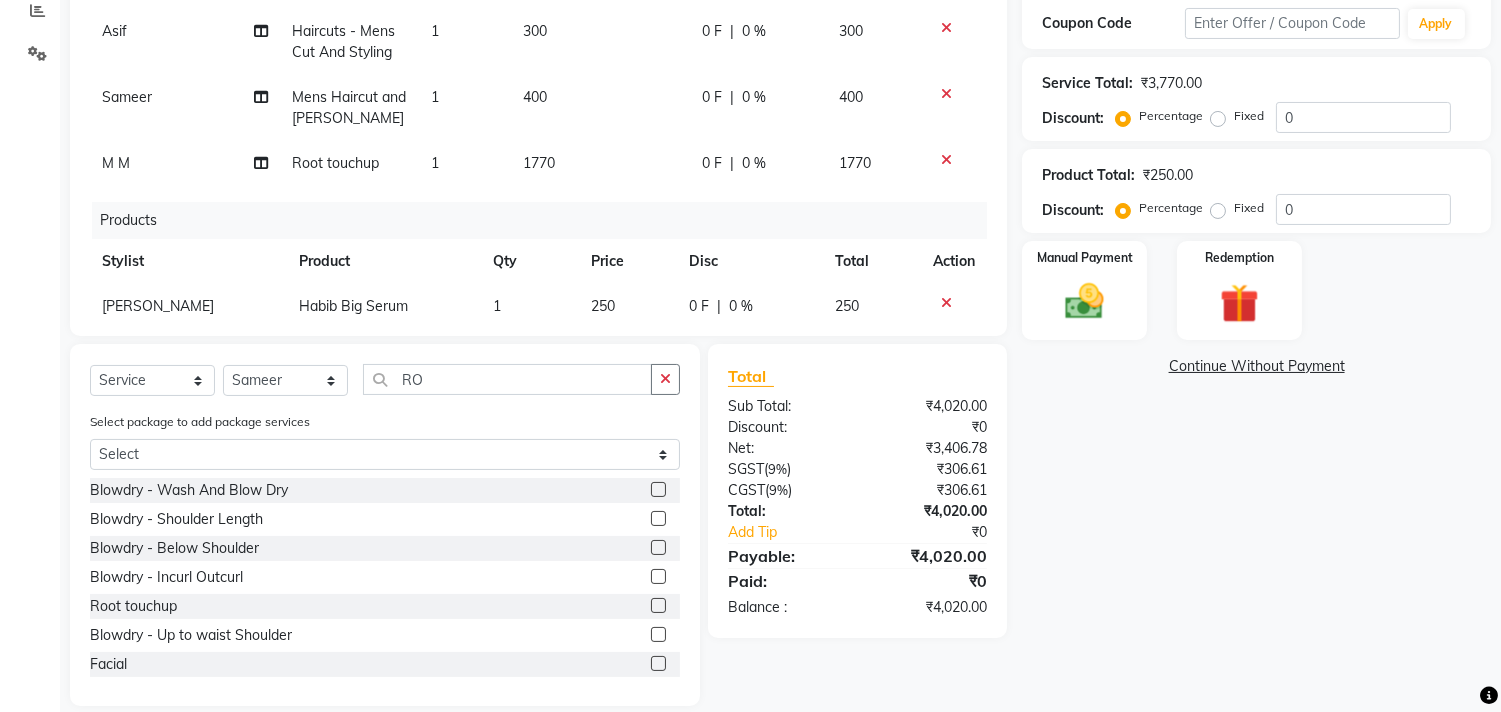 click on "Select  Service  Product  Membership  Package Voucher Prepaid Gift Card  Select Stylist [PERSON_NAME] Manager M M [PERSON_NAME] [PERSON_NAME] [PERSON_NAME] [PERSON_NAME] [PERSON_NAME] RO Select package to add package services Select [PERSON_NAME] Blowdry  -  Wash And Blow Dry  Blowdry  -  Shoulder Length  Blowdry  -  Below Shoulder  Blowdry  -  Incurl Outcurl  Root touchup  Blowdry  -  Up to waist Shoulder  Facial  Basic Makeup  [PERSON_NAME] Color  Deep Conditioning  Nail Paint  All Hair Shave  Wax (Upperlips)  Pore Cleanup   Head Massage- Habibs Oil  Package Facial  Pakage  [MEDICAL_DATA] Mask  Women- Global Funky Color  Wax (Rica)- Ear   12K + PKG  10K + PKG  Smoothening  11K + PKG  Wax- Lower Lips  Wax- Chin  Root Touchup- [MEDICAL_DATA] Free  [PERSON_NAME]- Styling Blade  Haircuts -  Mens Cut And Styling  Haircuts -  Womens Cut And Blowdry  Mens Haircut and [PERSON_NAME]  Body Polishing  D-Tan  [PERSON_NAME] Trim  Women Hair cut & wash  Face Wax  Pro Longer Treatment  Pro Longer Treatment  Molecular Treatment  Rebalncing   Hydra Facial  Wash & Ironing" 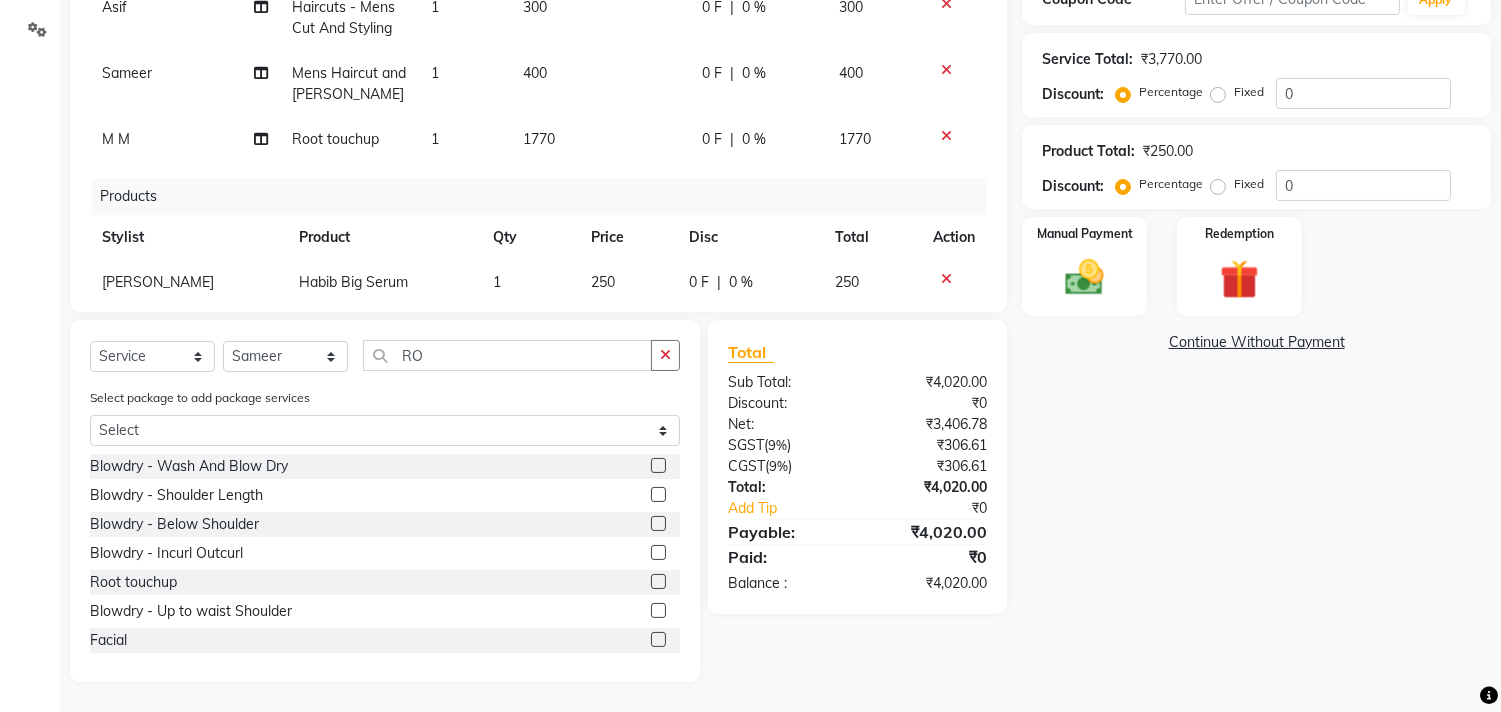 scroll, scrollTop: 87, scrollLeft: 0, axis: vertical 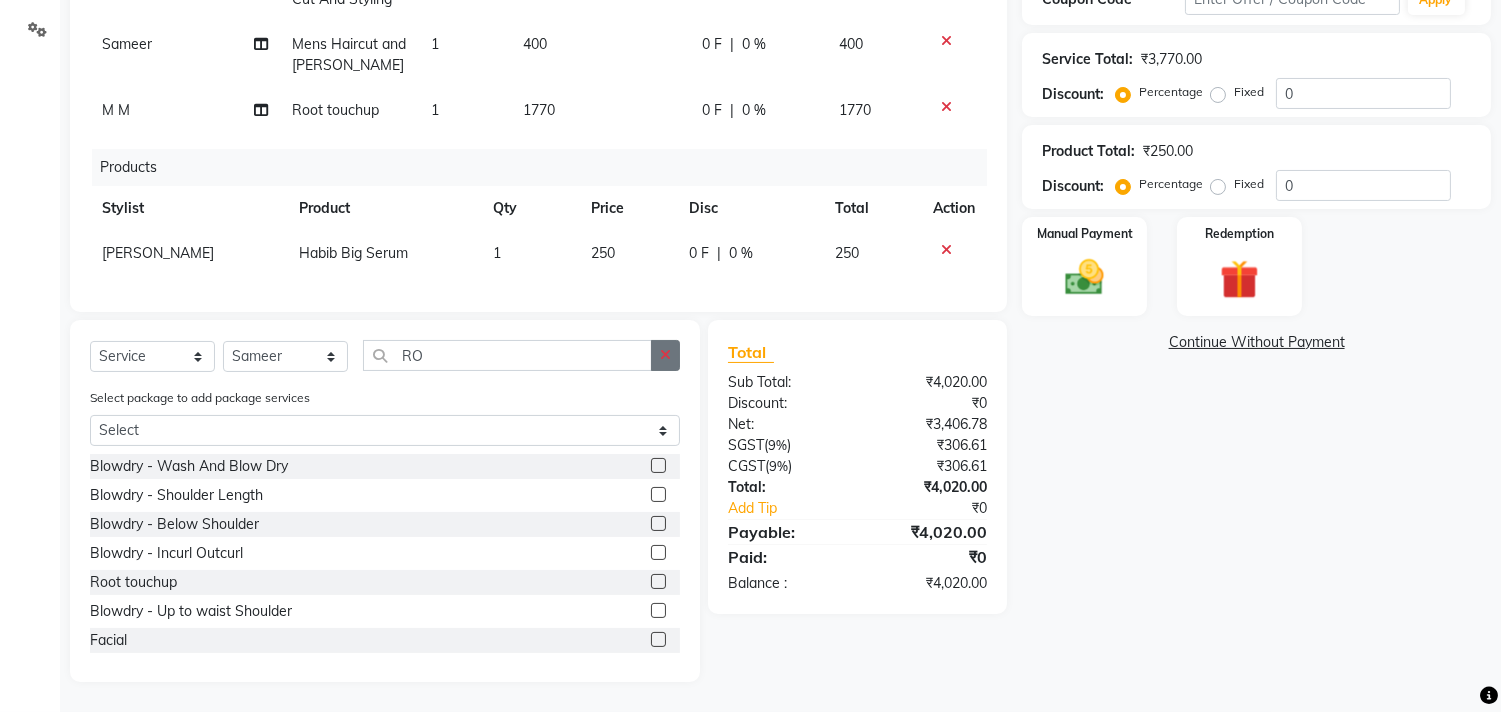 click 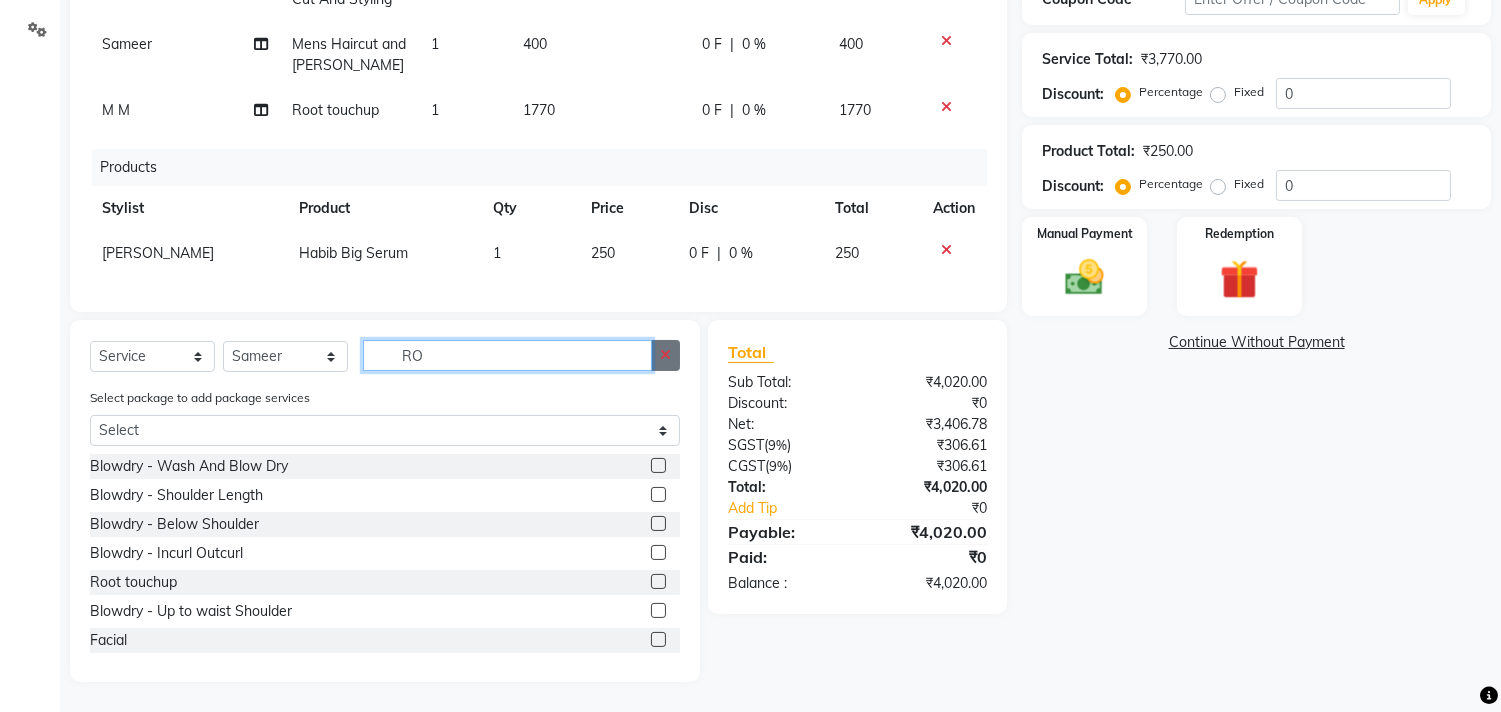 type 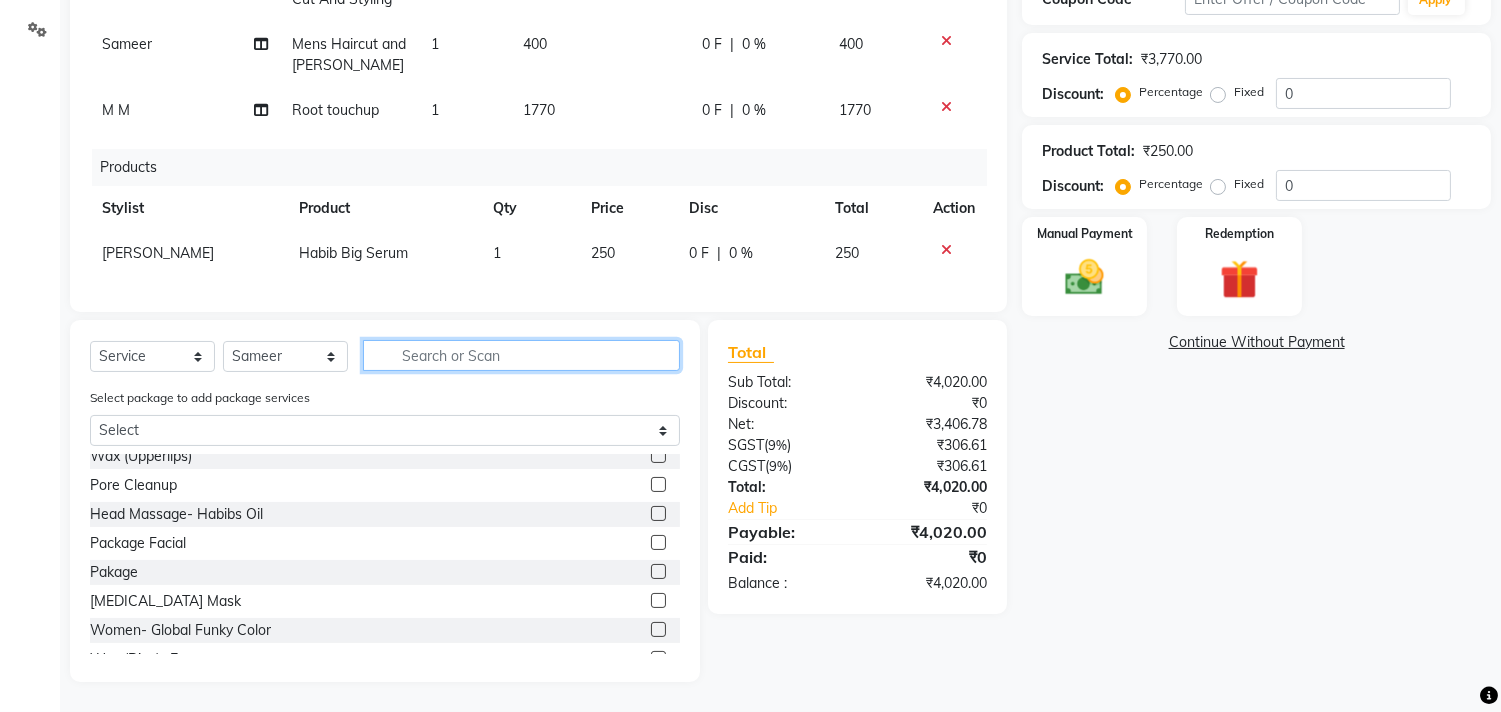 scroll, scrollTop: 523, scrollLeft: 0, axis: vertical 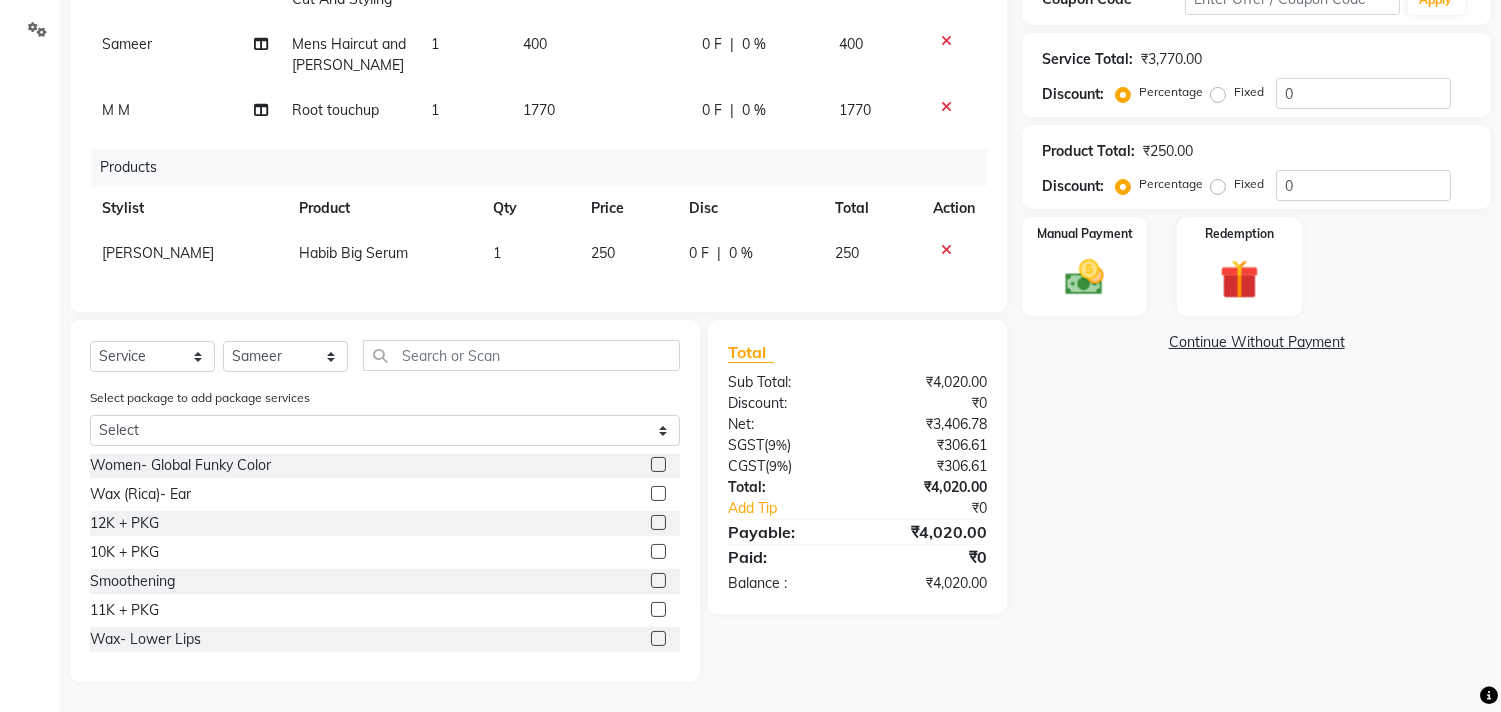 click on "Paid:" 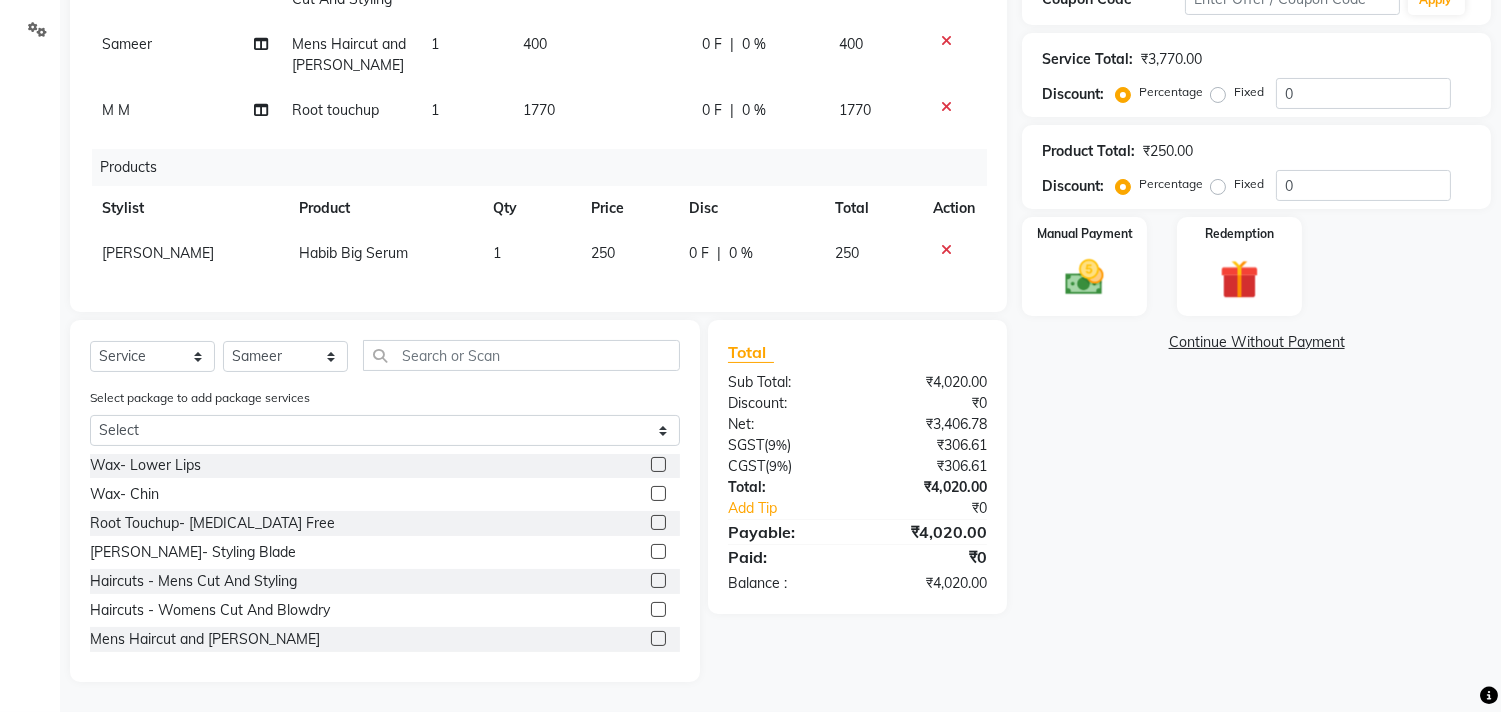 click 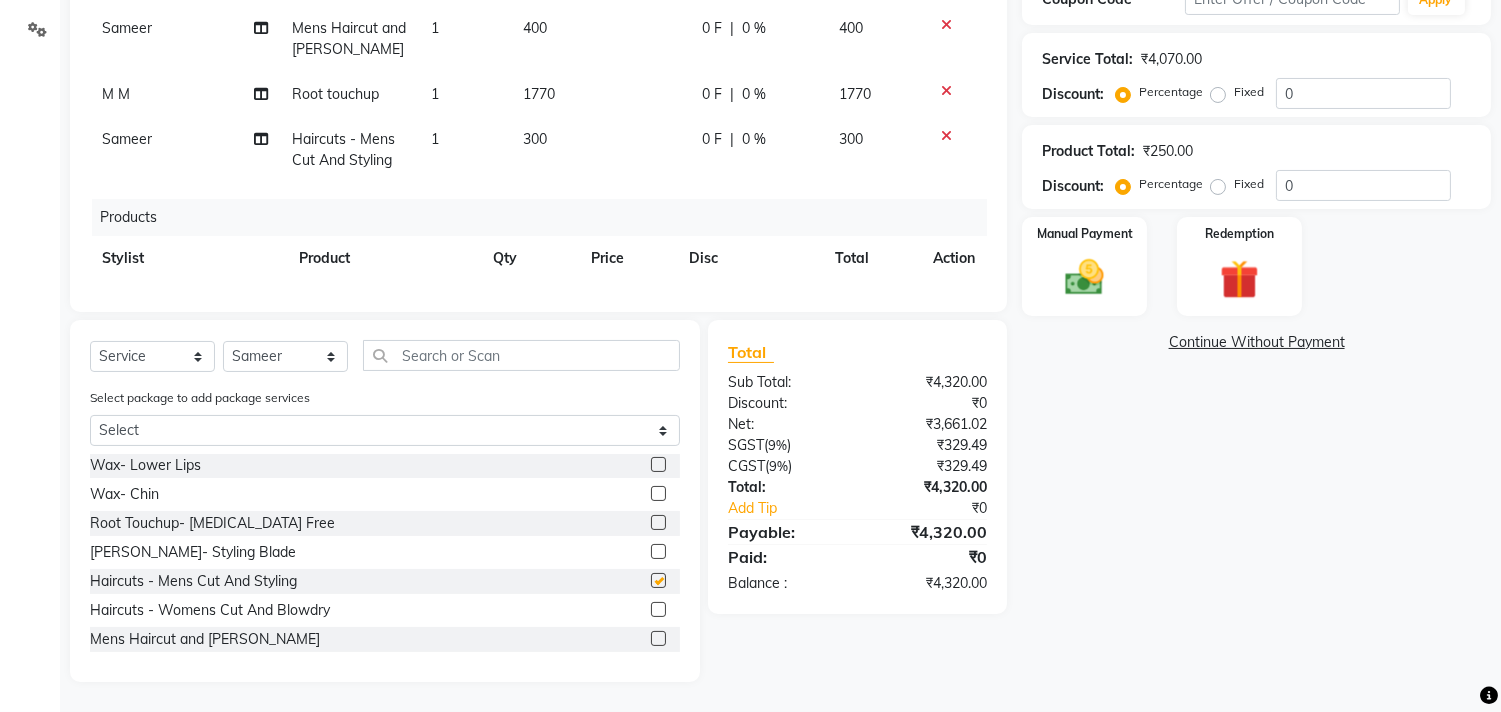 checkbox on "false" 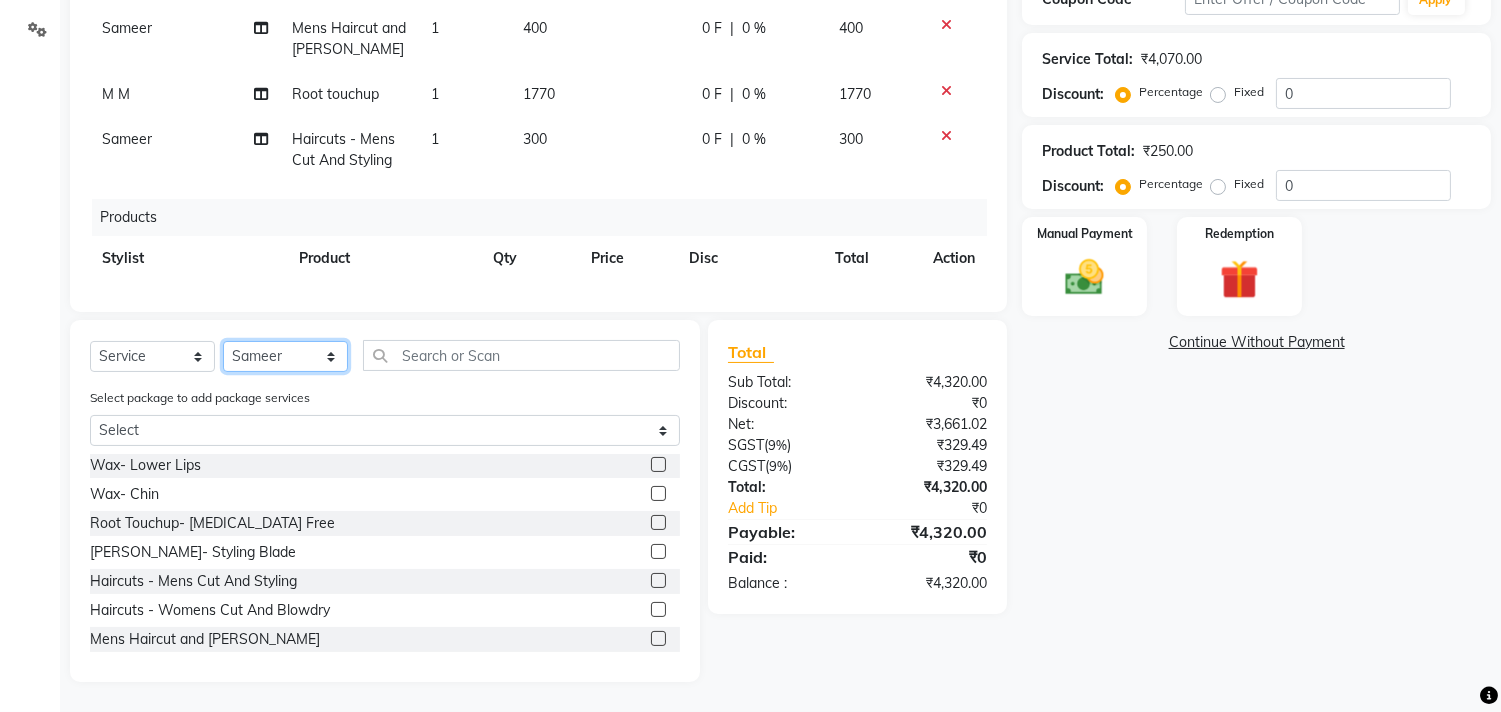click on "Select Stylist [PERSON_NAME] Manager M M [PERSON_NAME] [PERSON_NAME] Sameer [PERSON_NAME] [PERSON_NAME] [PERSON_NAME]" 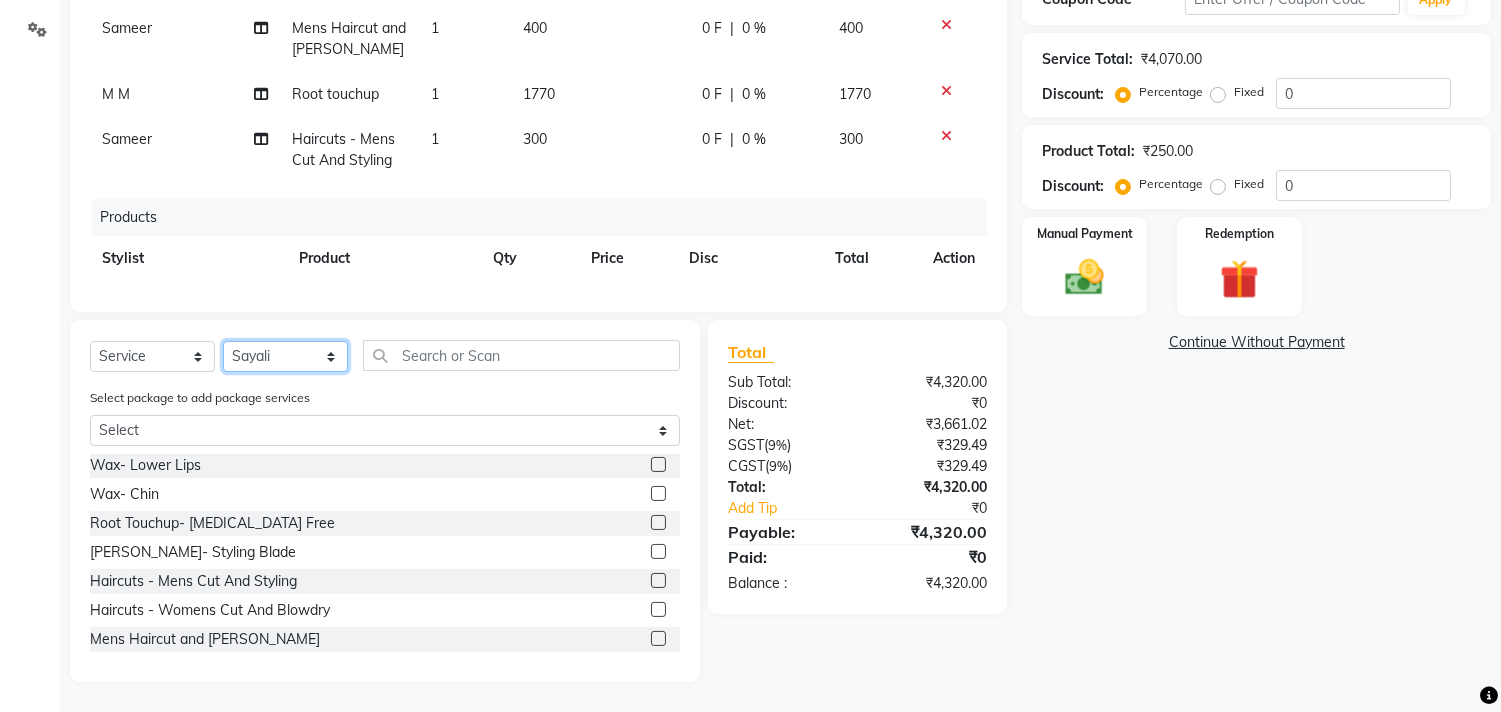 click on "Select Stylist [PERSON_NAME] Manager M M [PERSON_NAME] [PERSON_NAME] Sameer [PERSON_NAME] [PERSON_NAME] [PERSON_NAME]" 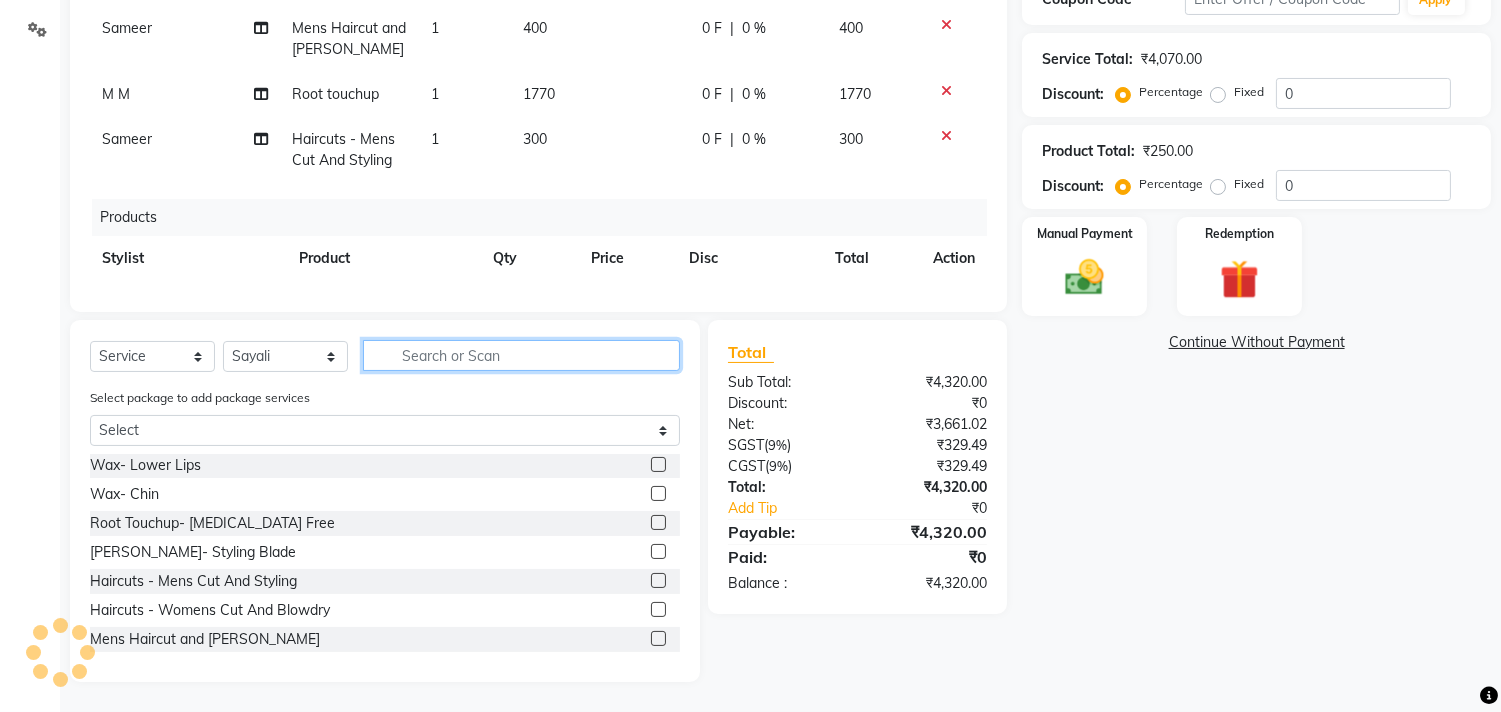 click 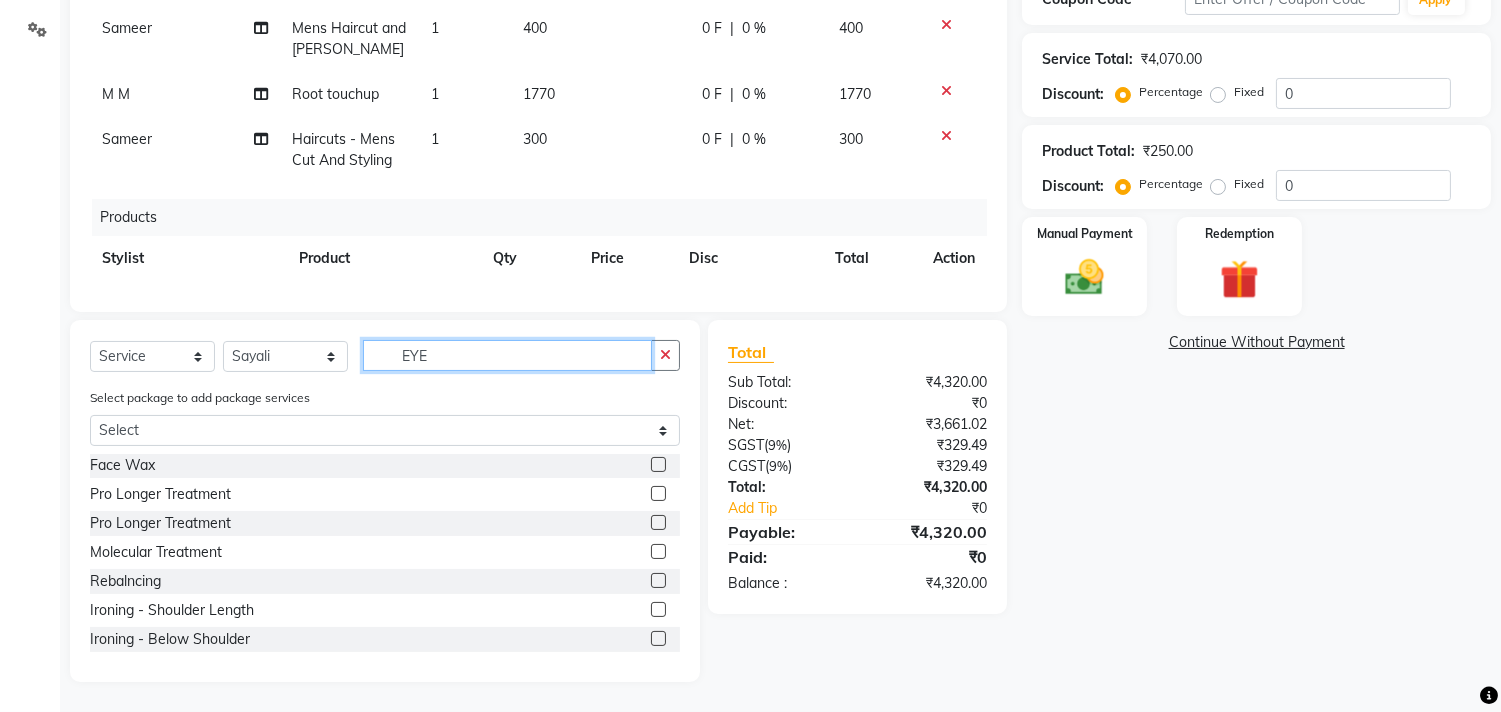 scroll, scrollTop: 387, scrollLeft: 0, axis: vertical 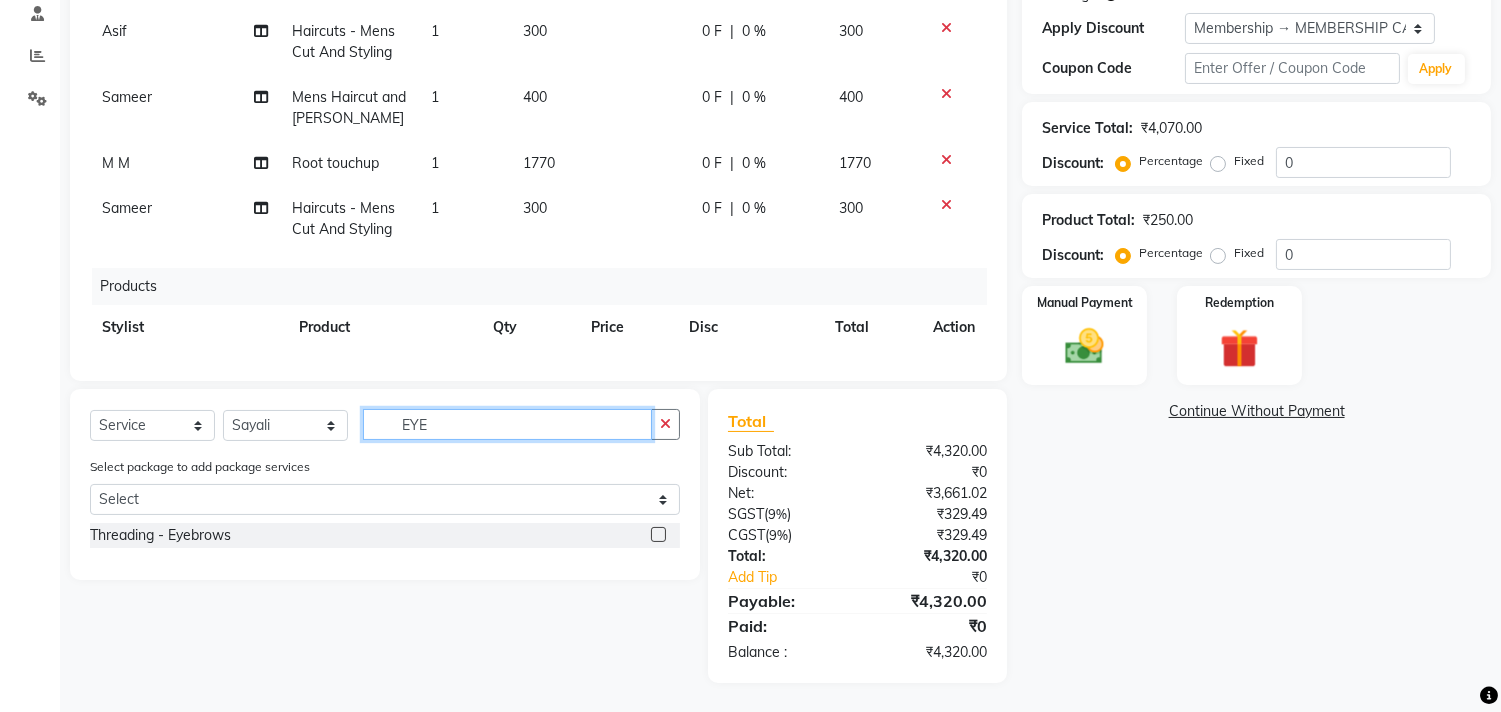 type on "EYE" 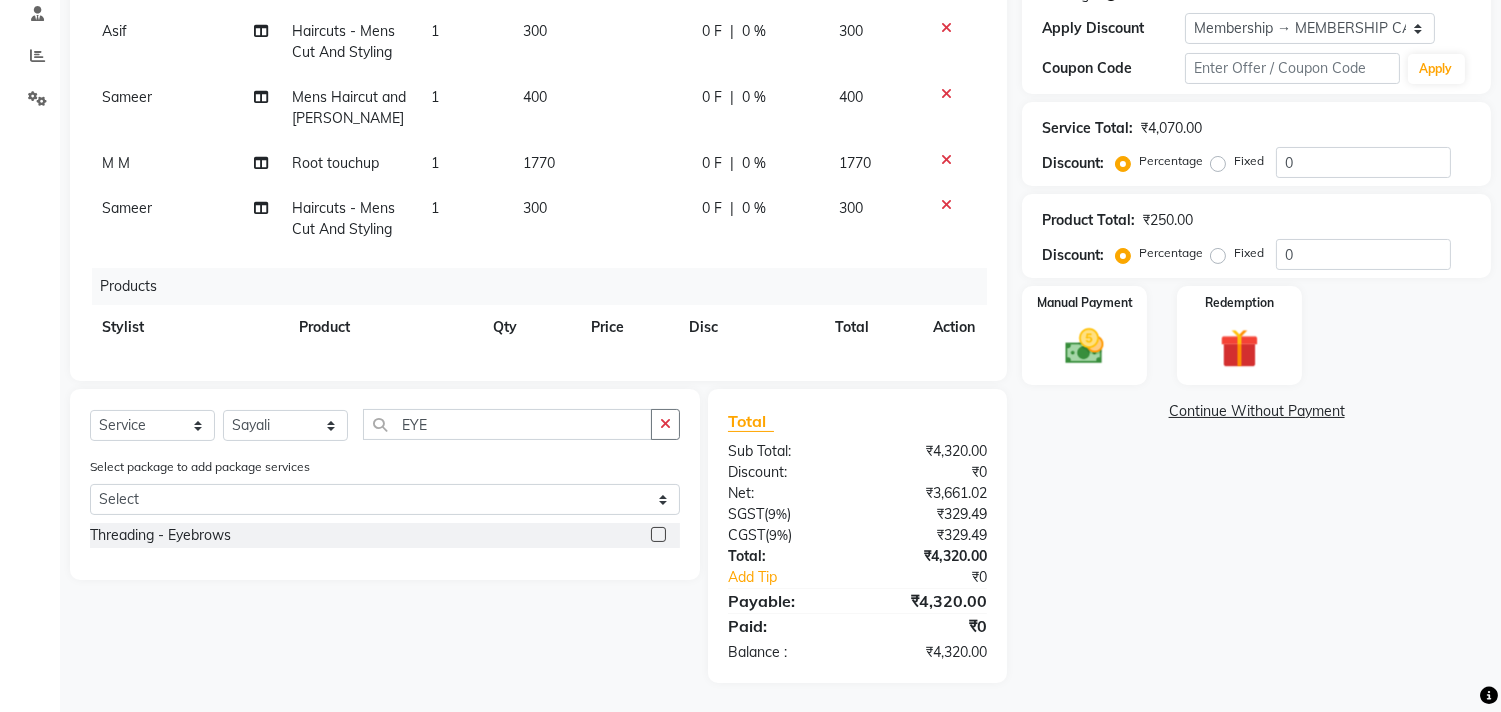 click 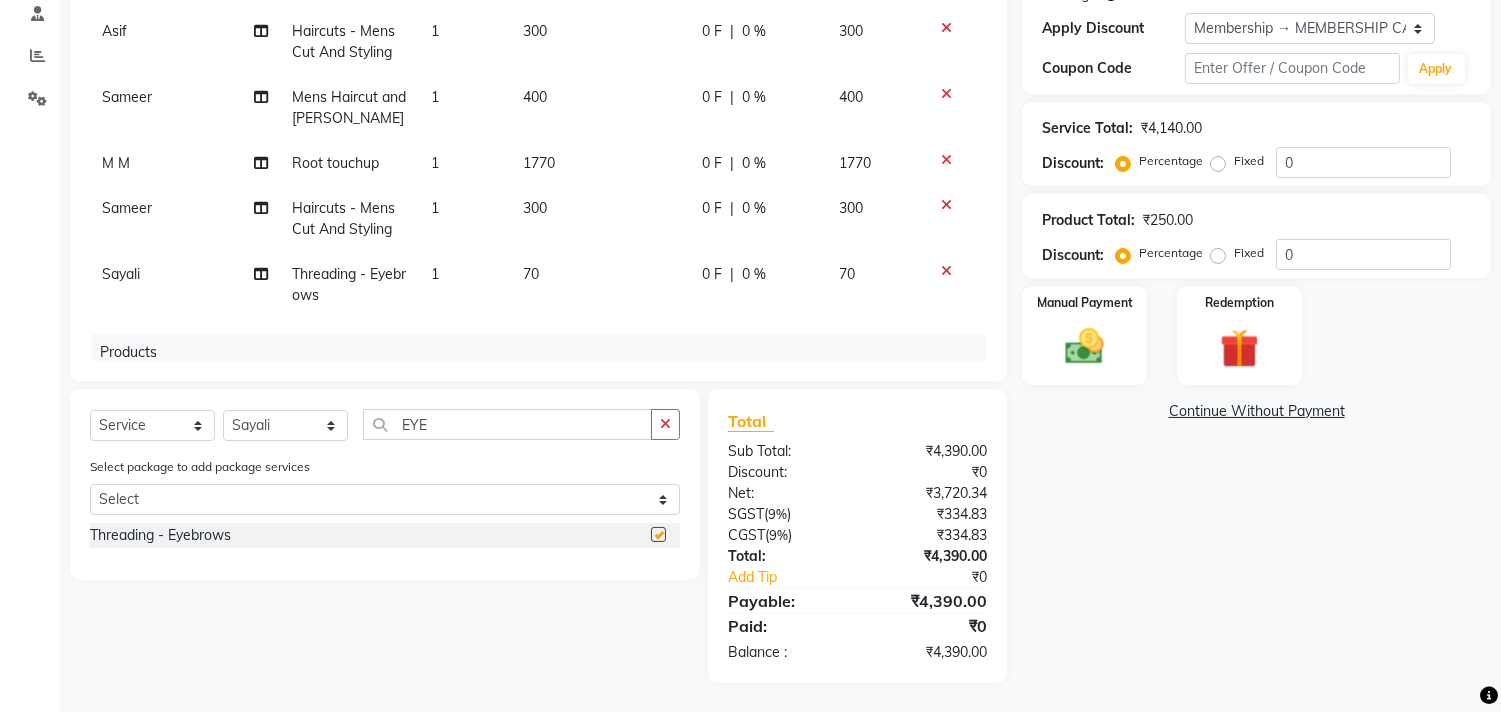 checkbox on "false" 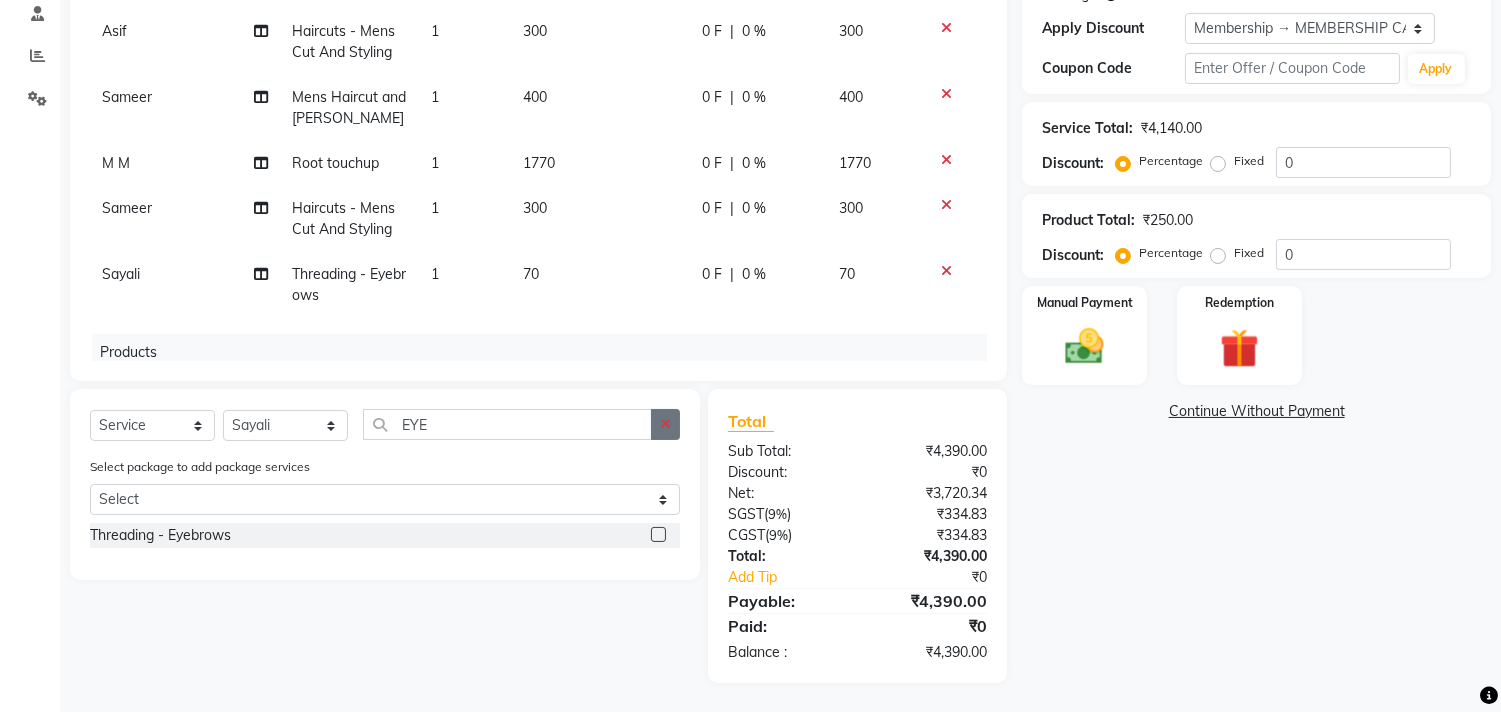 click 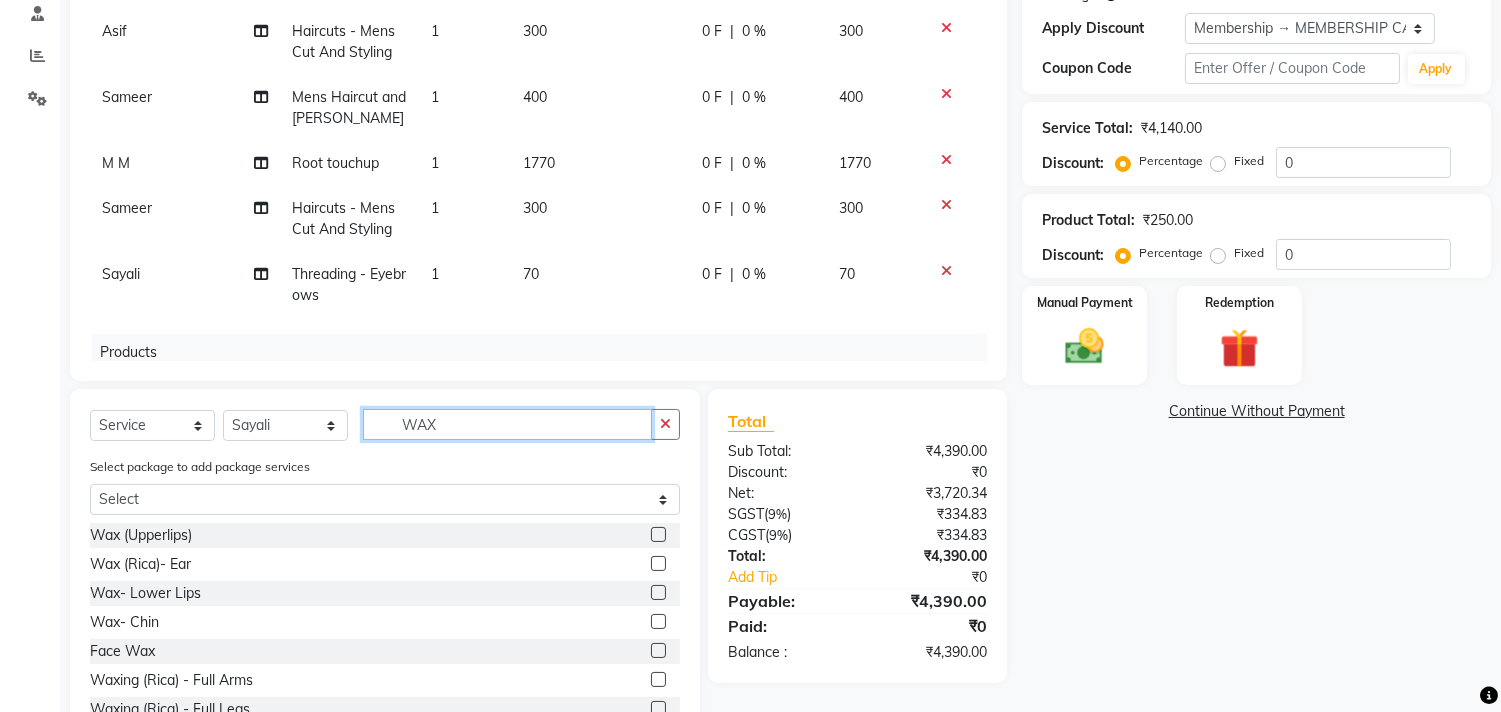 type on "WAX" 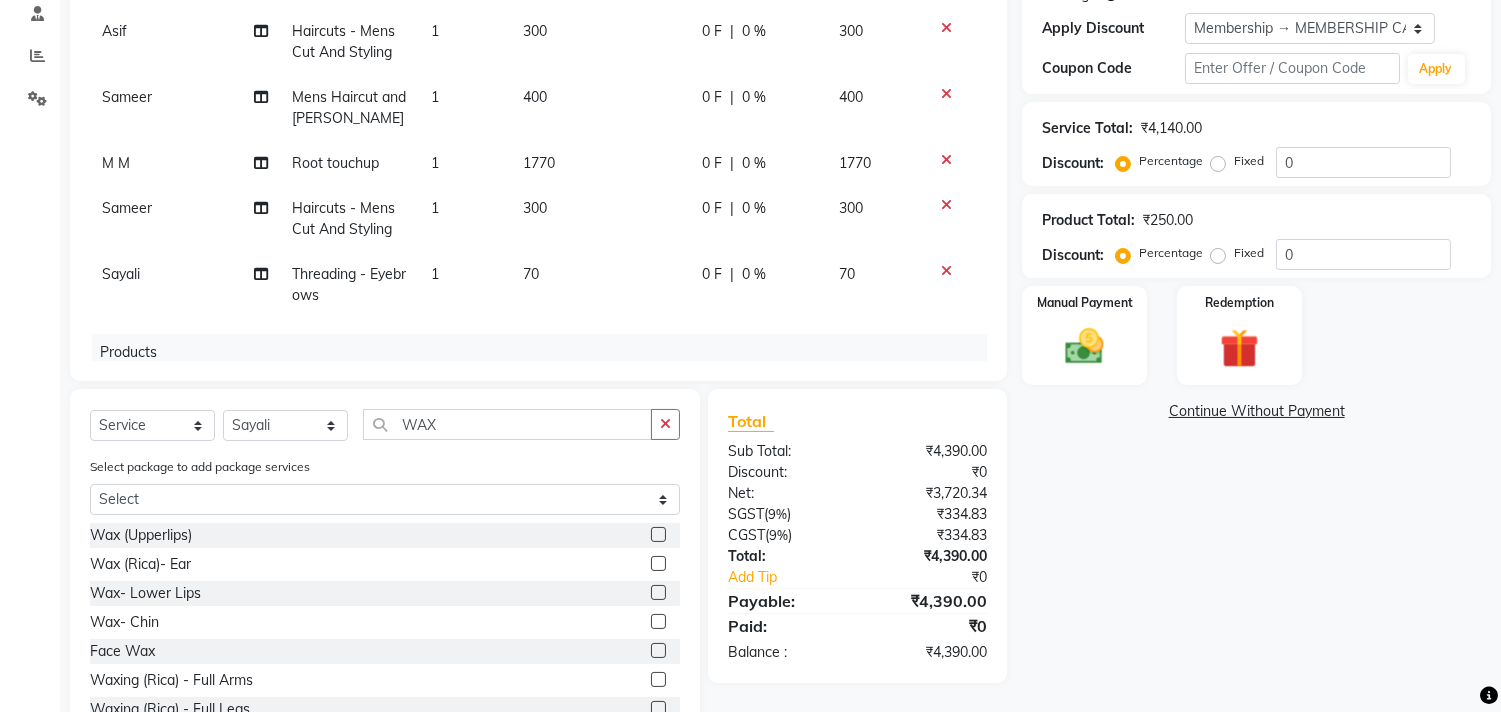 click on "Select package to add package services Select [PERSON_NAME]" 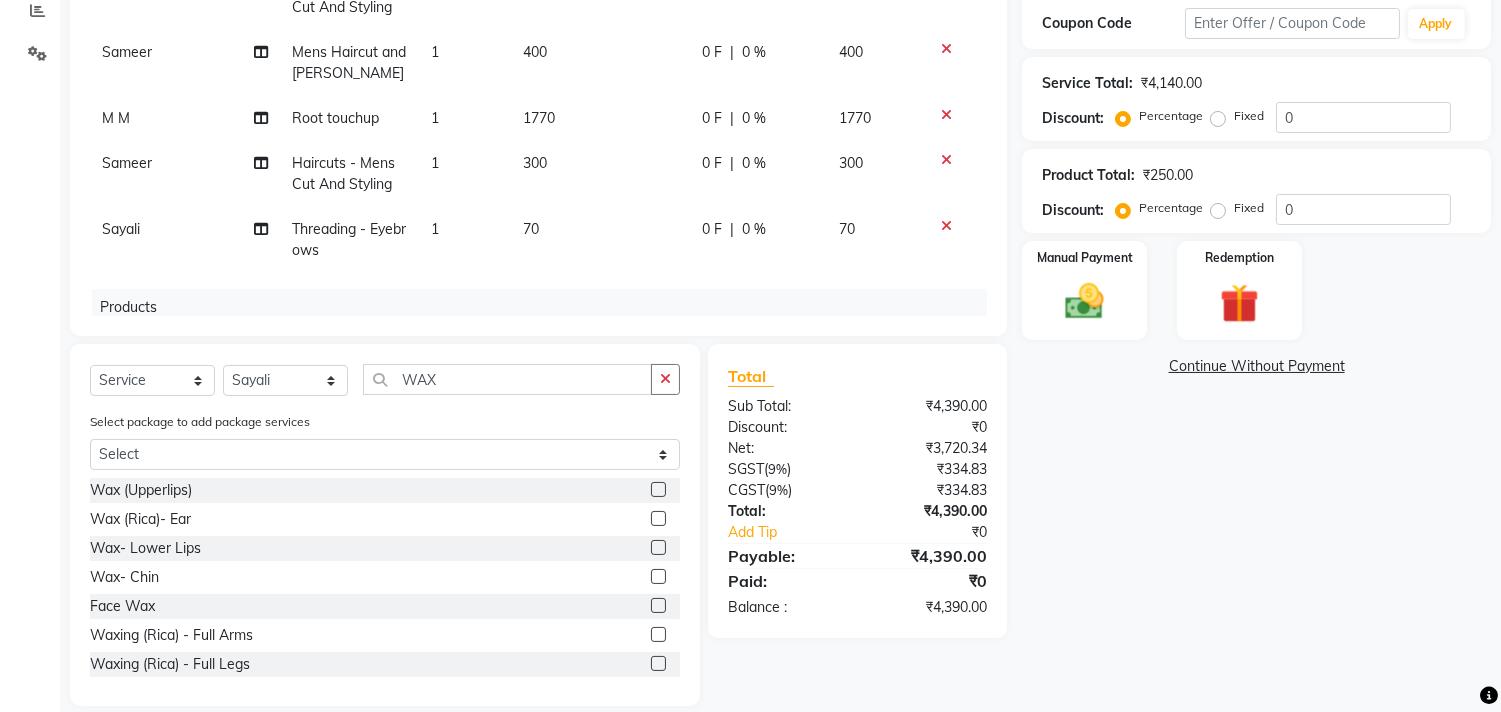 scroll, scrollTop: 456, scrollLeft: 0, axis: vertical 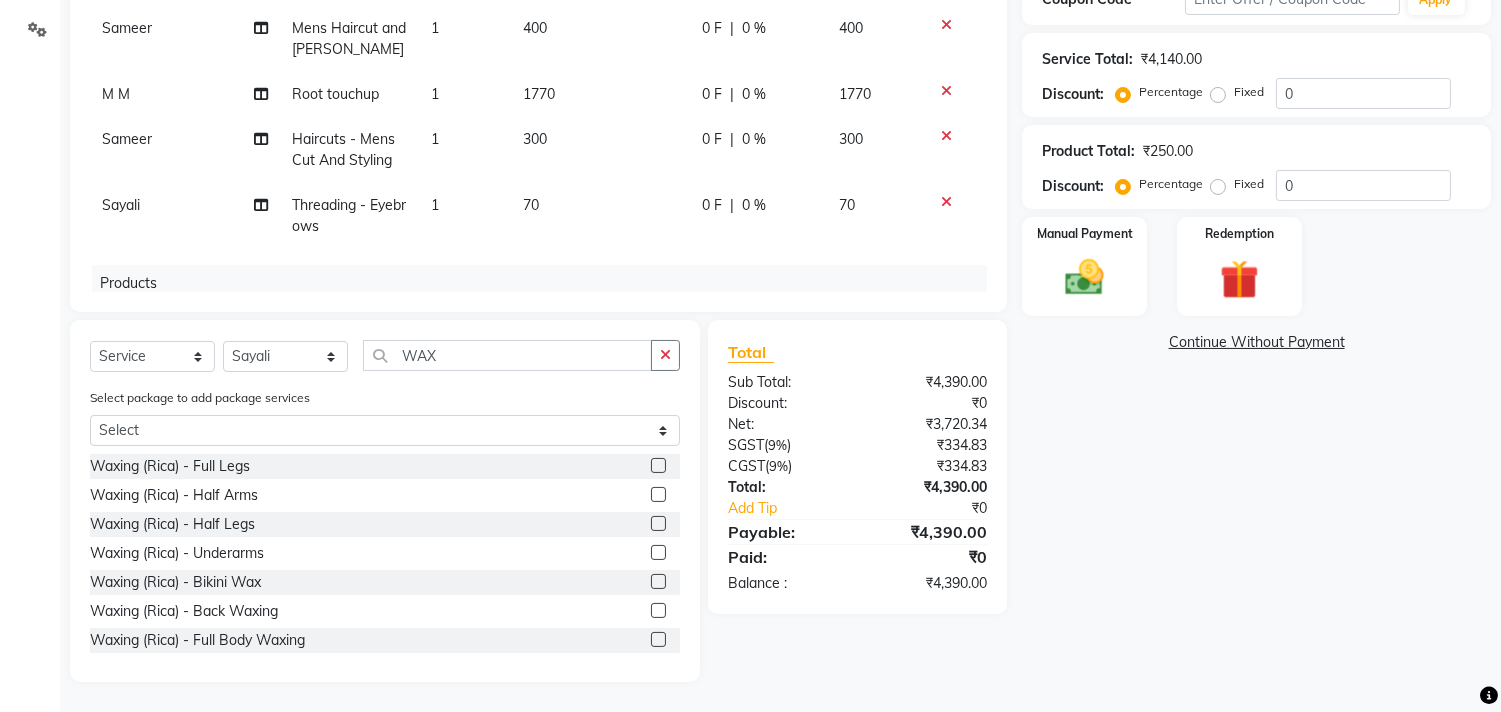 click 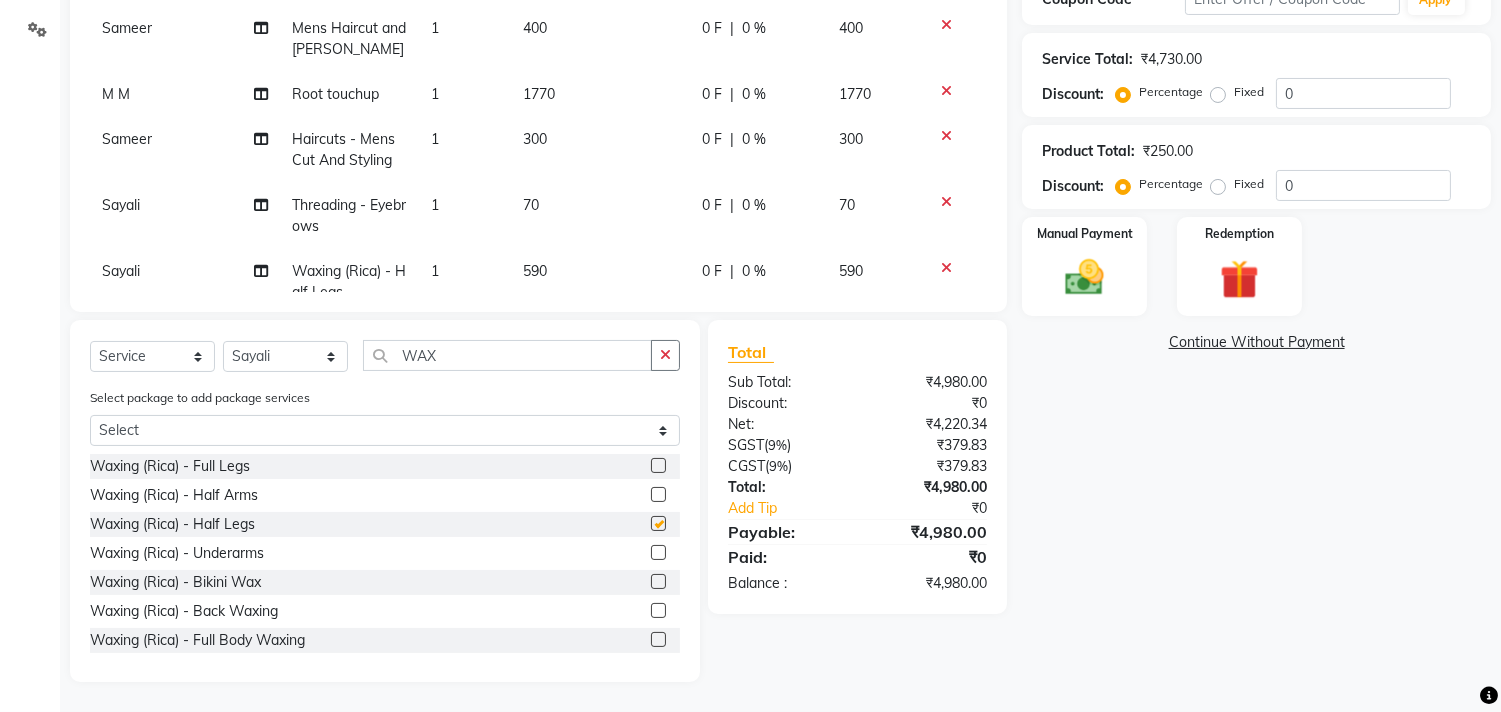 checkbox on "false" 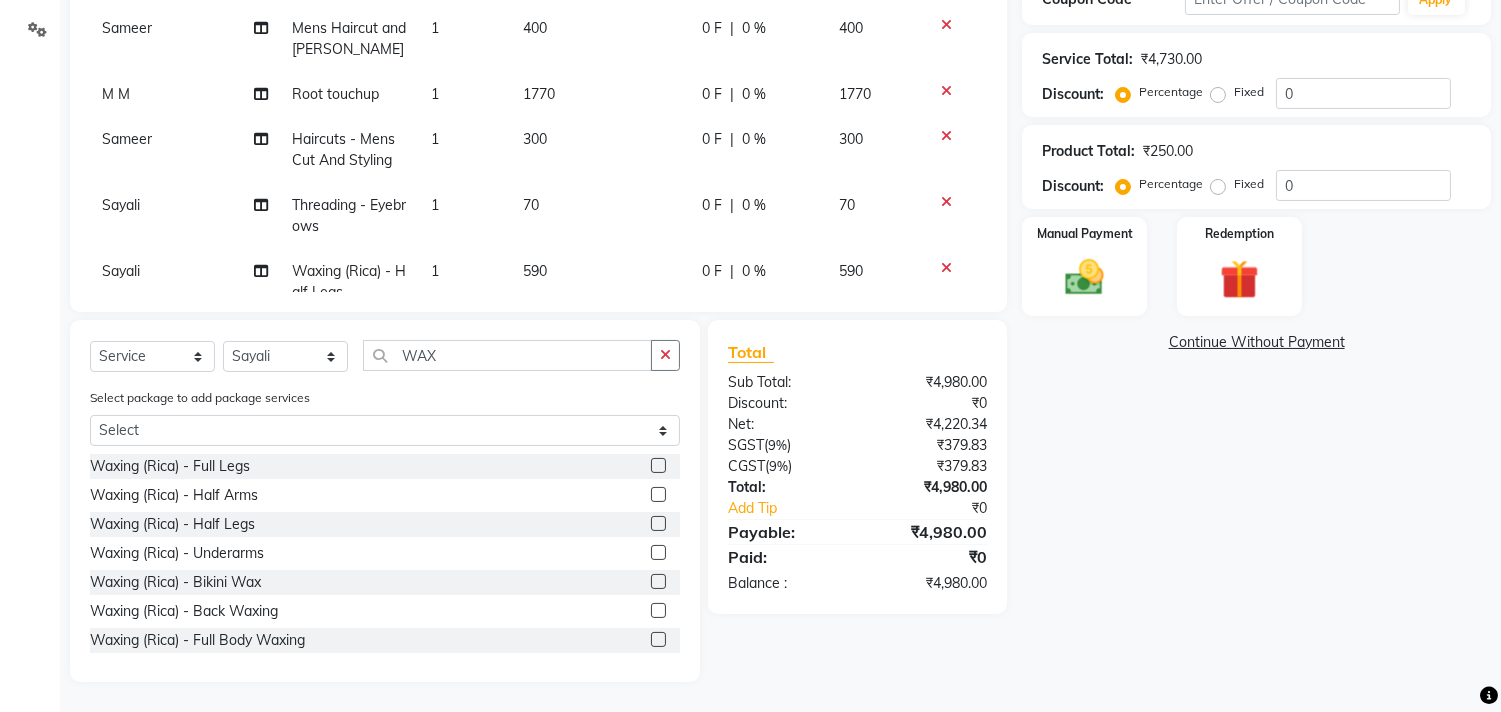 scroll, scrollTop: 0, scrollLeft: 0, axis: both 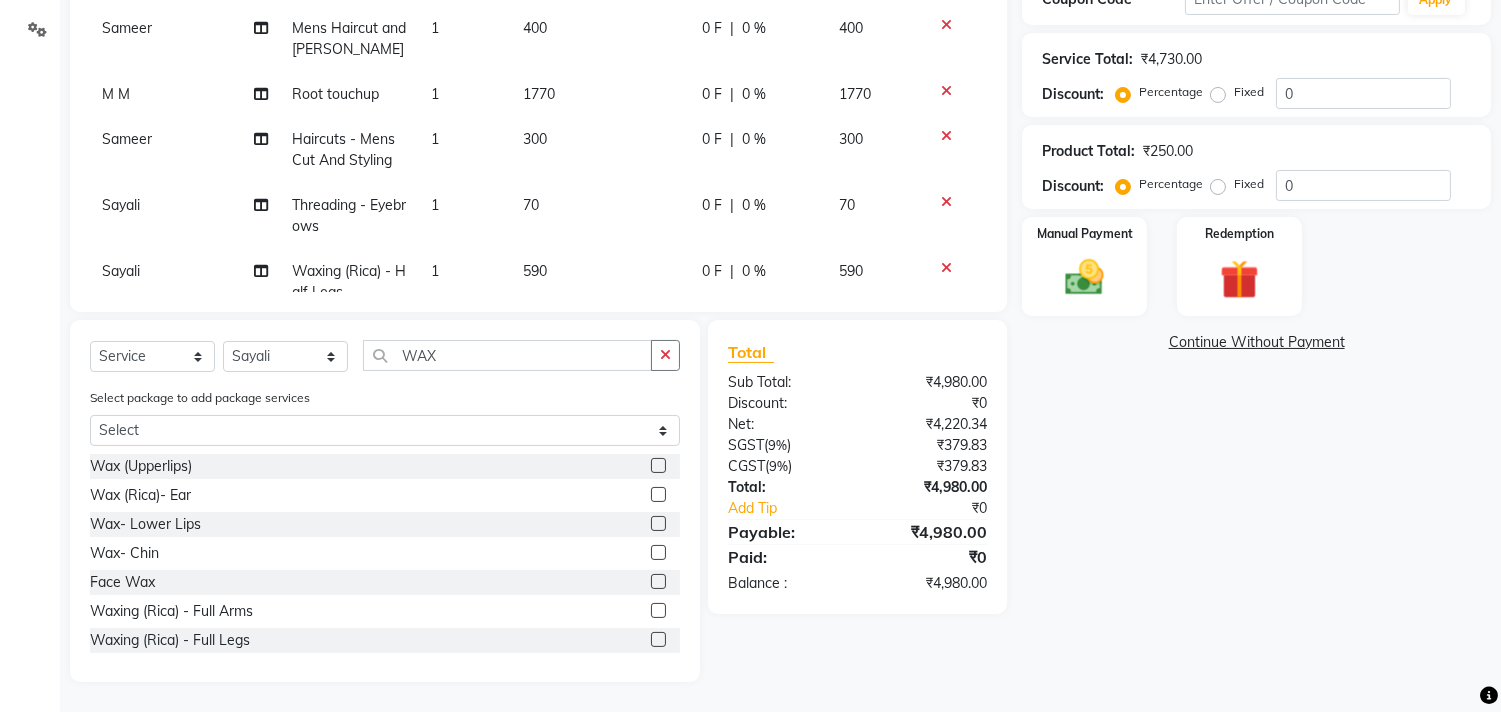 click 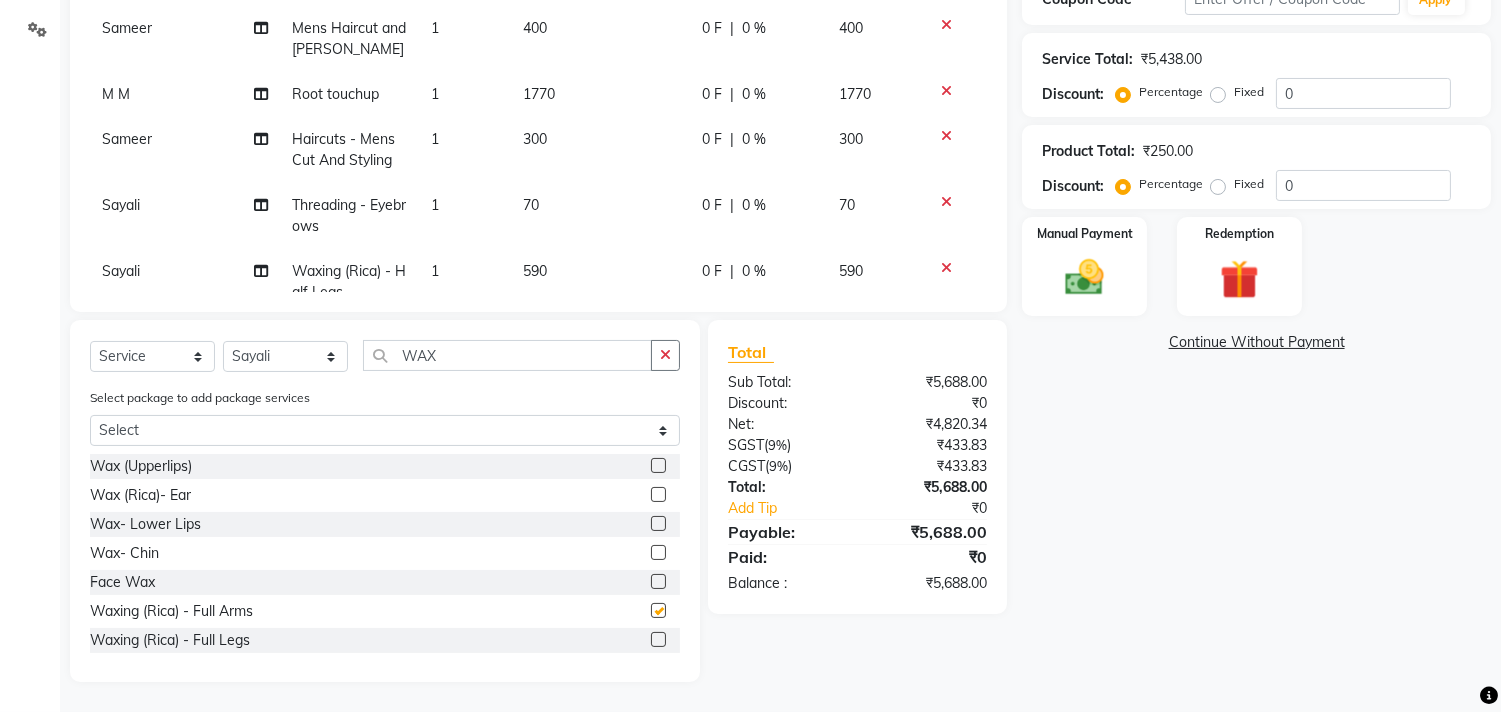 checkbox on "false" 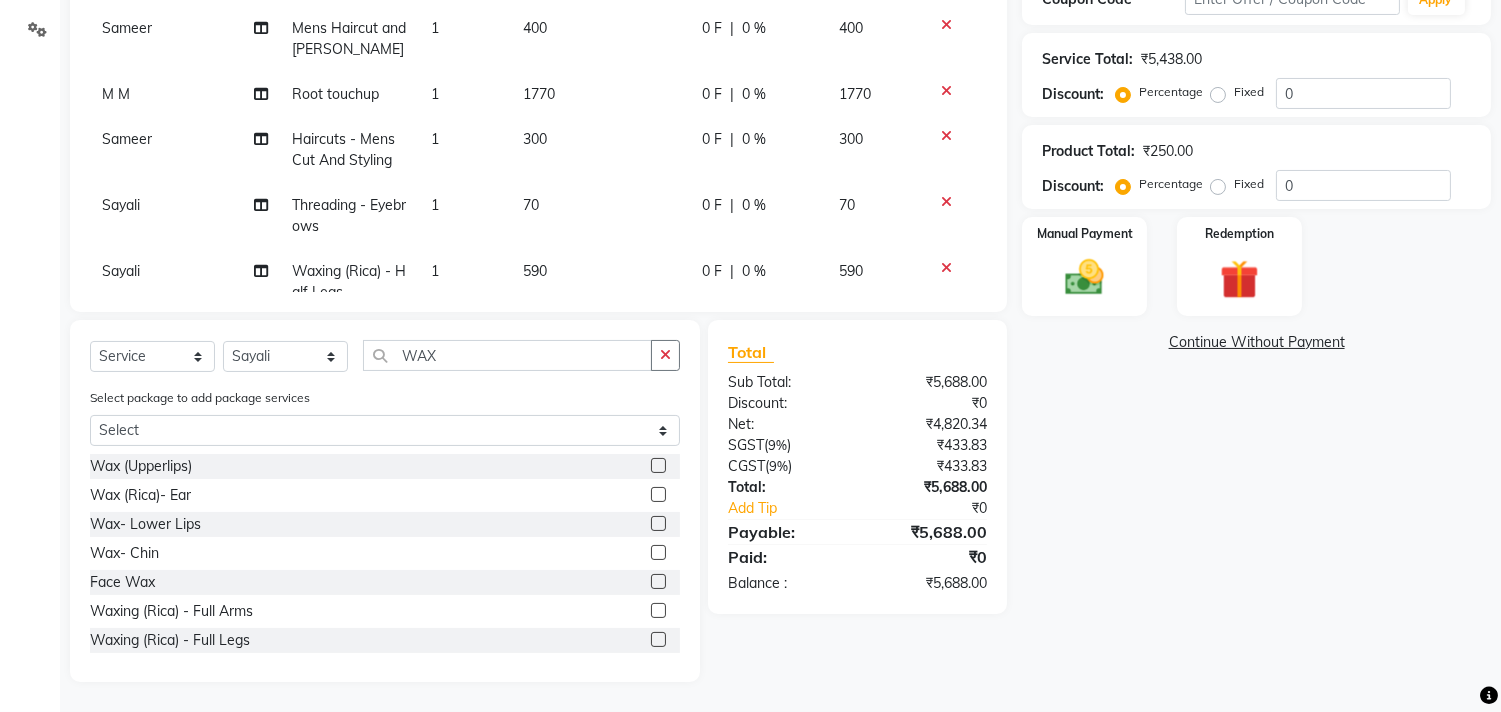 scroll, scrollTop: 174, scrollLeft: 0, axis: vertical 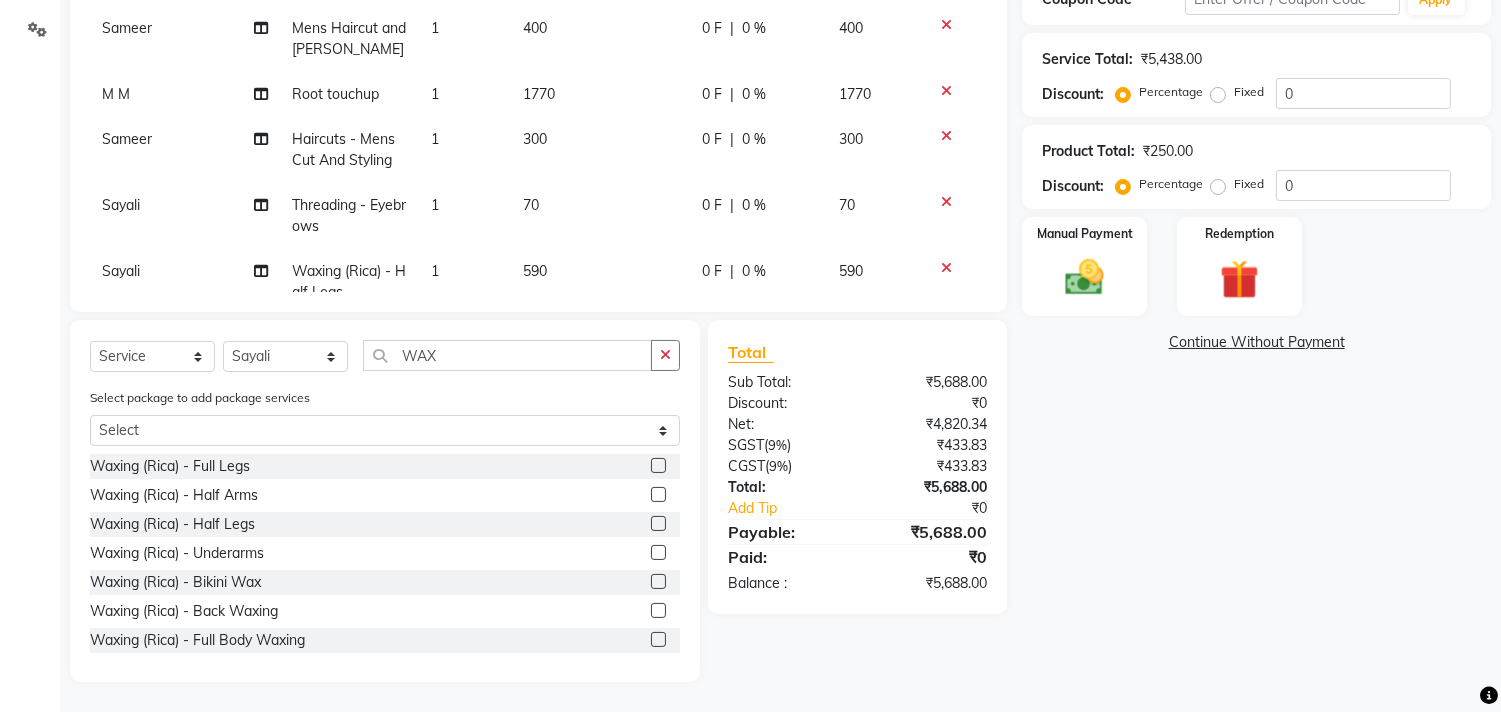 click 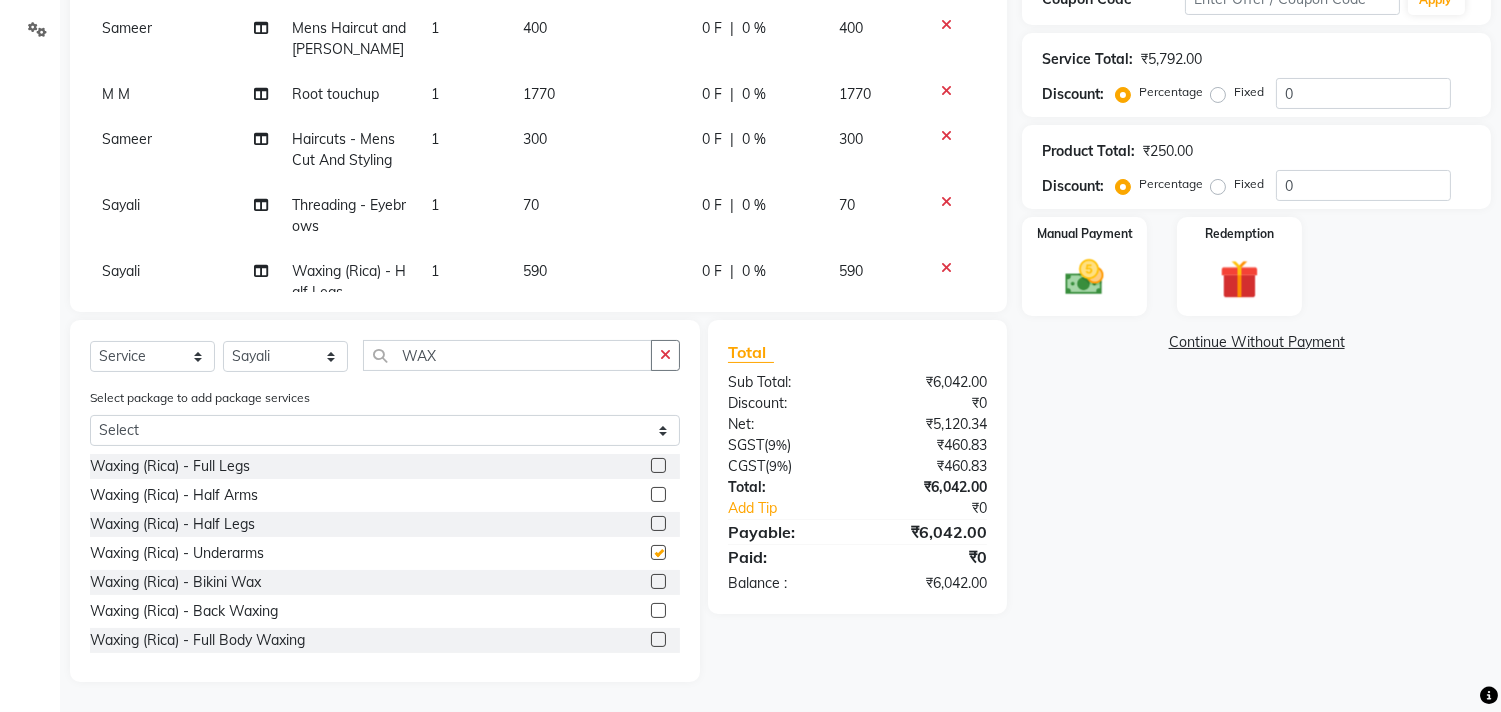 checkbox on "false" 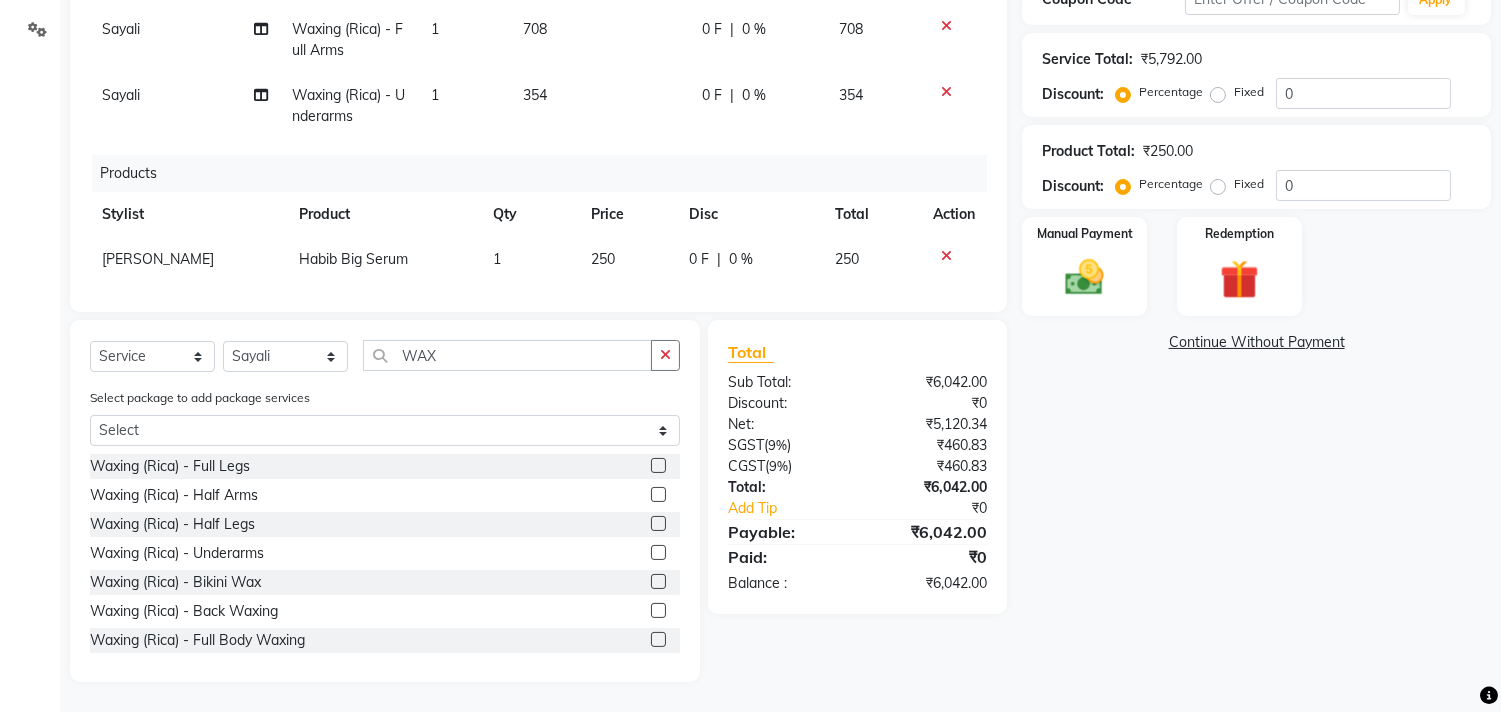 scroll, scrollTop: 417, scrollLeft: 0, axis: vertical 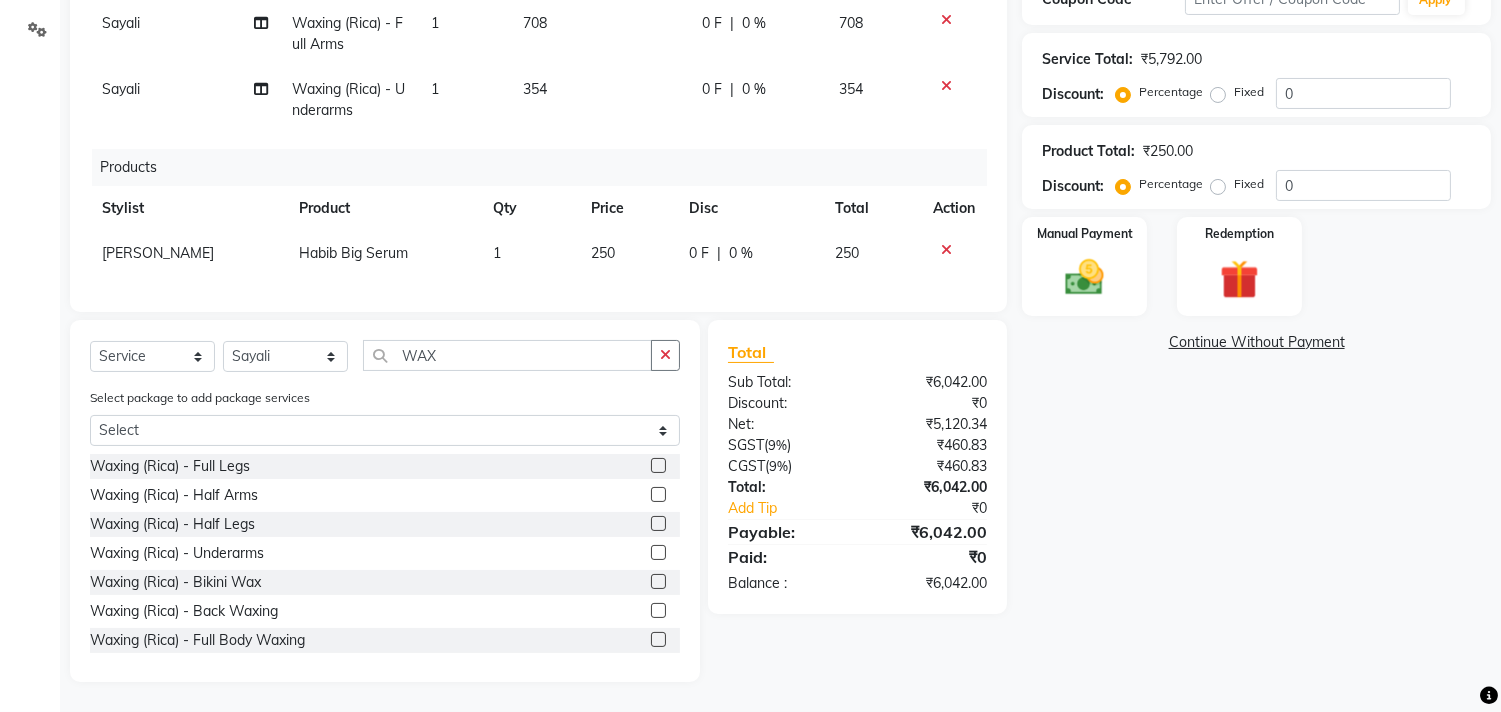 click on "Client [PHONE_NUMBER] Date [DATE] Invoice Number V/2025 V/[PHONE_NUMBER] Services Stylist Service Qty Price Disc Total Action Sameer Deep Conditioning 1 1000 0 F | 0 % 1000 Salman Haircuts -  Womens Cut And Blowdry 1 300 0 F | 0 % 300 Asif Haircuts -  Mens Cut And Styling 1 300 0 F | 0 % 300 Sameer Mens Haircut and [PERSON_NAME] 1 400 0 F | 0 % 400 M M Root touchup 1 1770 0 F | 0 % 1770 Sameer Haircuts -  Mens Cut And Styling 1 300 0 F | 0 % 300 [PERSON_NAME] Threading -  Eyebrows 1 70 0 F | 0 % 70 [PERSON_NAME] Waxing ([GEOGRAPHIC_DATA]) -  Half Legs 1 590 0 F | 0 % 590 [PERSON_NAME] Waxing (Rica) -  Full Arms 1 708 0 F | 0 % 708 [PERSON_NAME] Waxing (Rica) -  Underarms 1 354 0 F | 0 % 354 Products Stylist Product Qty Price Disc Total Action [PERSON_NAME] Big Serum 1 250 0 F | 0 % 250 Select  Service  Product  Membership  Package Voucher Prepaid Gift Card  Select Stylist [PERSON_NAME] Manager M M [PERSON_NAME] [PERSON_NAME] [PERSON_NAME] [PERSON_NAME] [PERSON_NAME] WAX Select package to add package services Select [PERSON_NAME] Wax (Upperlips)  Wax (Rica)- Ear   )" 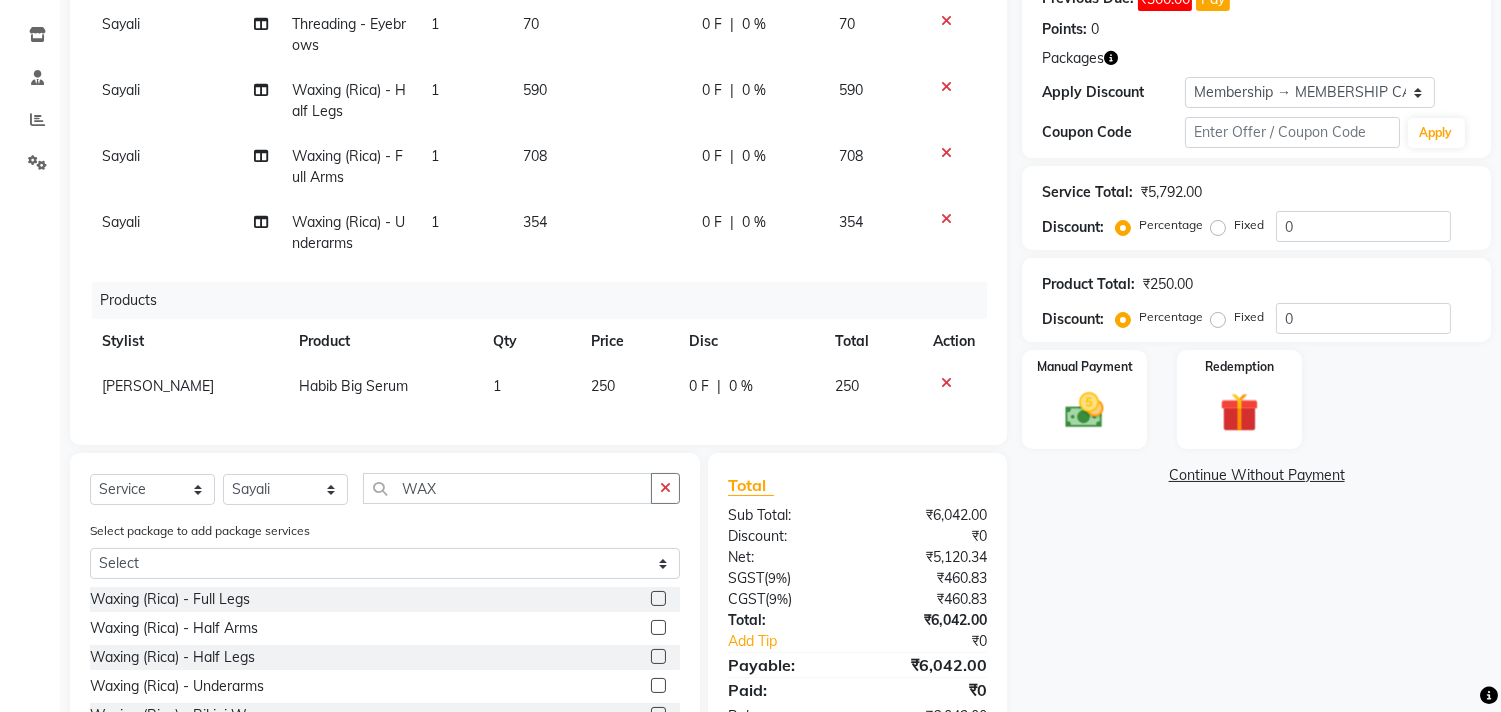 scroll, scrollTop: 278, scrollLeft: 0, axis: vertical 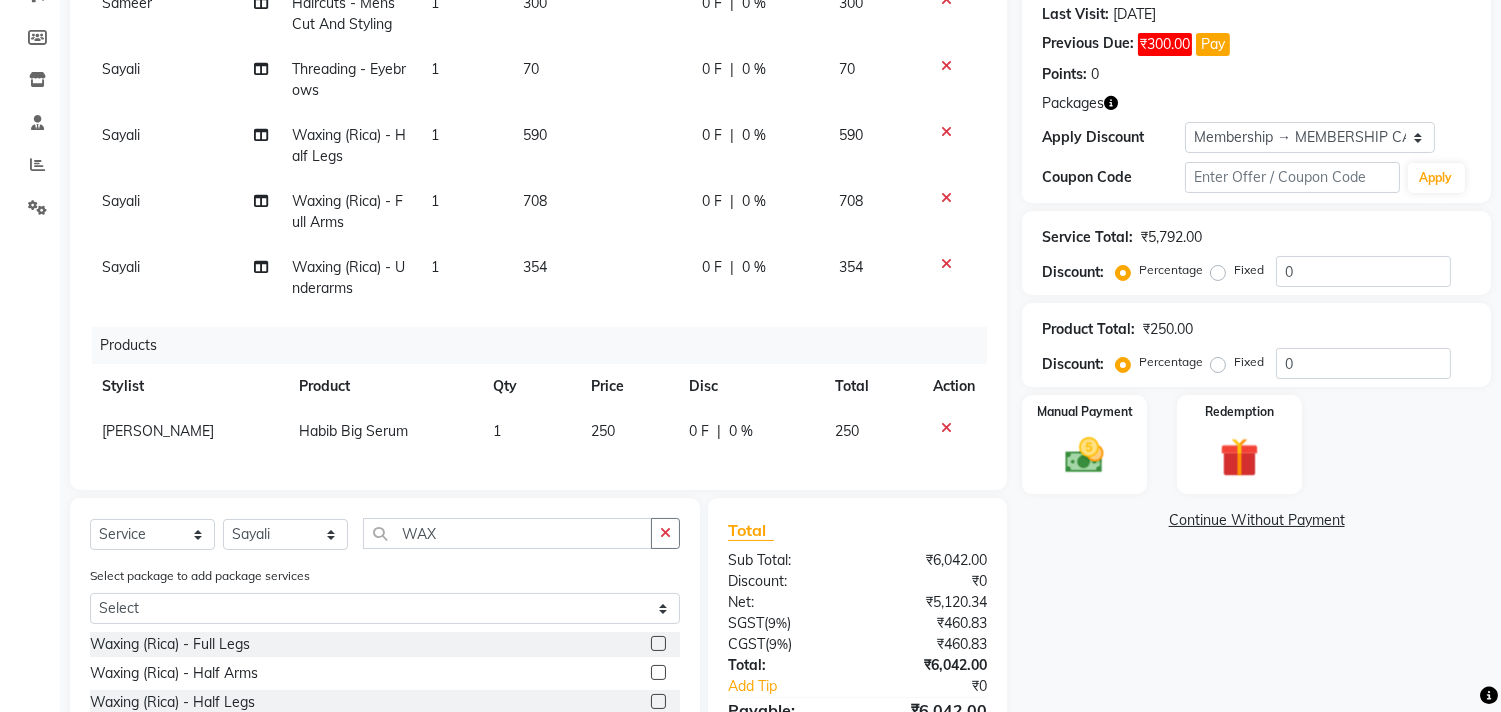 click on "590" 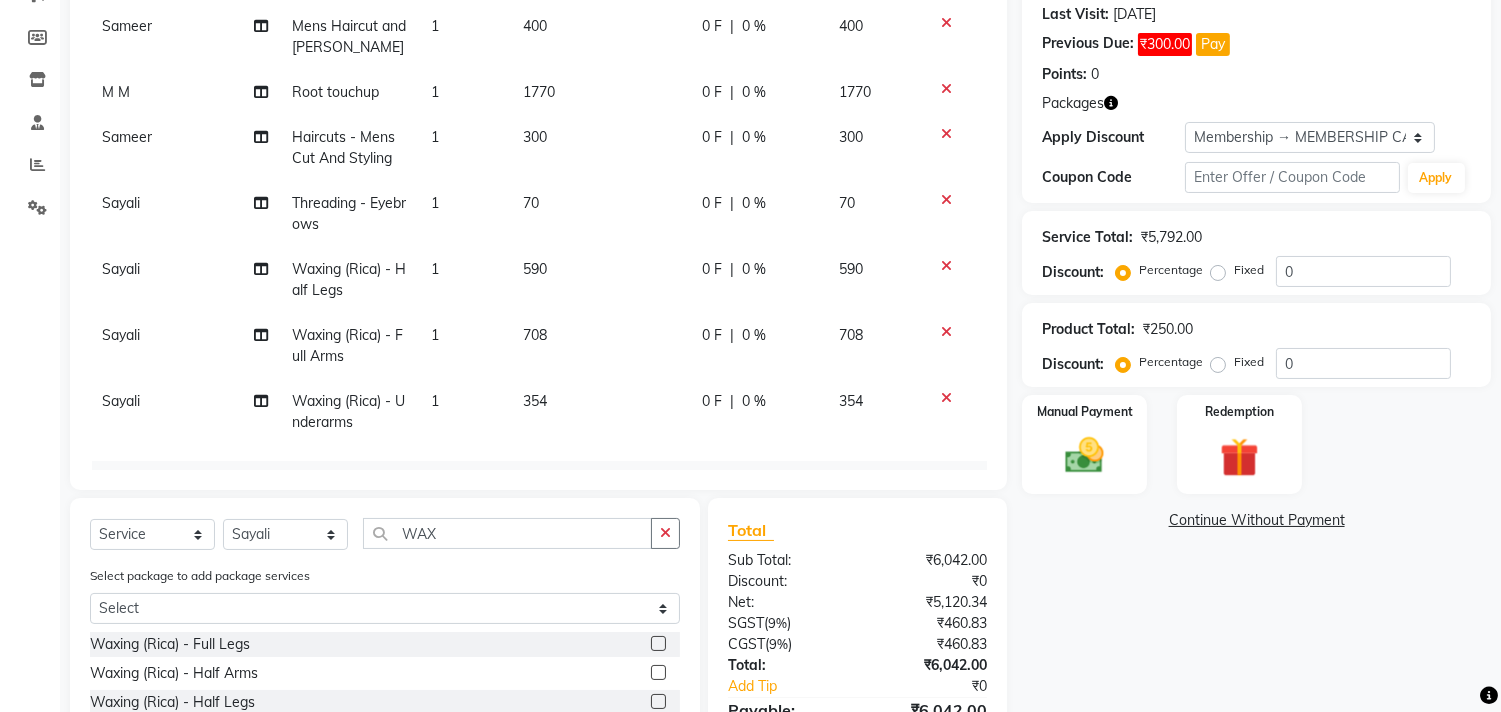 select on "85592" 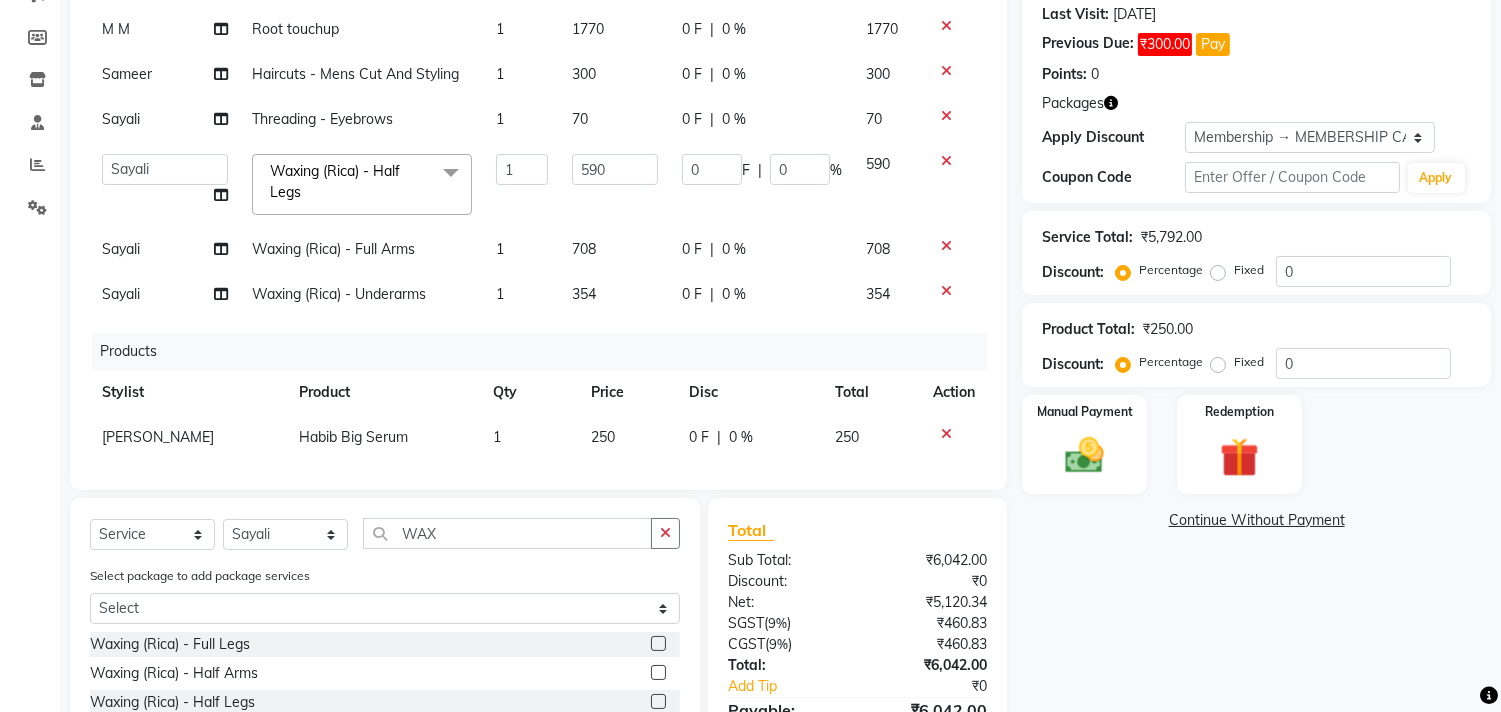 click on "590" 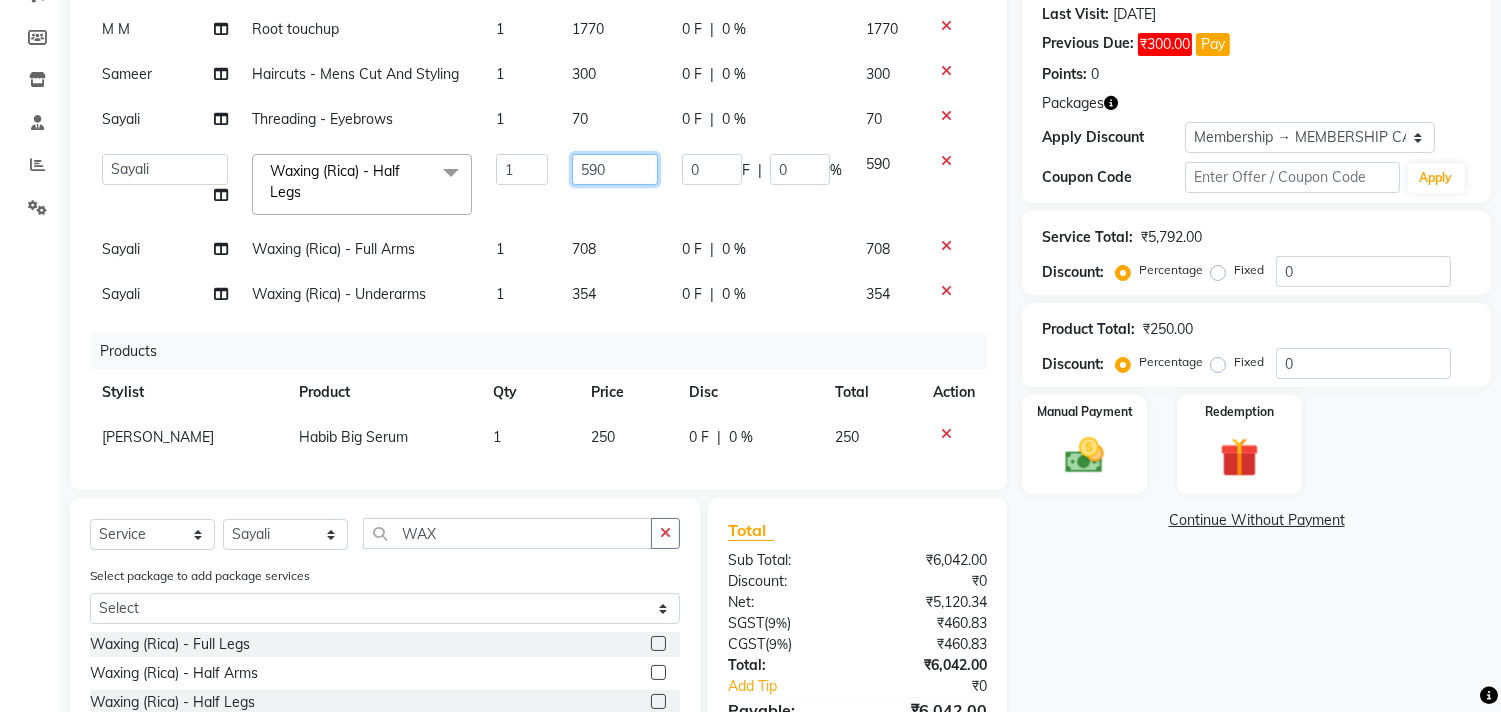 click on "590" 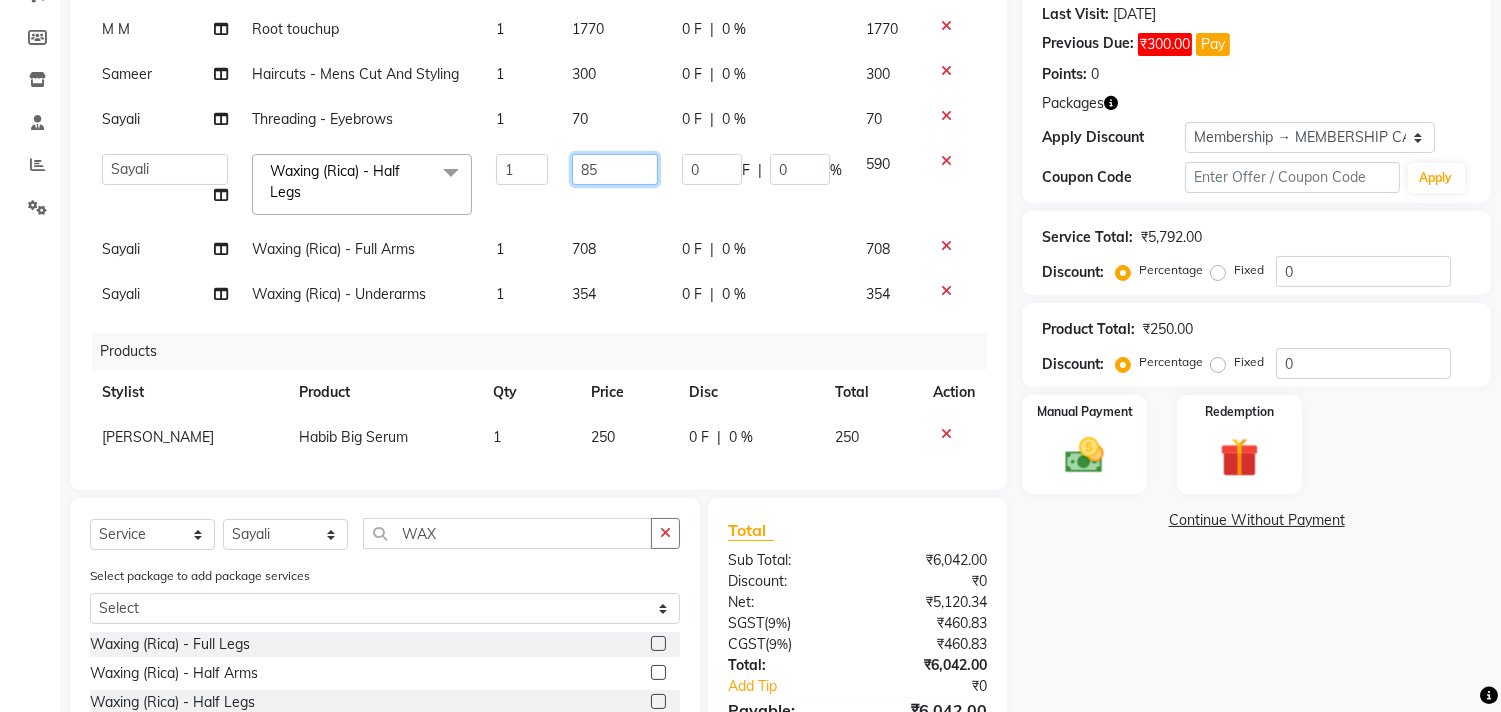 type on "850" 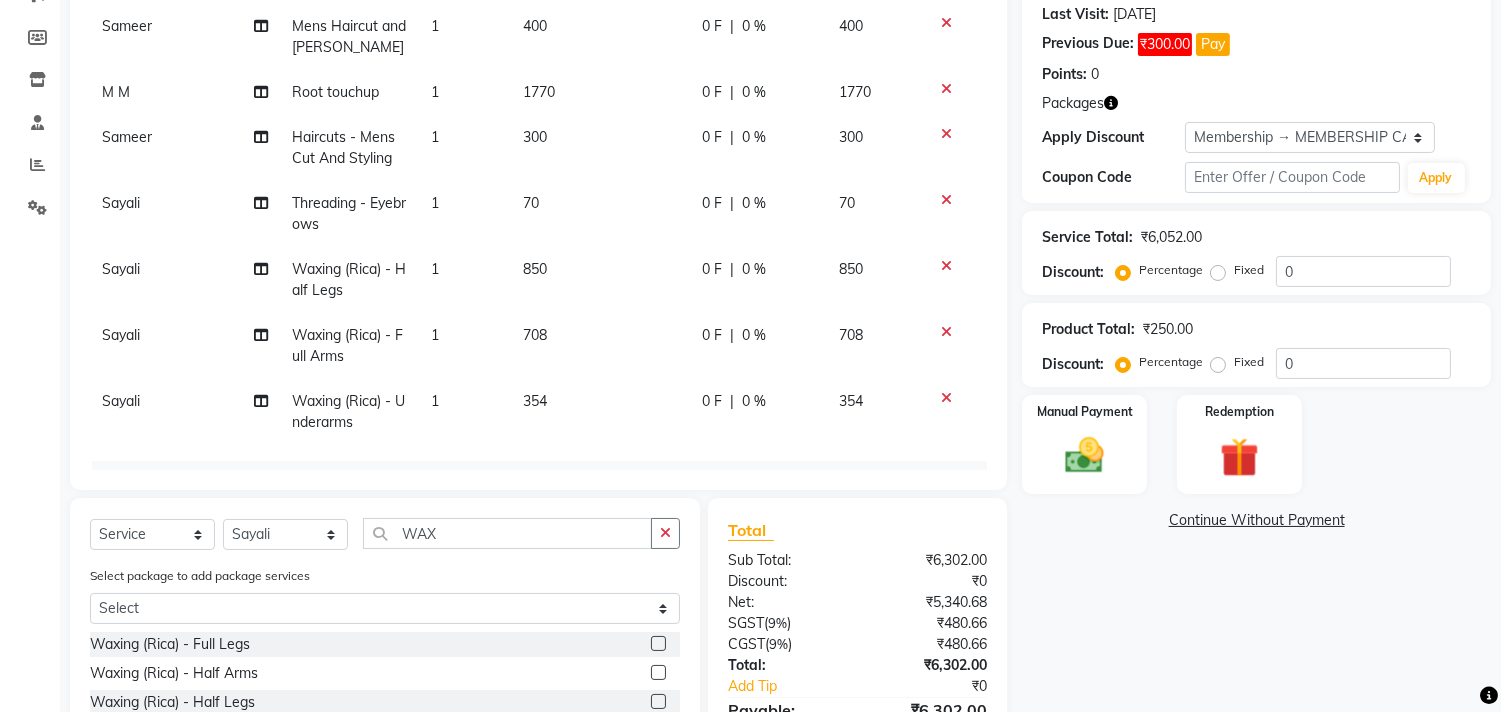 click on "Sameer Deep Conditioning 1 1000 0 F | 0 % 1000 Salman Haircuts -  Womens Cut And Blowdry 1 300 0 F | 0 % 300 Asif Haircuts -  Mens Cut And Styling 1 300 0 F | 0 % 300 Sameer Mens Haircut and [PERSON_NAME] 1 400 0 F | 0 % 400 M M Root touchup 1 1770 0 F | 0 % 1770 Sameer Haircuts -  Mens Cut And Styling 1 300 0 F | 0 % 300 [PERSON_NAME] Threading -  Eyebrows 1 70 0 F | 0 % 70 [PERSON_NAME] (Rica) -  Half Legs 1 850 0 F | 0 % 850 [PERSON_NAME] Waxing (Rica) -  Full Arms 1 708 0 F | 0 % 708 [PERSON_NAME] (Rica) -  Underarms 1 354 0 F | 0 % 354" 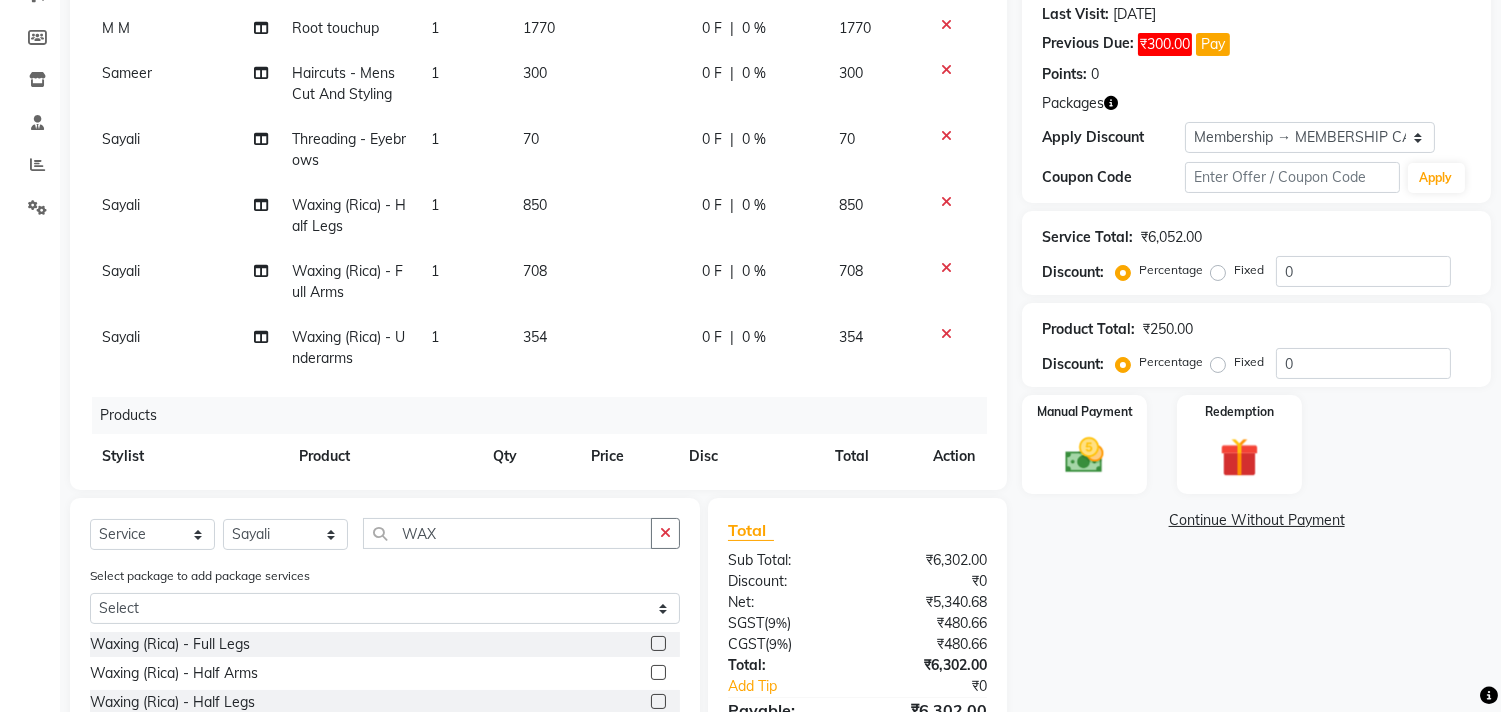 click on "850" 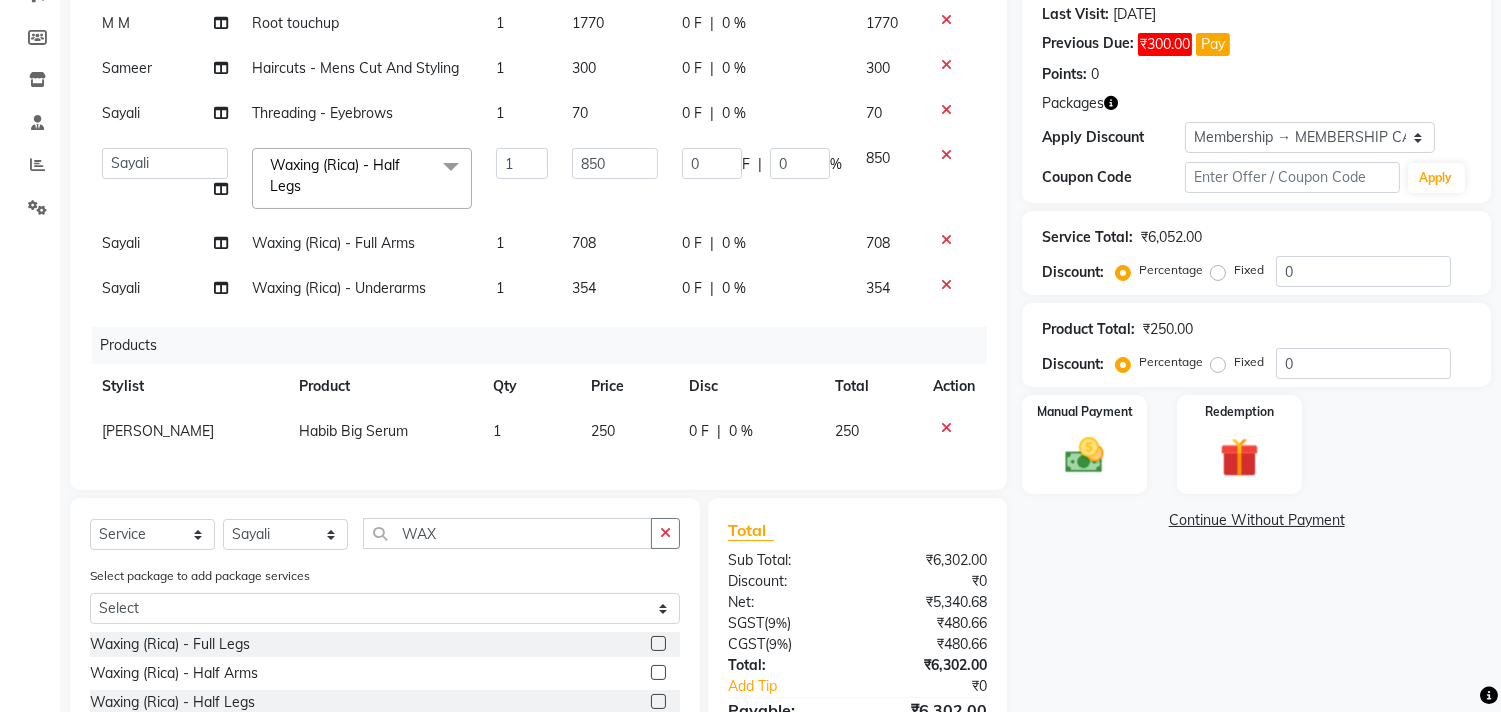 scroll, scrollTop: 267, scrollLeft: 0, axis: vertical 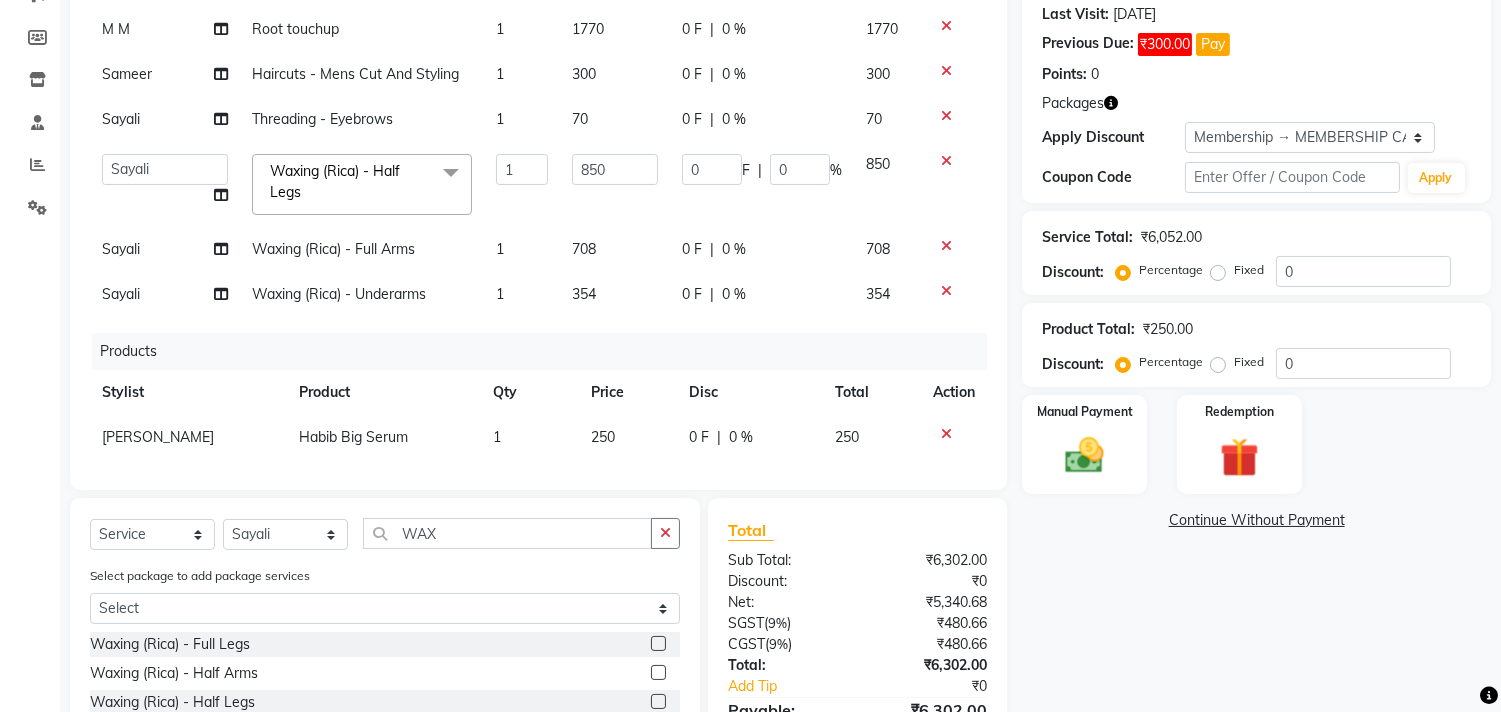 click on "708" 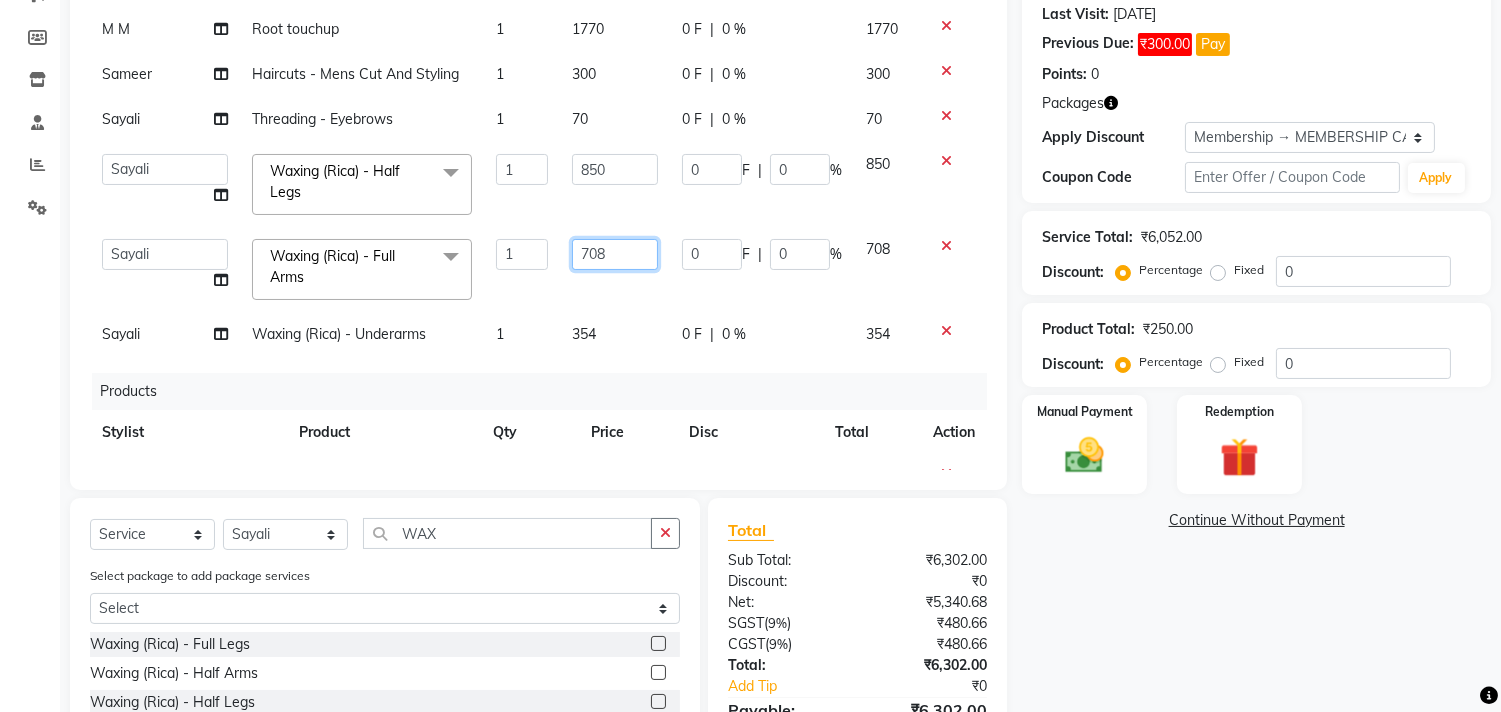 click on "708" 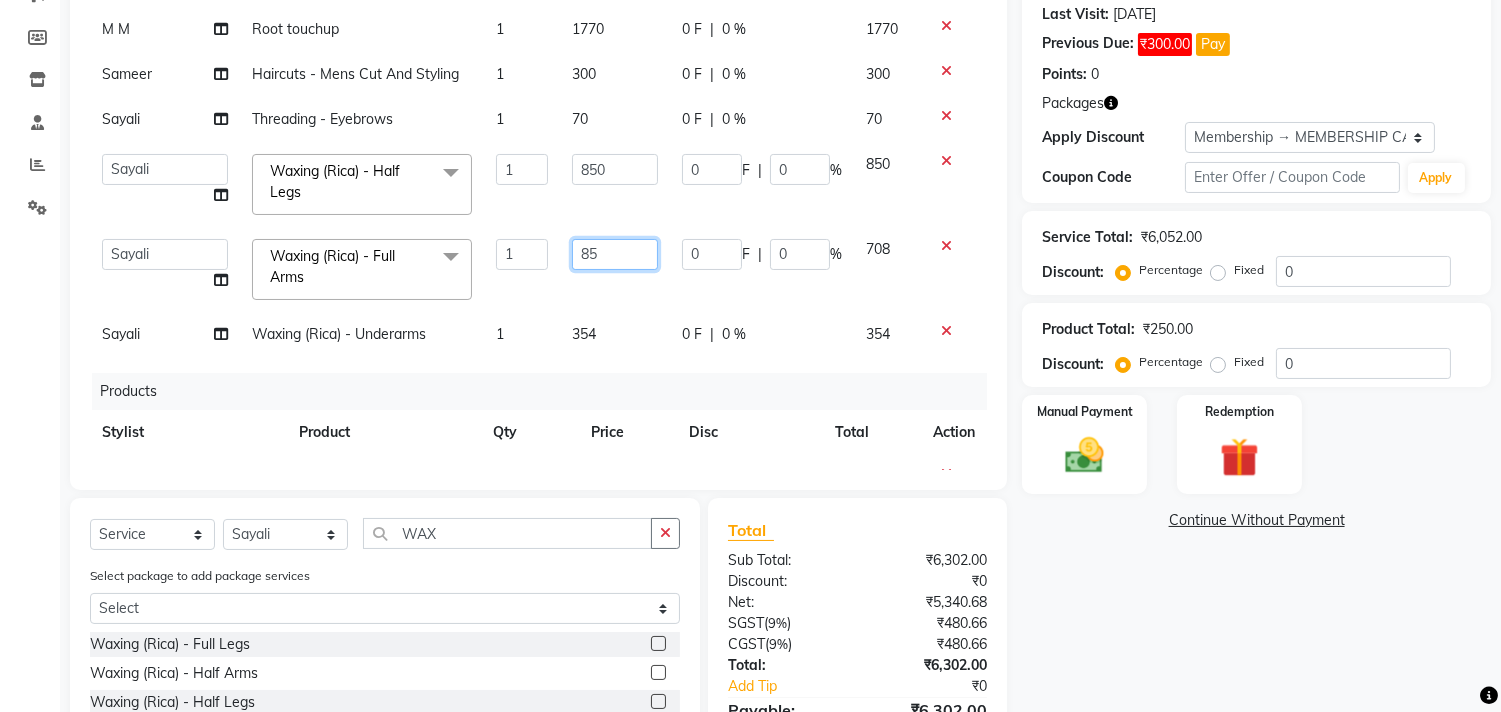 type on "850" 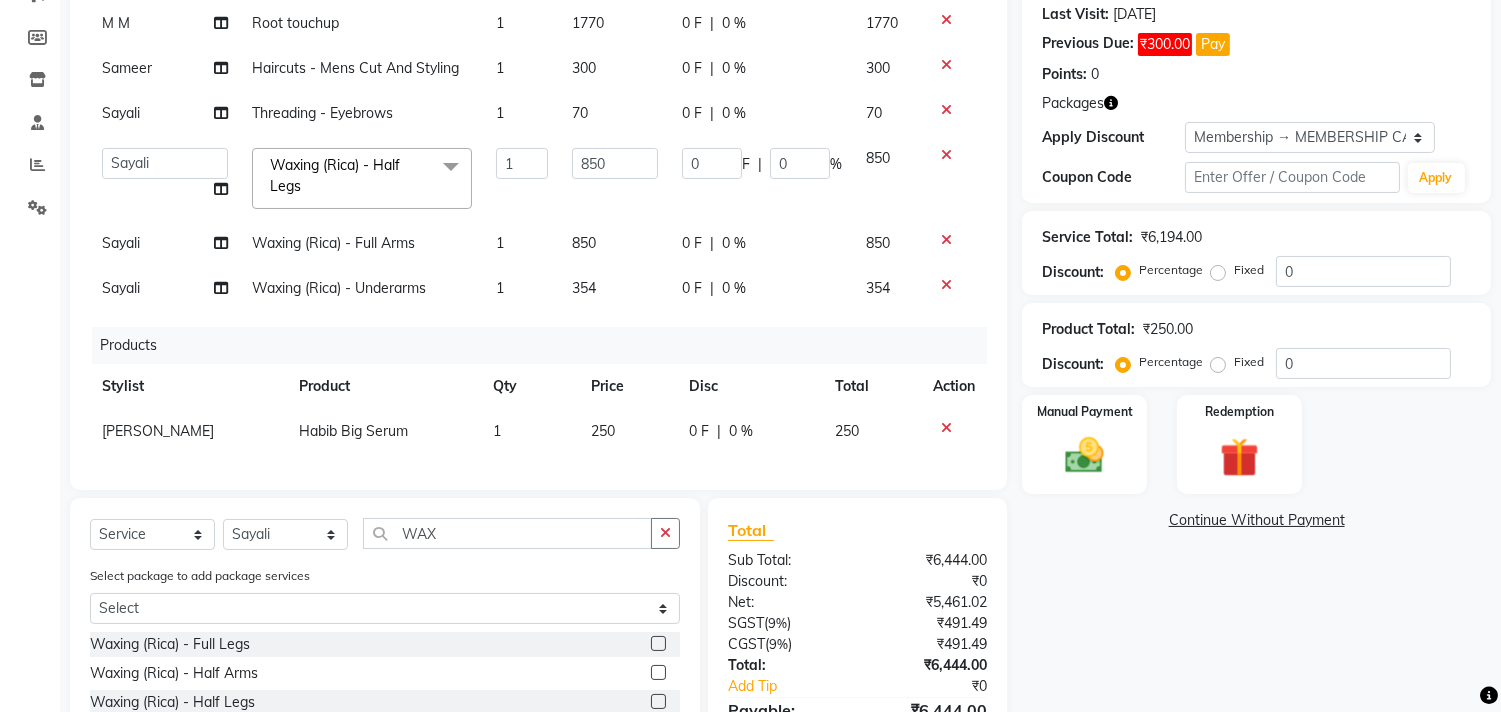 click on "Client [PHONE_NUMBER] Date [DATE] Invoice Number V/2025 V/[PHONE_NUMBER] Services Stylist Service Qty Price Disc Total Action Sameer Deep Conditioning 1 1000 0 F | 0 % 1000 Salman Haircuts -  Womens Cut And Blowdry 1 300 0 F | 0 % 300 Asif Haircuts -  Mens Cut And Styling 1 300 0 F | 0 % 300 Sameer Mens Haircut and [PERSON_NAME] 1 400 0 F | 0 % 400 M M Root touchup 1 1770 0 F | 0 % 1770 Sameer Haircuts -  Mens Cut And Styling 1 300 0 F | 0 % 300 [PERSON_NAME] Threading -  Eyebrows 1 70 0 F | 0 % 70  [PERSON_NAME]   Manager   M M   [PERSON_NAME]   [PERSON_NAME]   Sameer   [PERSON_NAME]   [PERSON_NAME]   [PERSON_NAME]  Waxing (Rica) -  Half Legs  x Blowdry  -  Wash And Blow Dry Blowdry  -  Shoulder Length Blowdry  -  Below Shoulder Blowdry  -  Incurl Outcurl Root touchup Blowdry  -  Up to waist Shoulder Facial Basic Makeup [PERSON_NAME] Color Deep Conditioning Nail Paint All Hair Shave Wax (Upperlips) Pore Cleanup  Head Massage- Habibs Oil Package Facial Pakage [MEDICAL_DATA] Mask Women- Global Funky Color Wax (Rica)- Ear  12K + PKG 10K + PKG 1" 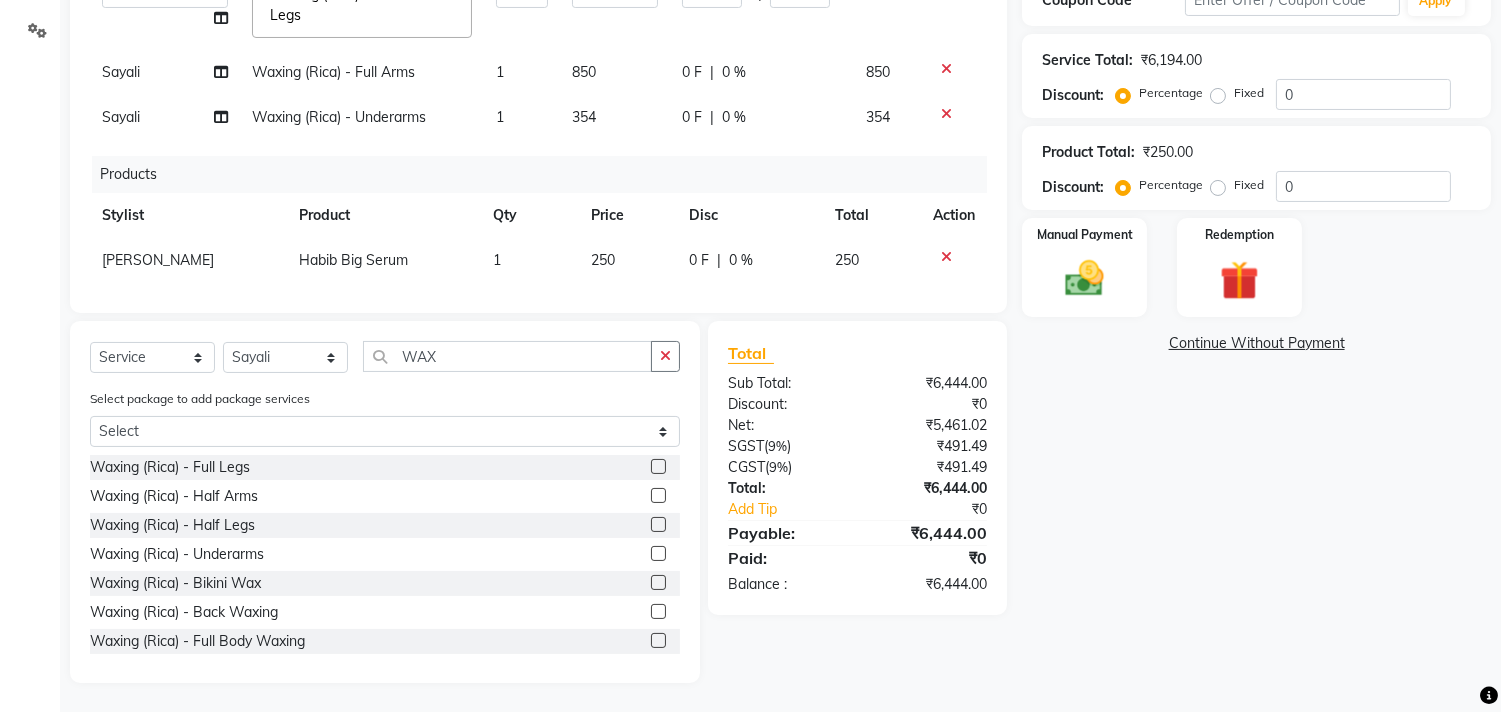 scroll, scrollTop: 456, scrollLeft: 0, axis: vertical 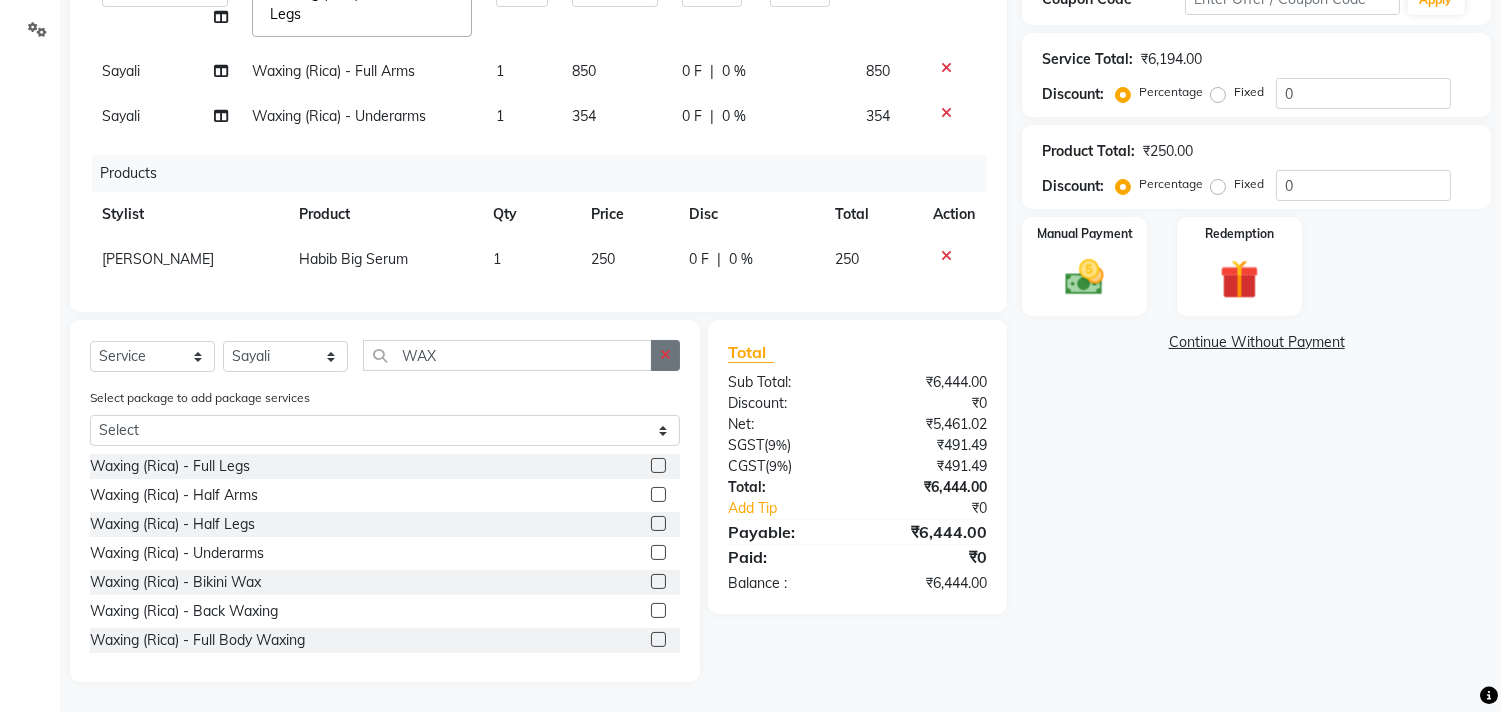 click 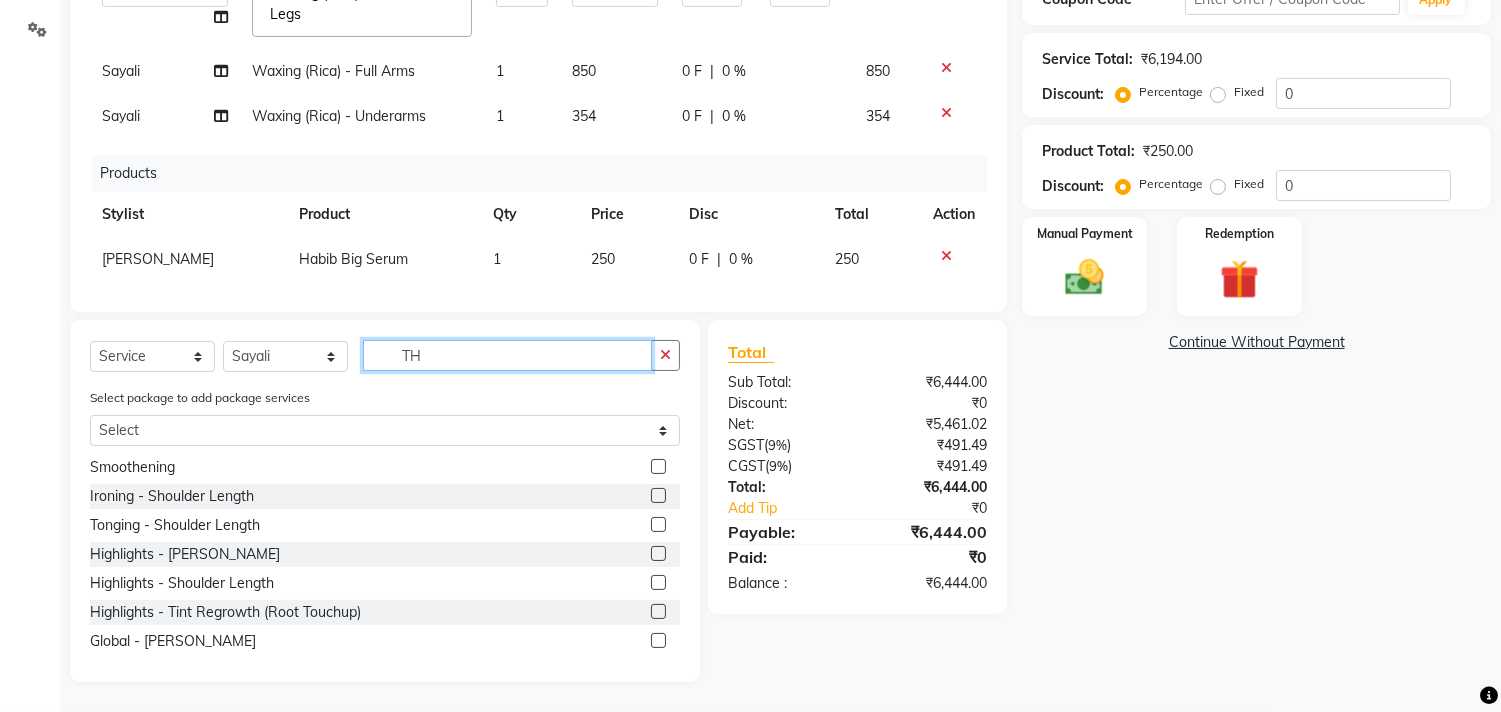 scroll, scrollTop: 0, scrollLeft: 0, axis: both 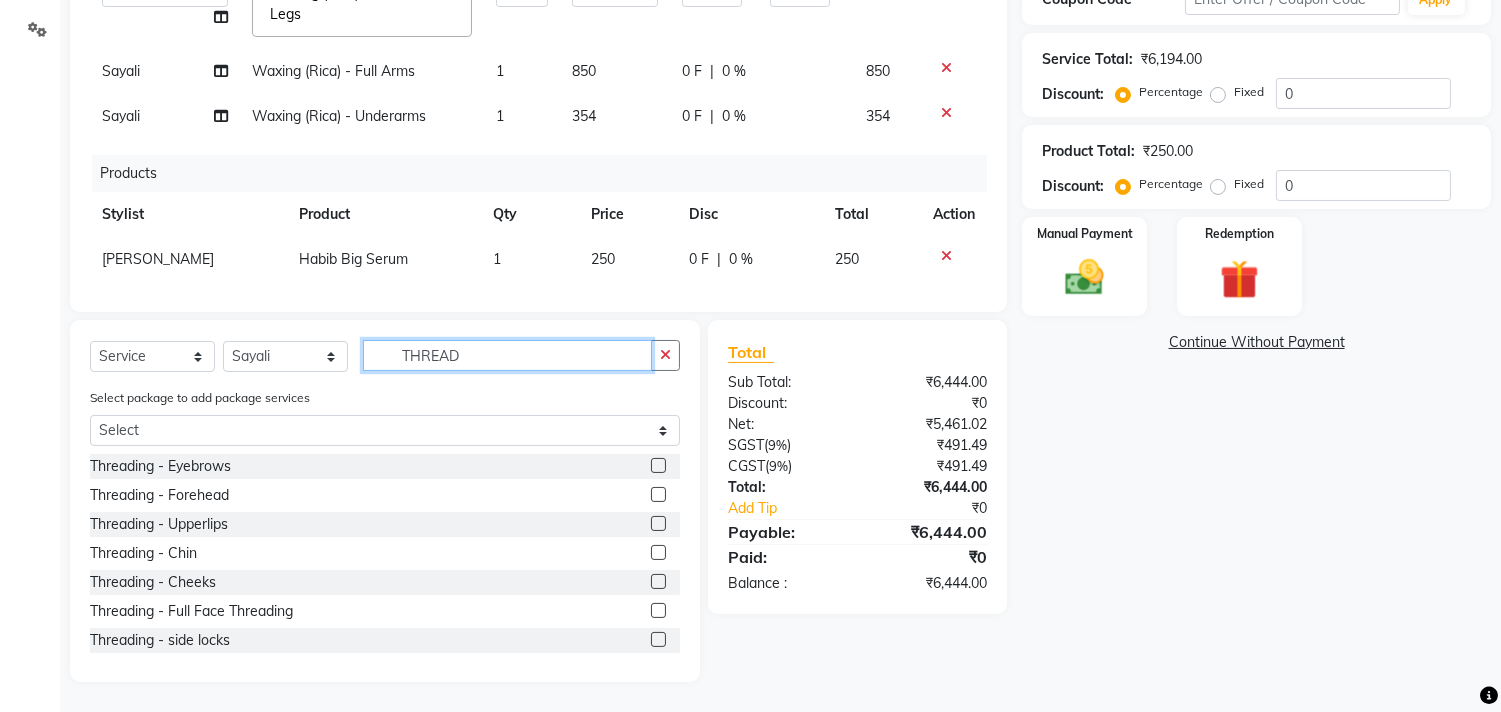 type on "THREAD" 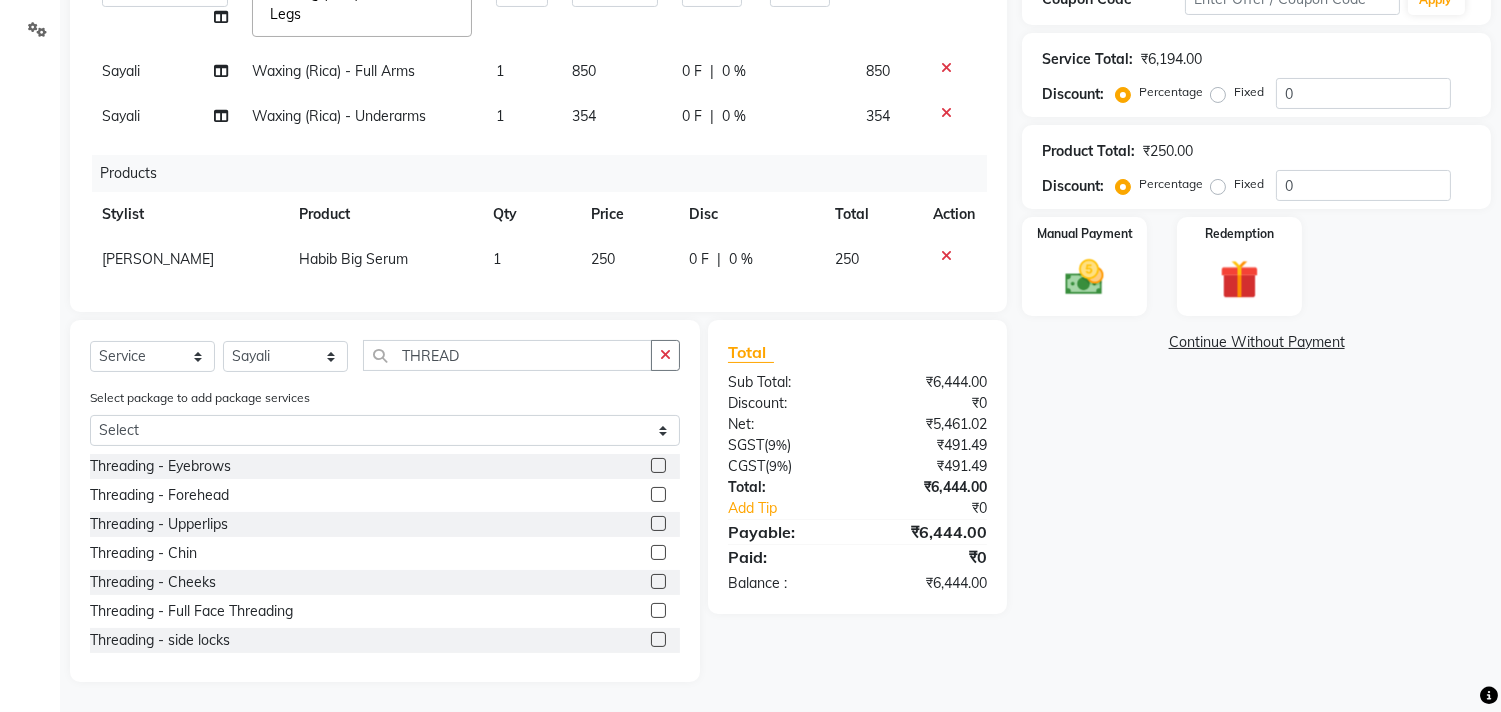 click on "Select  Service  Product  Membership  Package Voucher Prepaid Gift Card  Select Stylist [PERSON_NAME] Manager M M [PERSON_NAME] [PERSON_NAME] Sameer [PERSON_NAME] [PERSON_NAME] [PERSON_NAME] THREAD Select package to add package services Select [PERSON_NAME] Threading -  Eyebrows  Threading -  Forehead  Threading -  Upperlips  Threading -  Chin  Threading -  Cheeks  Threading -  Full Face Threading  Threading -  side locks" 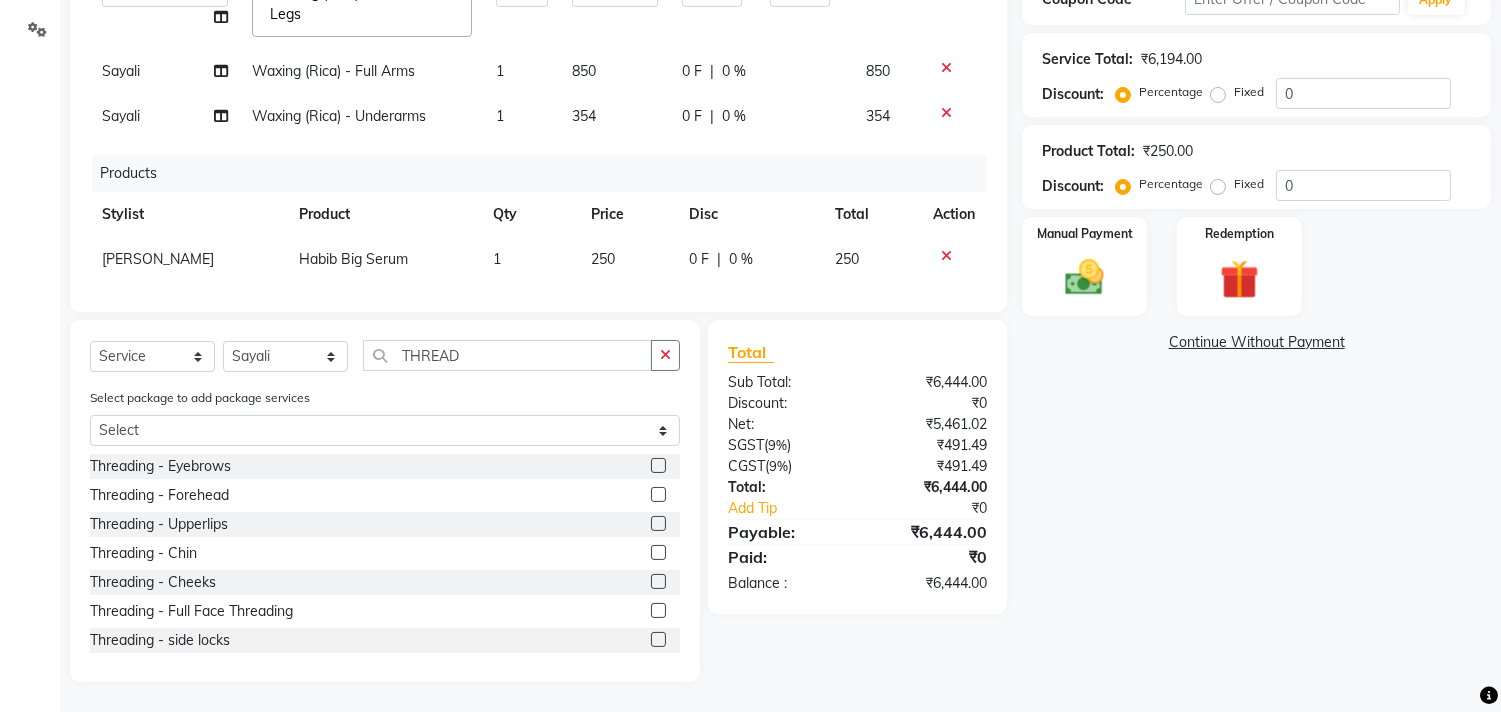 click 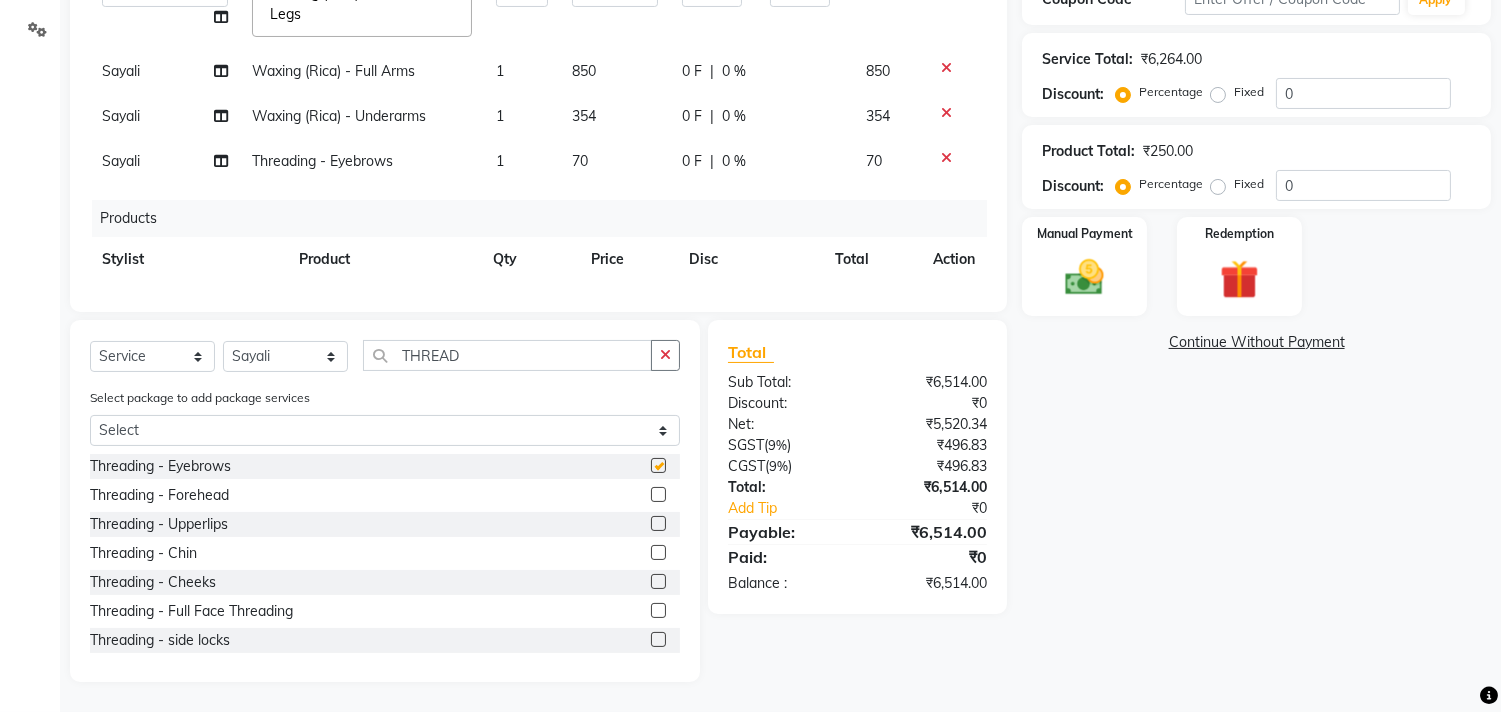 scroll, scrollTop: 307, scrollLeft: 0, axis: vertical 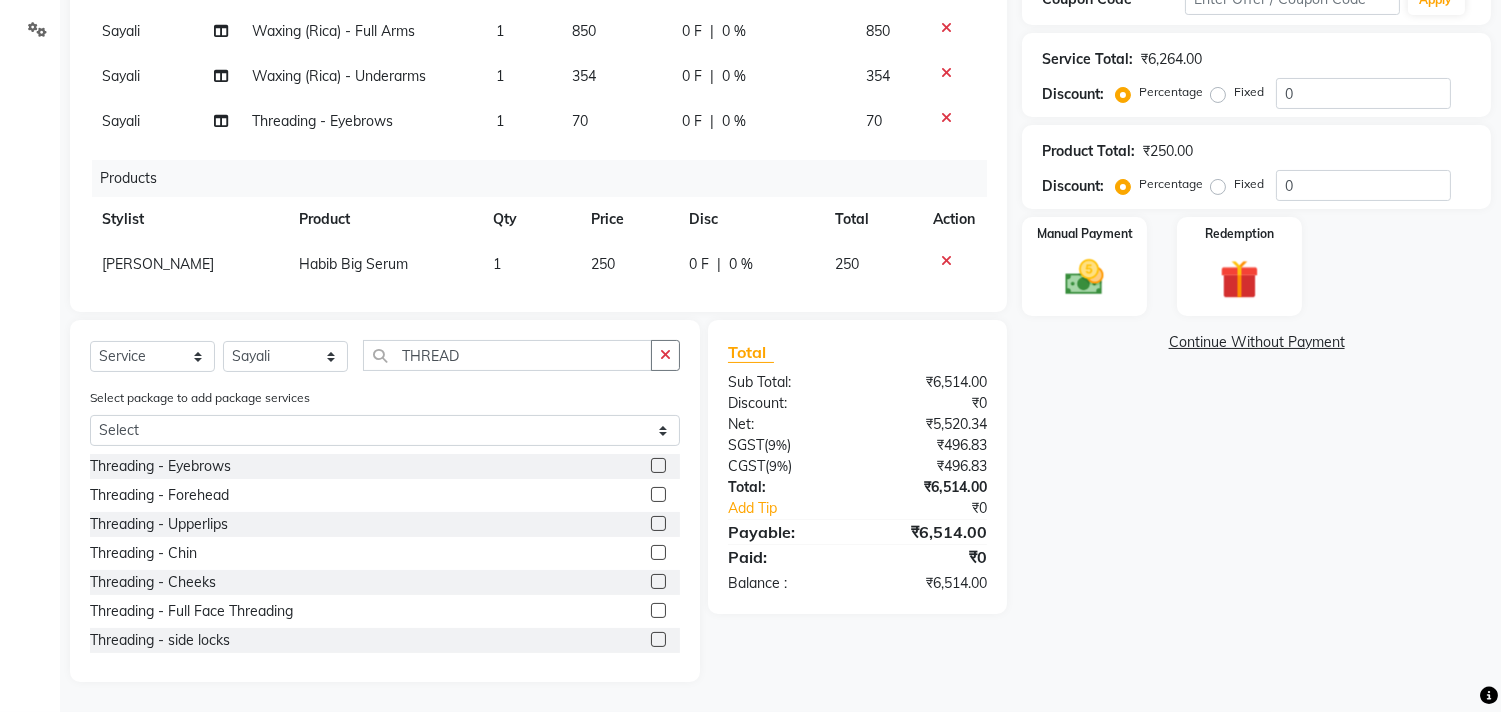 checkbox on "false" 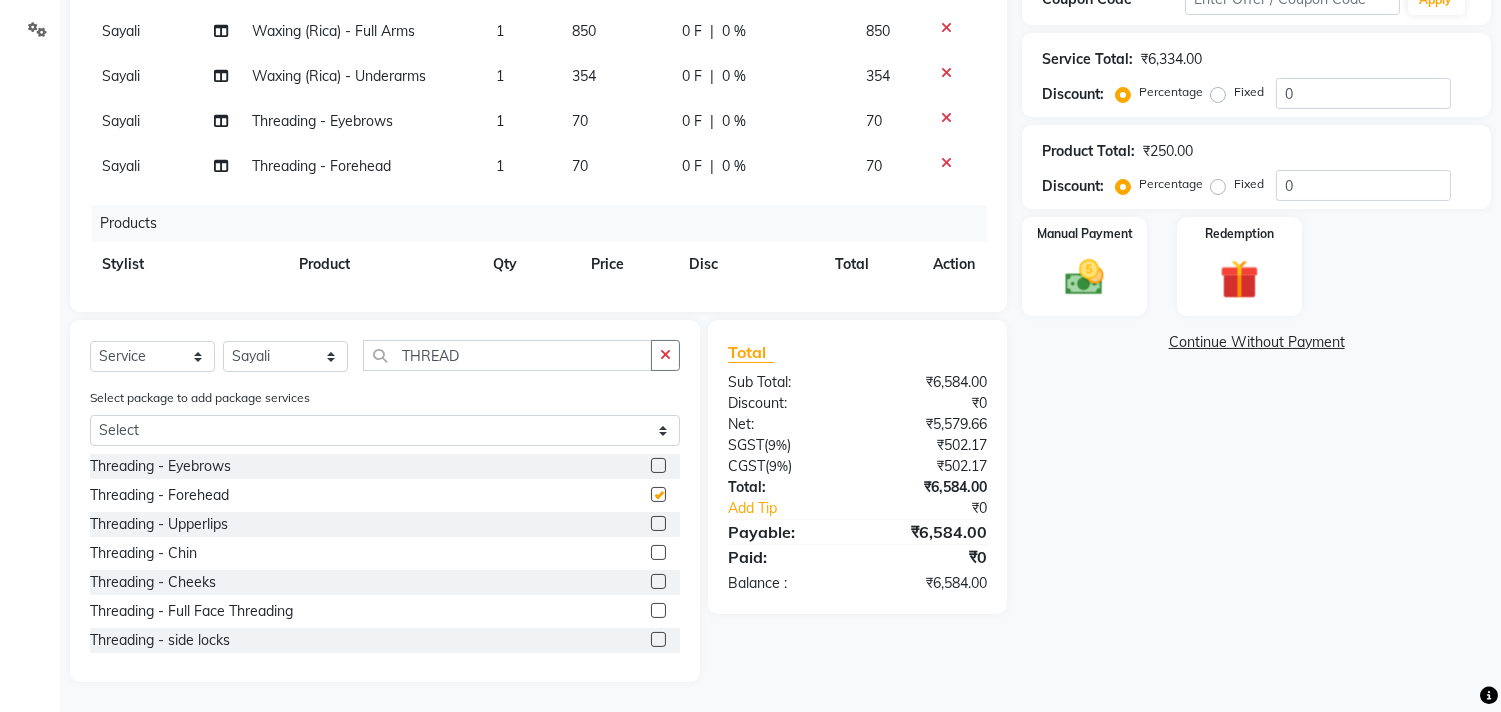 checkbox on "false" 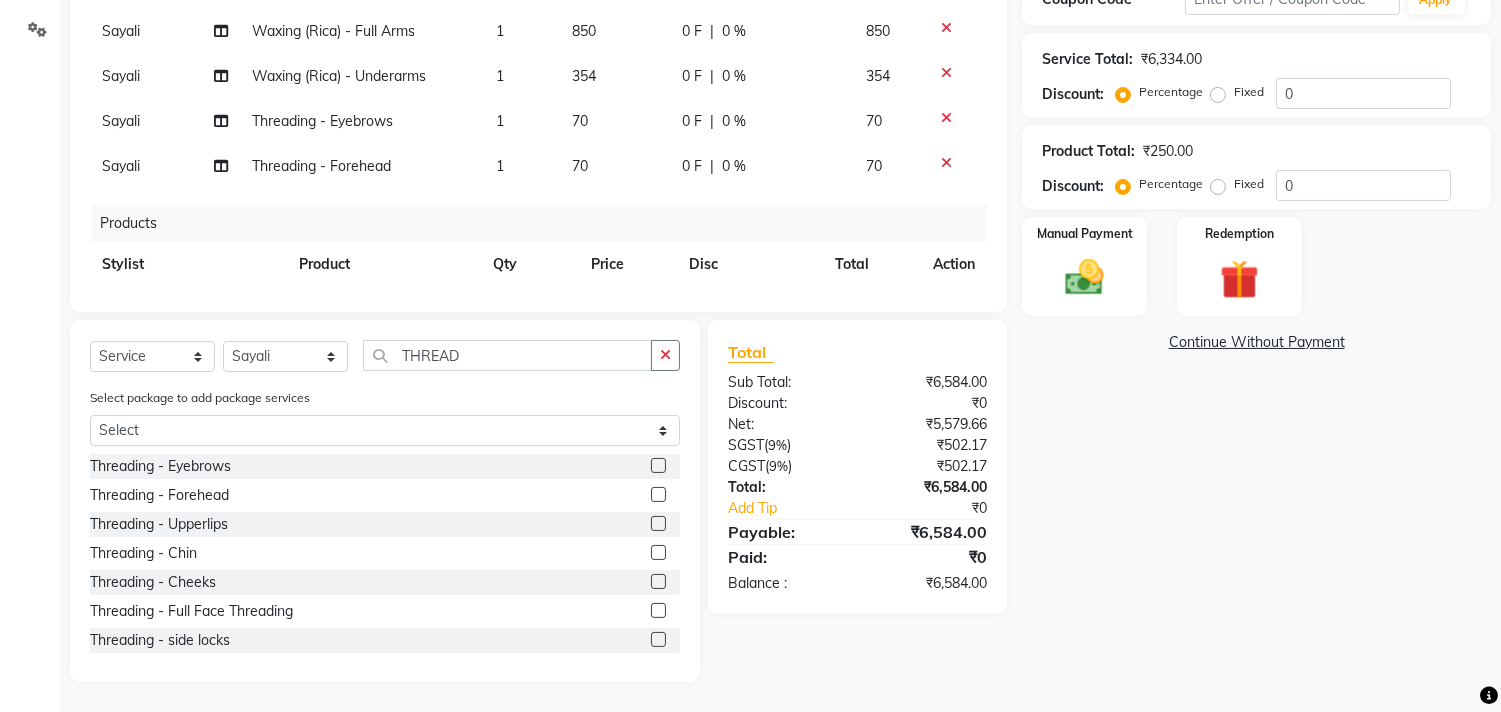 click 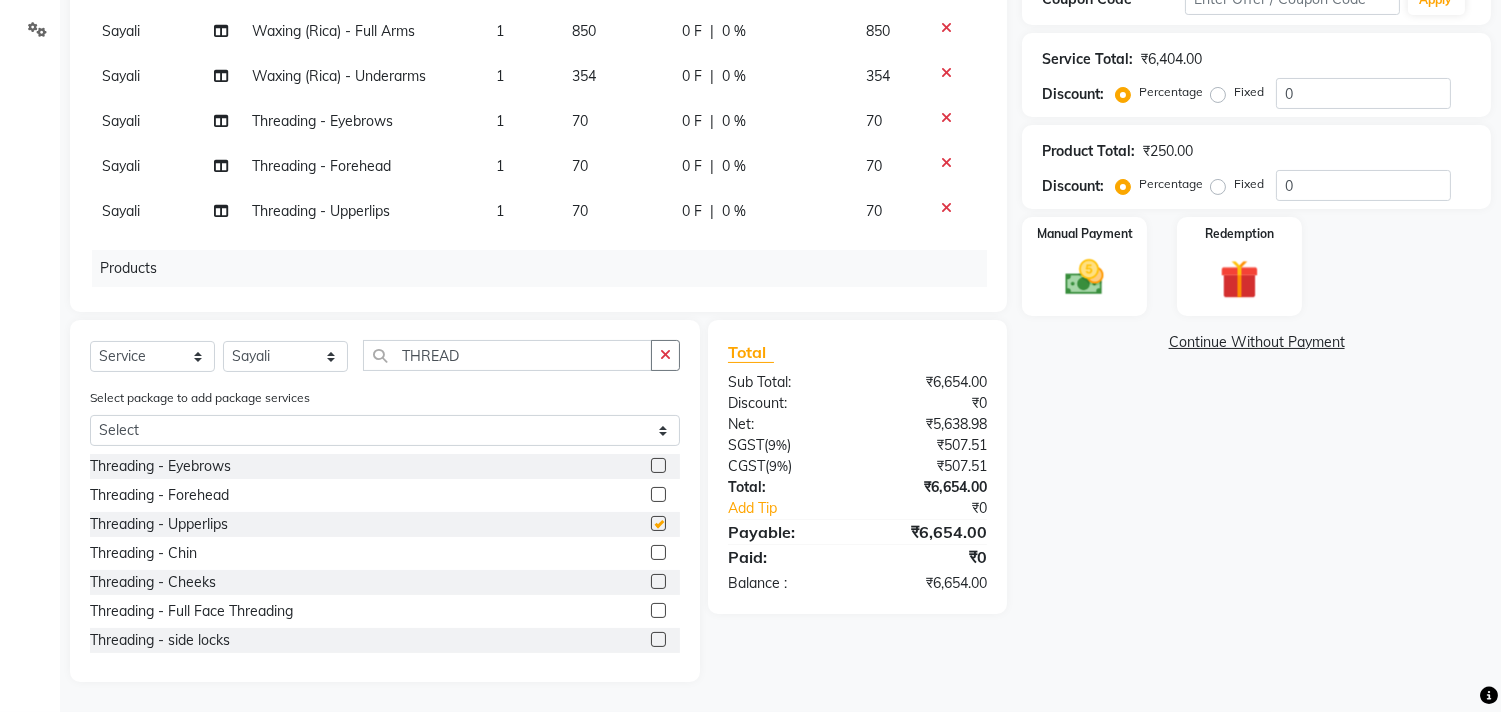 checkbox on "false" 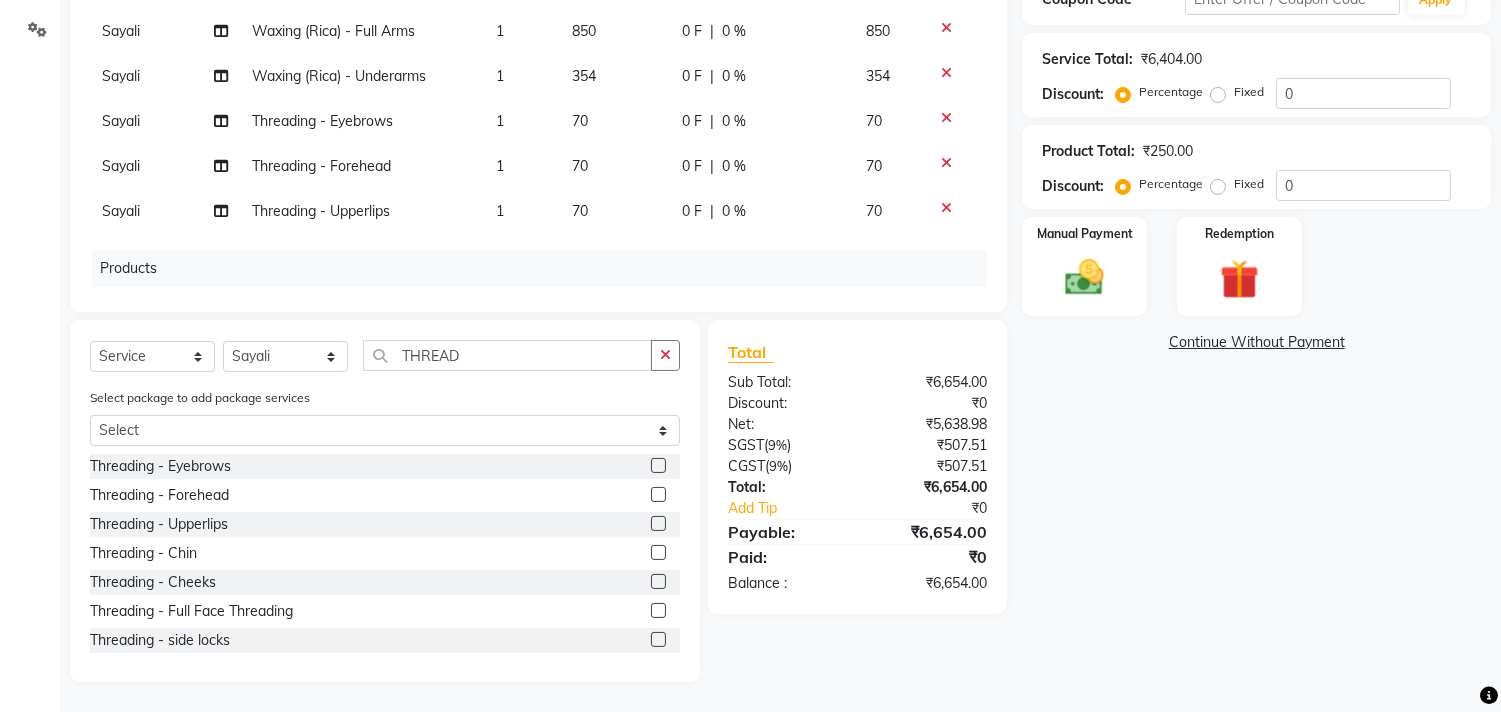 click 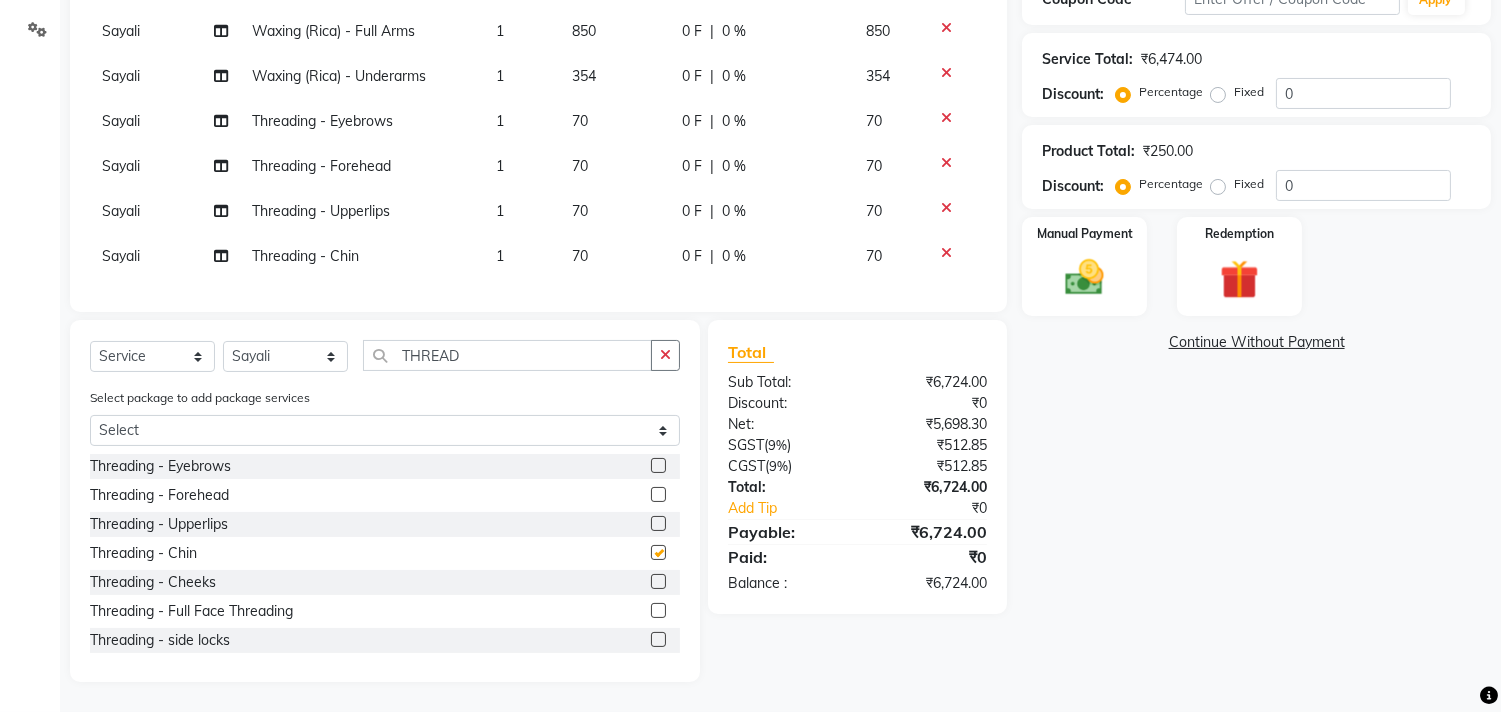 checkbox on "false" 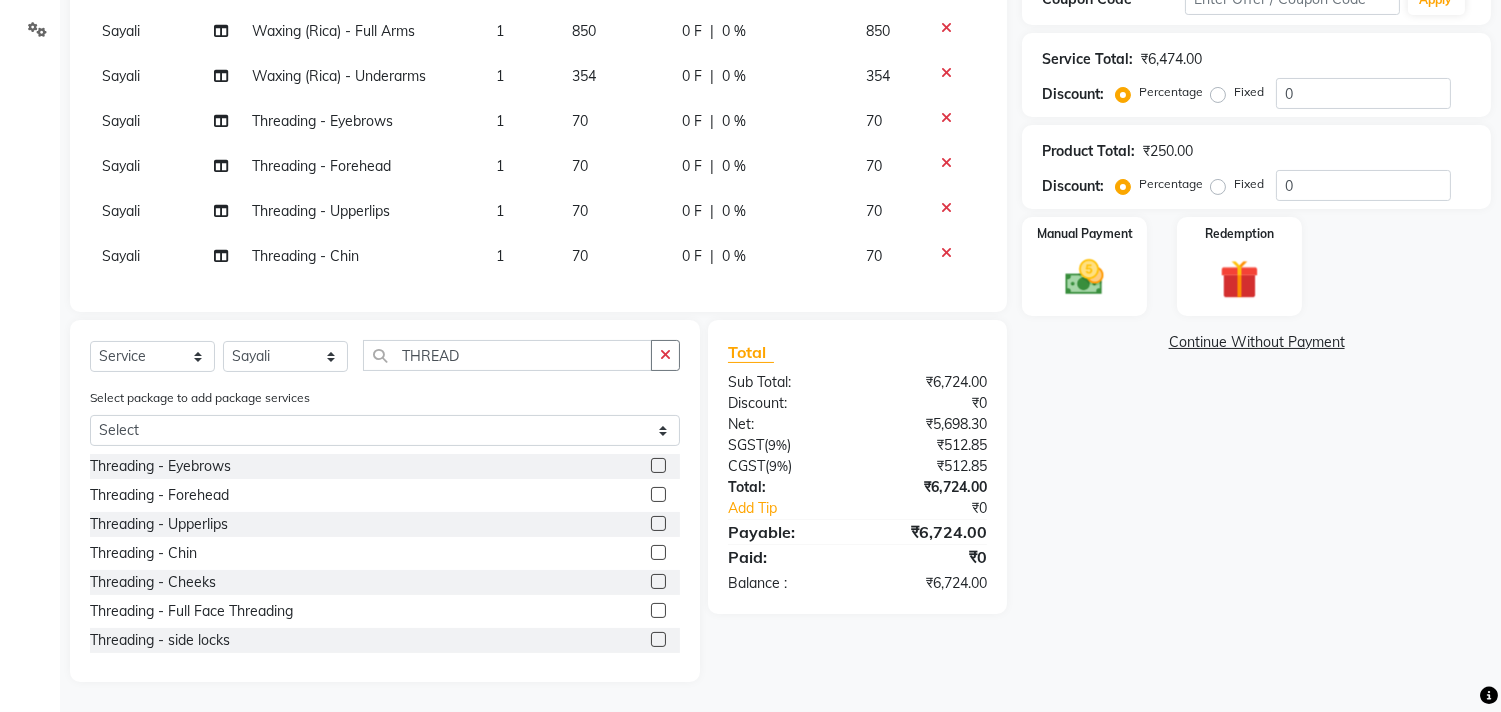 scroll, scrollTop: 447, scrollLeft: 0, axis: vertical 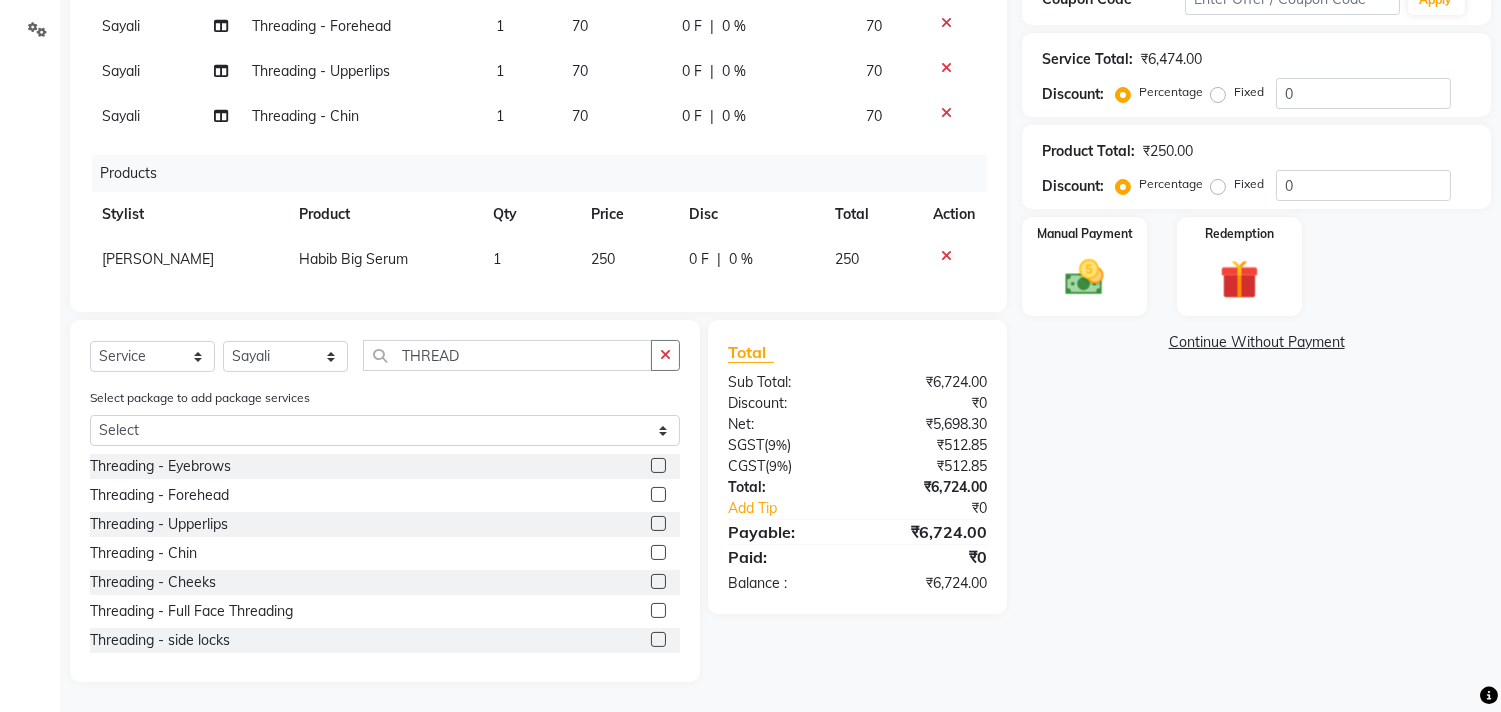 click on "70" 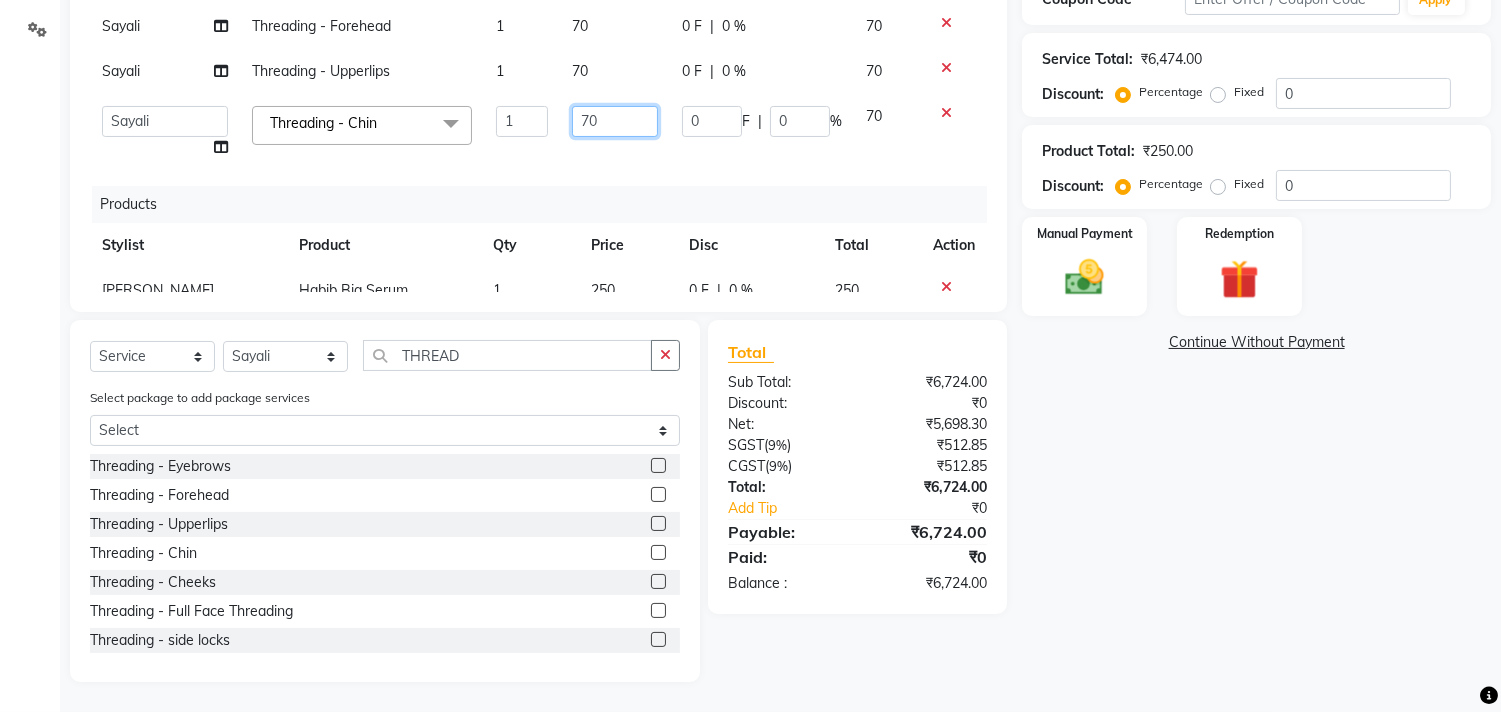 click on "70" 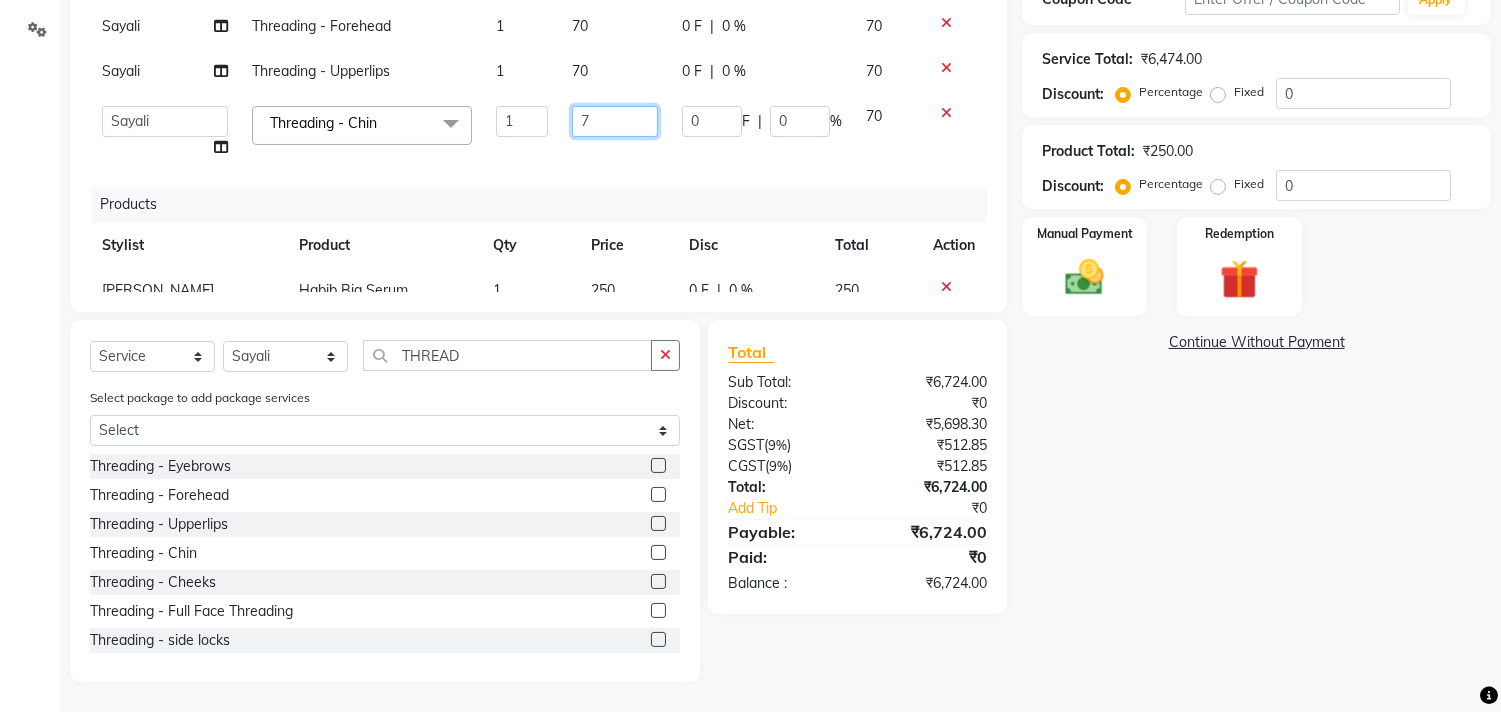 type on "72" 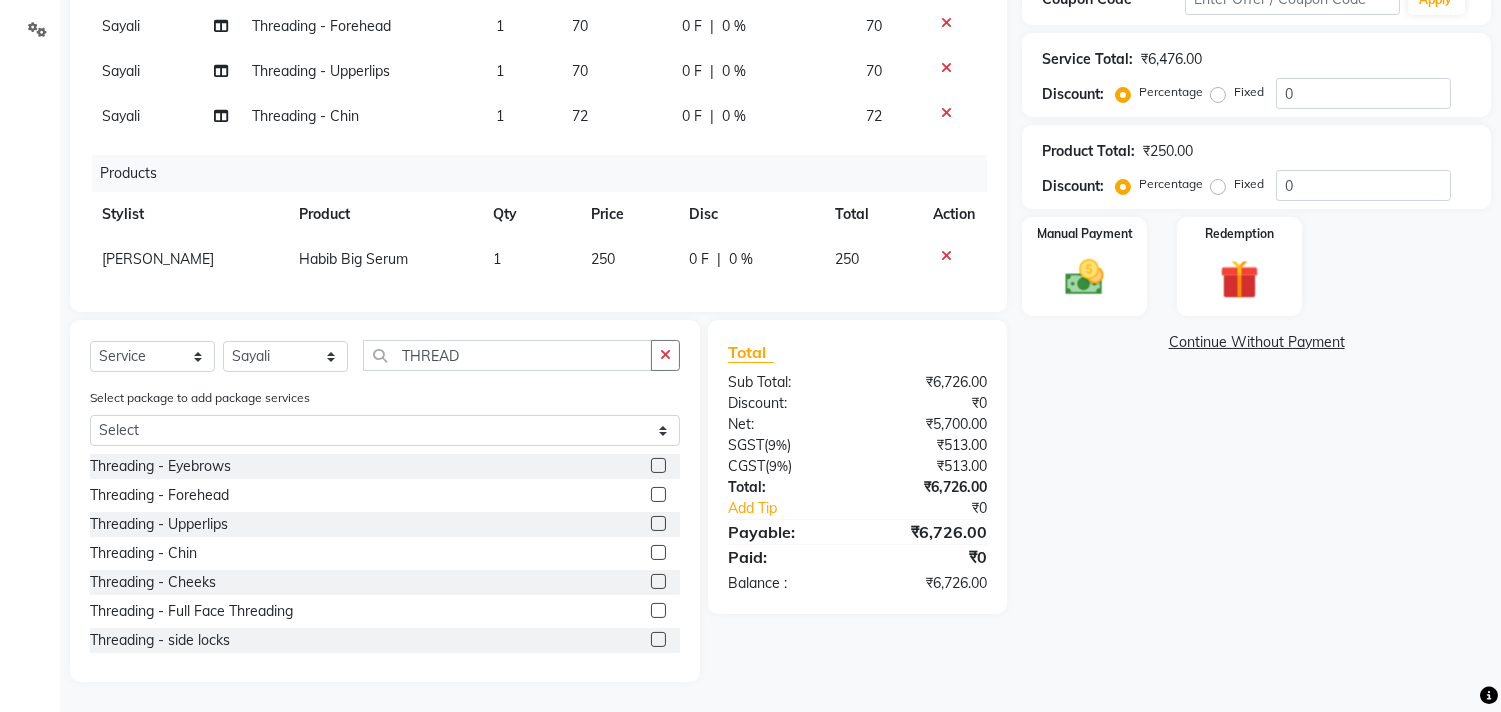 click 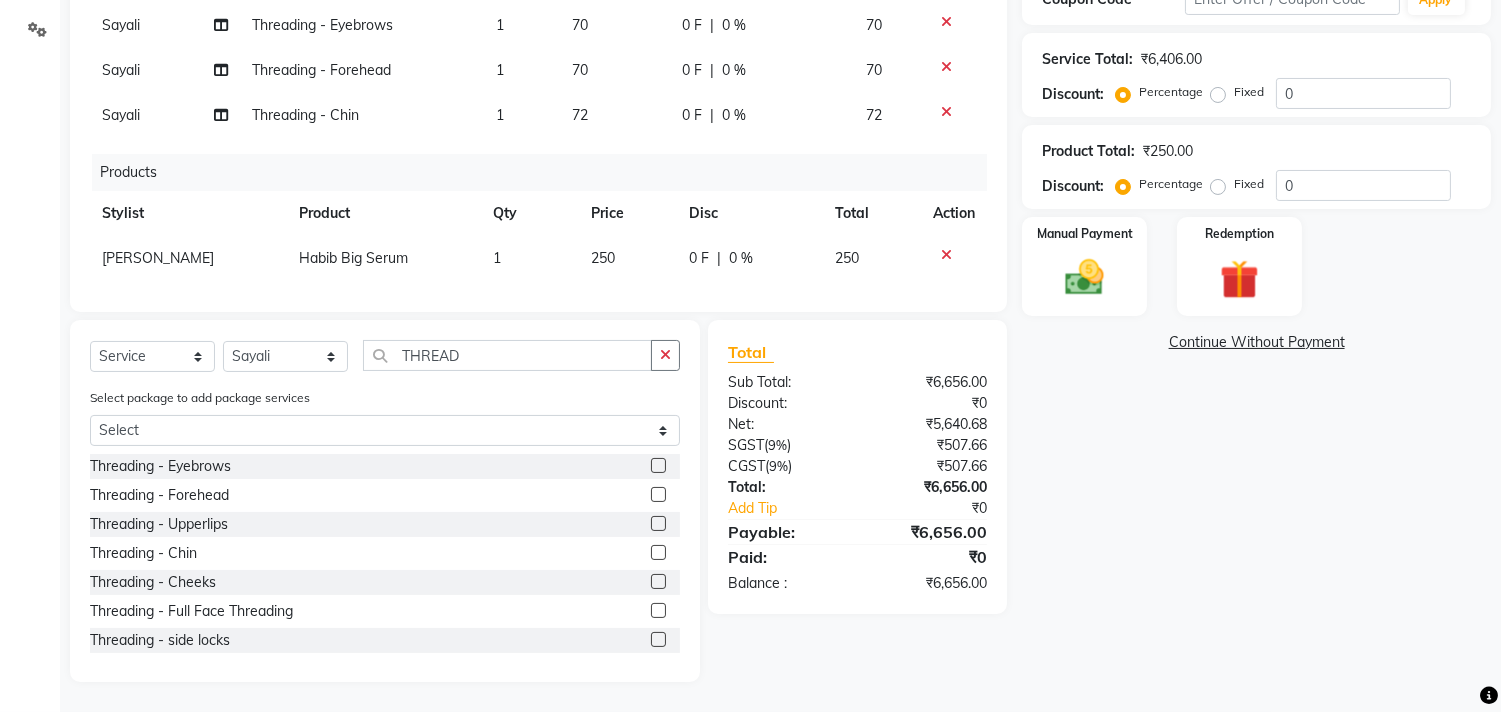 click on "Client [PHONE_NUMBER] Date [DATE] Invoice Number V/2025 V/[PHONE_NUMBER] Services Stylist Service Qty Price Disc Total Action Sameer Deep Conditioning 1 1000 0 F | 0 % 1000 Salman Haircuts -  Womens Cut And Blowdry 1 300 0 F | 0 % 300 Asif Haircuts -  Mens Cut And Styling 1 300 0 F | 0 % 300 Sameer Mens Haircut and [PERSON_NAME] 1 400 0 F | 0 % 400 M M Root touchup 1 1770 0 F | 0 % 1770 Sameer Haircuts -  Mens Cut And Styling 1 300 0 F | 0 % 300 [PERSON_NAME] Threading -  Eyebrows 1 70 0 F | 0 % 70  [PERSON_NAME]   Manager   M M   [PERSON_NAME]   [PERSON_NAME]   Sameer   [PERSON_NAME]   [PERSON_NAME]   [PERSON_NAME]  Waxing (Rica) -  Half Legs  x Blowdry  -  Wash And Blow Dry Blowdry  -  Shoulder Length Blowdry  -  Below Shoulder Blowdry  -  Incurl Outcurl Root touchup Blowdry  -  Up to waist Shoulder Facial Basic Makeup [PERSON_NAME] Color Deep Conditioning Nail Paint All Hair Shave Wax (Upperlips) Pore Cleanup  Head Massage- Habibs Oil Package Facial Pakage [MEDICAL_DATA] Mask Women- Global Funky Color Wax (Rica)- Ear  12K + PKG 10K + PKG 1" 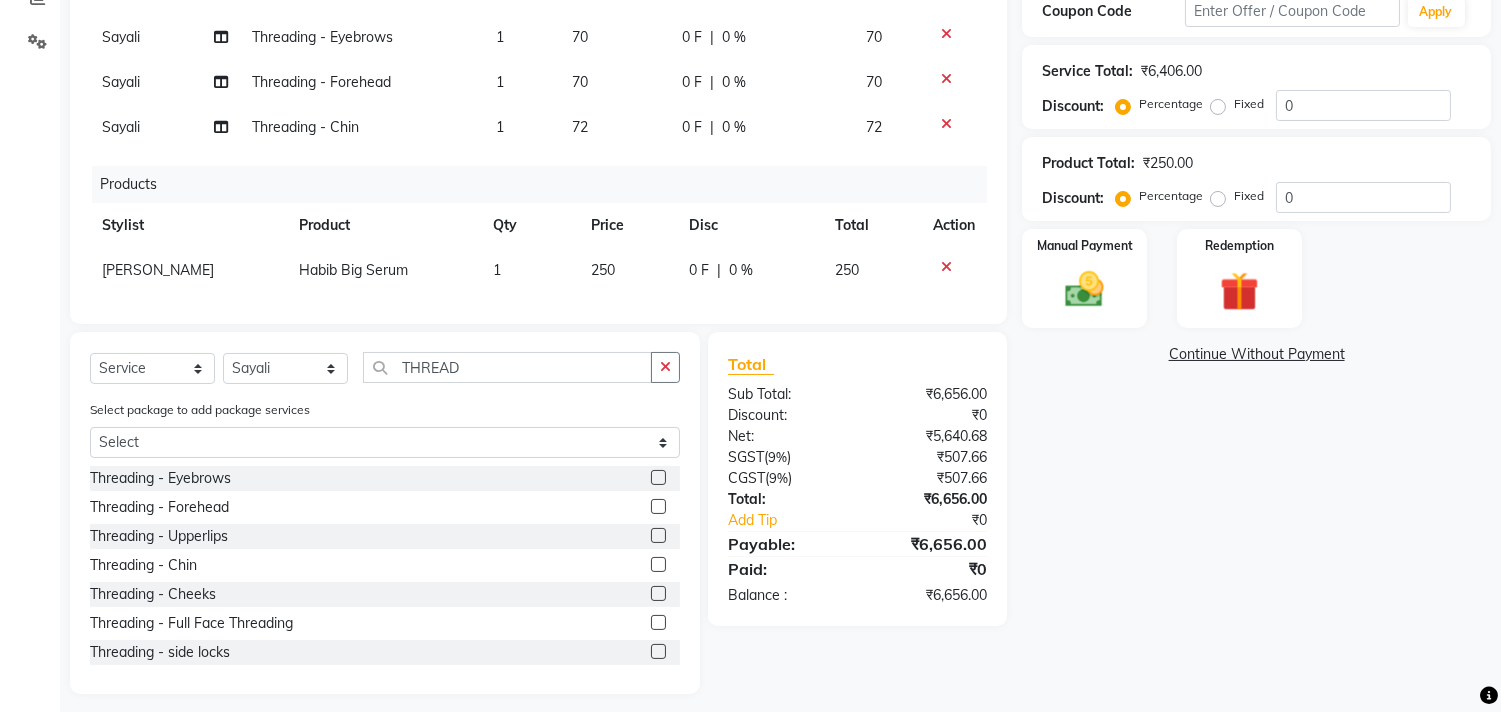 scroll, scrollTop: 456, scrollLeft: 0, axis: vertical 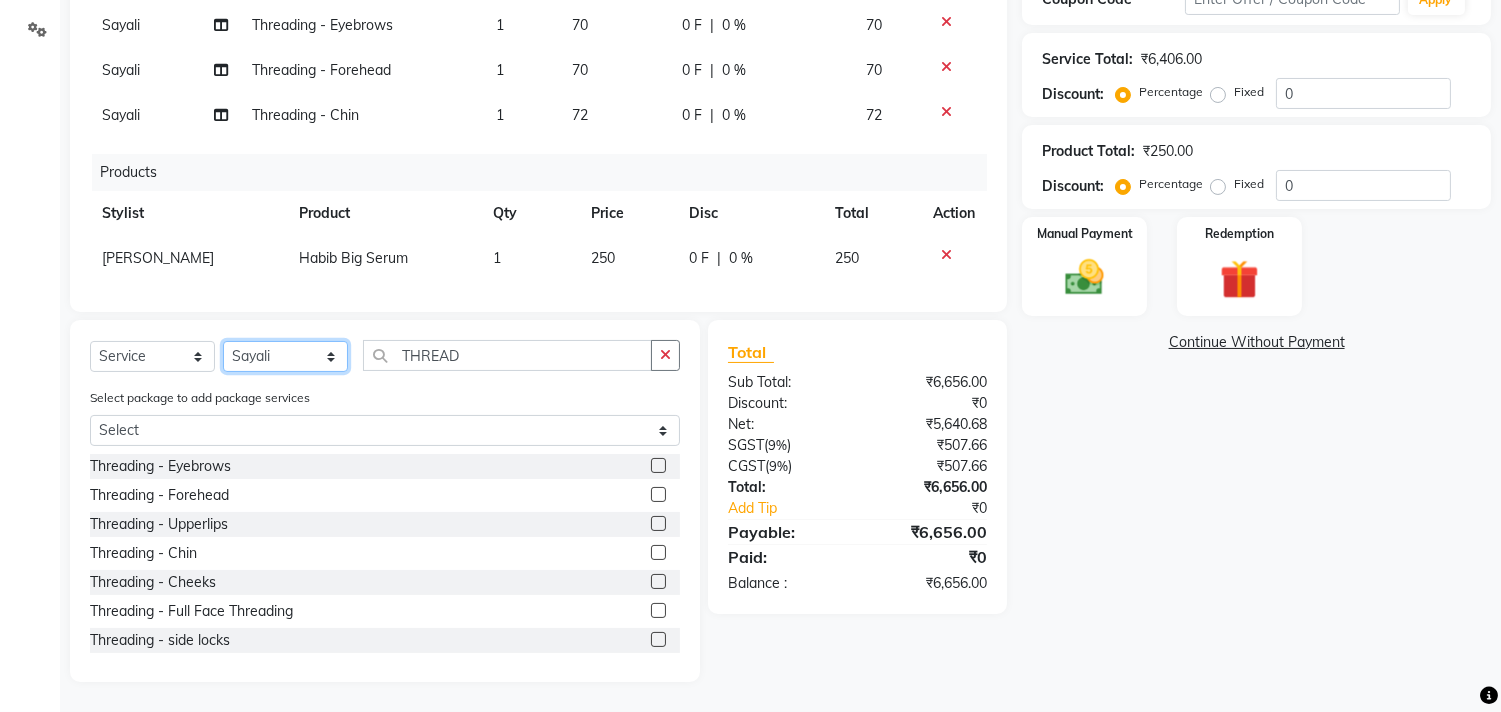 click on "Select Stylist [PERSON_NAME] Manager M M [PERSON_NAME] [PERSON_NAME] Sameer [PERSON_NAME] [PERSON_NAME] [PERSON_NAME]" 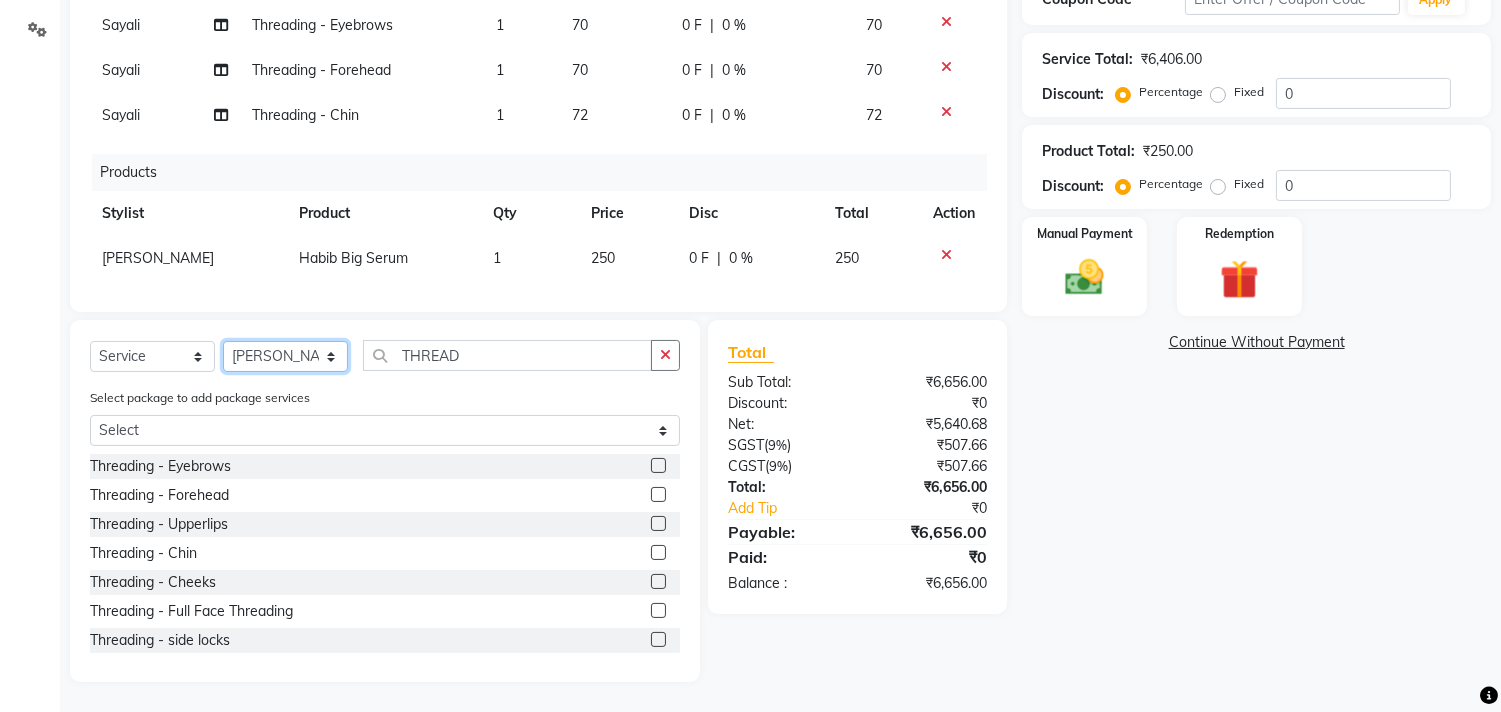 click on "Select Stylist [PERSON_NAME] Manager M M [PERSON_NAME] [PERSON_NAME] Sameer [PERSON_NAME] [PERSON_NAME] [PERSON_NAME]" 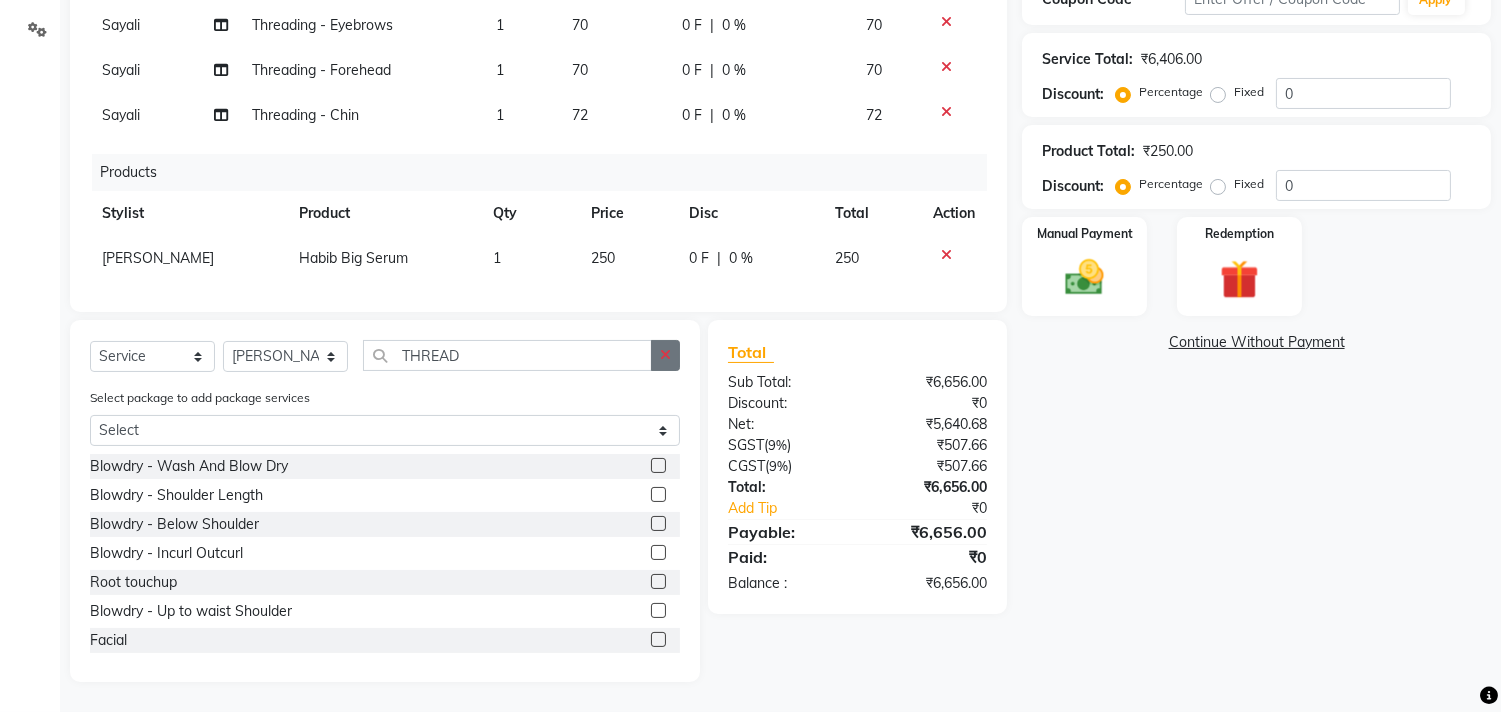 click 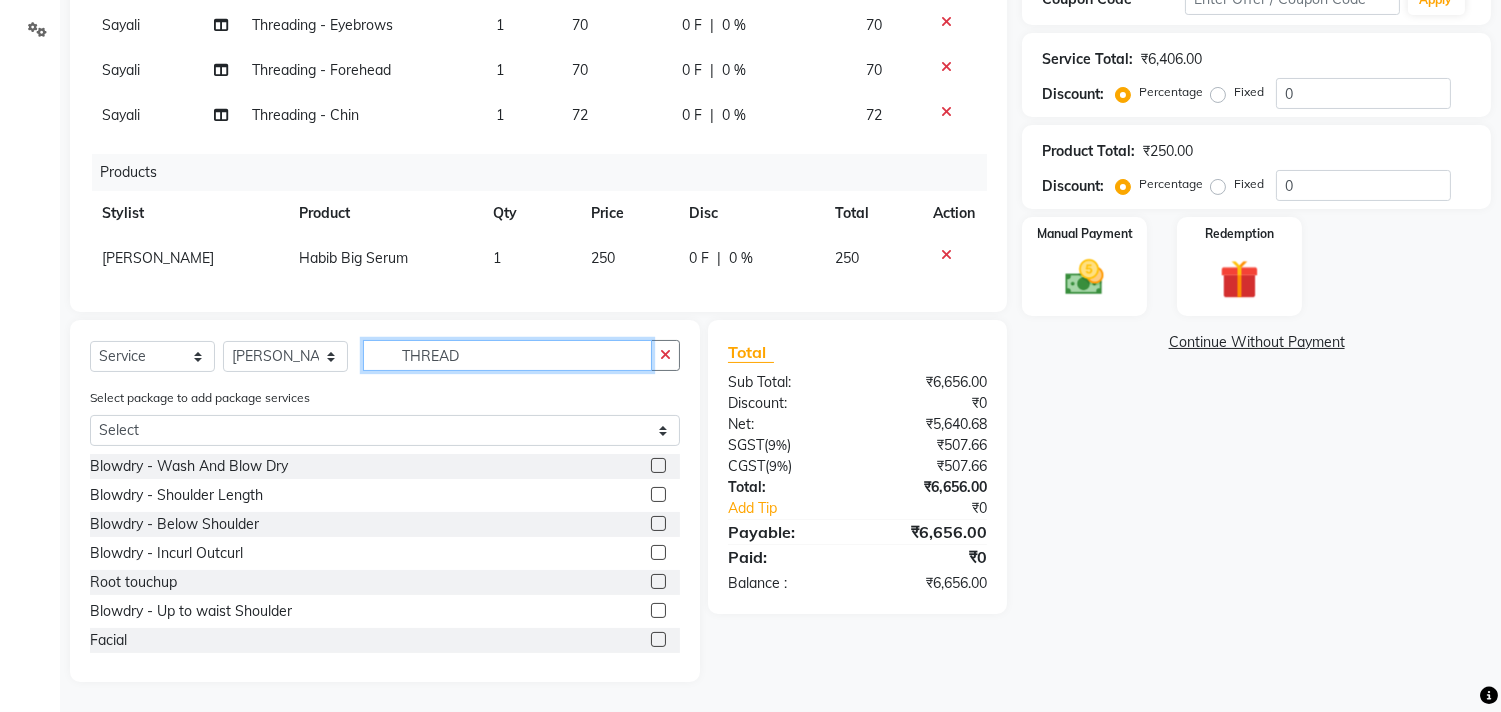 type 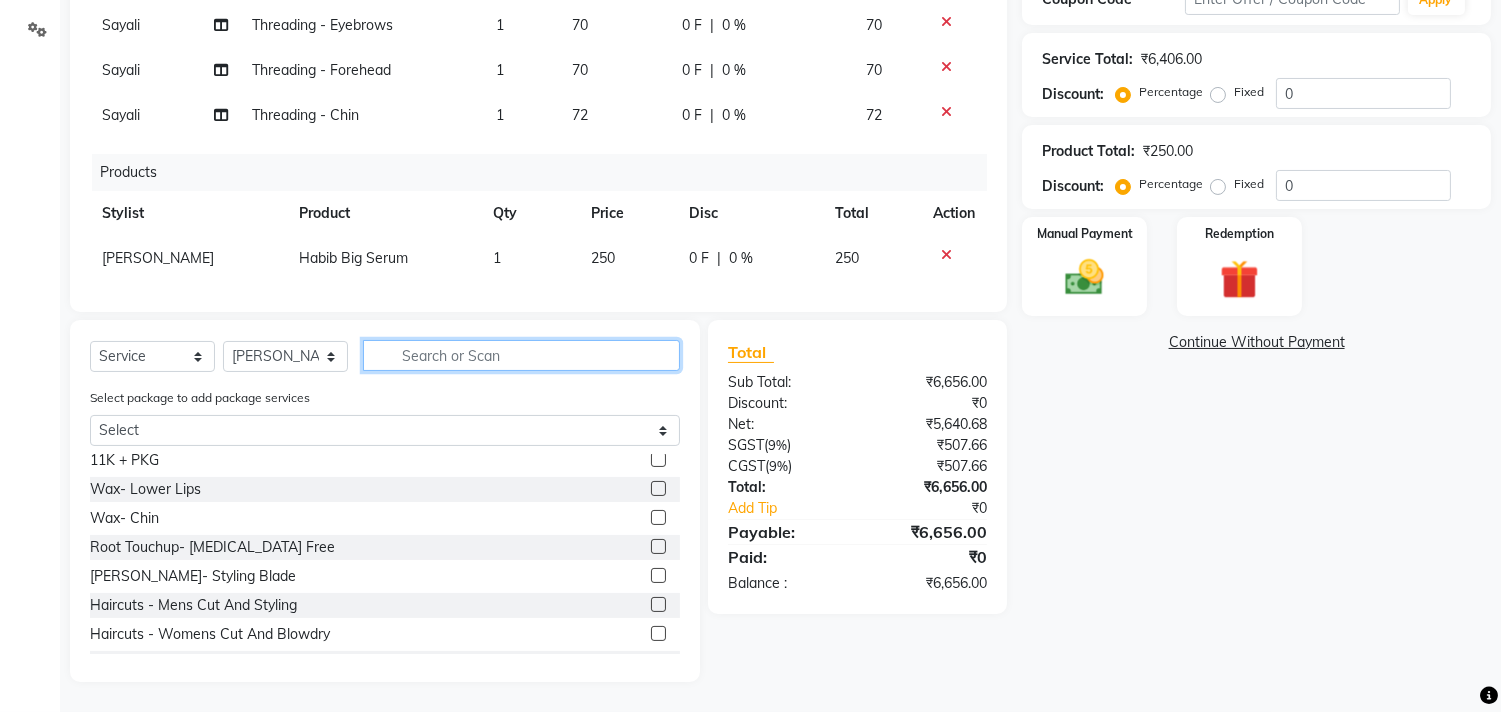 scroll, scrollTop: 697, scrollLeft: 0, axis: vertical 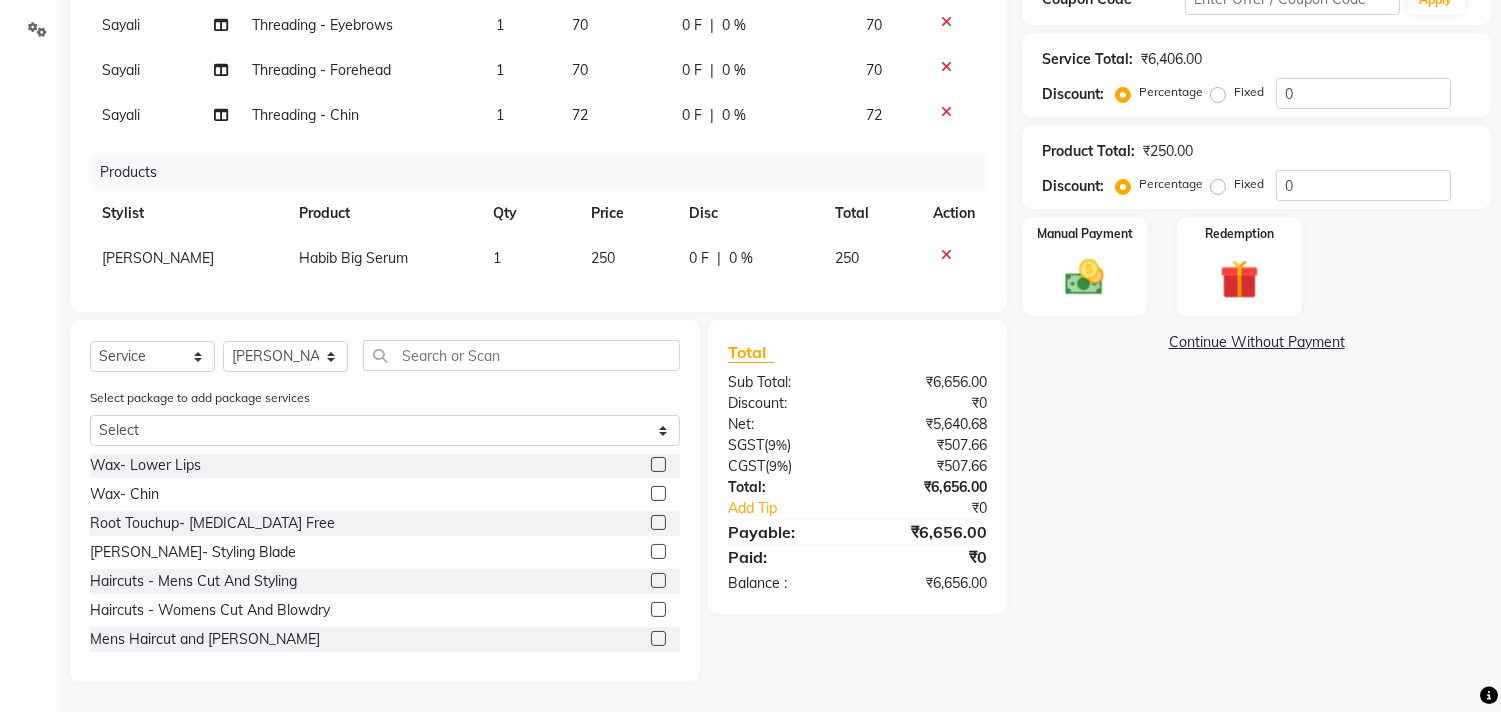 click 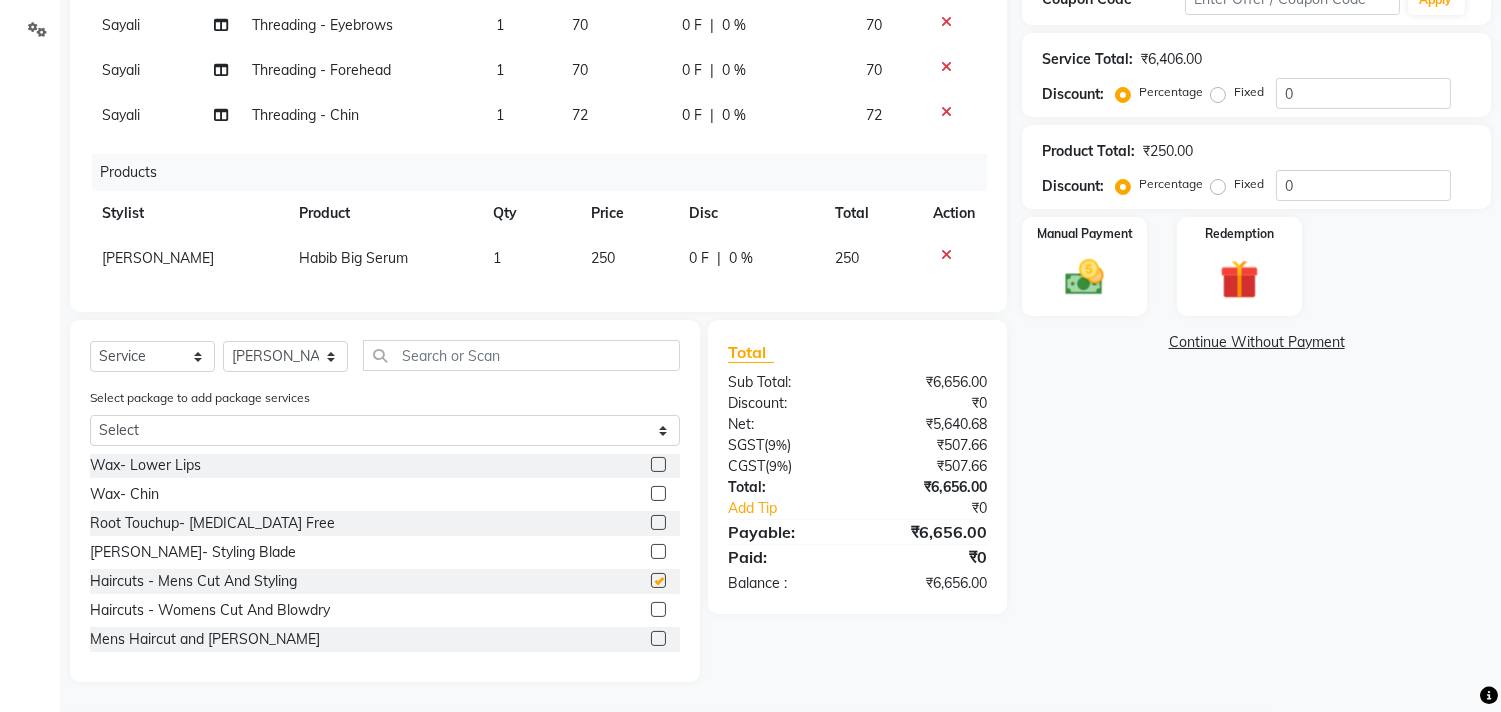 scroll, scrollTop: 447, scrollLeft: 0, axis: vertical 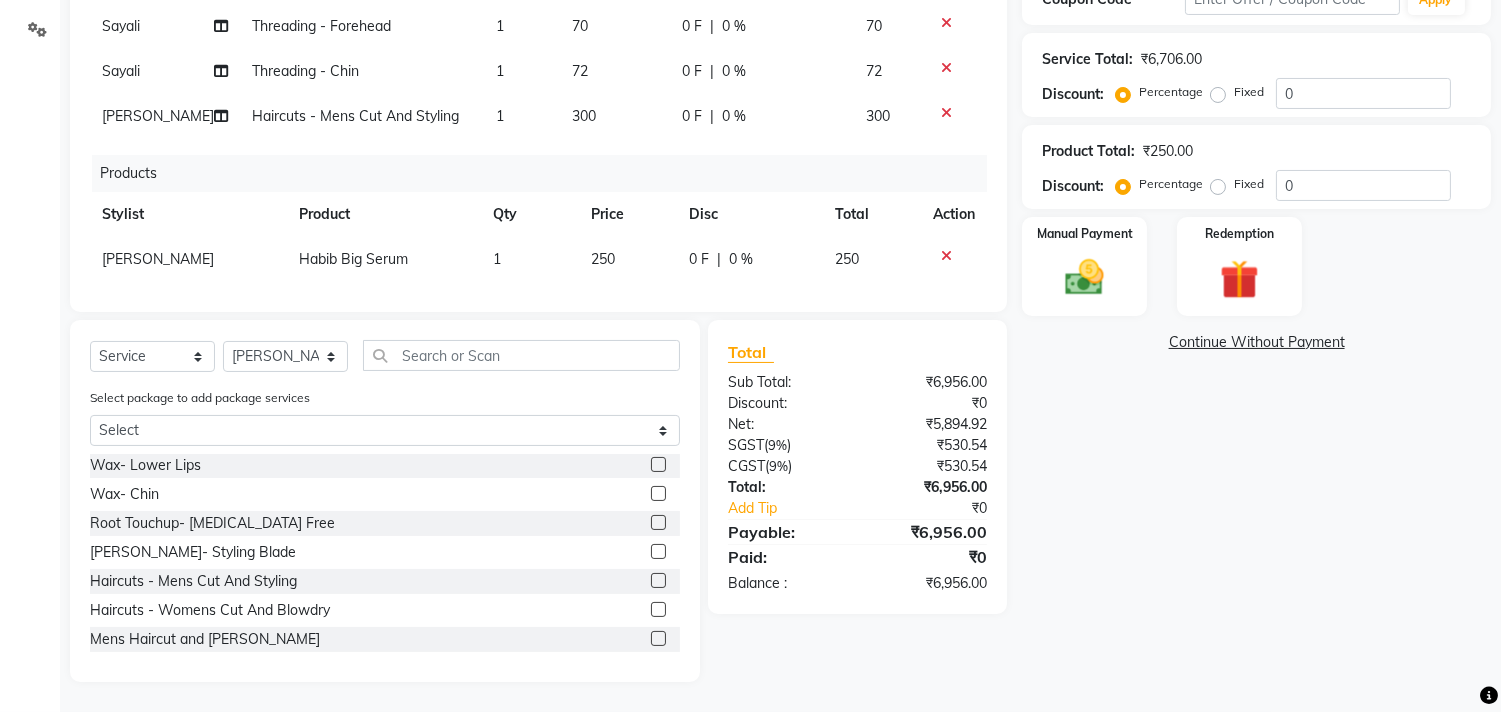 checkbox on "false" 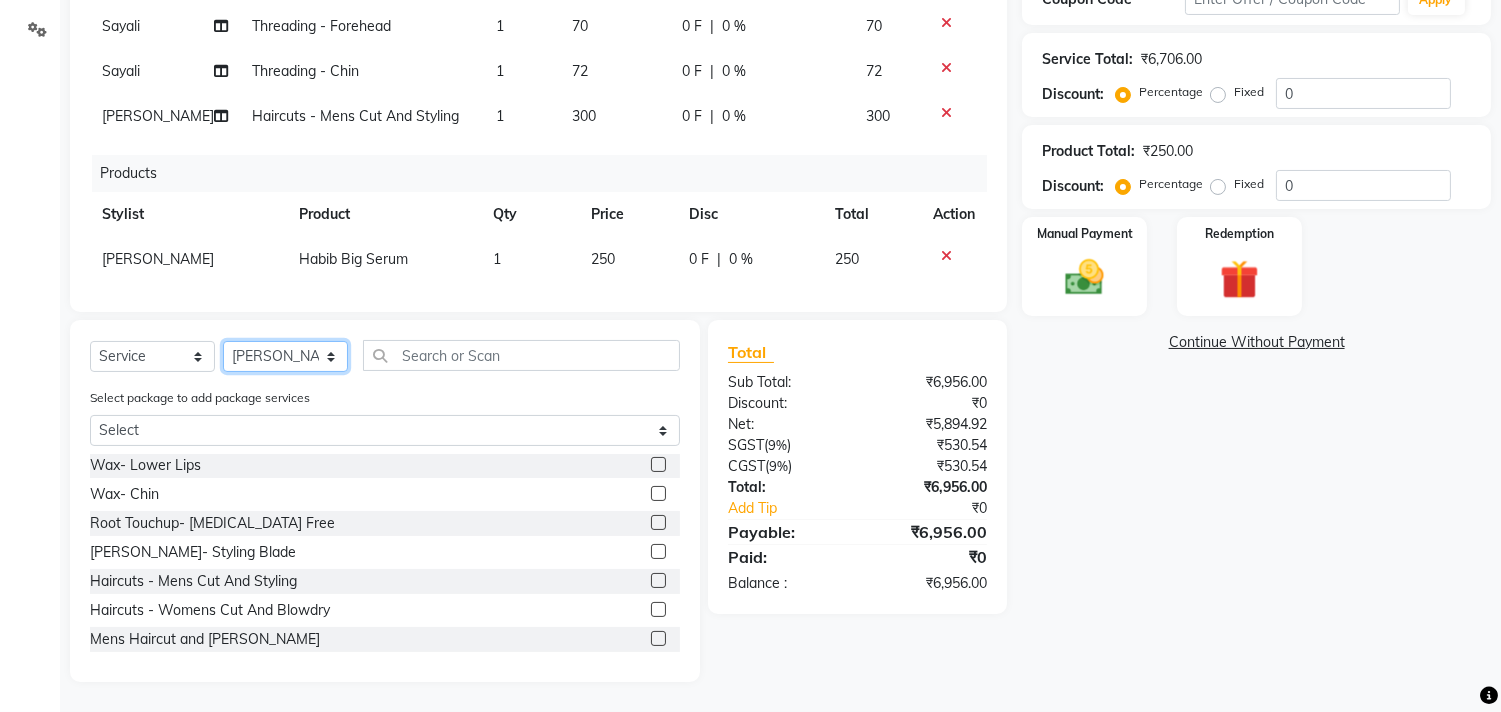 click on "Select Stylist [PERSON_NAME] Manager M M [PERSON_NAME] [PERSON_NAME] Sameer [PERSON_NAME] [PERSON_NAME] [PERSON_NAME]" 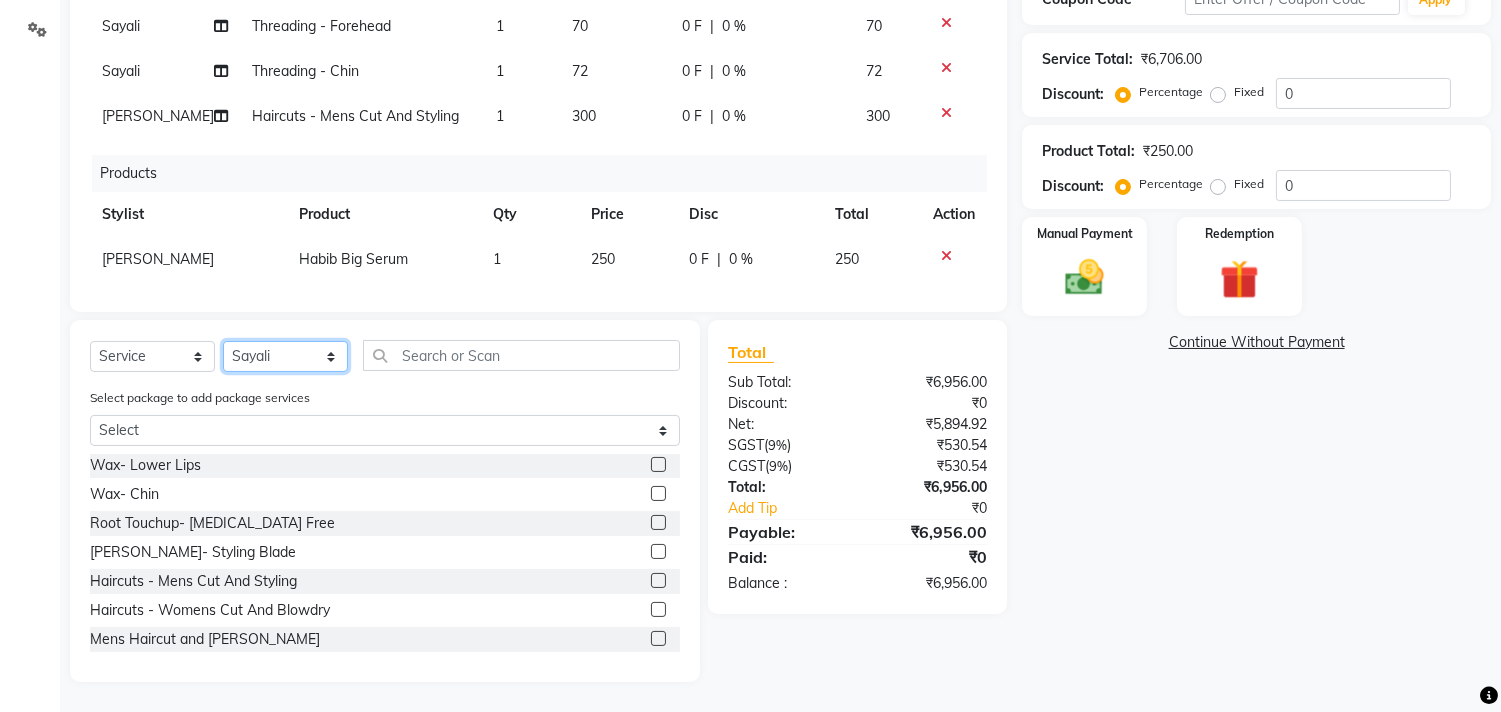 click on "Select Stylist [PERSON_NAME] Manager M M [PERSON_NAME] [PERSON_NAME] Sameer [PERSON_NAME] [PERSON_NAME] [PERSON_NAME]" 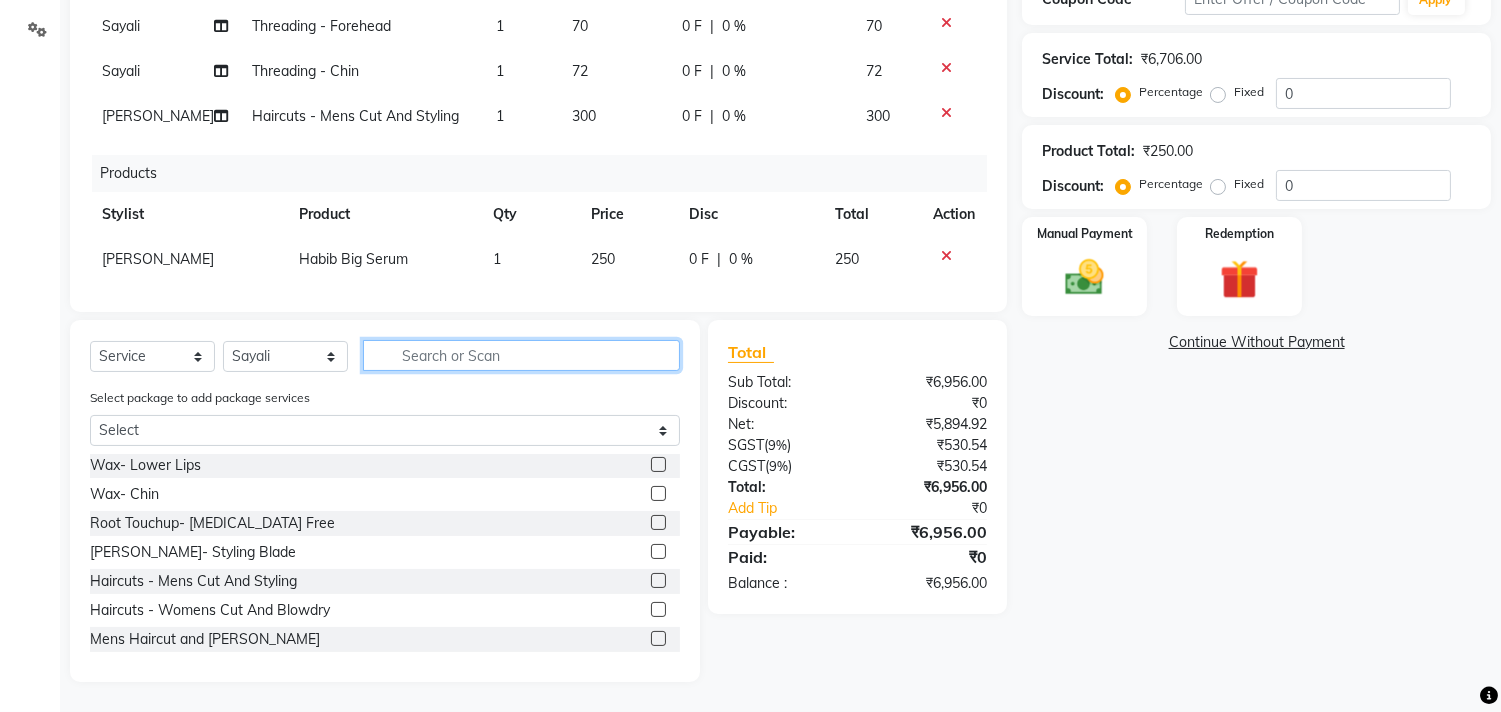 click 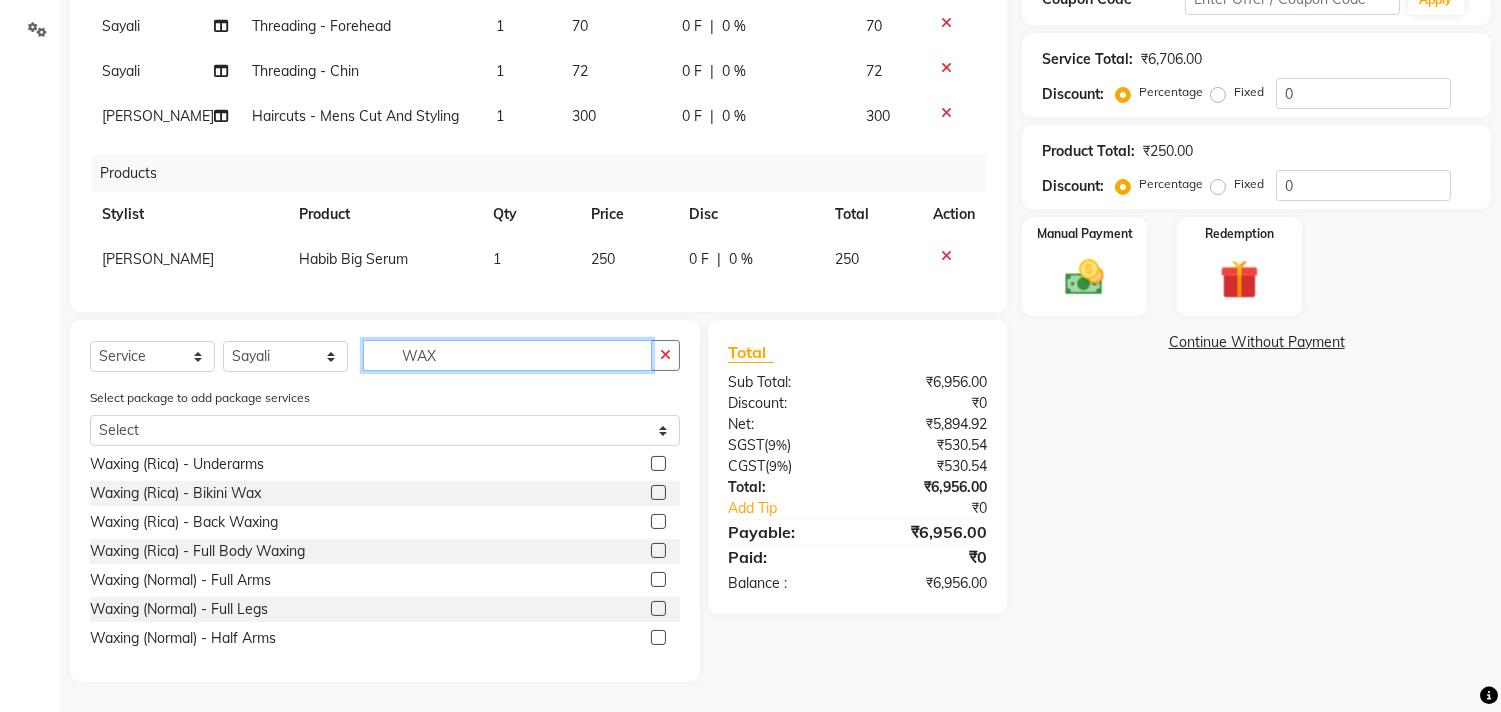 scroll, scrollTop: 60, scrollLeft: 0, axis: vertical 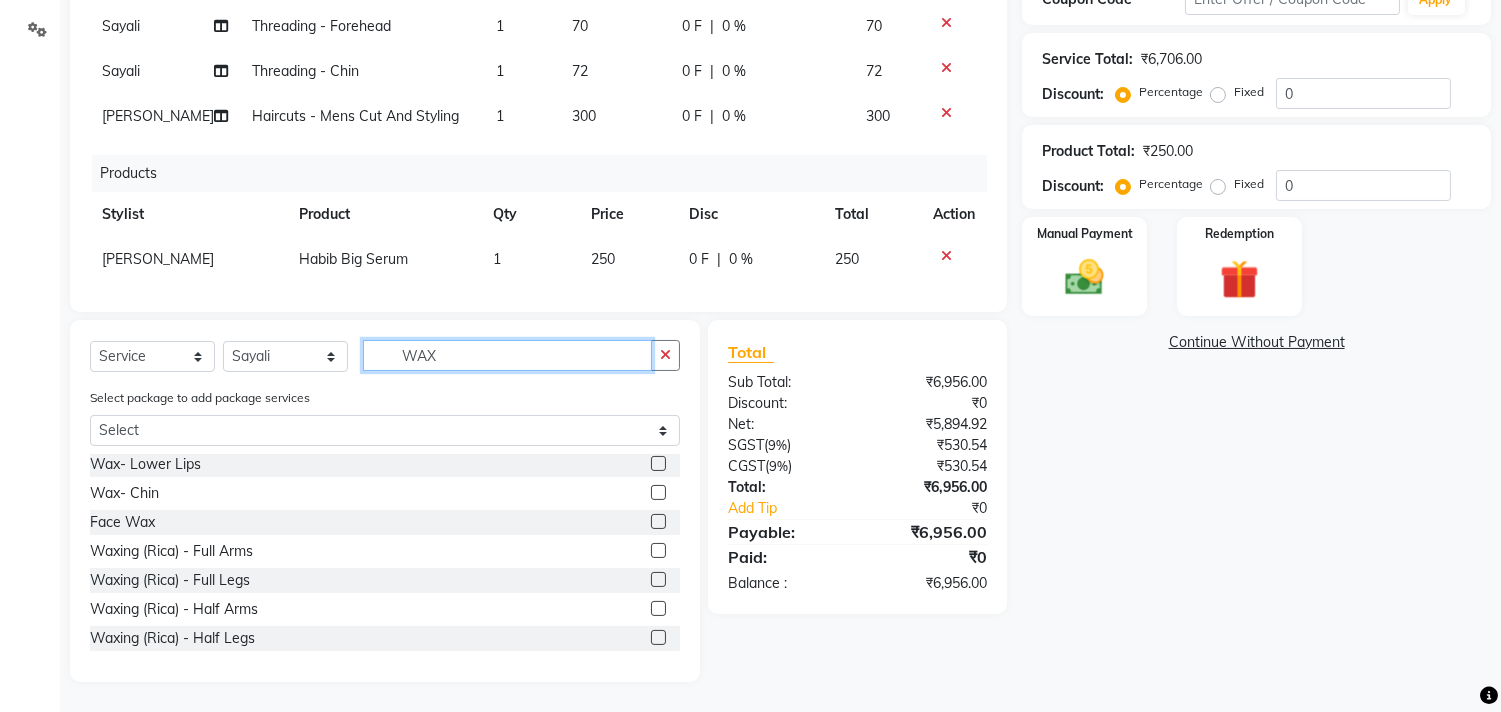 type on "WAX" 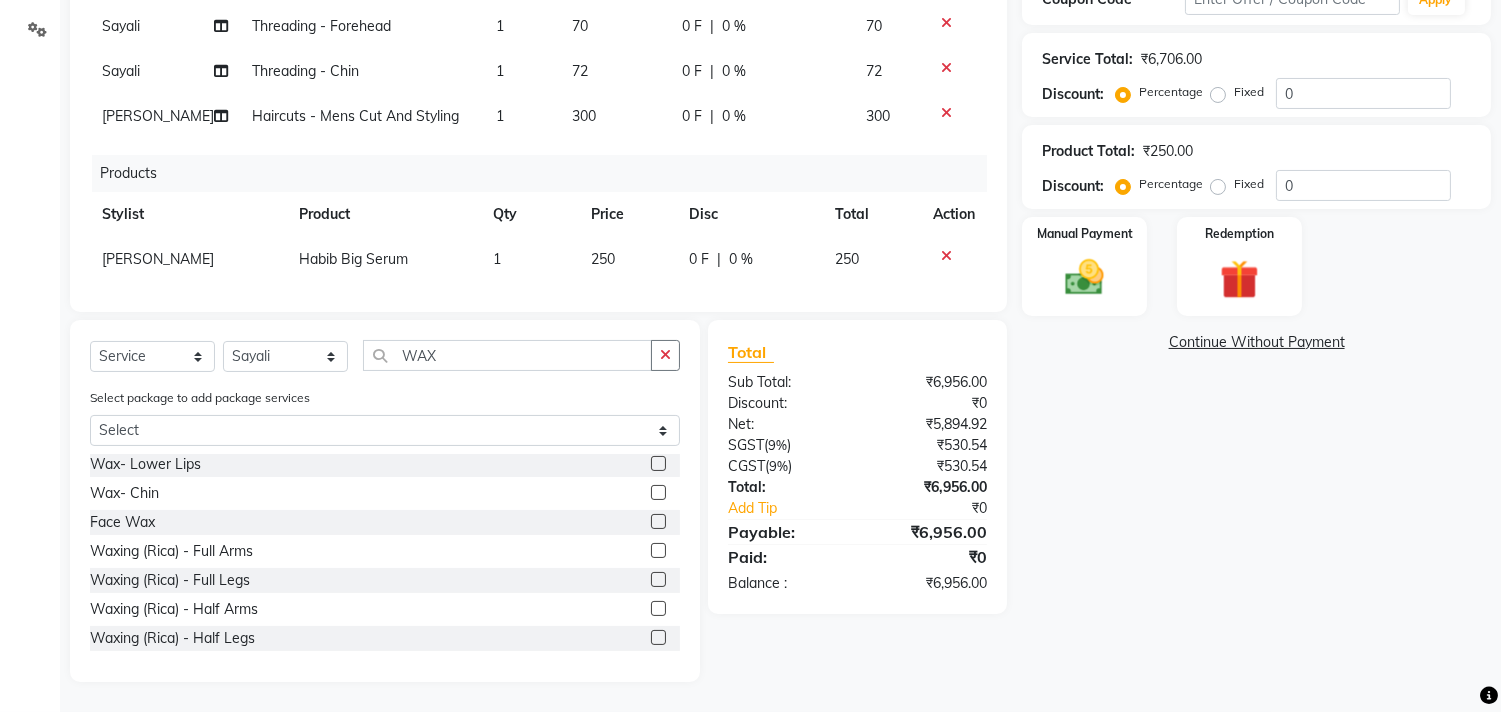 click 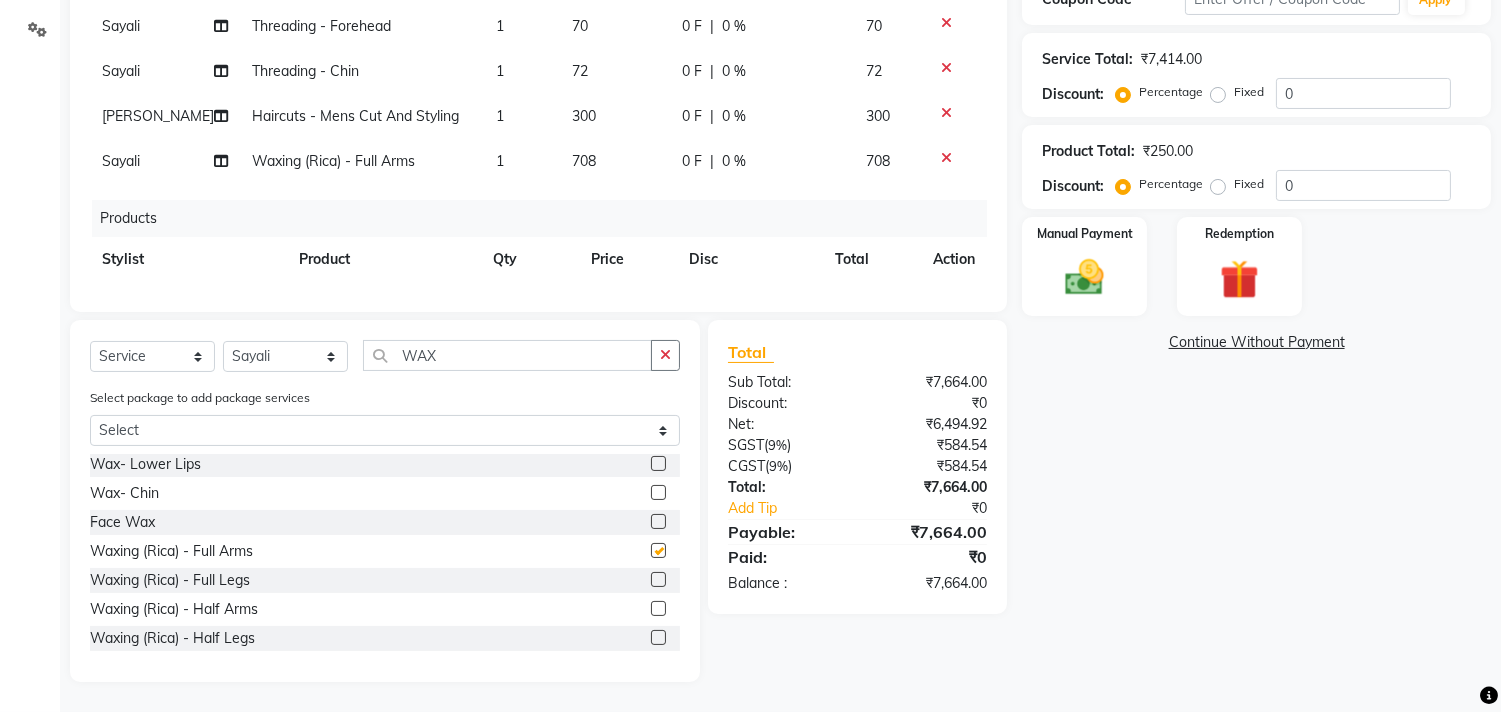 checkbox on "false" 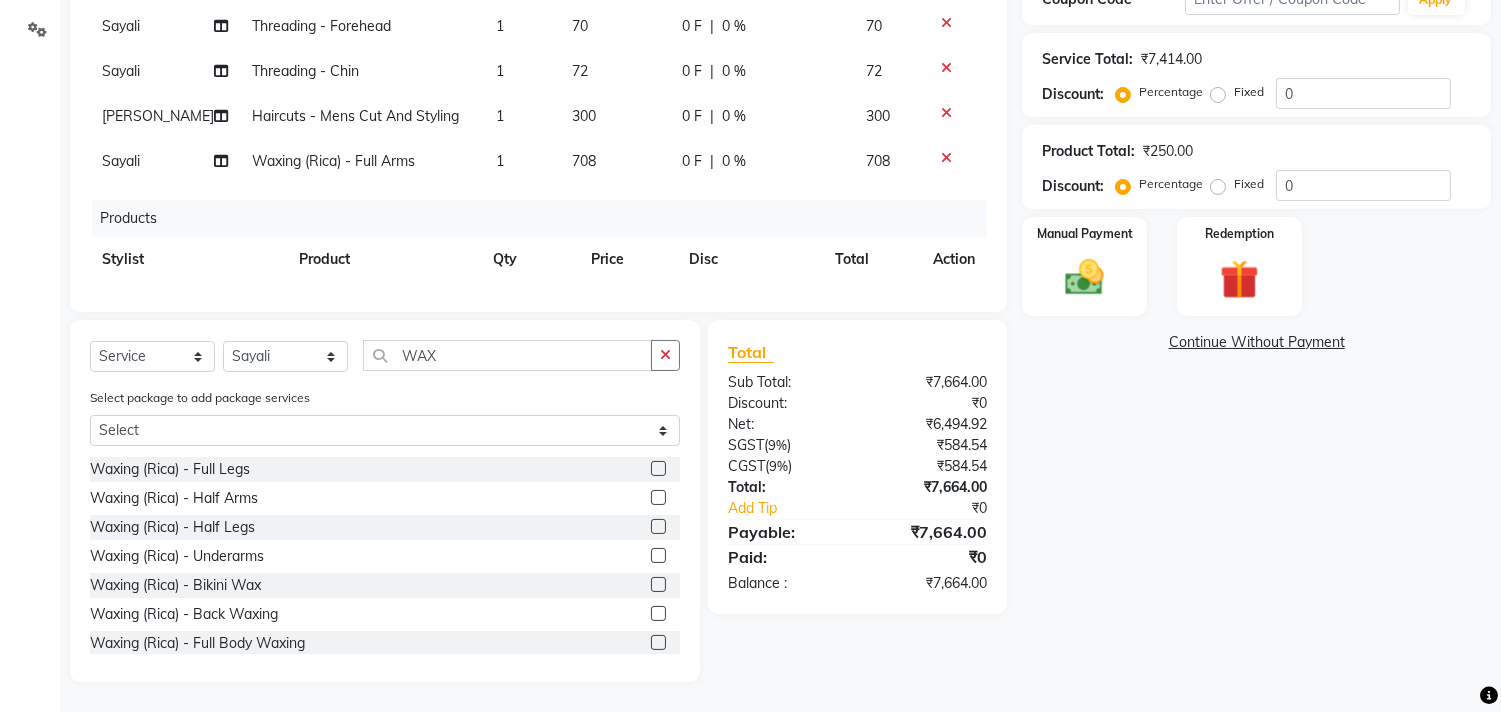 scroll, scrollTop: 234, scrollLeft: 0, axis: vertical 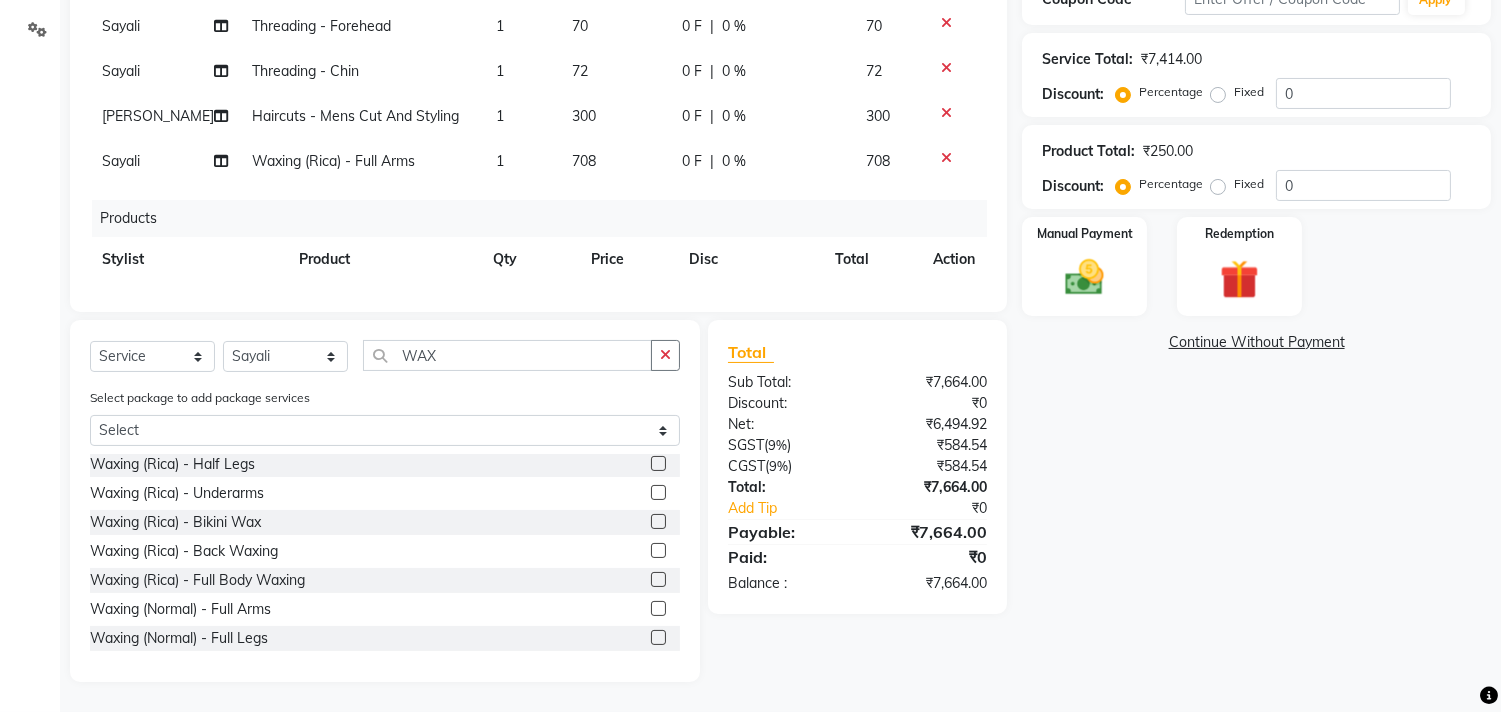 click 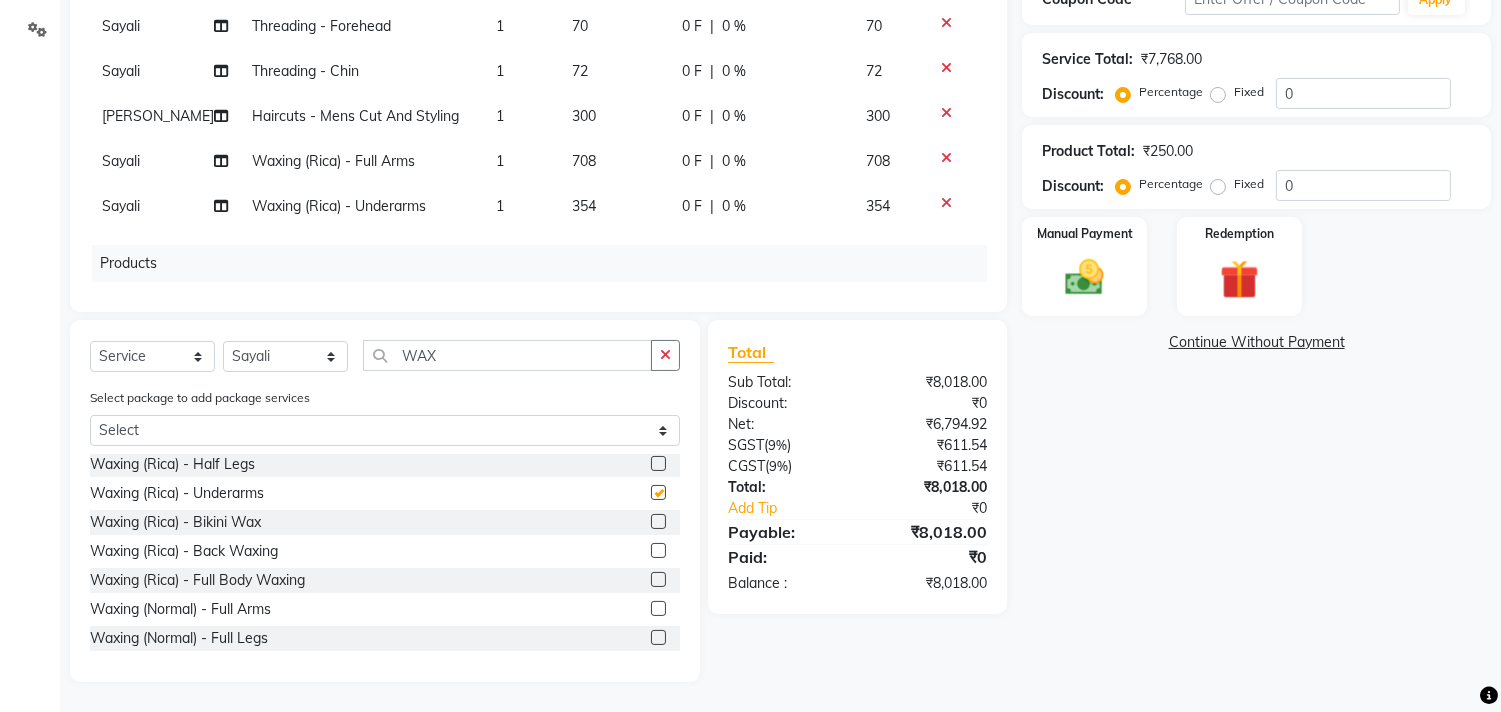 checkbox on "false" 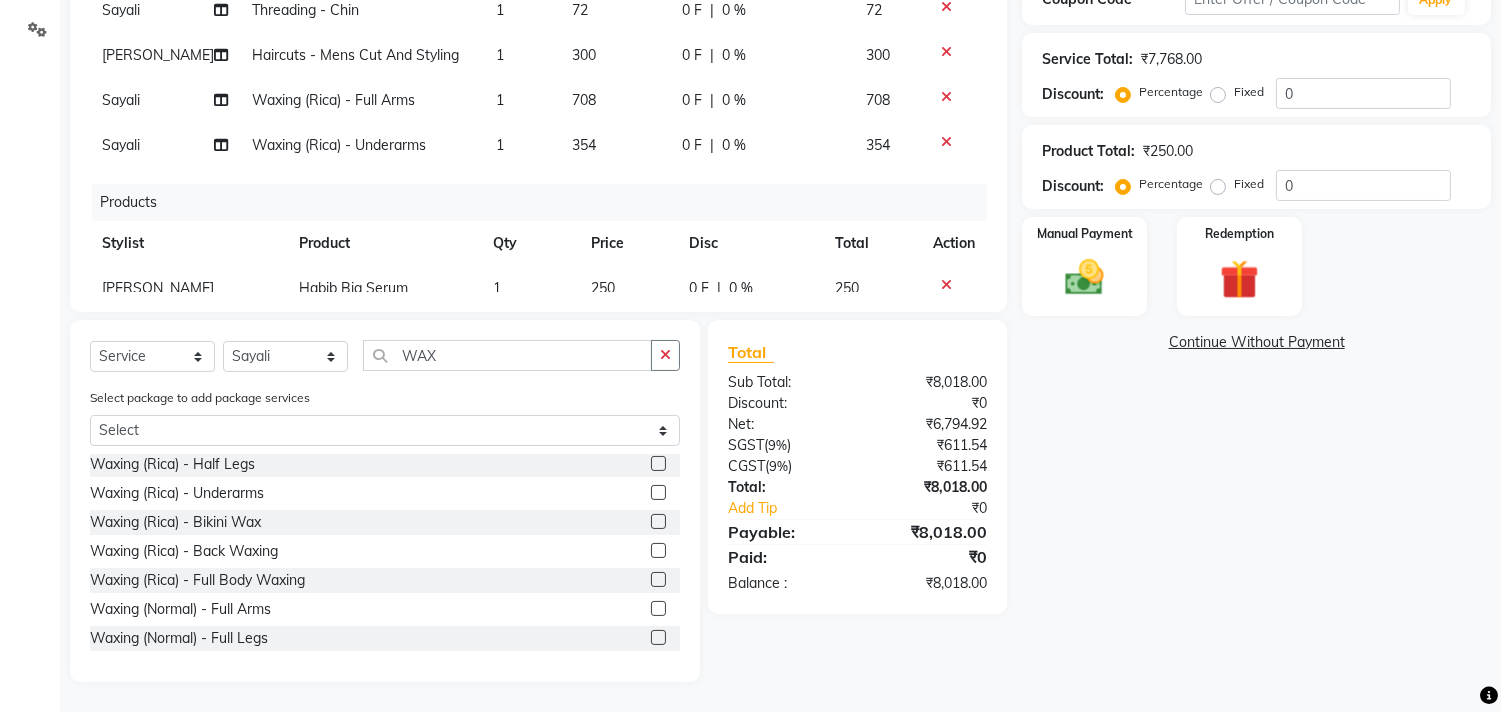 scroll, scrollTop: 537, scrollLeft: 0, axis: vertical 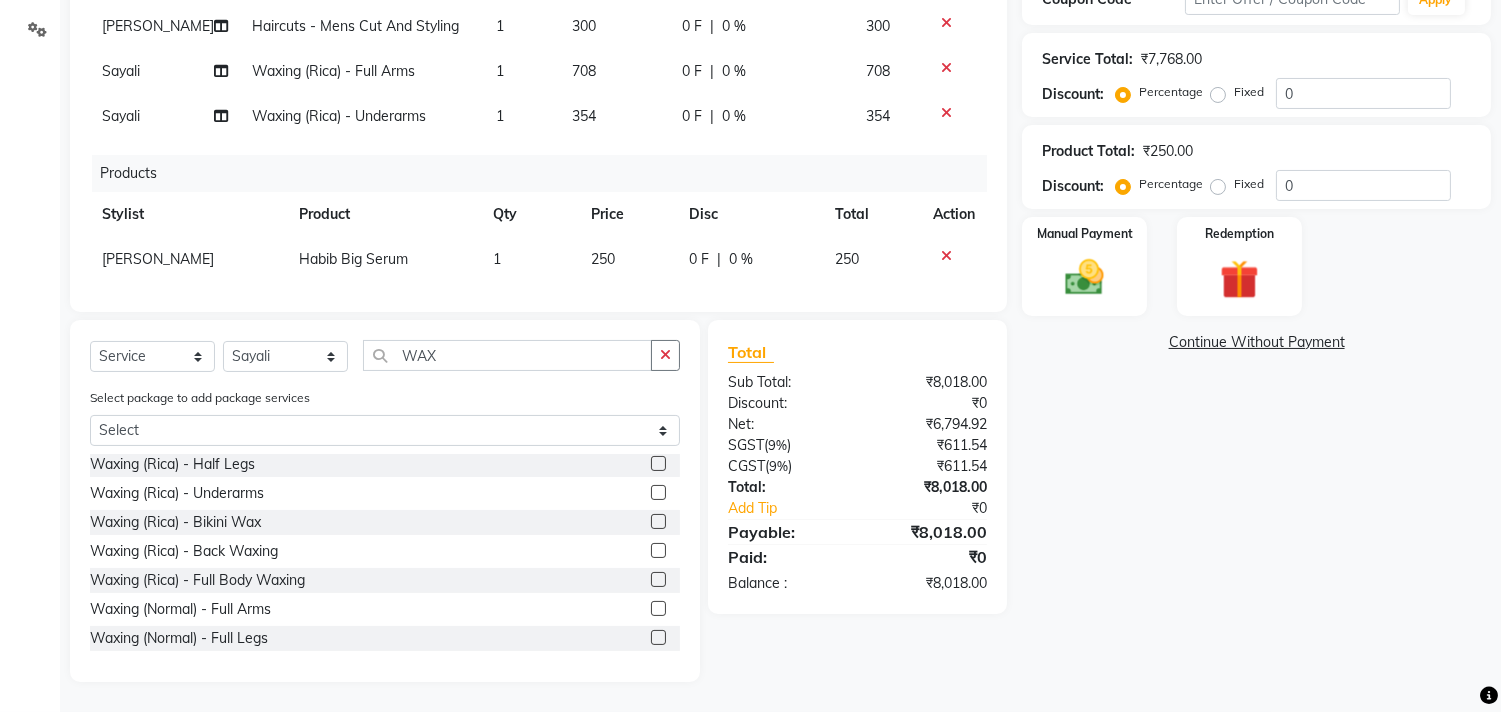 click 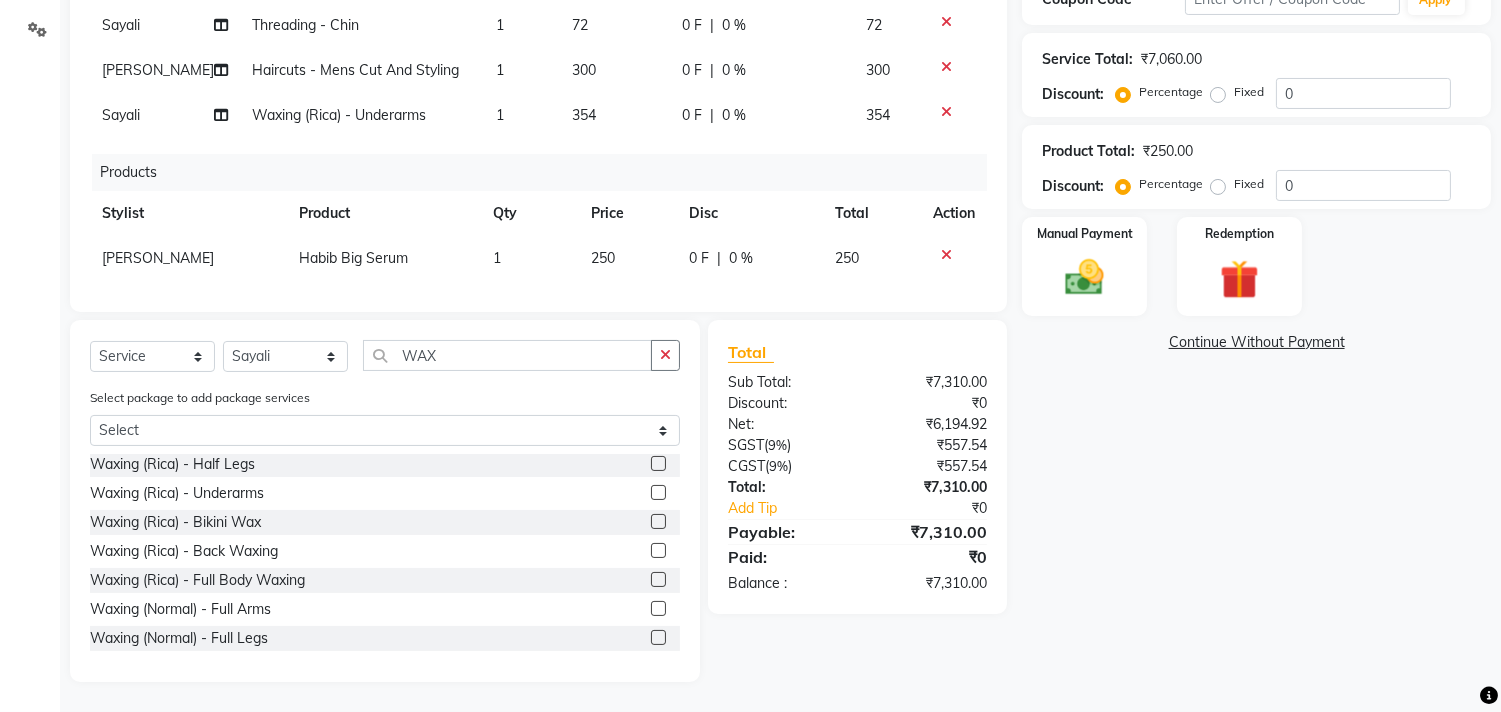 scroll, scrollTop: 60, scrollLeft: 0, axis: vertical 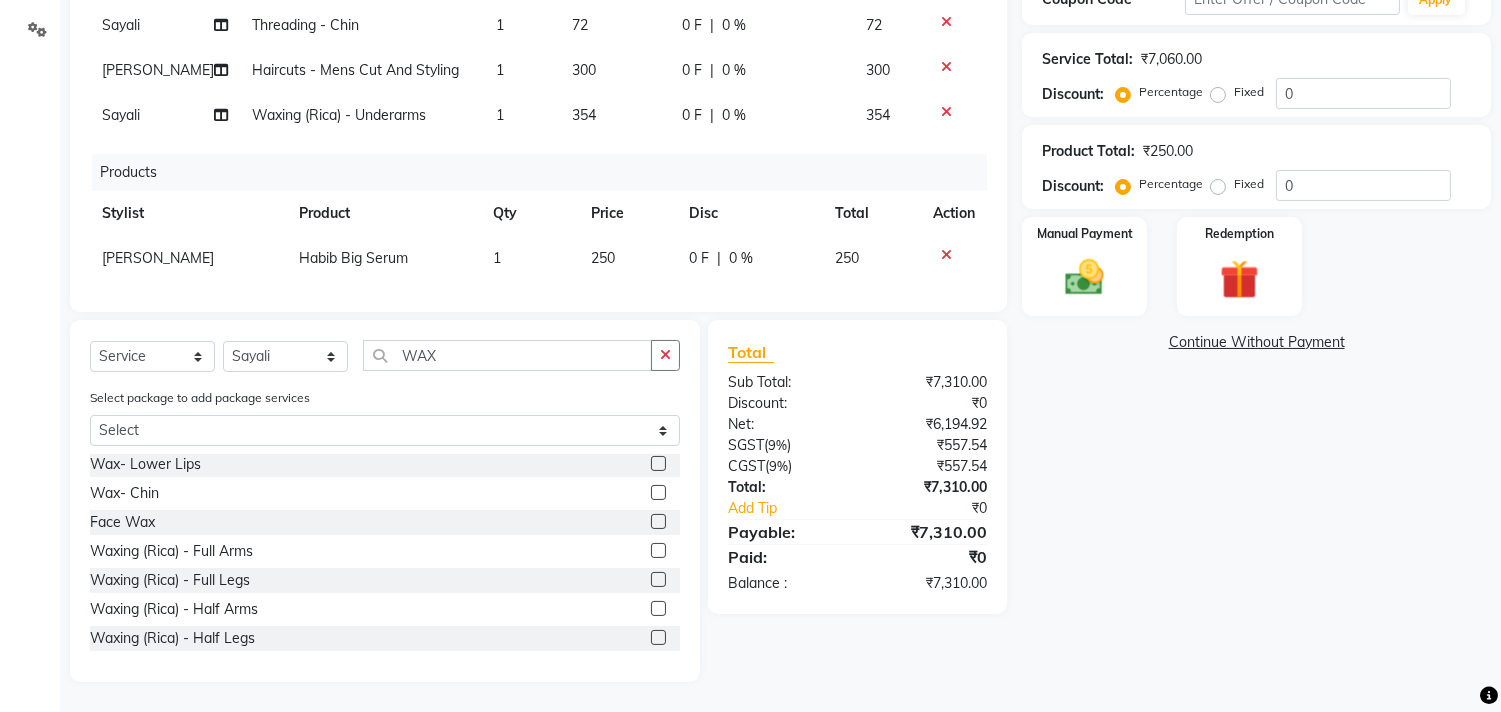 click 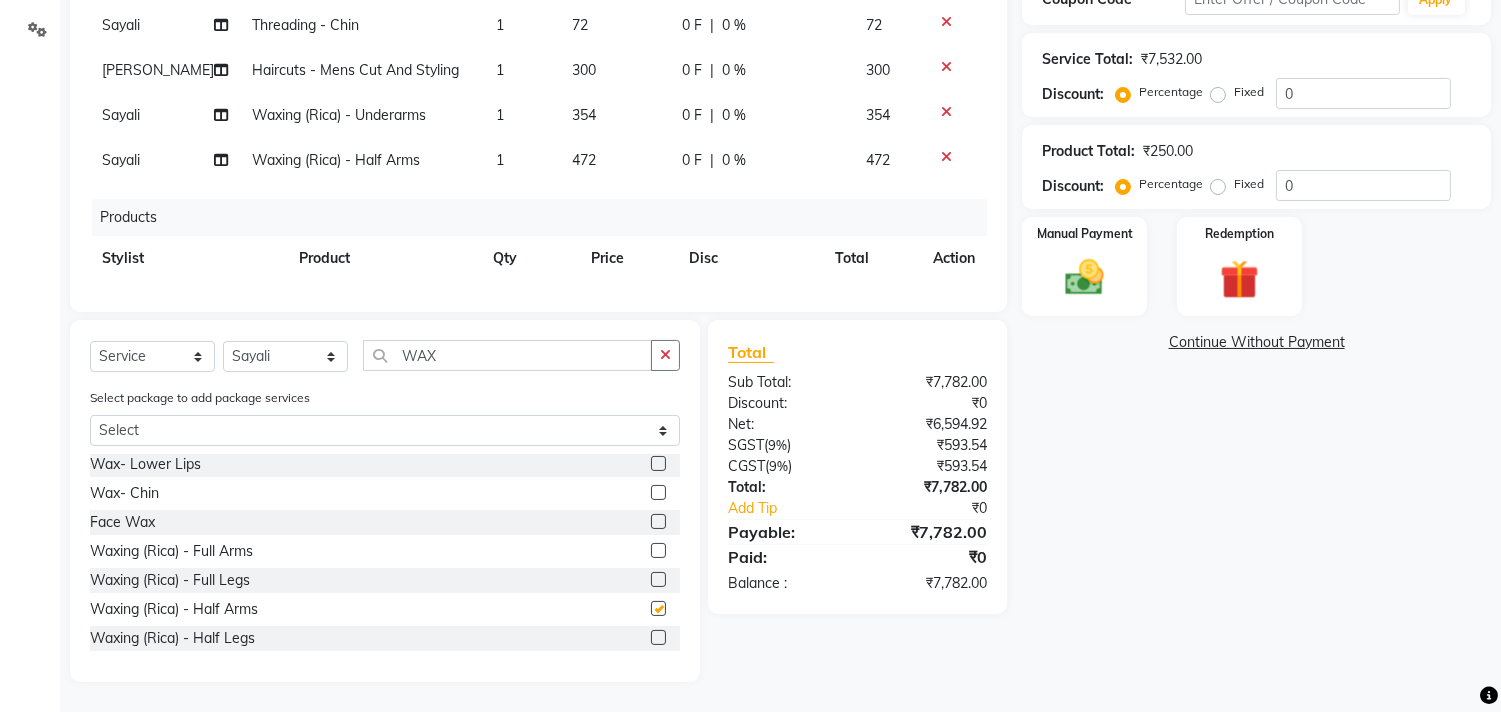 scroll, scrollTop: 537, scrollLeft: 0, axis: vertical 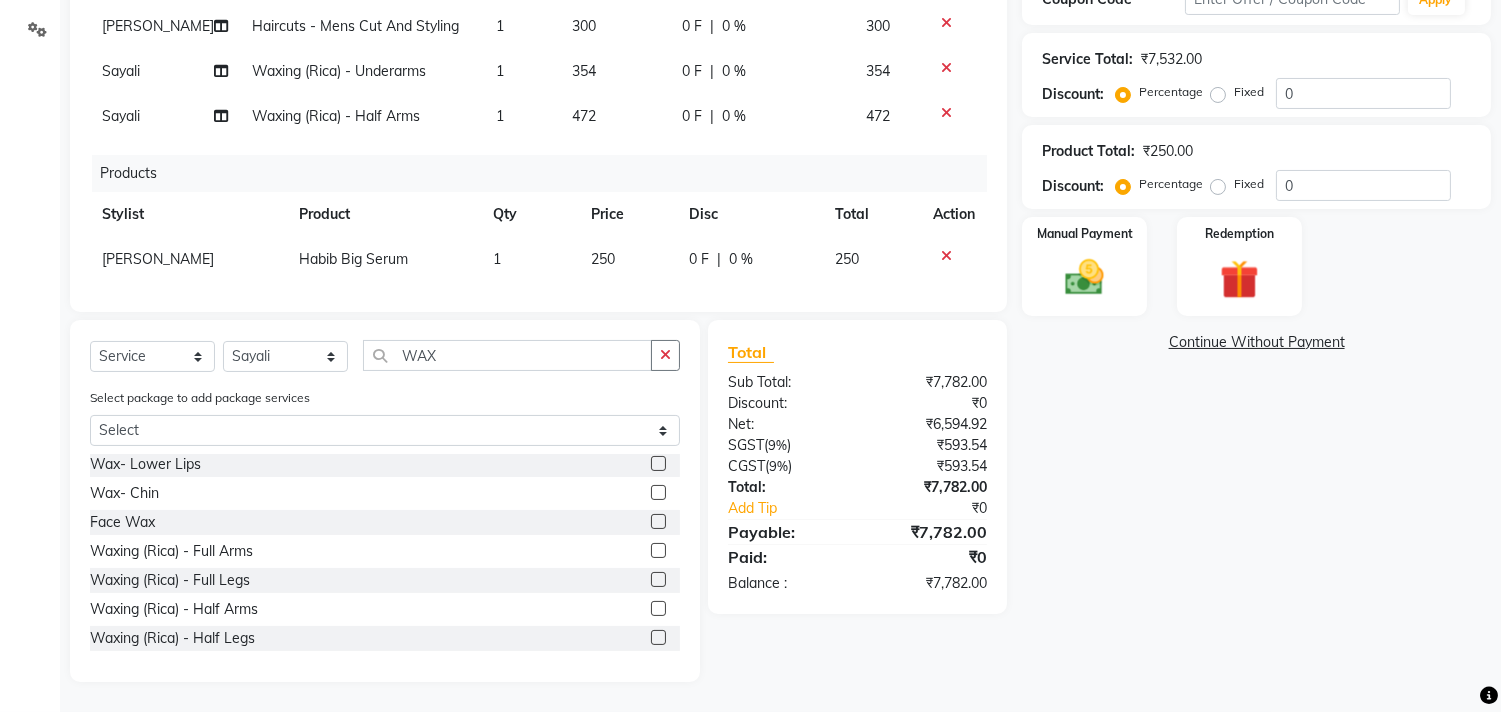 checkbox on "false" 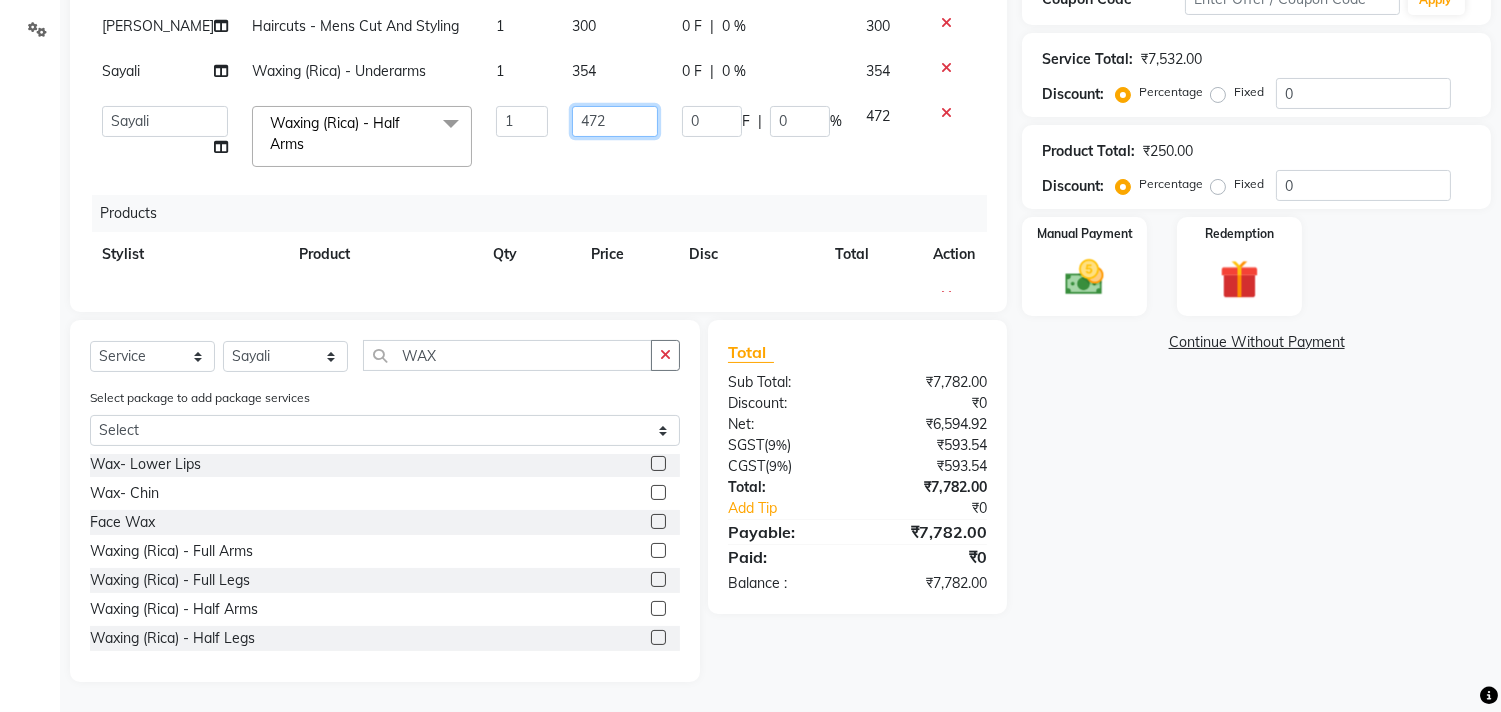 click on "472" 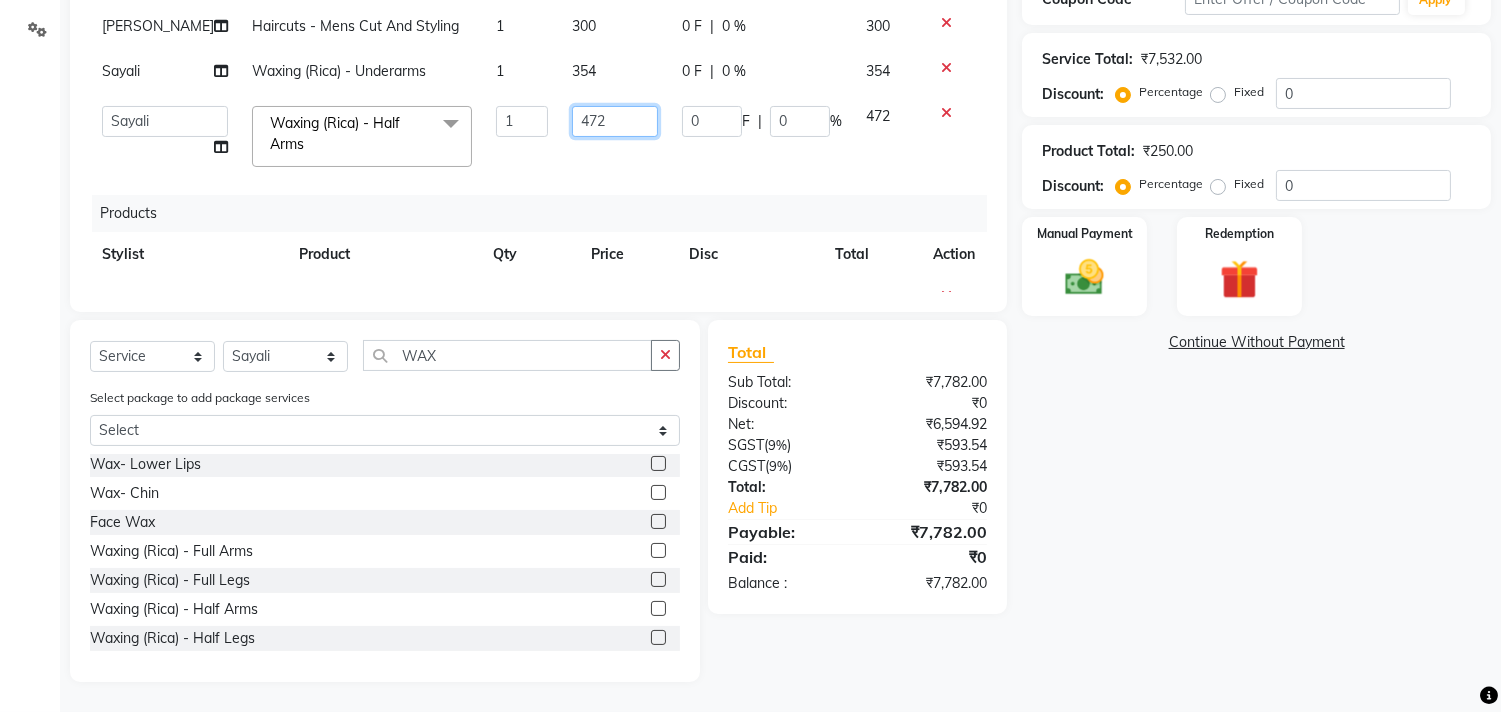 click on "472" 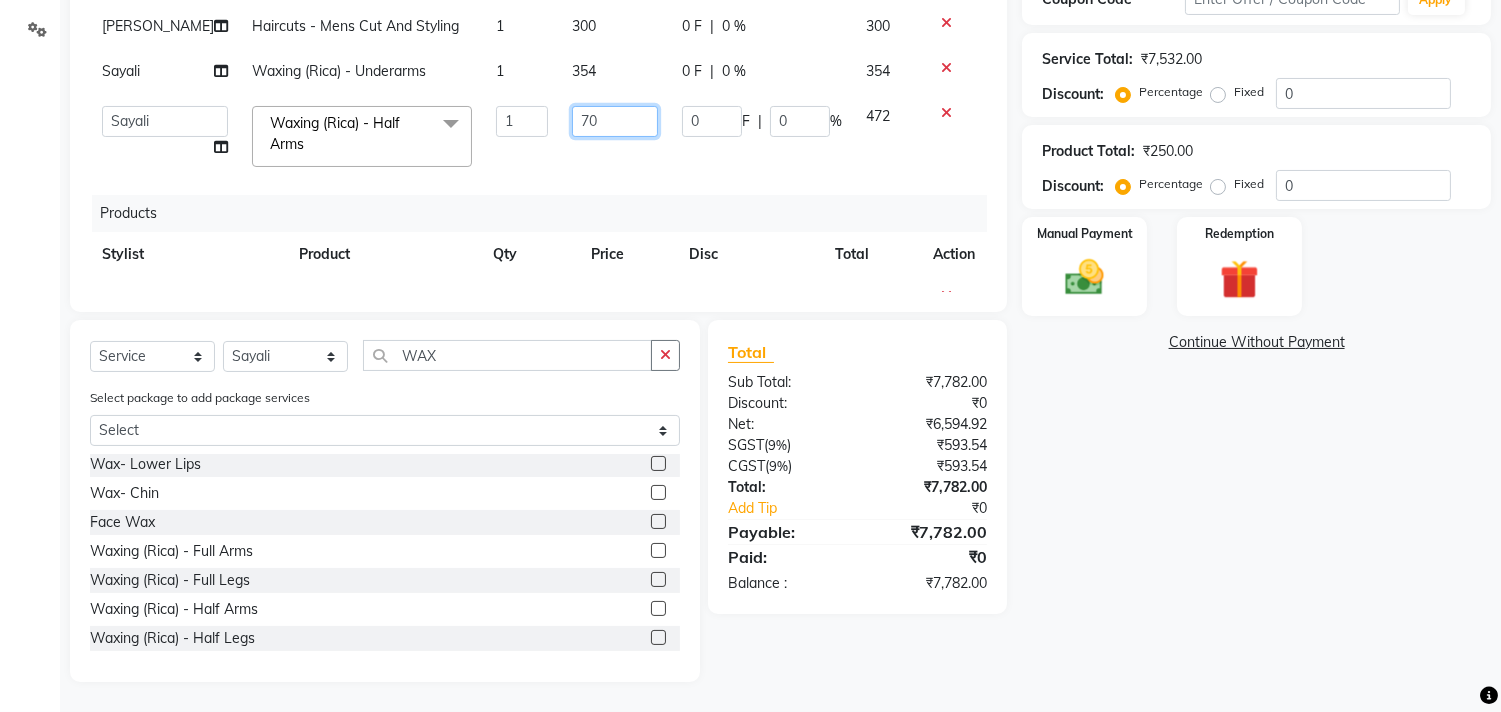 type on "708" 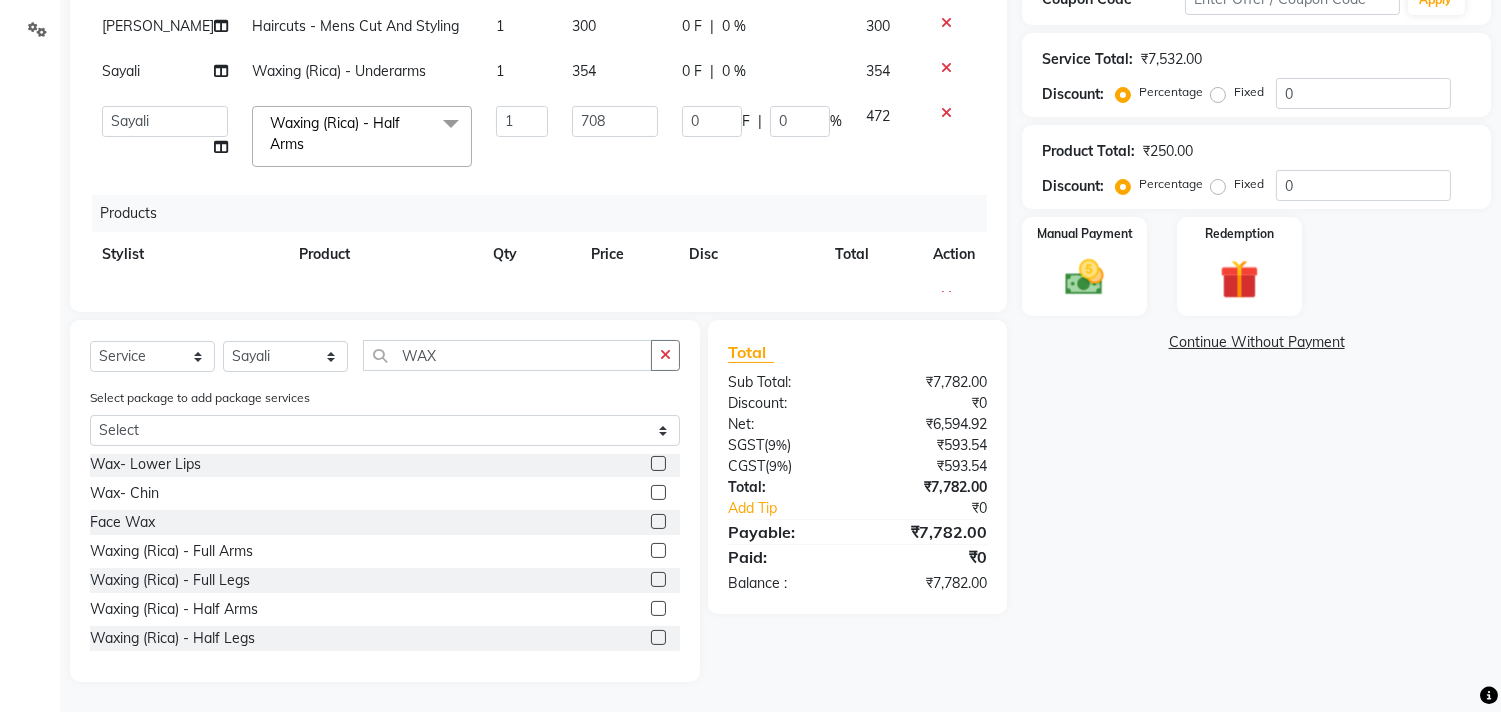 click on "Total Sub Total: ₹7,782.00 Discount: ₹0 Net: ₹6,594.92 SGST  ( 9% ) ₹593.54 CGST  ( 9% ) ₹593.54 Total: ₹7,782.00 Add Tip ₹0 Payable: ₹7,782.00 Paid: ₹0 Balance   : ₹7,782.00" 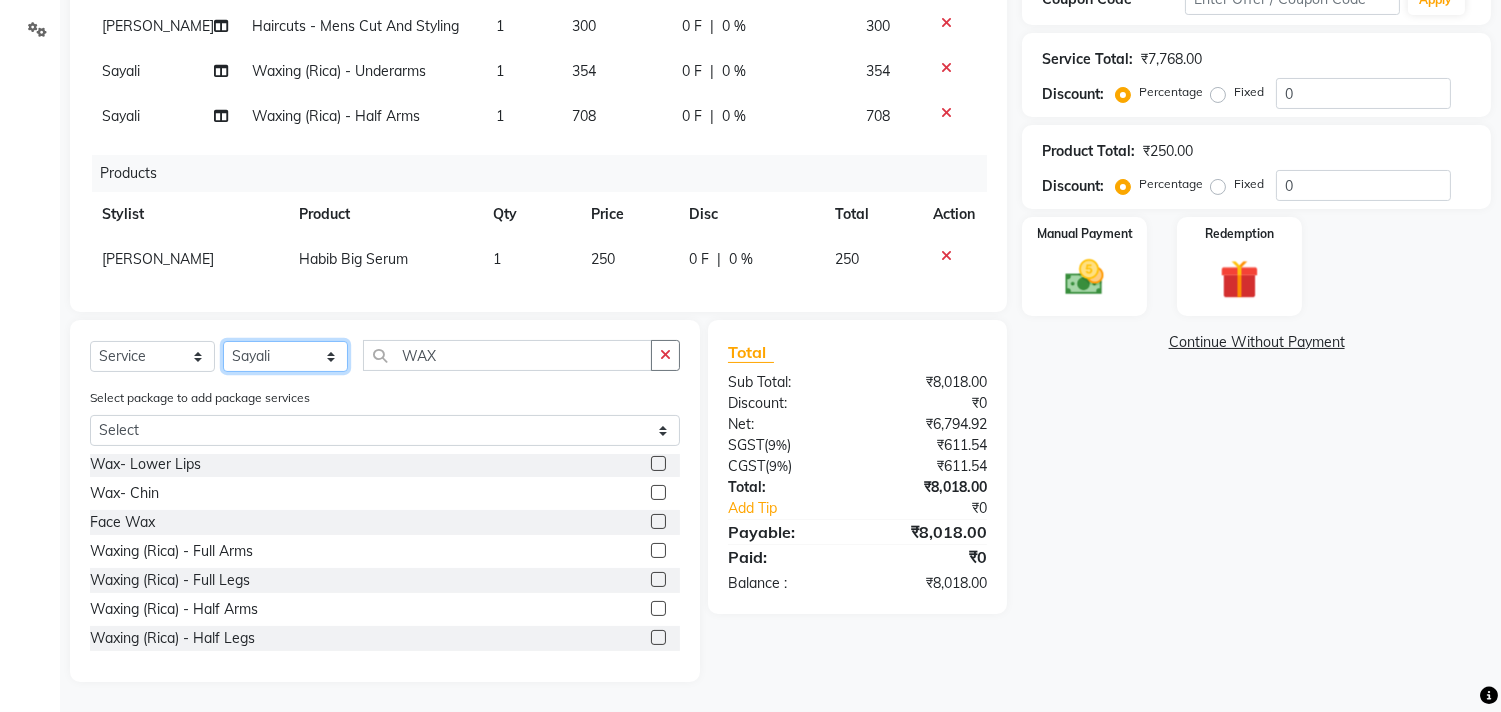 click on "Select Stylist [PERSON_NAME] Manager M M [PERSON_NAME] [PERSON_NAME] Sameer [PERSON_NAME] [PERSON_NAME] [PERSON_NAME]" 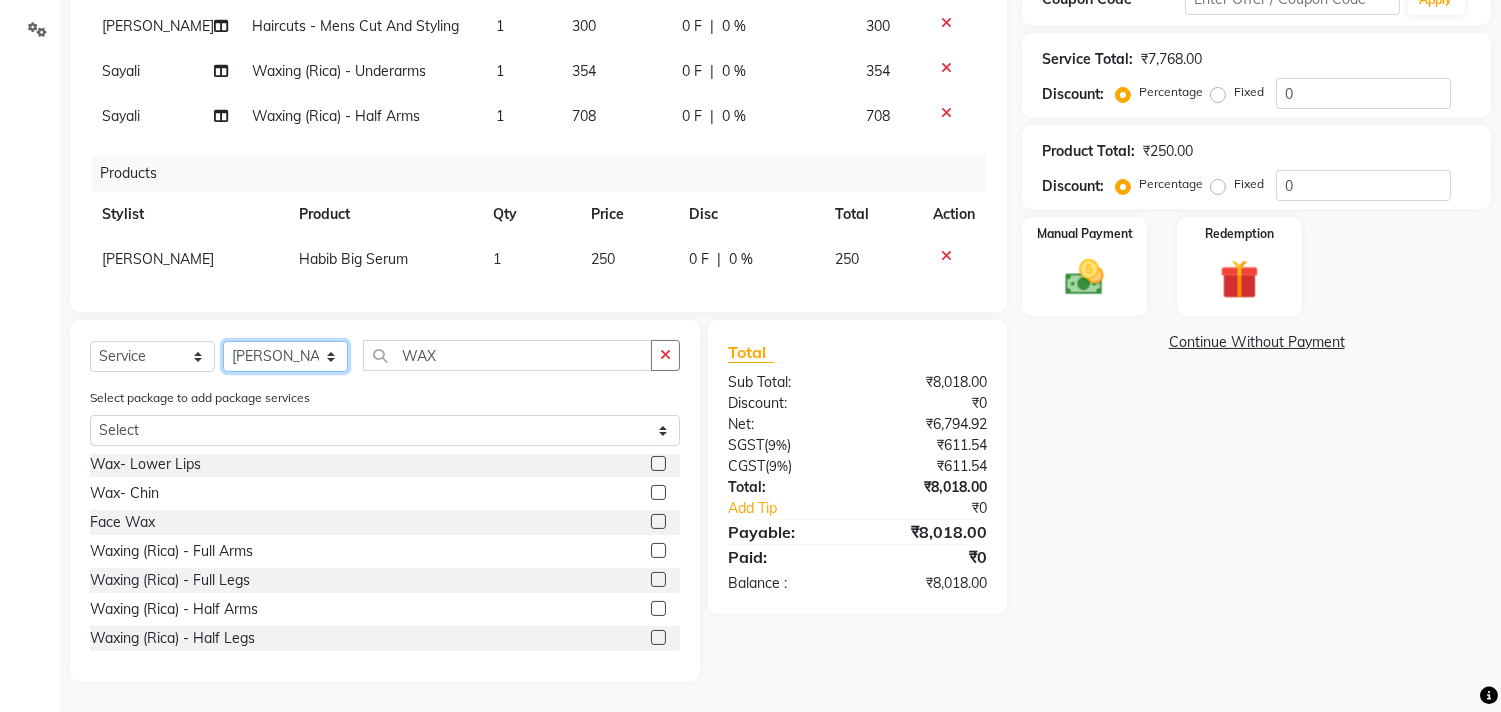 click on "Select Stylist [PERSON_NAME] Manager M M [PERSON_NAME] [PERSON_NAME] Sameer [PERSON_NAME] [PERSON_NAME] [PERSON_NAME]" 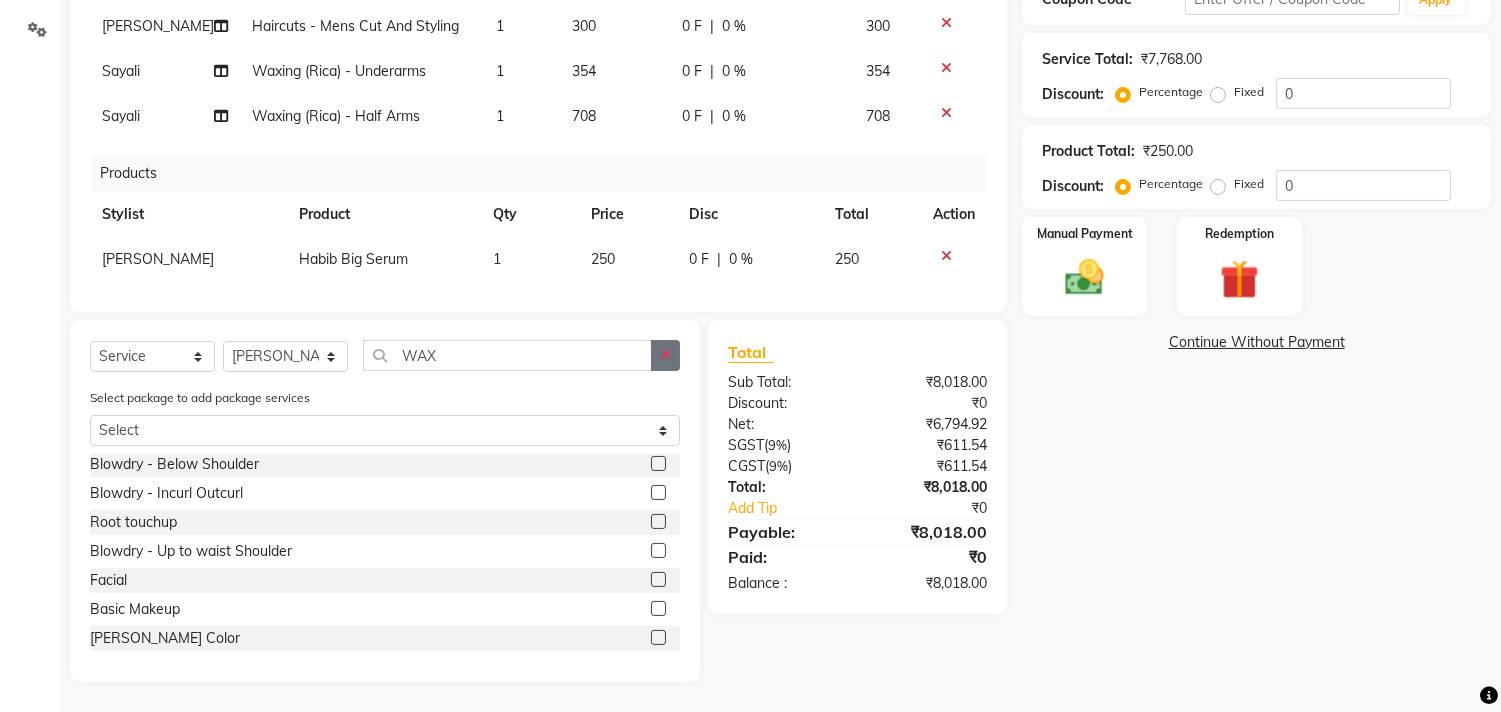 click 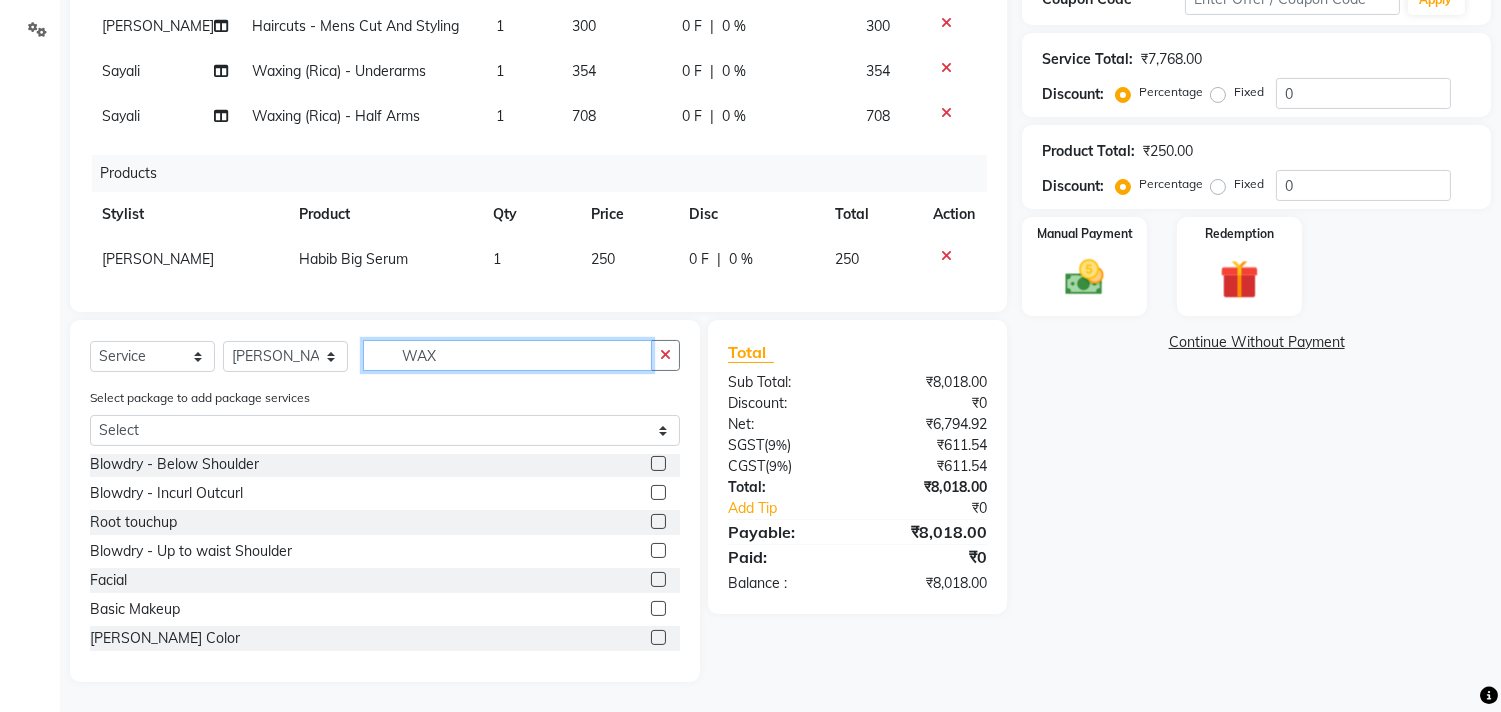 type 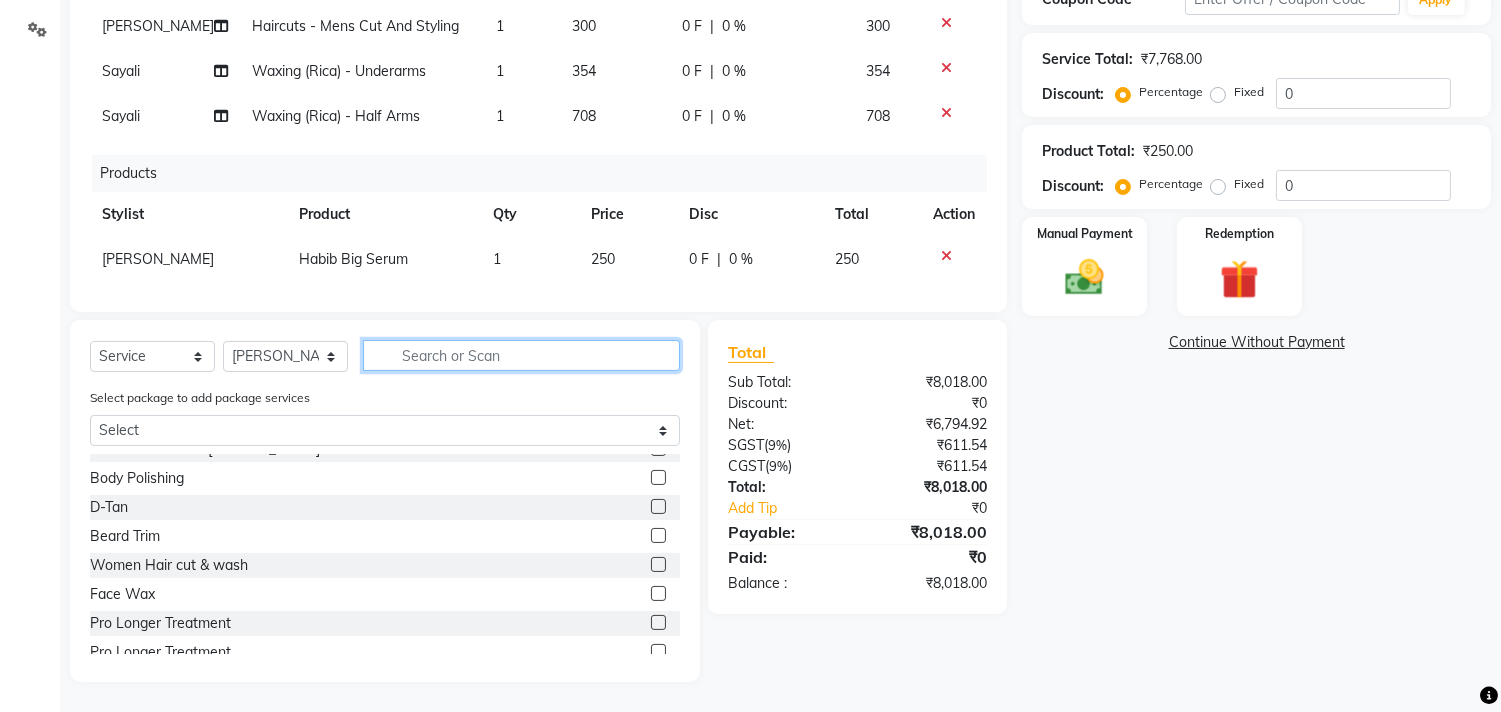scroll, scrollTop: 932, scrollLeft: 0, axis: vertical 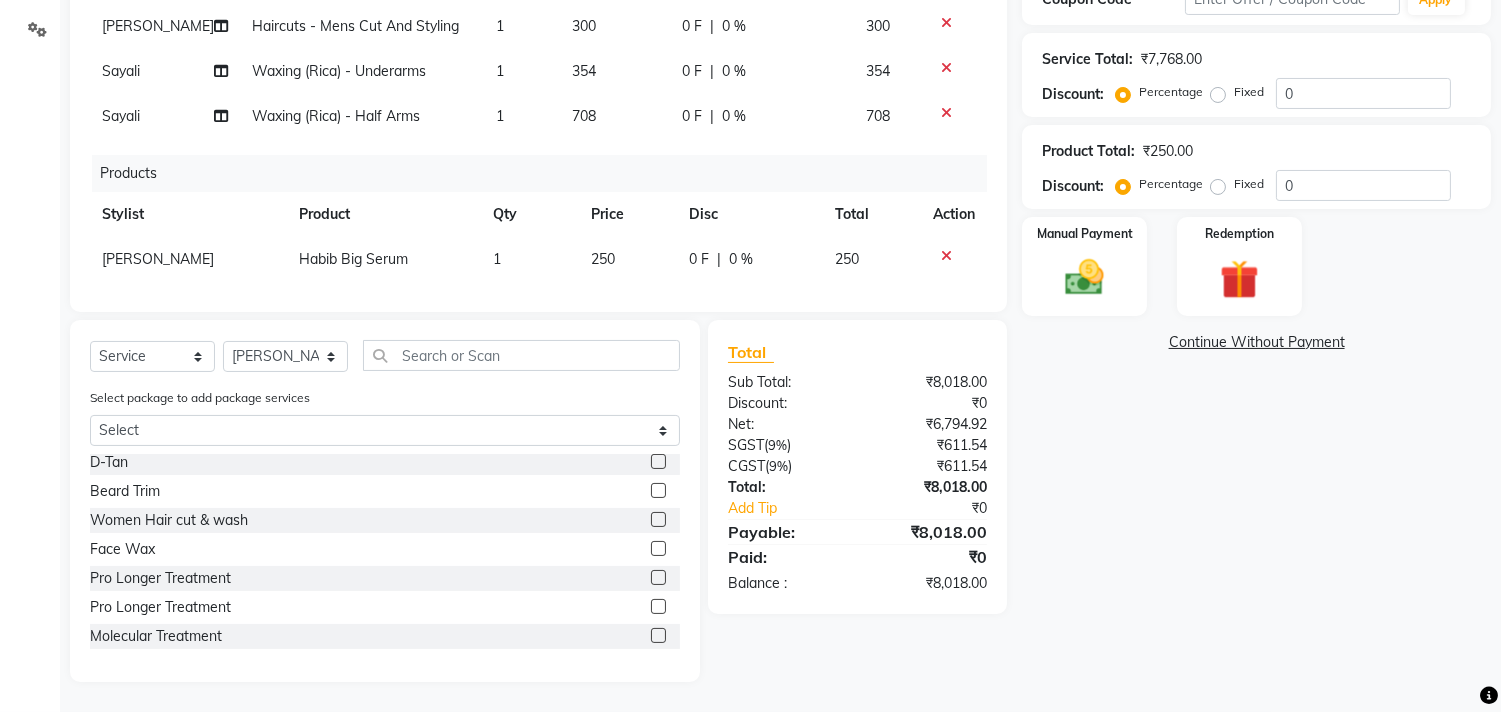 click 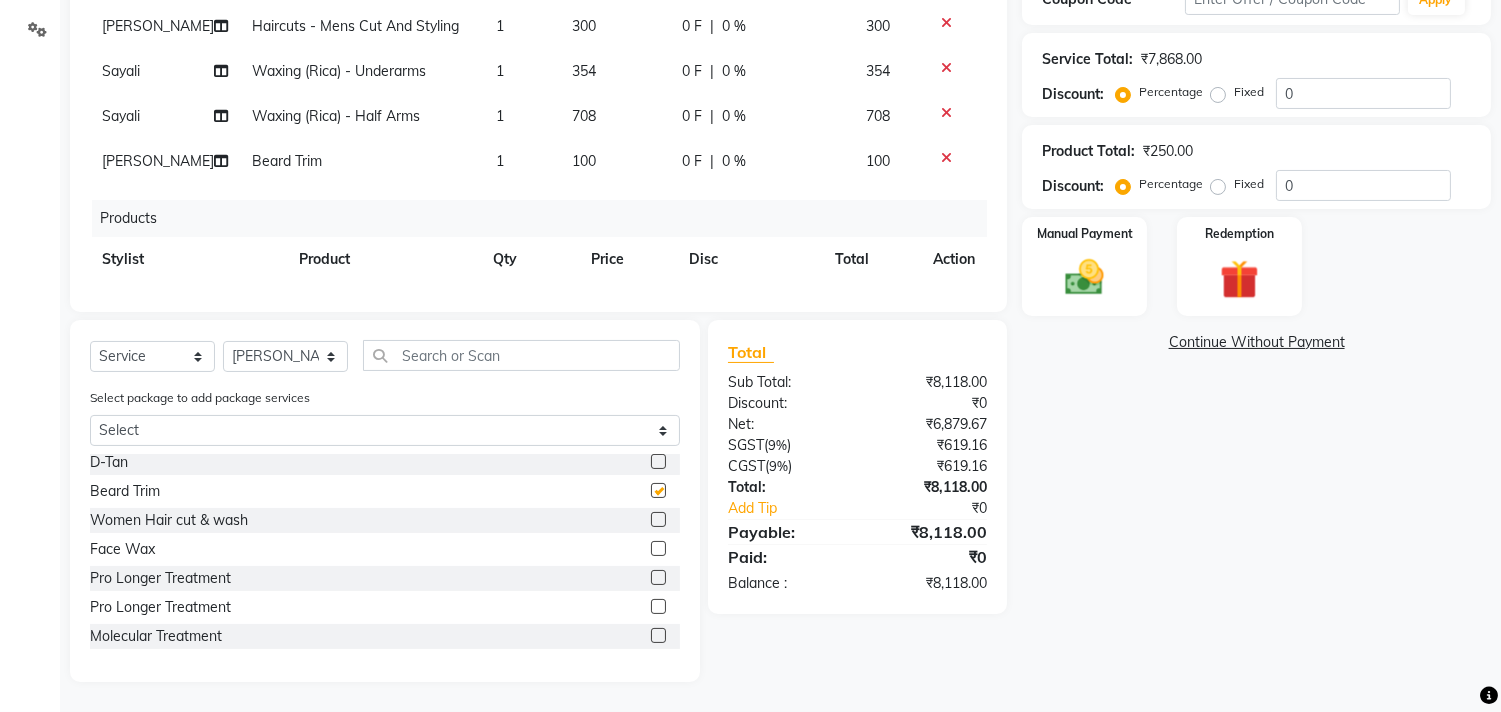 checkbox on "false" 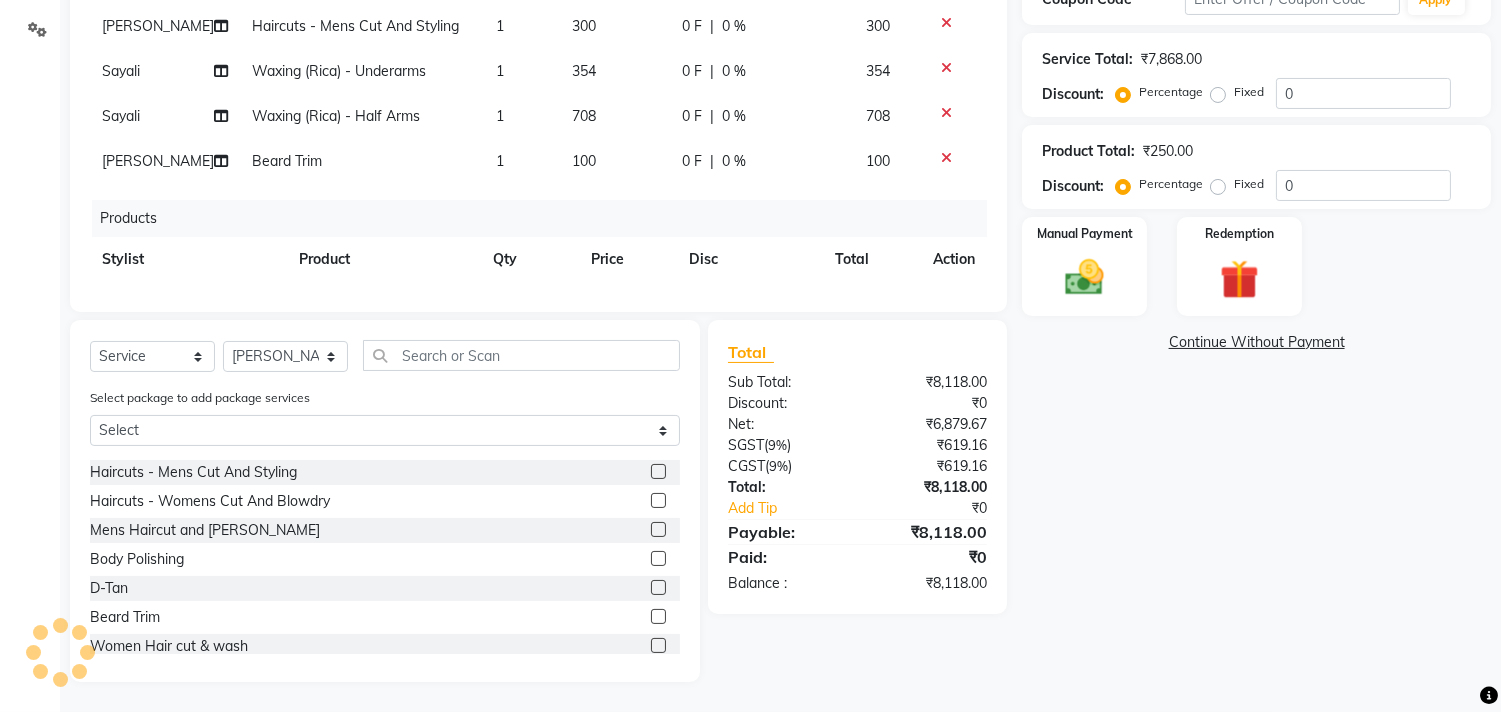 scroll, scrollTop: 798, scrollLeft: 0, axis: vertical 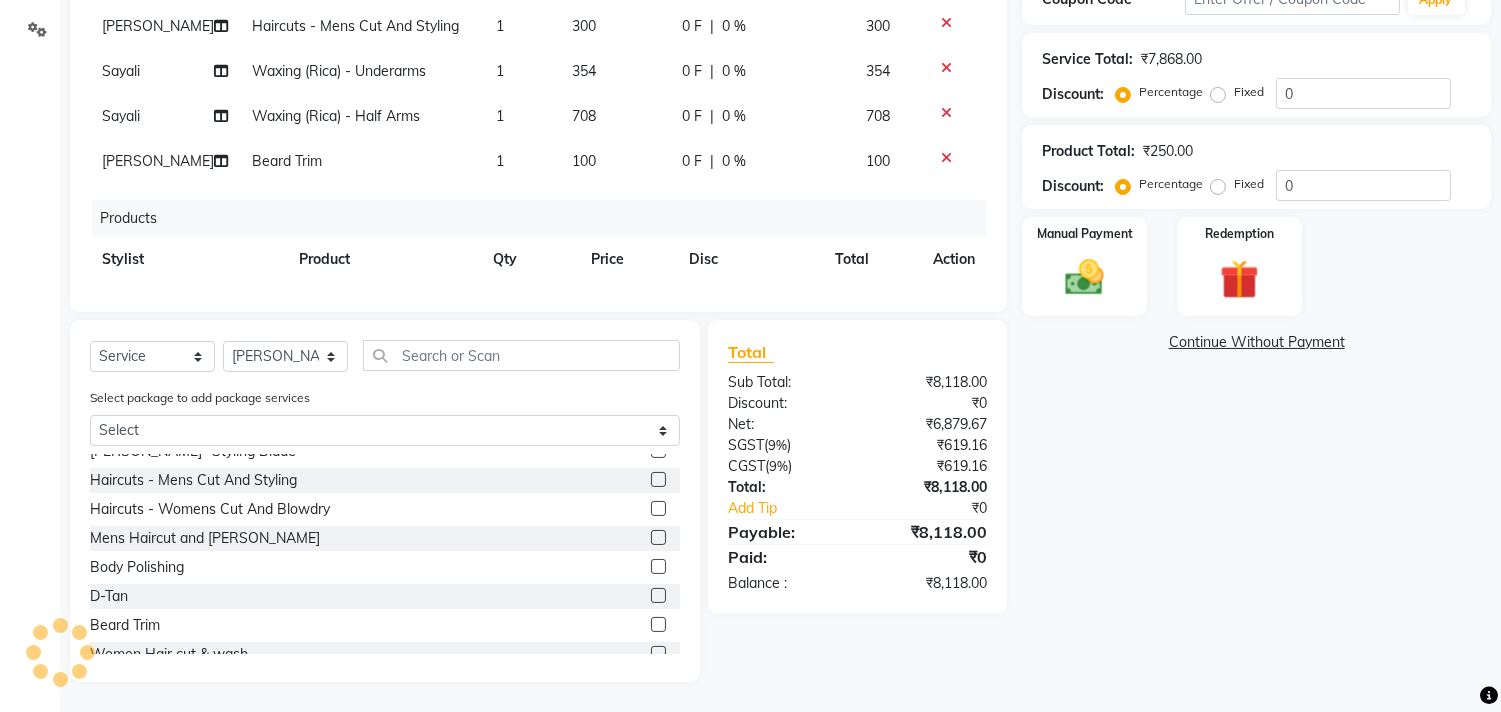 click 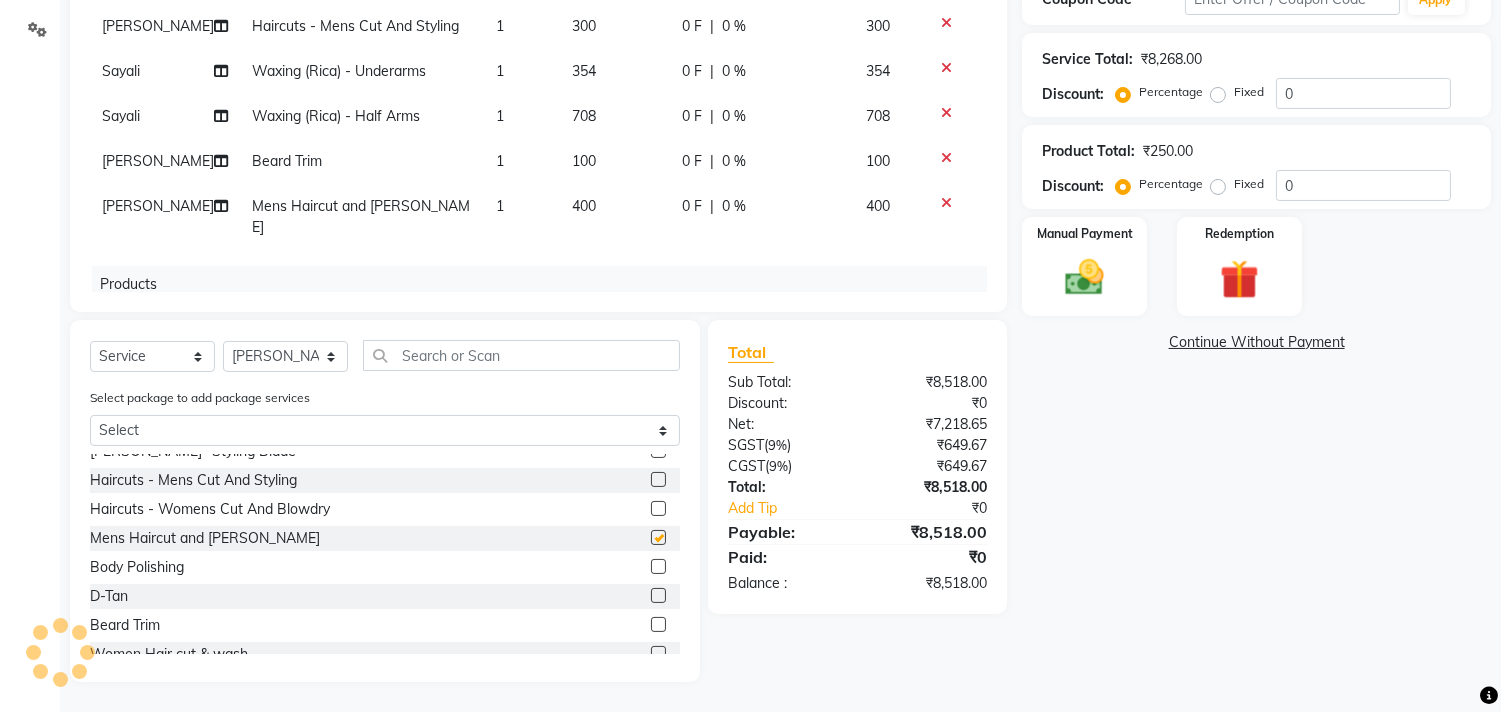 checkbox on "false" 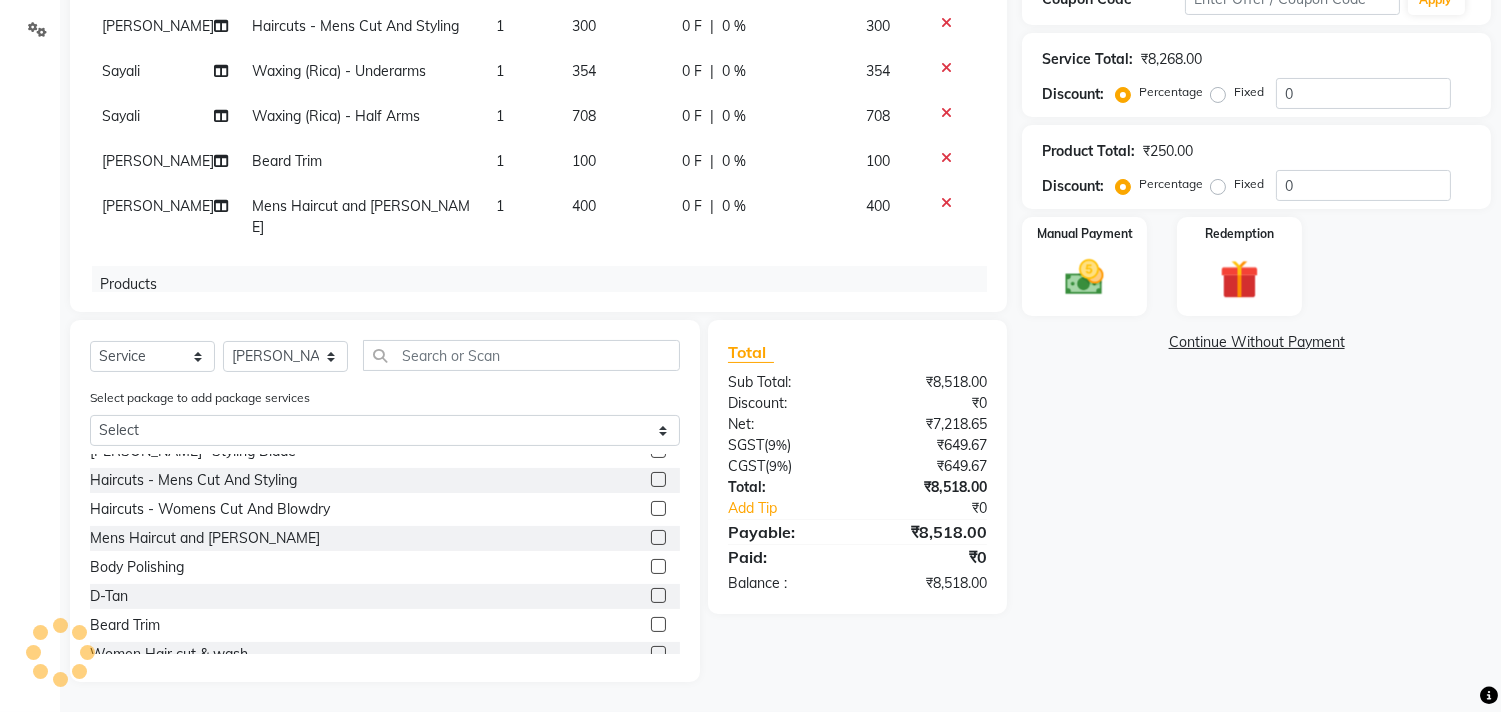 click on "400" 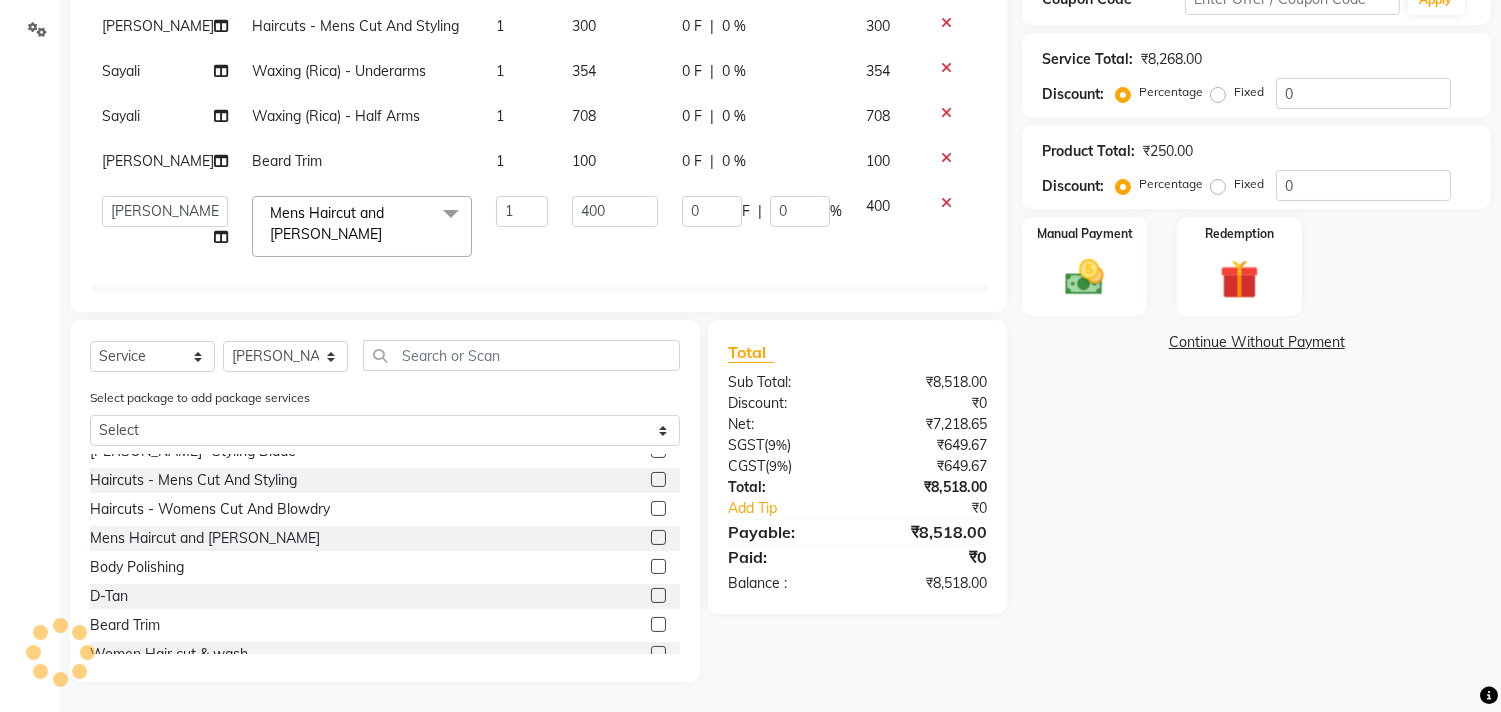 click on "400" 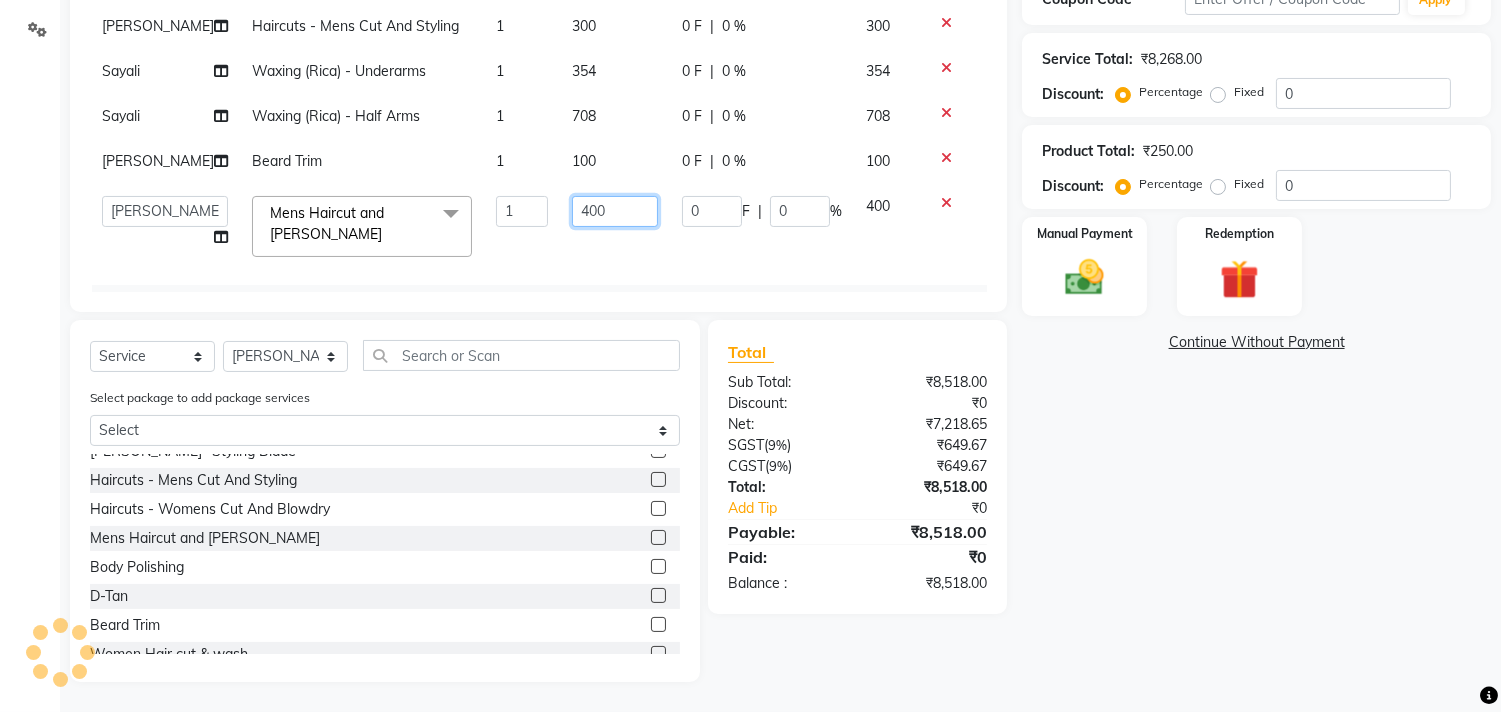 click on "400" 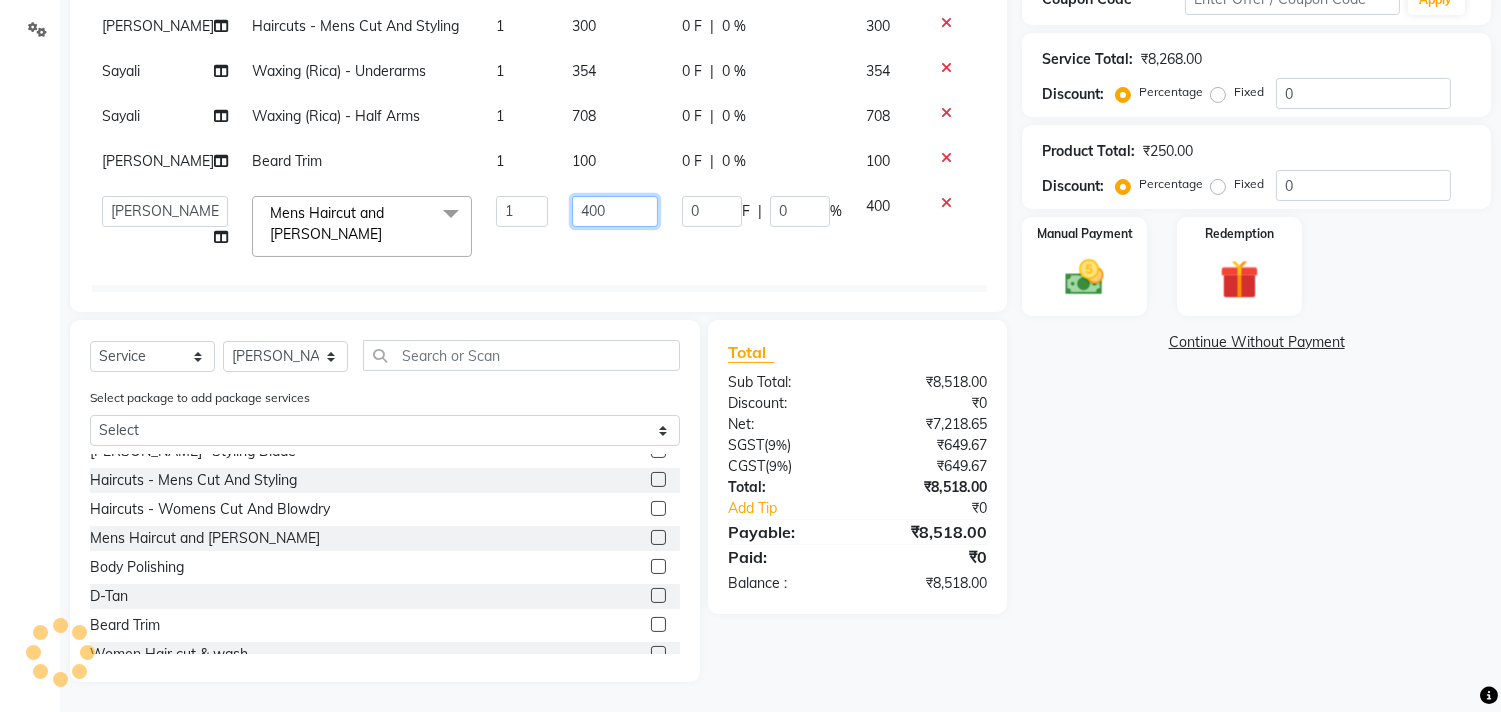 click on "400" 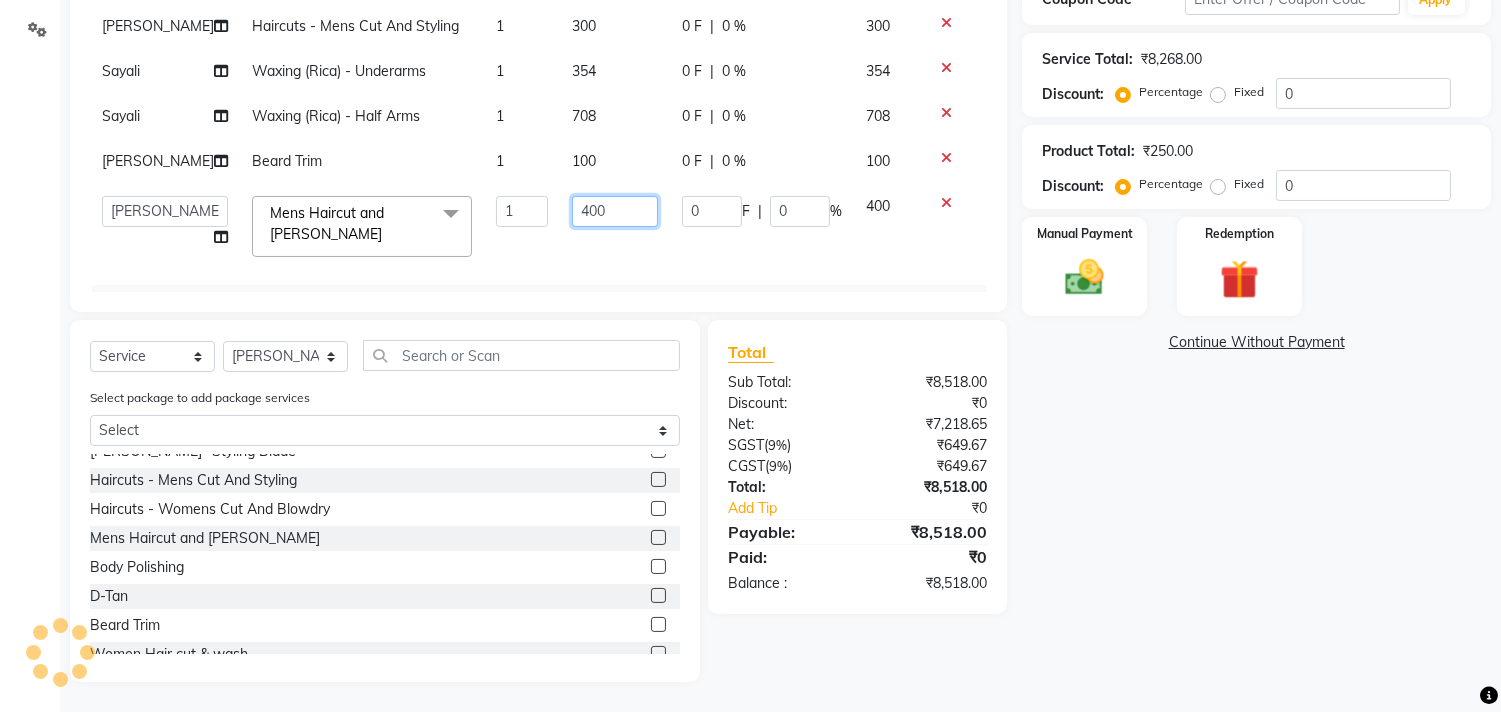 click on "400" 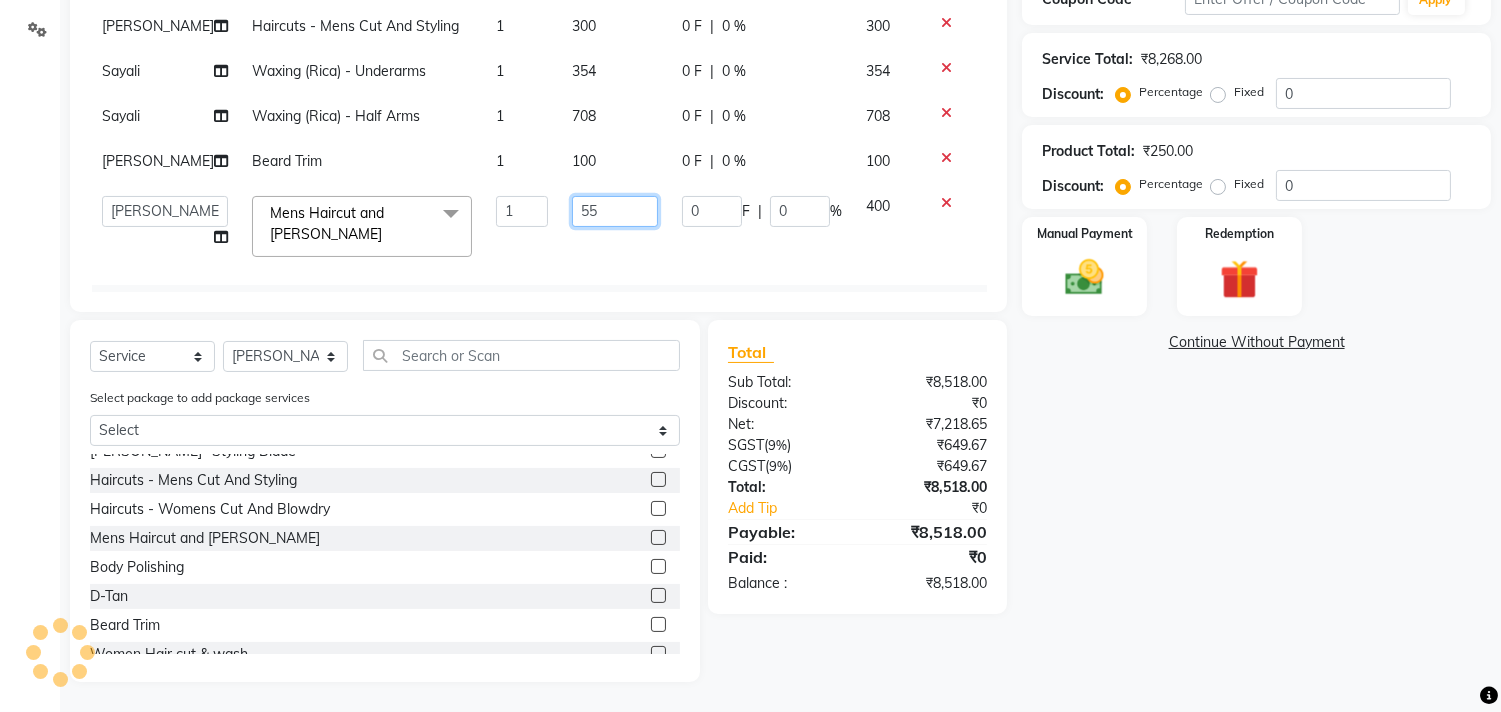 type on "550" 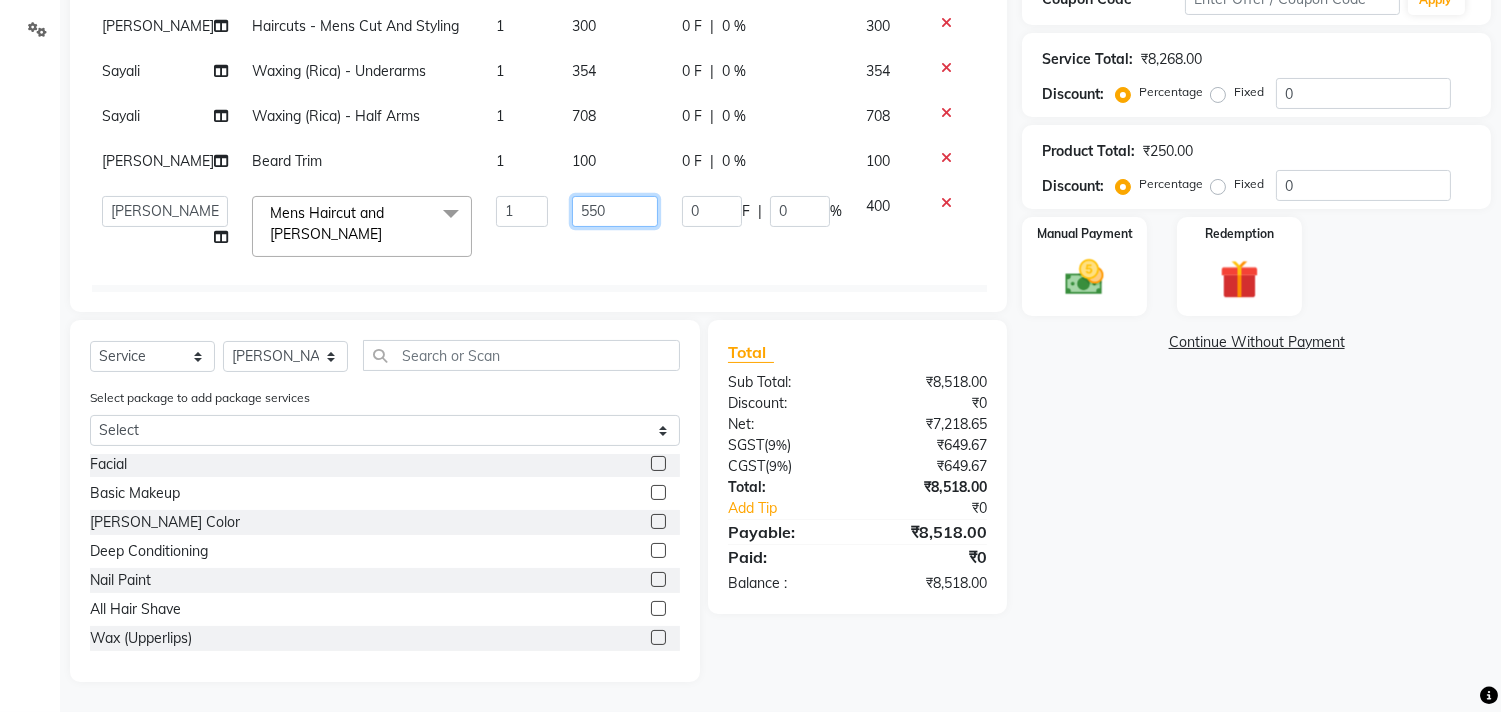 scroll, scrollTop: 0, scrollLeft: 0, axis: both 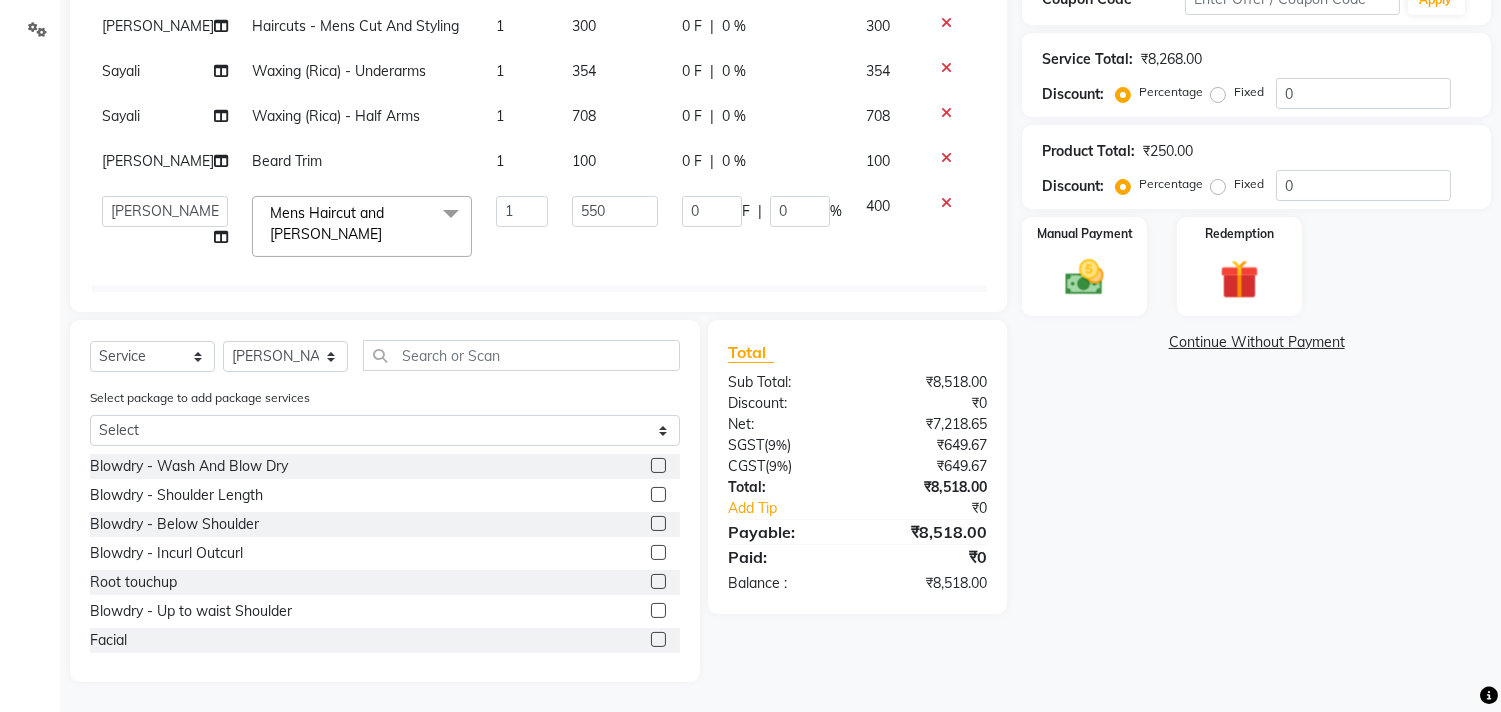 click 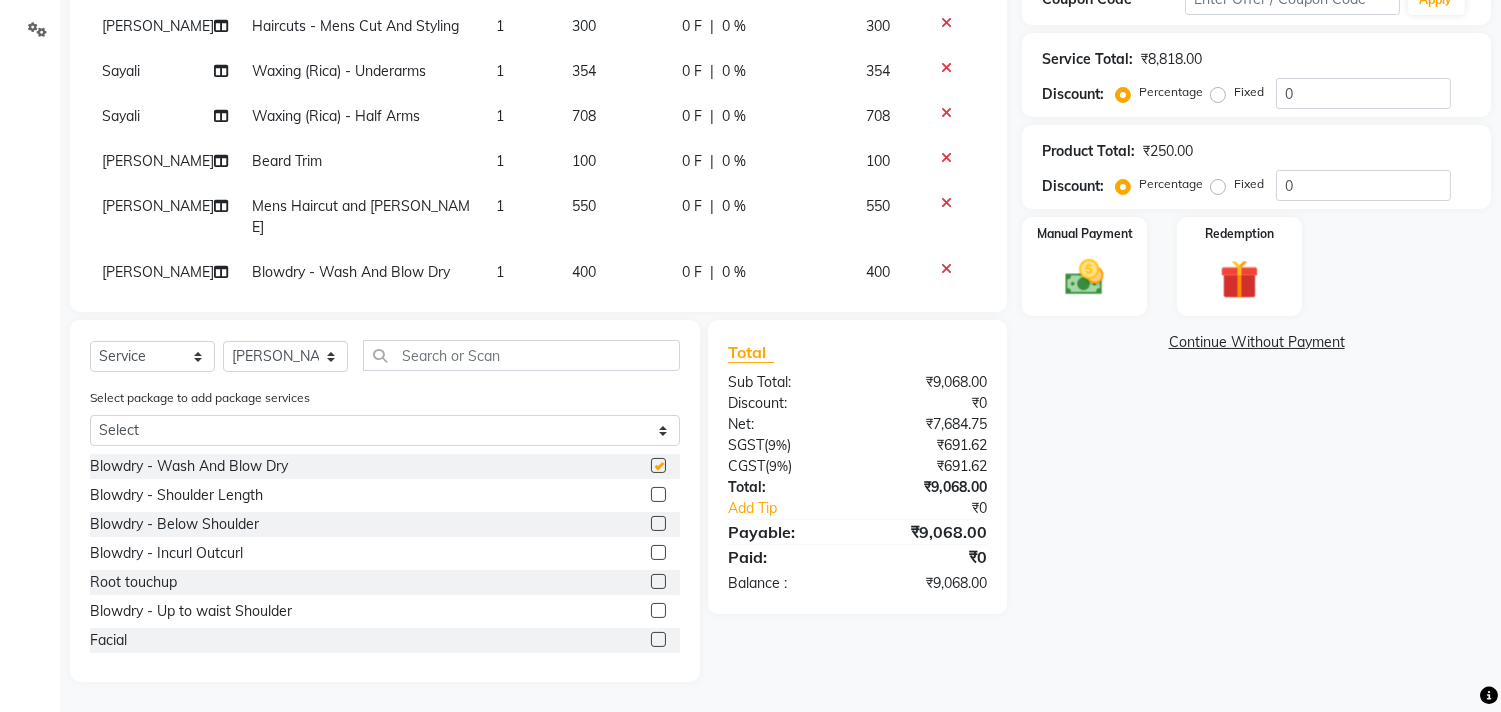 checkbox on "false" 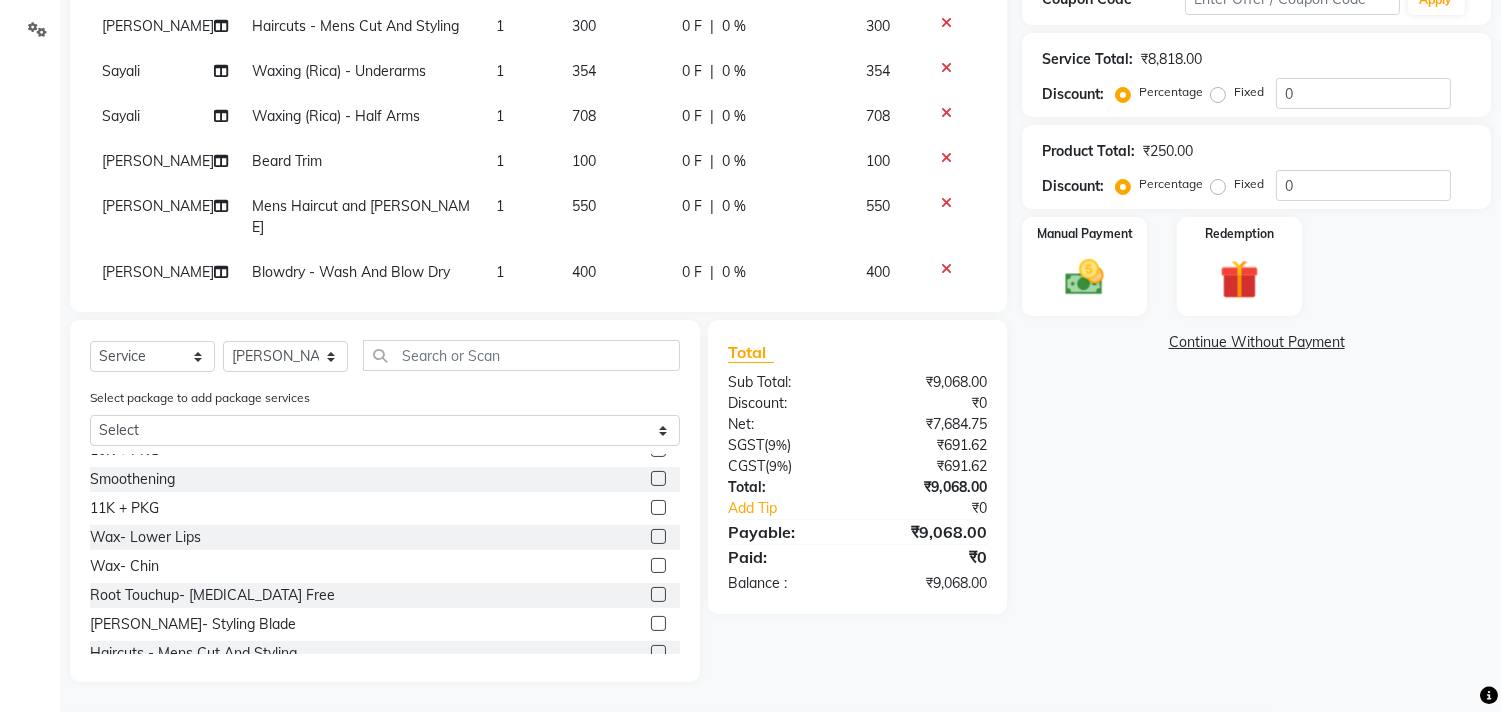 scroll, scrollTop: 697, scrollLeft: 0, axis: vertical 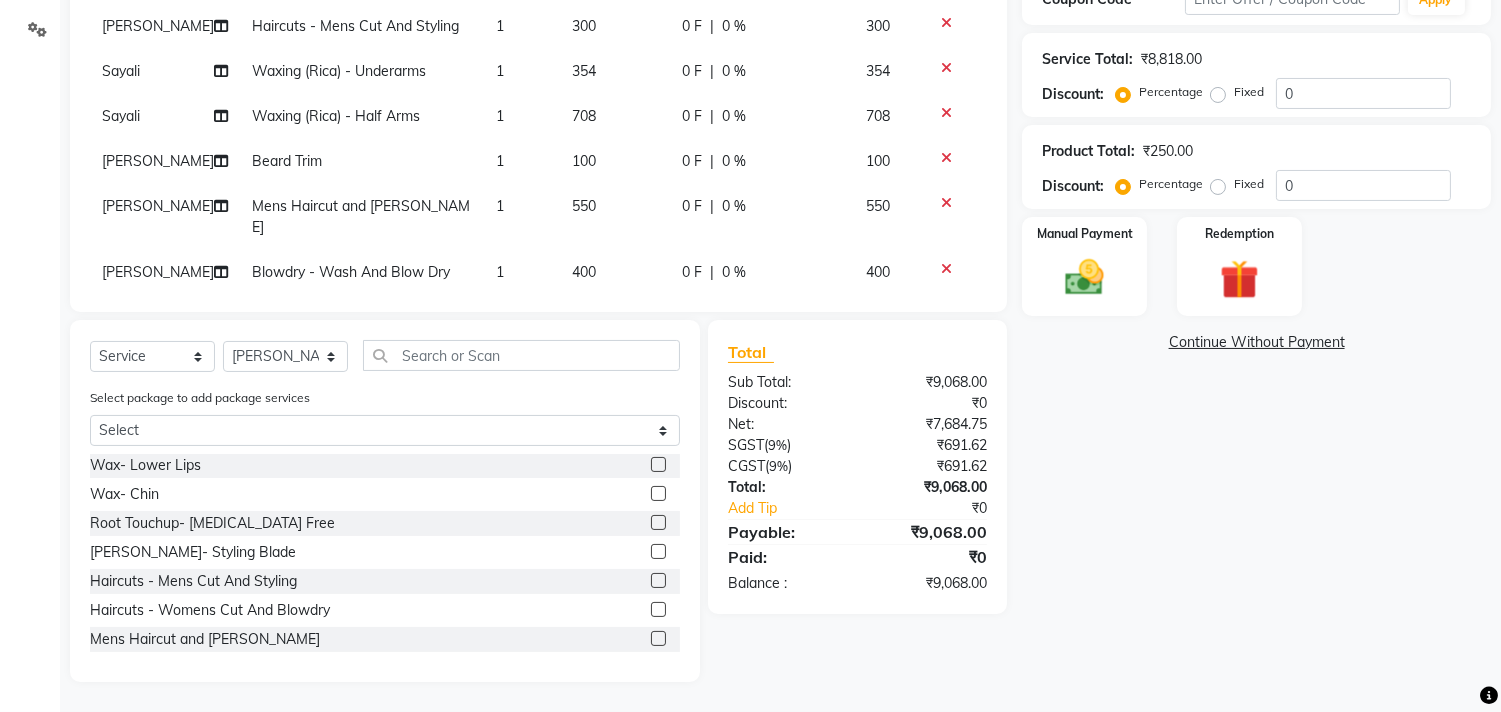 click 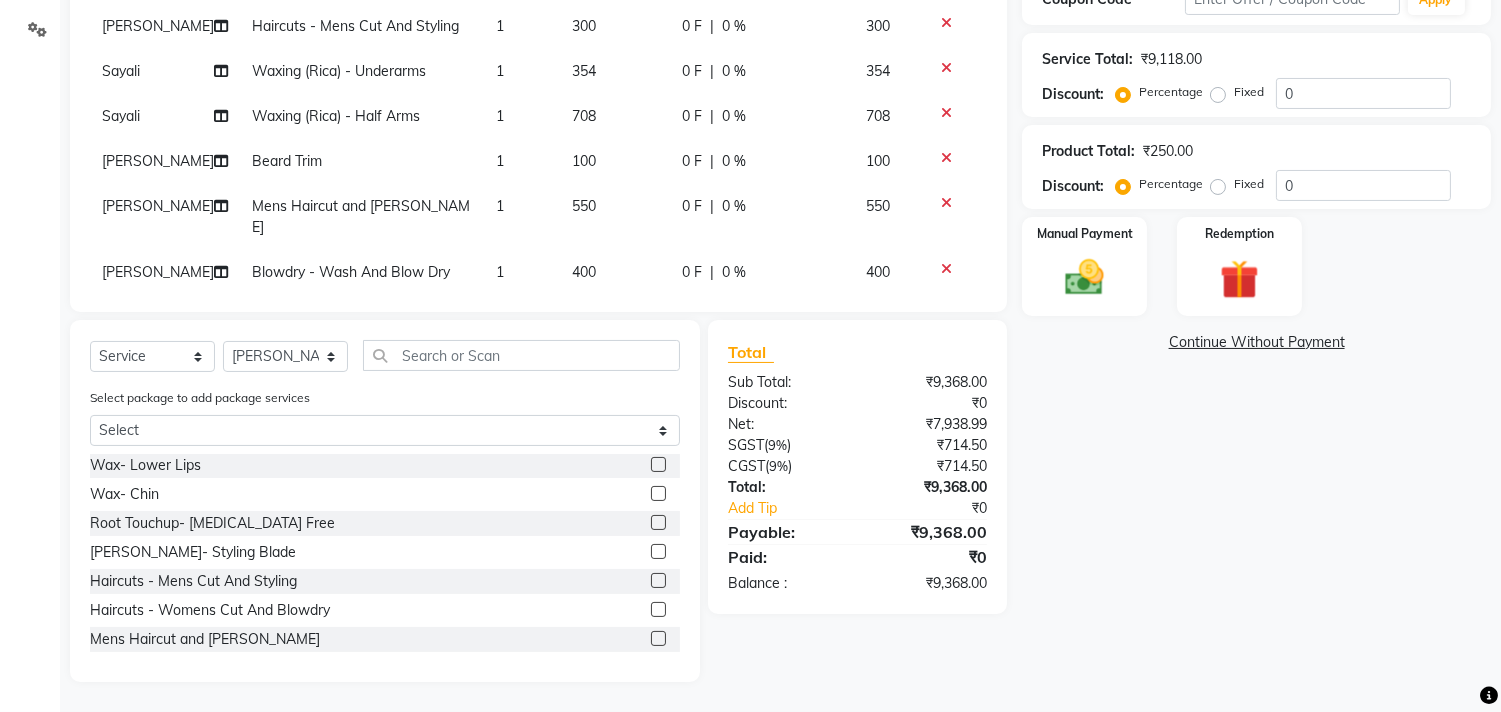 click 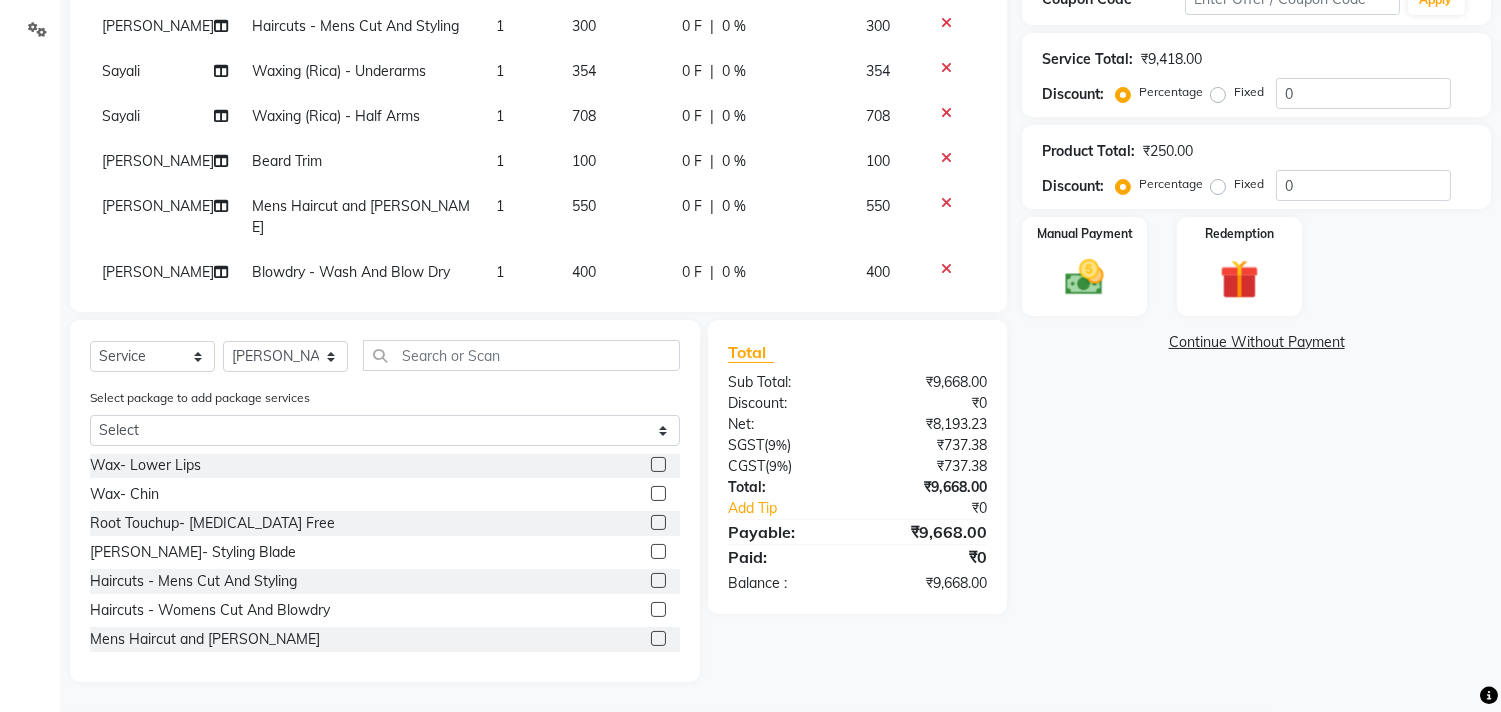 click 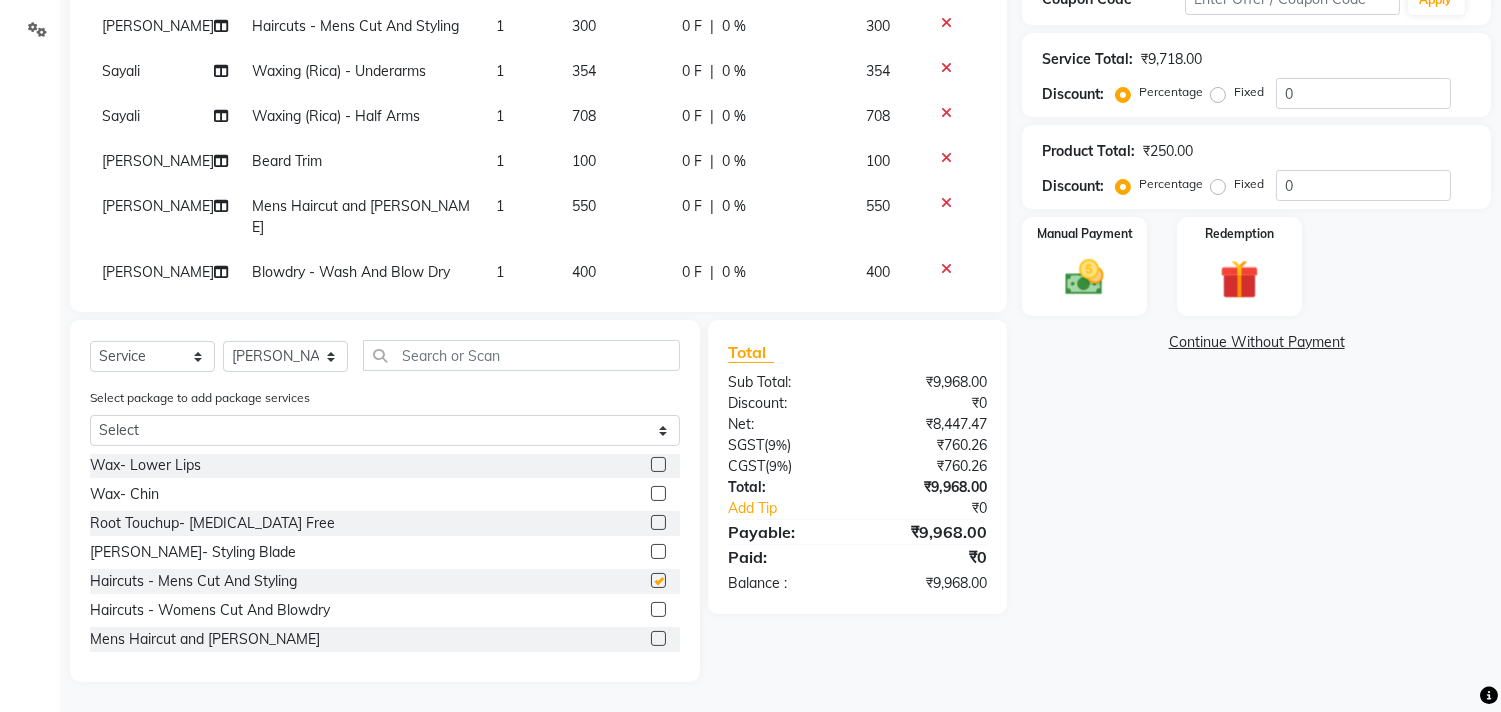 checkbox on "false" 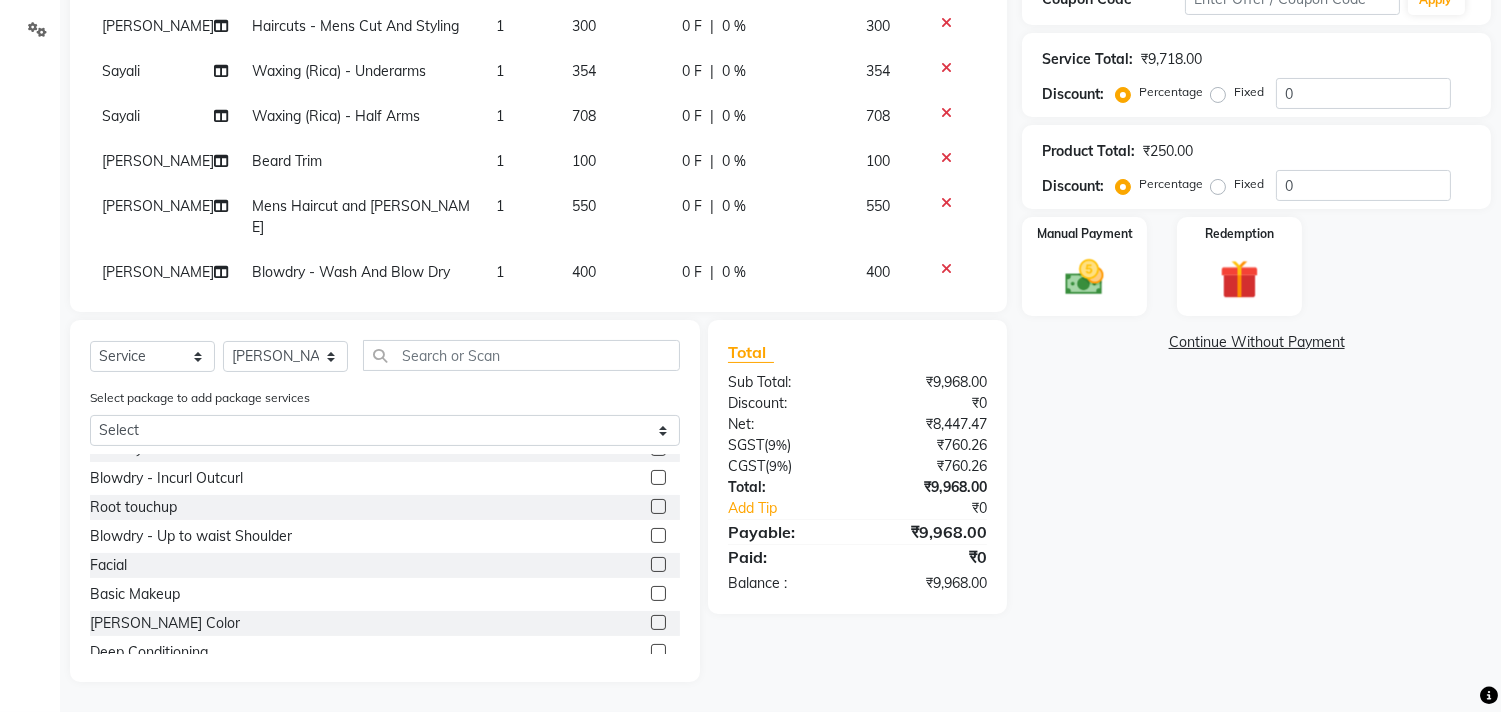 scroll, scrollTop: 0, scrollLeft: 0, axis: both 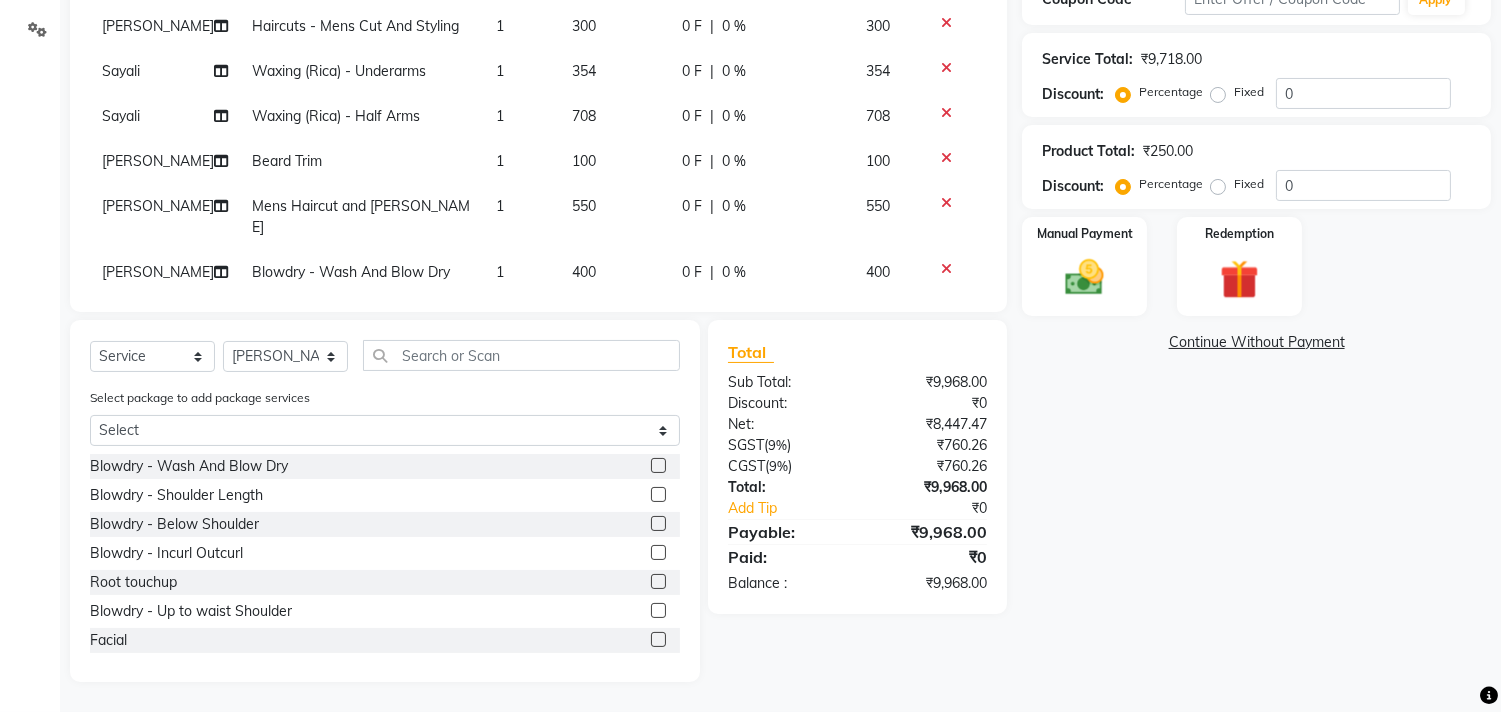 click 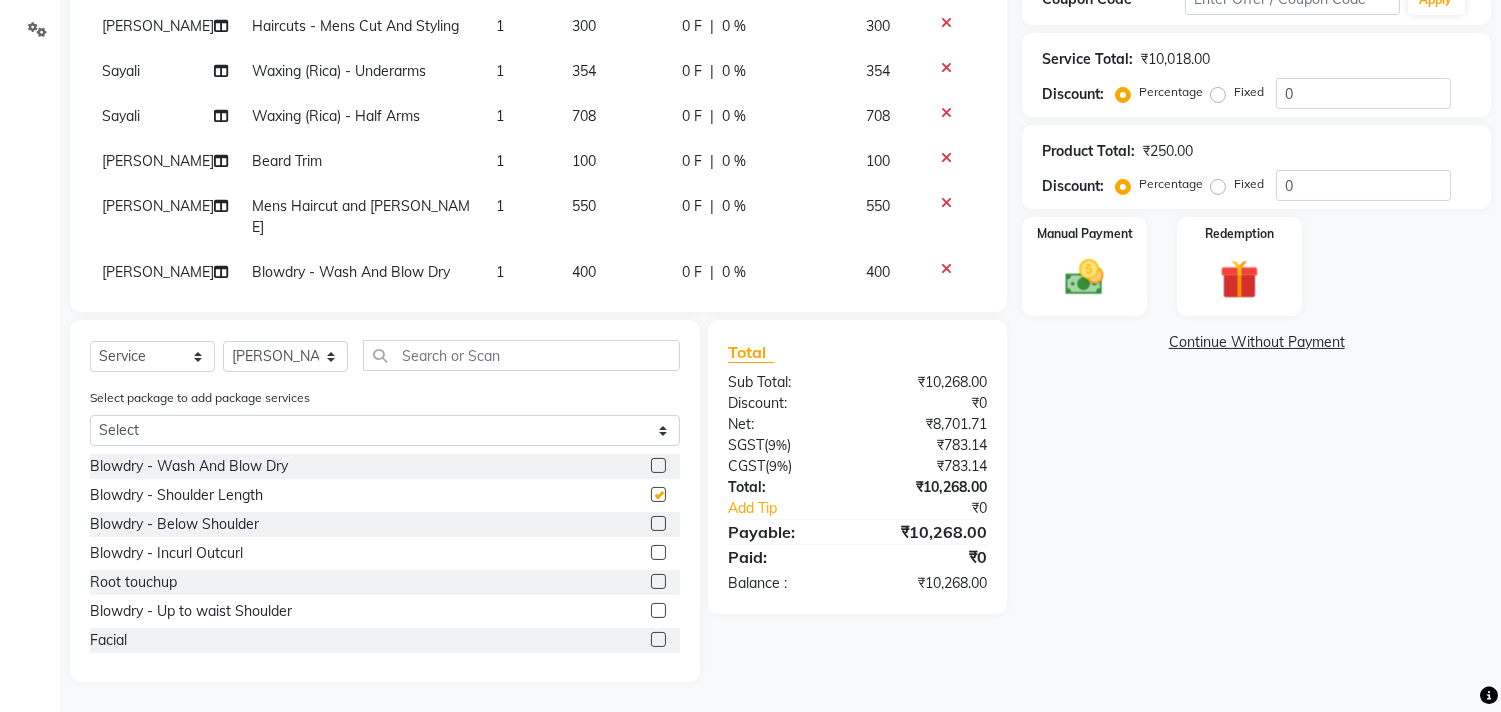 checkbox on "false" 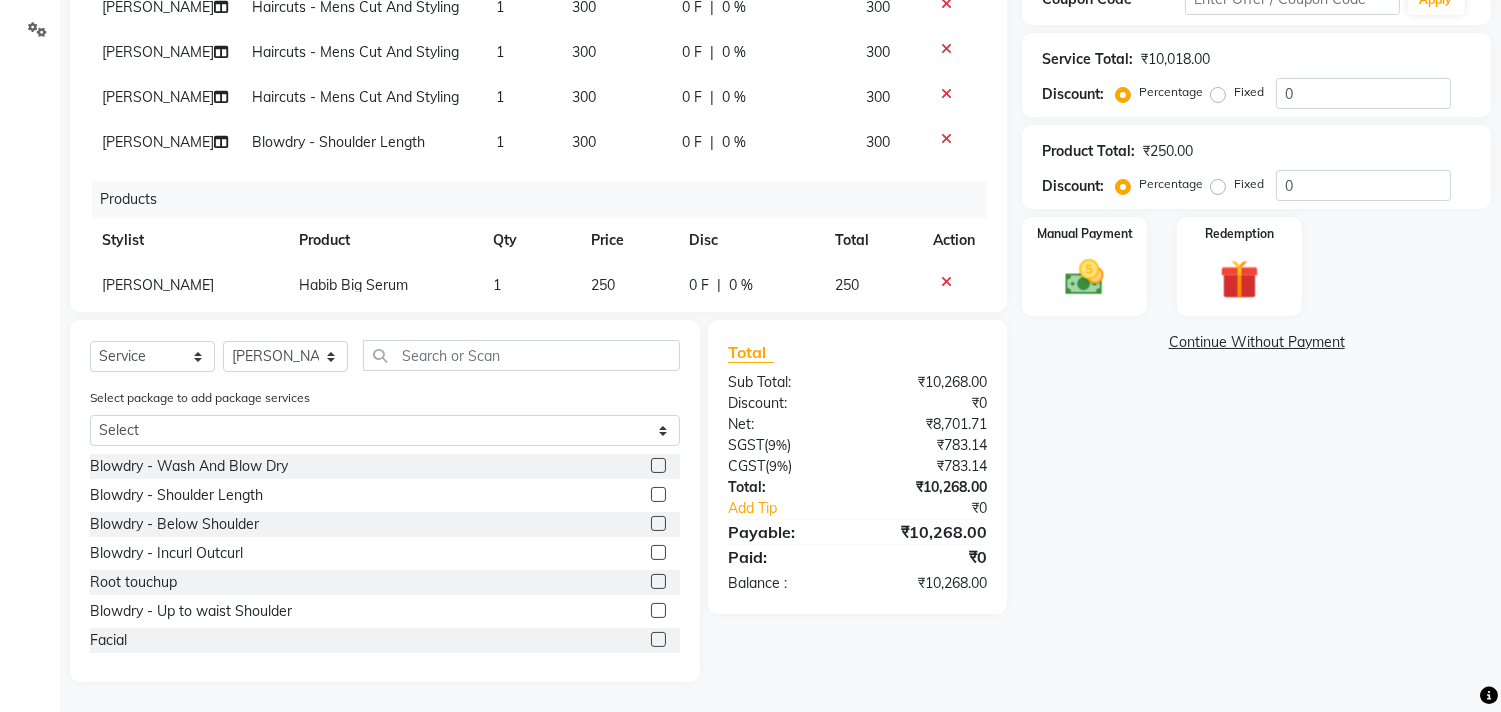 scroll, scrollTop: 853, scrollLeft: 0, axis: vertical 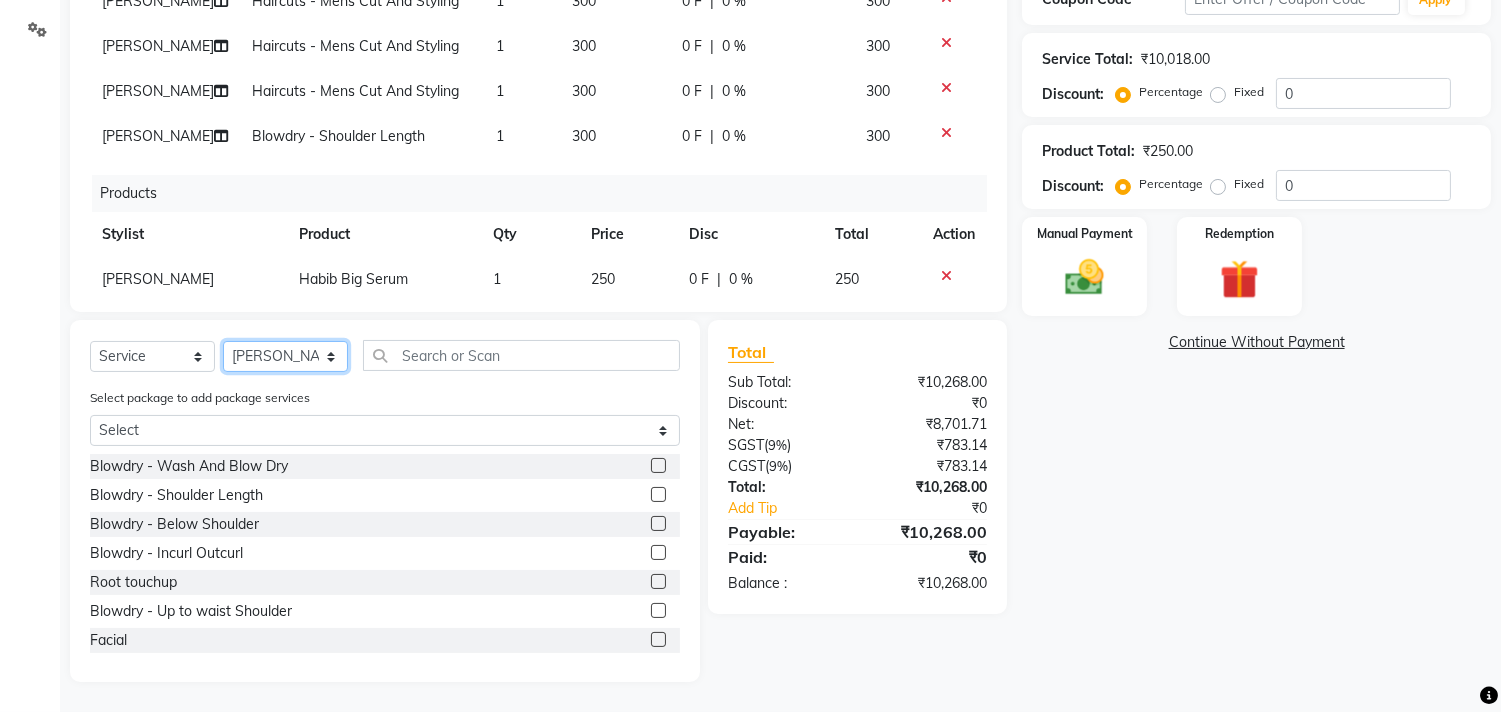 click on "Select Stylist [PERSON_NAME] Manager M M [PERSON_NAME] [PERSON_NAME] Sameer [PERSON_NAME] [PERSON_NAME] [PERSON_NAME]" 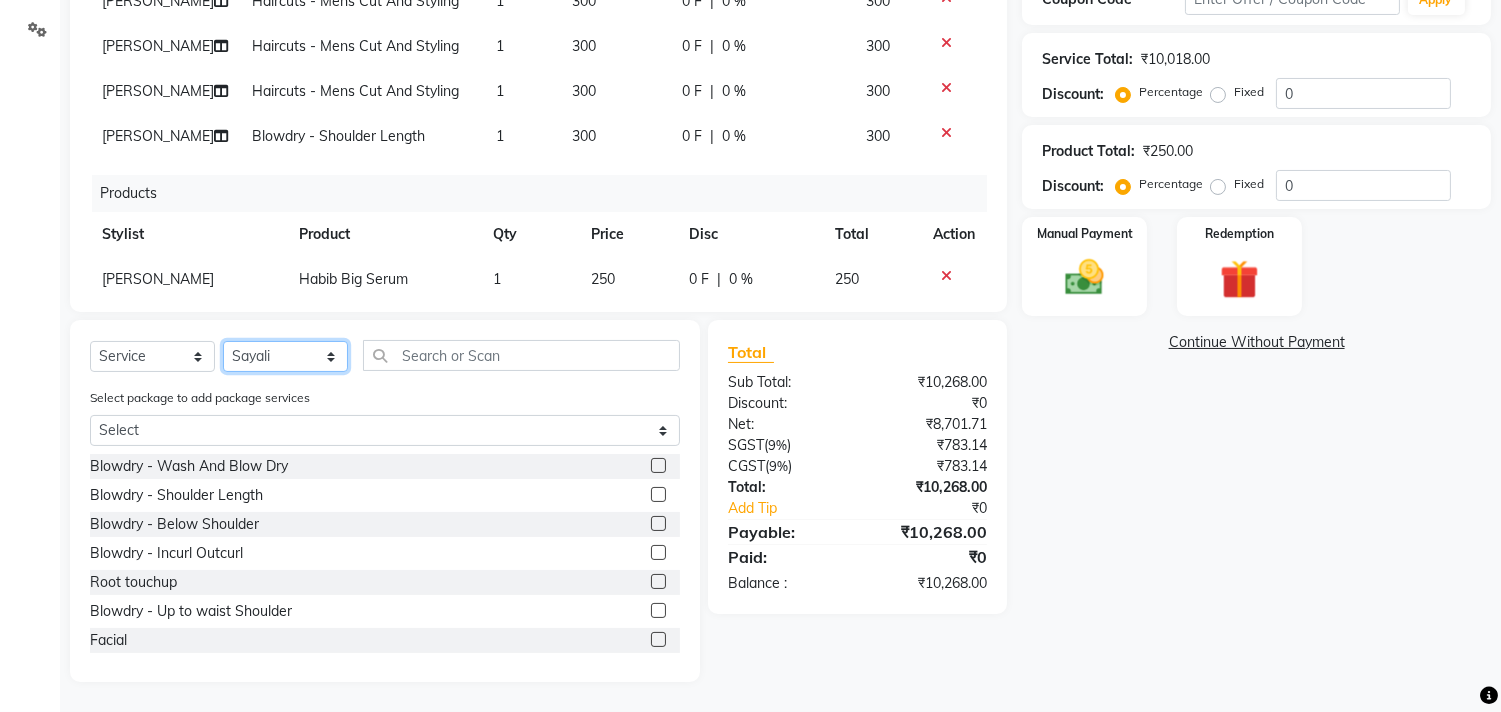 click on "Select Stylist [PERSON_NAME] Manager M M [PERSON_NAME] [PERSON_NAME] Sameer [PERSON_NAME] [PERSON_NAME] [PERSON_NAME]" 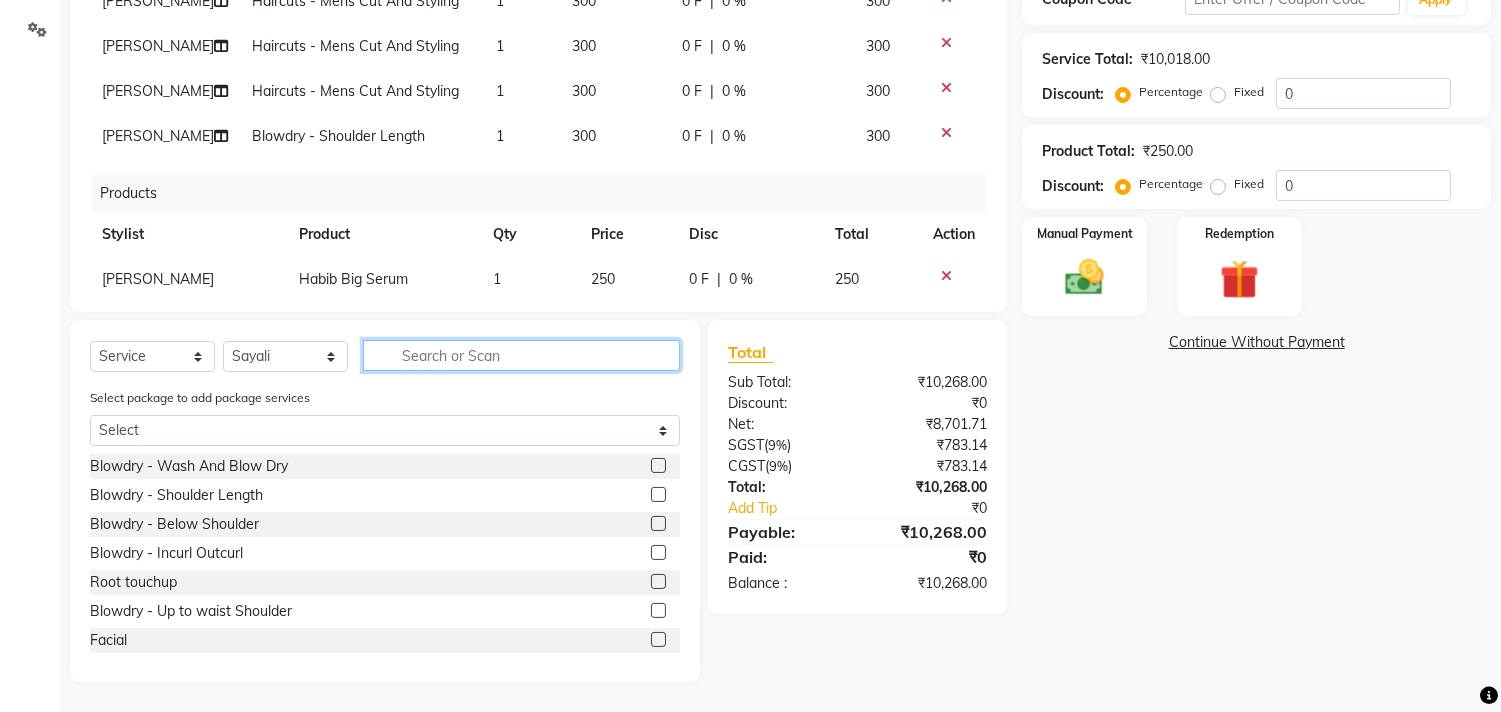 click 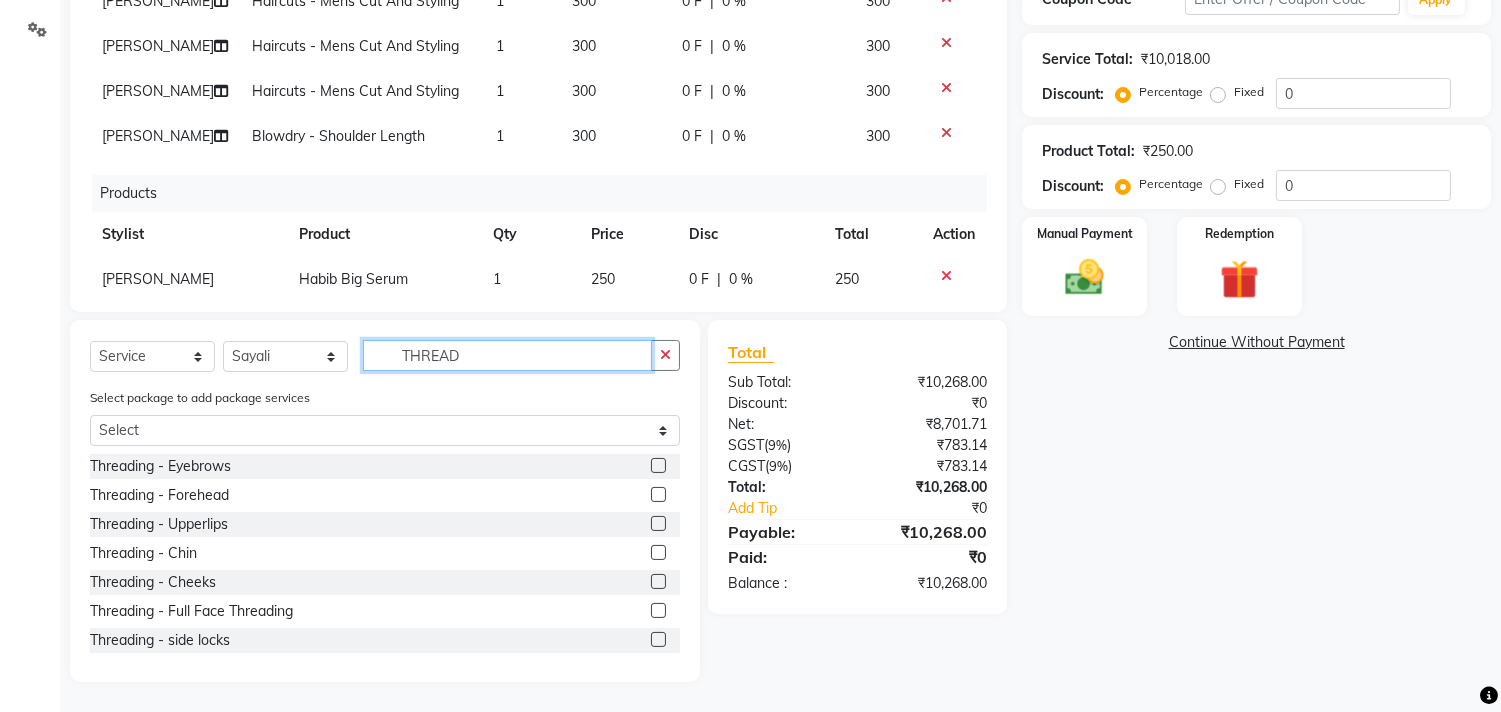 type on "THREAD" 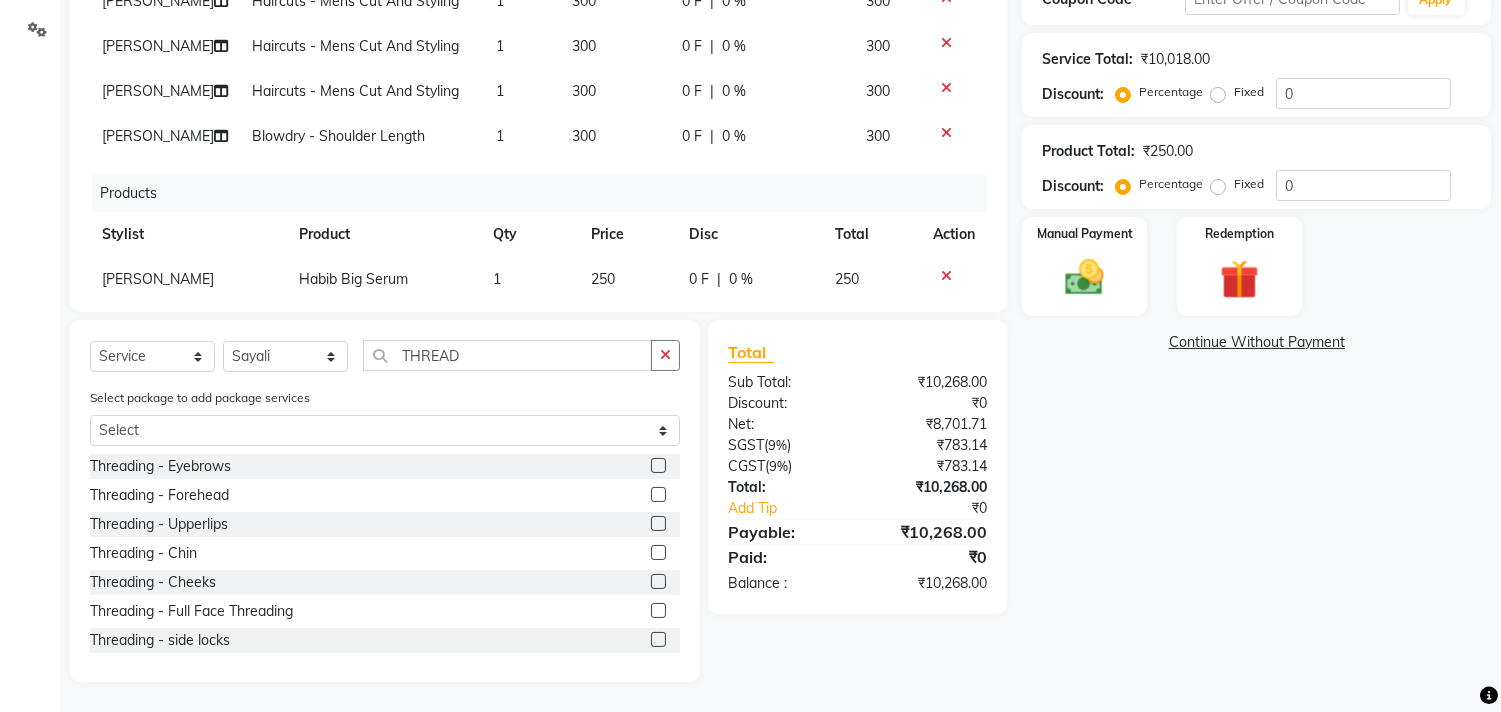 click 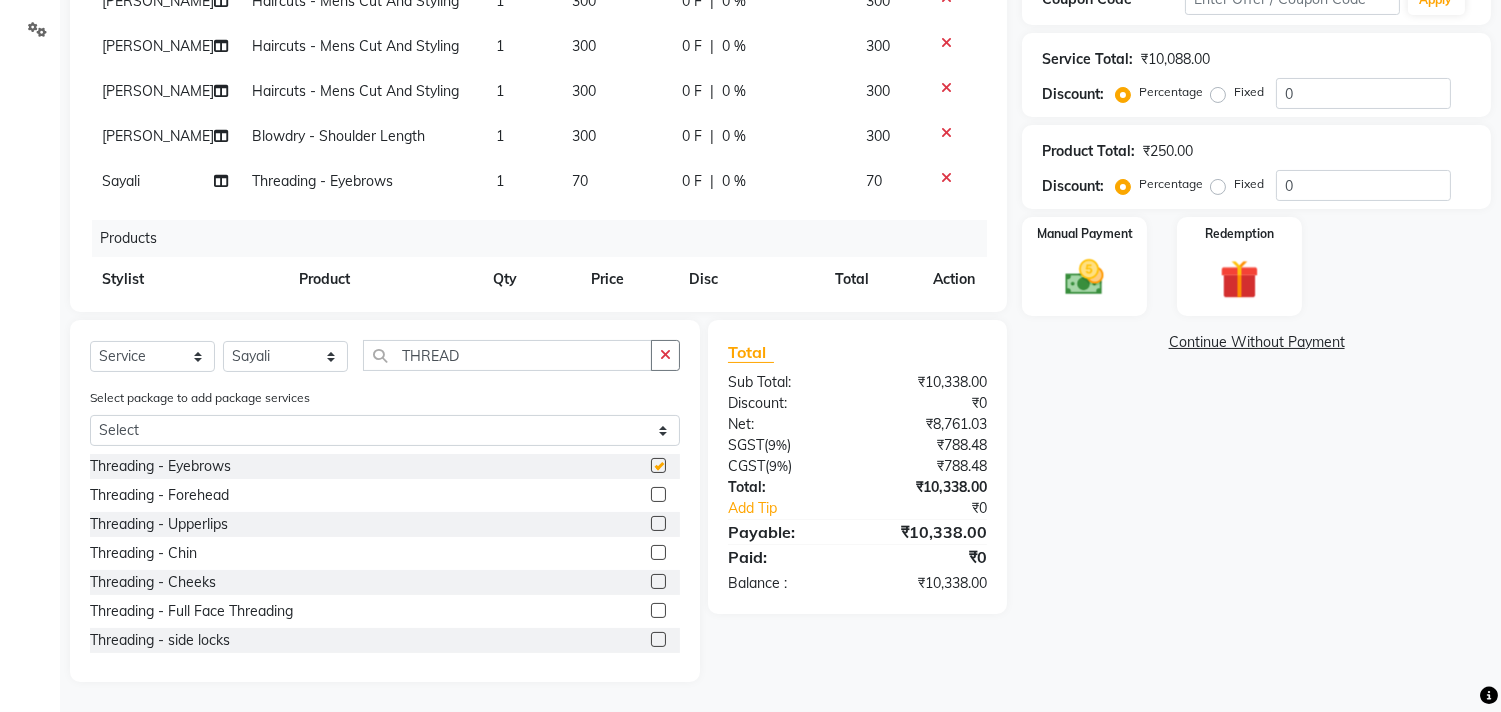 checkbox on "false" 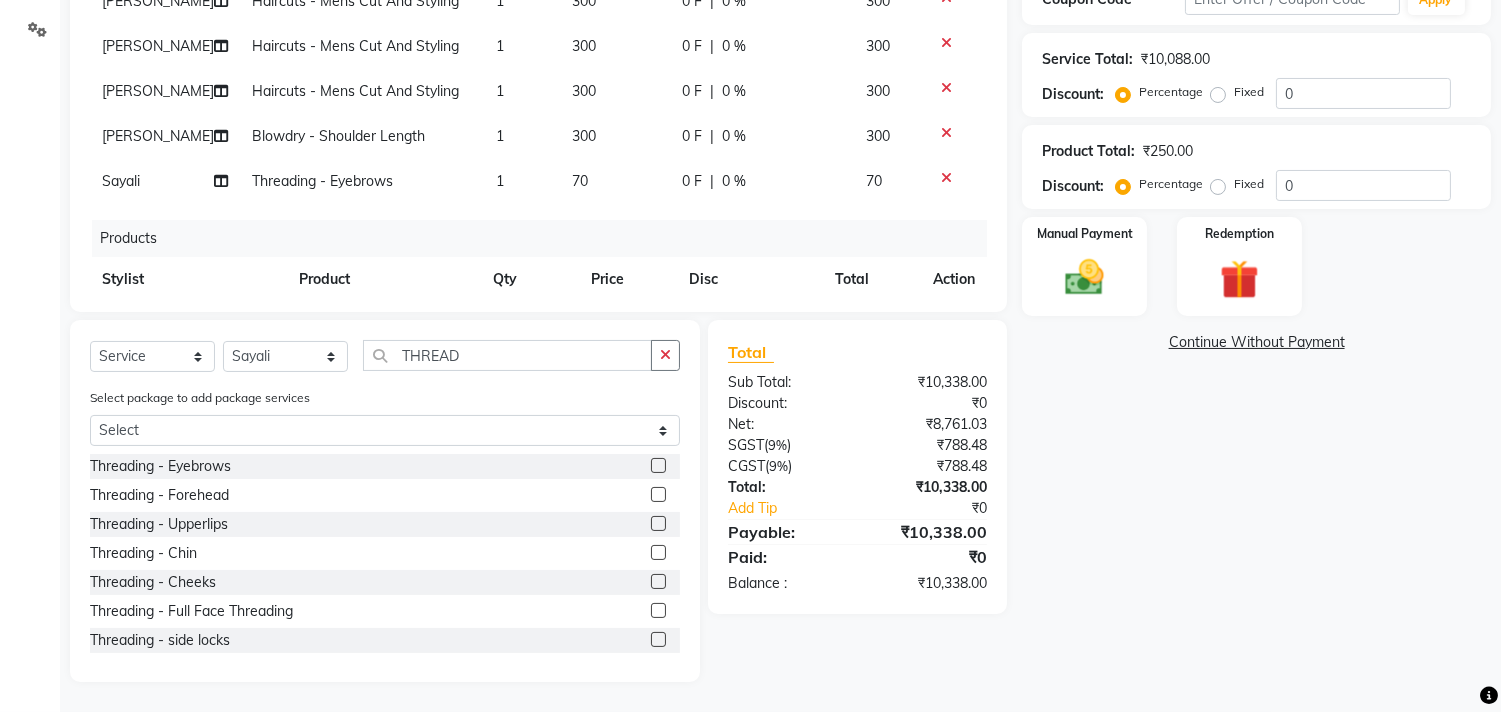 click 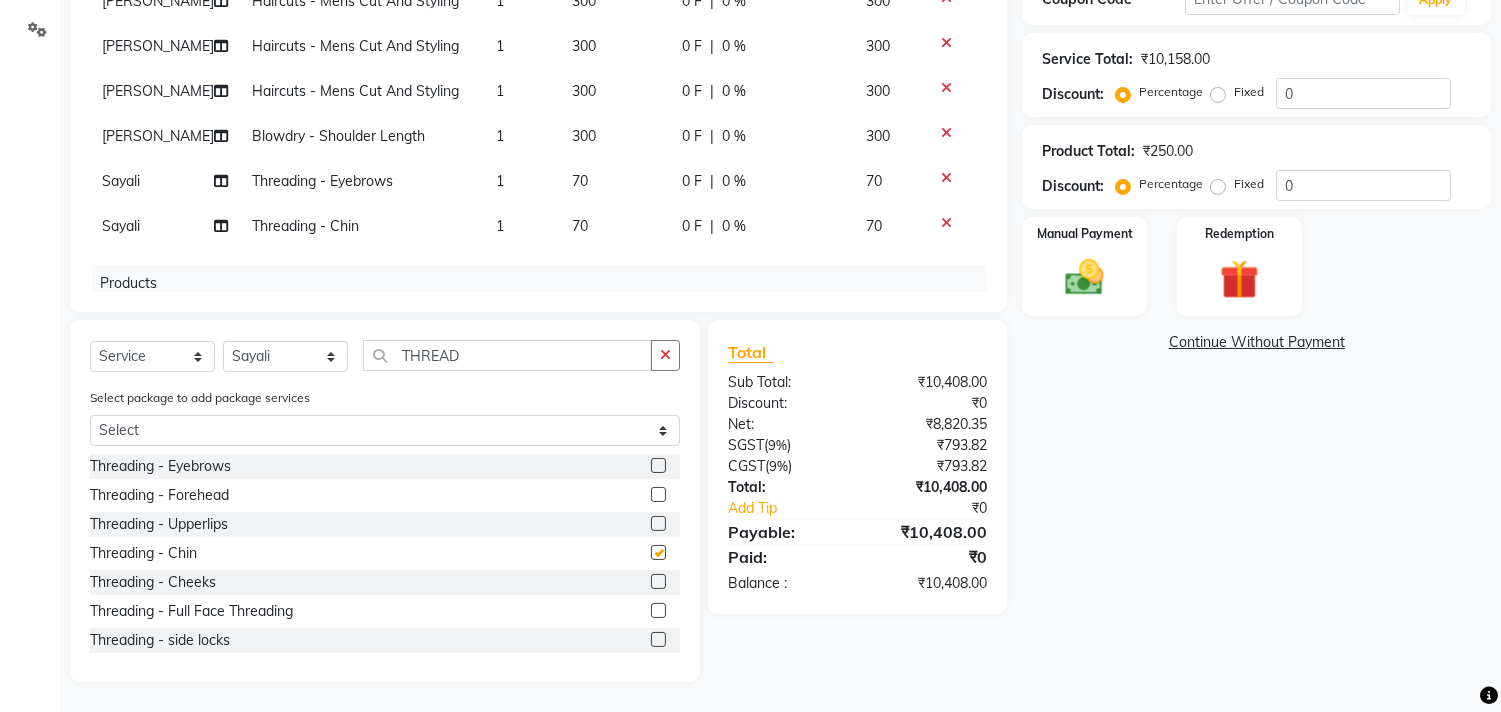 checkbox on "false" 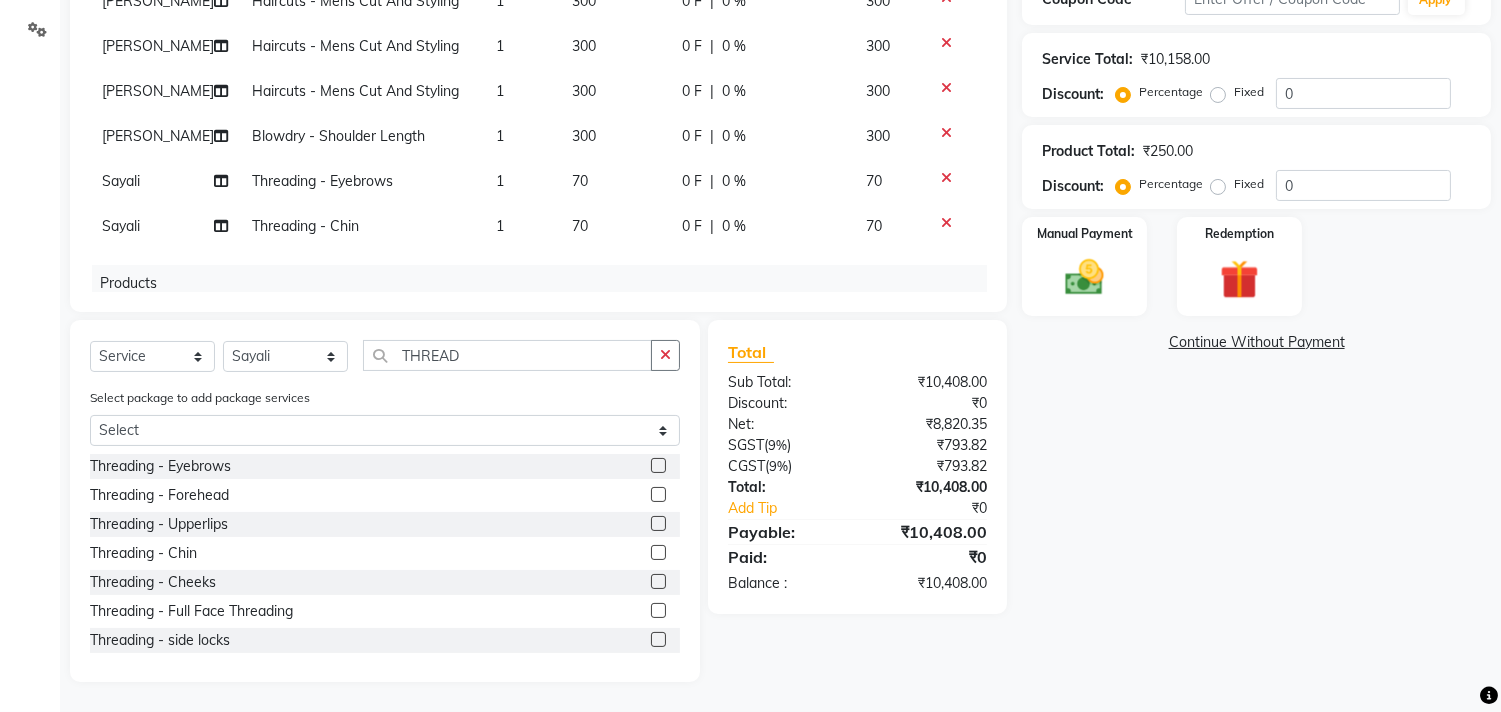 click 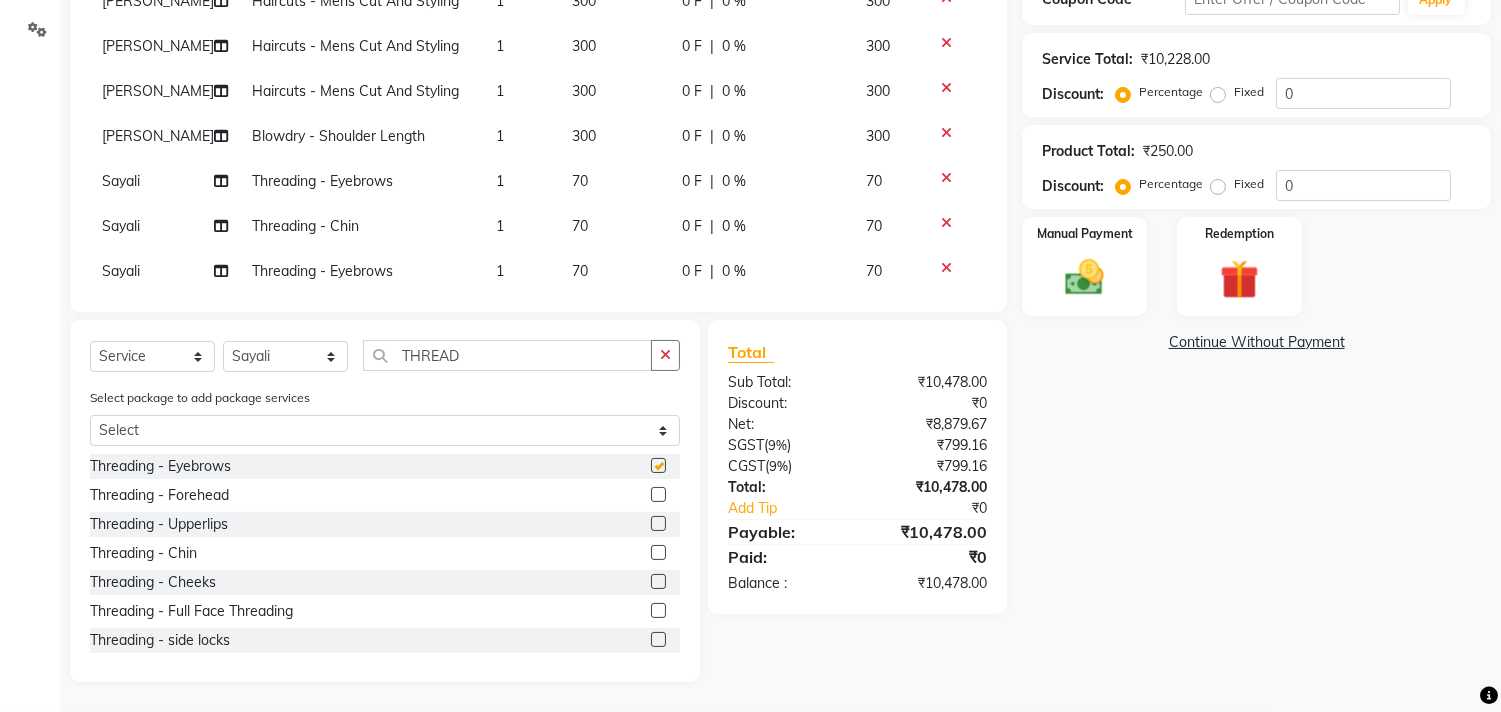 checkbox on "false" 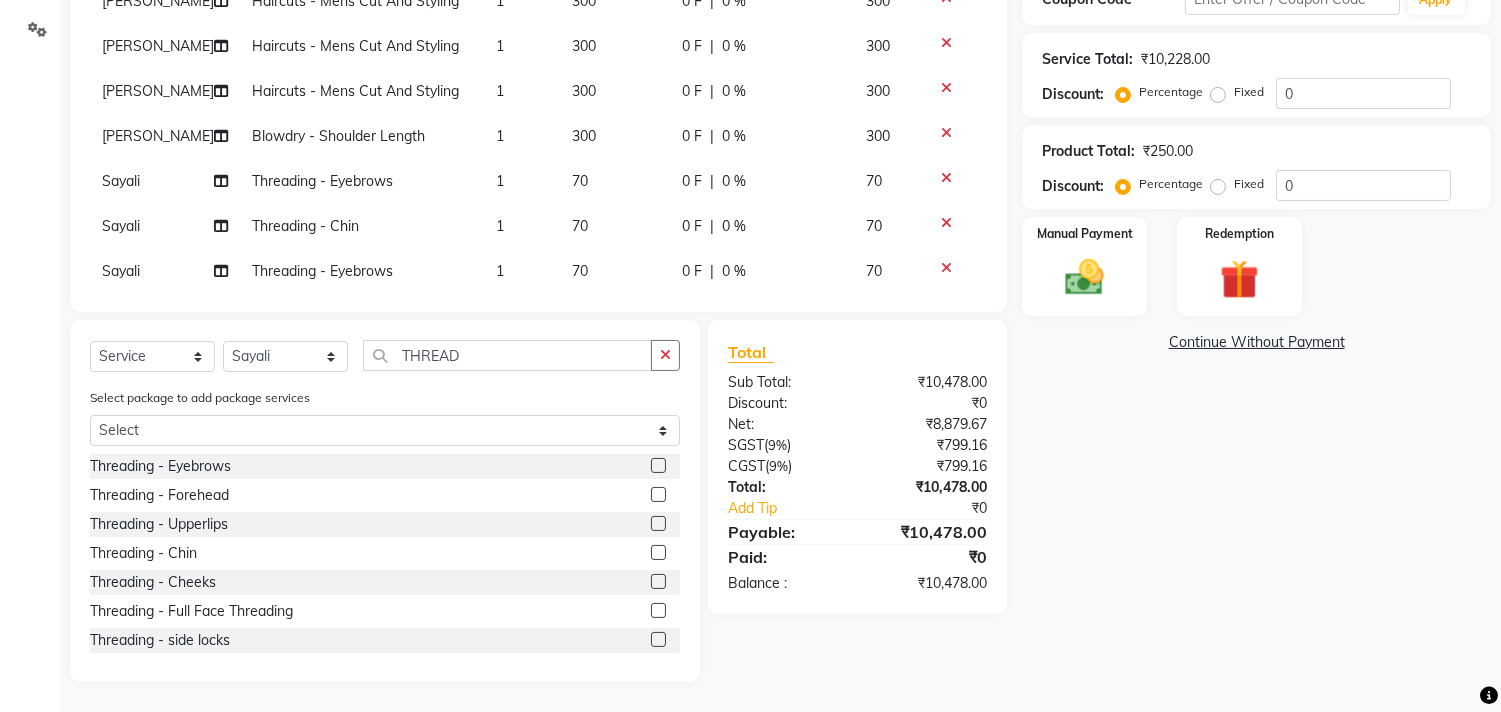 click 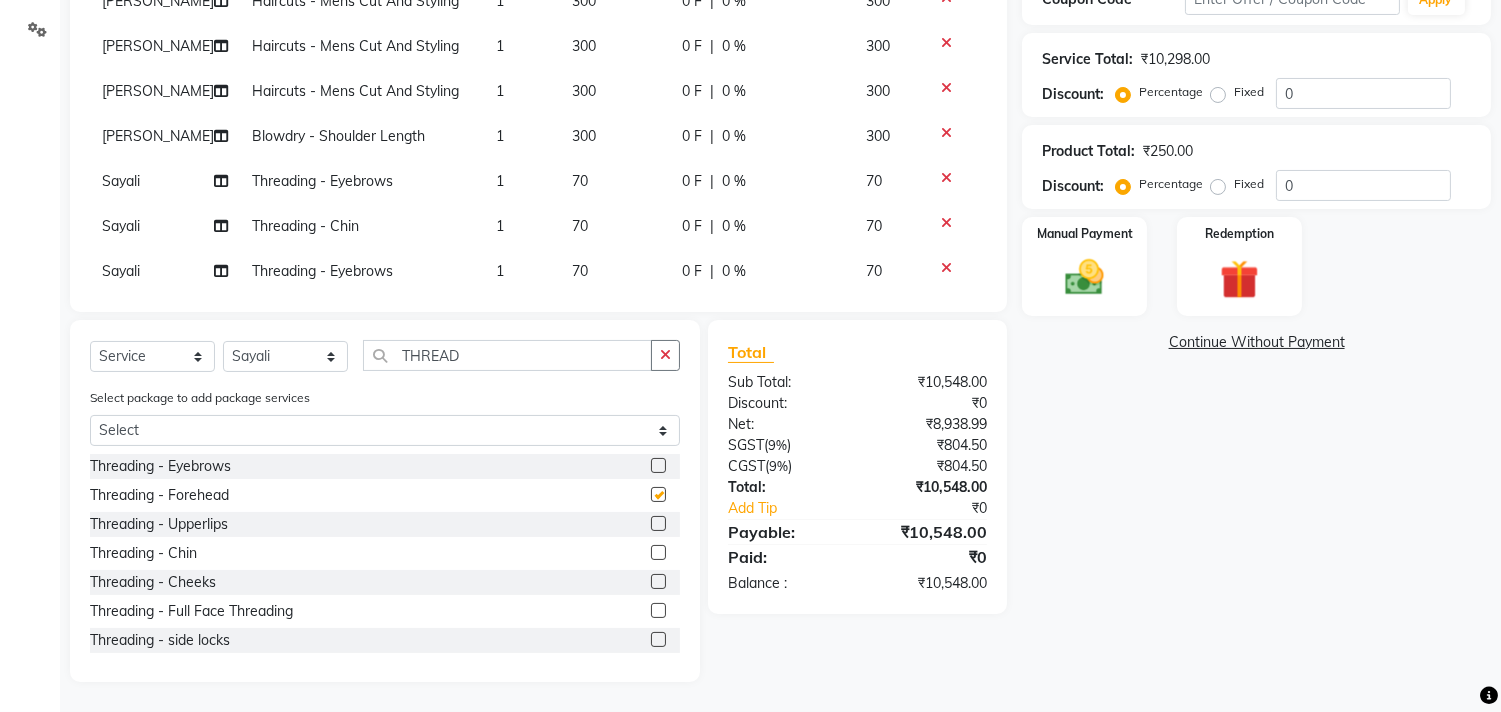 checkbox on "false" 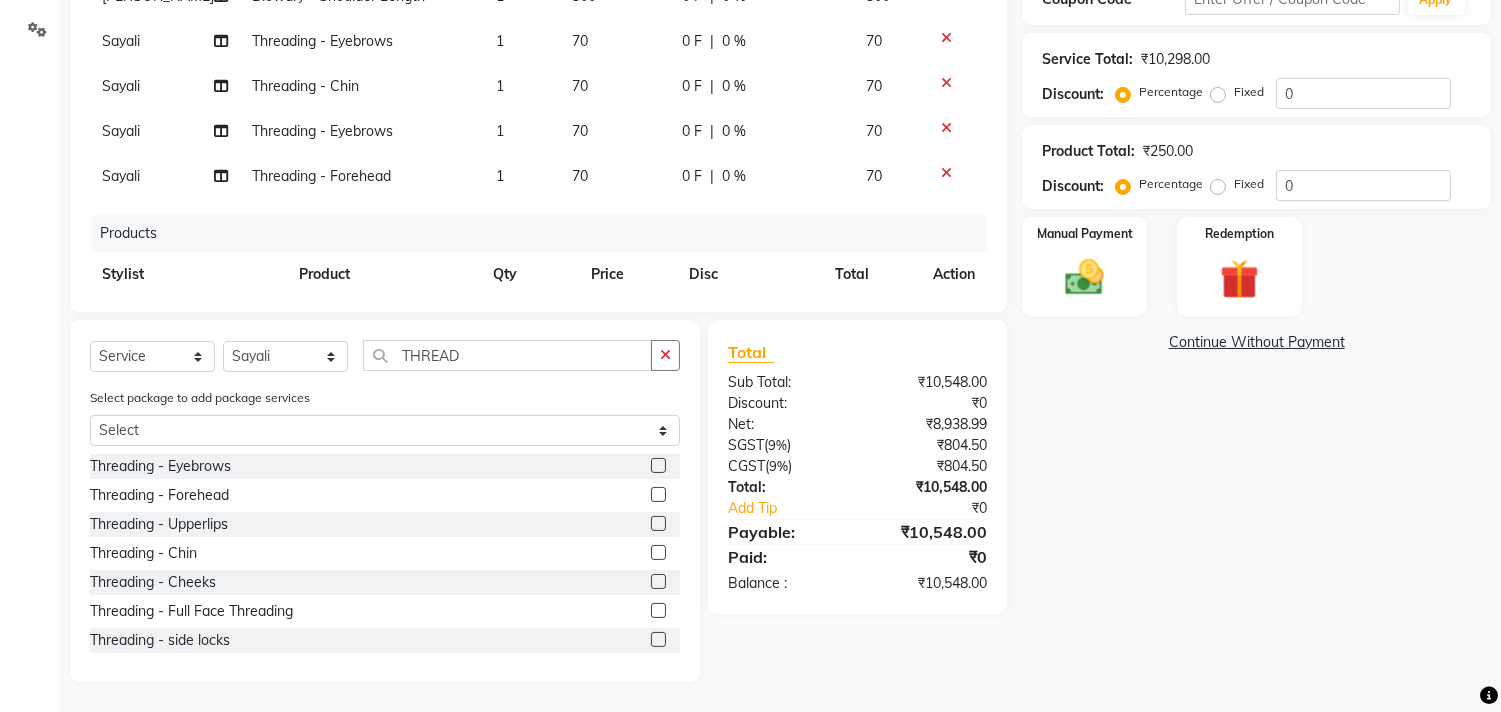 scroll, scrollTop: 1033, scrollLeft: 0, axis: vertical 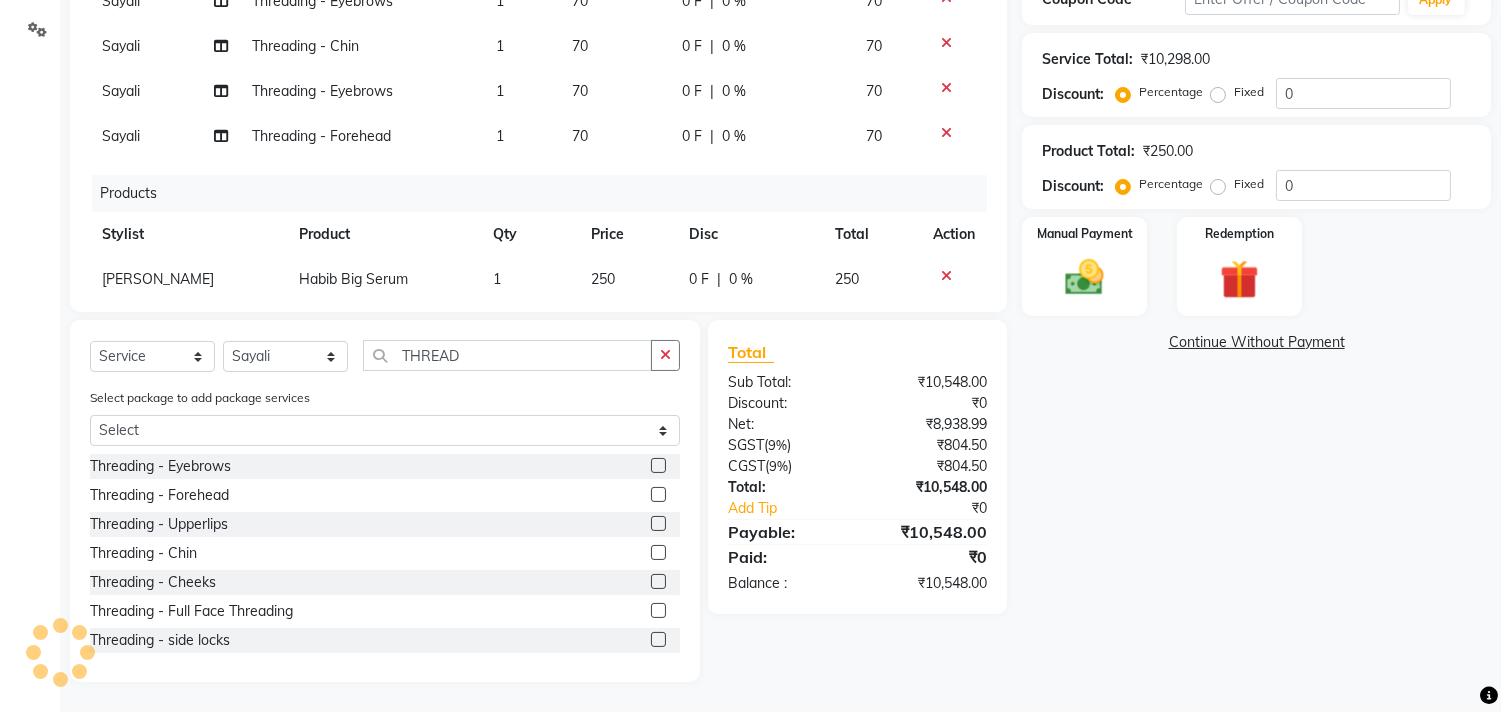 click on "70" 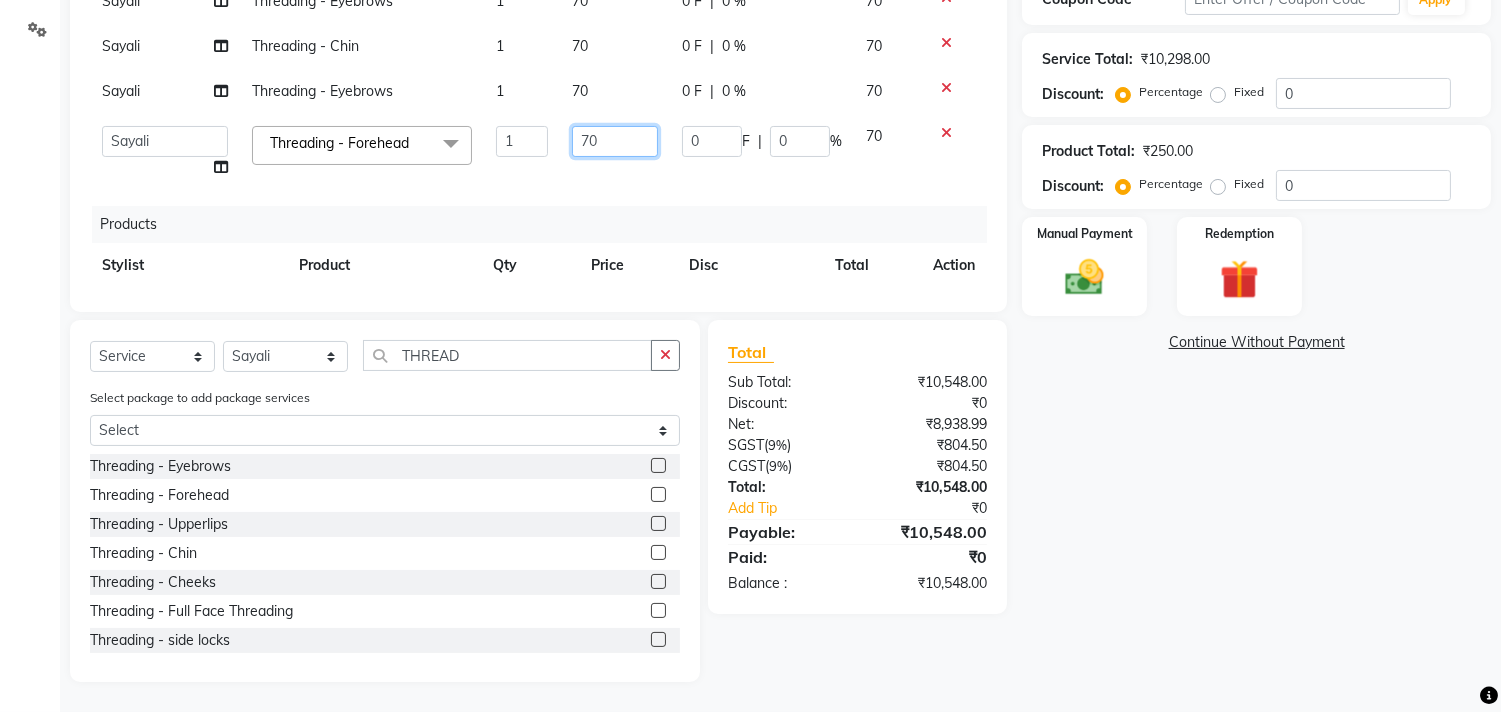 click on "70" 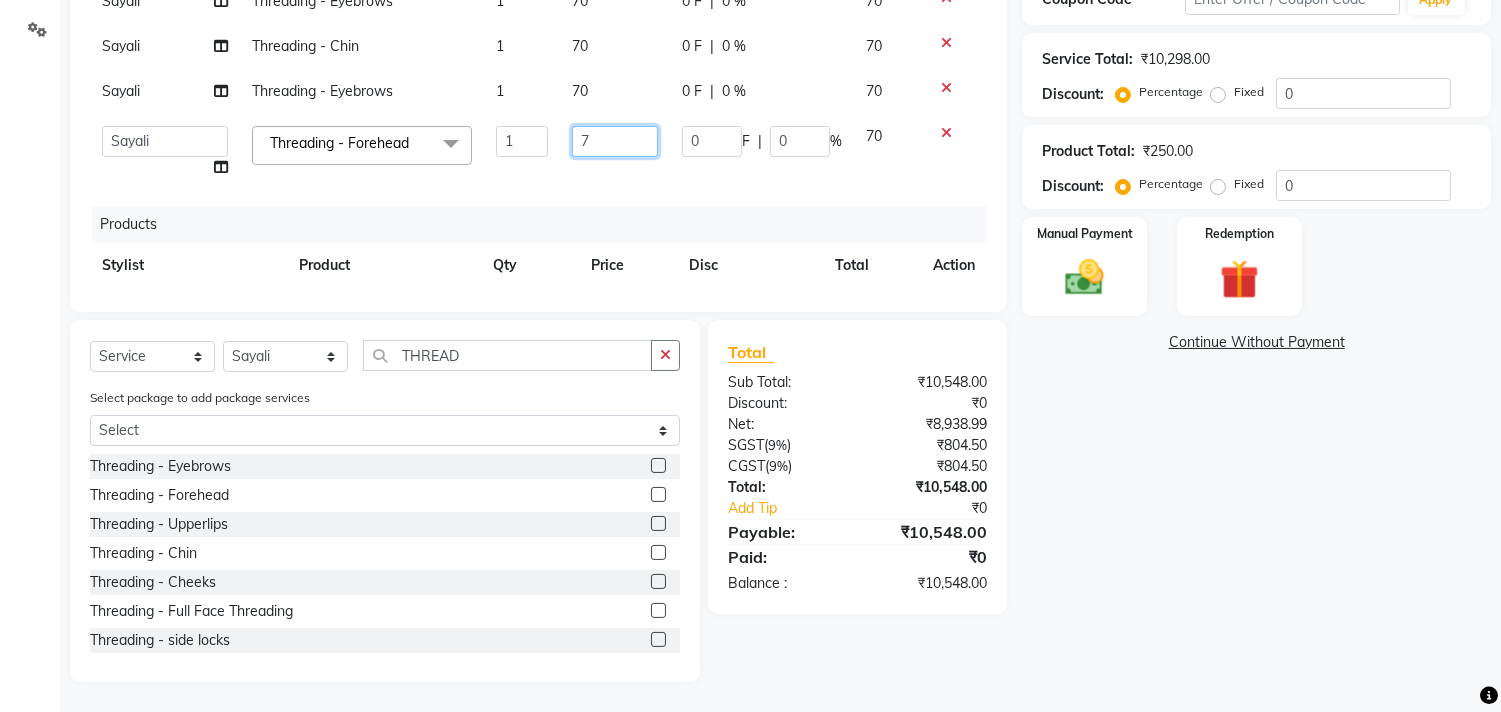 type on "71" 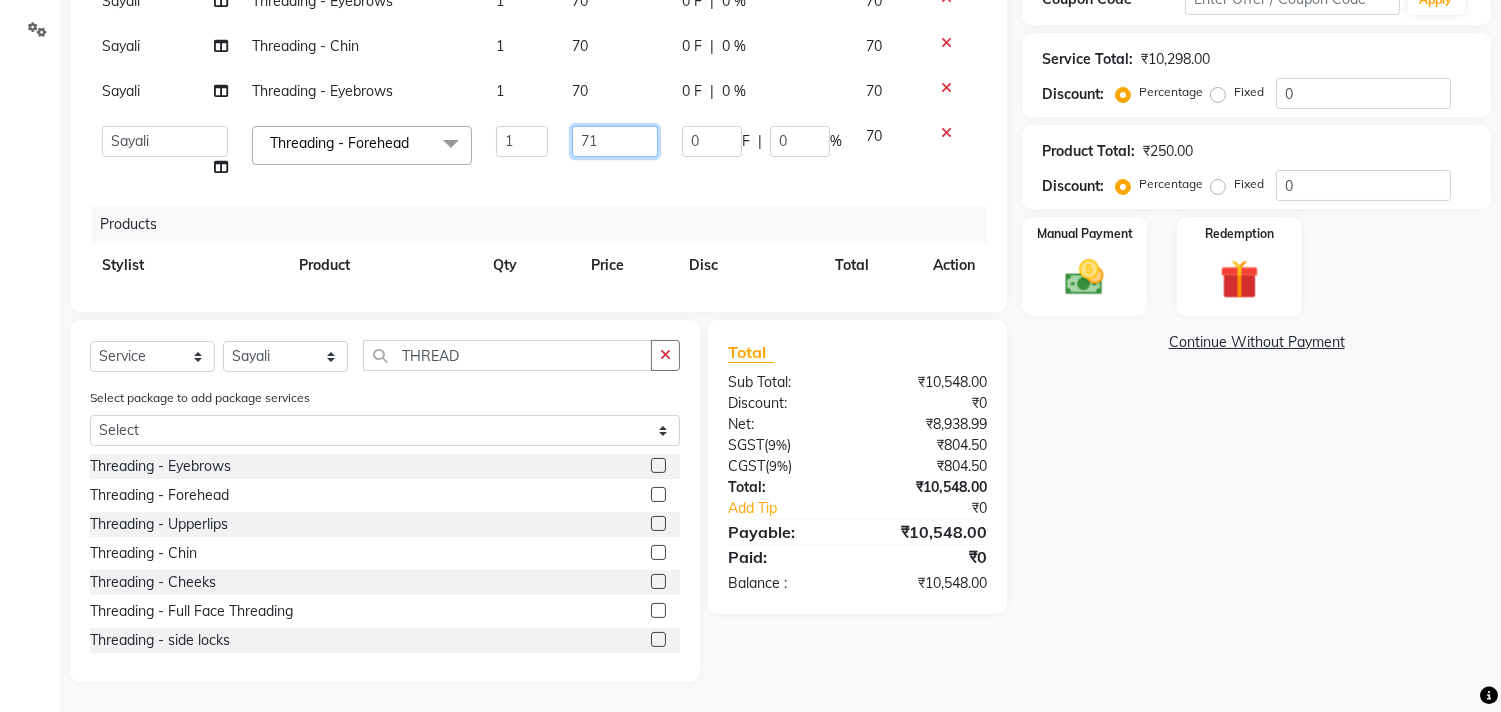 scroll, scrollTop: 1064, scrollLeft: 0, axis: vertical 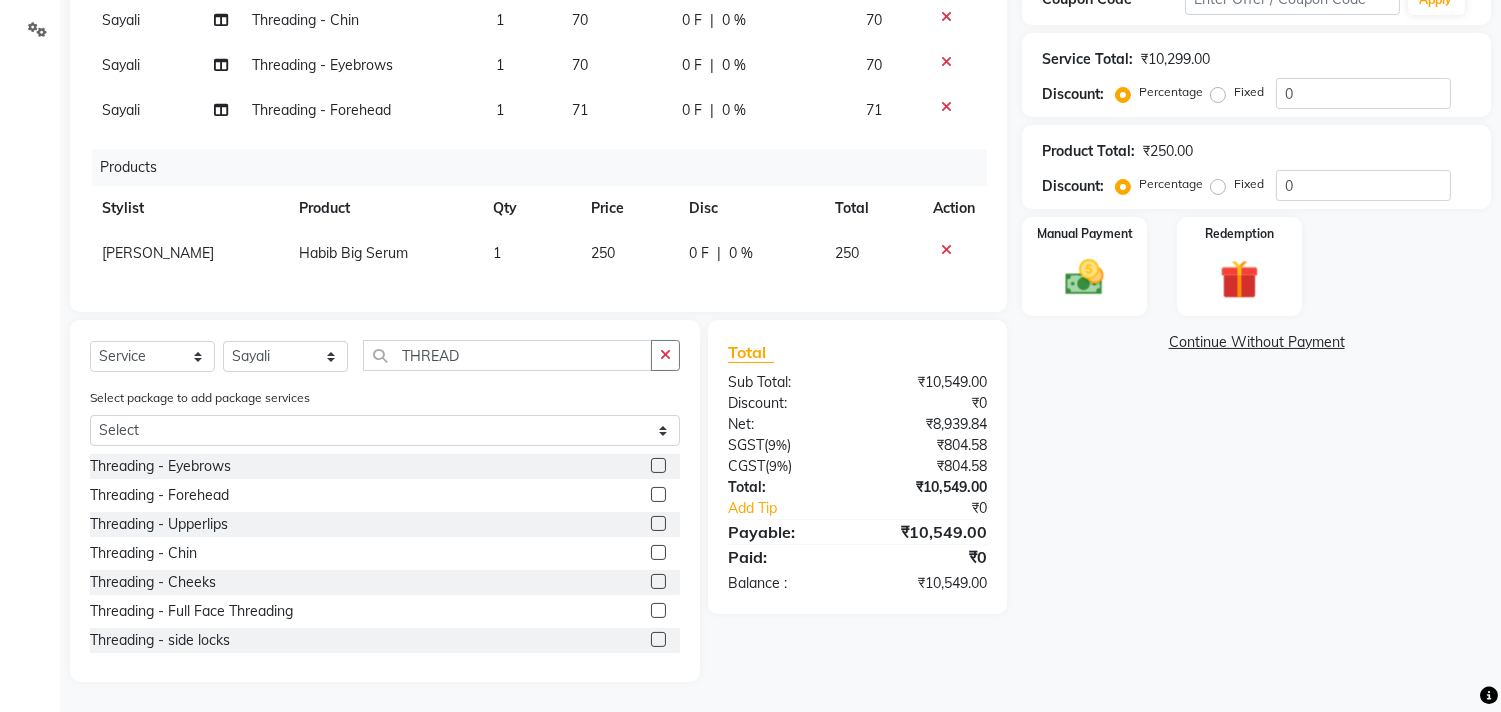 click on "Total Sub Total: ₹10,549.00 Discount: ₹0 Net: ₹8,939.84 SGST  ( 9% ) ₹804.58 CGST  ( 9% ) ₹804.58 Total: ₹10,549.00 Add Tip ₹0 Payable: ₹10,549.00 Paid: ₹0 Balance   : ₹10,549.00" 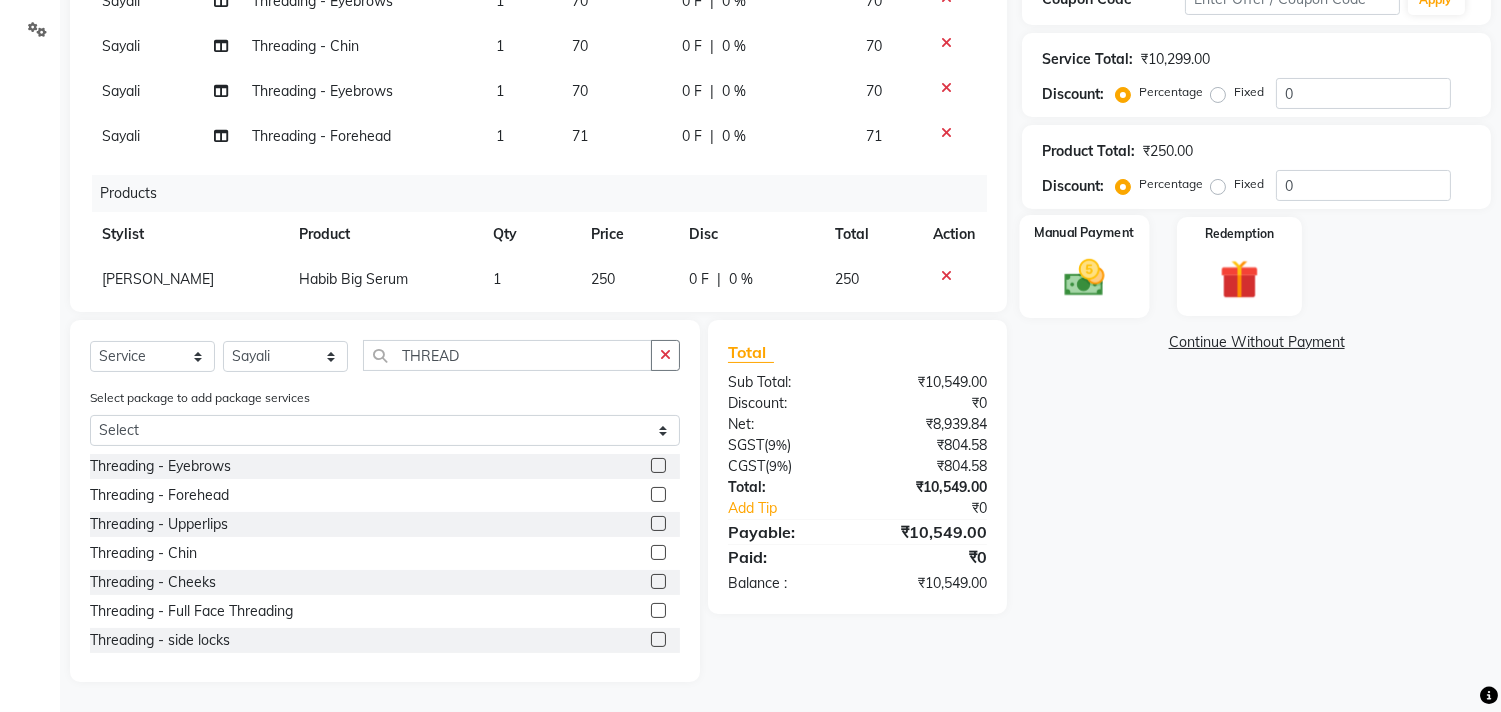 click on "Manual Payment" 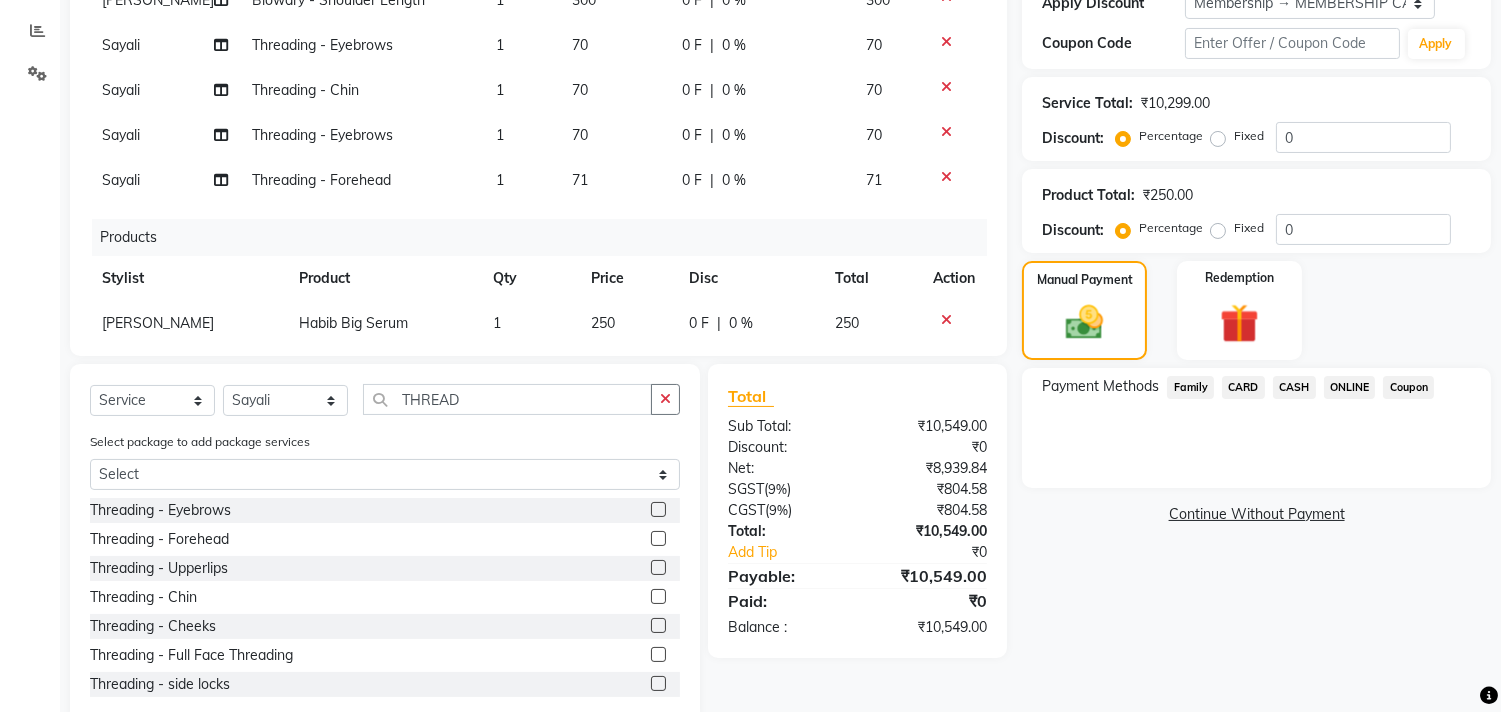 scroll, scrollTop: 456, scrollLeft: 0, axis: vertical 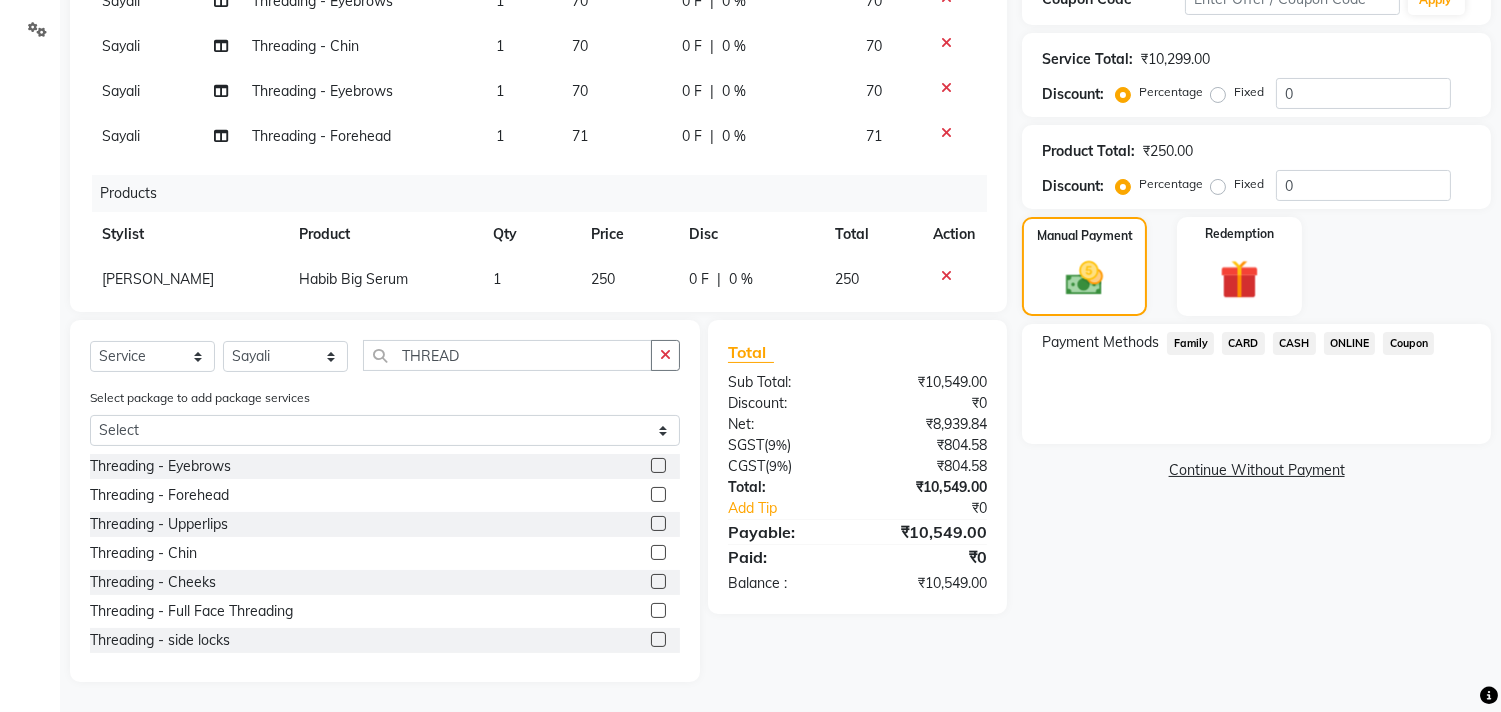 click on "ONLINE" 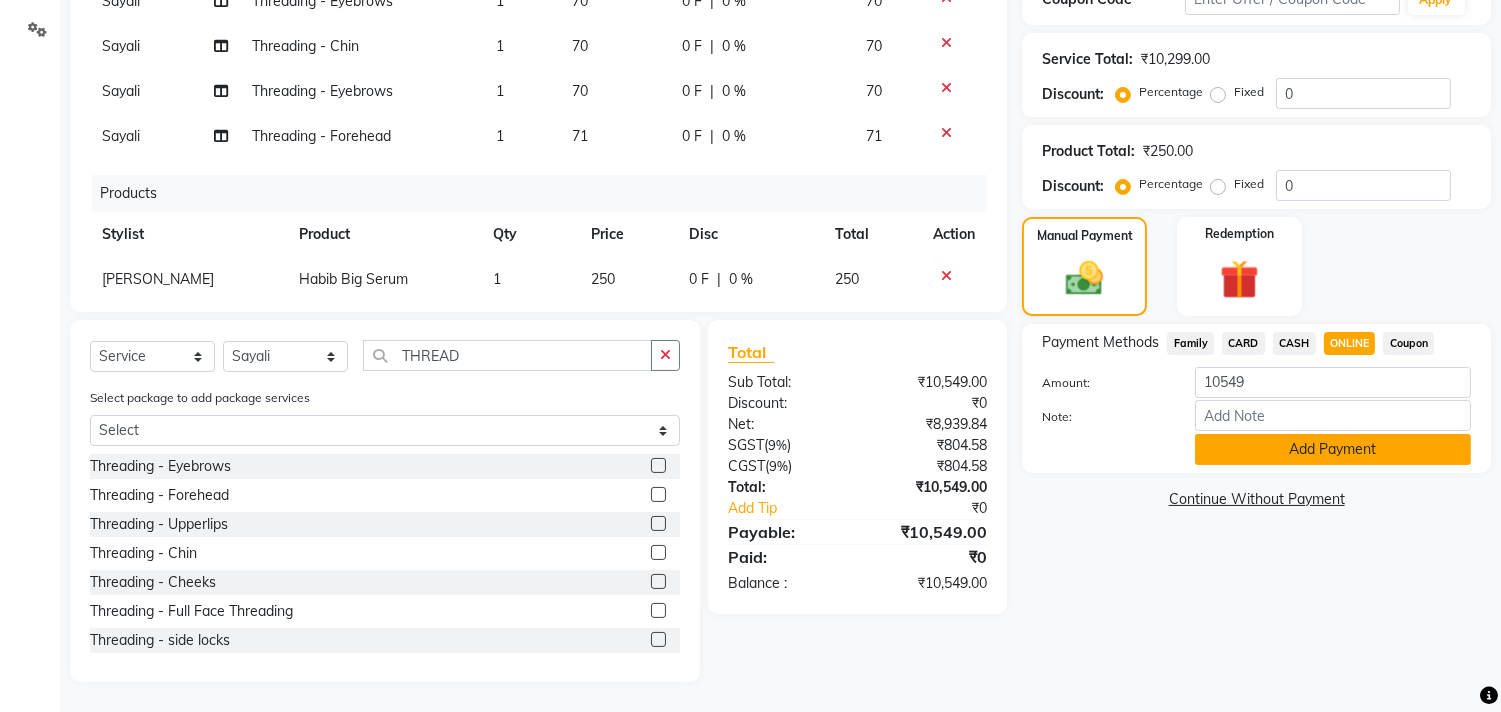 click on "Add Payment" 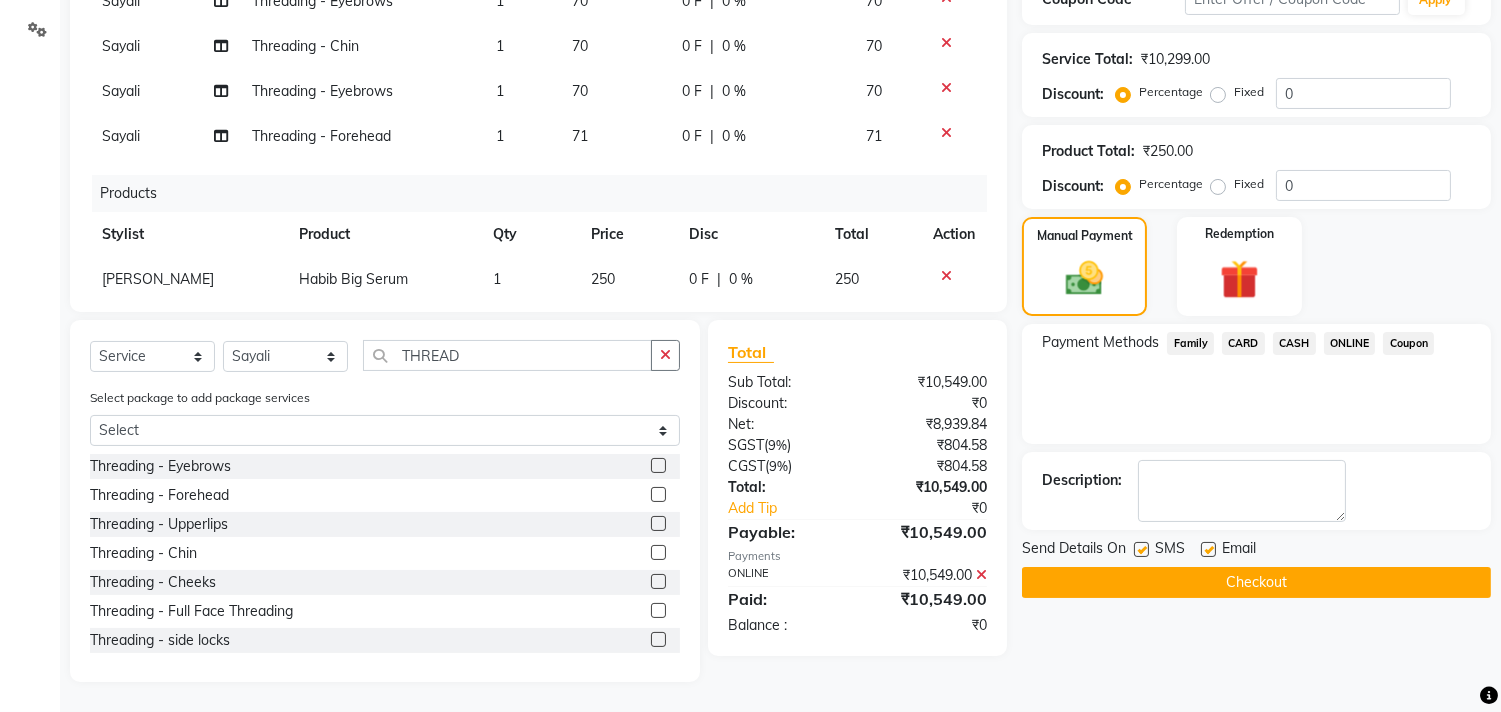 click on "Checkout" 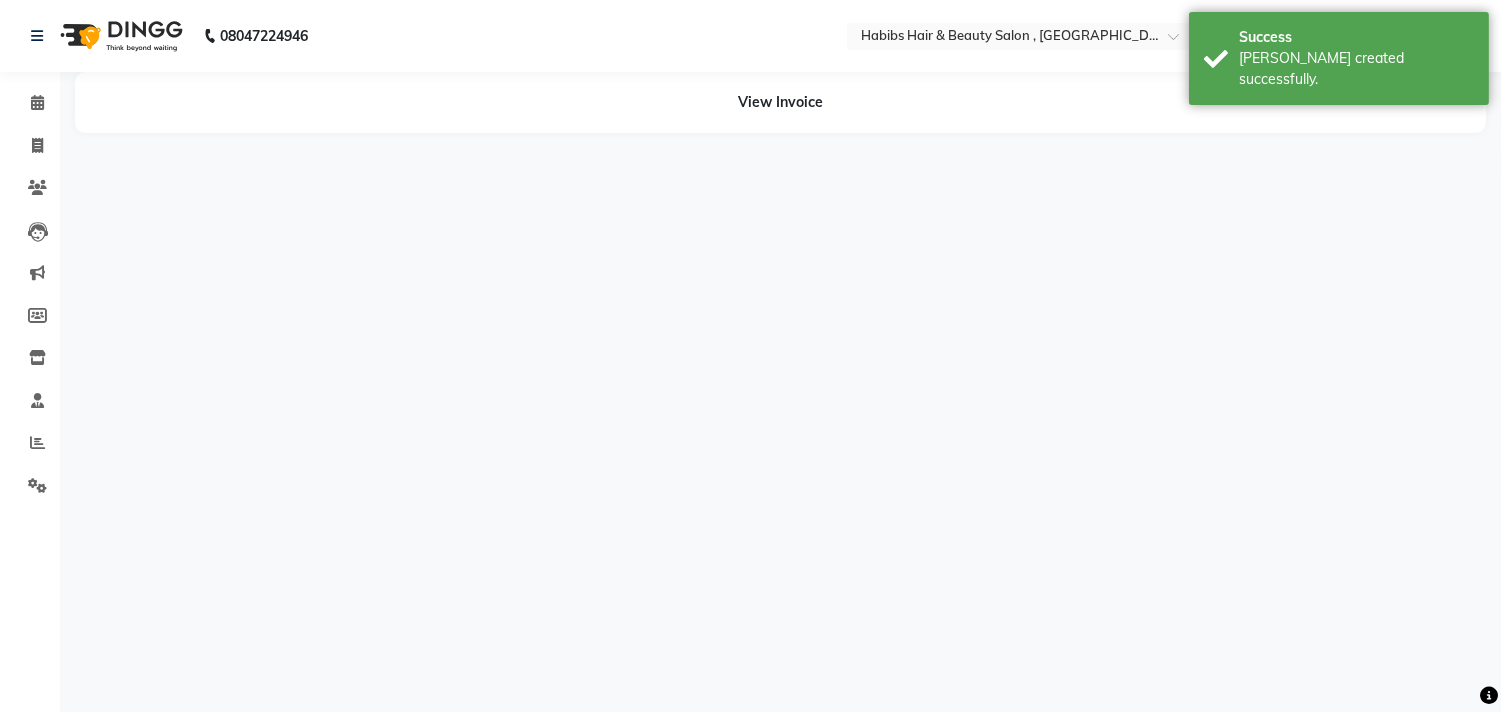 scroll, scrollTop: 0, scrollLeft: 0, axis: both 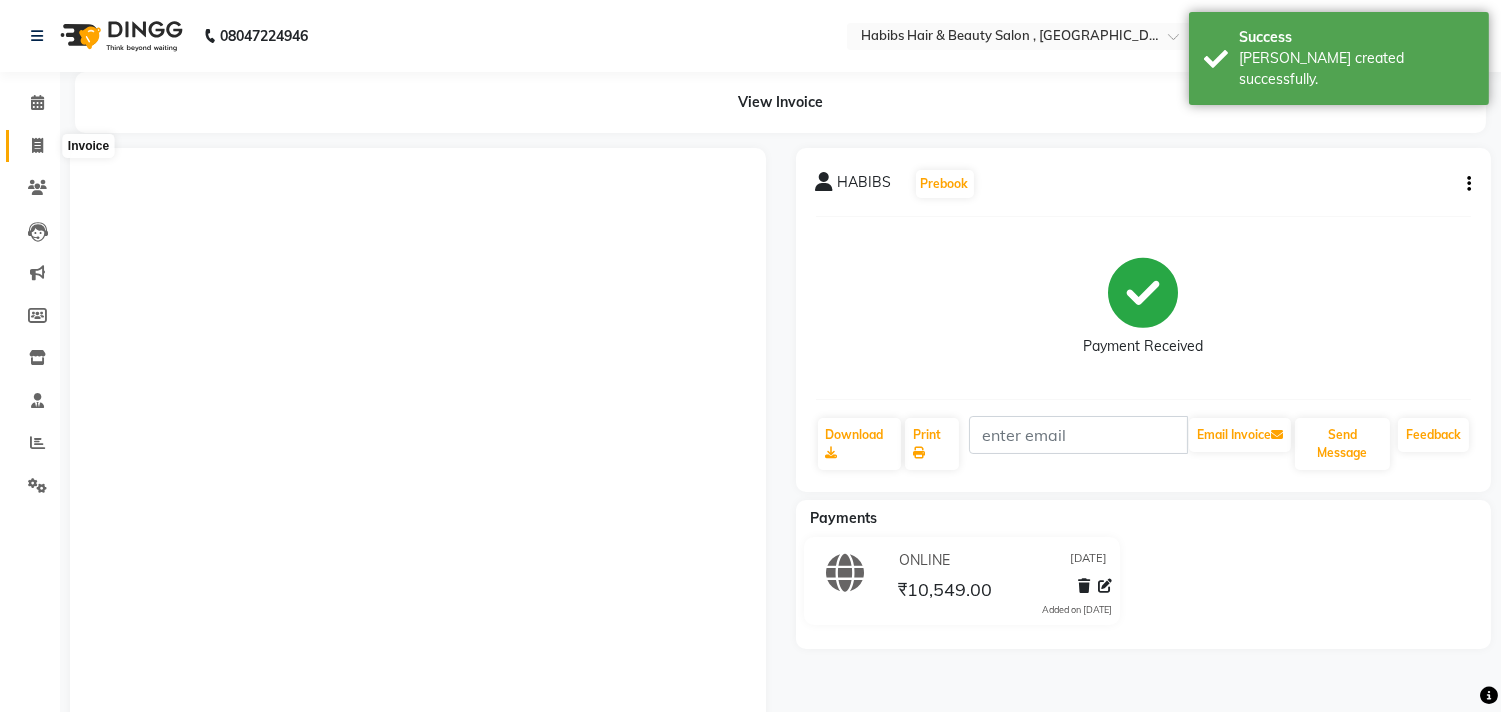 click 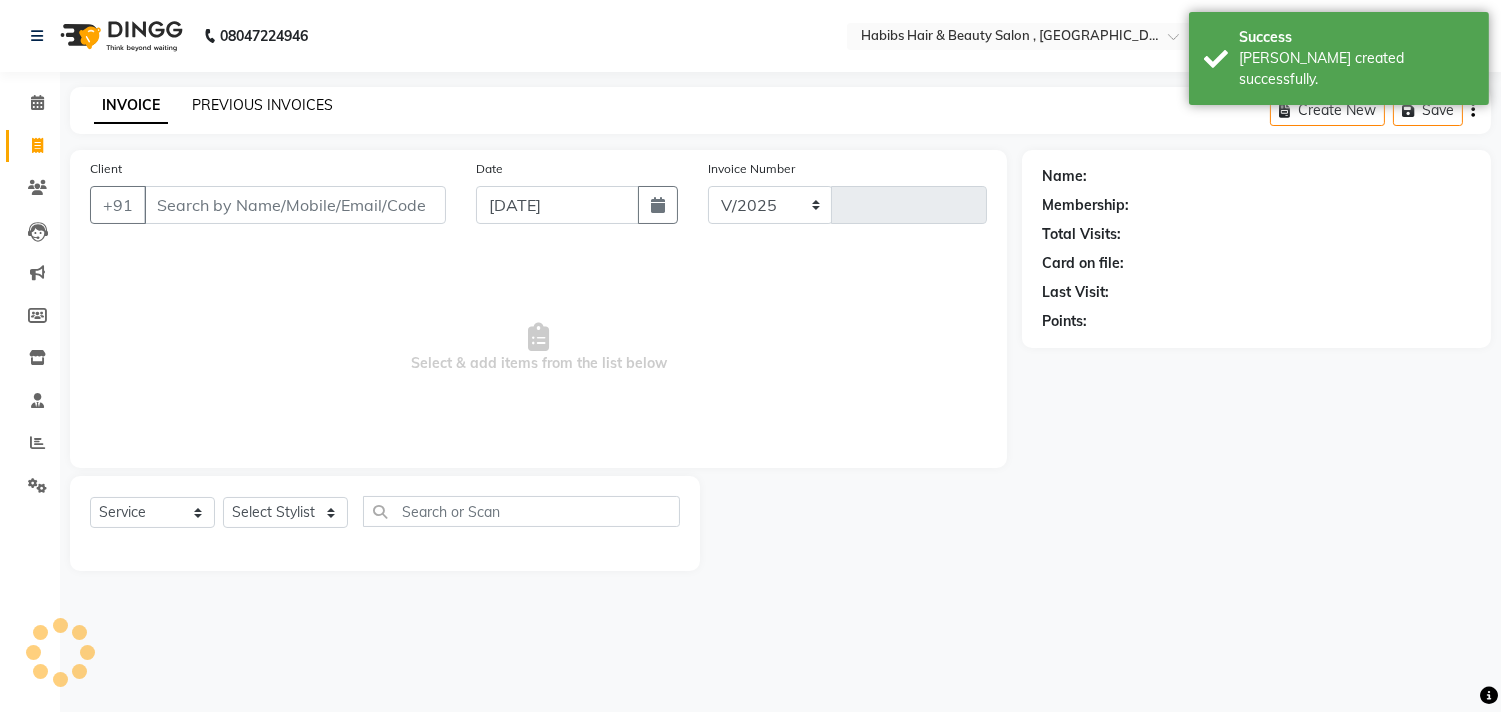 select on "4838" 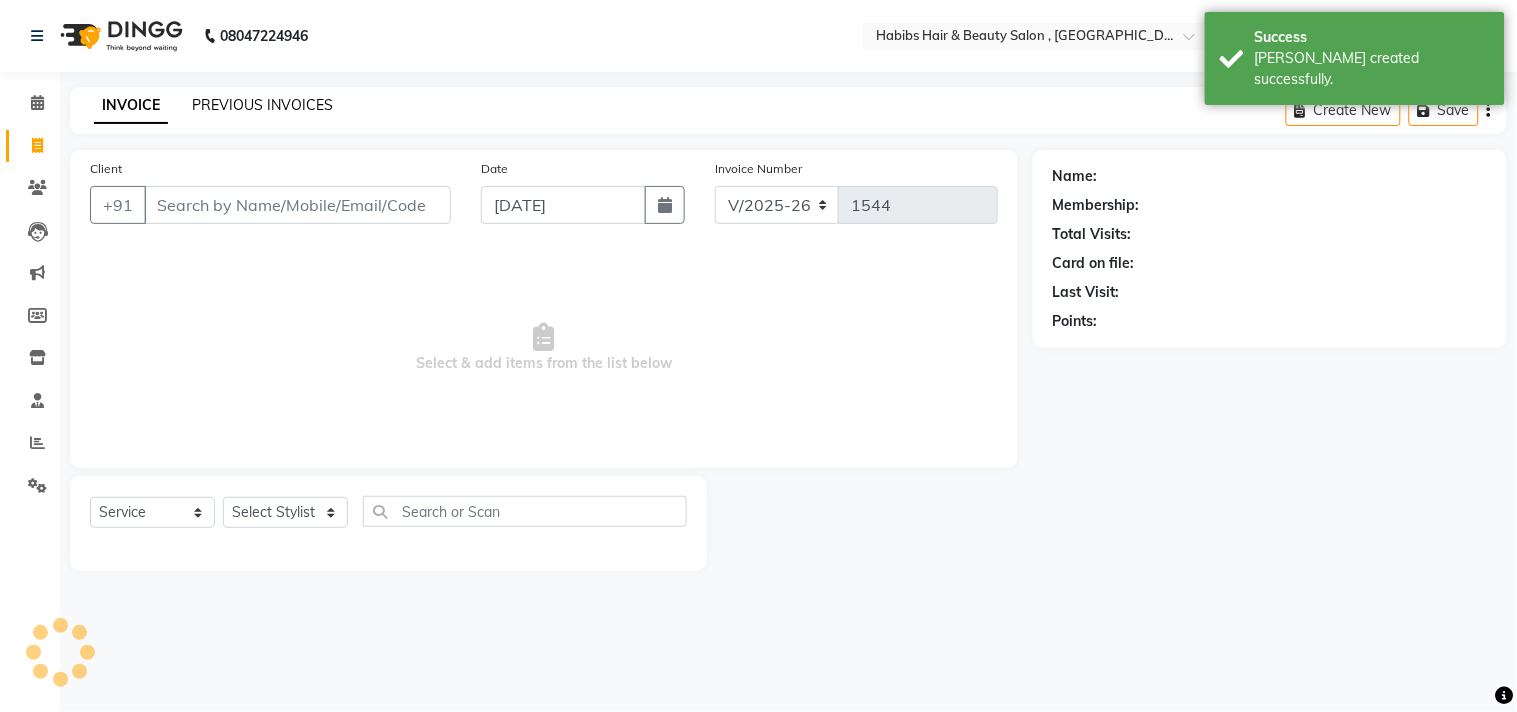 click on "PREVIOUS INVOICES" 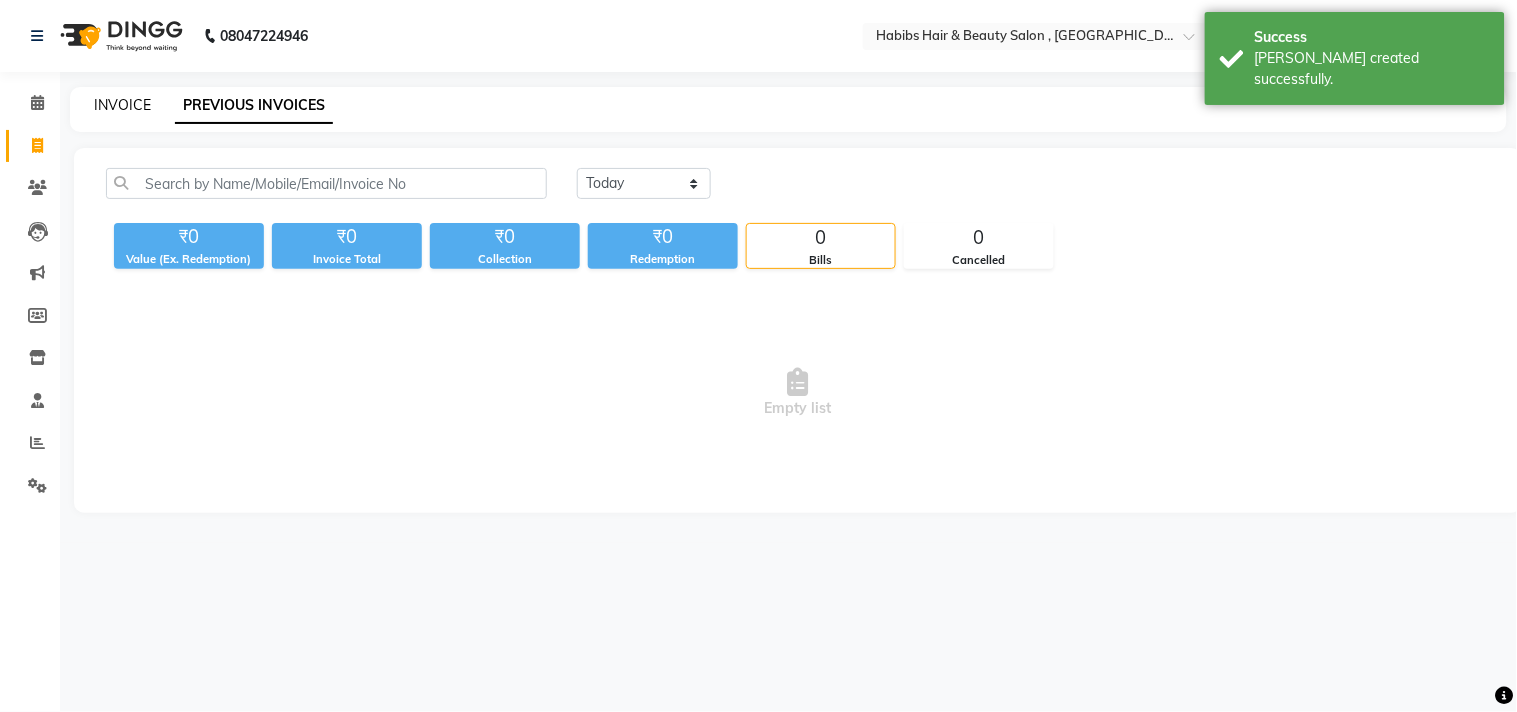 click on "INVOICE" 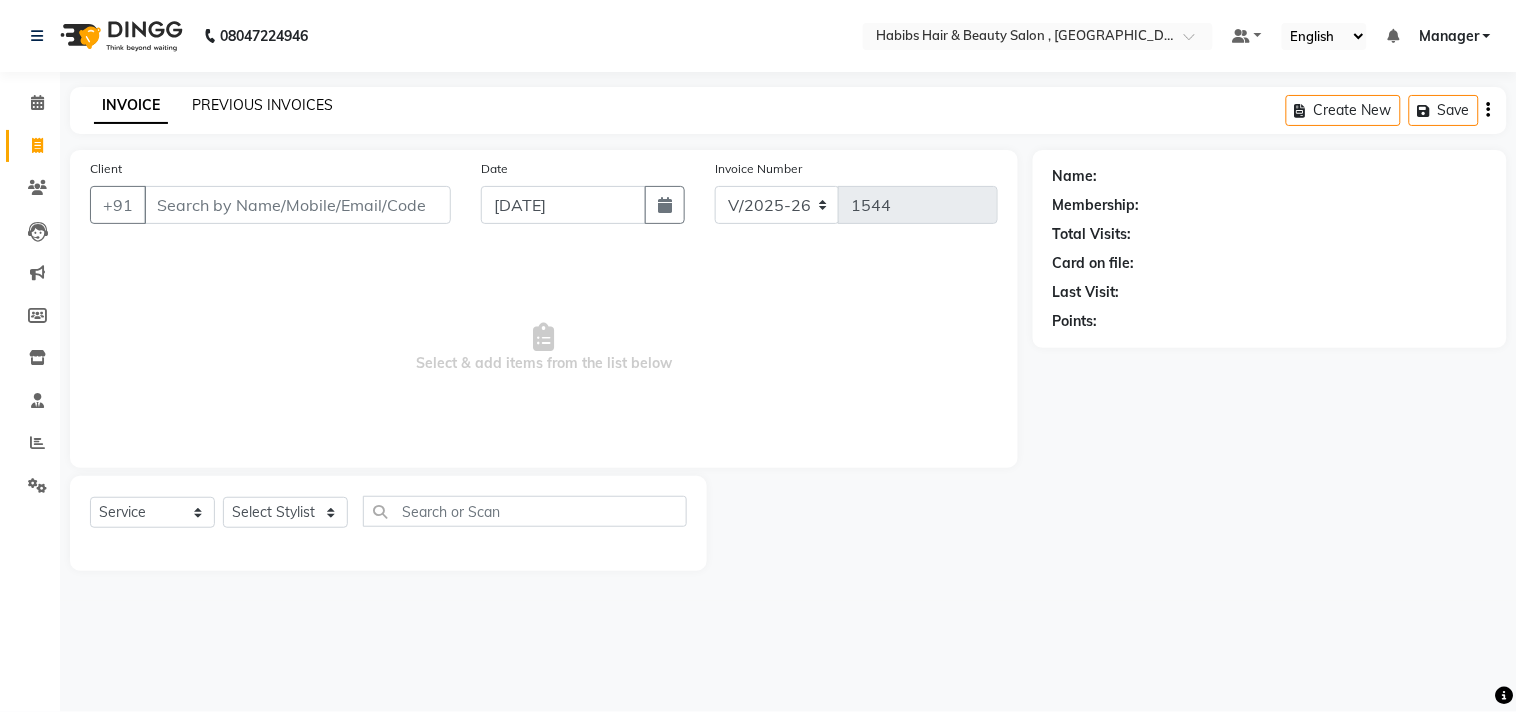 click on "PREVIOUS INVOICES" 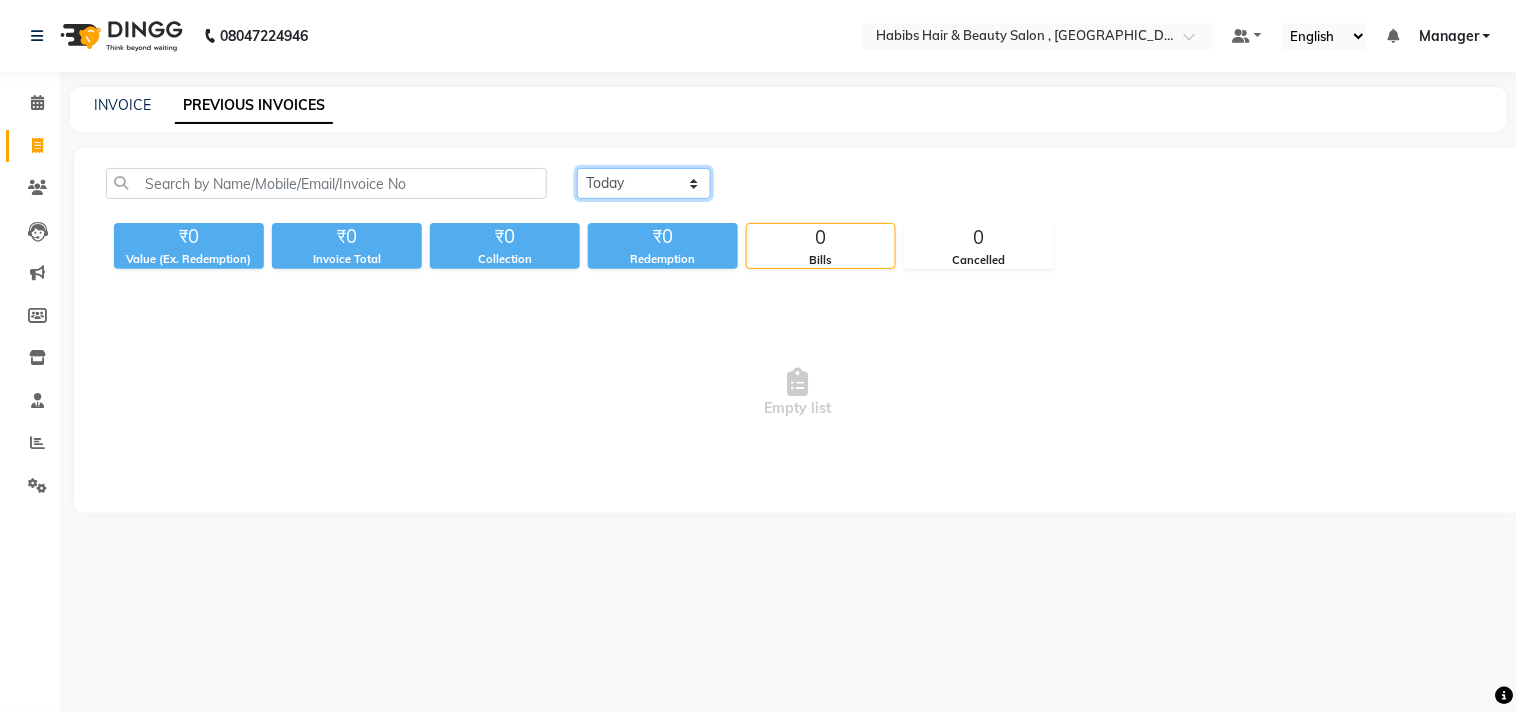 click on "[DATE] [DATE] Custom Range" 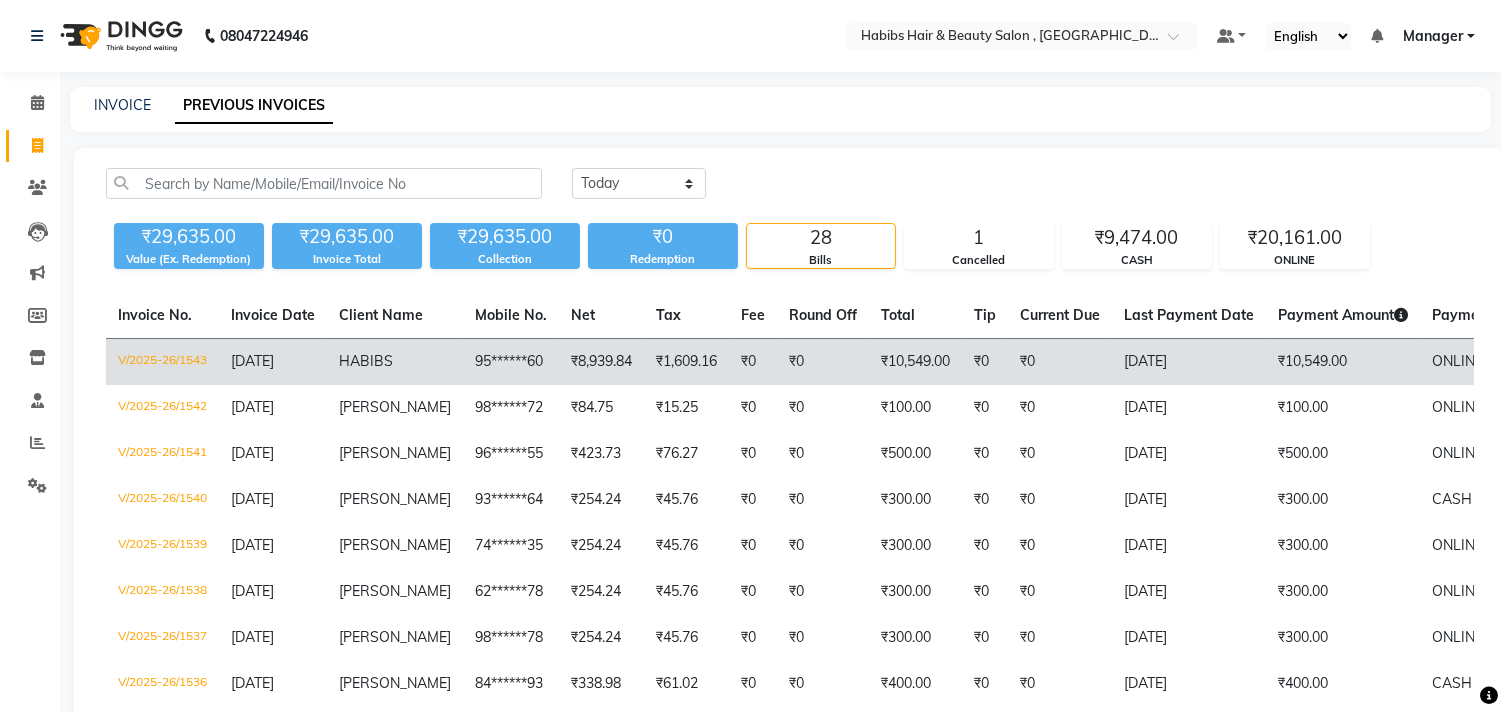 click on "₹0" 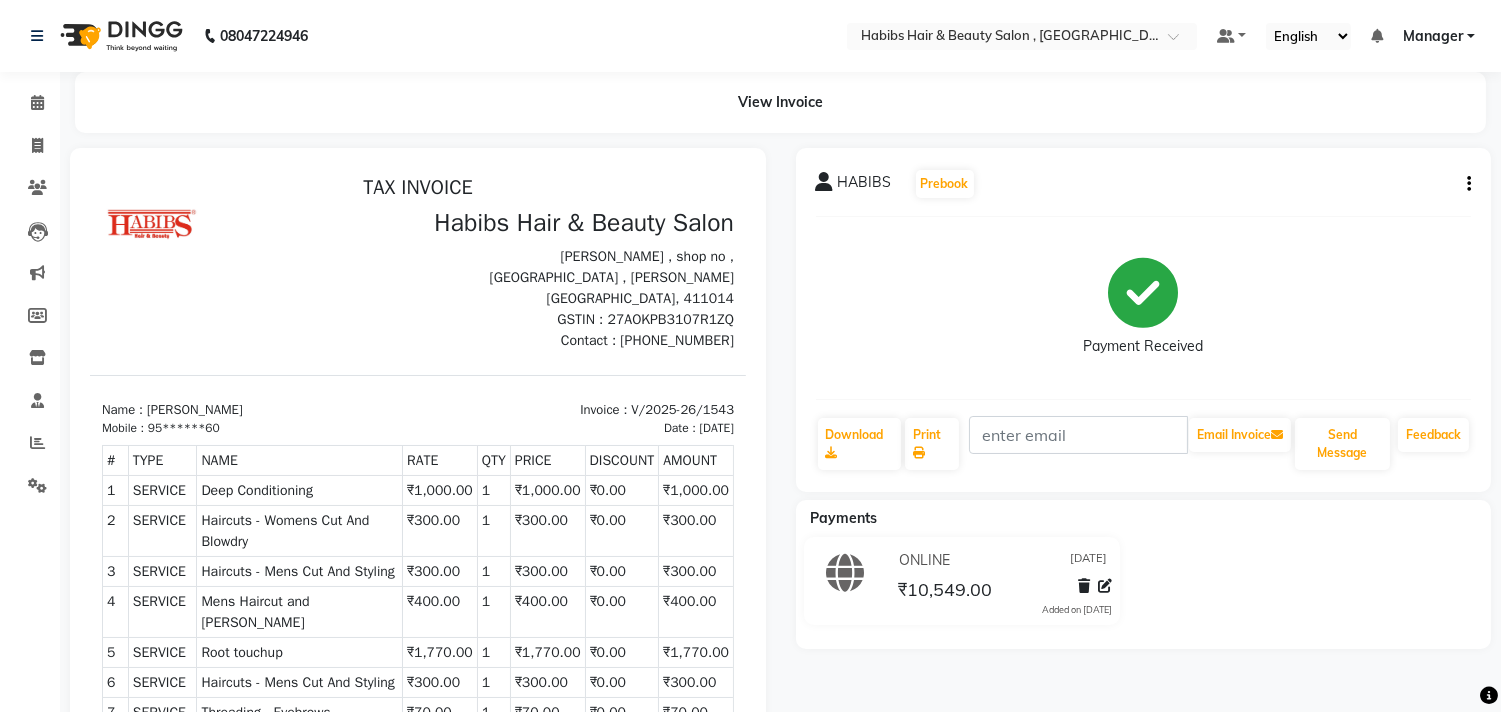 scroll, scrollTop: 0, scrollLeft: 0, axis: both 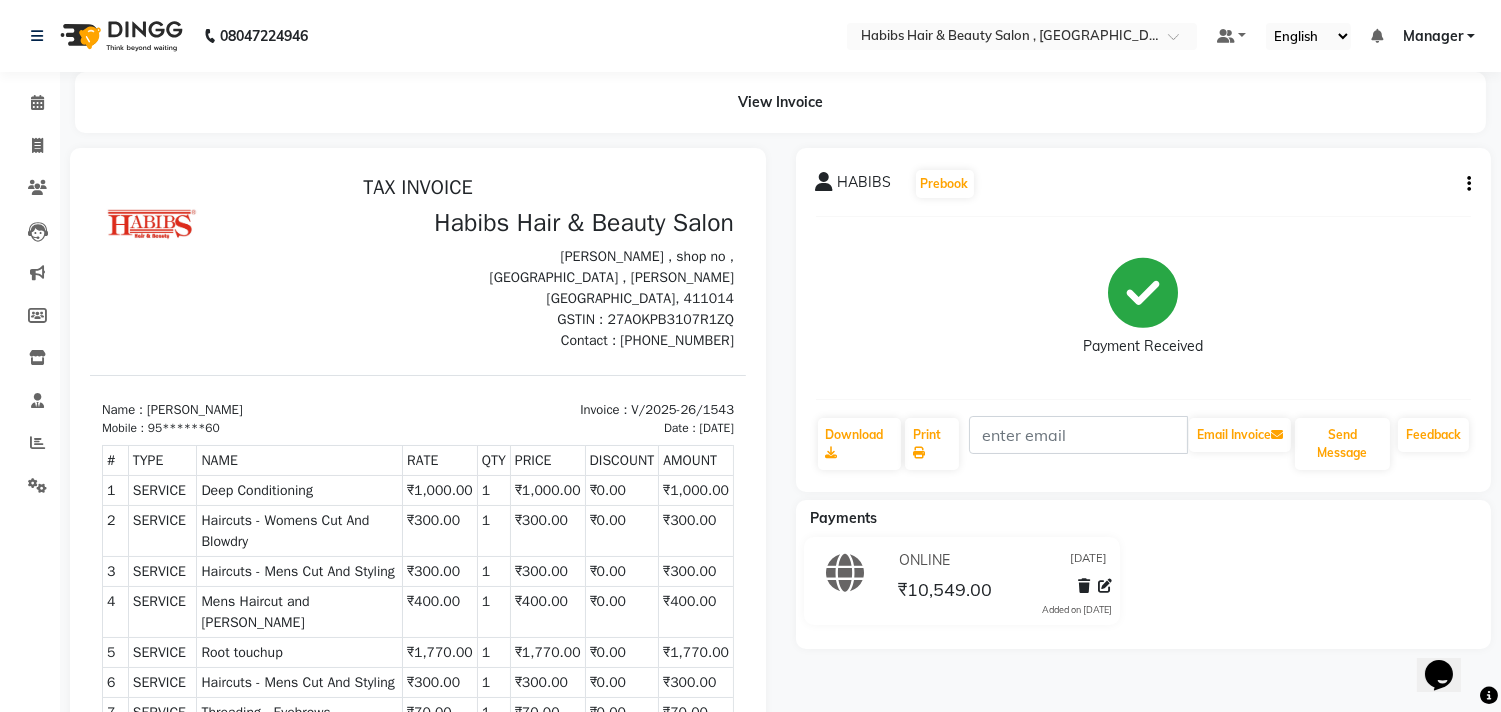 click 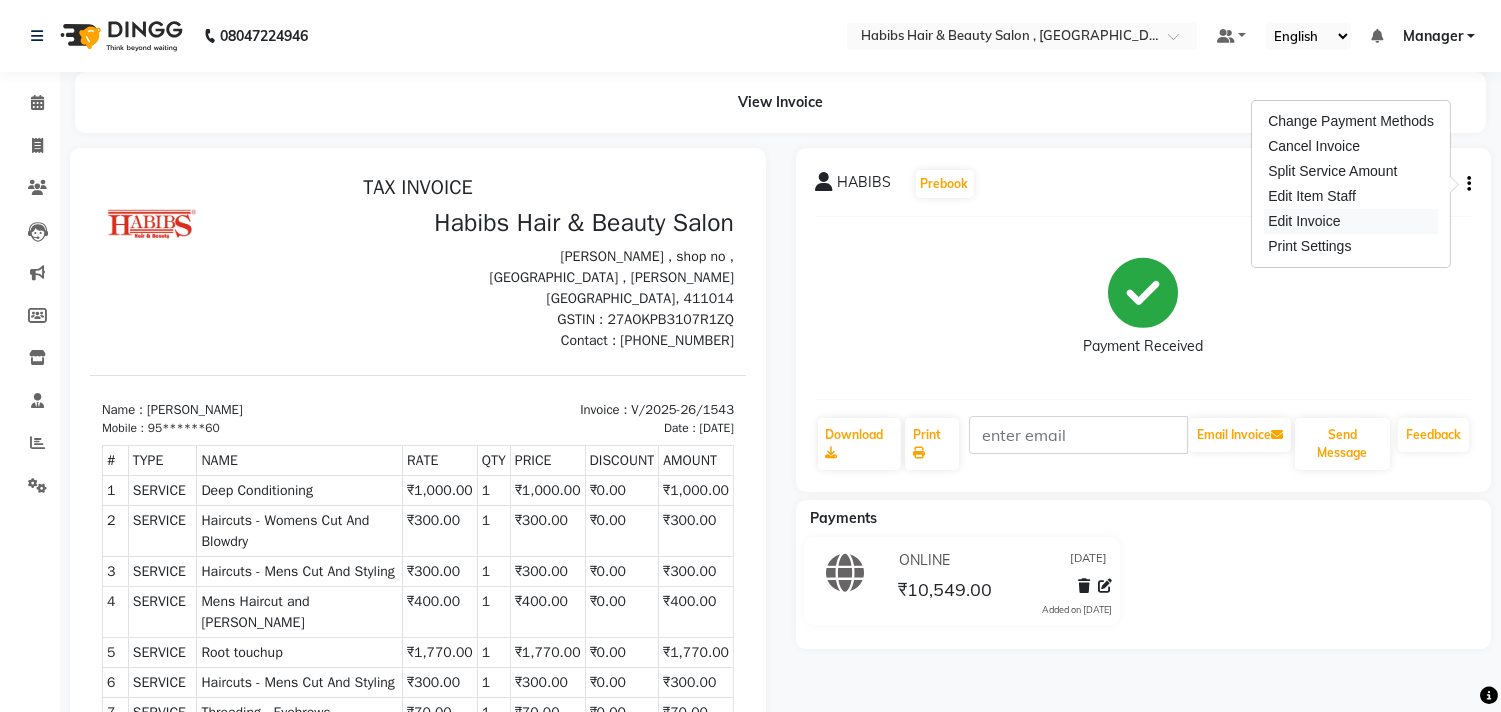 click on "Edit Invoice" at bounding box center (1351, 221) 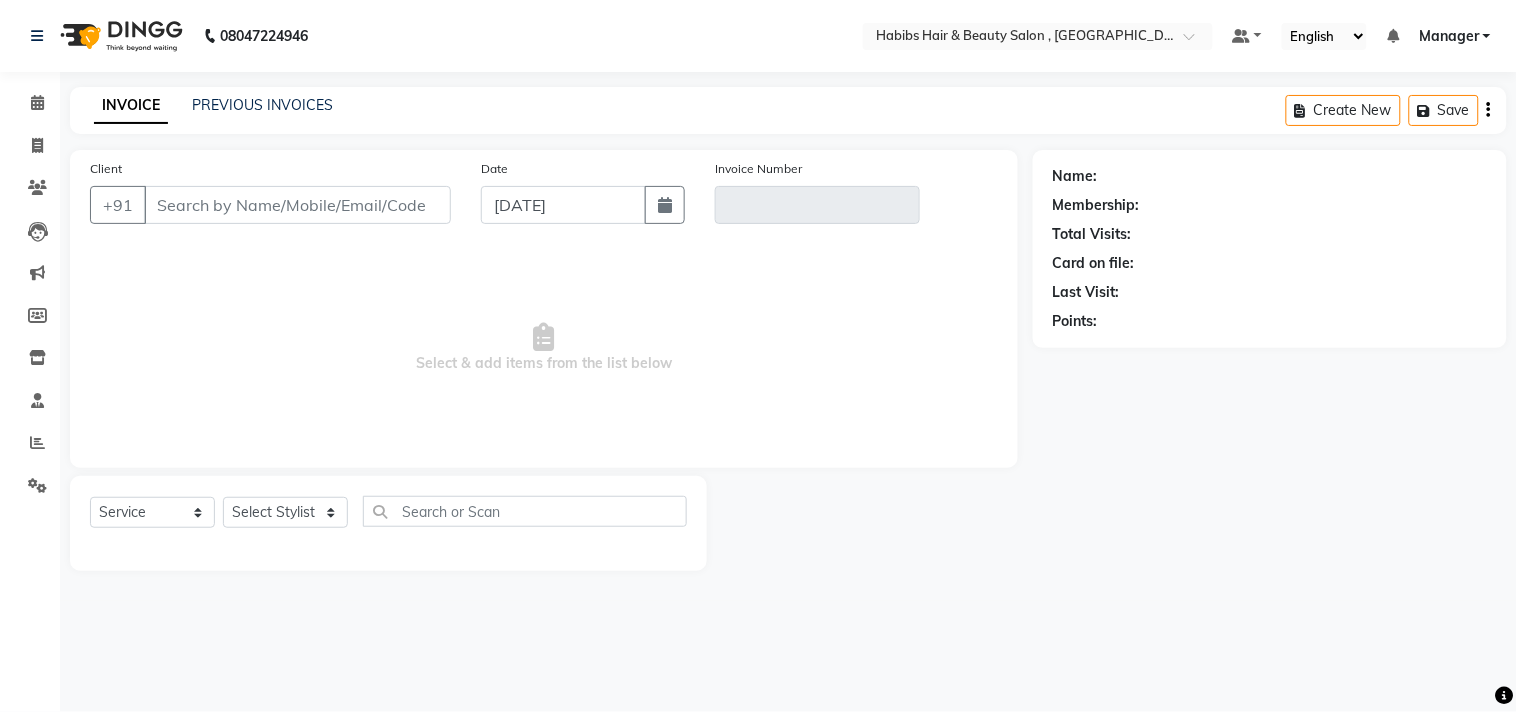type on "95******60" 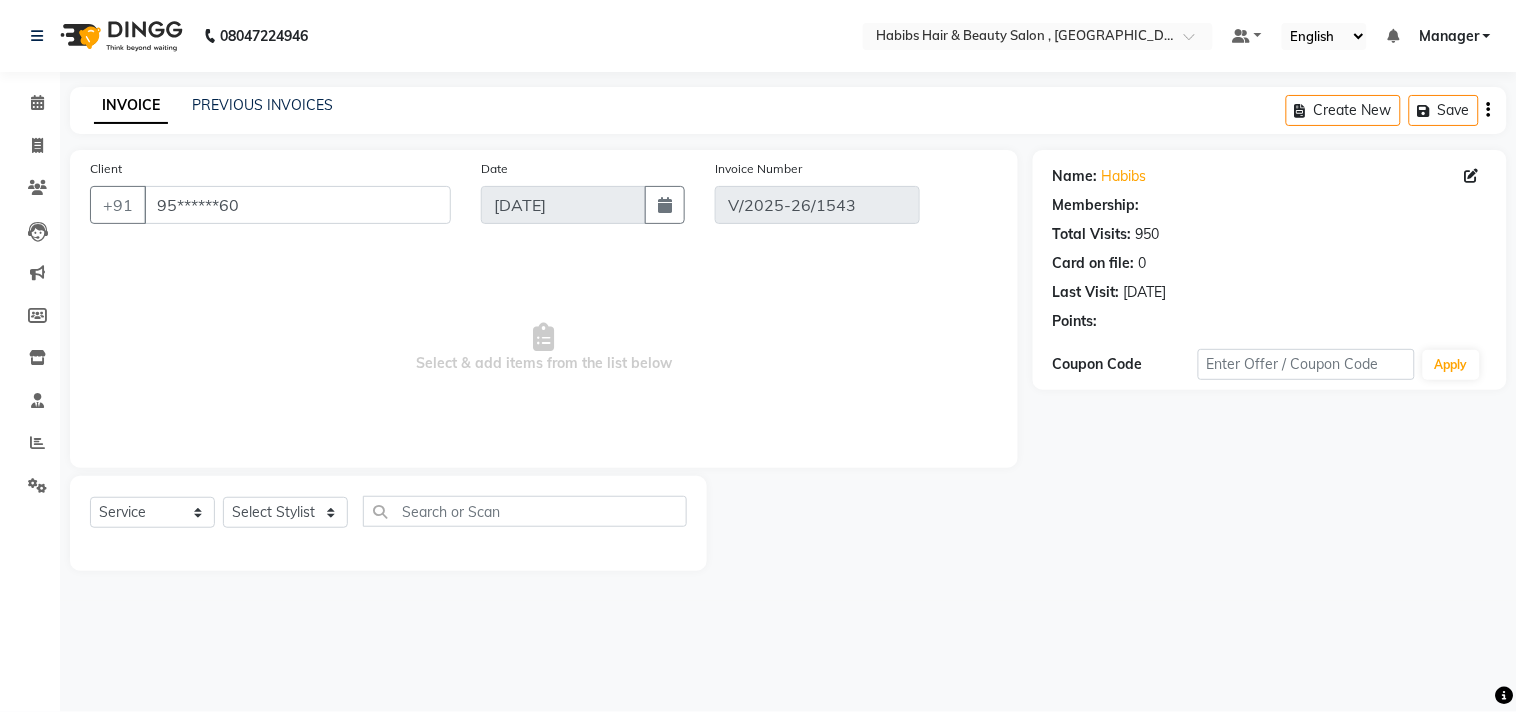 select on "1: Object" 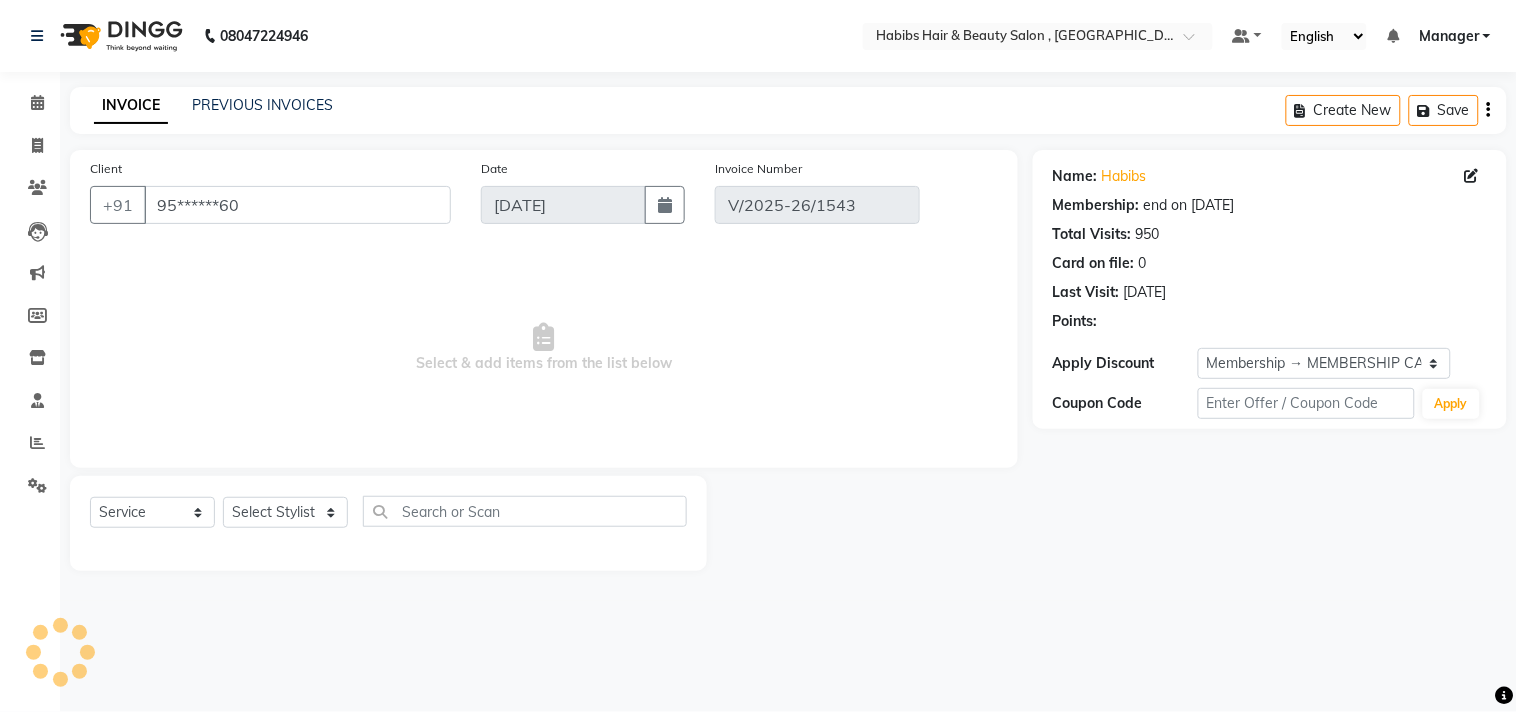 type on "[DATE]" 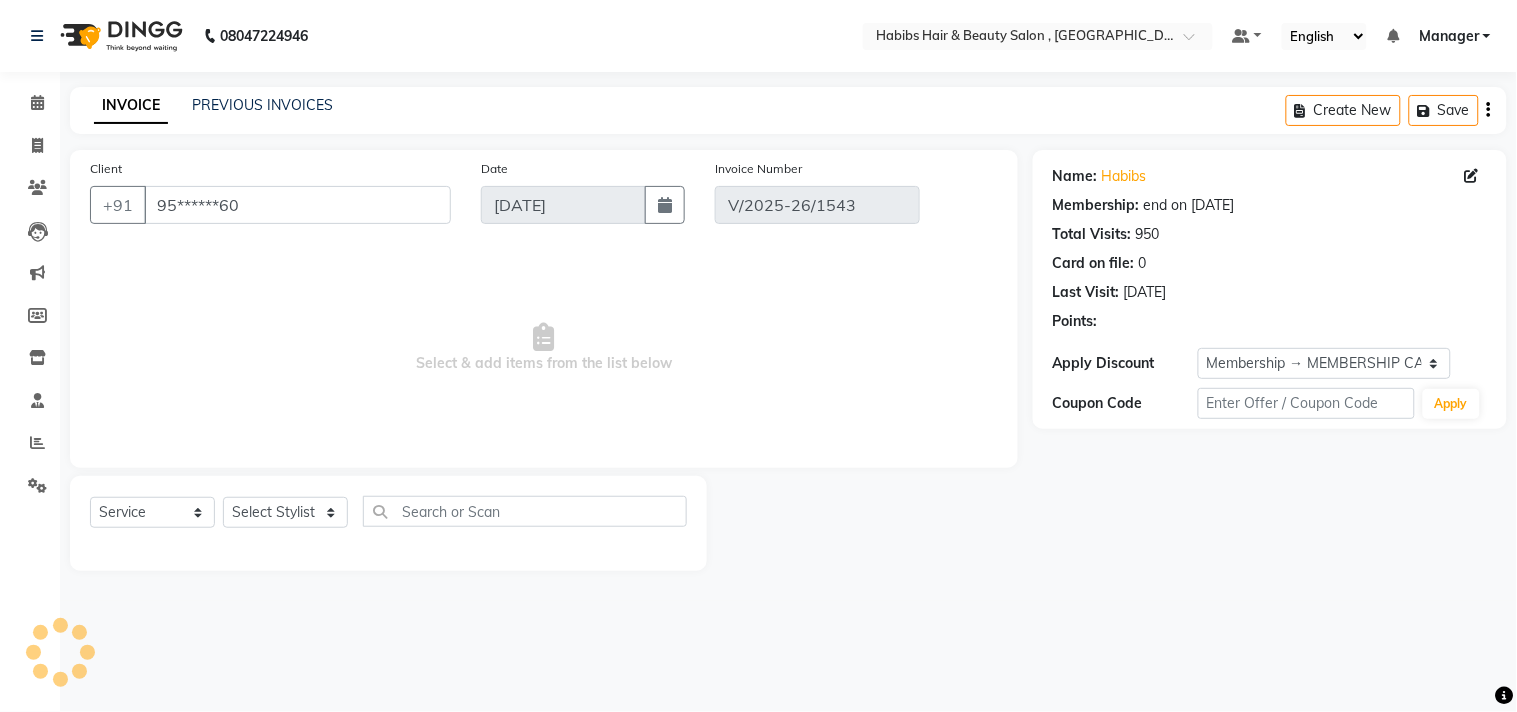 select on "select" 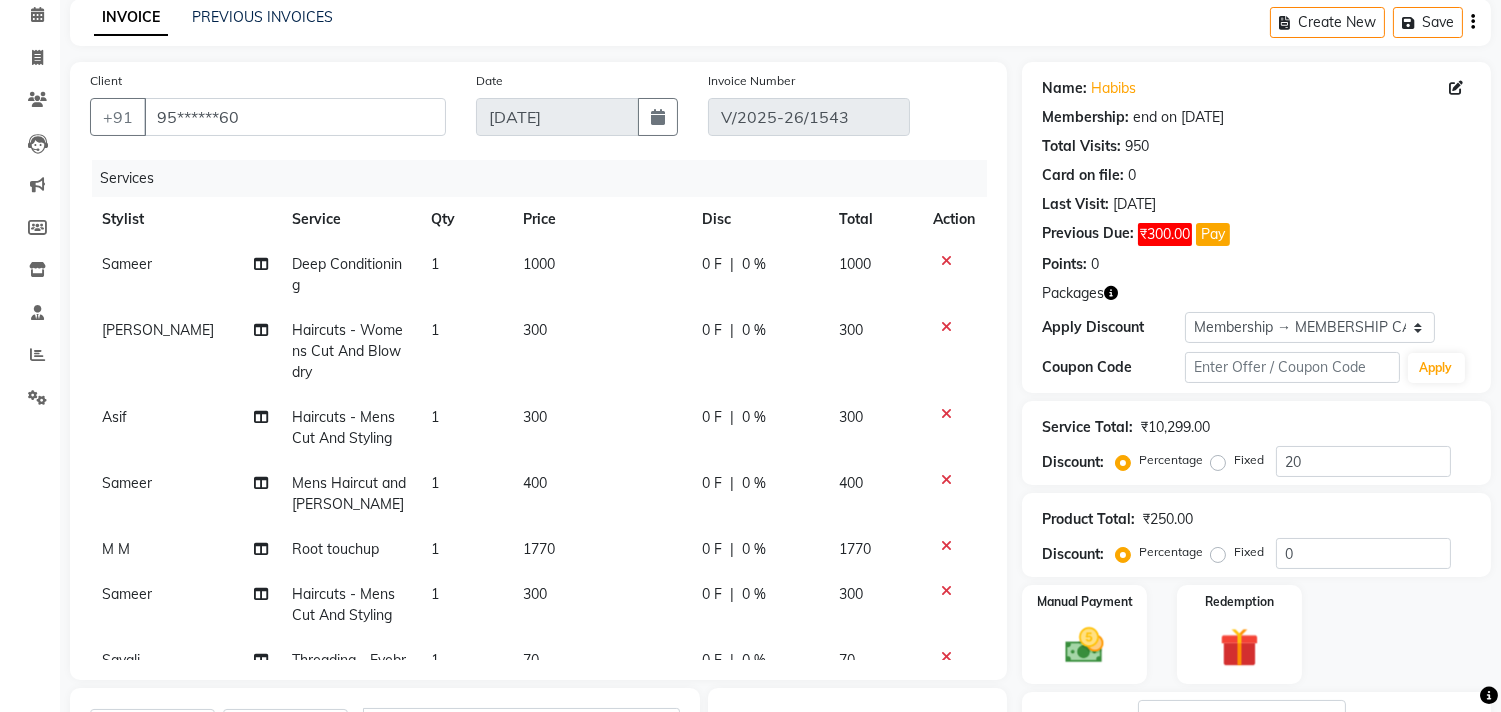 scroll, scrollTop: 133, scrollLeft: 0, axis: vertical 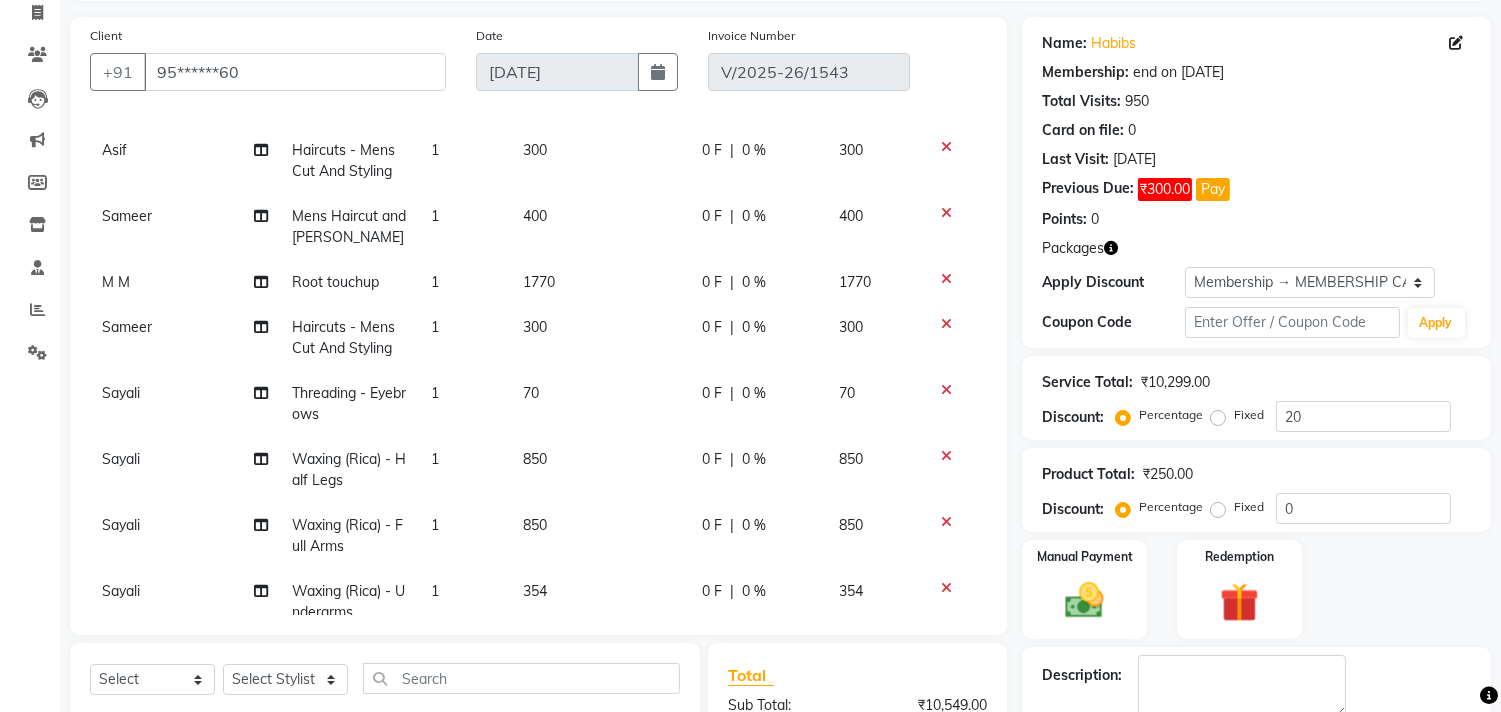 click 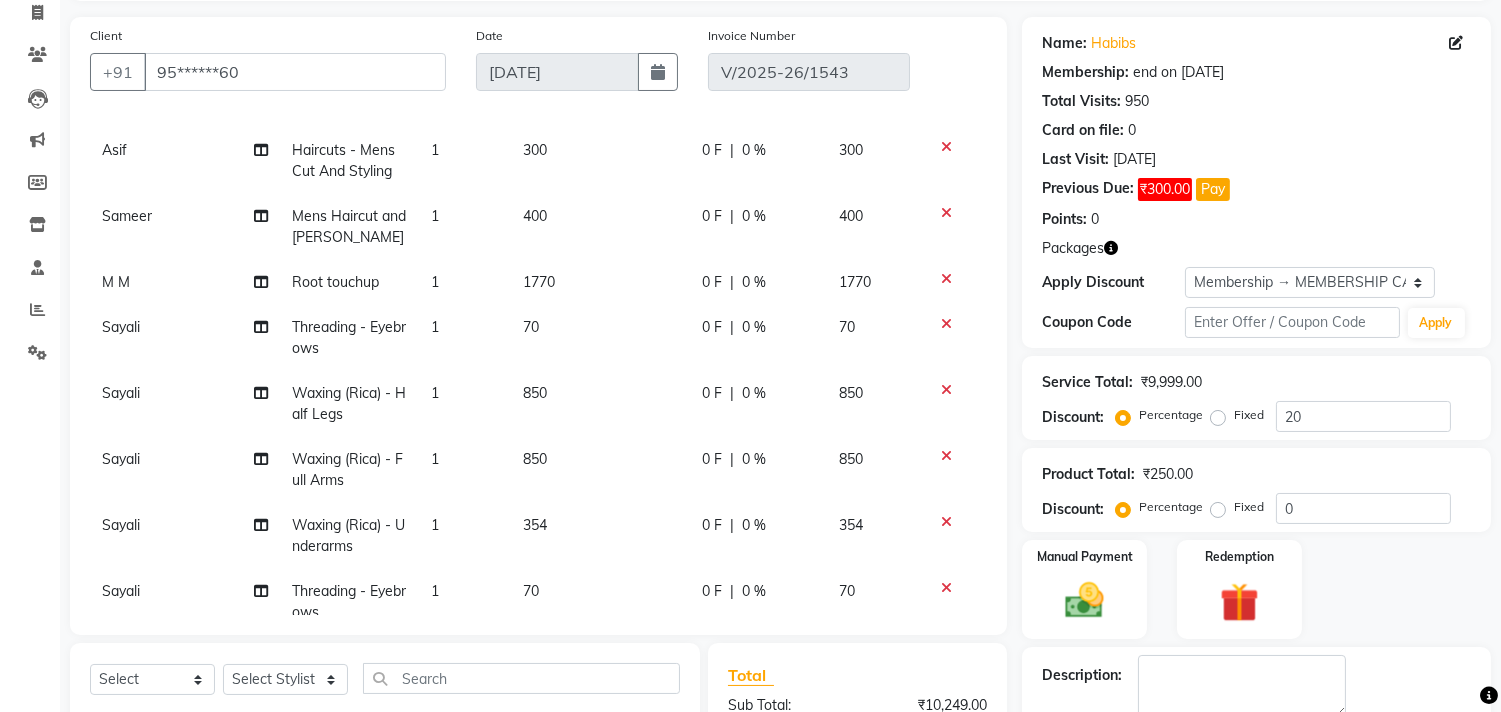click 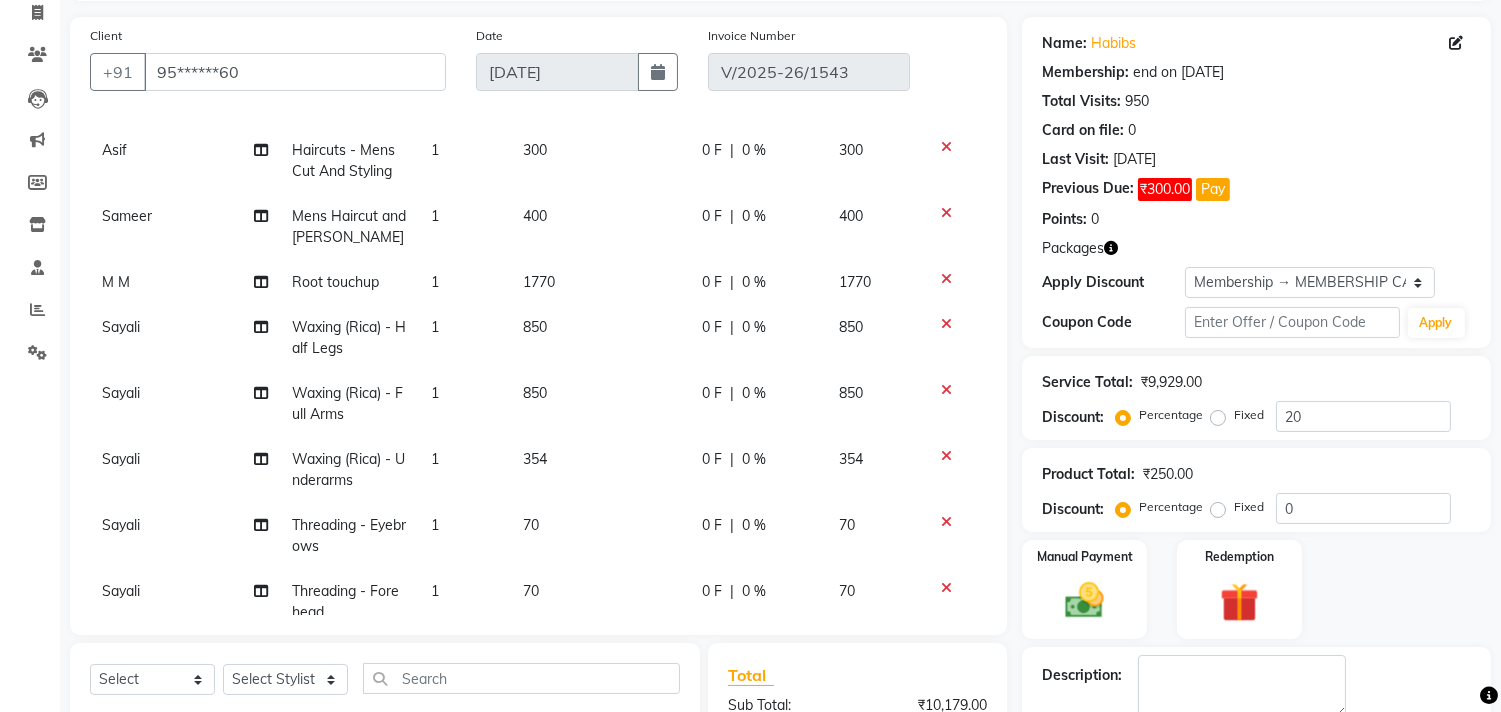 click 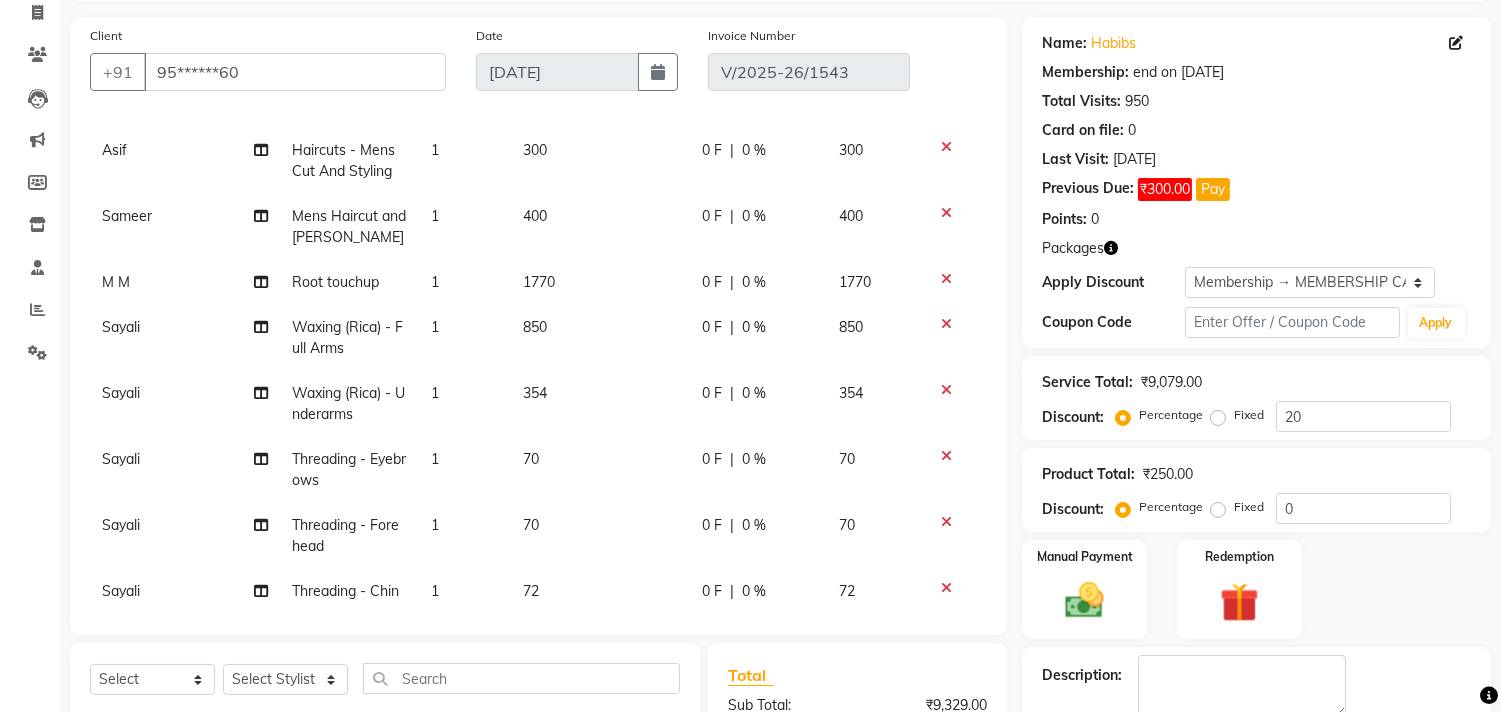 click 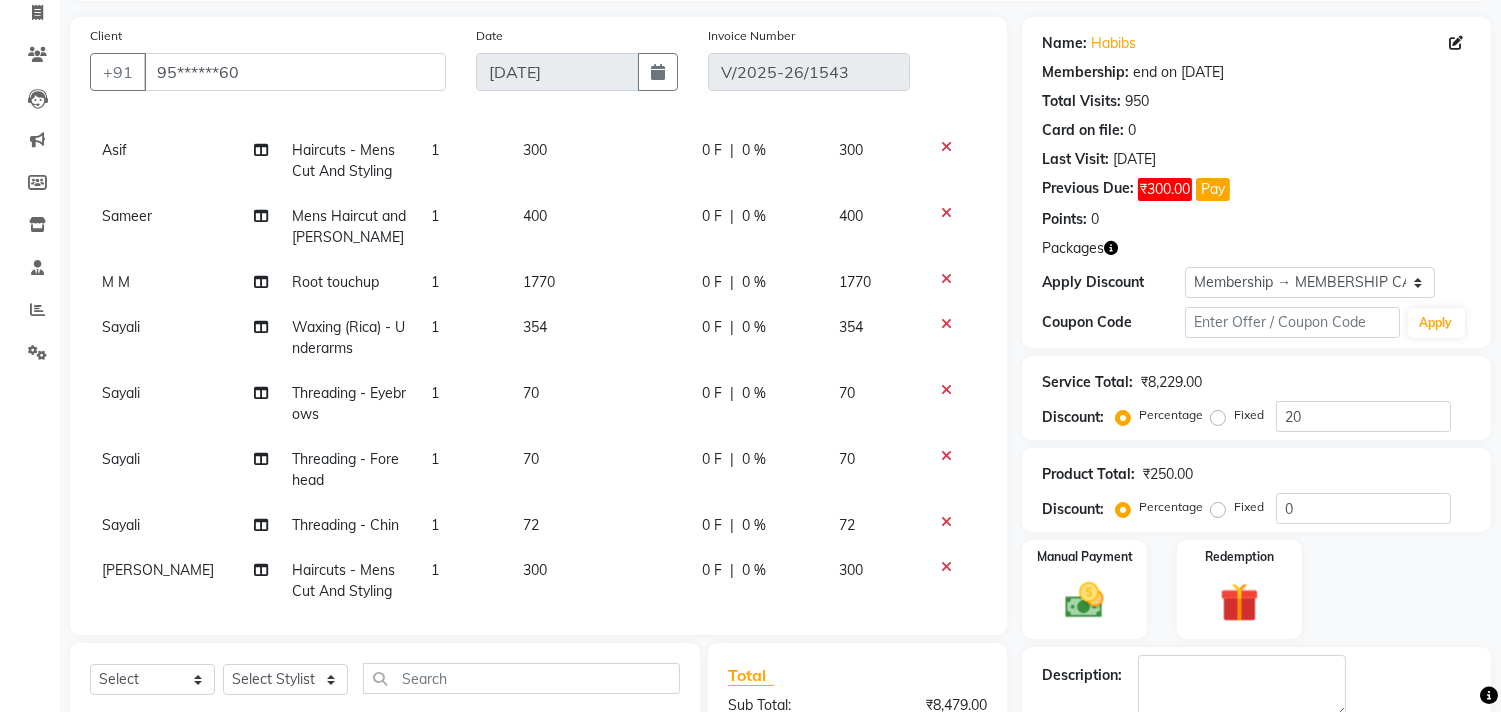 click 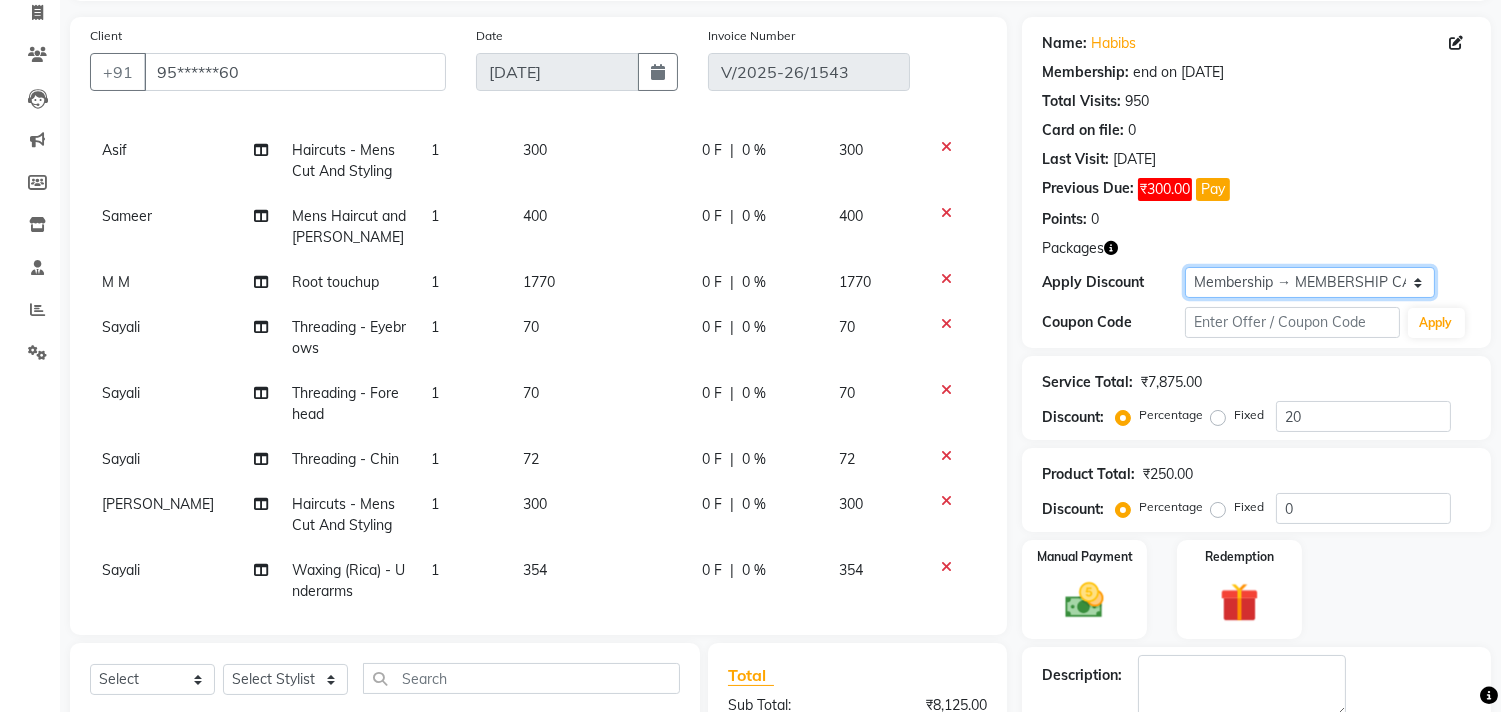 click on "Select Membership → MEMBERSHIP CARD" 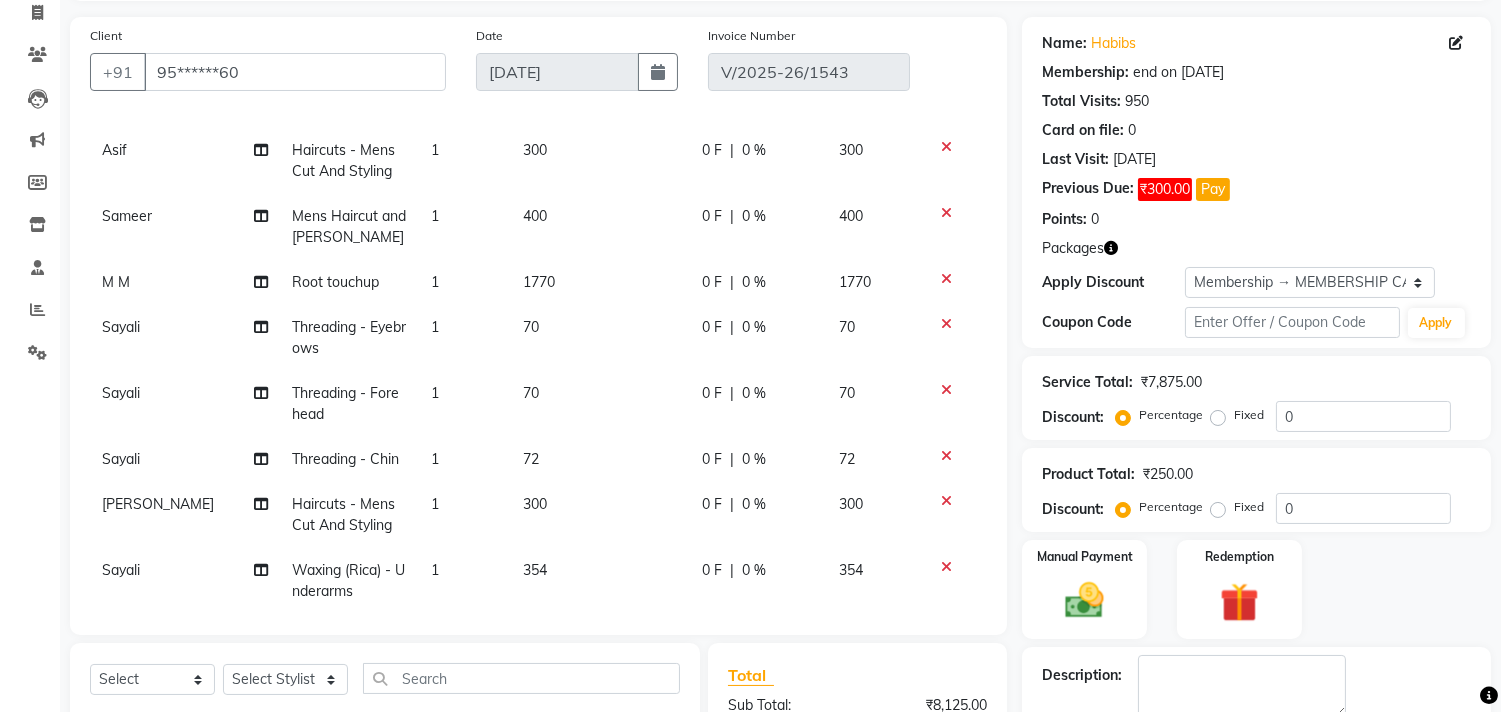 click on "Points:   0" 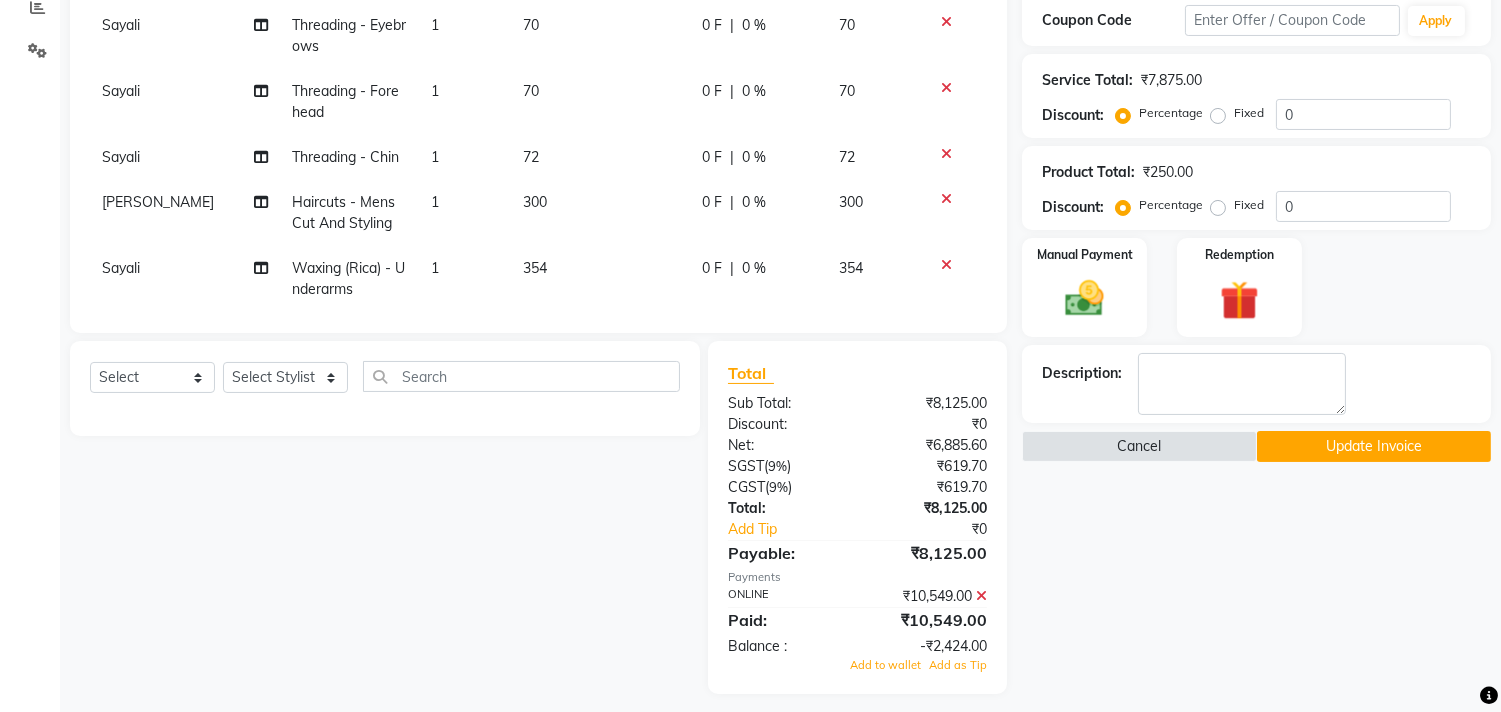 scroll, scrollTop: 446, scrollLeft: 0, axis: vertical 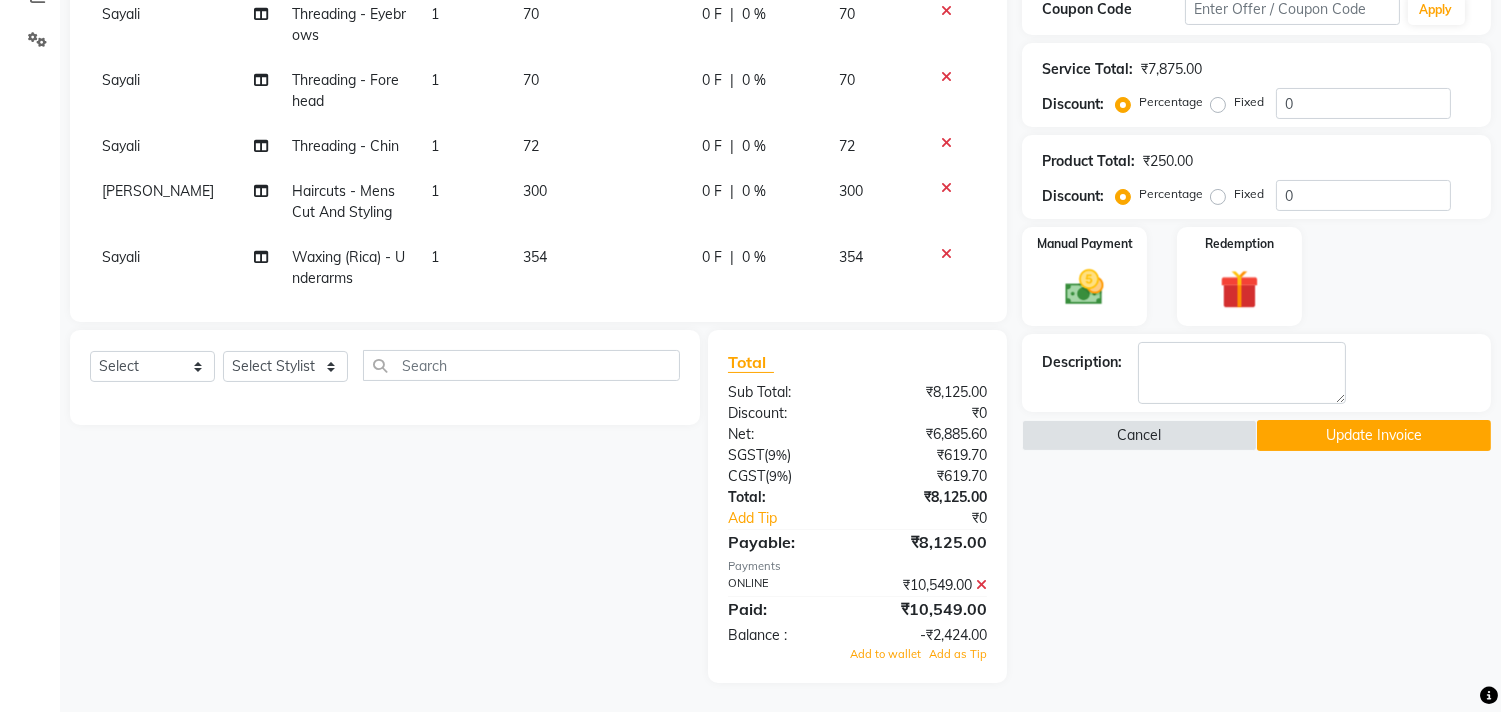 click 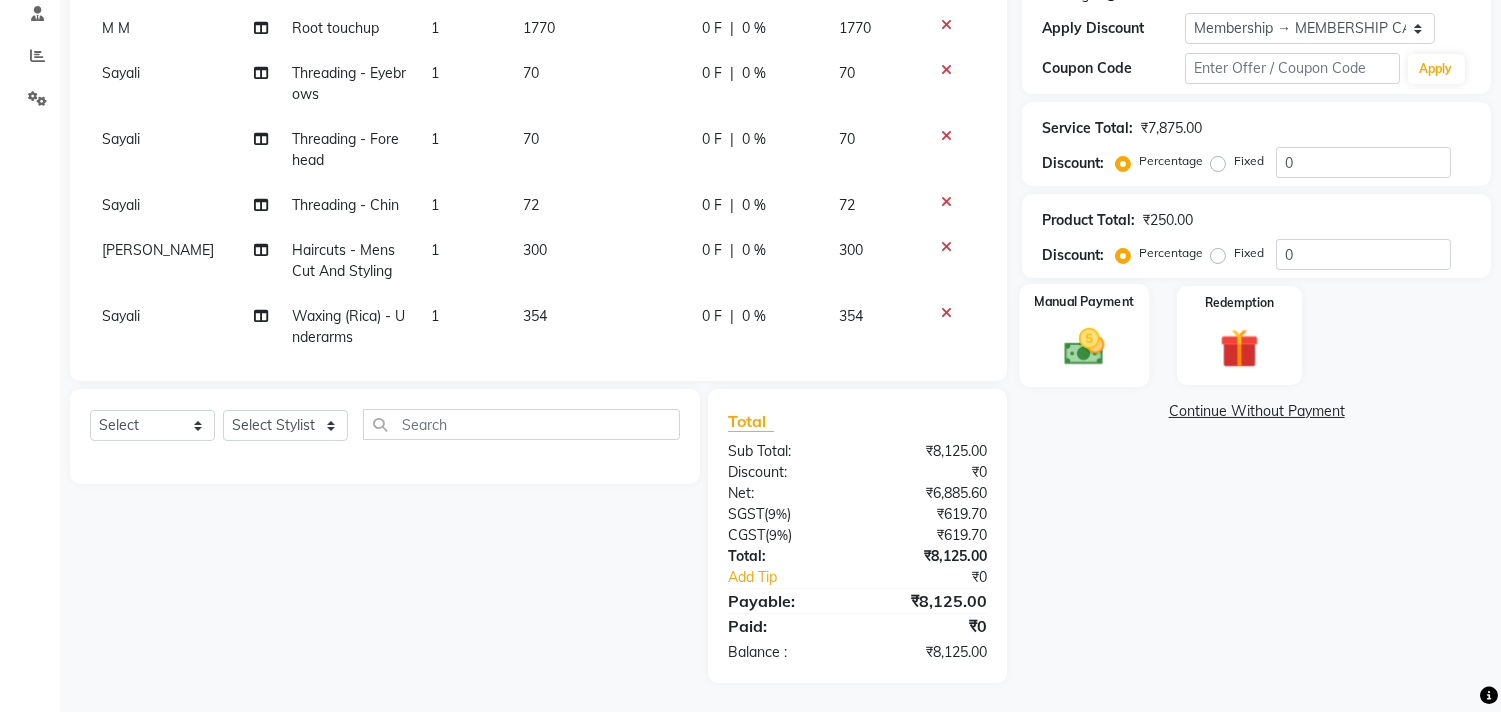 click 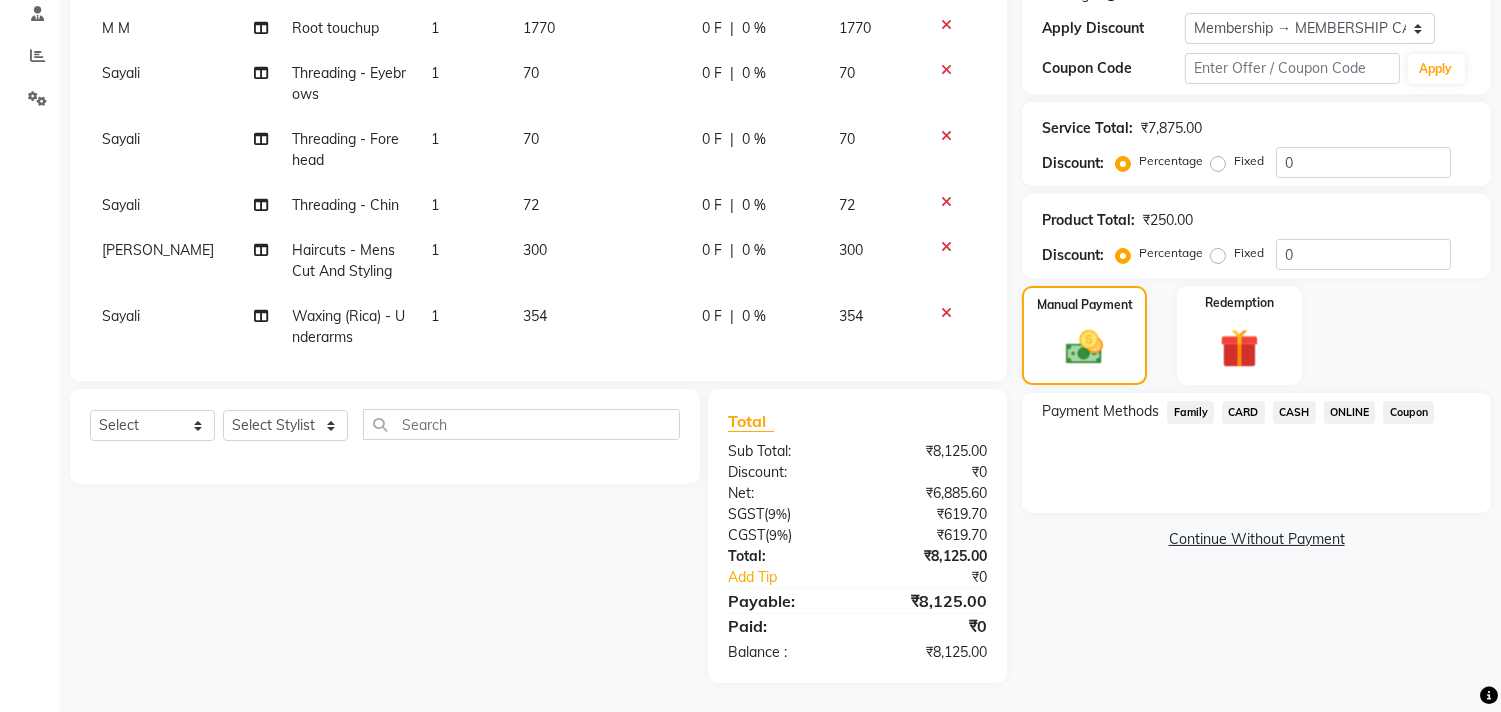click on "ONLINE" 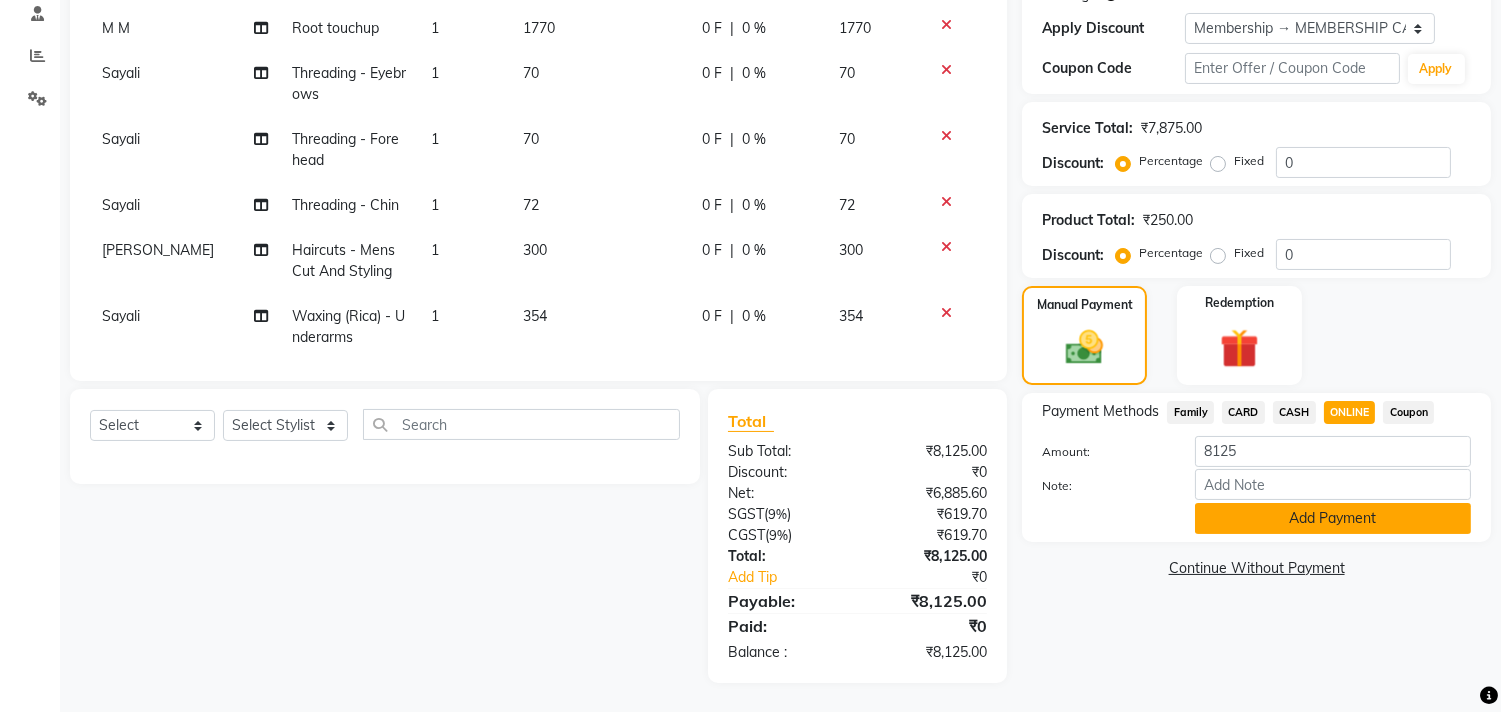 click on "Add Payment" 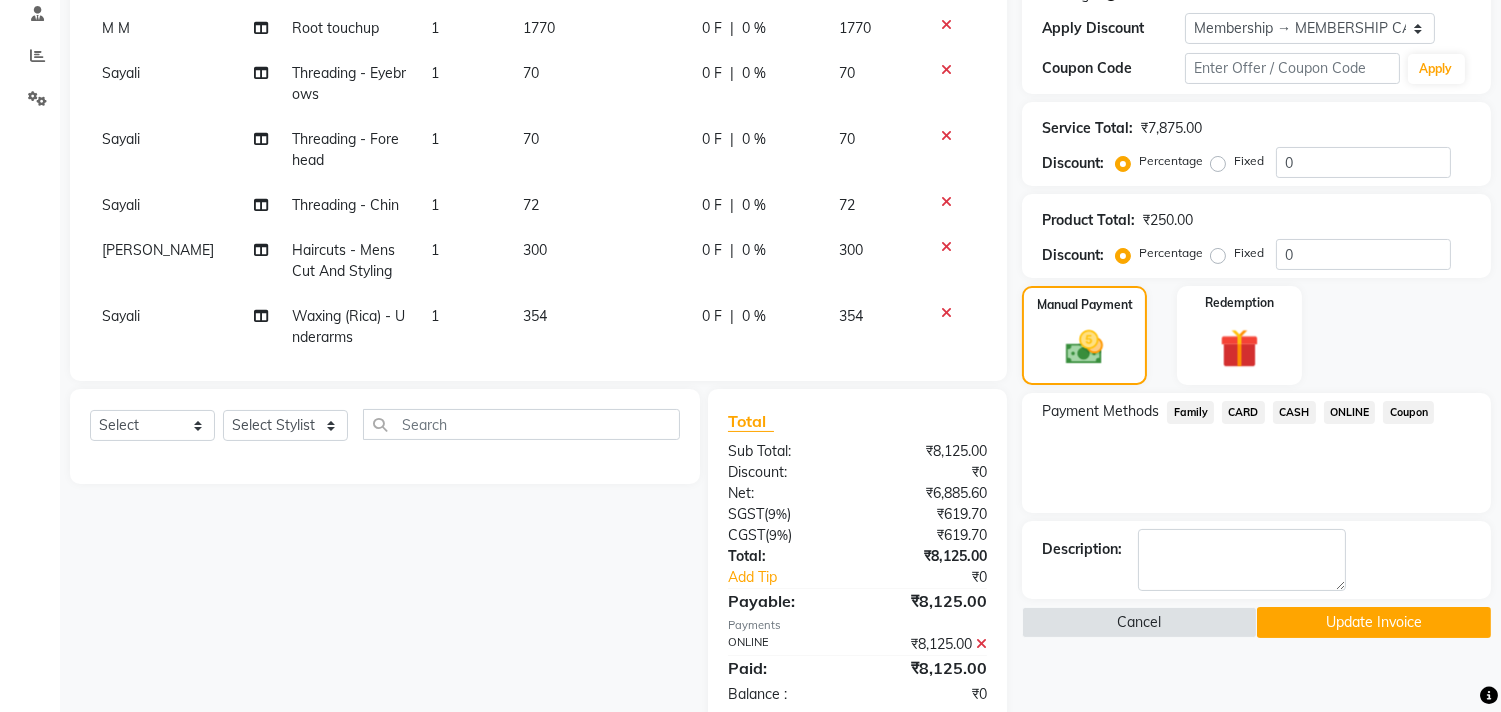click on "Update Invoice" 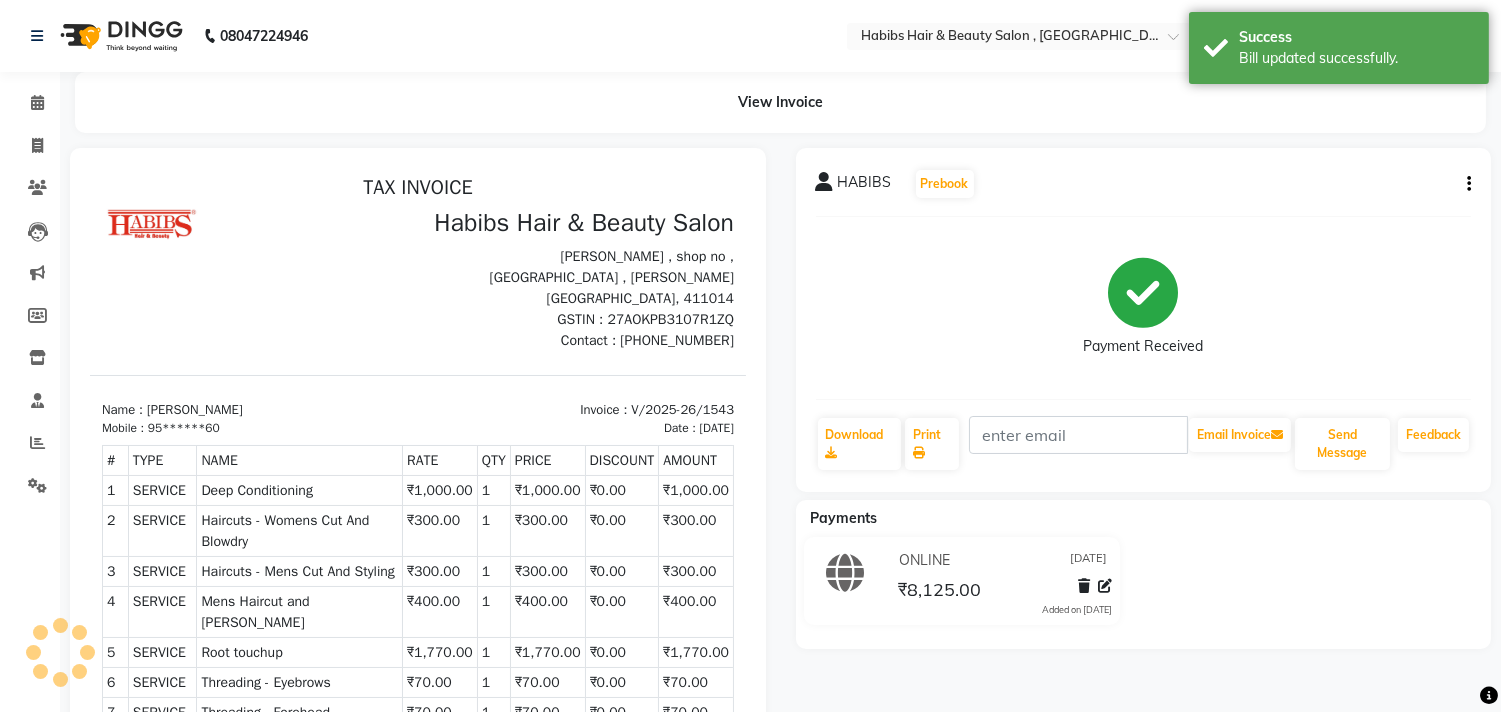 scroll, scrollTop: 0, scrollLeft: 0, axis: both 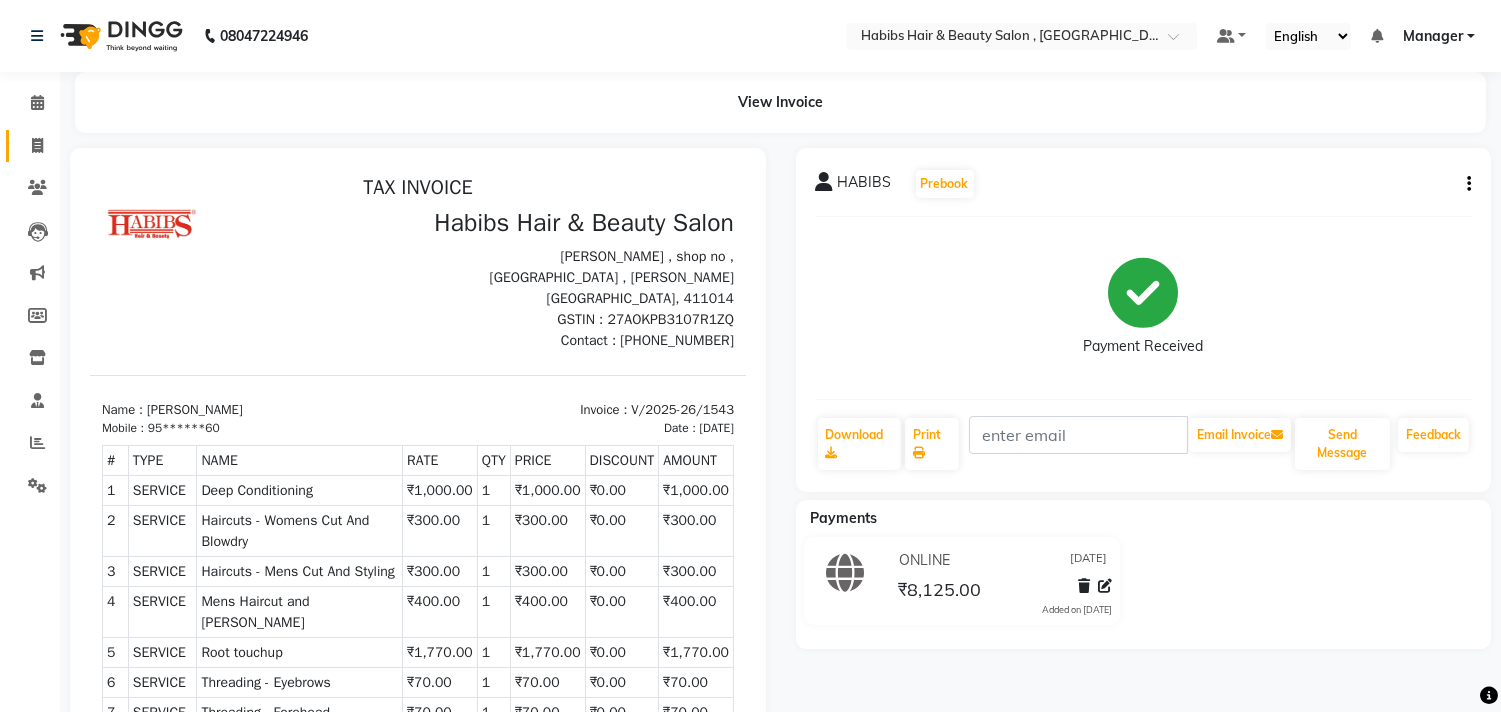 click on "Invoice" 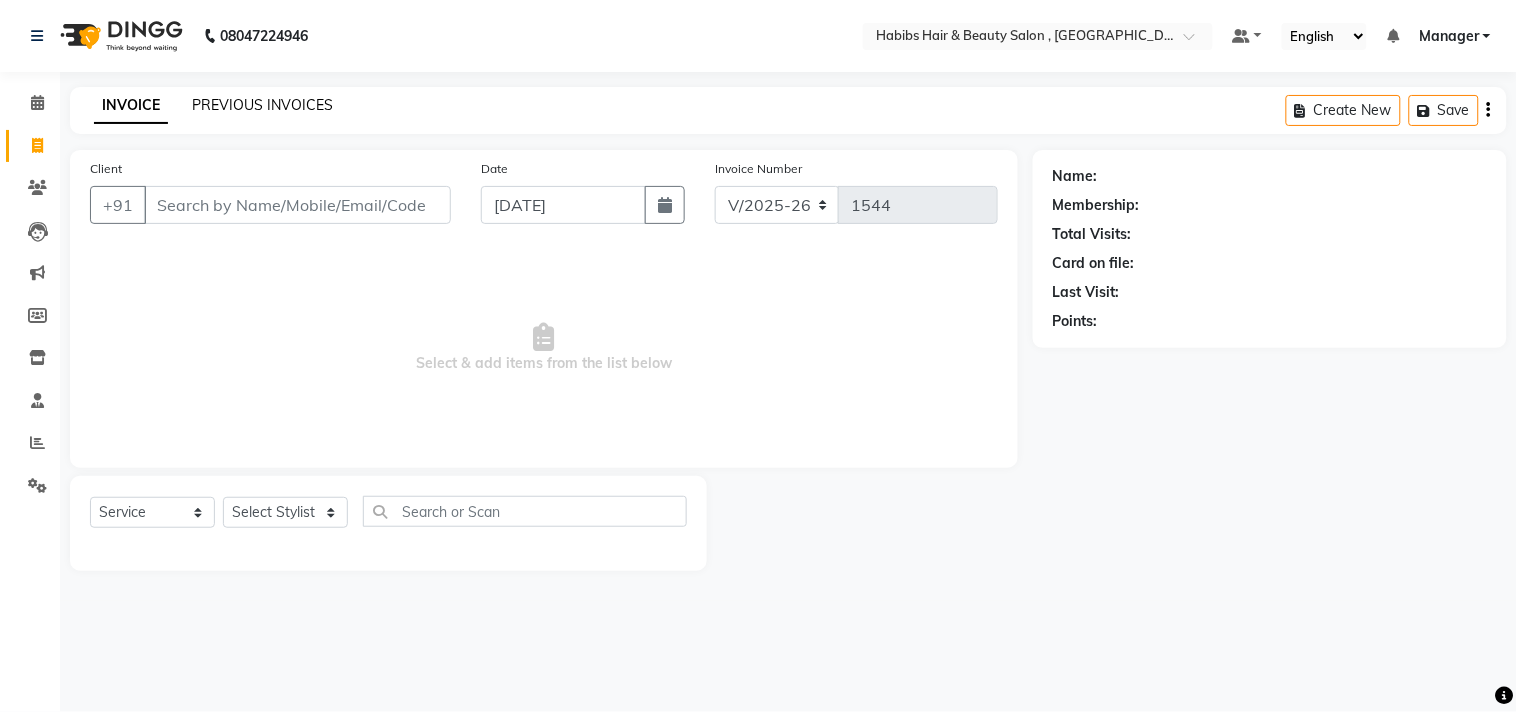click on "PREVIOUS INVOICES" 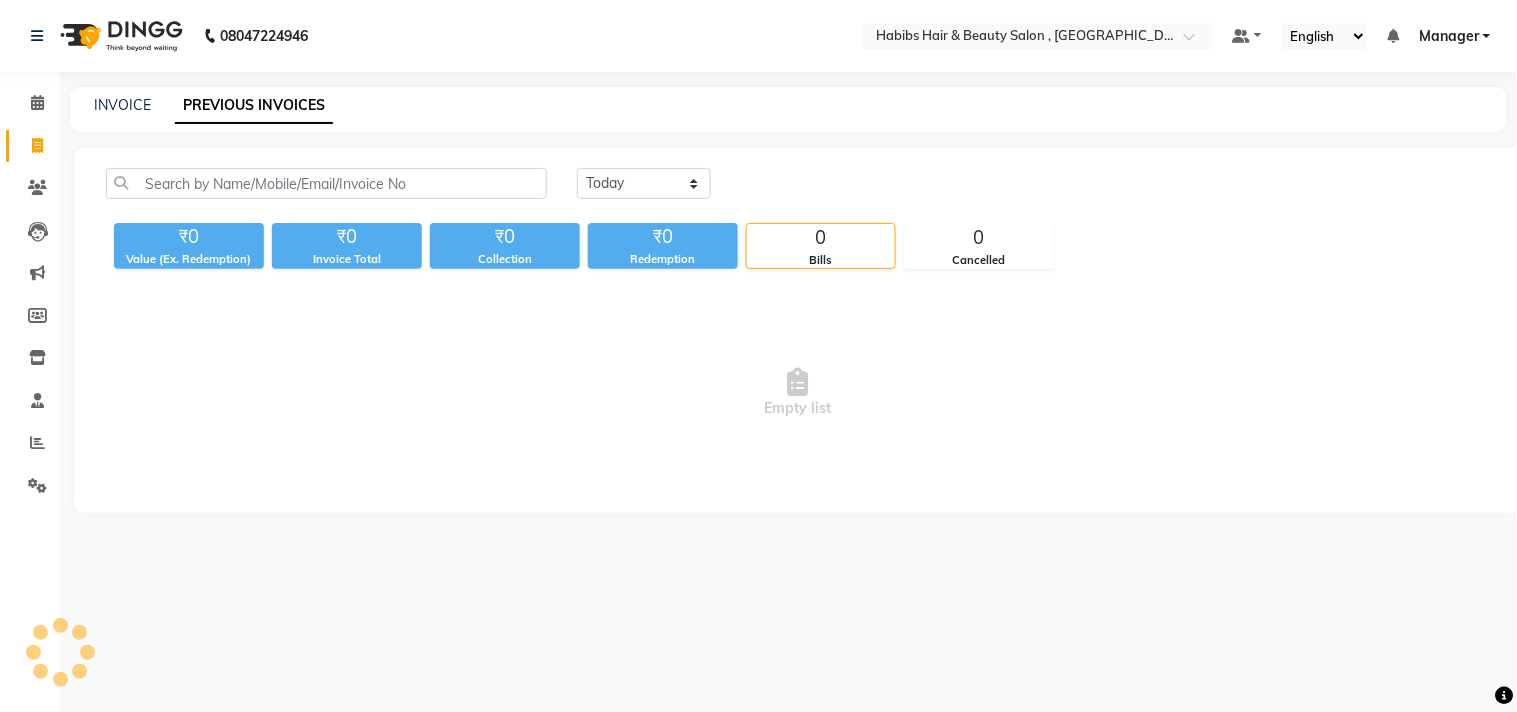 click on "INVOICE PREVIOUS INVOICES" 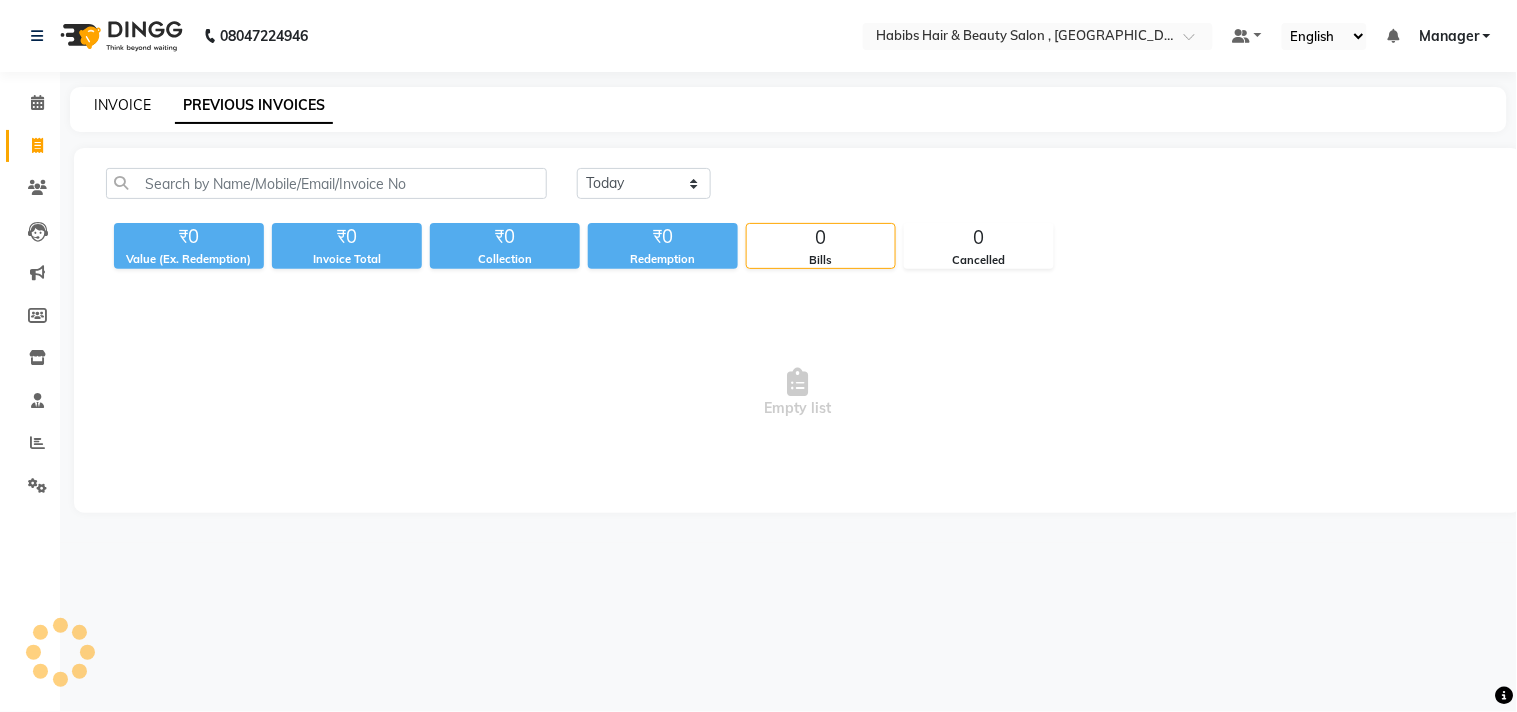 click on "INVOICE" 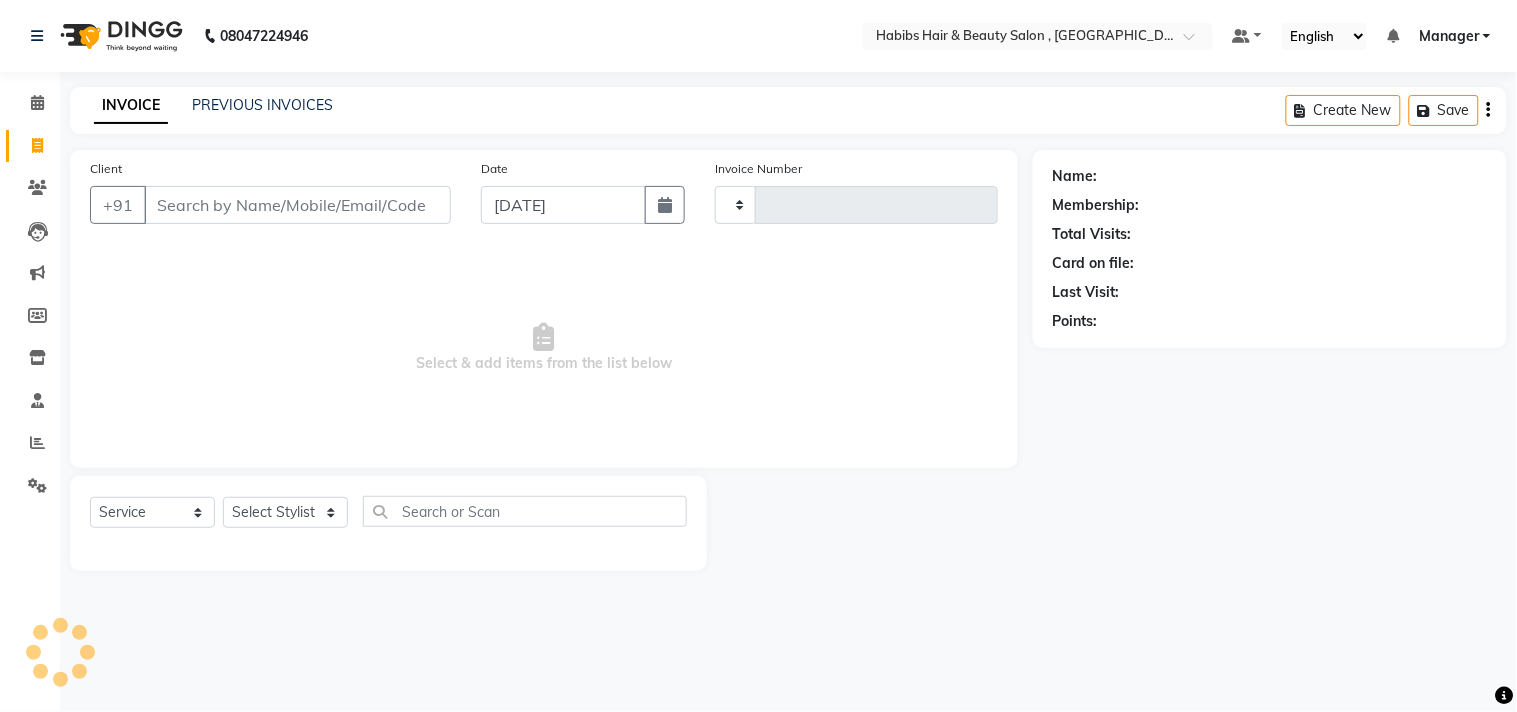 type on "1544" 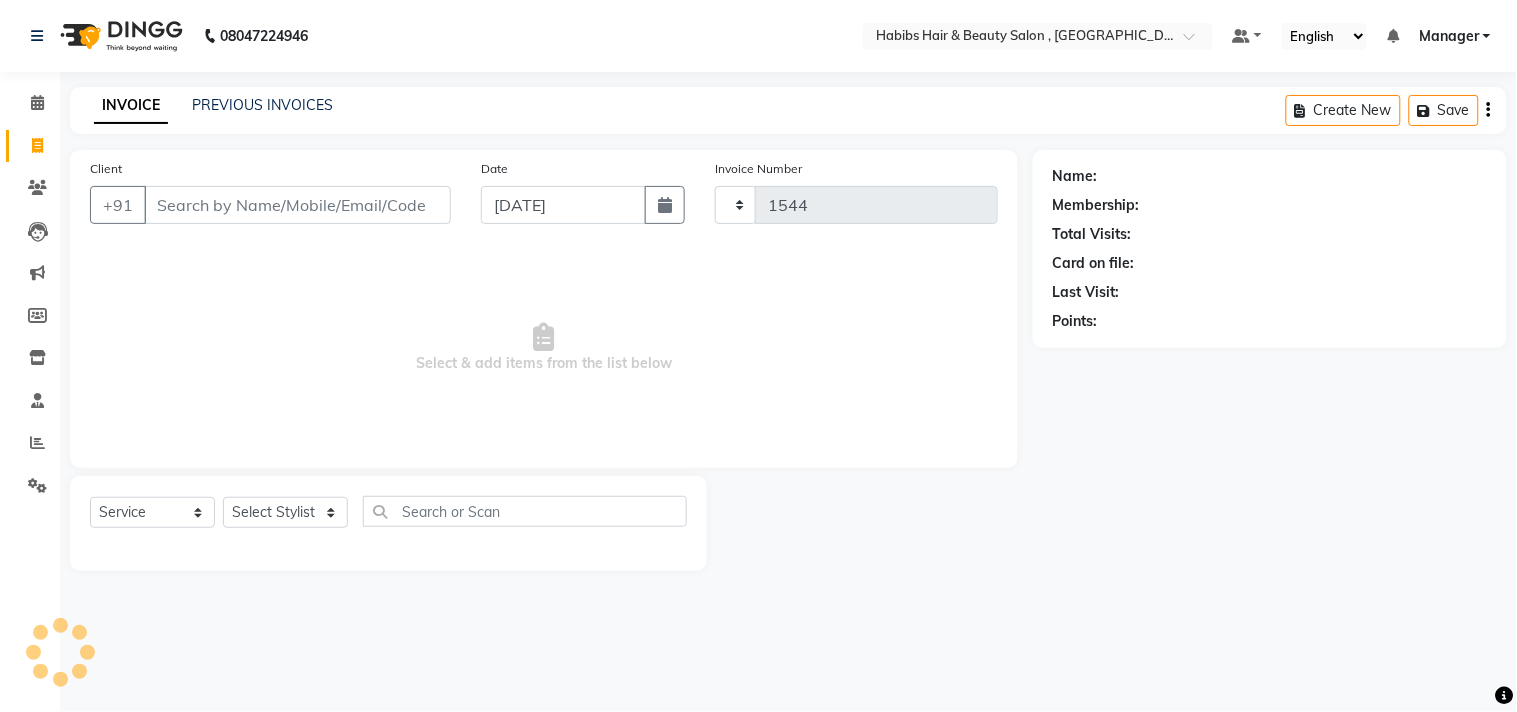 select on "4838" 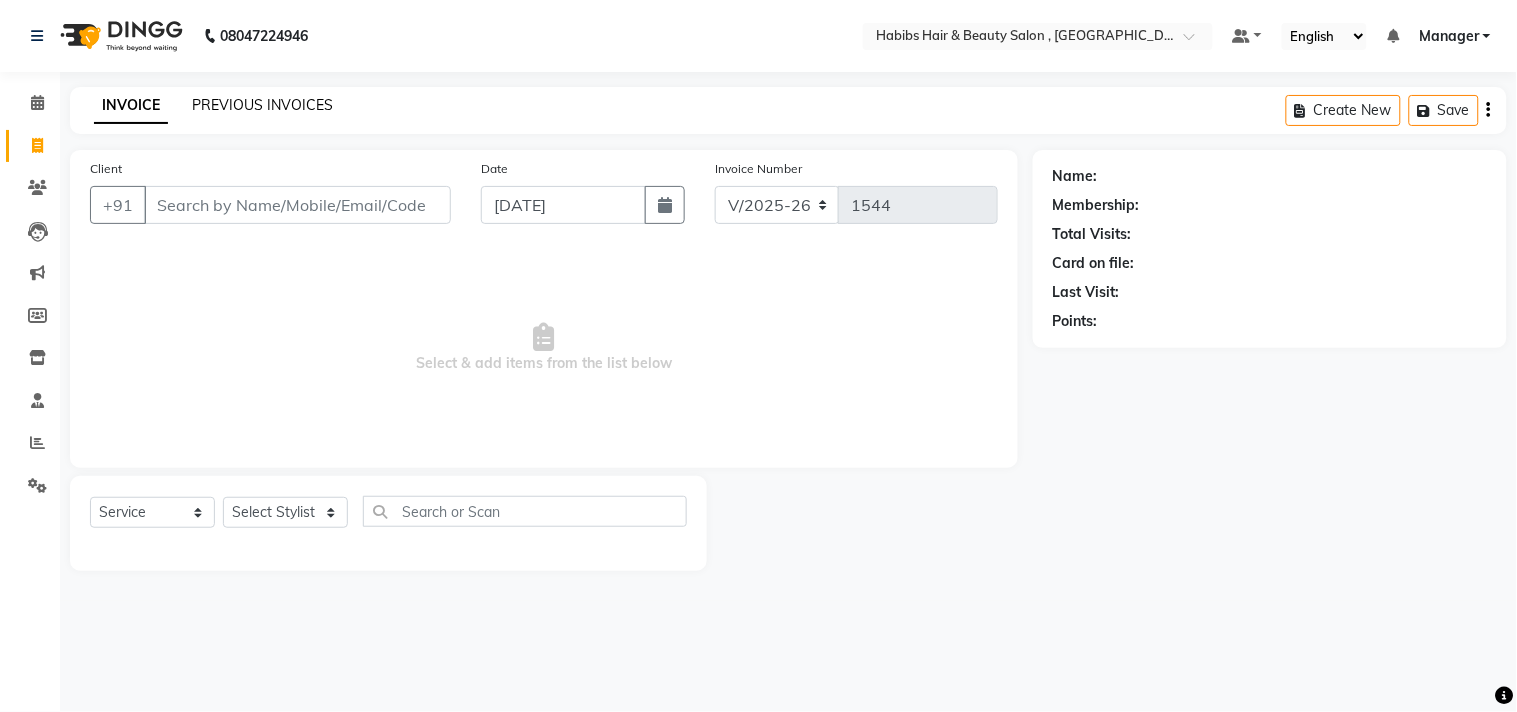 click on "PREVIOUS INVOICES" 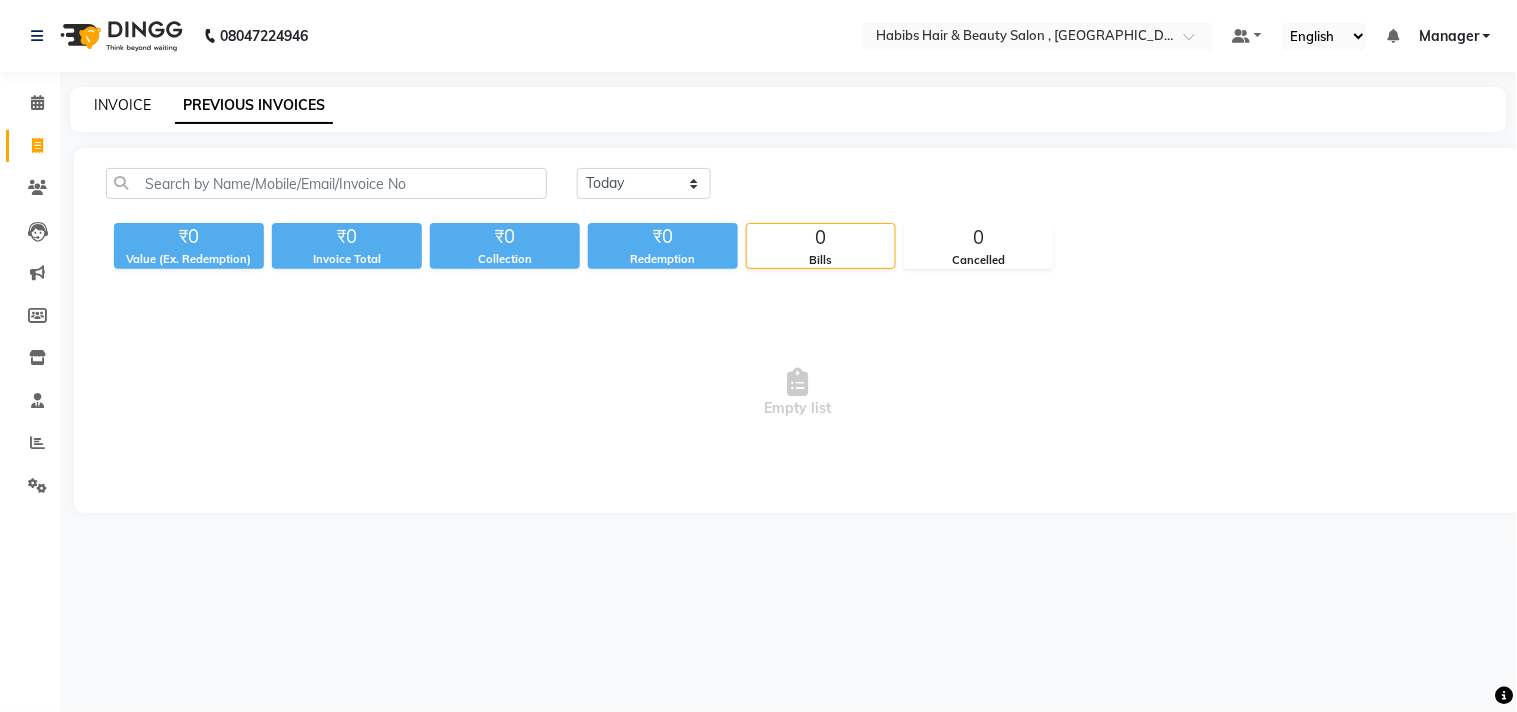 click on "INVOICE" 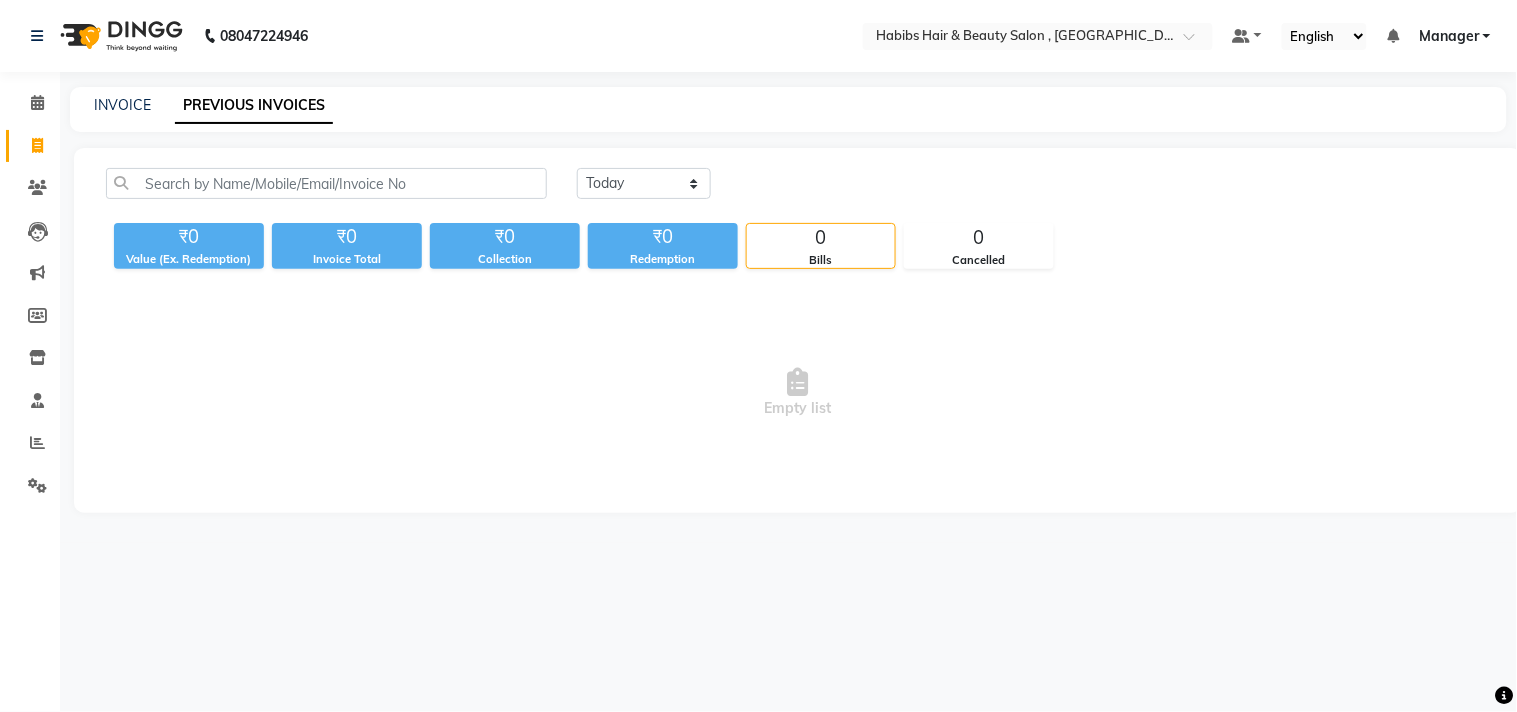 select on "service" 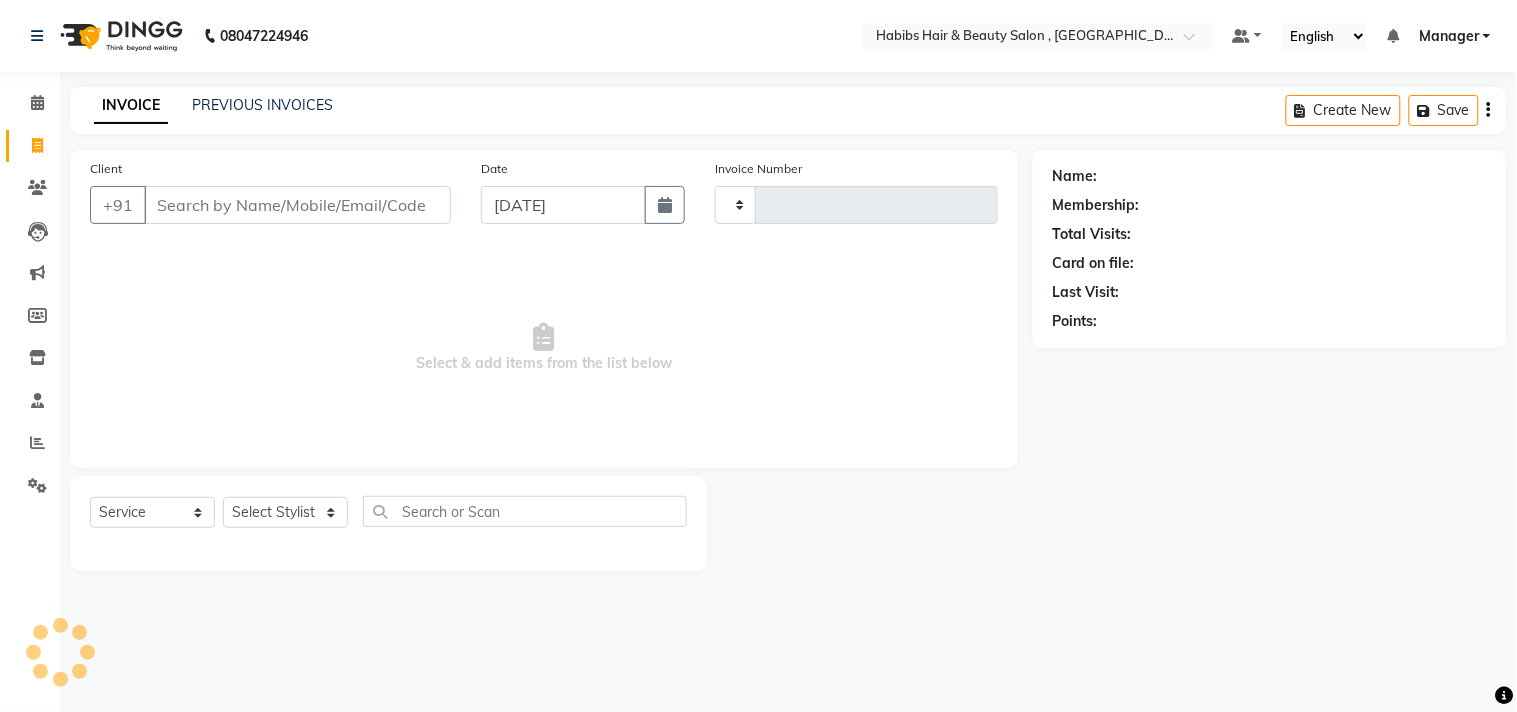 type on "1544" 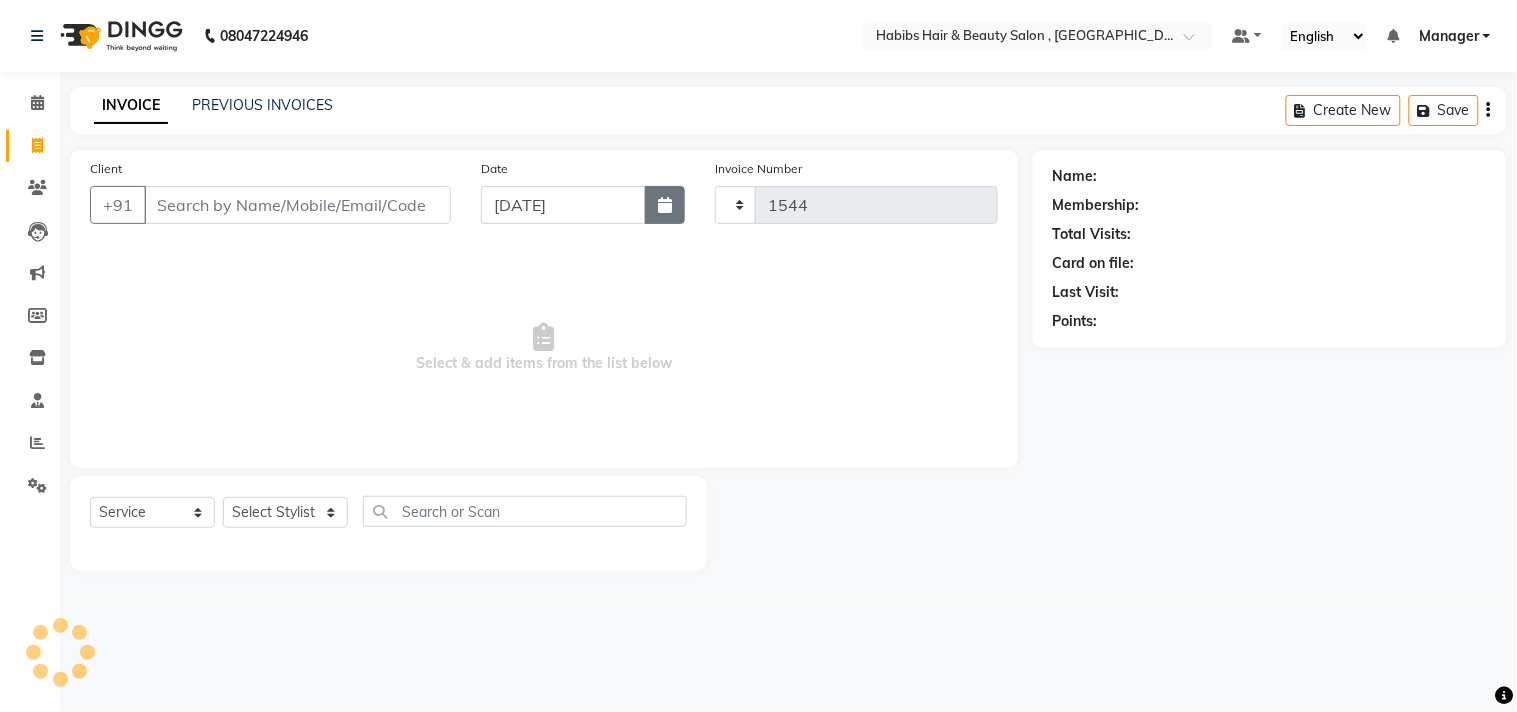 select on "4838" 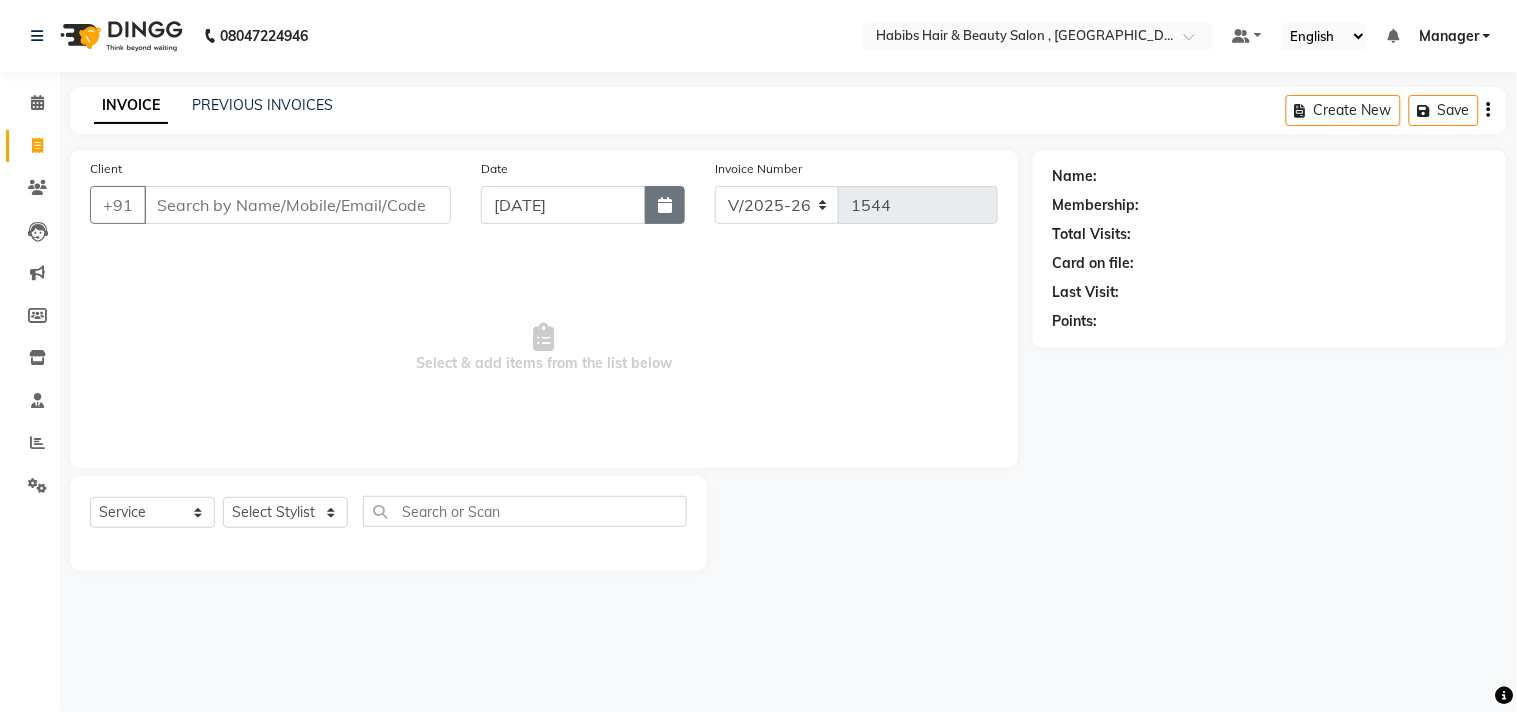 click 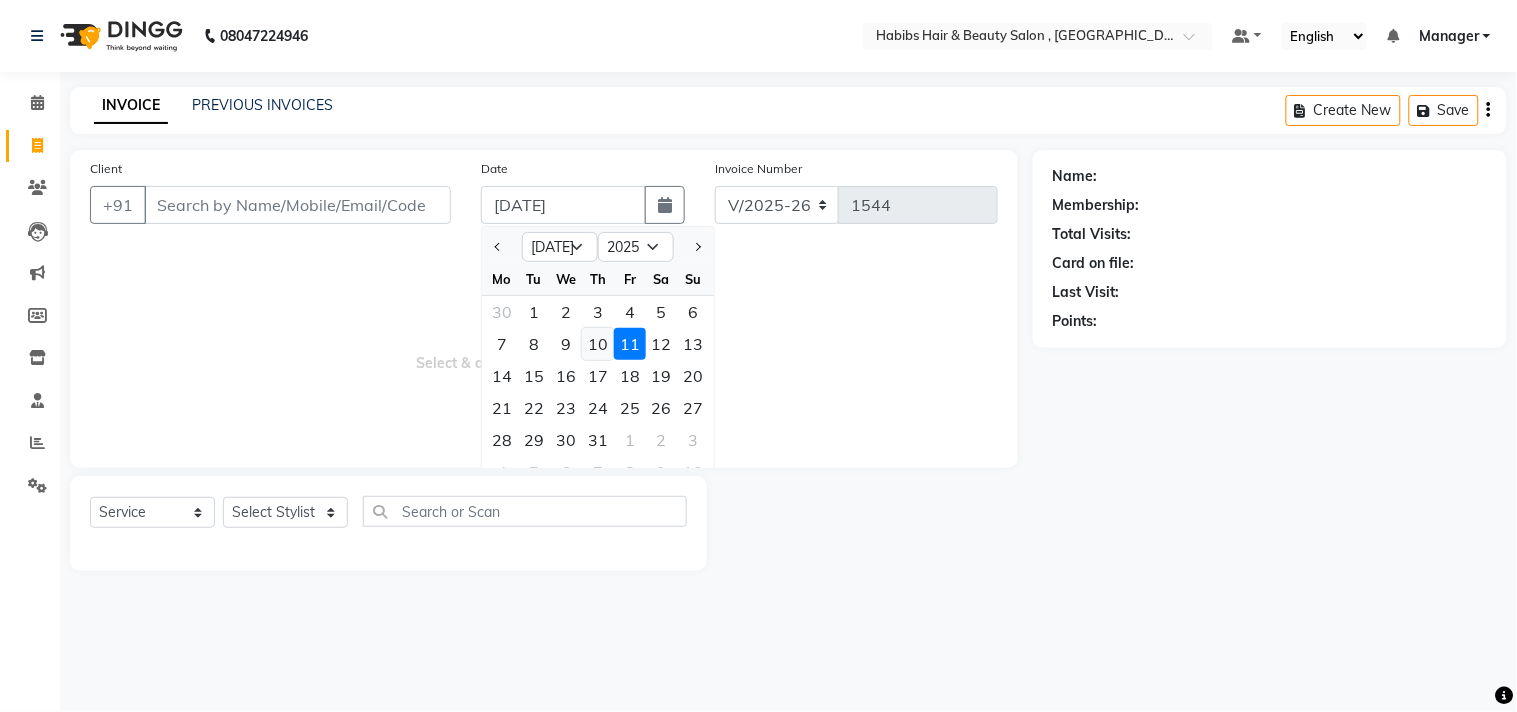 click on "10" 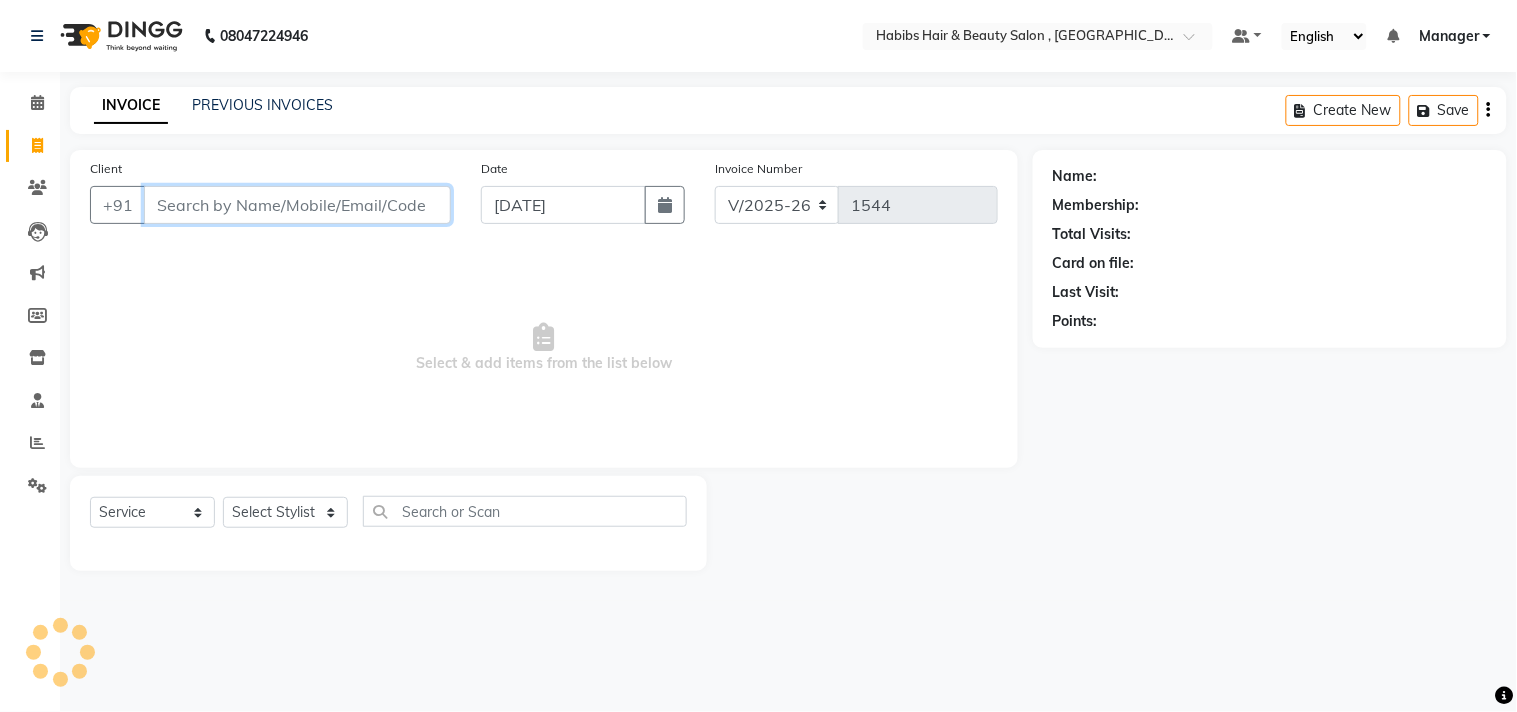 click on "Client" at bounding box center [297, 205] 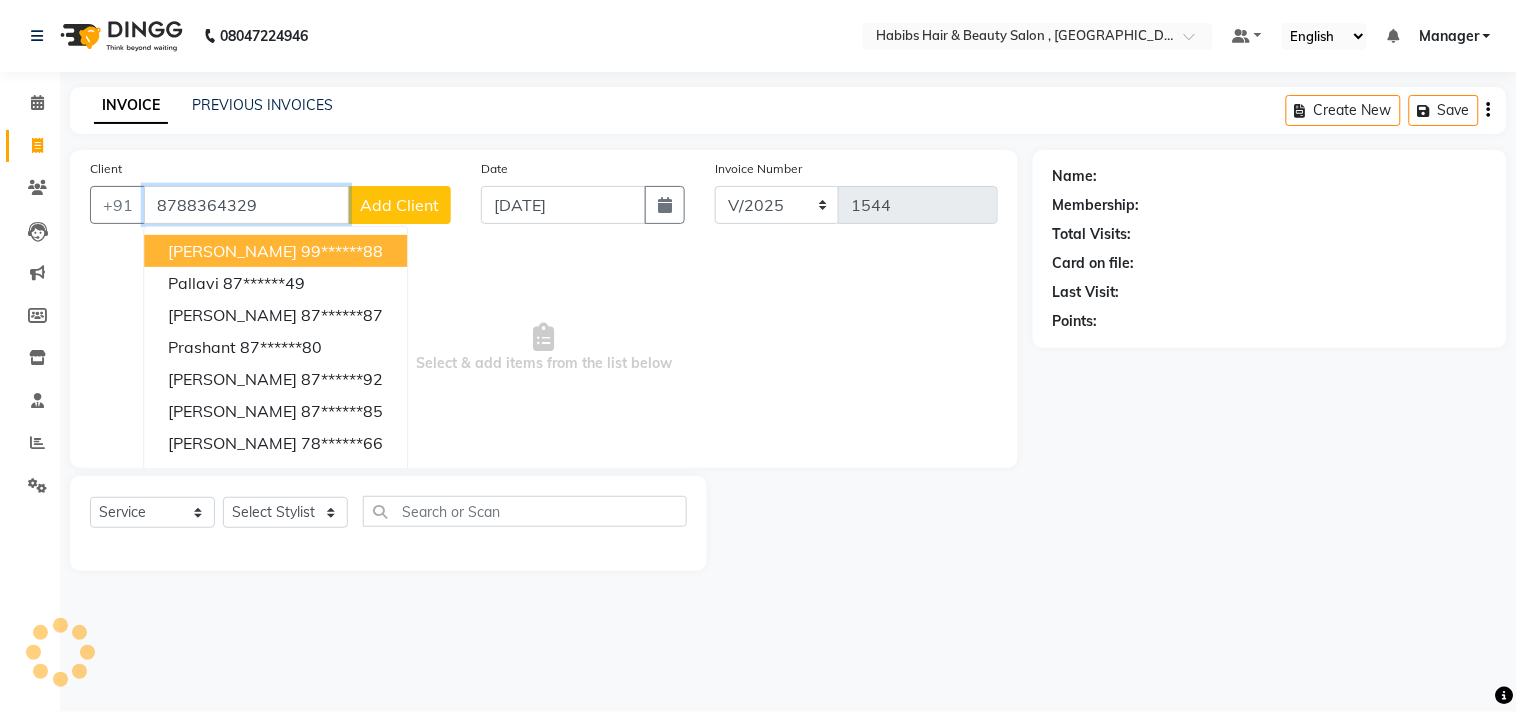type on "8788364329" 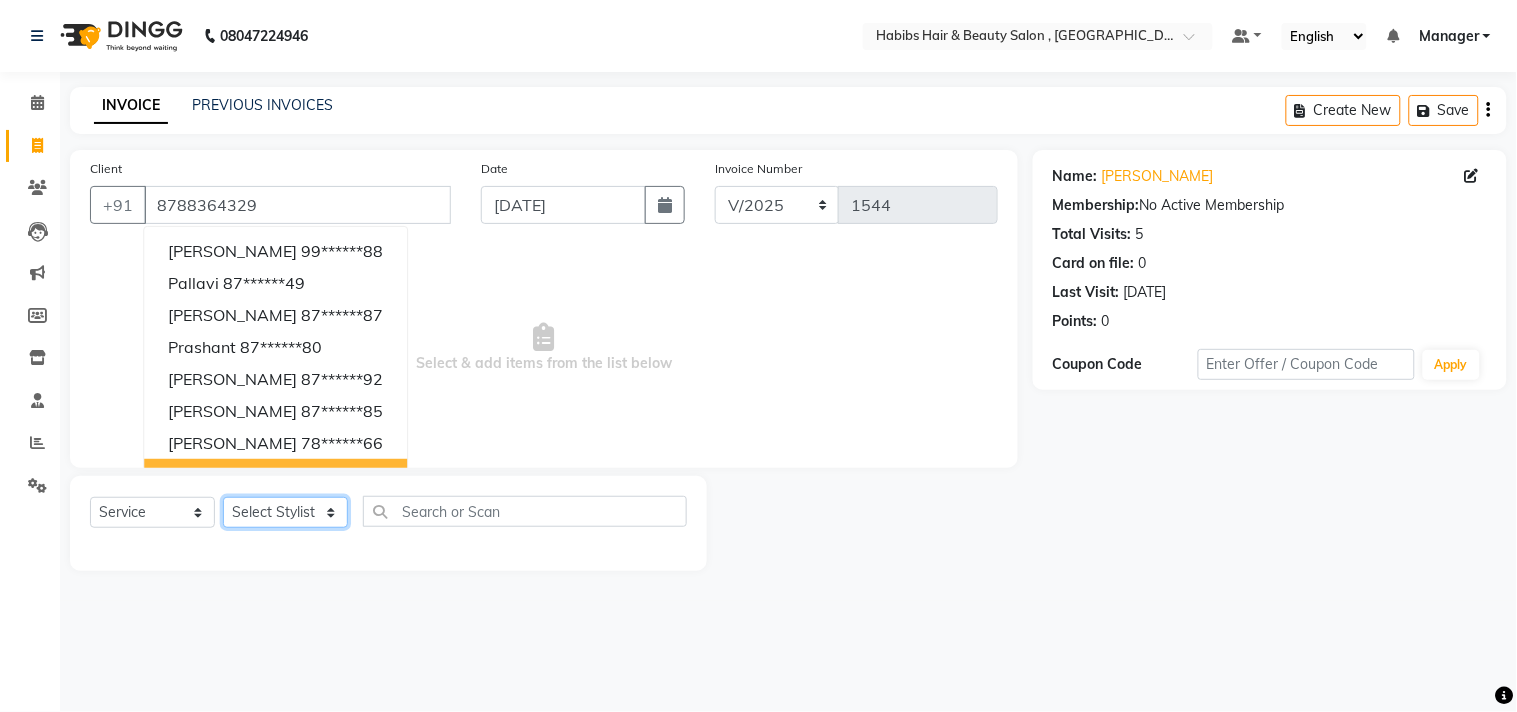 click on "Select Stylist [PERSON_NAME] Manager M M [PERSON_NAME] [PERSON_NAME] Sameer [PERSON_NAME] [PERSON_NAME] [PERSON_NAME]" 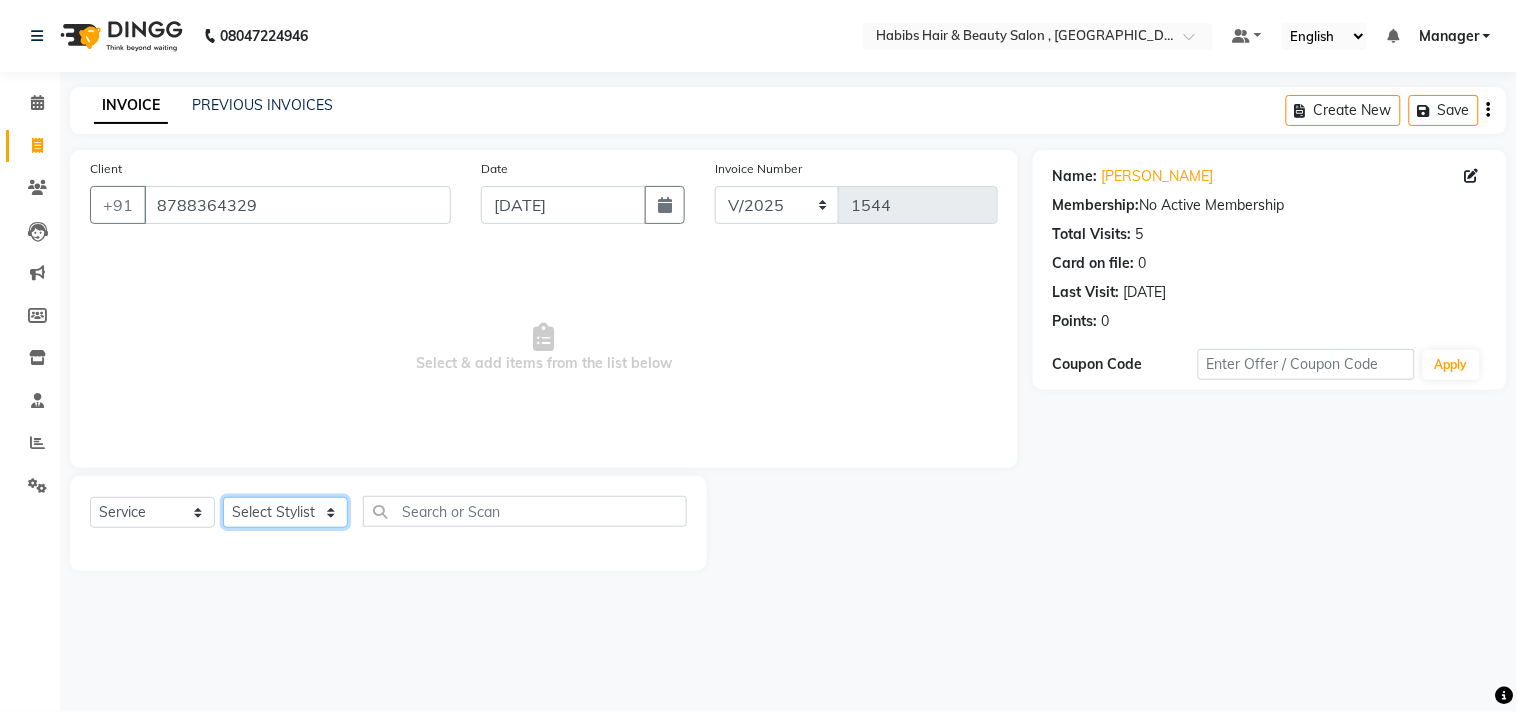 select on "85592" 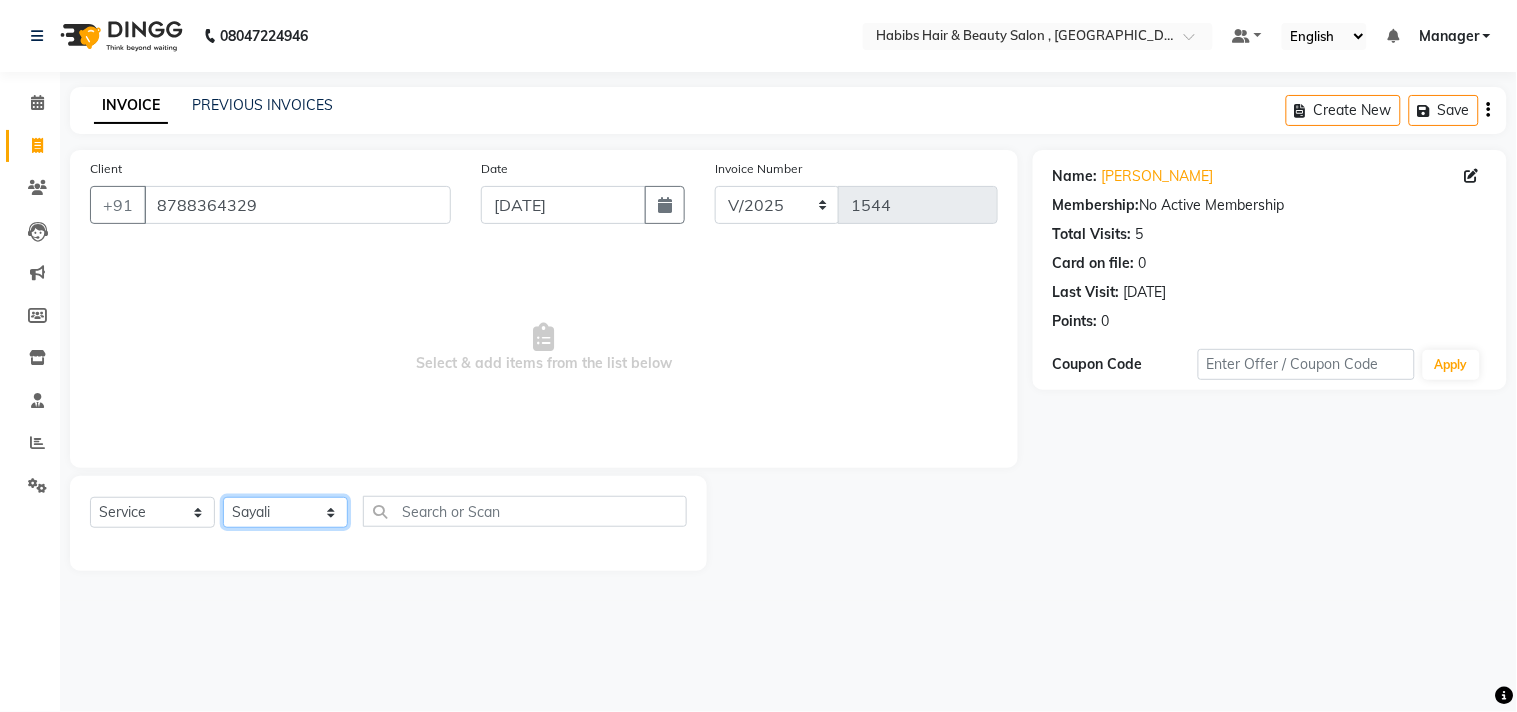 click on "Select Stylist [PERSON_NAME] Manager M M [PERSON_NAME] [PERSON_NAME] Sameer [PERSON_NAME] [PERSON_NAME] [PERSON_NAME]" 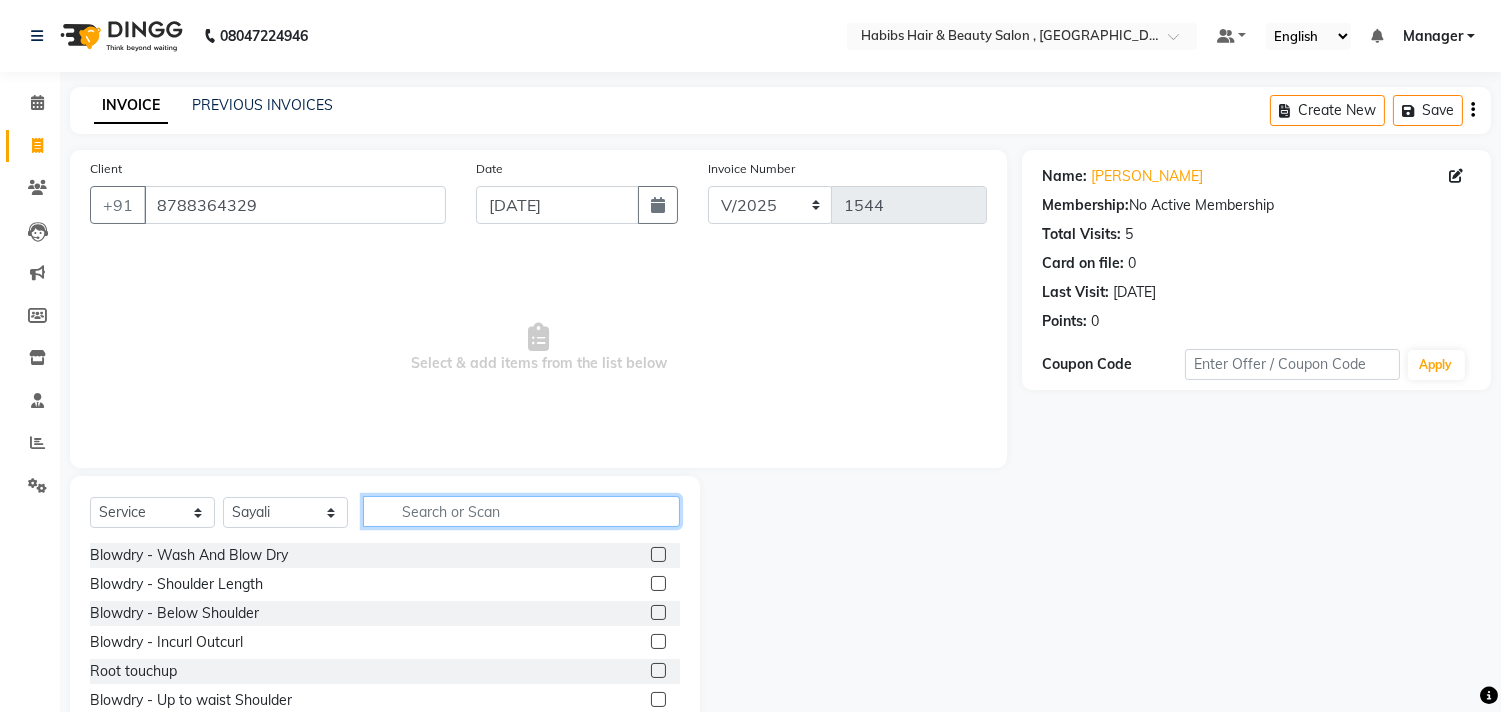 click 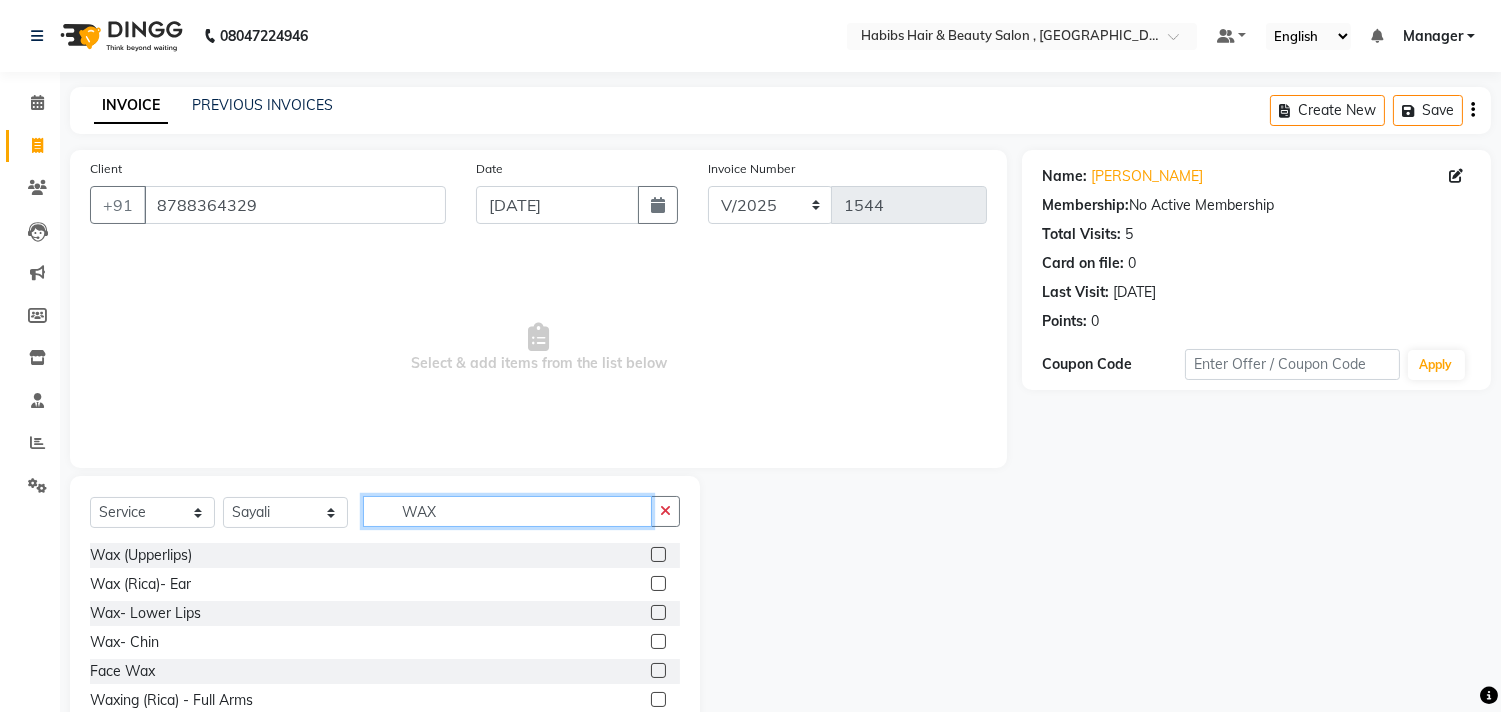 type on "WAX" 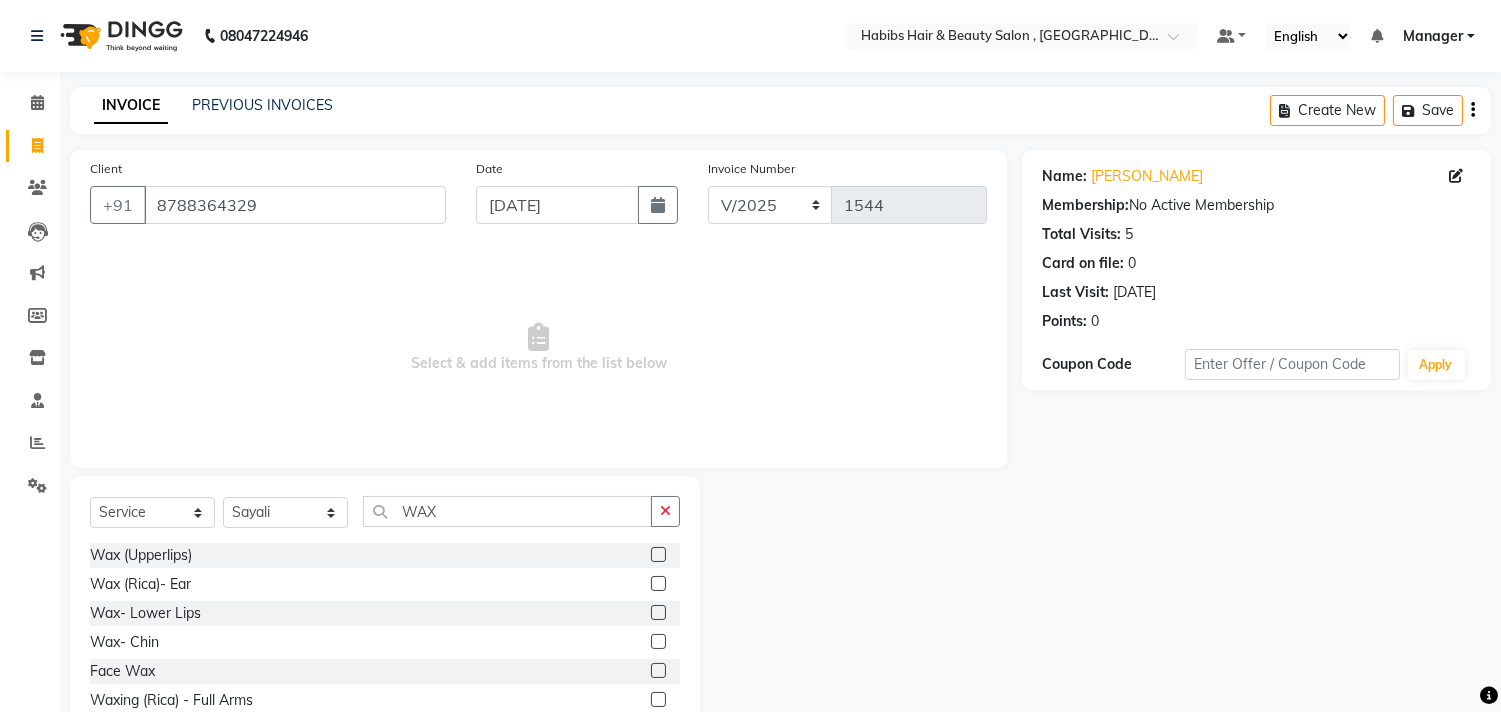click 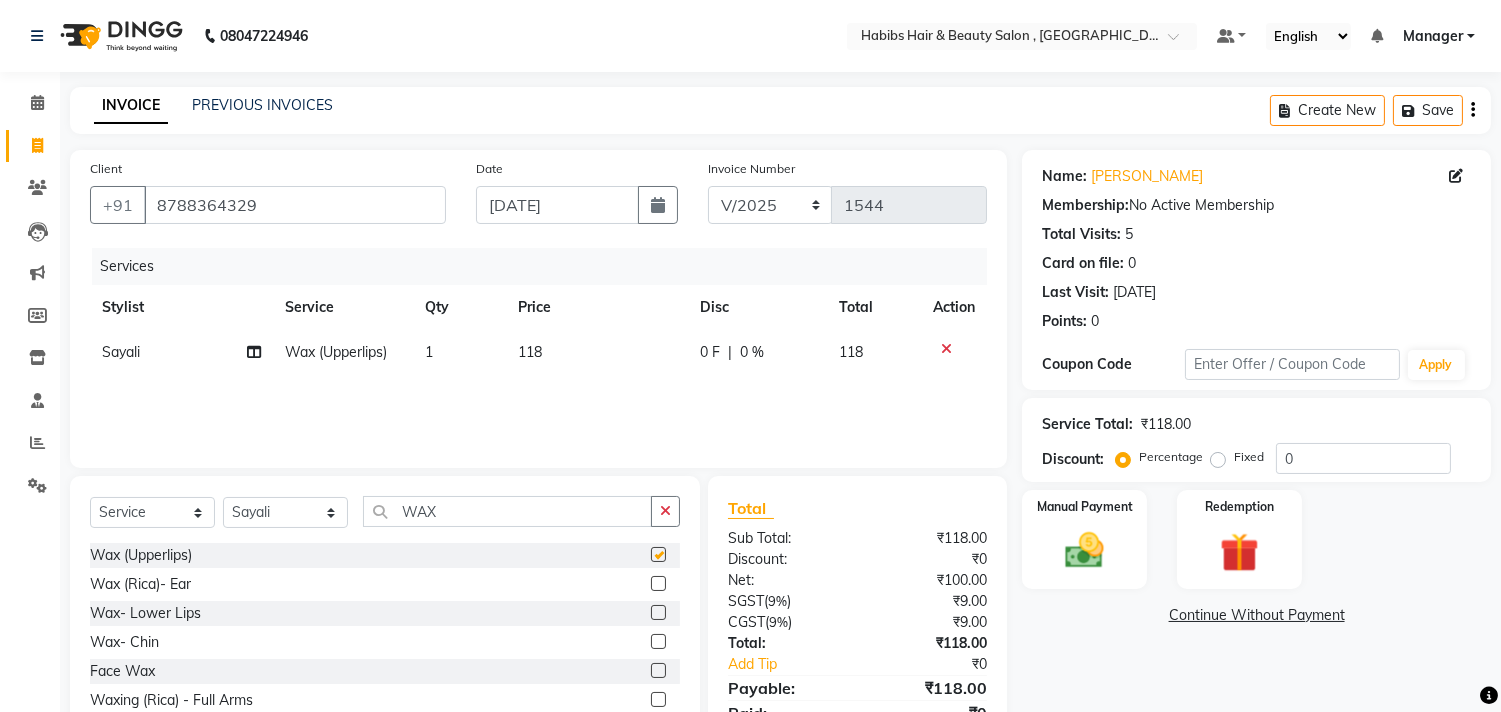 checkbox on "false" 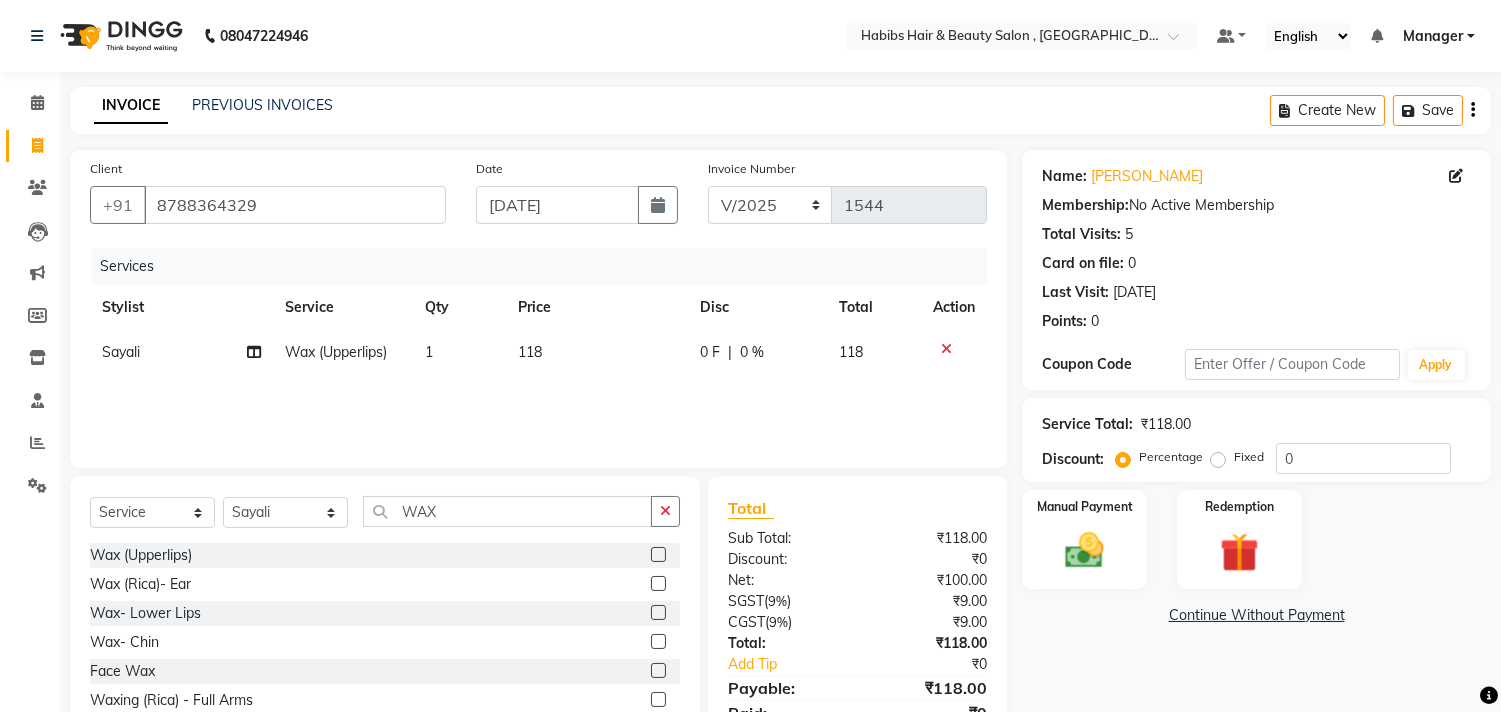 click on "118" 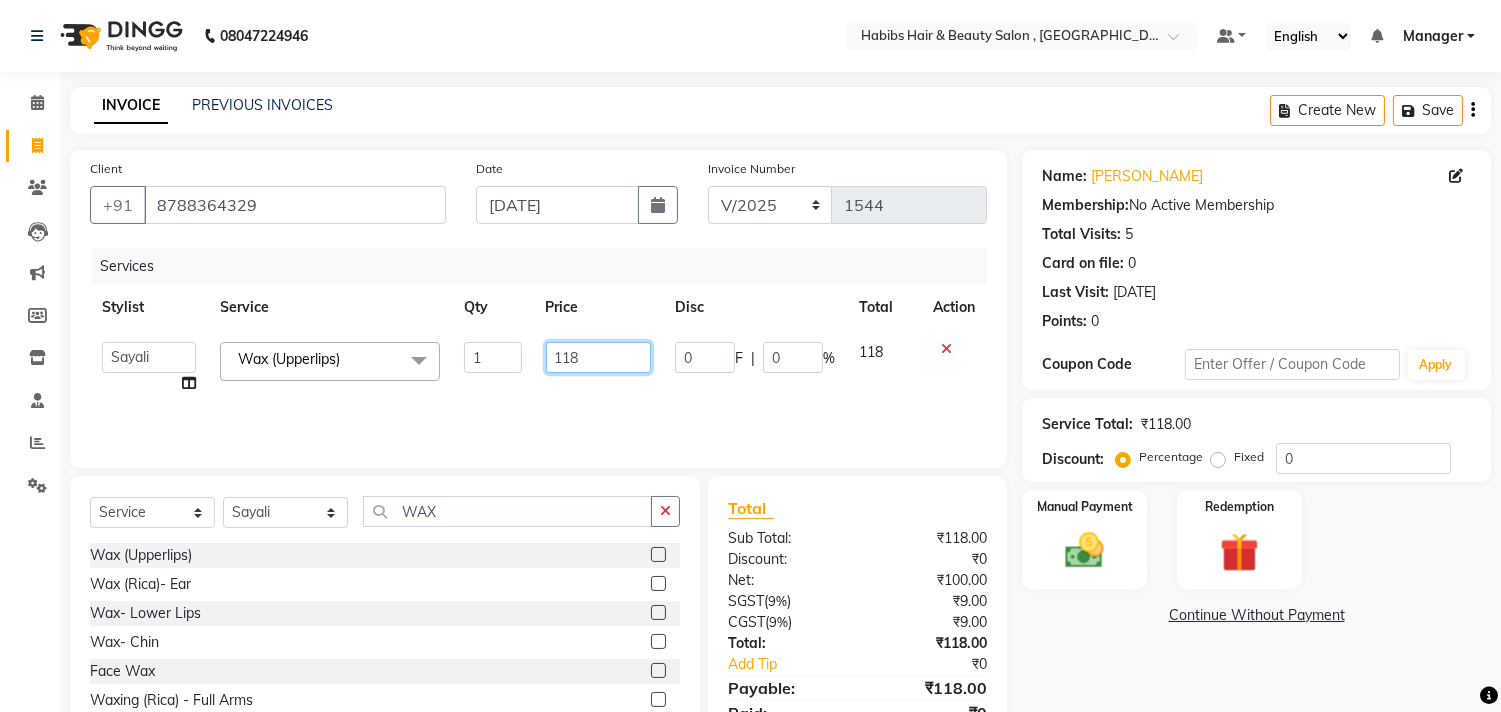 click on "118" 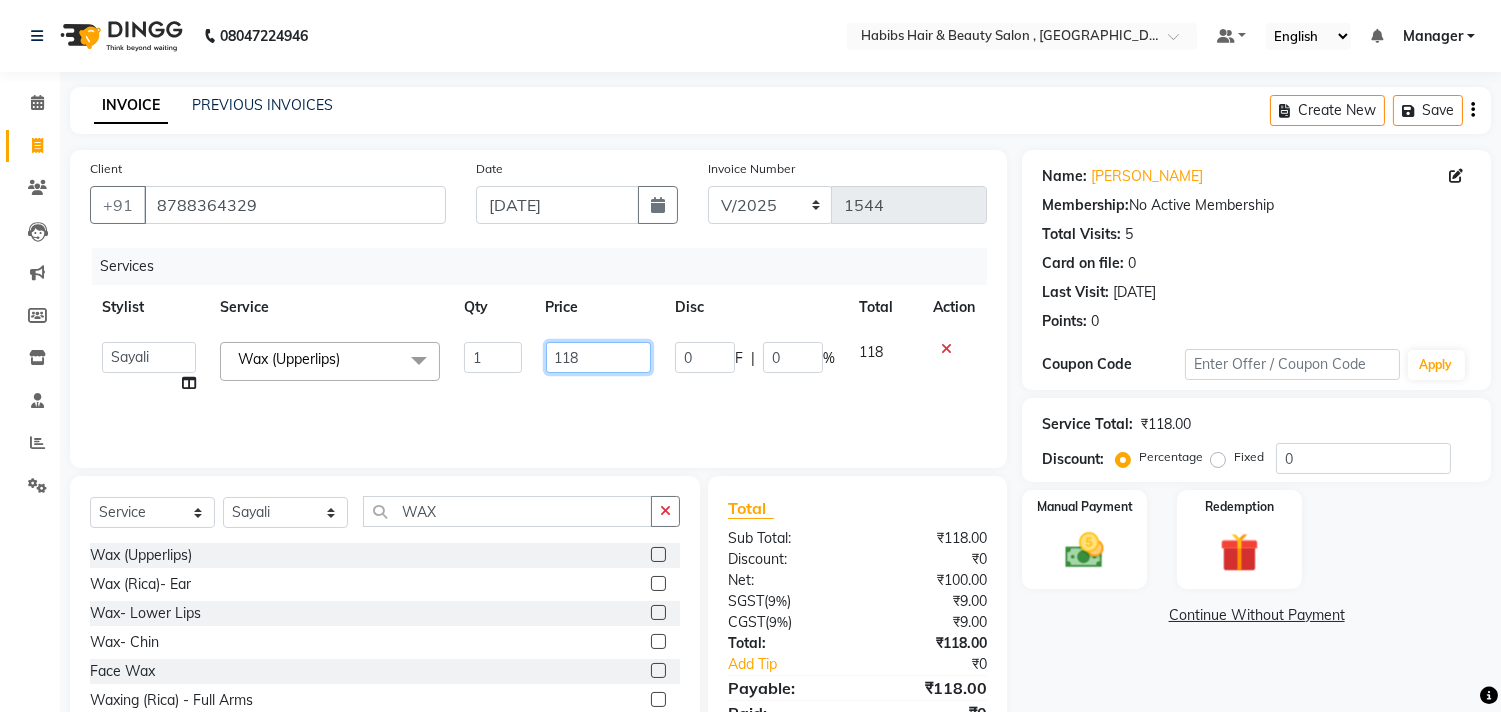 click on "118" 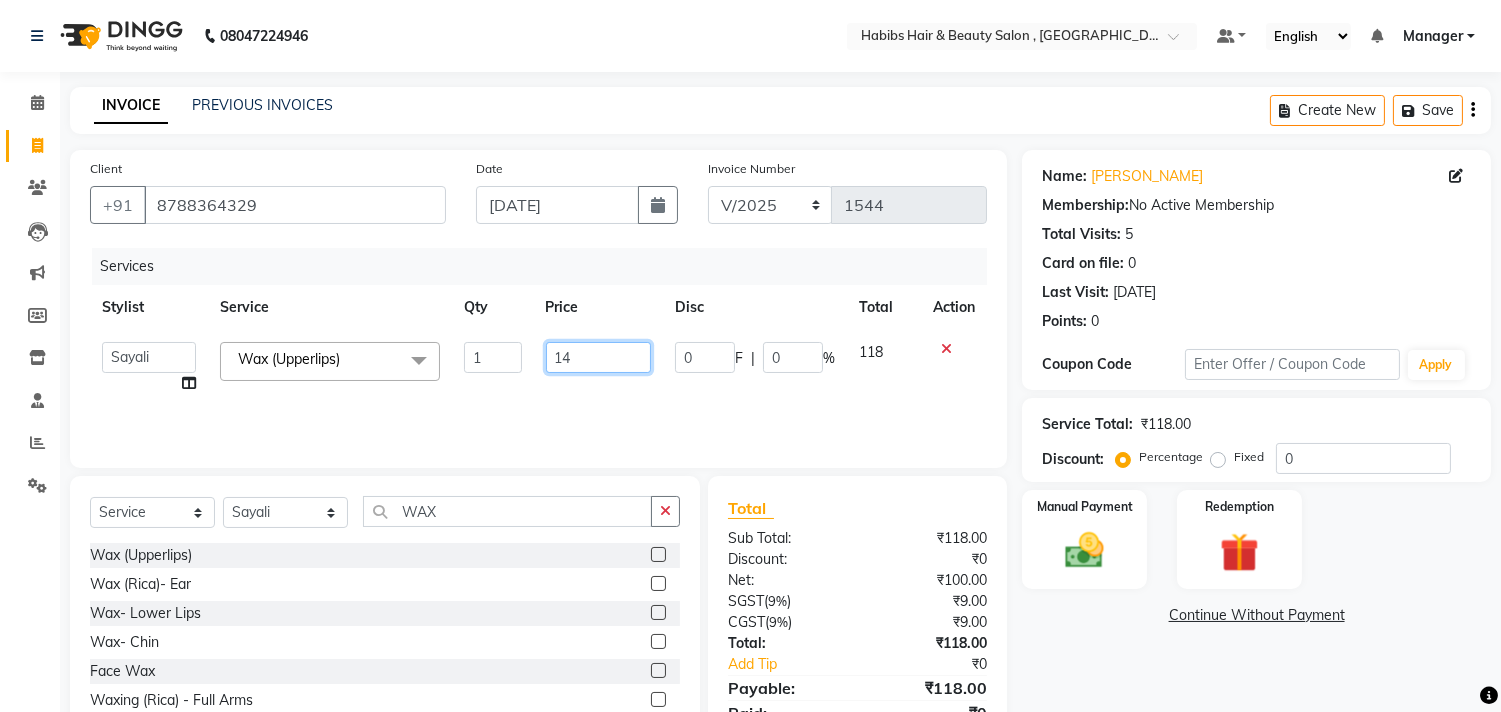 type on "141" 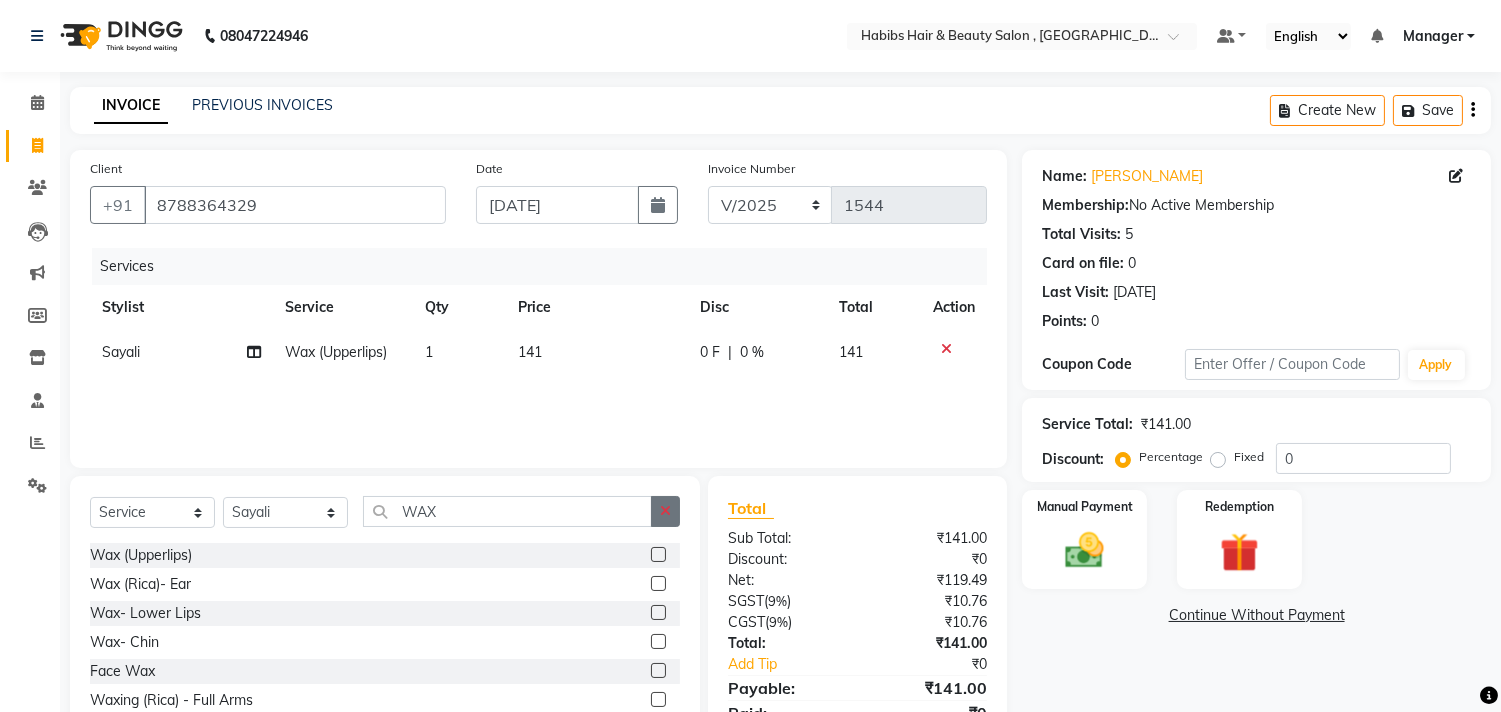 click 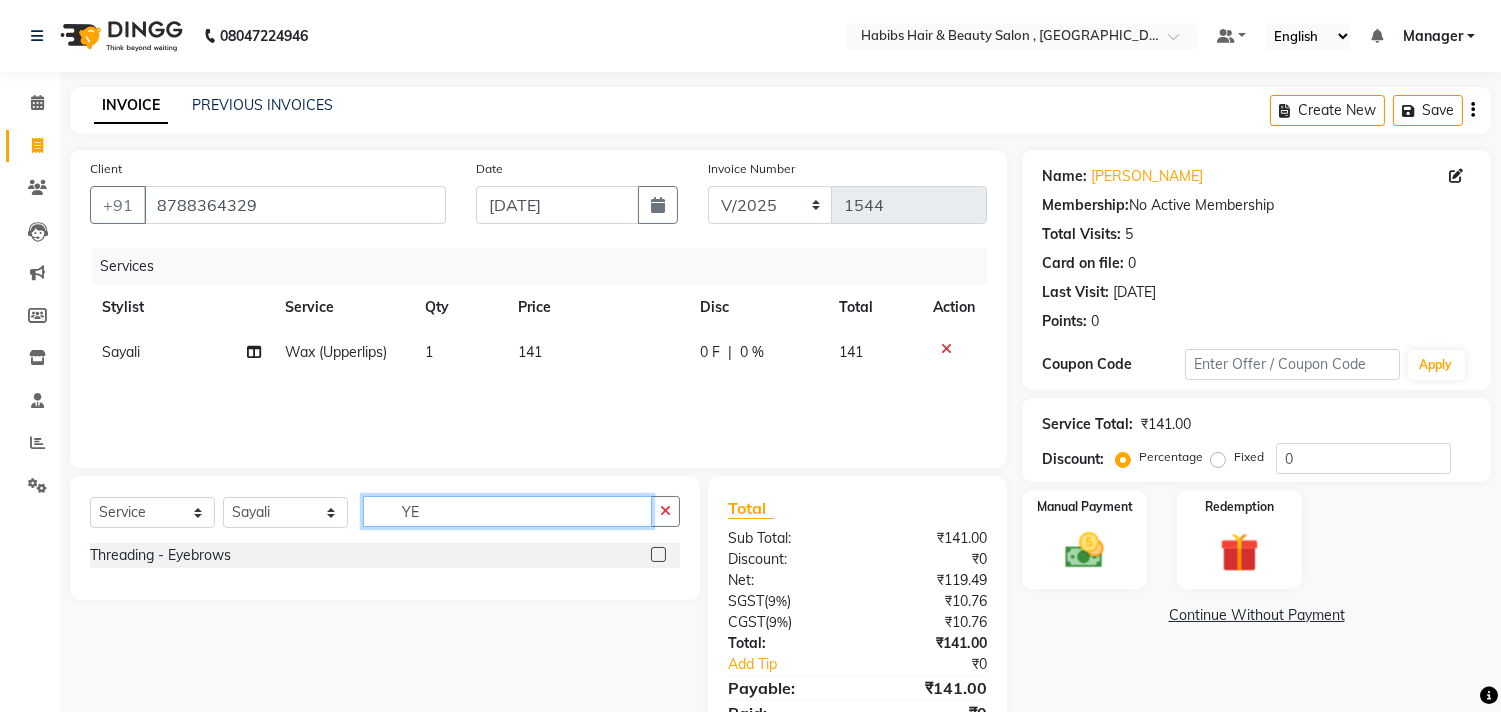 type on "YE" 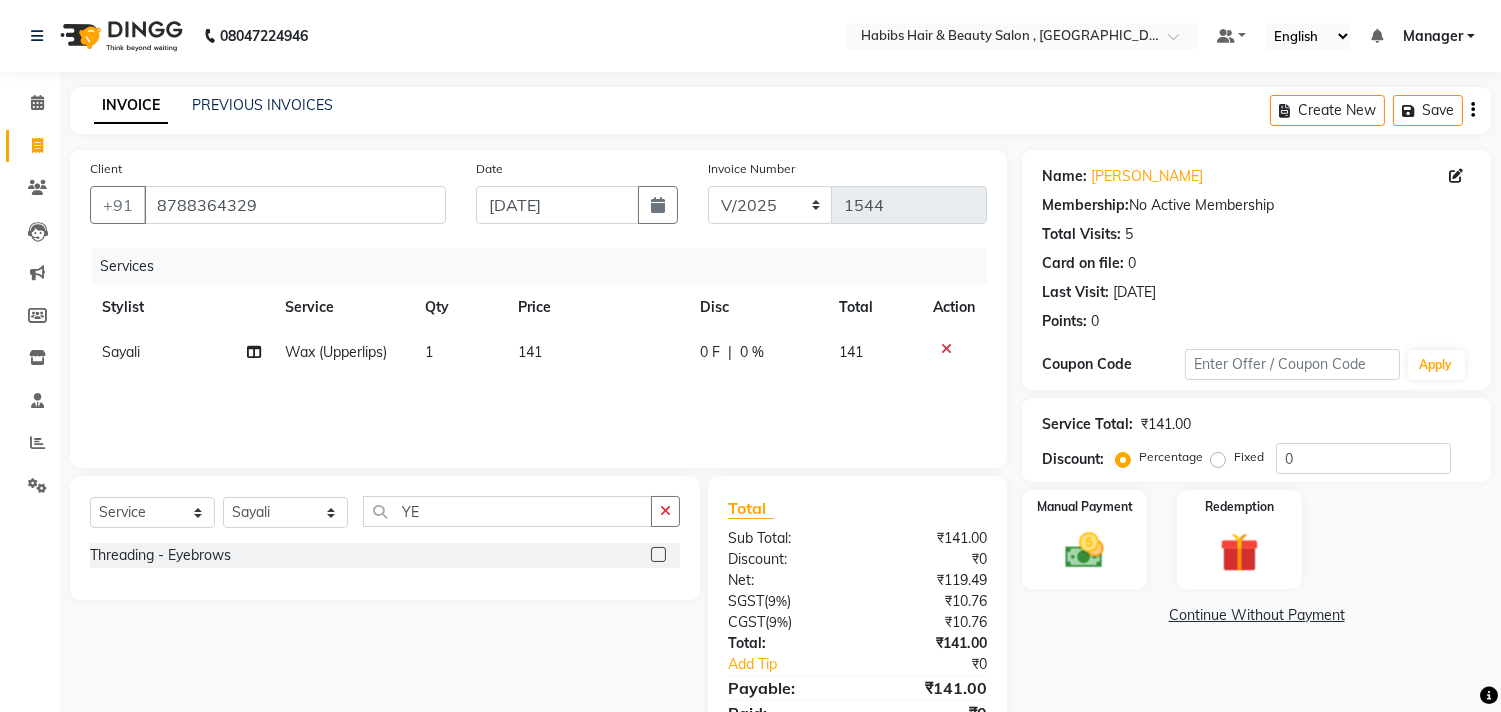 click 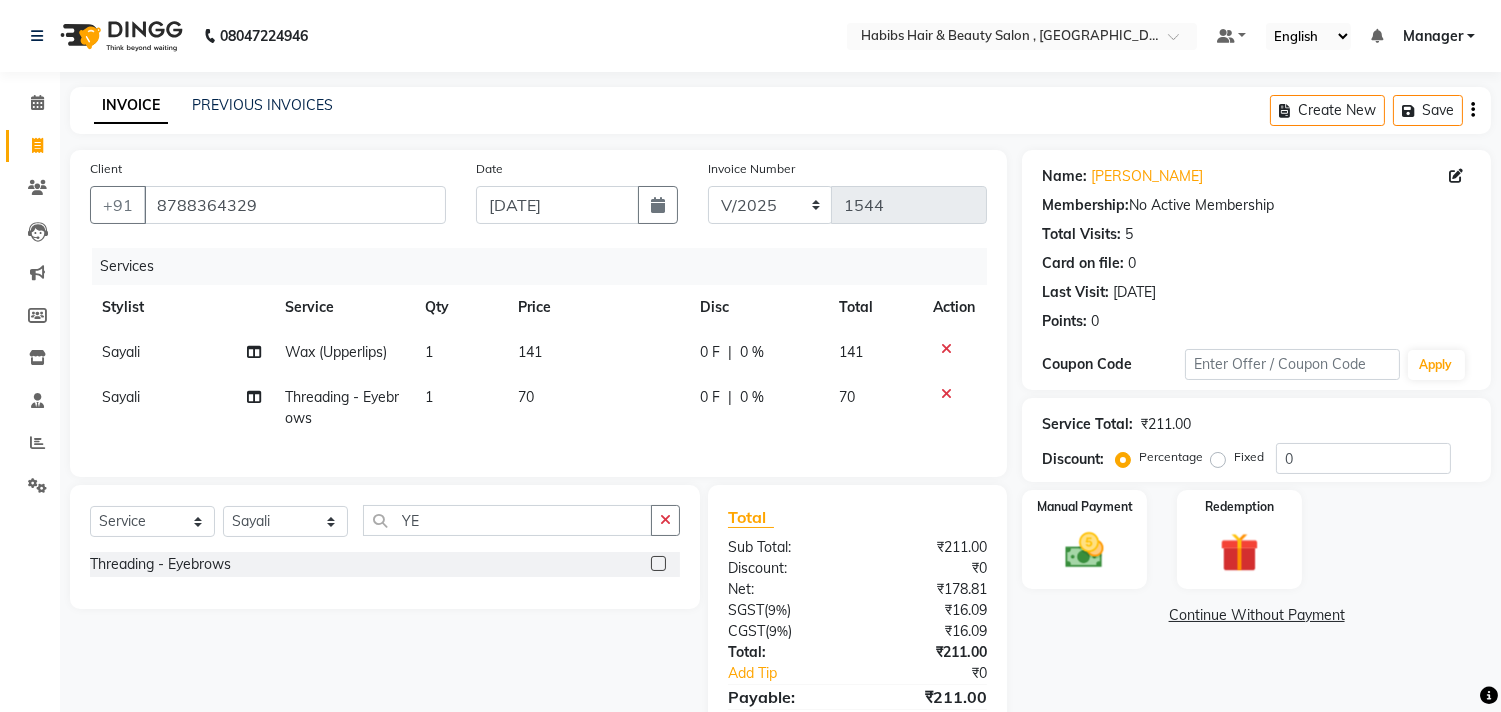 click 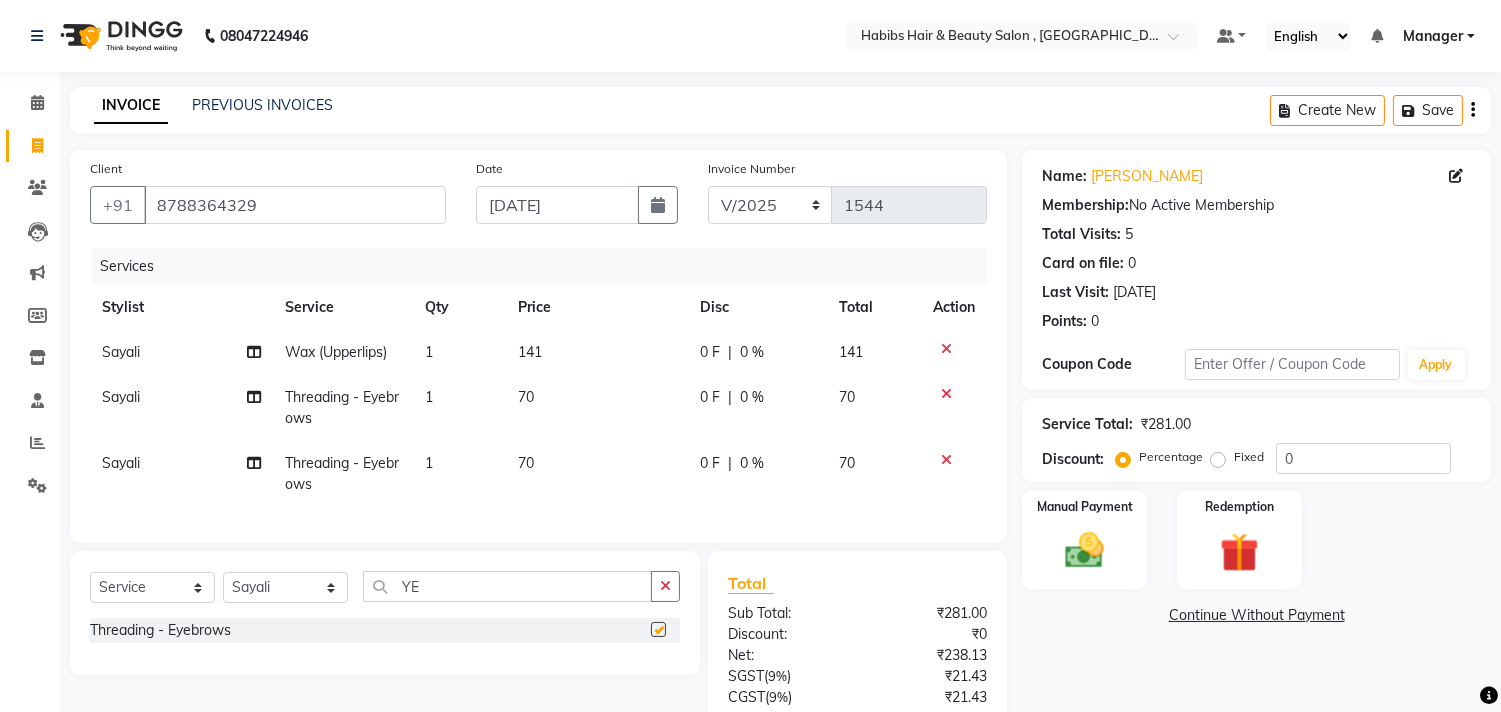 checkbox on "false" 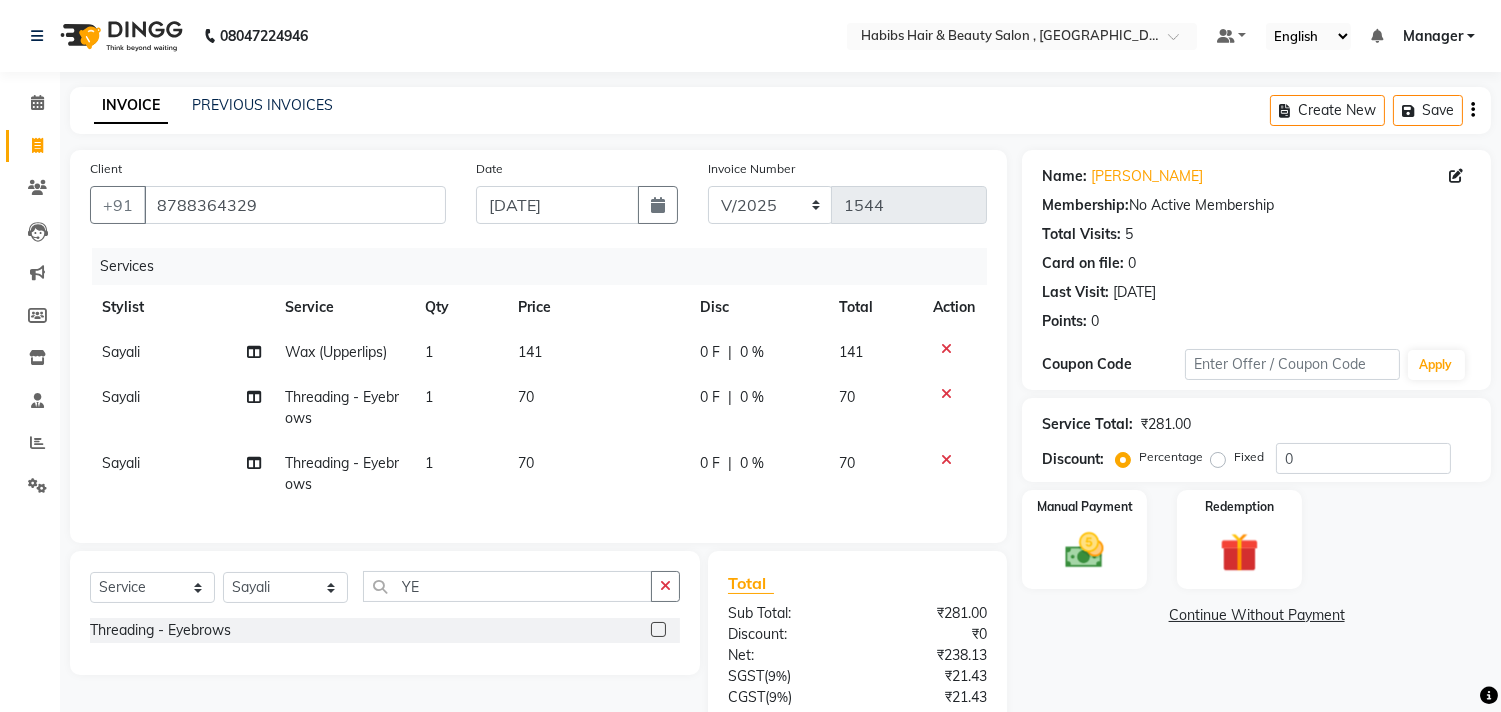 click on "Client +91 8788364329 Date 10-07-2025 Invoice Number V/2025 V/2025-26 1544 Services Stylist Service Qty Price Disc Total Action Sayali Wax (Upperlips) 1 141 0 F | 0 % 141 Sayali Threading -  Eyebrows 1 70 0 F | 0 % 70 Sayali Threading -  Eyebrows 1 70 0 F | 0 % 70" 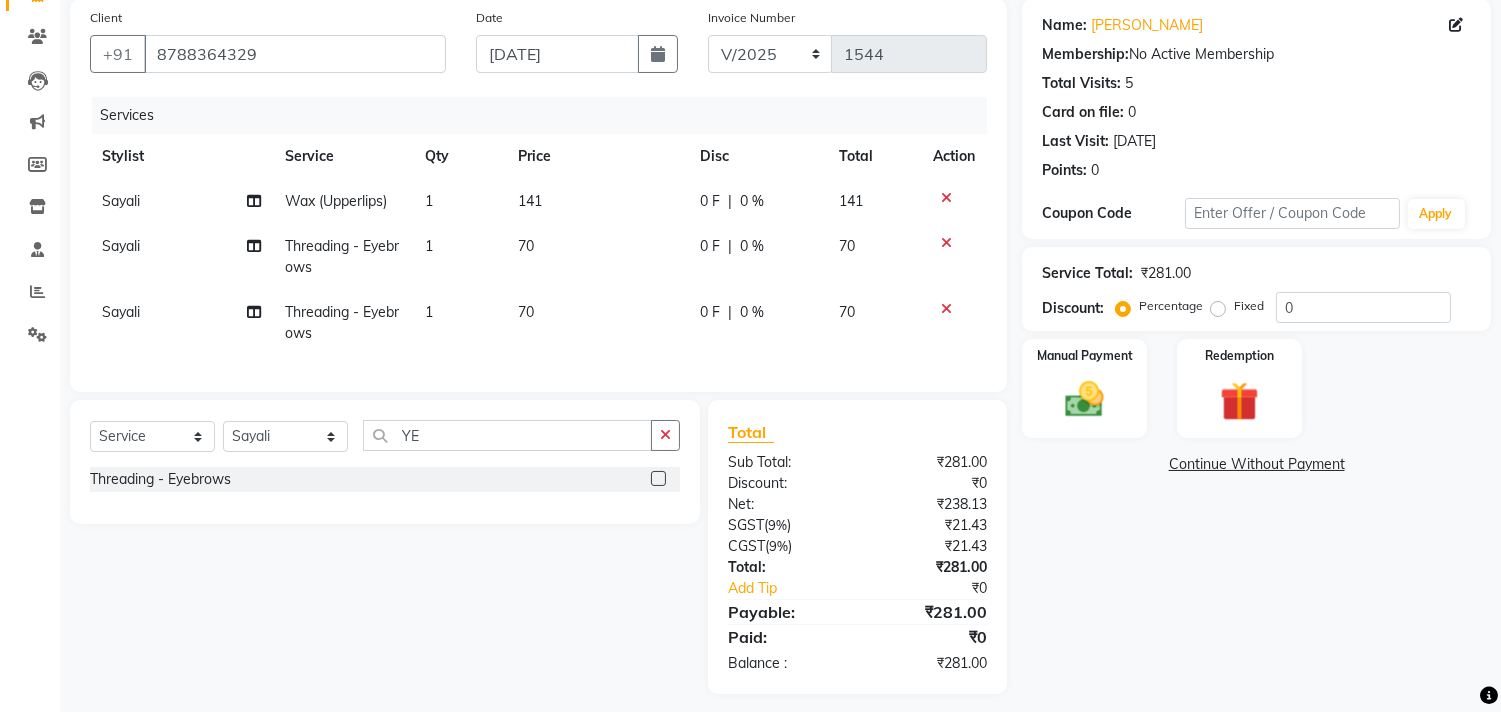scroll, scrollTop: 180, scrollLeft: 0, axis: vertical 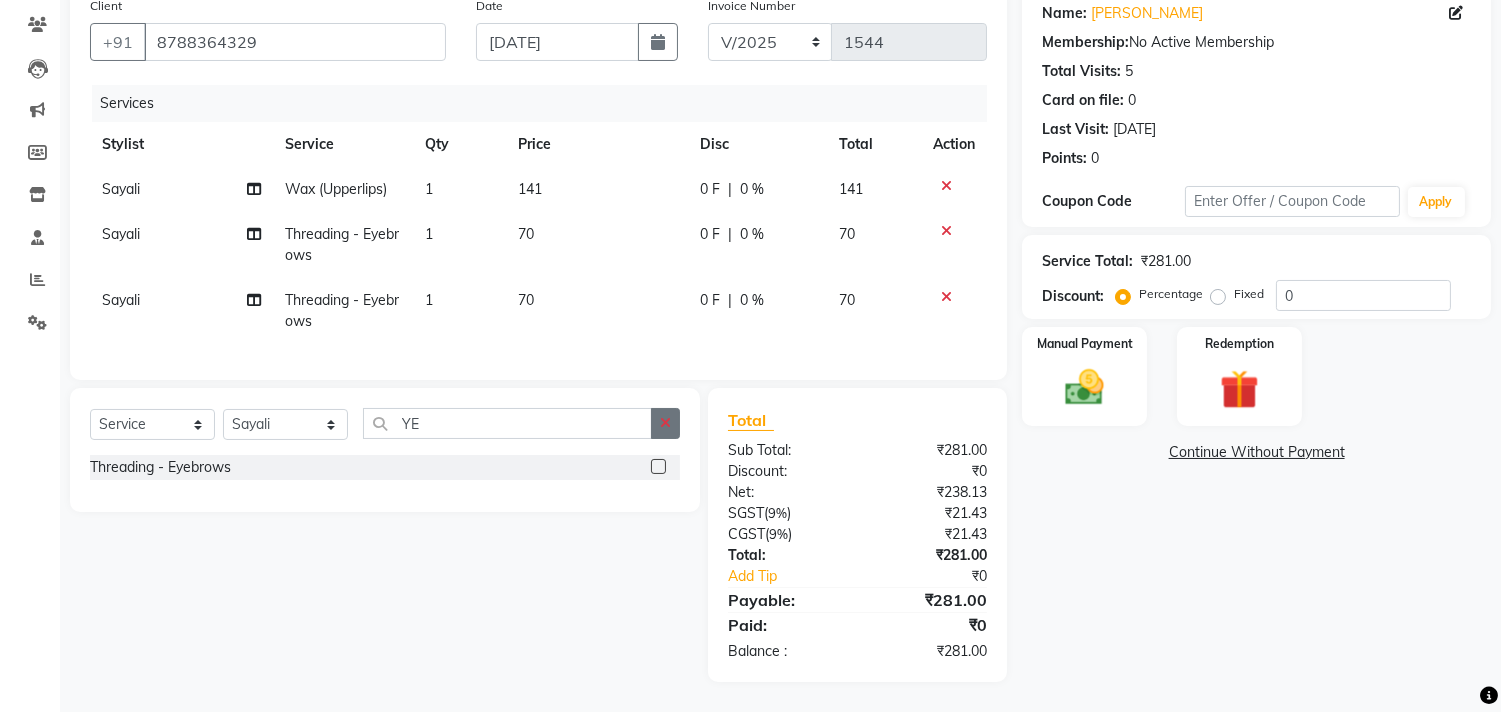 type 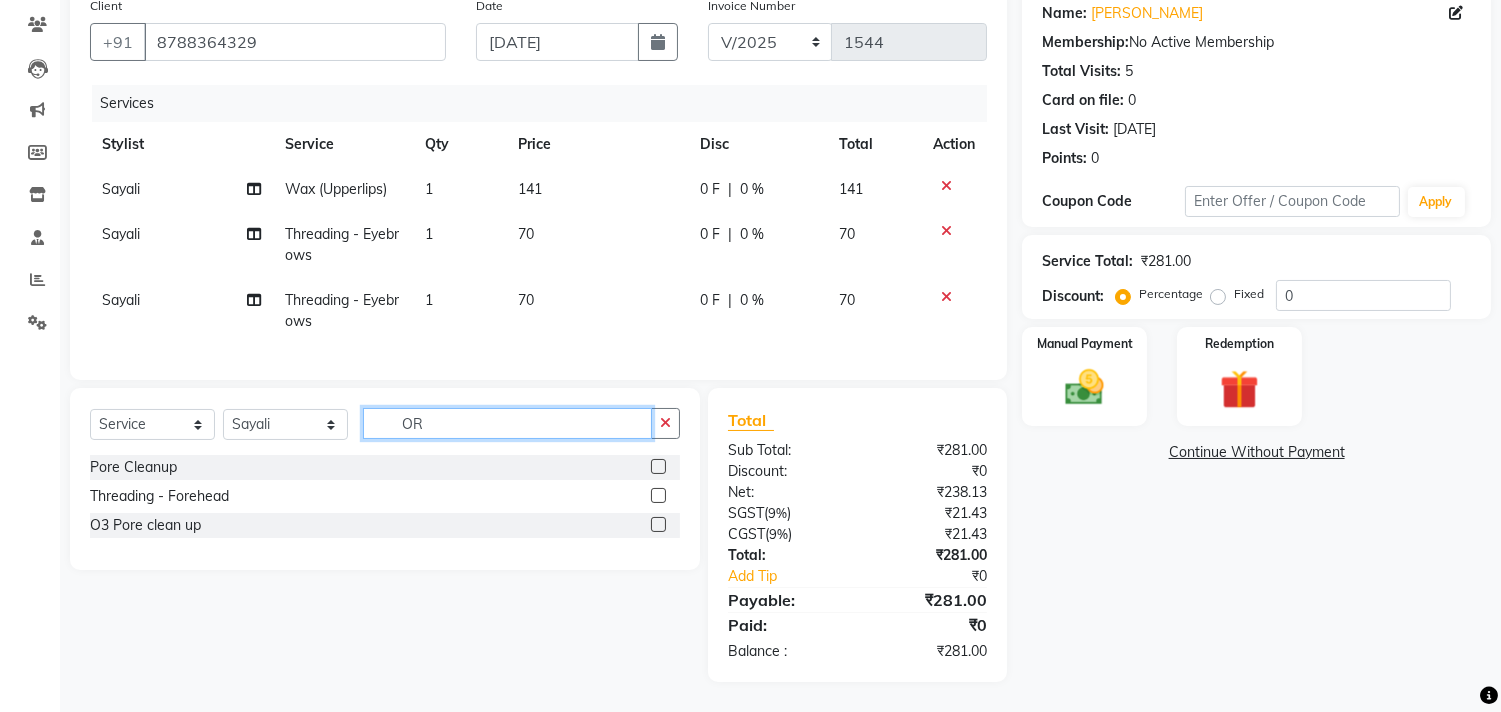 type on "O" 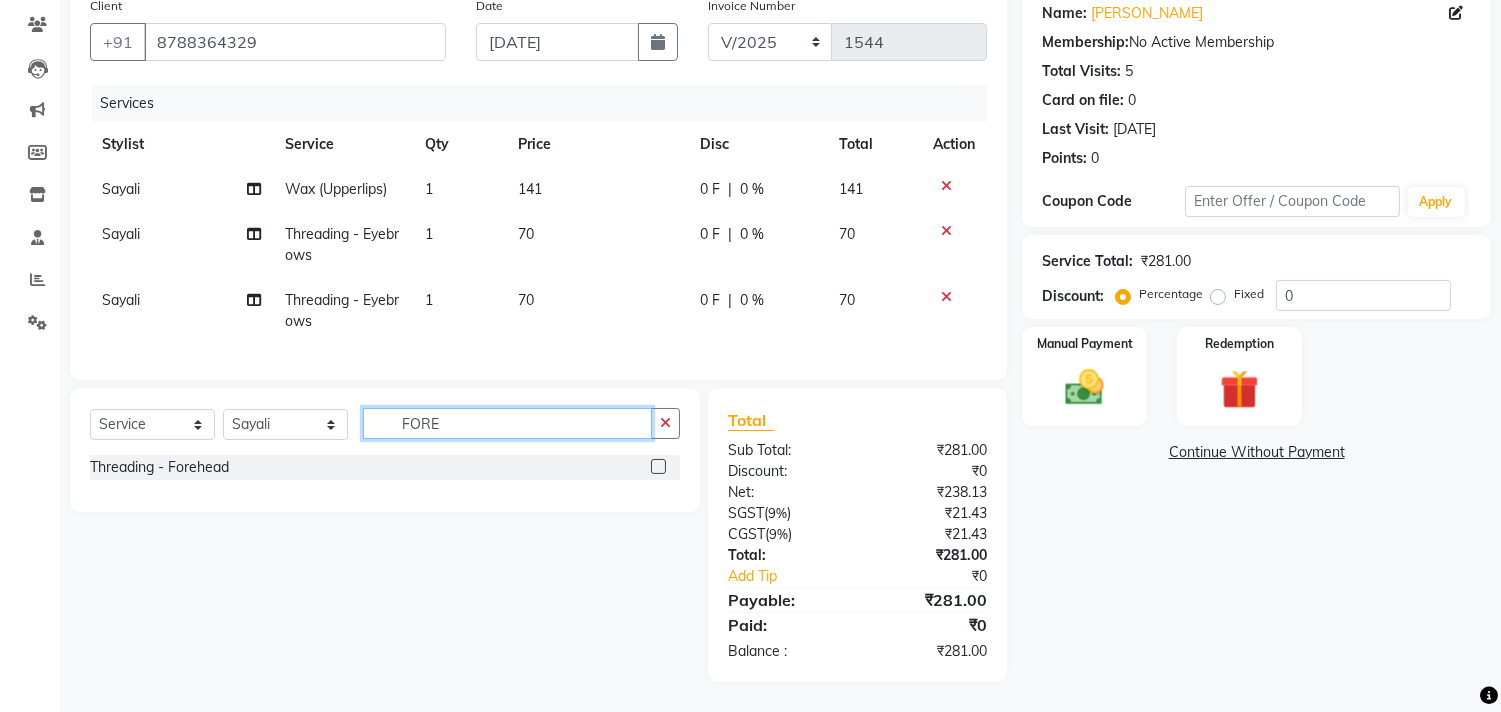 type on "FORE" 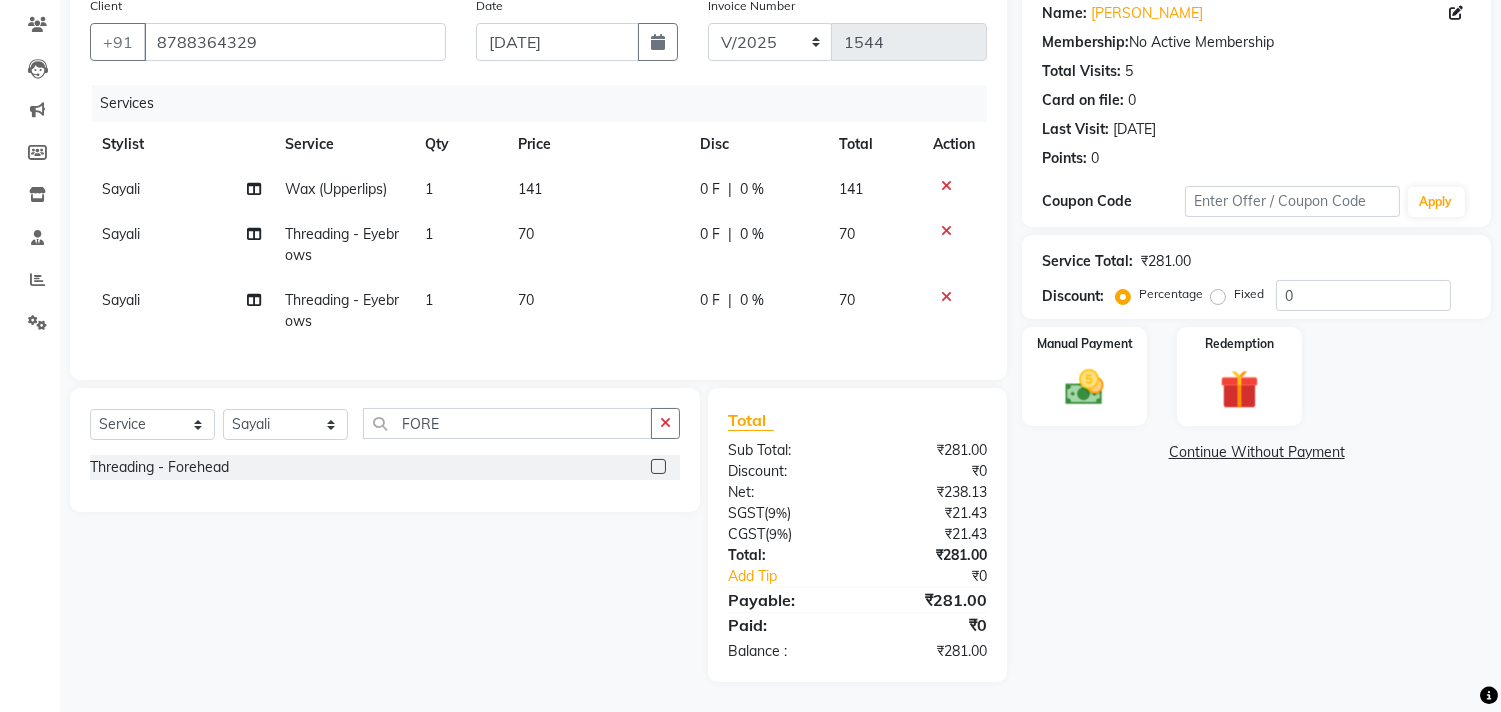 click 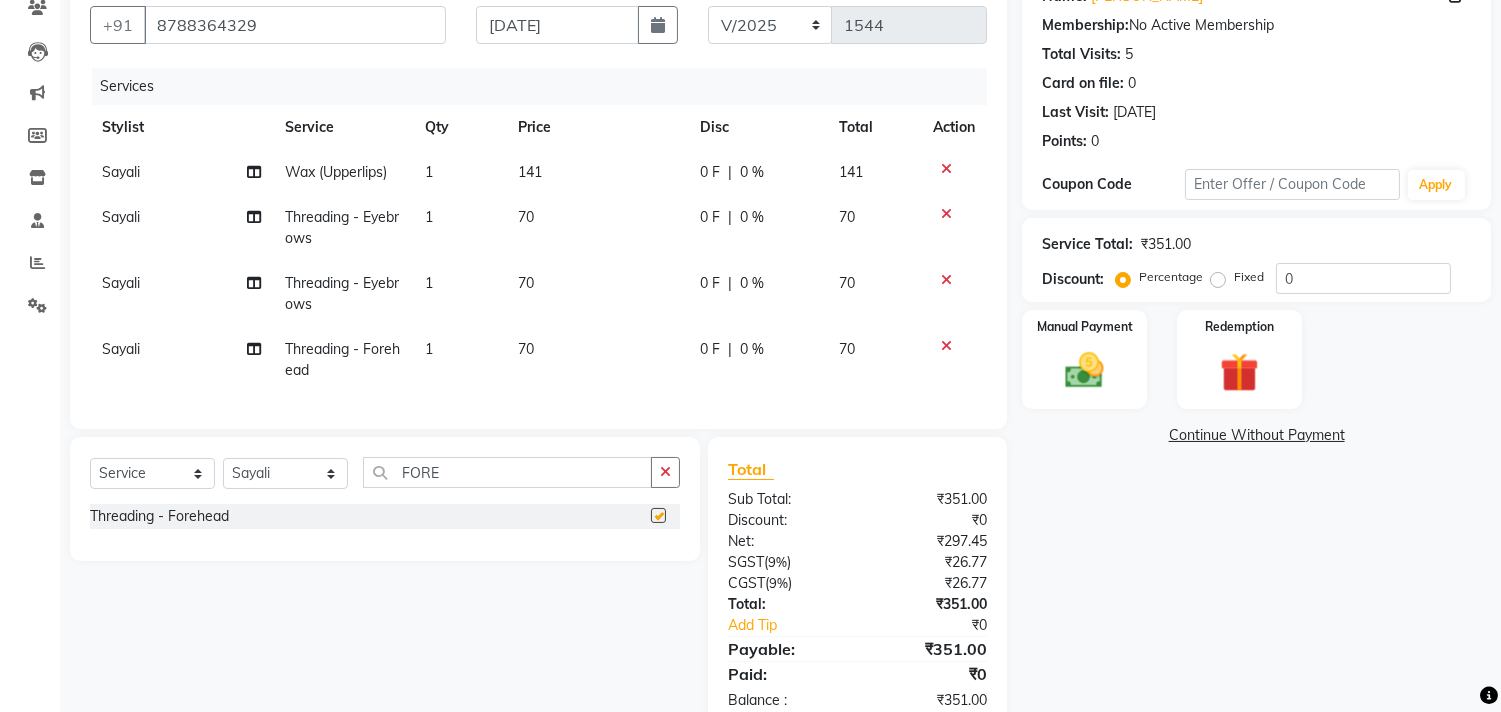 checkbox on "false" 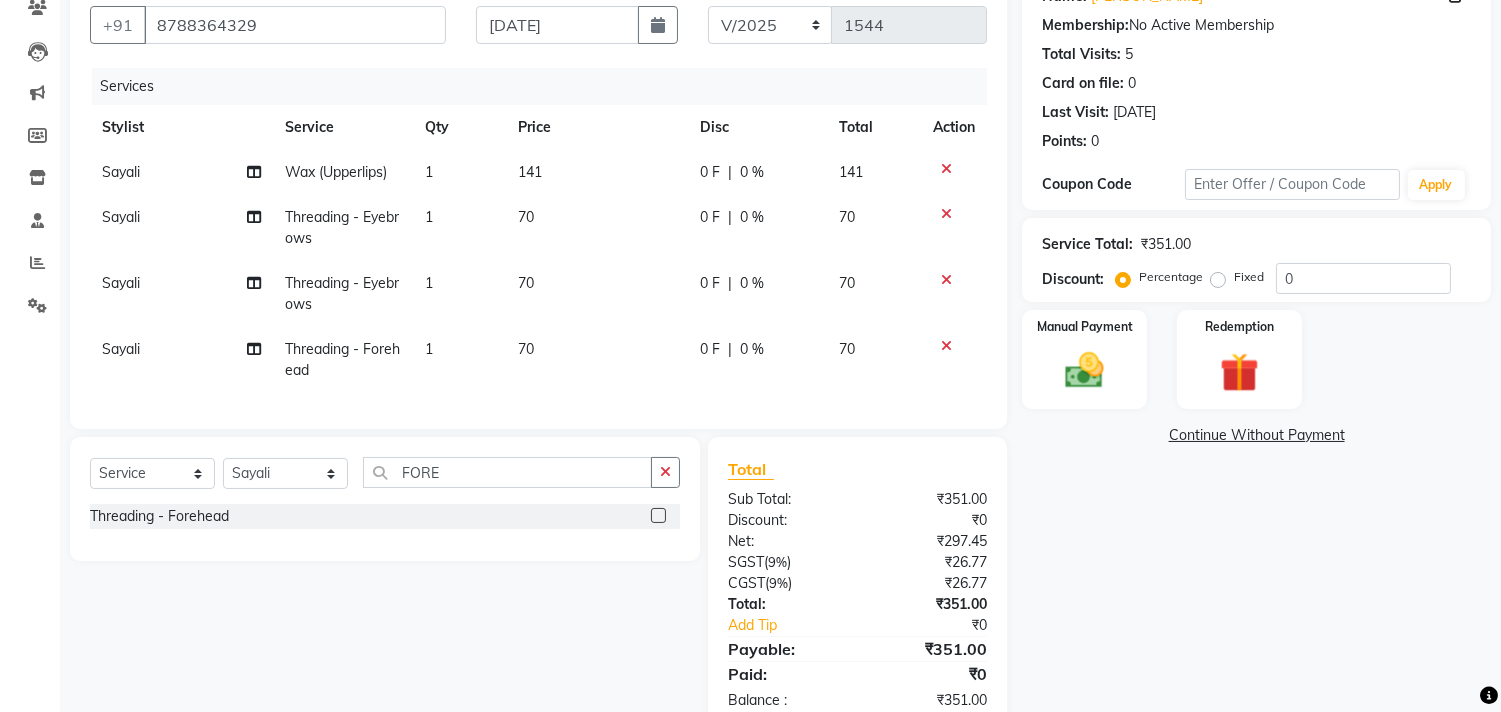 click on "Total Sub Total: ₹351.00 Discount: ₹0 Net: ₹297.45 SGST  ( 9% ) ₹26.77 CGST  ( 9% ) ₹26.77 Total: ₹351.00 Add Tip ₹0 Payable: ₹351.00 Paid: ₹0 Balance   : ₹351.00" 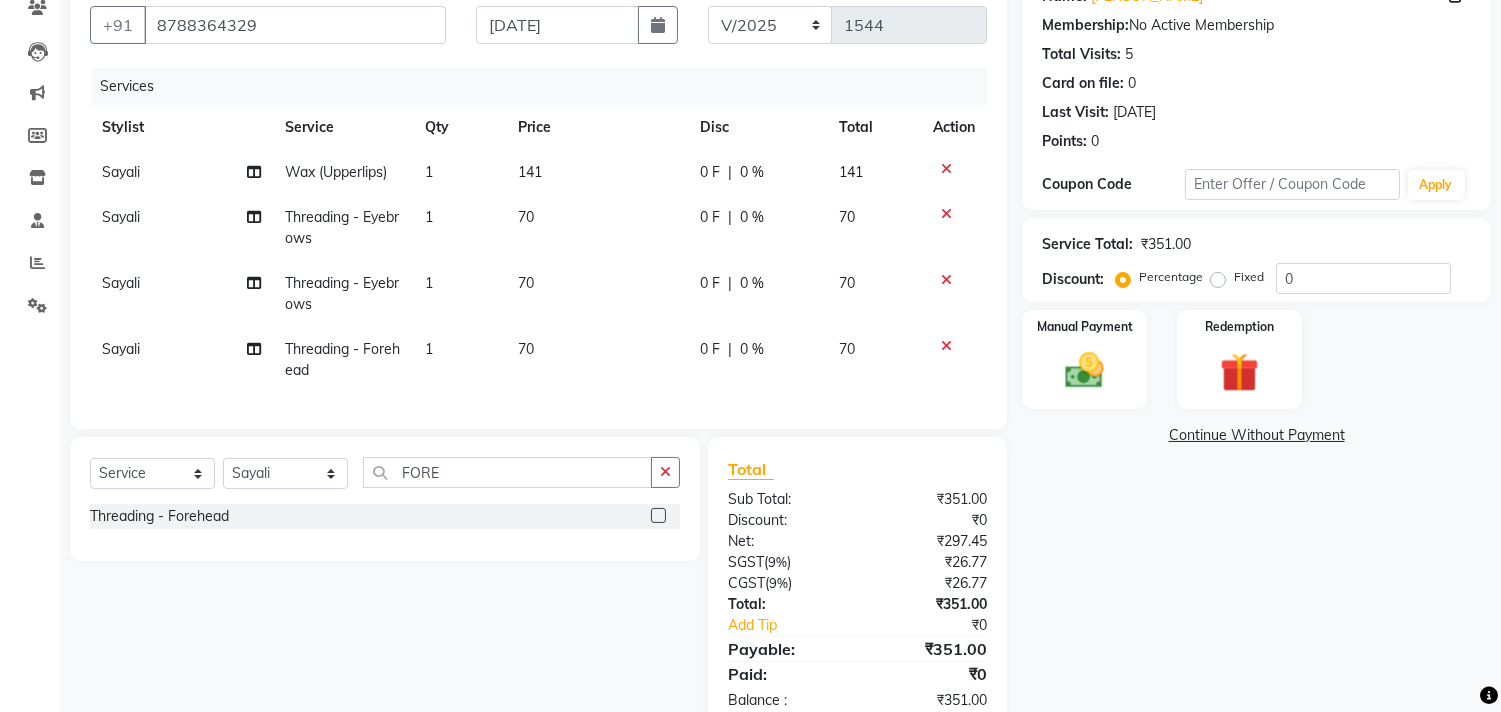 click on "70" 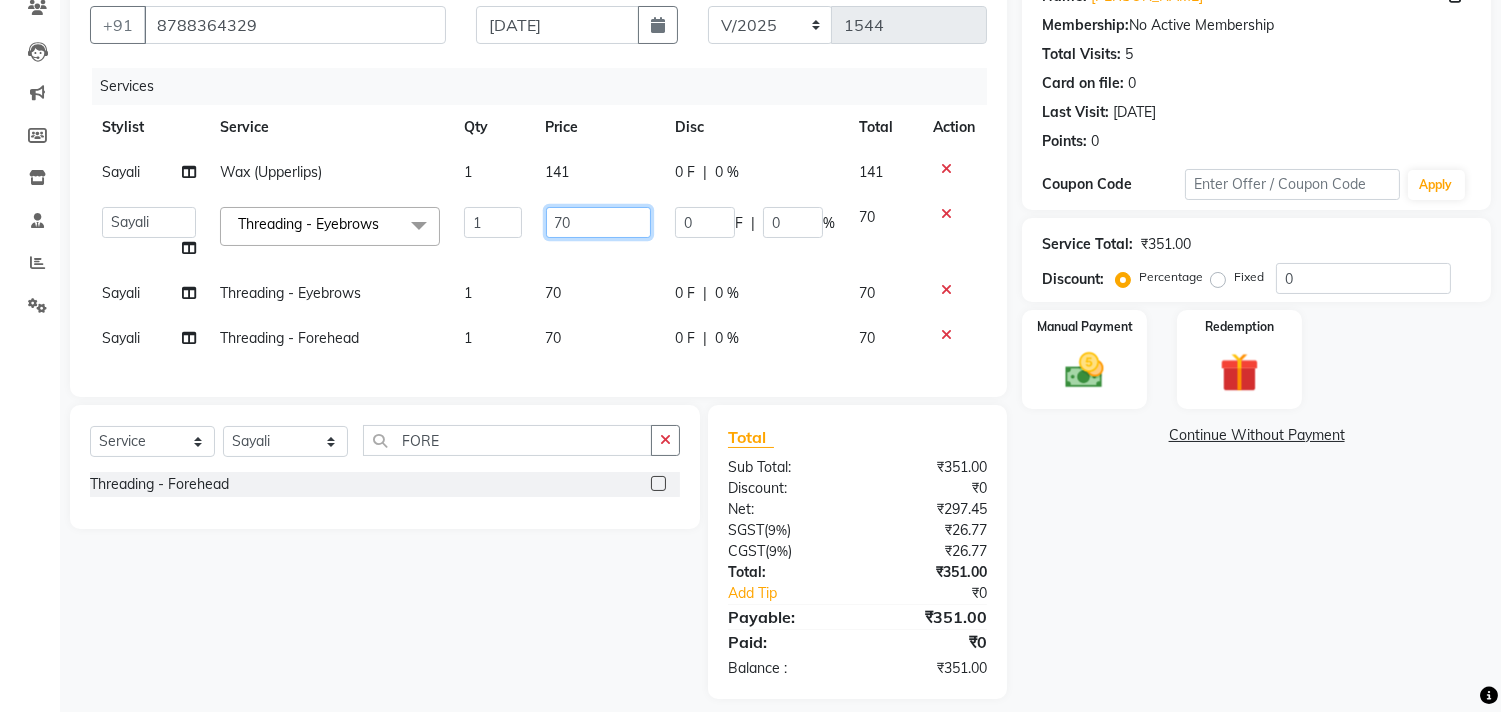 click on "70" 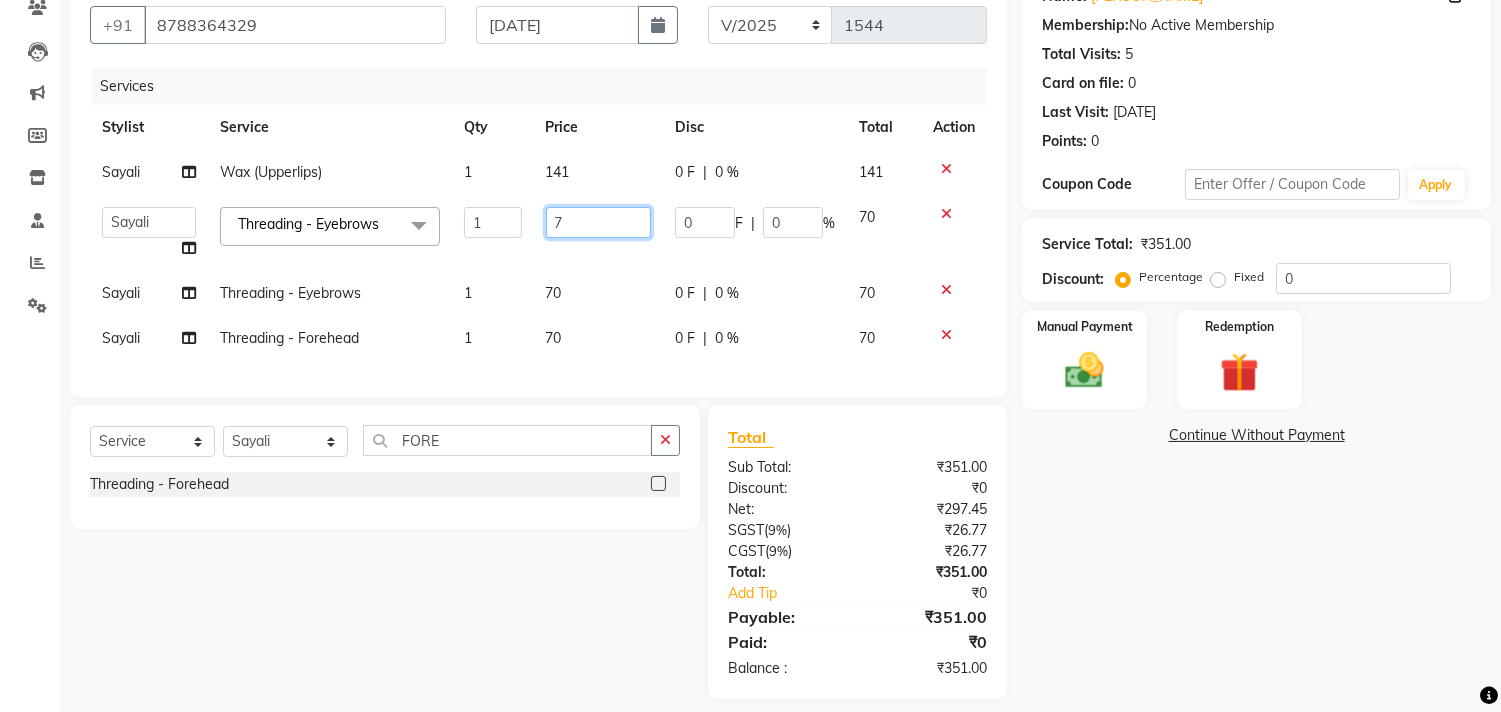 type on "71" 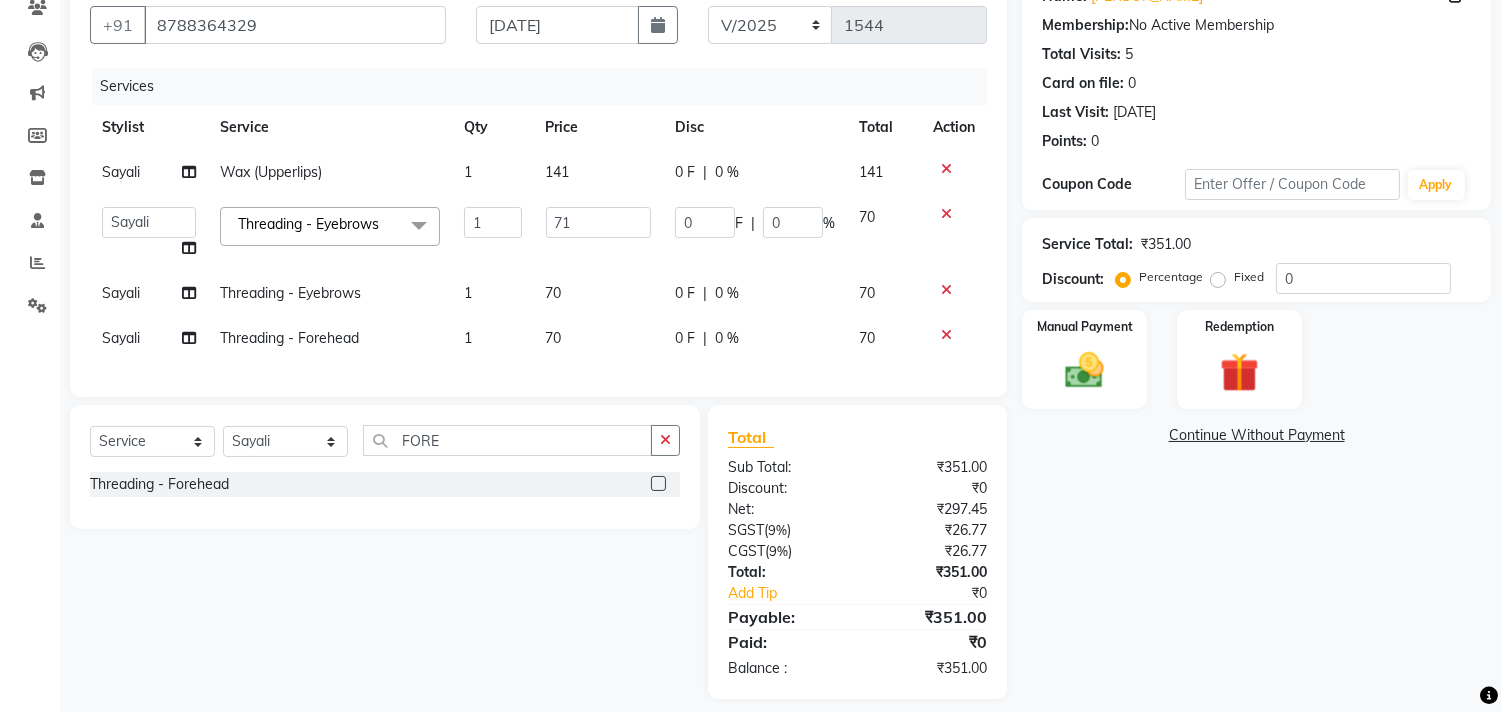 click on "70" 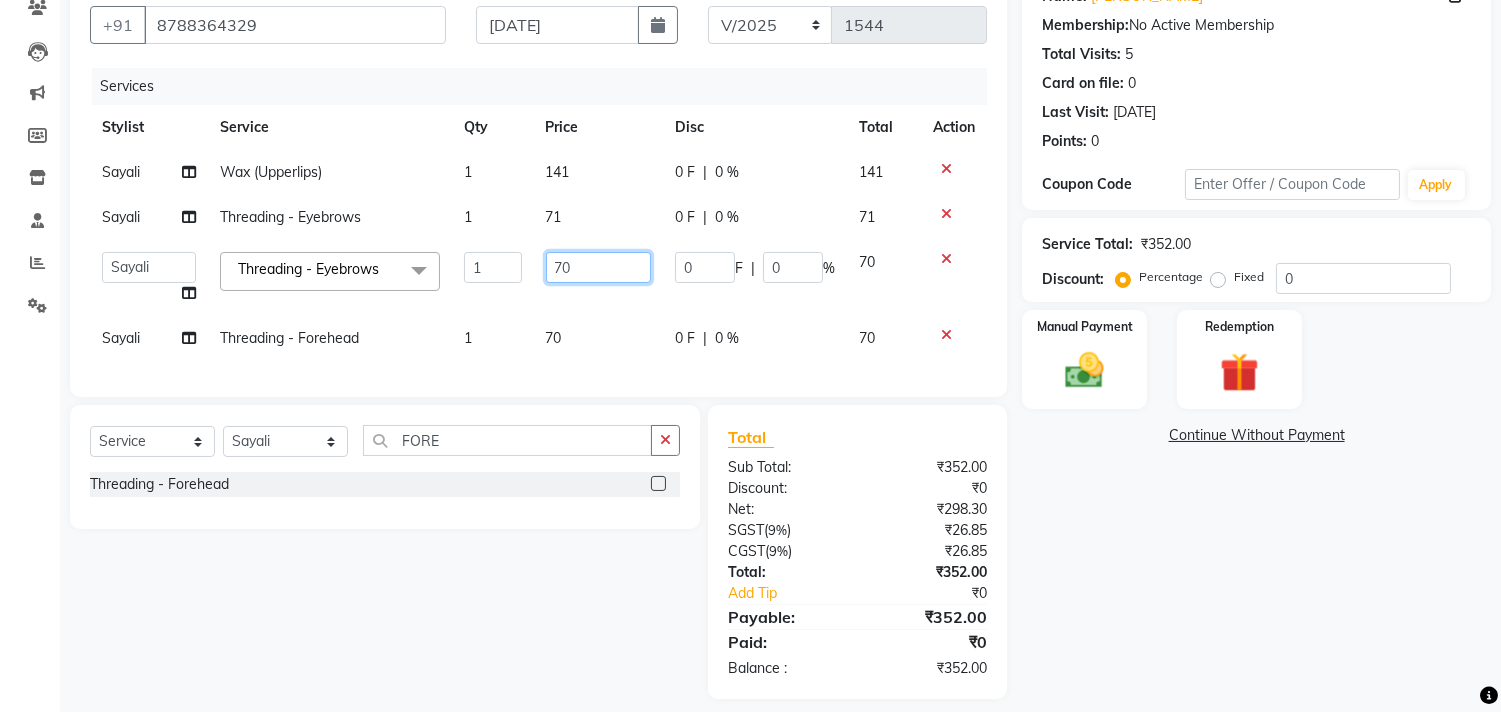 click on "70" 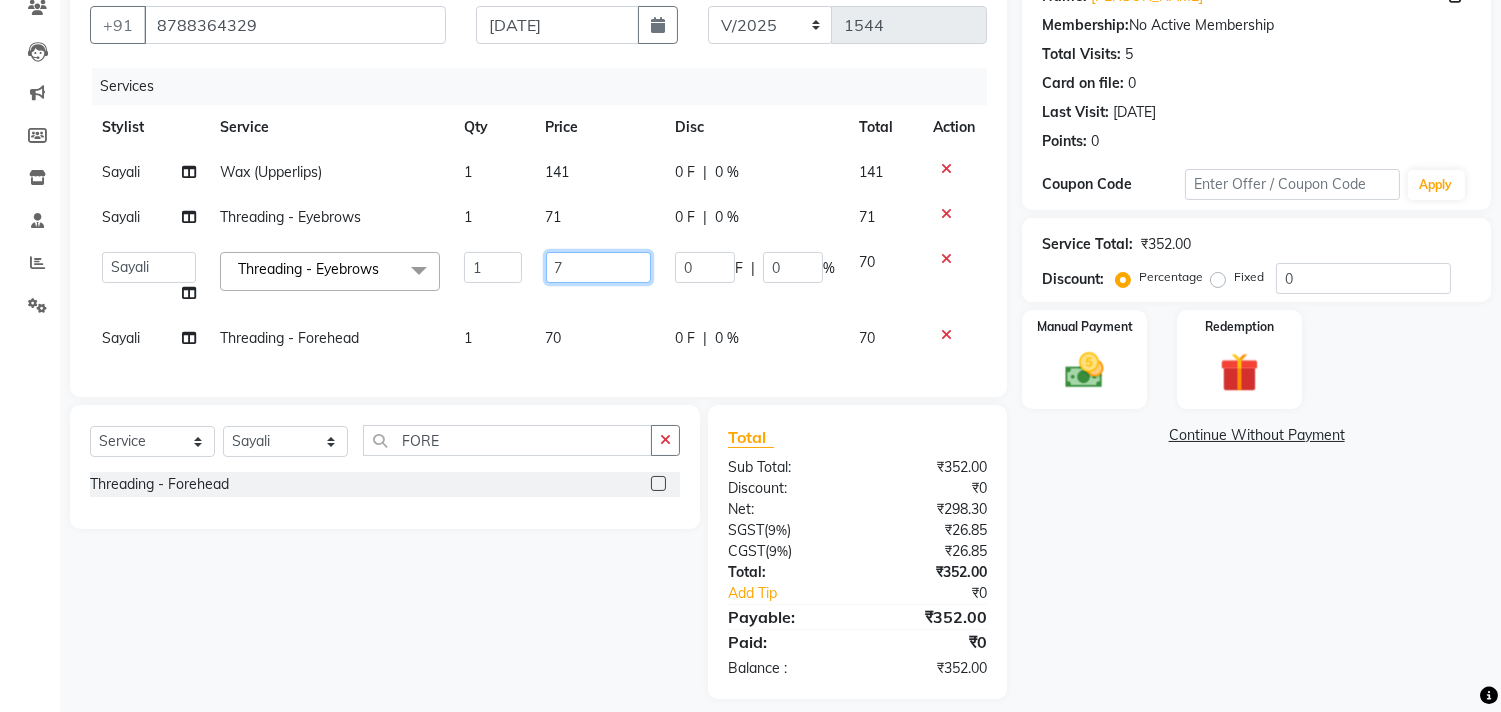 type on "71" 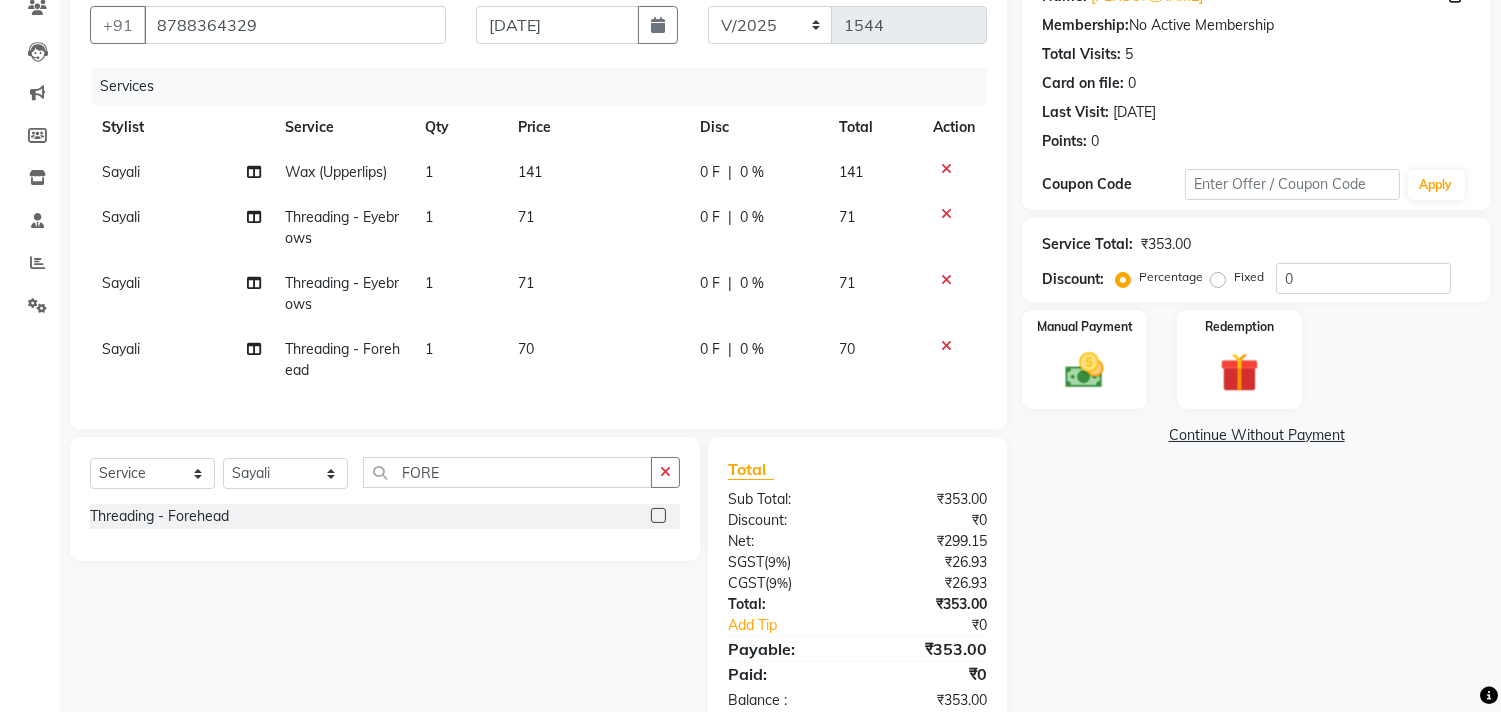 click on "70" 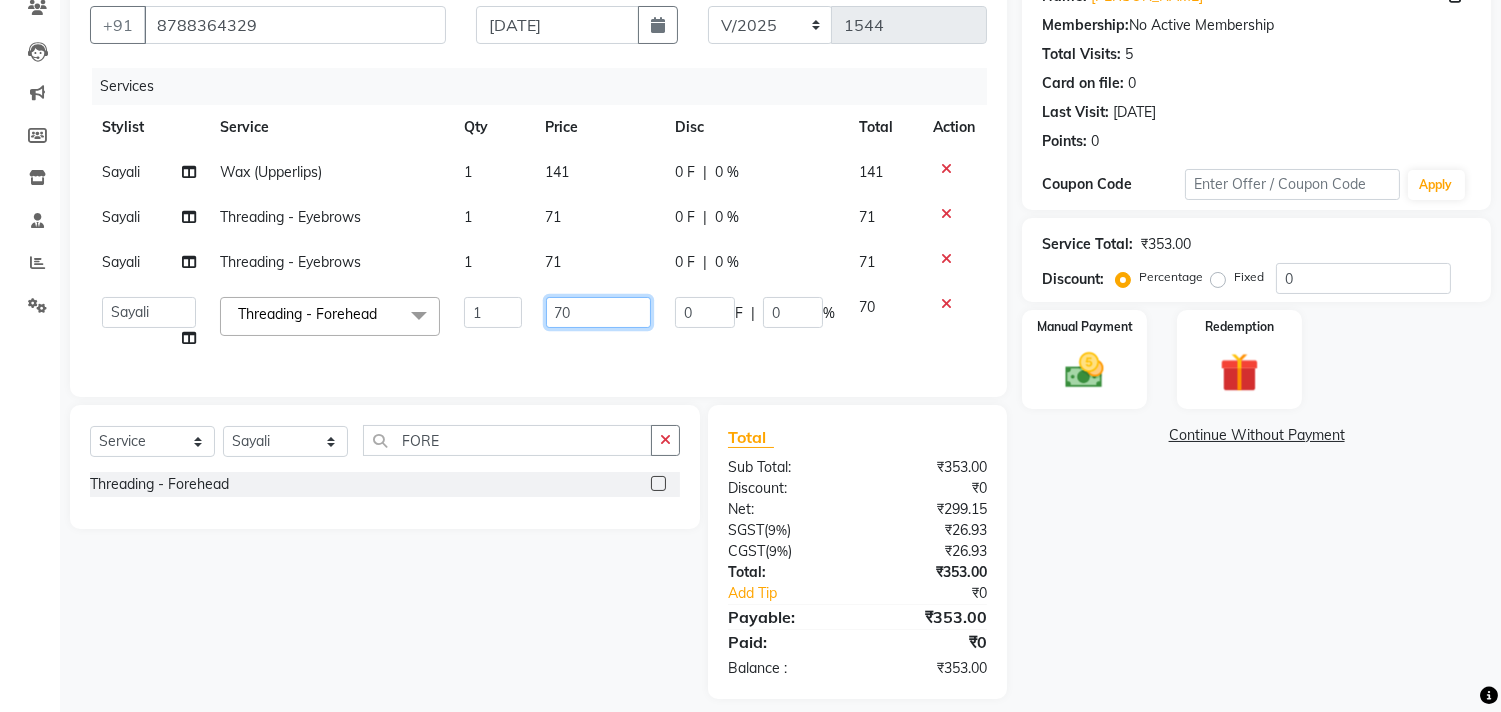 click on "70" 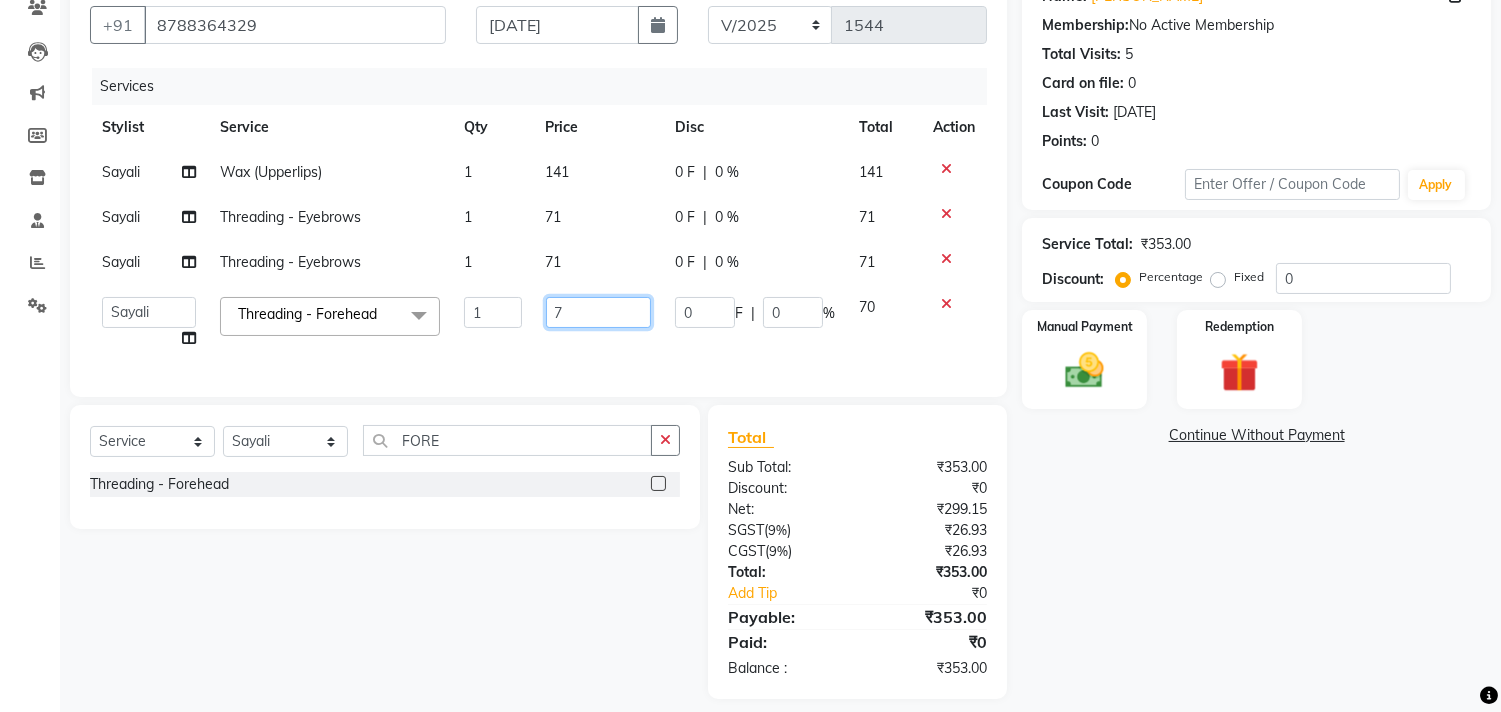 type on "71" 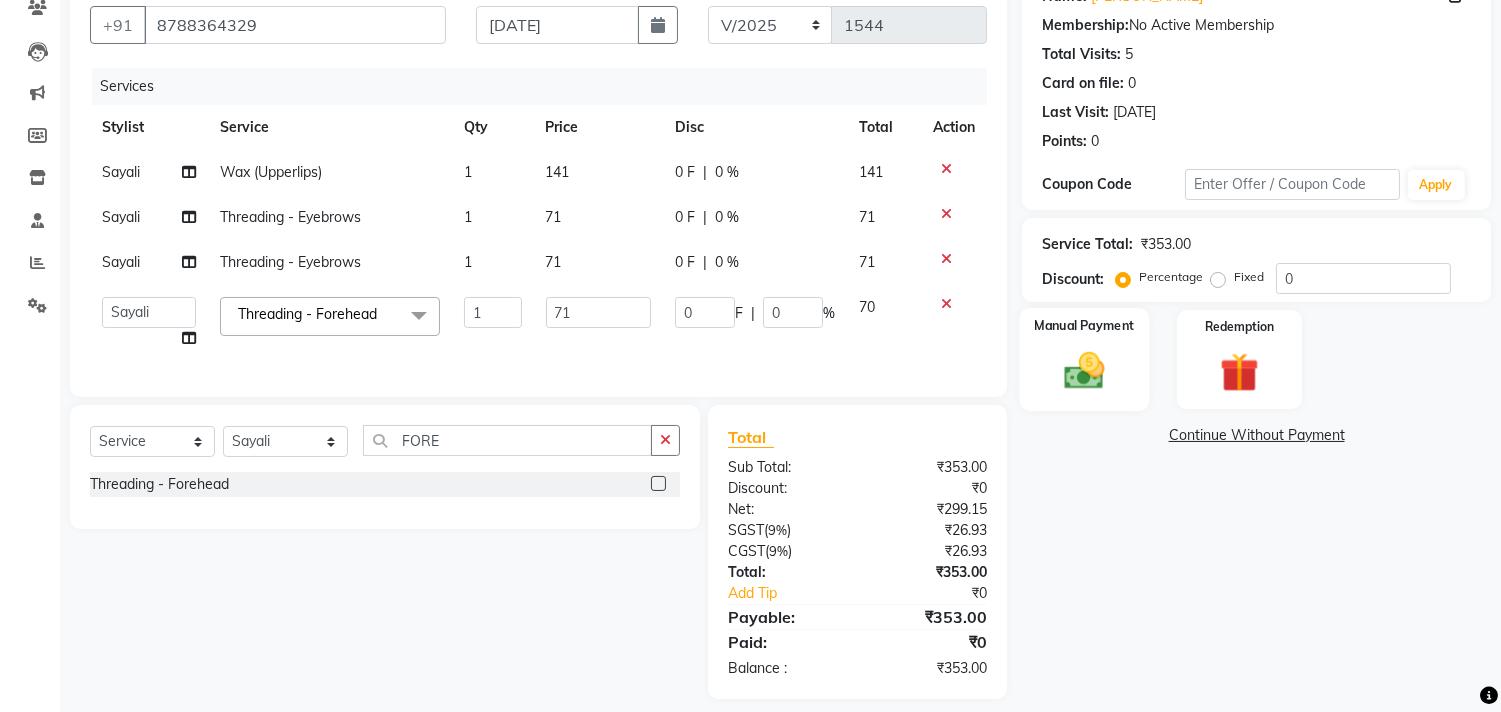 click on "Manual Payment" 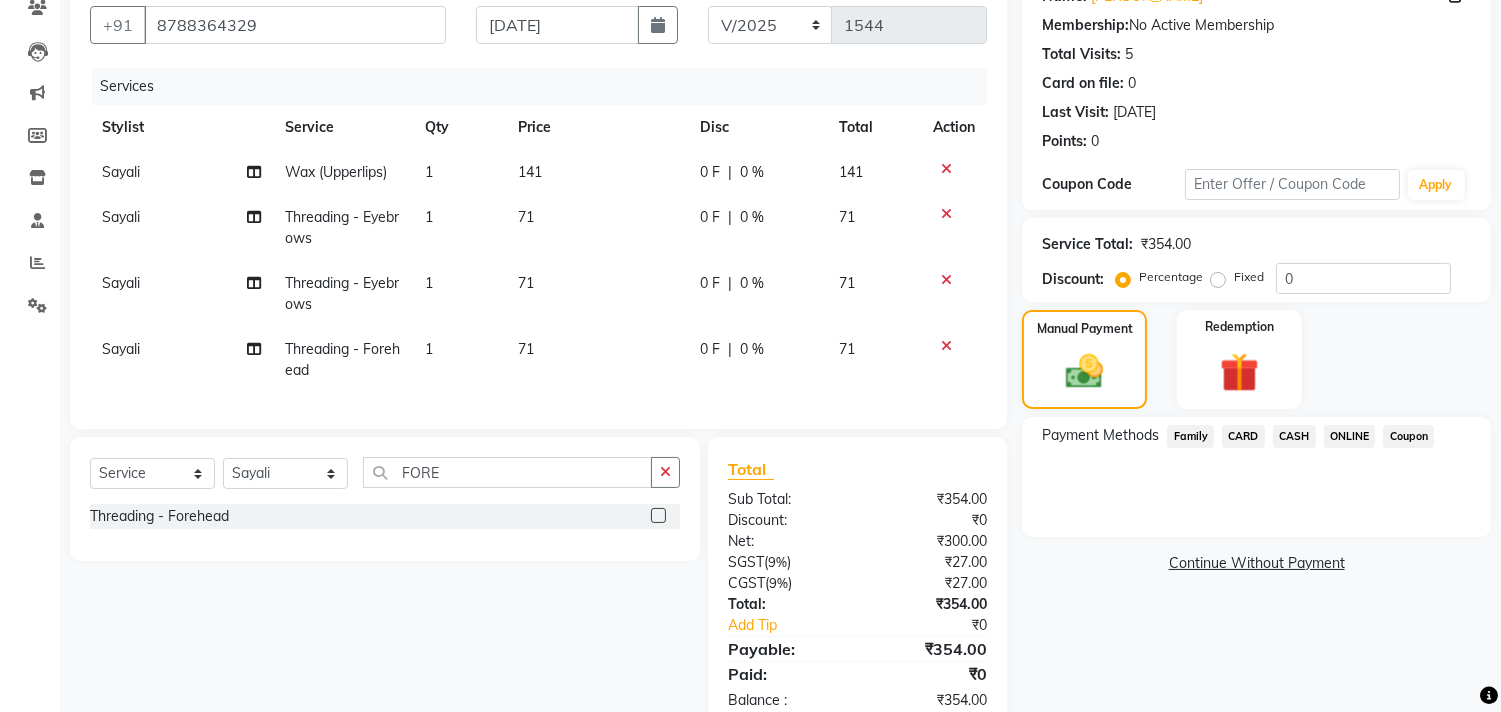 click on "ONLINE" 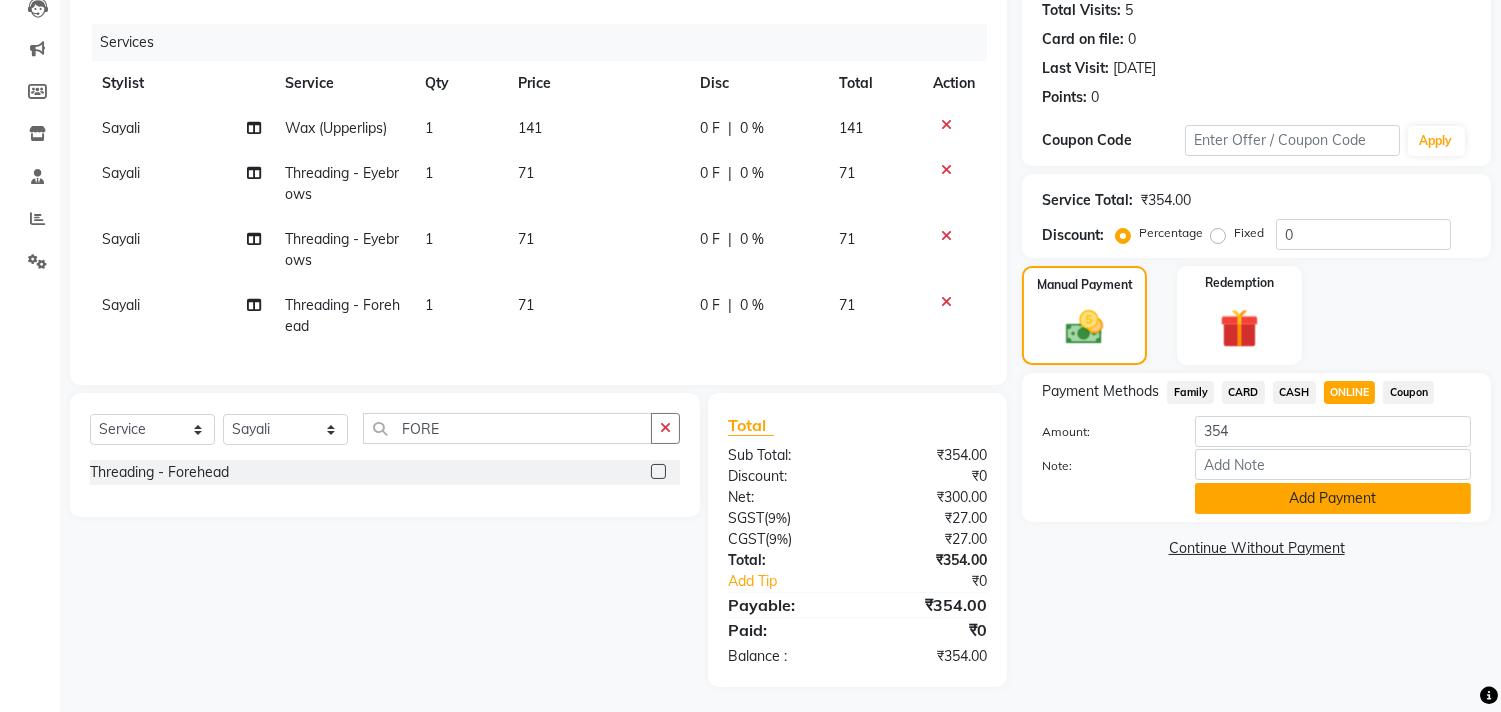 scroll, scrollTop: 245, scrollLeft: 0, axis: vertical 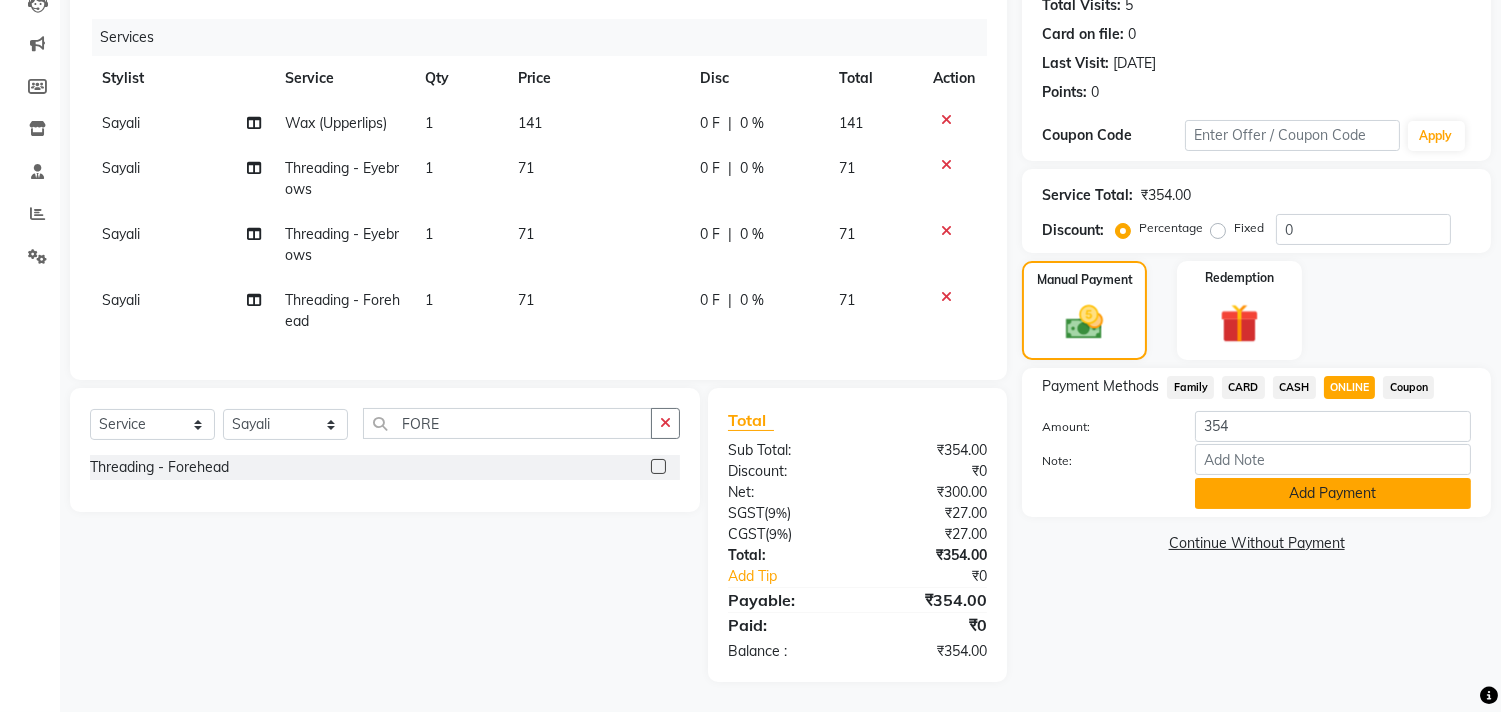 type 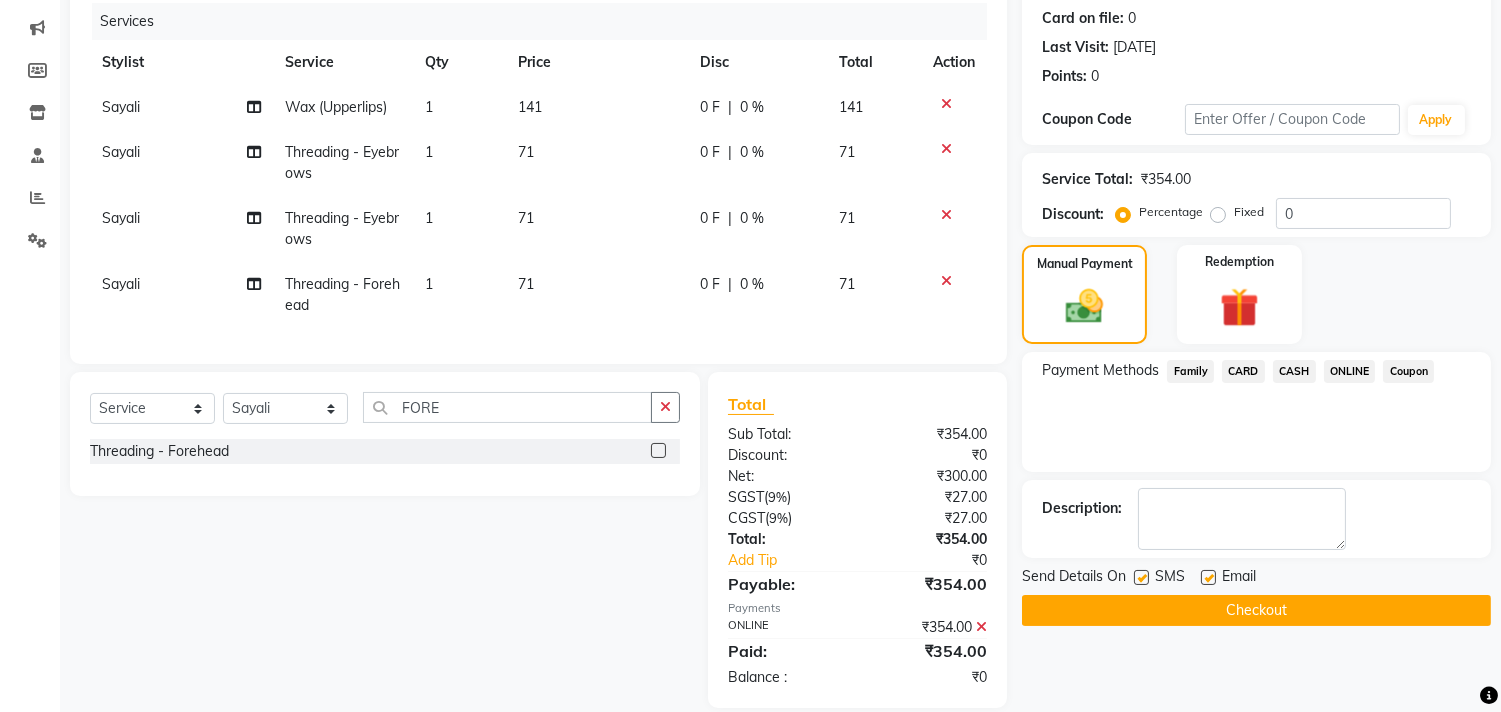 scroll, scrollTop: 287, scrollLeft: 0, axis: vertical 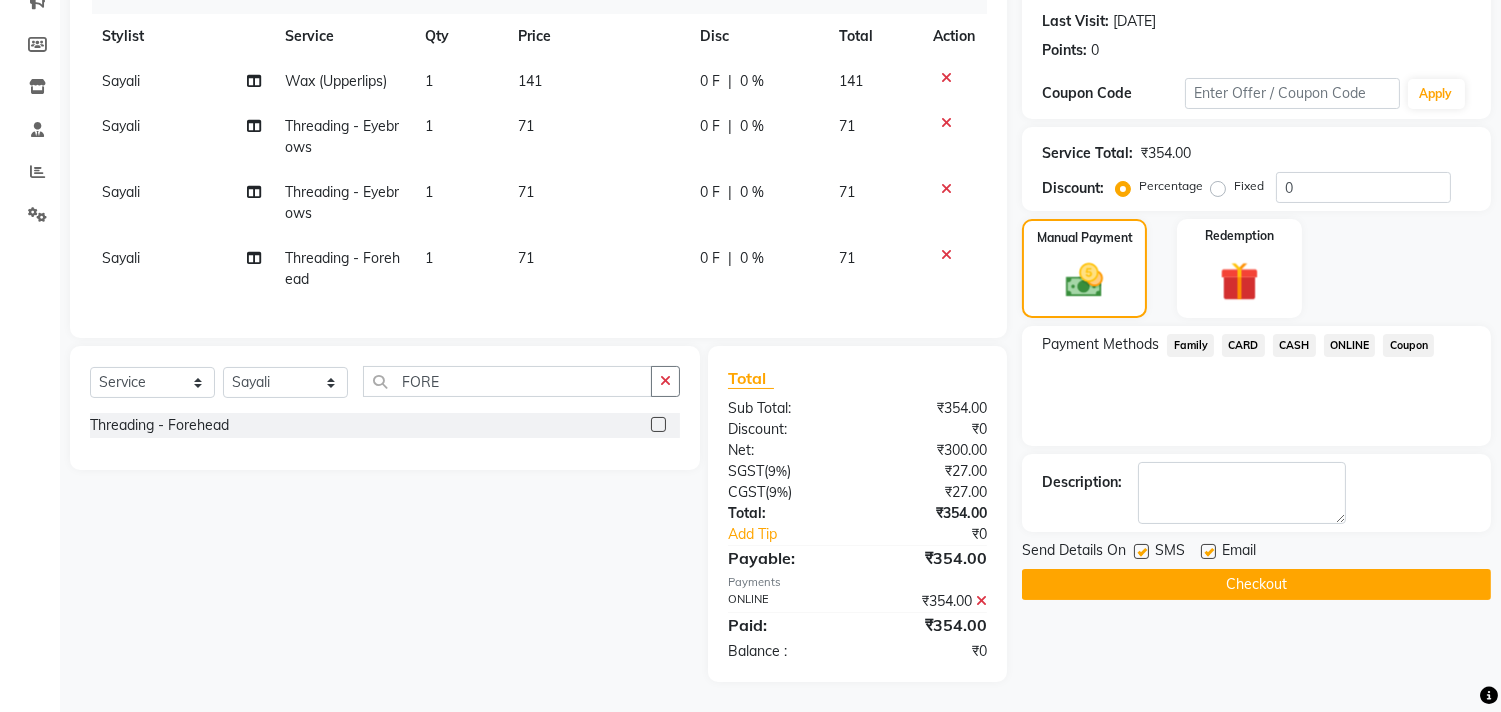 click on "Checkout" 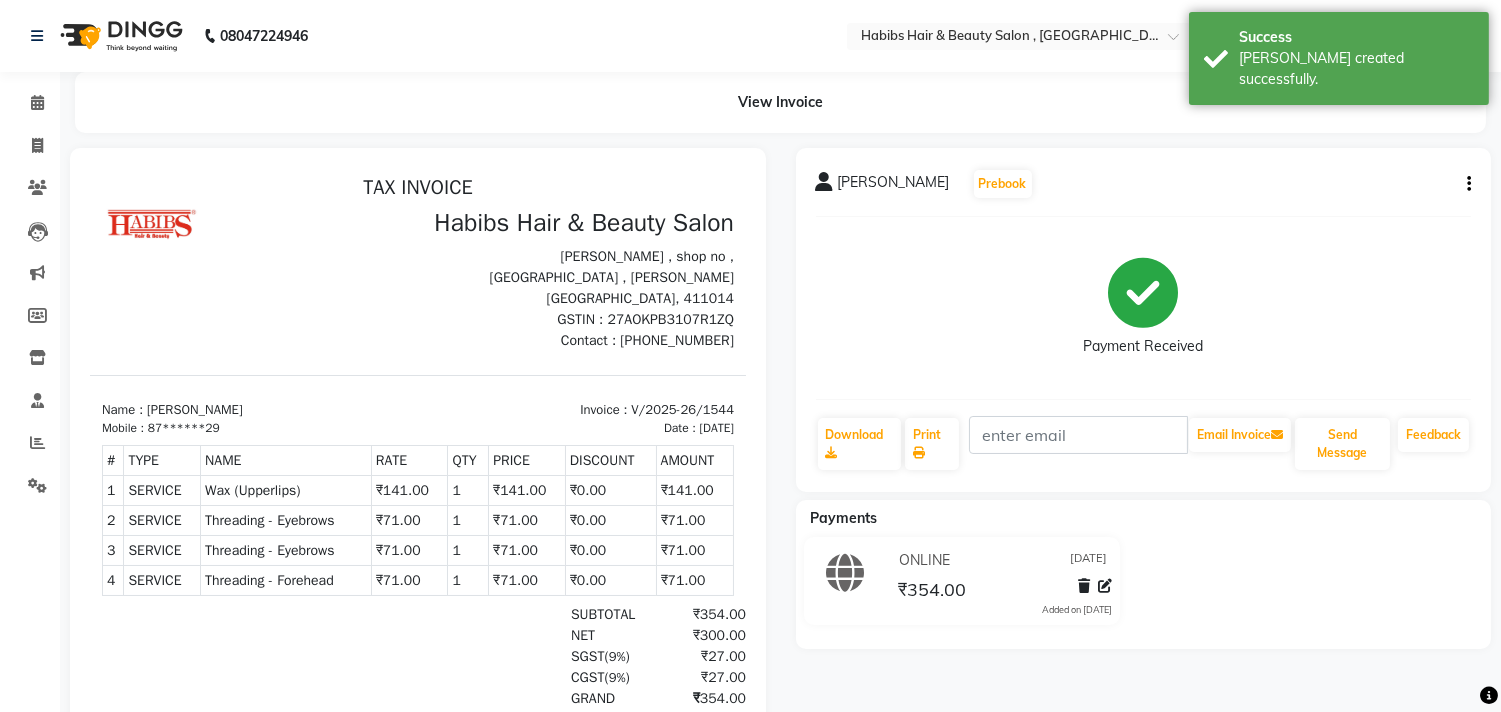 scroll, scrollTop: 0, scrollLeft: 0, axis: both 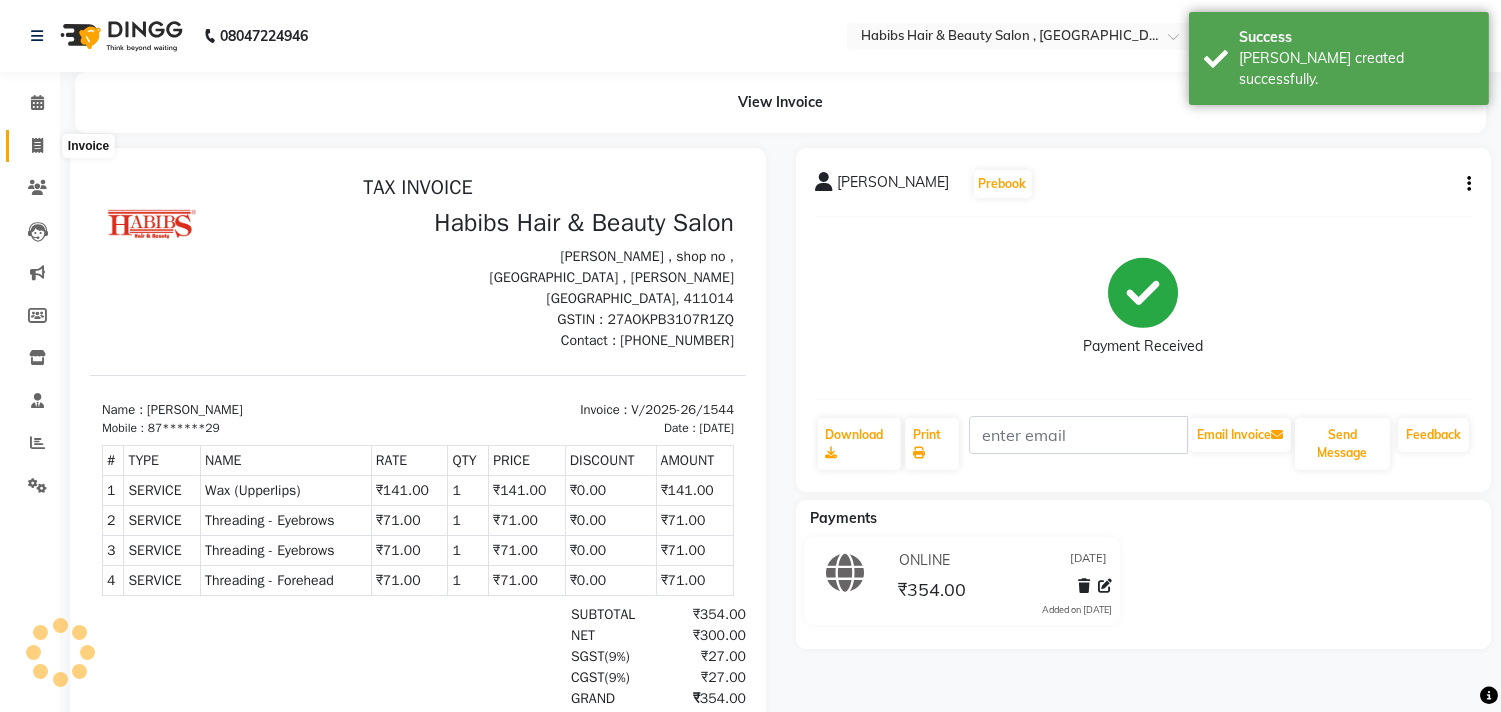 click 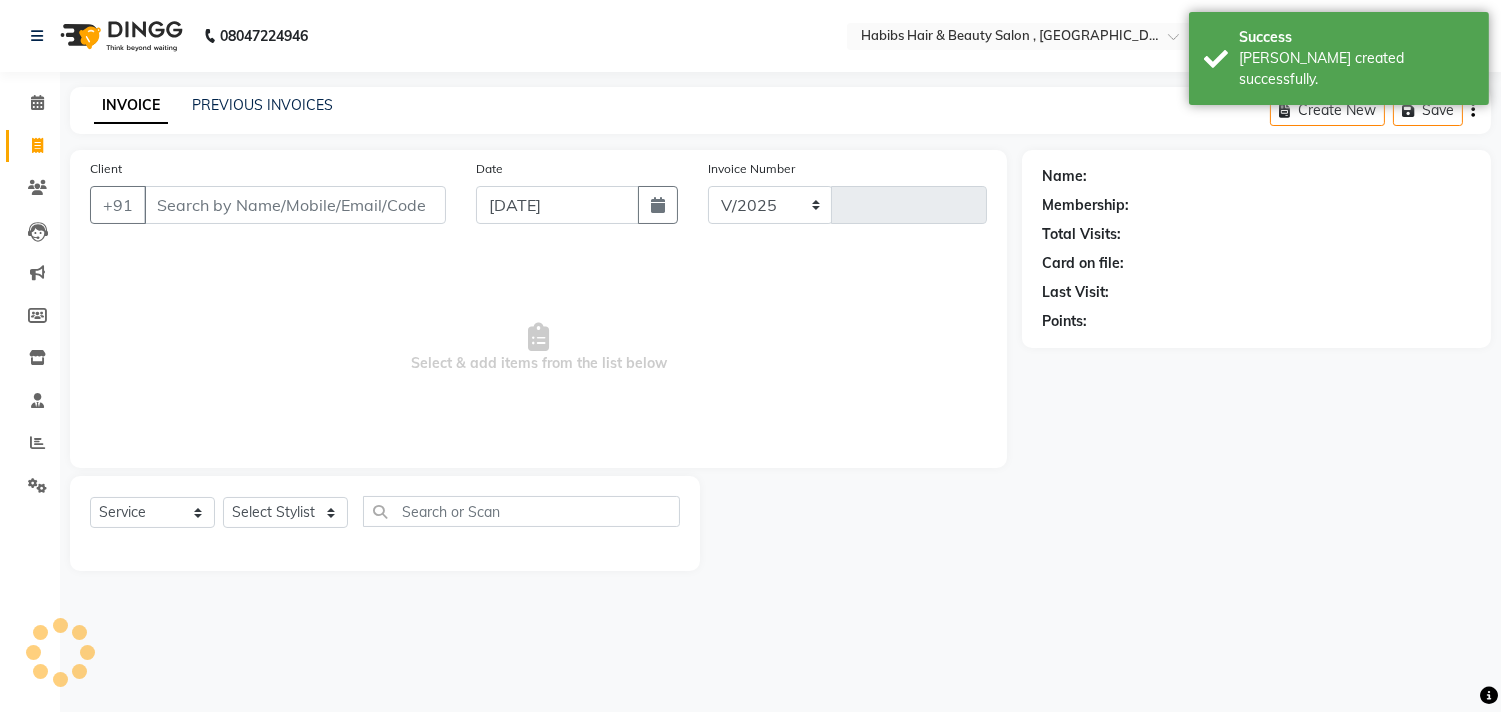 select on "4838" 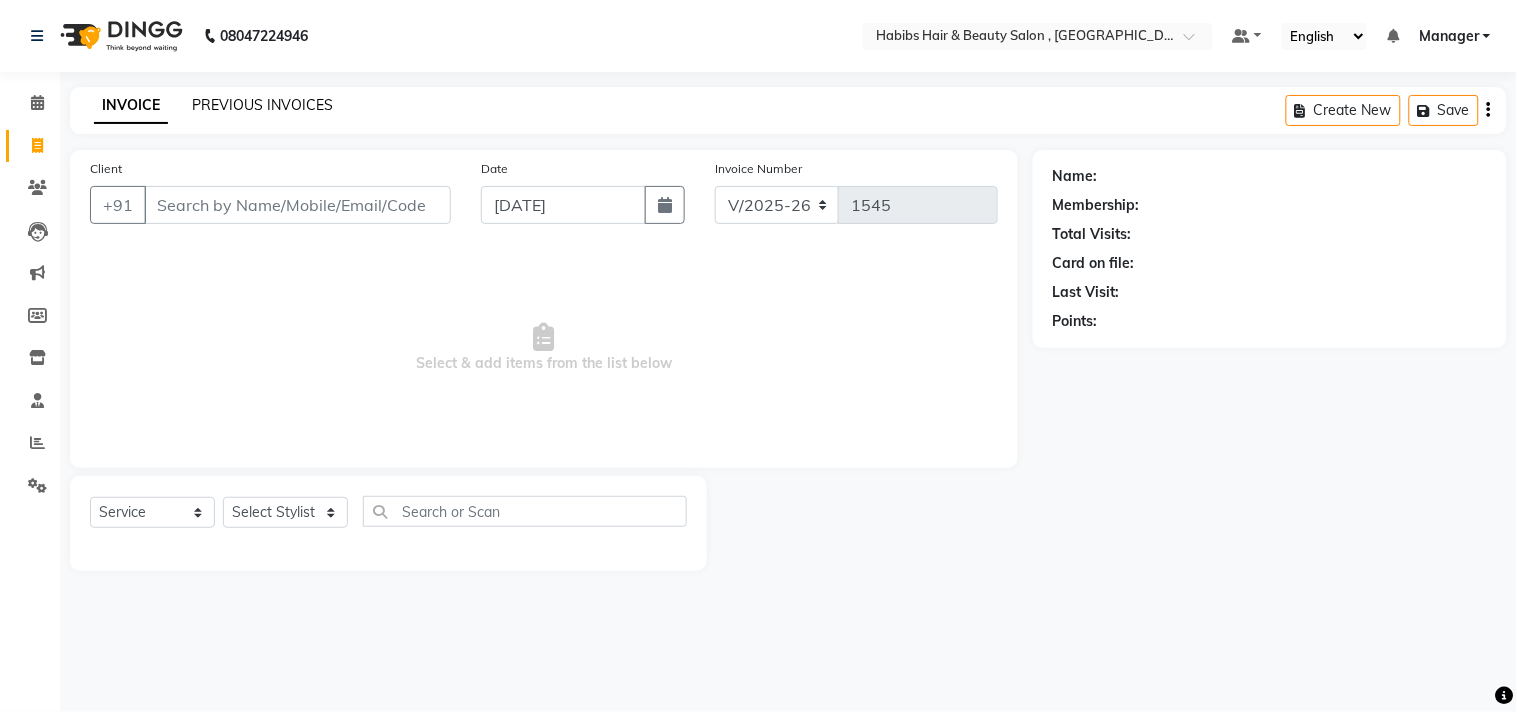 click on "PREVIOUS INVOICES" 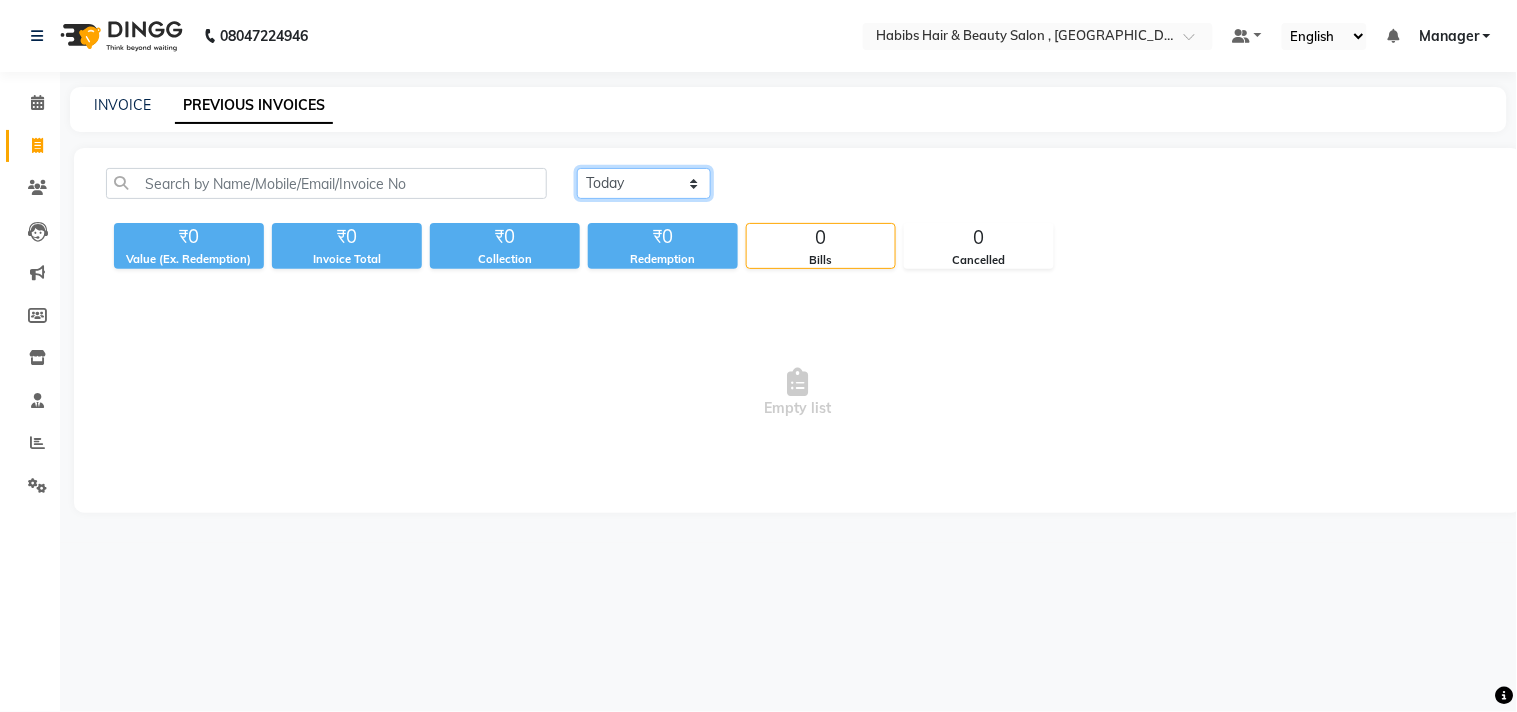 click on "[DATE] [DATE] Custom Range" 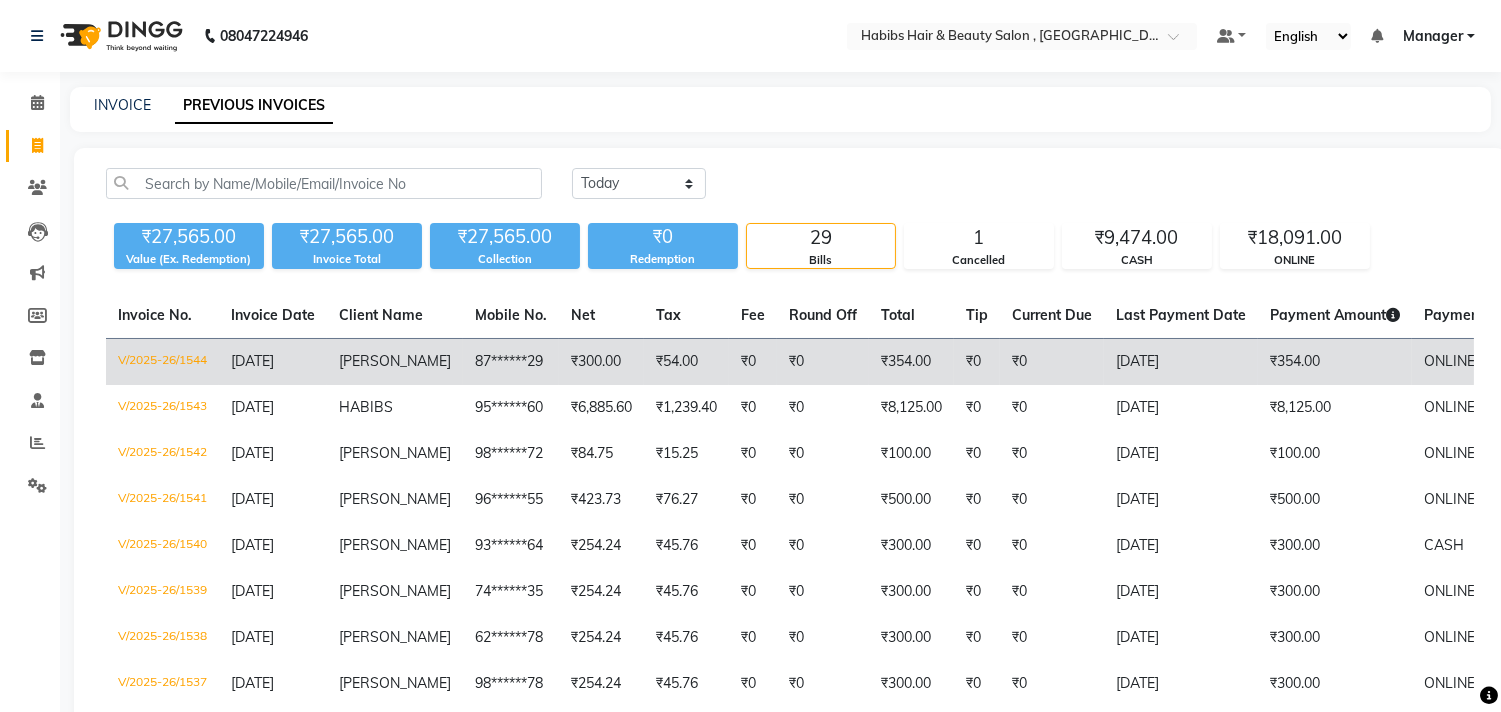 click on "[DATE]" 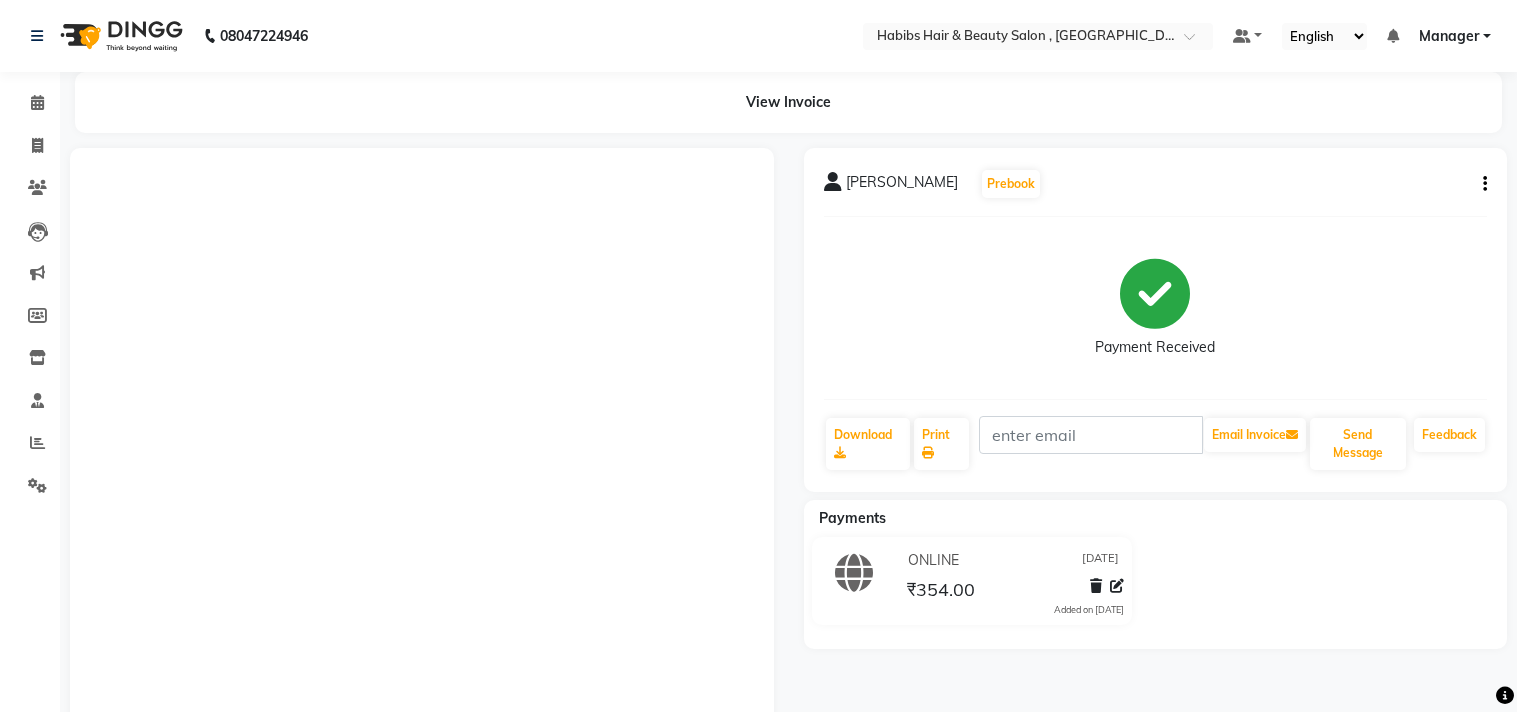 click on "[PERSON_NAME]   Prebook   Payment Received  Download  Print   Email Invoice   Send Message Feedback" 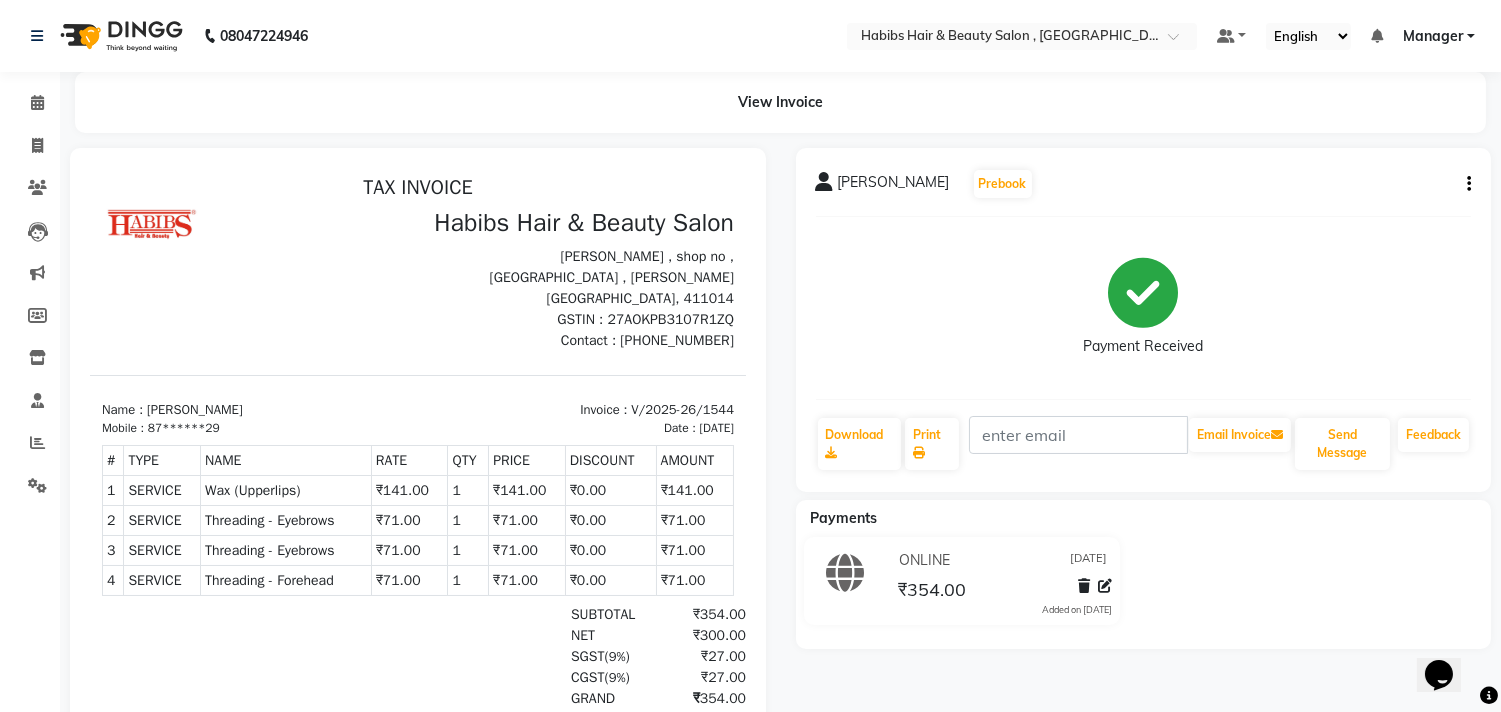 scroll, scrollTop: 0, scrollLeft: 0, axis: both 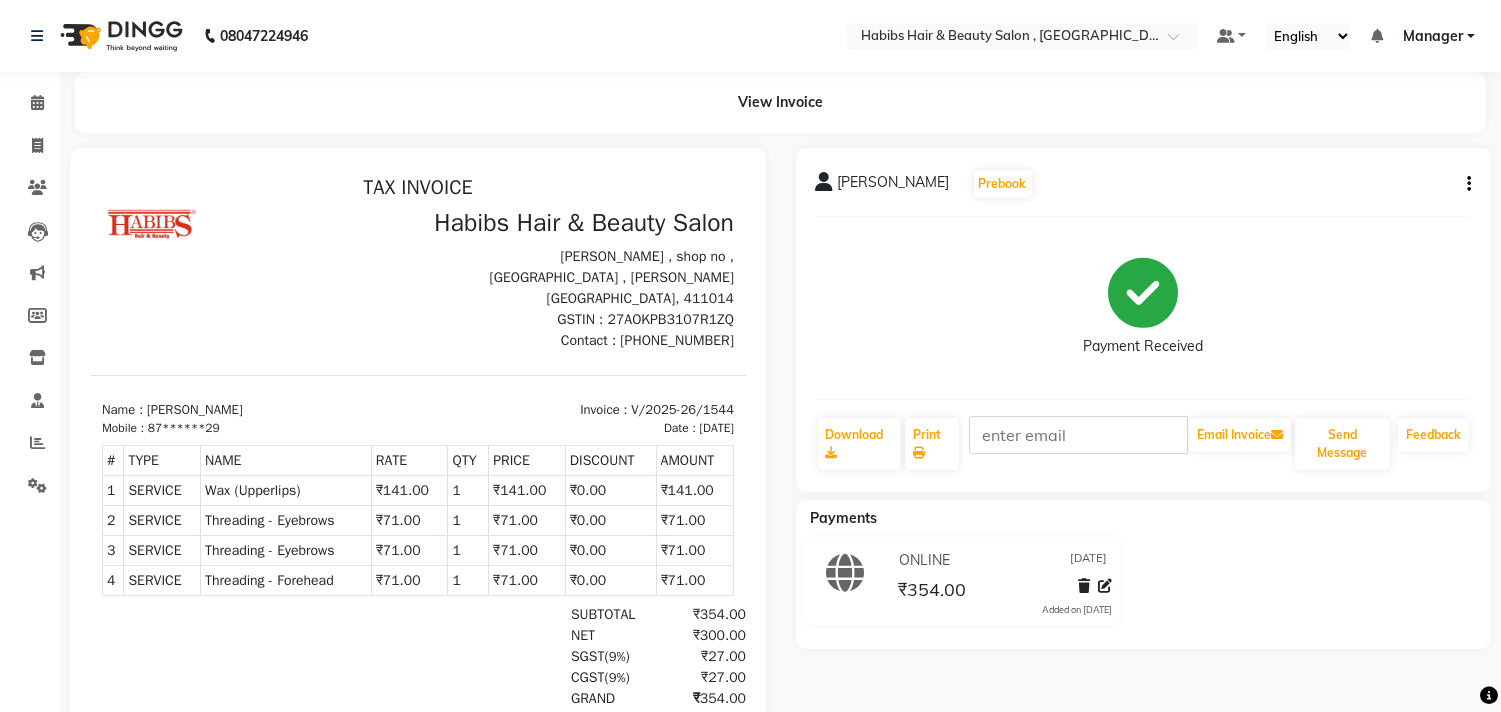 click 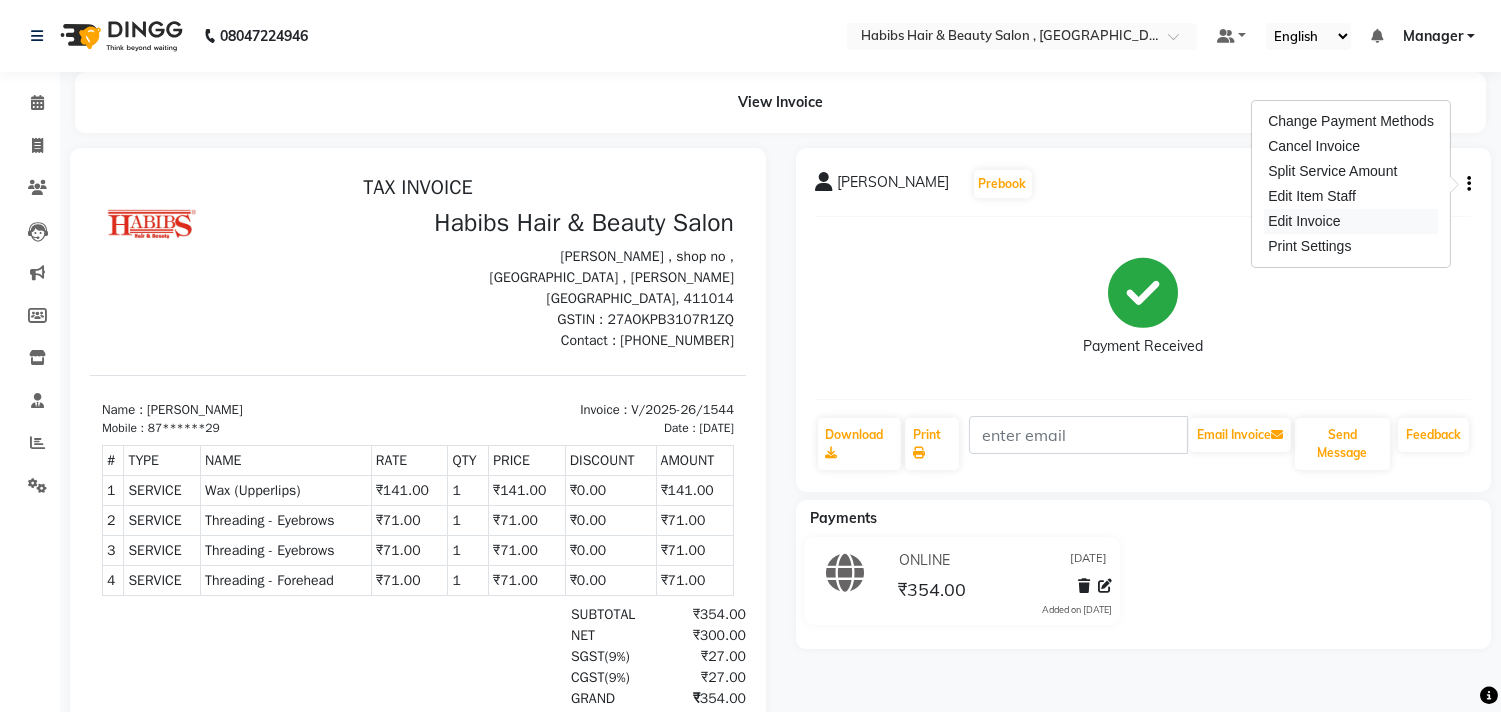 click on "Edit Invoice" at bounding box center [1351, 221] 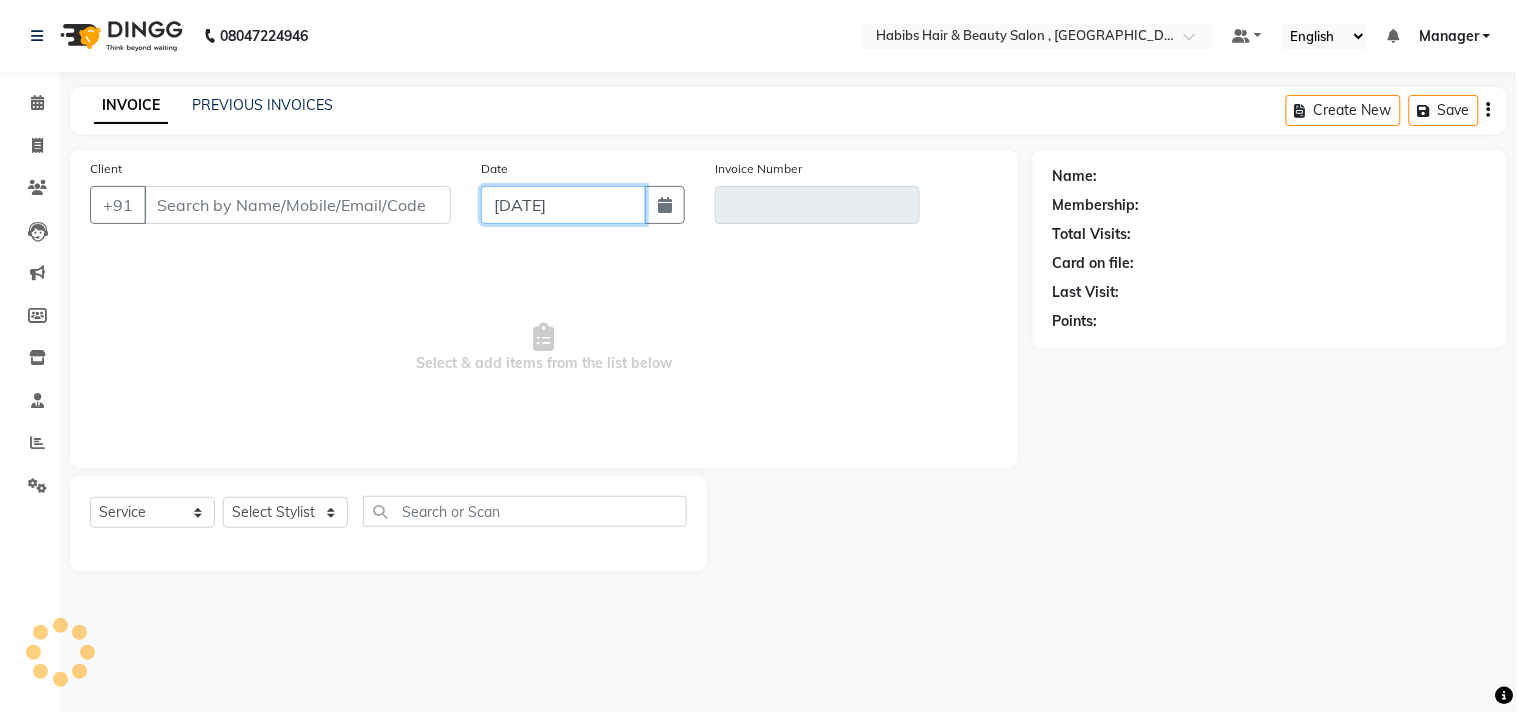 drag, startPoint x: 636, startPoint y: 215, endPoint x: 214, endPoint y: -97, distance: 524.8124 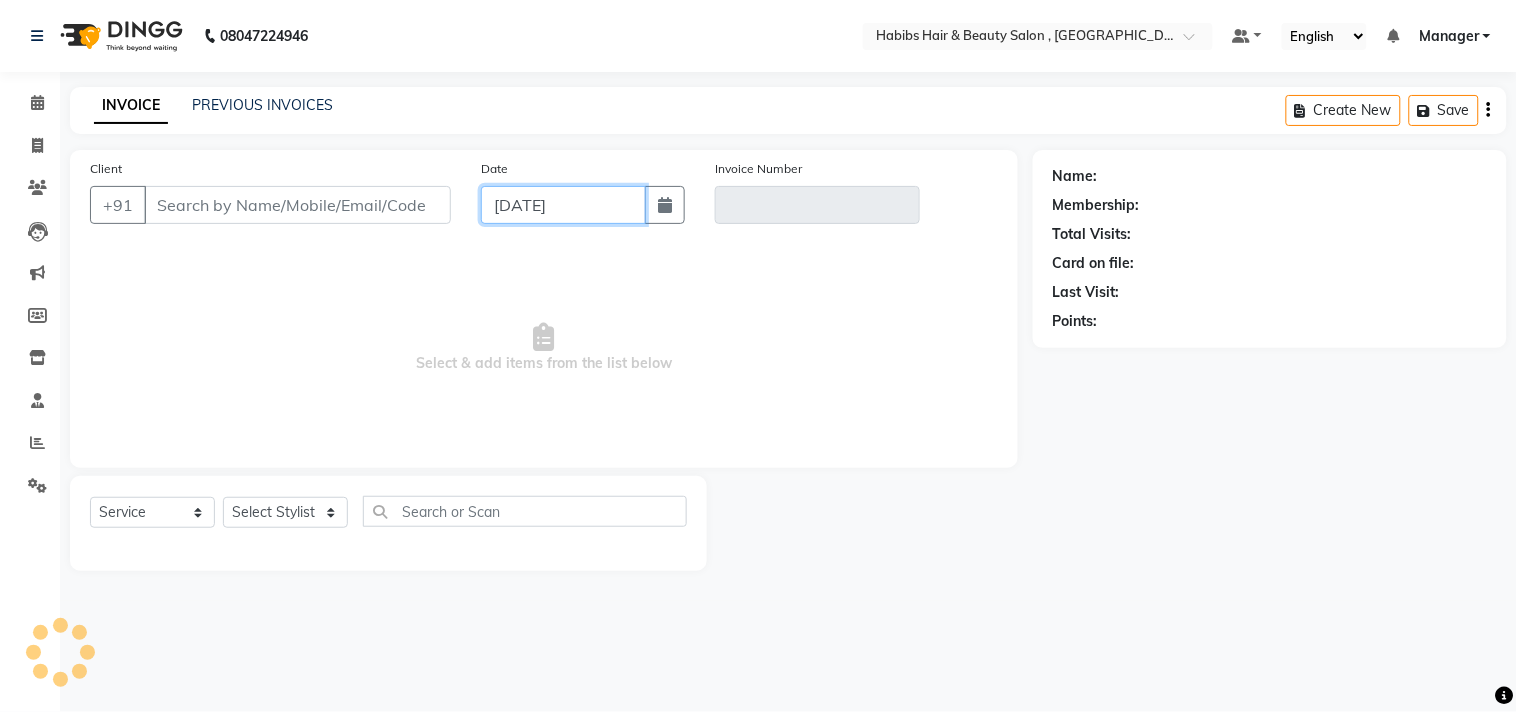 click on "08047224946 Select Location × Habibs Hair & Beauty Salon , Khalsa Default Panel My Panel English ENGLISH Español العربية मराठी हिंदी ગુજરાતી தமிழ் 中文 Notifications nothing to show Manager Manage Profile Change Password Sign out  Version:3.15.4  ☀ Habibs Hair & Beauty Salon , Khalsa  Calendar  Invoice  Clients  Leads   Marketing  Members  Inventory  Staff  Reports  Settings Completed InProgress Upcoming Dropped Tentative Check-In Confirm Bookings Generate Report Segments Page Builder INVOICE PREVIOUS INVOICES Create New   Save  Client +91 Date 11-07-2025 Invoice Number  Select & add items from the list below  Select  Service  Product  Membership  Package Voucher Prepaid Gift Card  Select Stylist Name: Membership: Total Visits: Card on file: Last Visit:  Points:
Help" at bounding box center [758, 356] 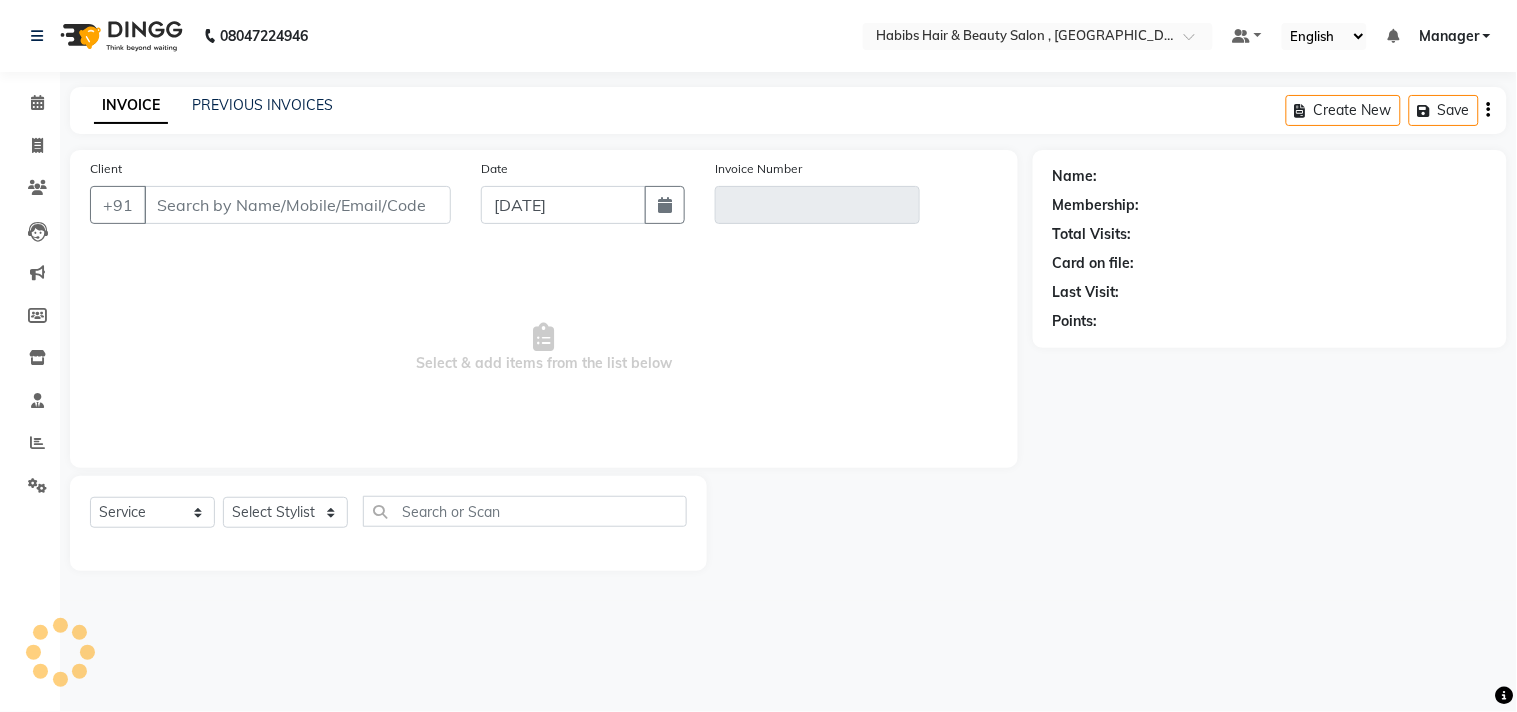 type on "87******29" 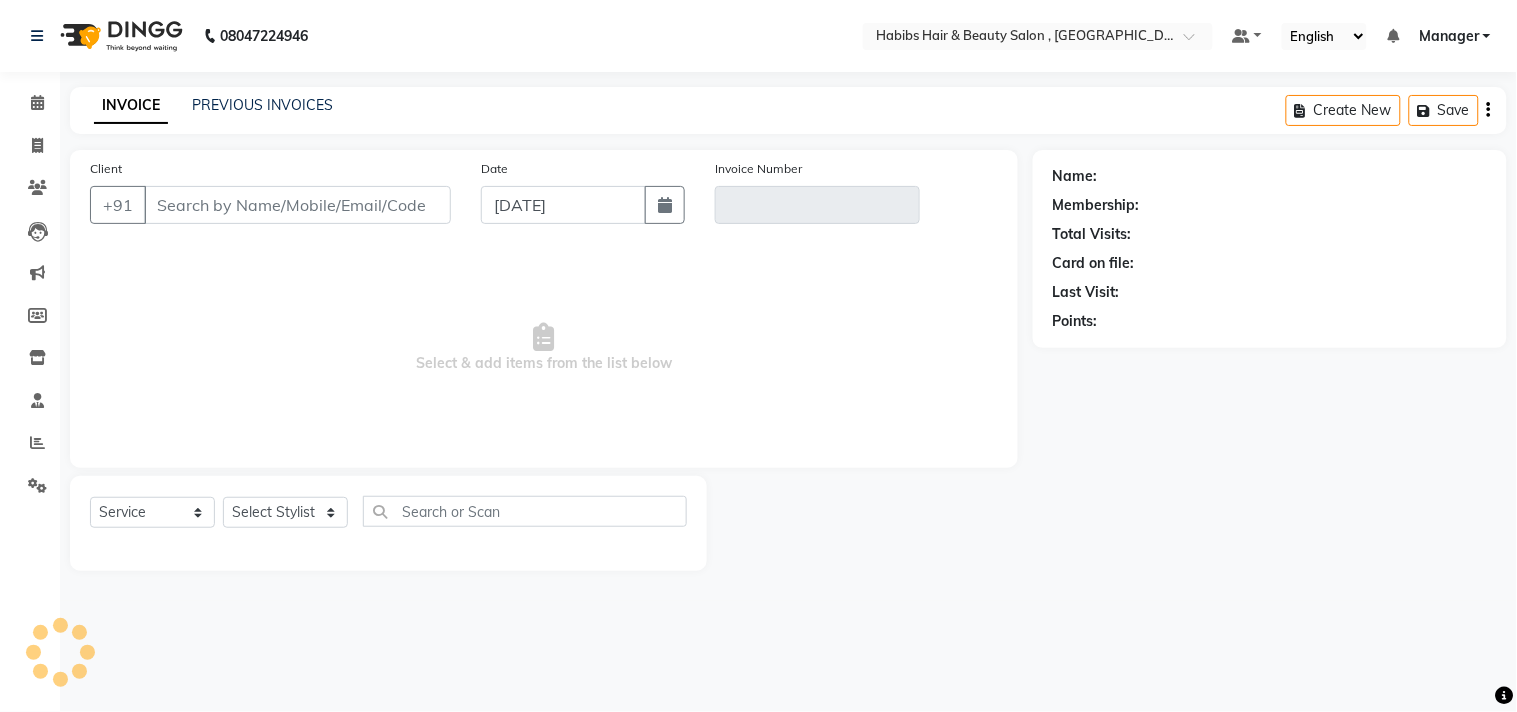 type on "V/2025-26/1544" 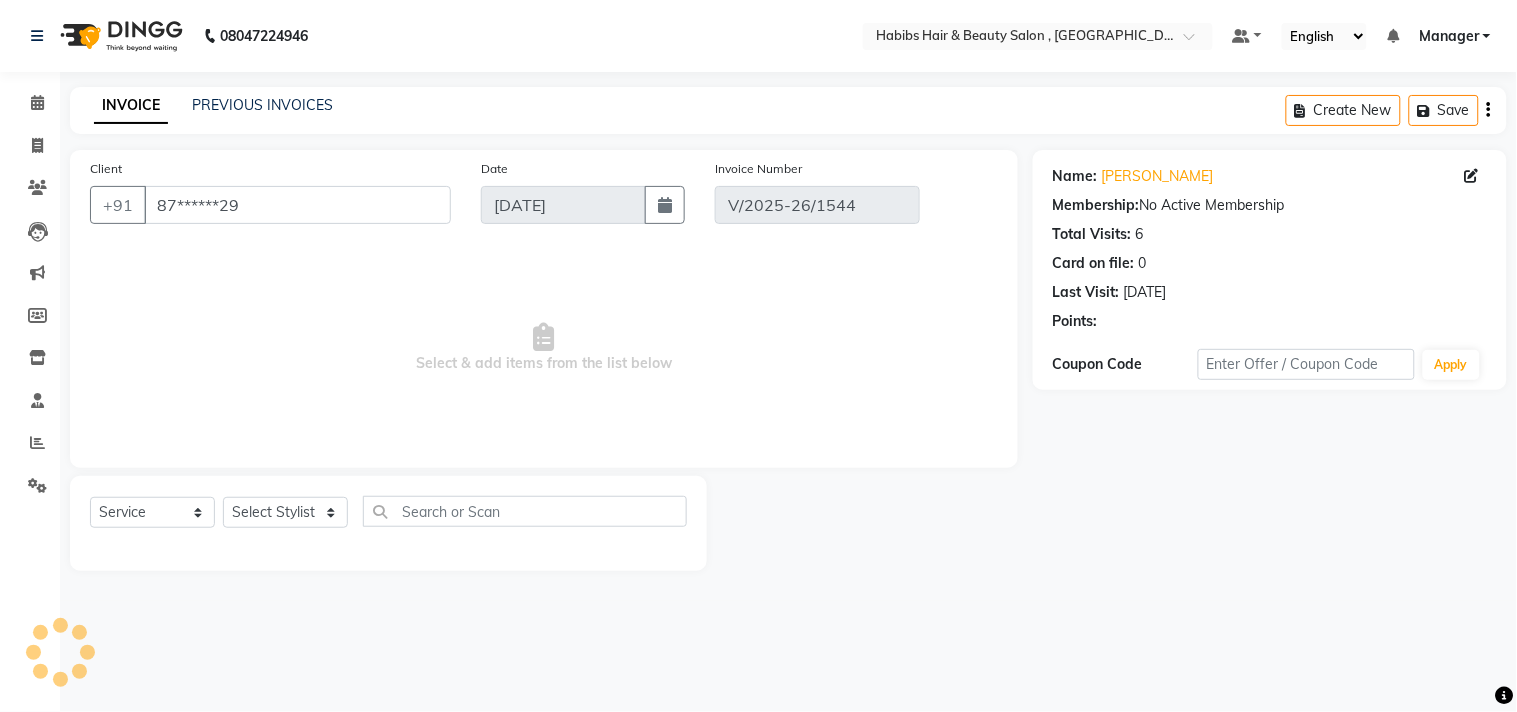 type on "[DATE]" 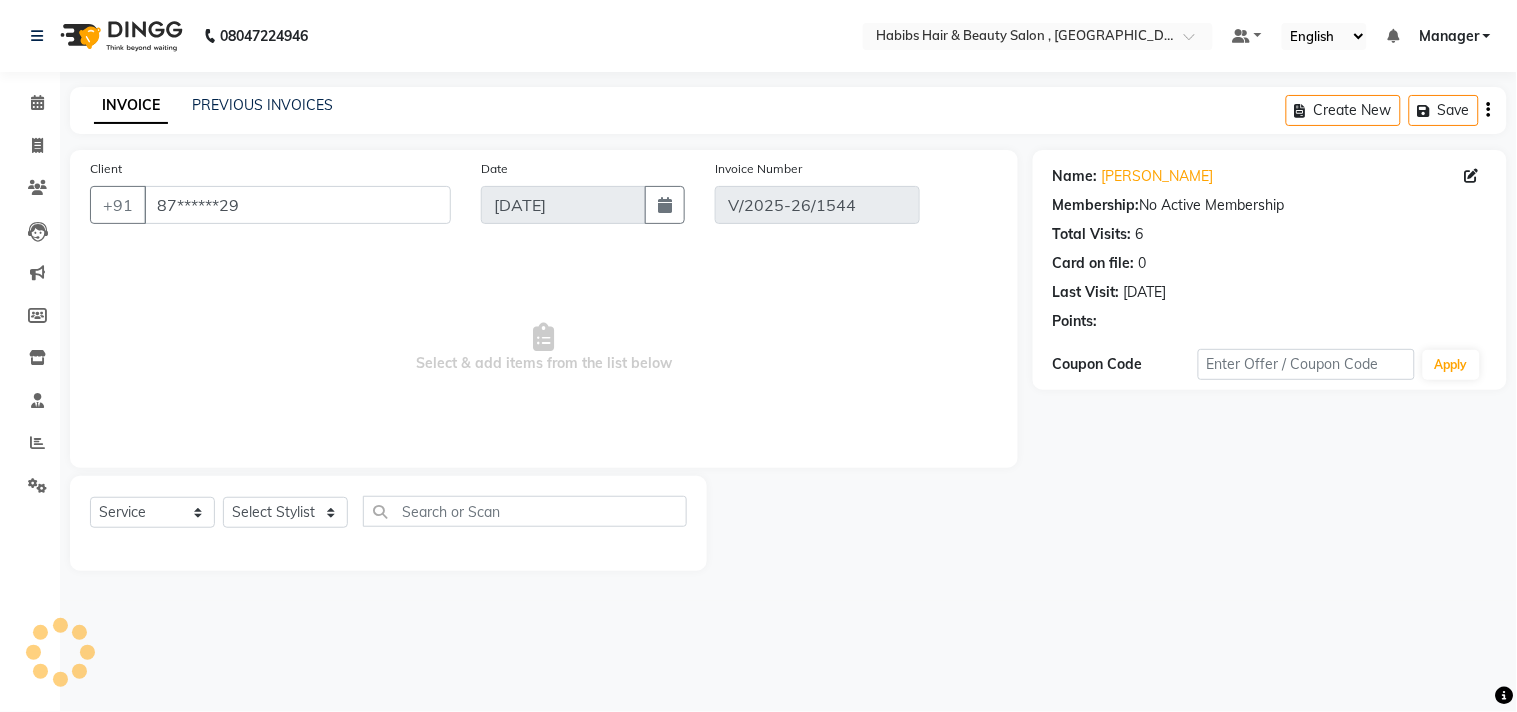 select on "select" 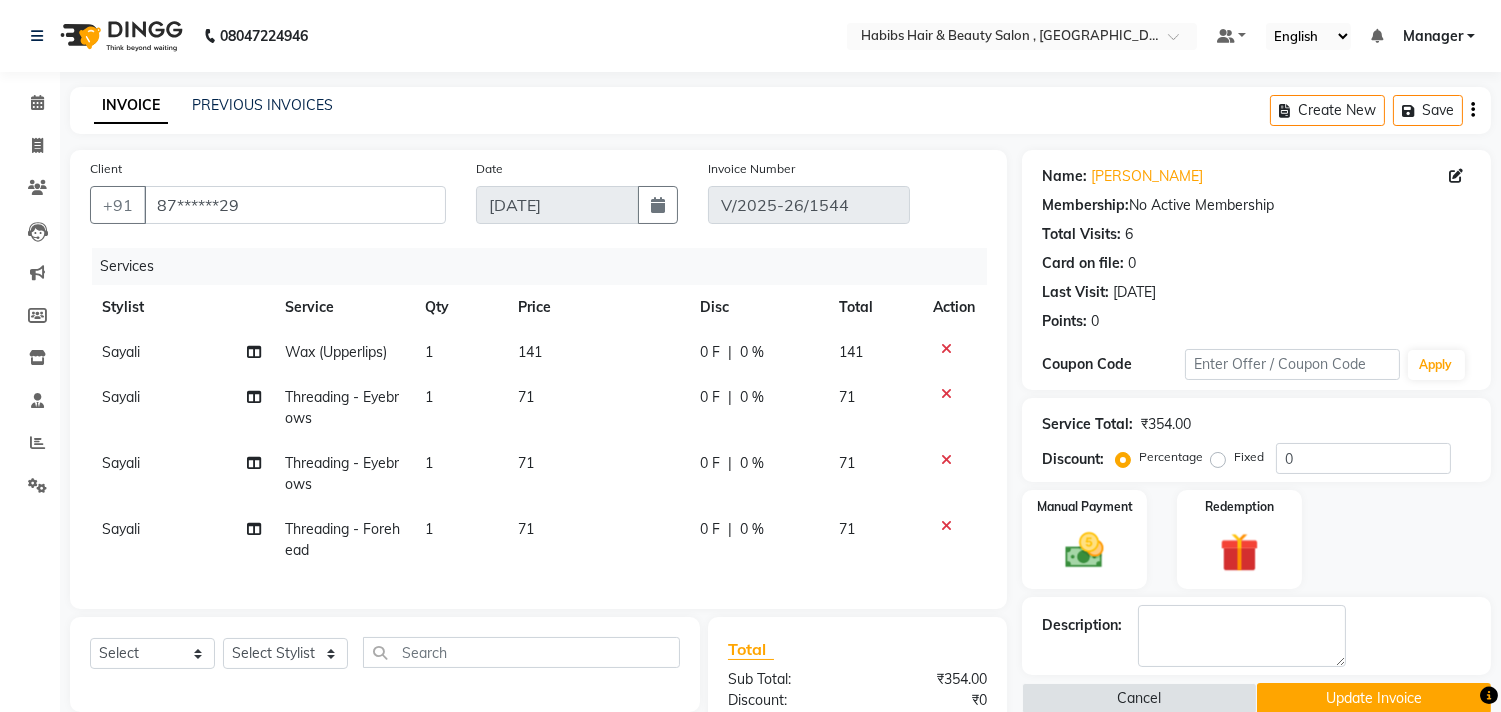 click on "08047224946 Select Location × Habibs Hair & Beauty Salon , Khalsa Default Panel My Panel English ENGLISH Español العربية मराठी हिंदी ગુજરાતી தமிழ் 中文 Notifications nothing to show Manager Manage Profile Change Password Sign out  Version:3.15.4" 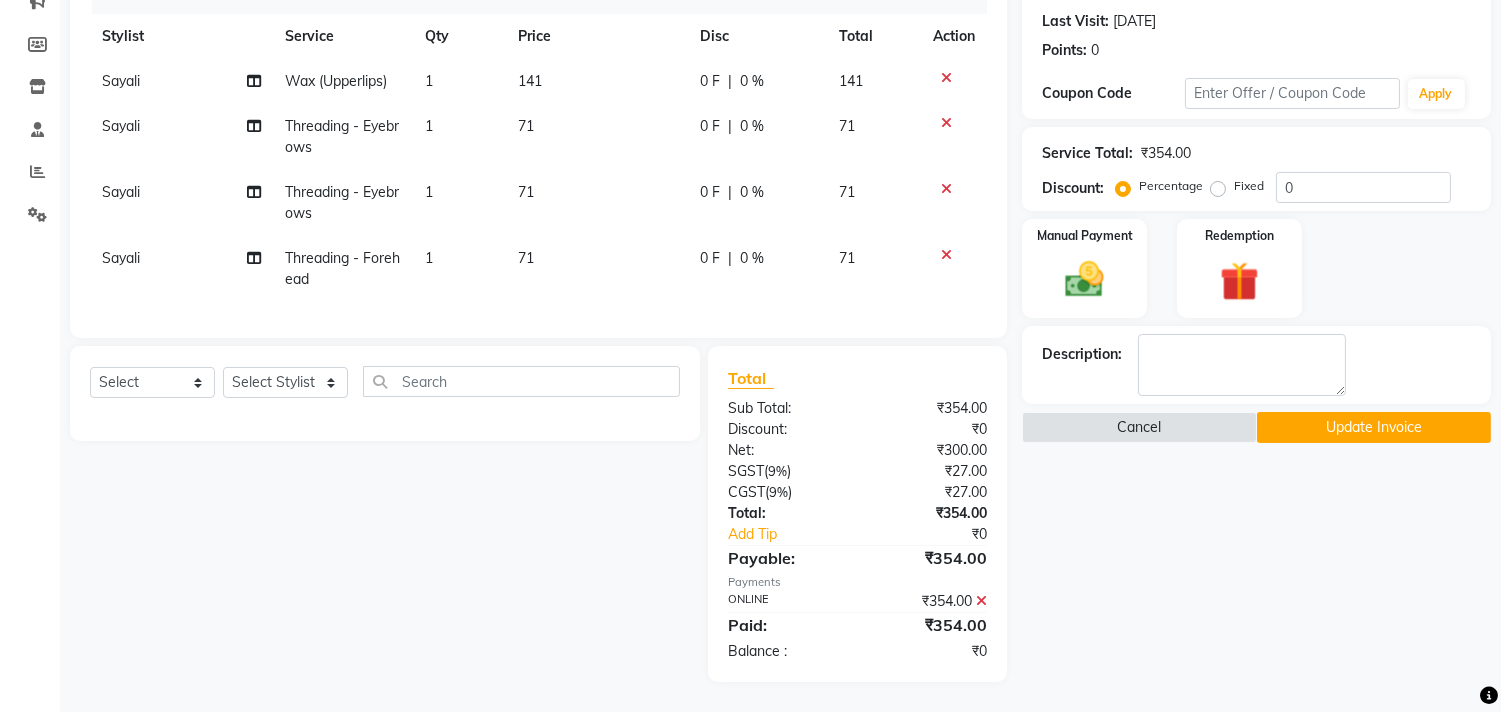 scroll, scrollTop: 287, scrollLeft: 0, axis: vertical 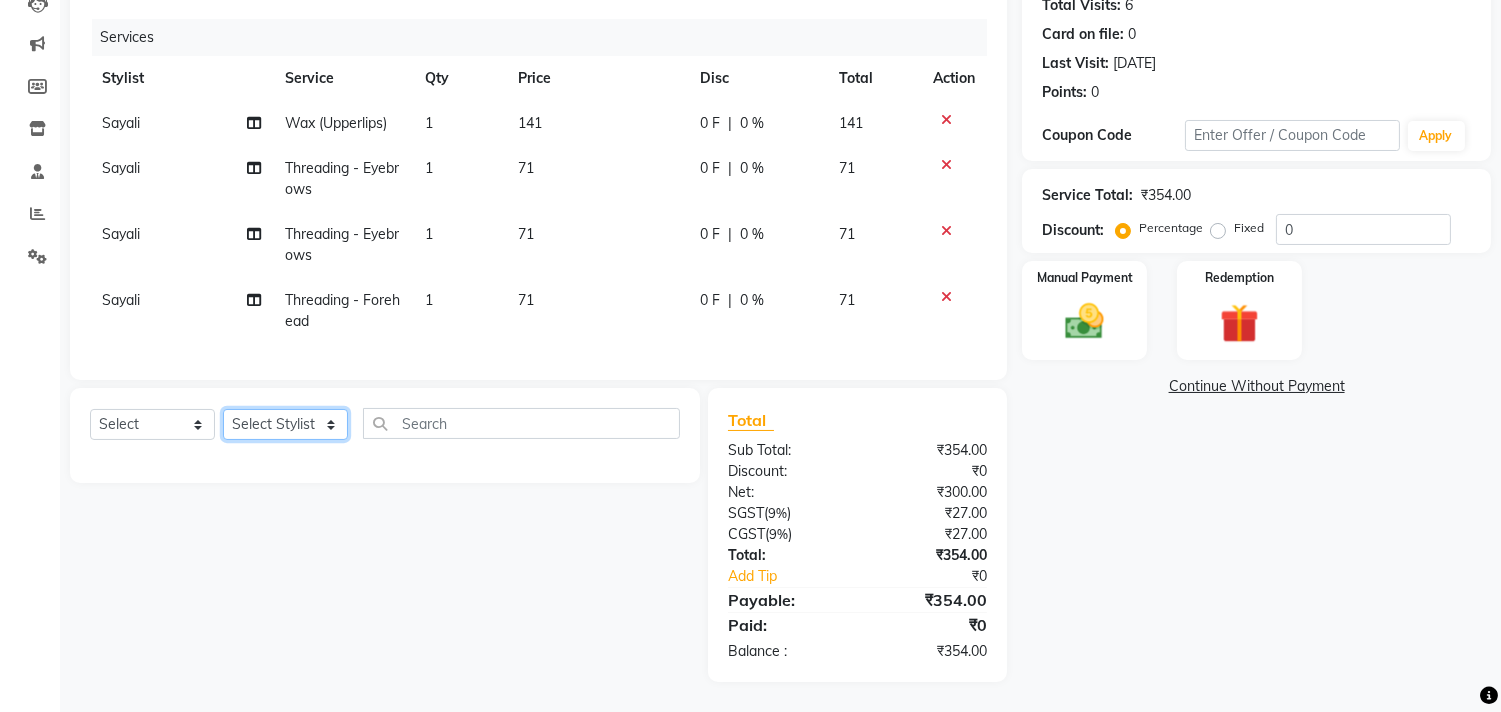 drag, startPoint x: 323, startPoint y: 434, endPoint x: 323, endPoint y: 410, distance: 24 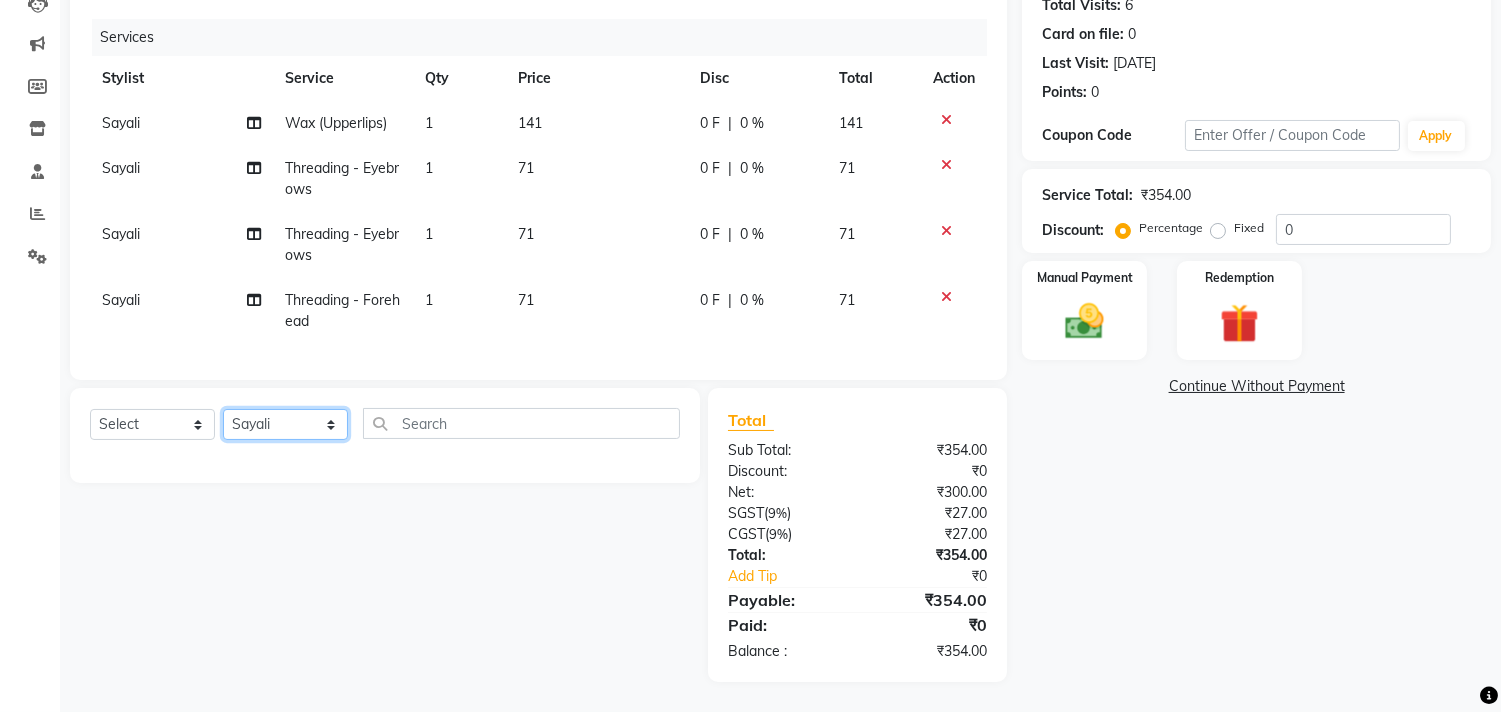 click on "Select Stylist [PERSON_NAME] Manager M M [PERSON_NAME] [PERSON_NAME] Sameer [PERSON_NAME] [PERSON_NAME] [PERSON_NAME]" 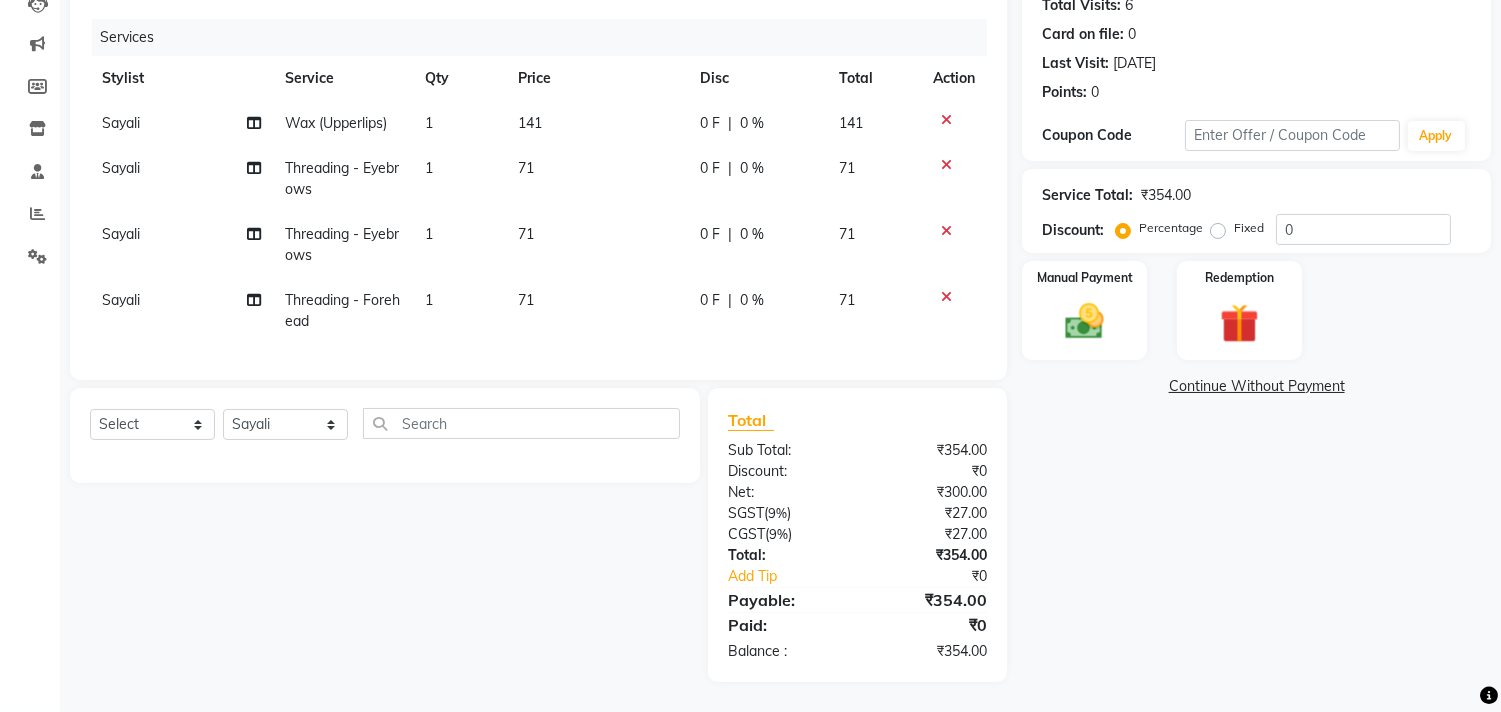click on "Select  Service  Product  Membership  Package Voucher Prepaid Gift Card  Select Stylist ARIF Asif Manager M M Neelam Niyaz Salman Sameer Sayali Shahid Shahnawaz Vidya Zubair" 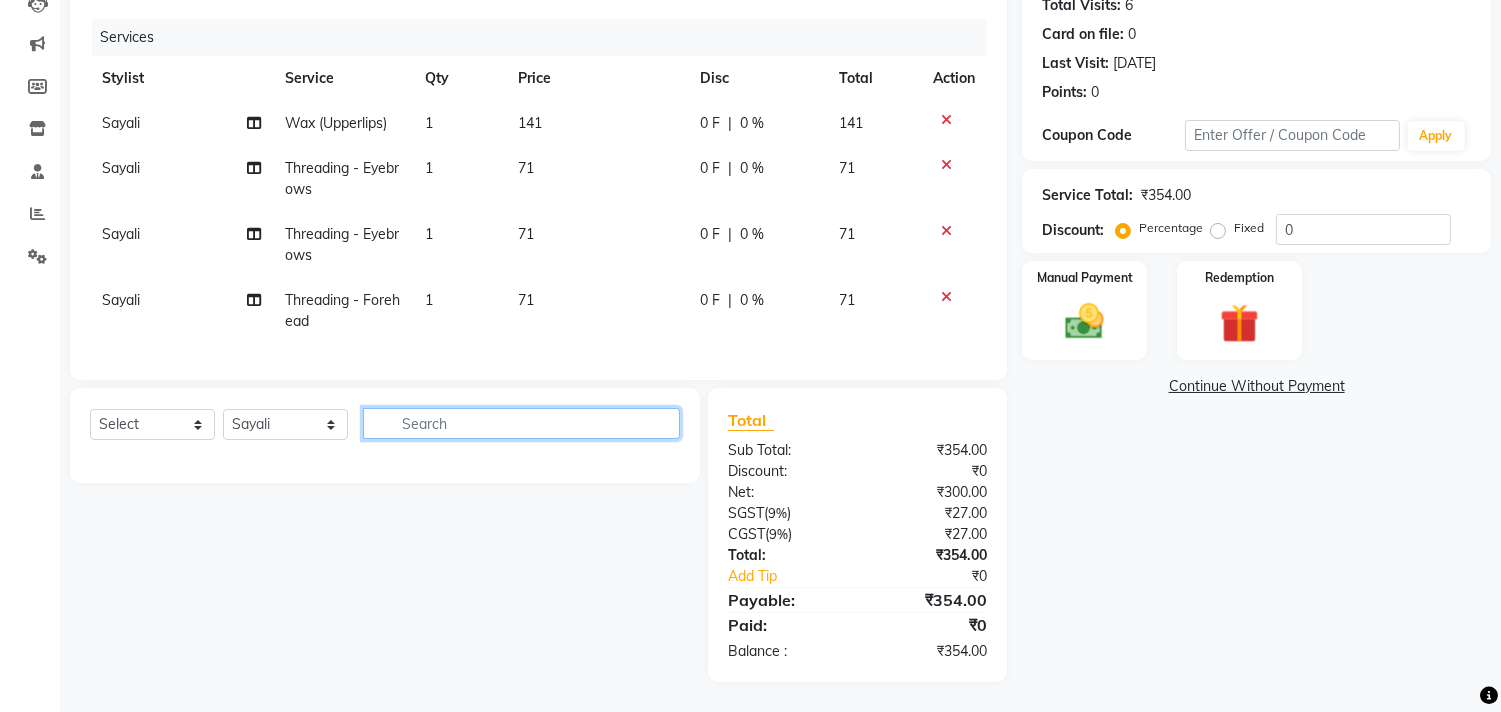click 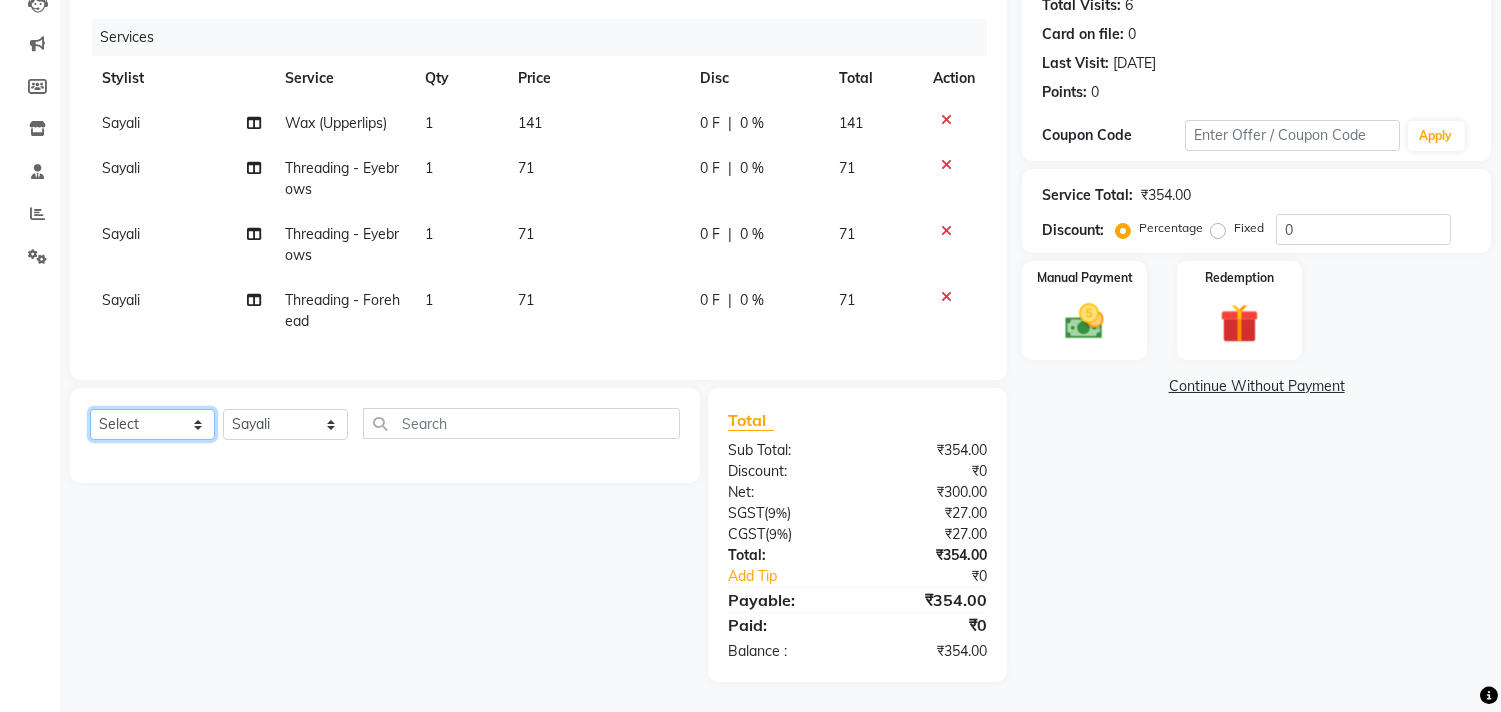 click on "Select  Service  Product  Membership  Package Voucher Prepaid Gift Card" 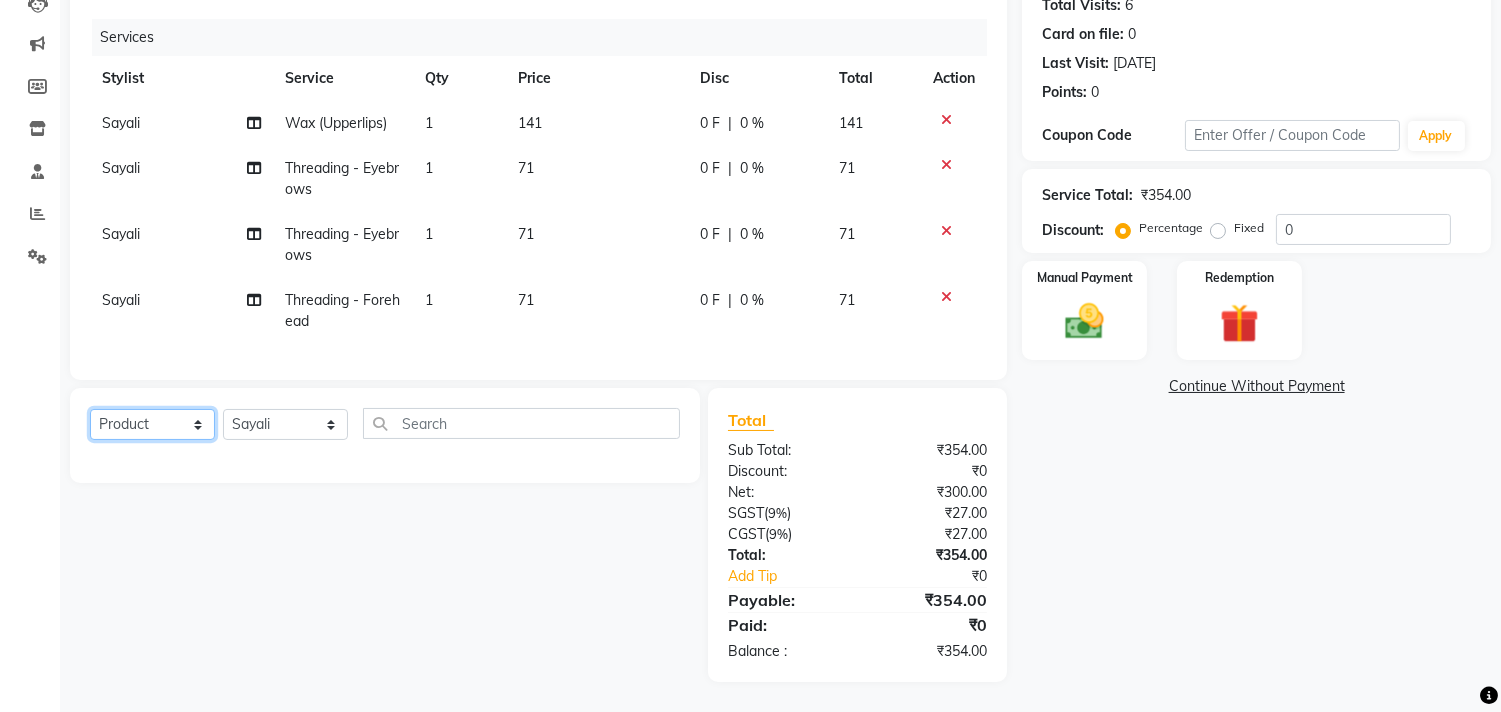 click on "Select  Service  Product  Membership  Package Voucher Prepaid Gift Card" 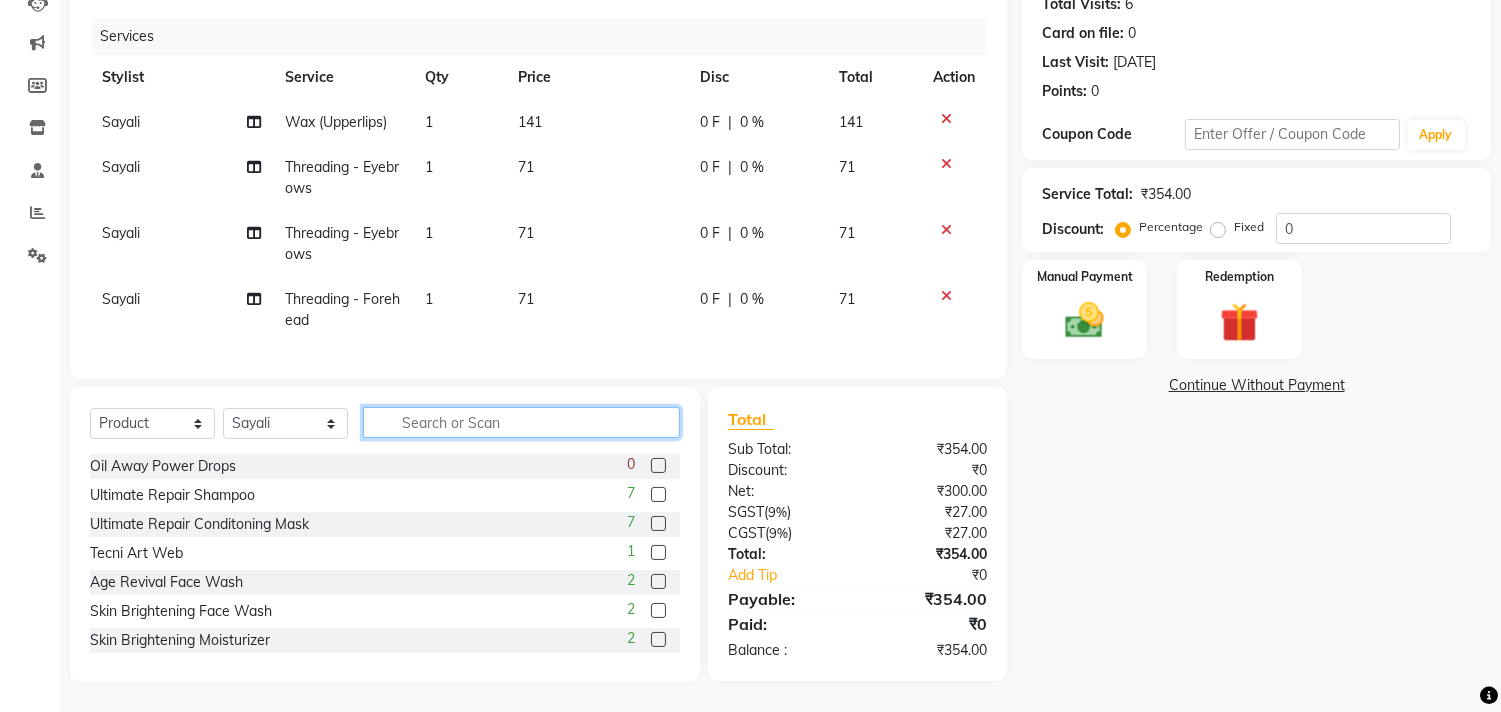 click 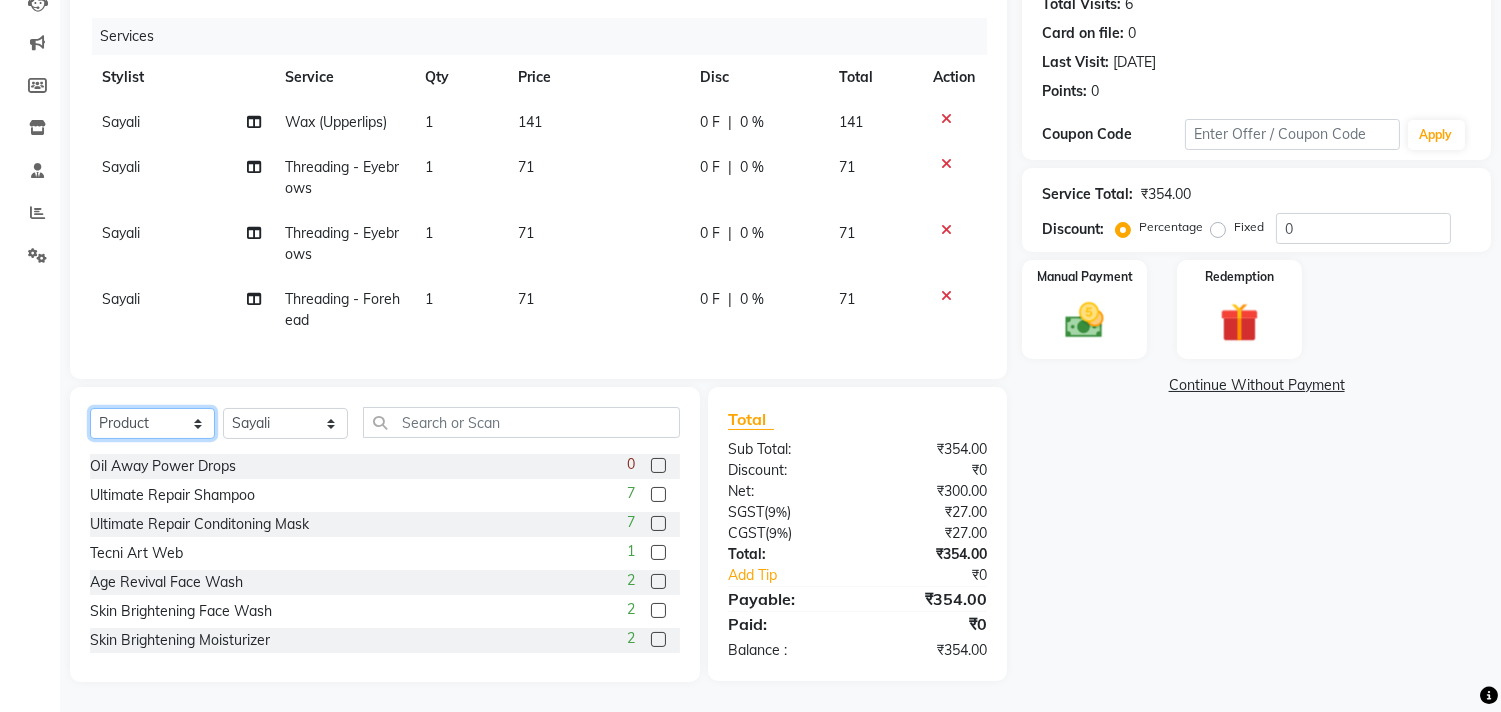 click on "Select  Service  Product  Membership  Package Voucher Prepaid Gift Card" 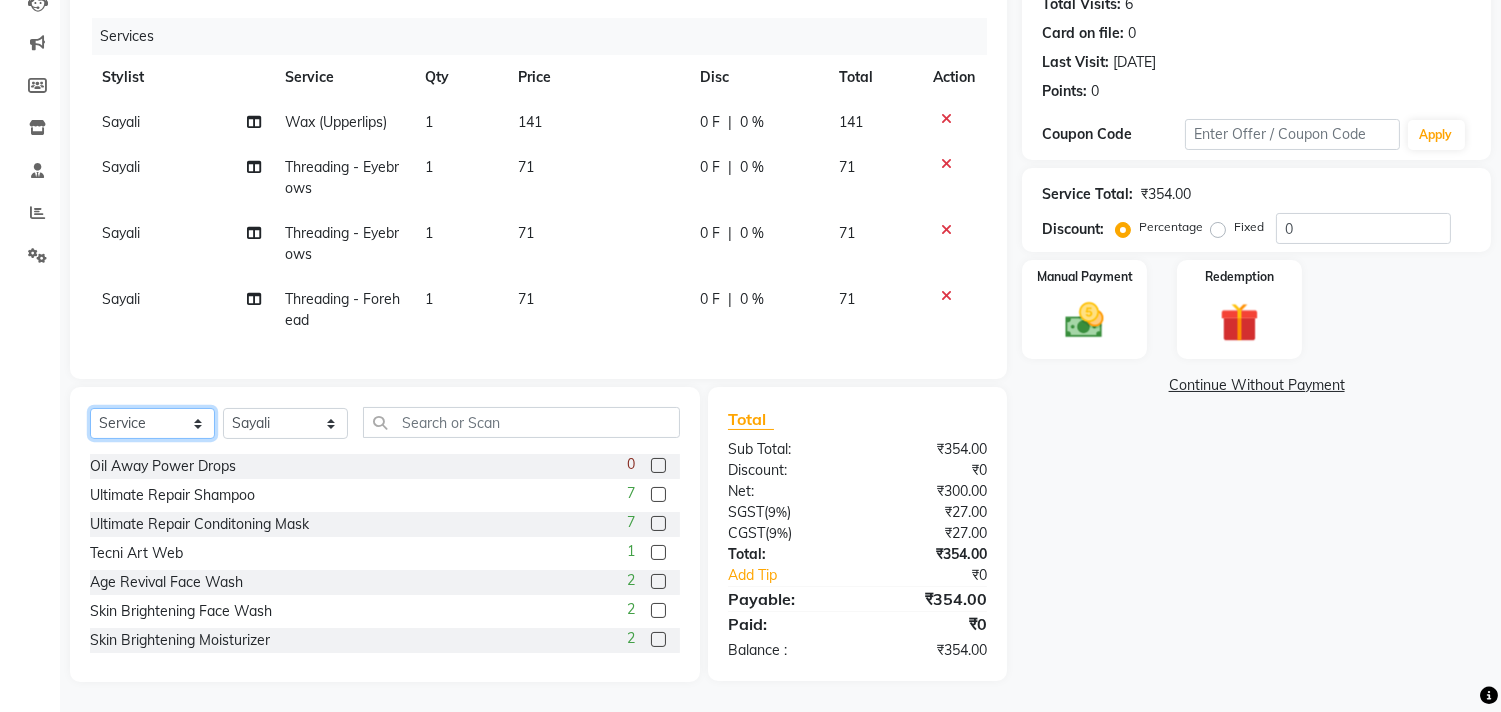 click on "Select  Service  Product  Membership  Package Voucher Prepaid Gift Card" 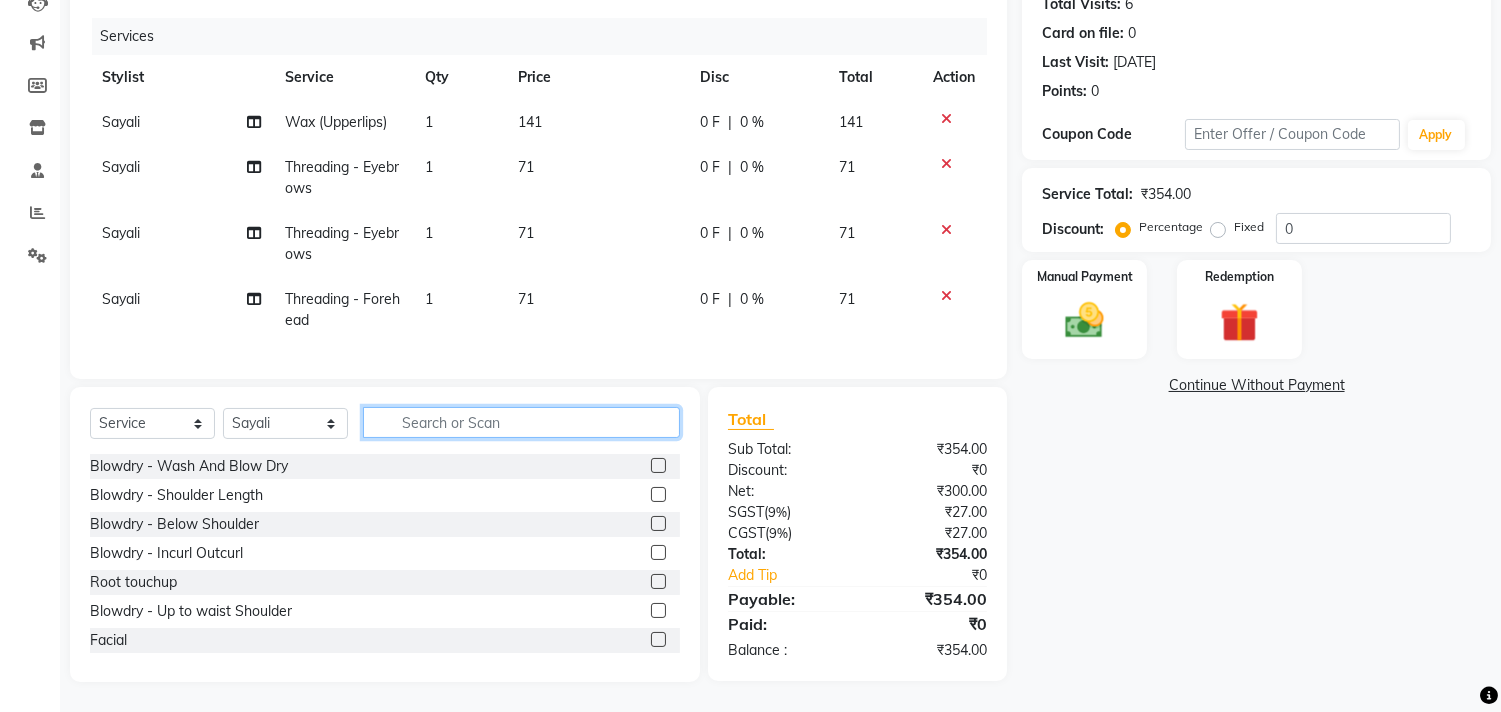 click 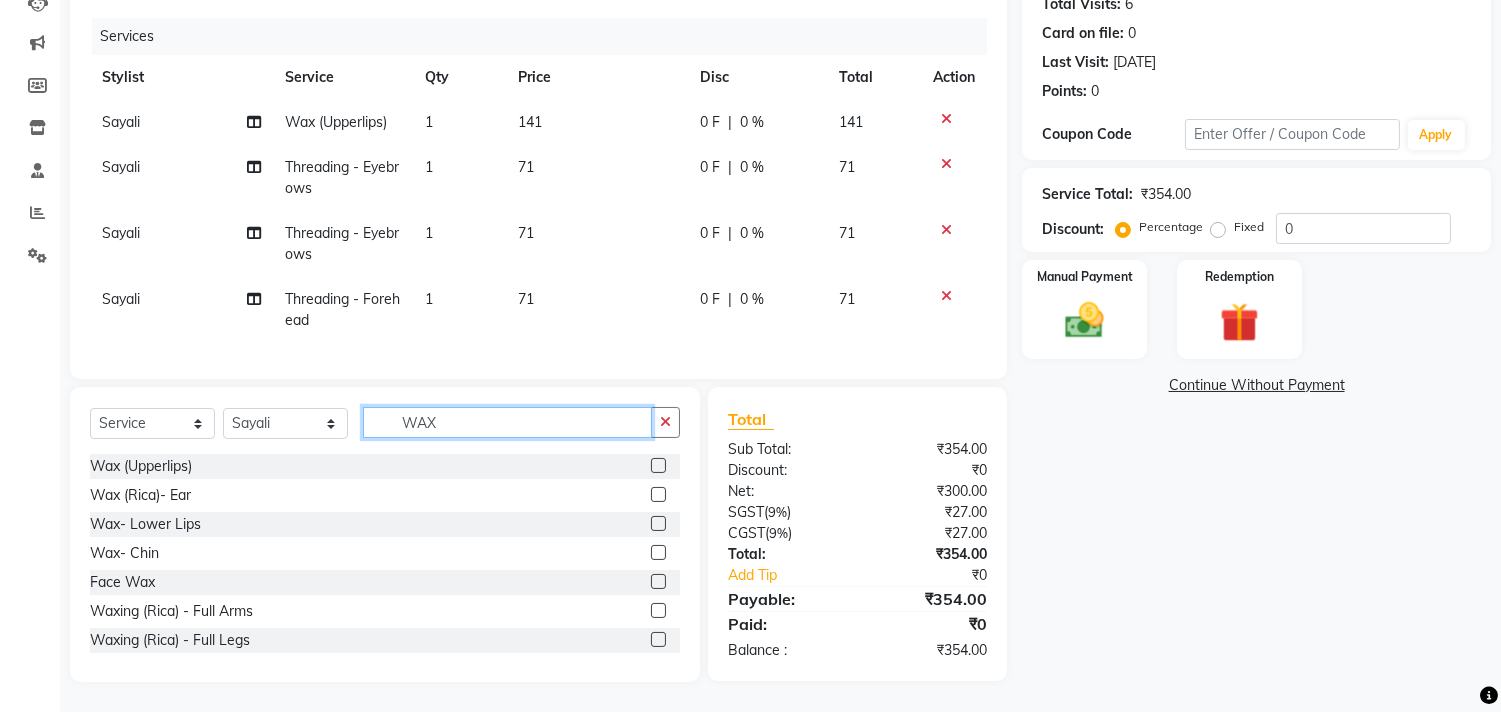 type on "WAX" 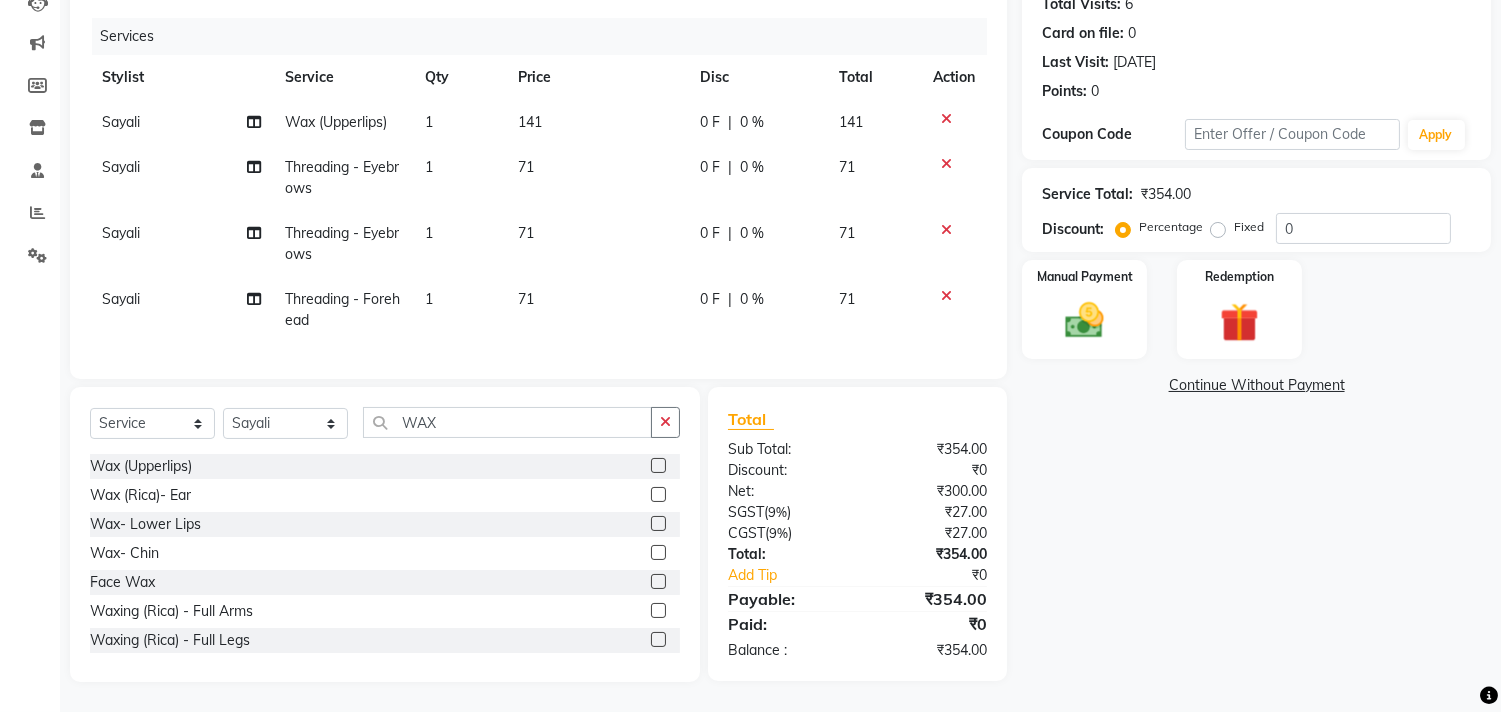 click 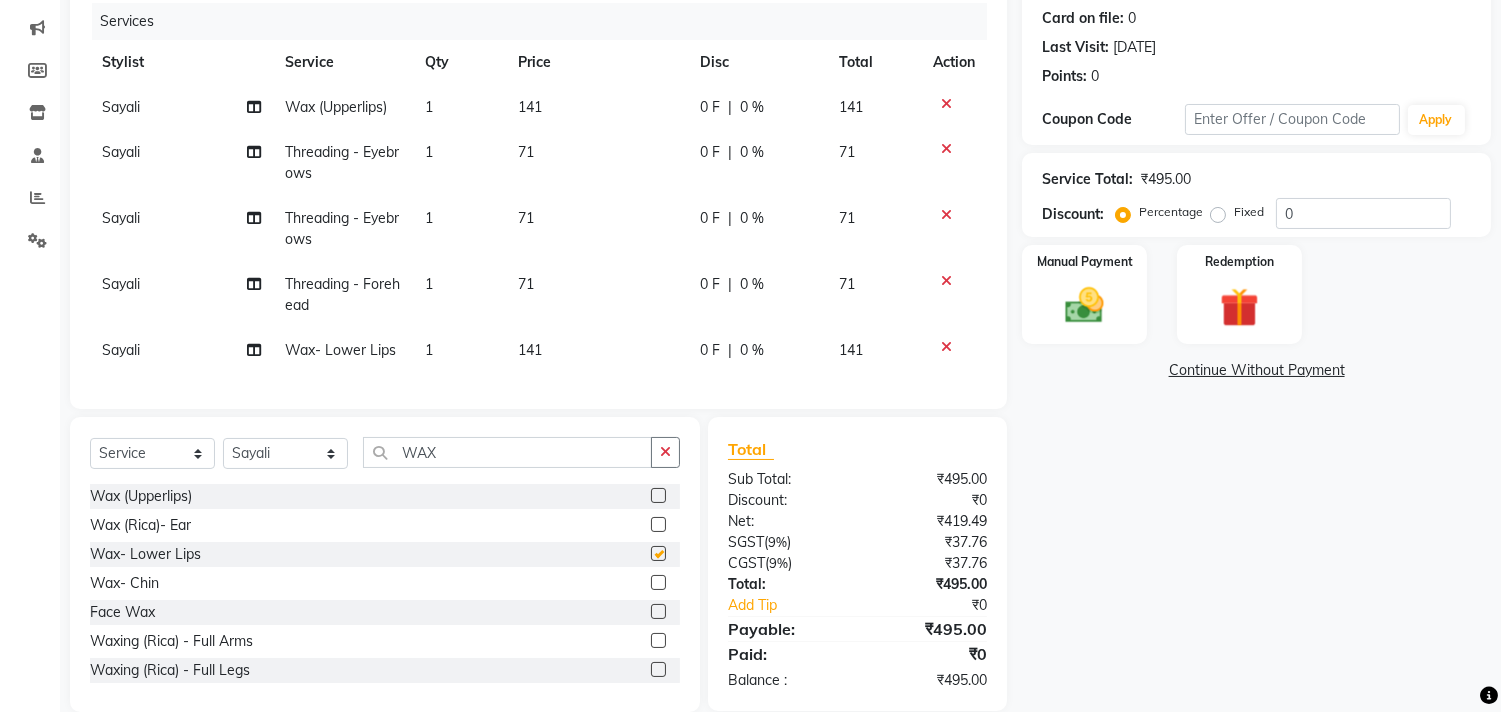 checkbox on "false" 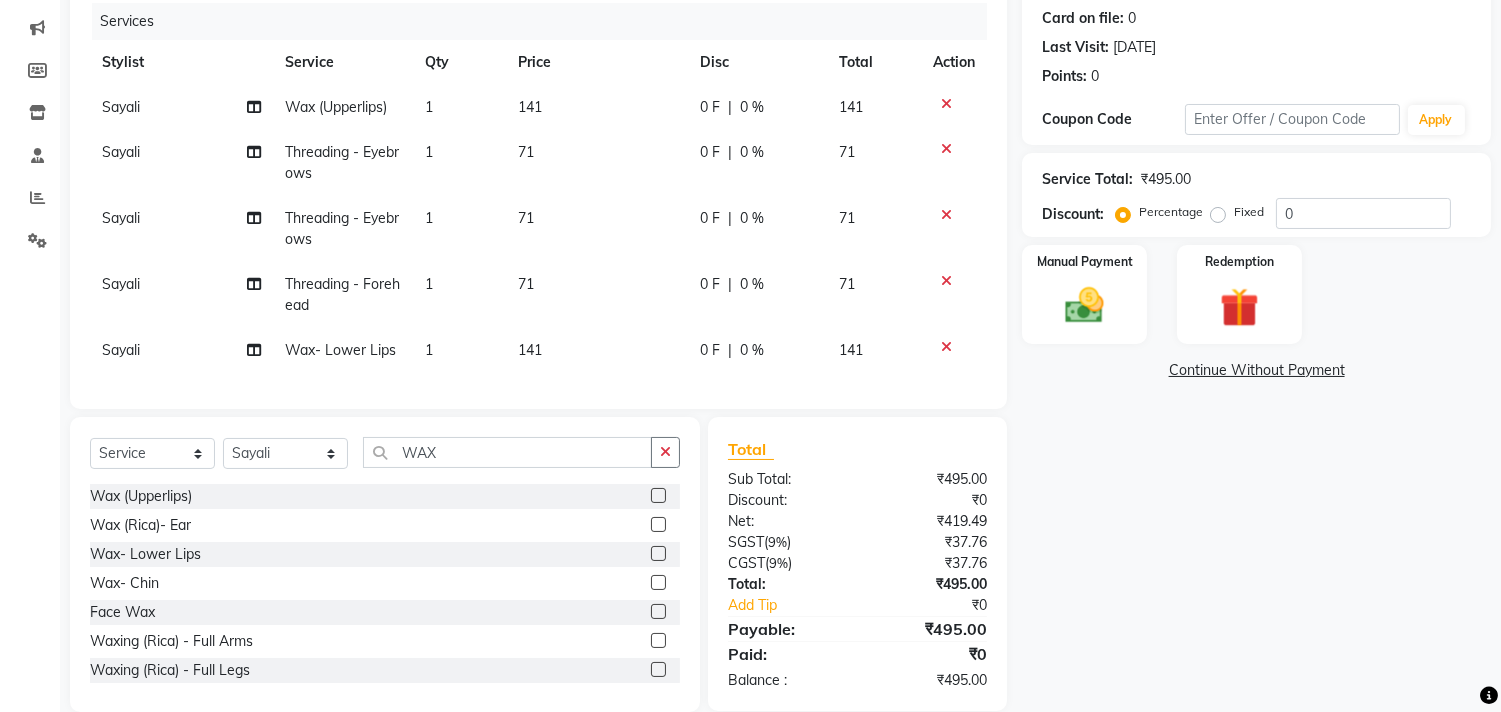 click on "141" 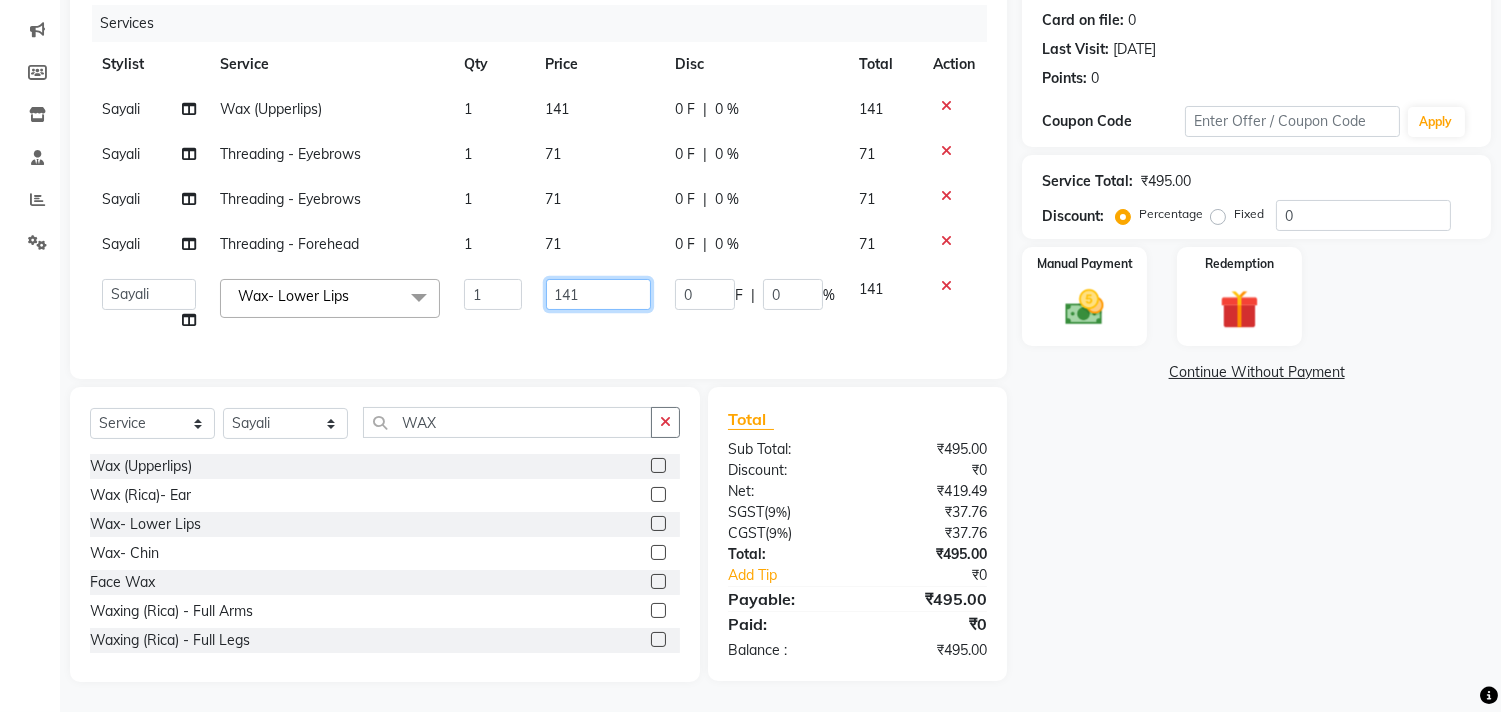 click on "141" 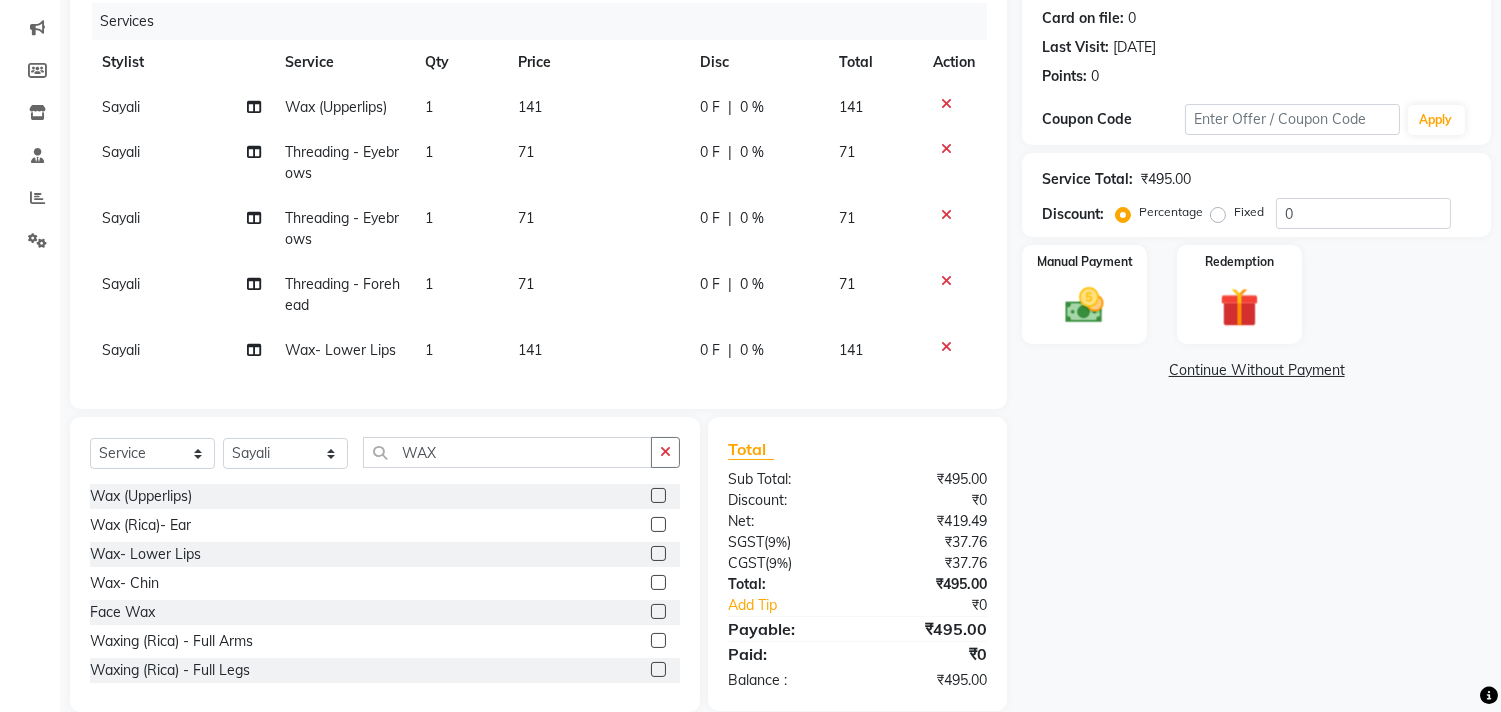 click on "Total Sub Total: ₹495.00 Discount: ₹0 Net: ₹419.49 SGST  ( 9% ) ₹37.76 CGST  ( 9% ) ₹37.76 Total: ₹495.00 Add Tip ₹0 Payable: ₹495.00 Paid: ₹0 Balance   : ₹495.00" 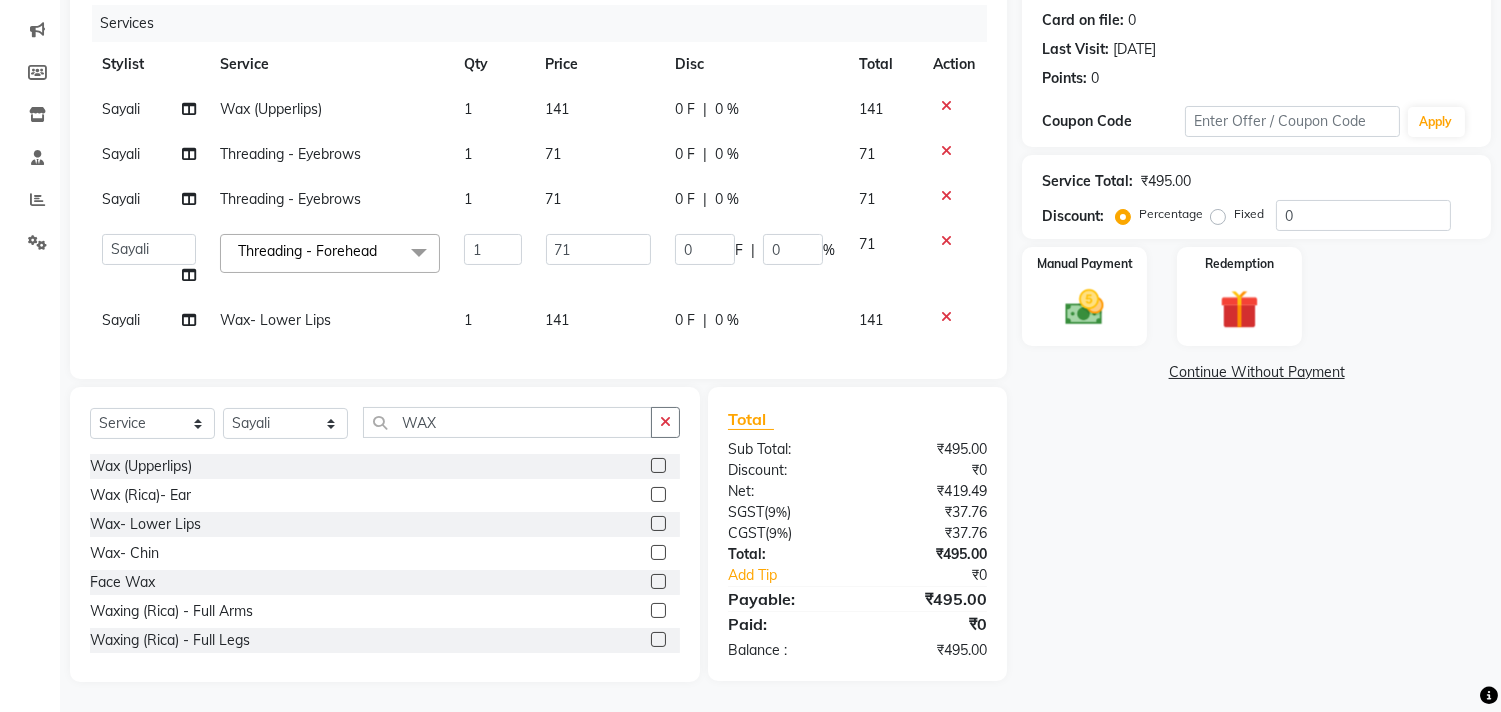 click on "71" 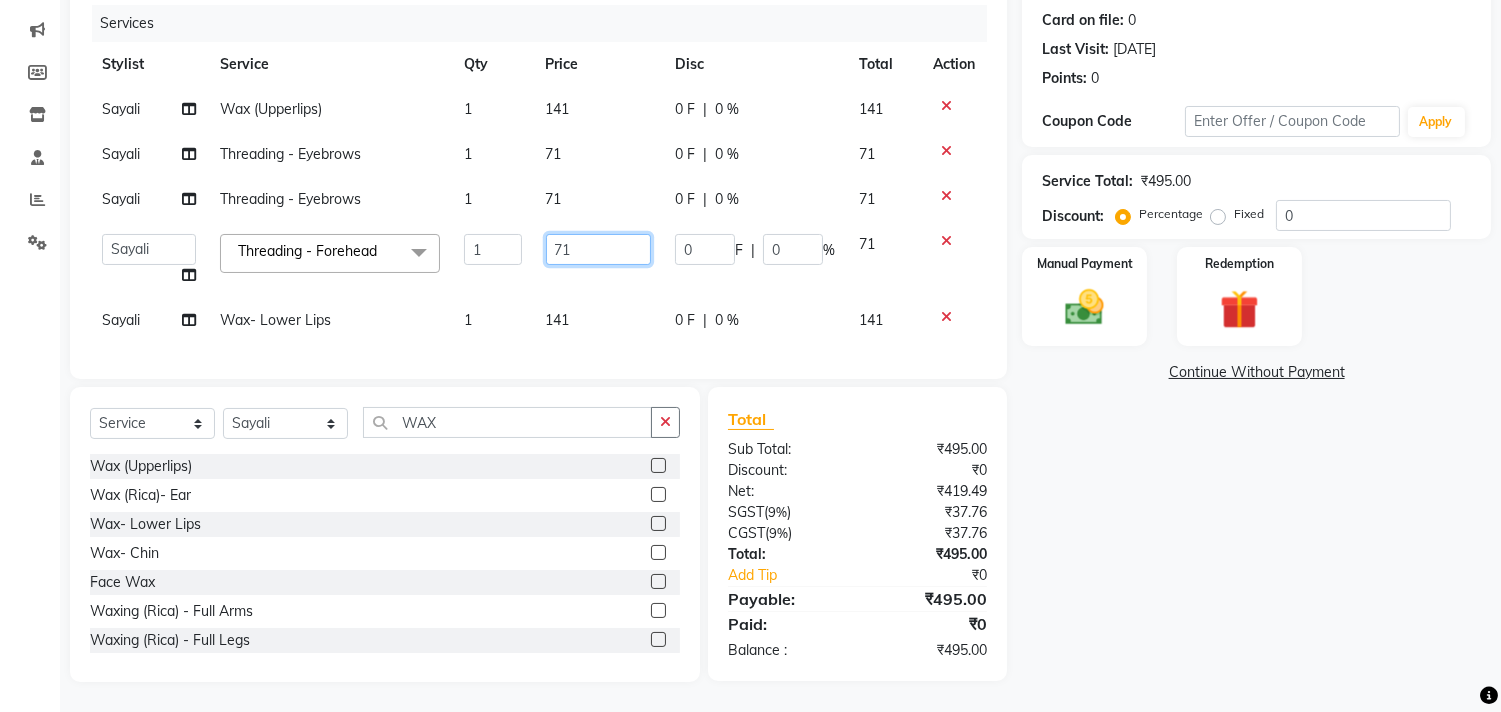 click on "71" 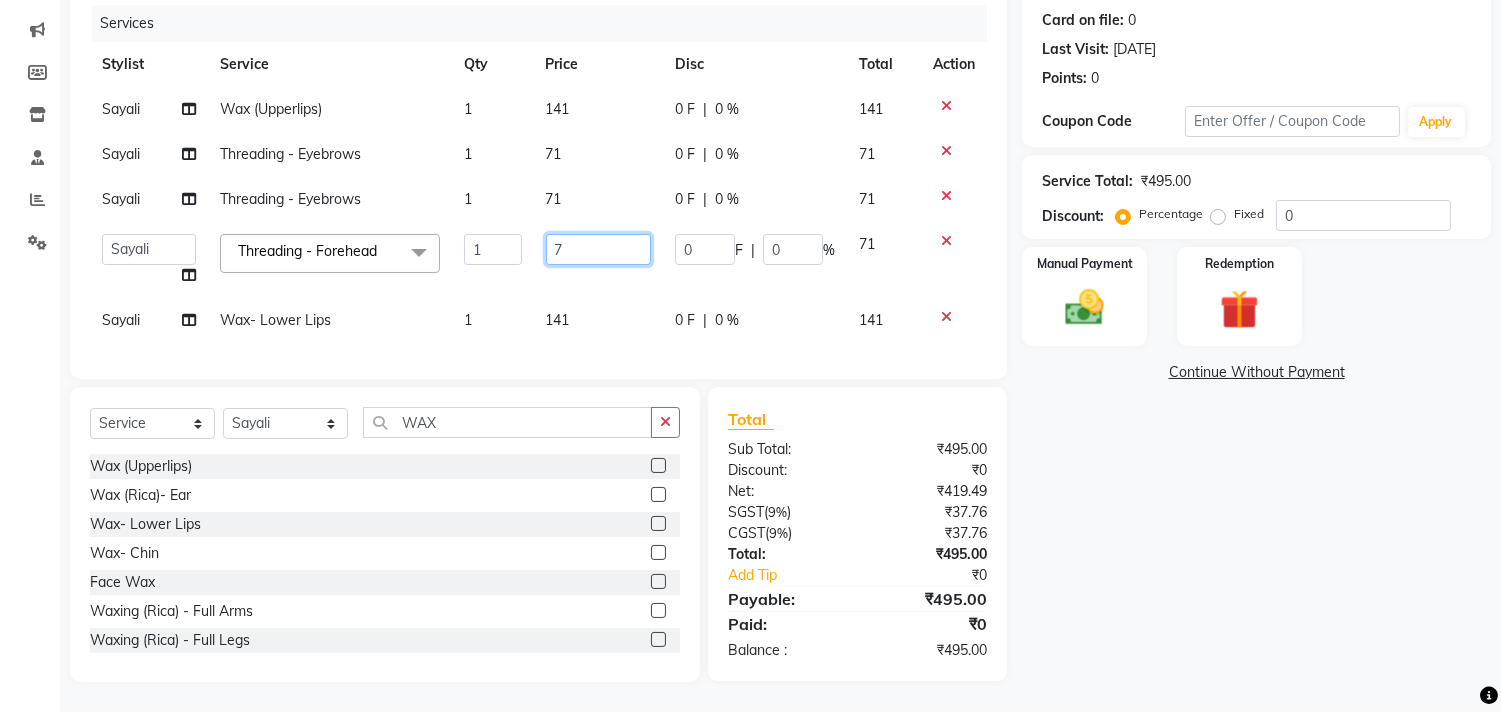 type on "70" 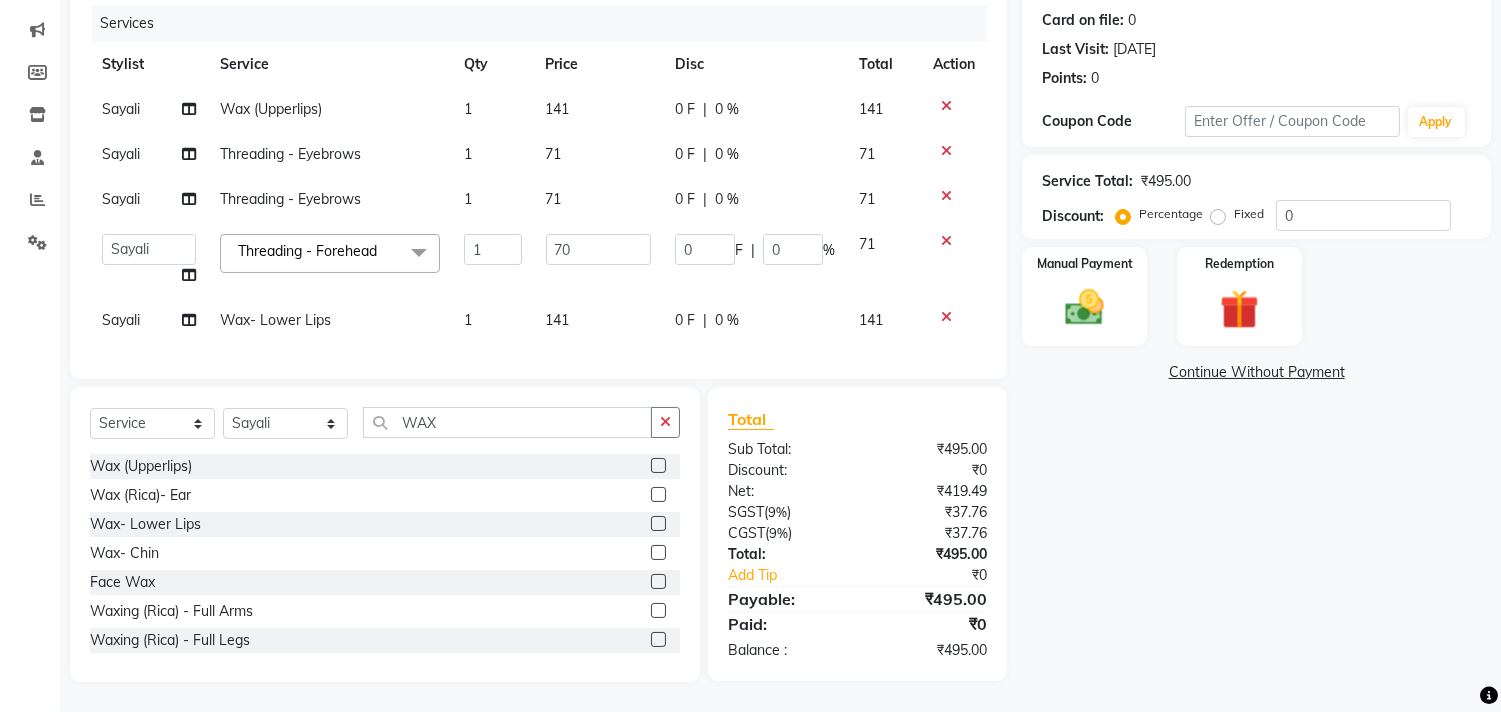 click on "71" 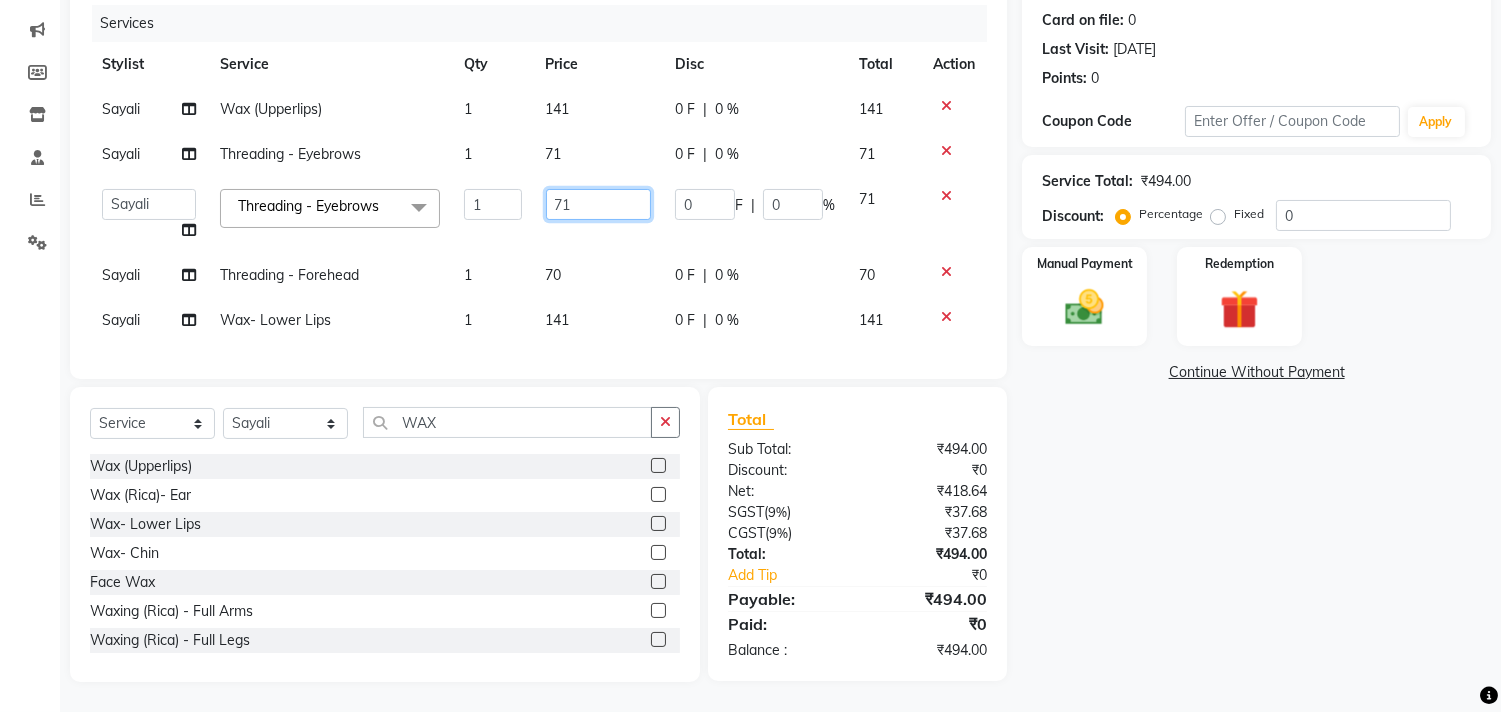 click on "71" 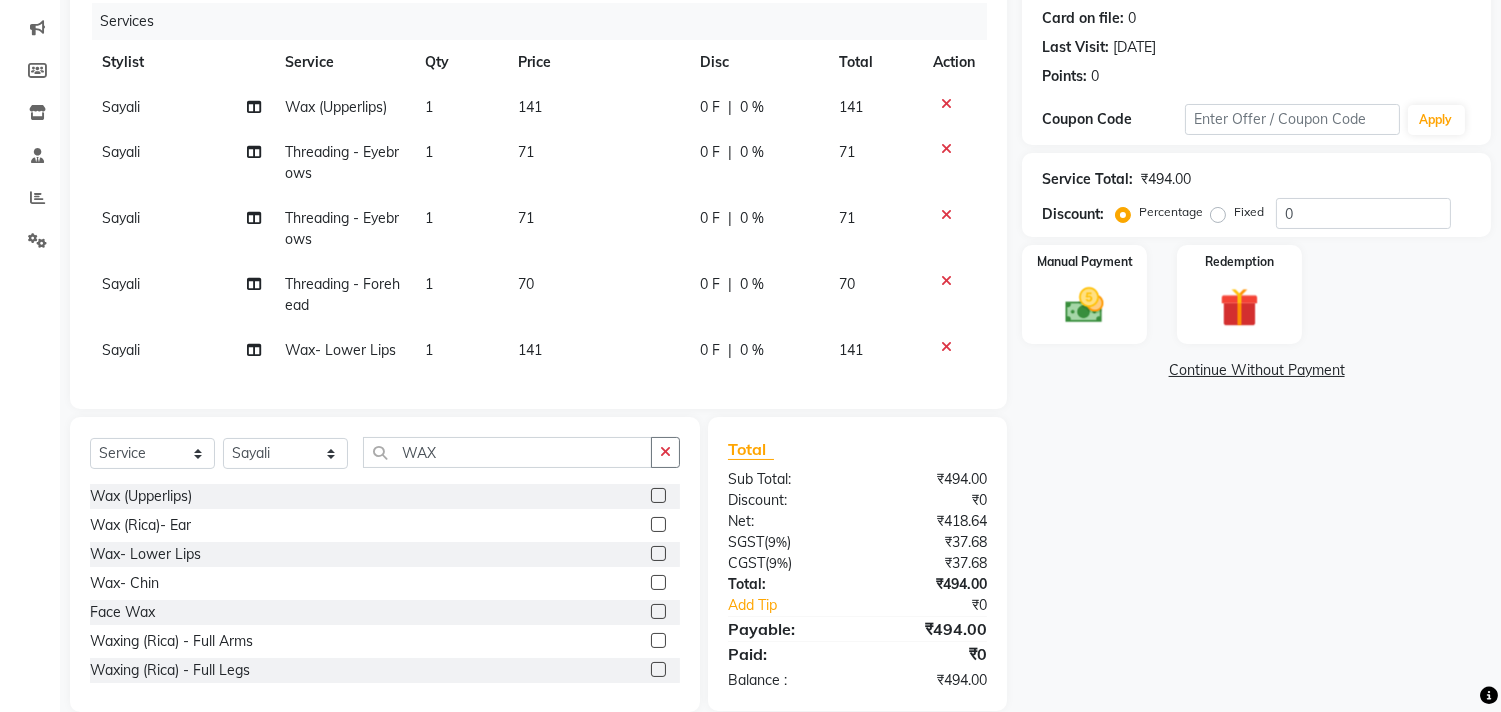 click on "Sayali Wax (Upperlips) 1 141 0 F | 0 % 141 Sayali Threading -  Eyebrows 1 71 0 F | 0 % 71 Sayali Threading -  Eyebrows 1 71 0 F | 0 % 71 Sayali Threading -  Forehead 1 70 0 F | 0 % 70 Sayali Wax- Lower Lips 1 141 0 F | 0 % 141" 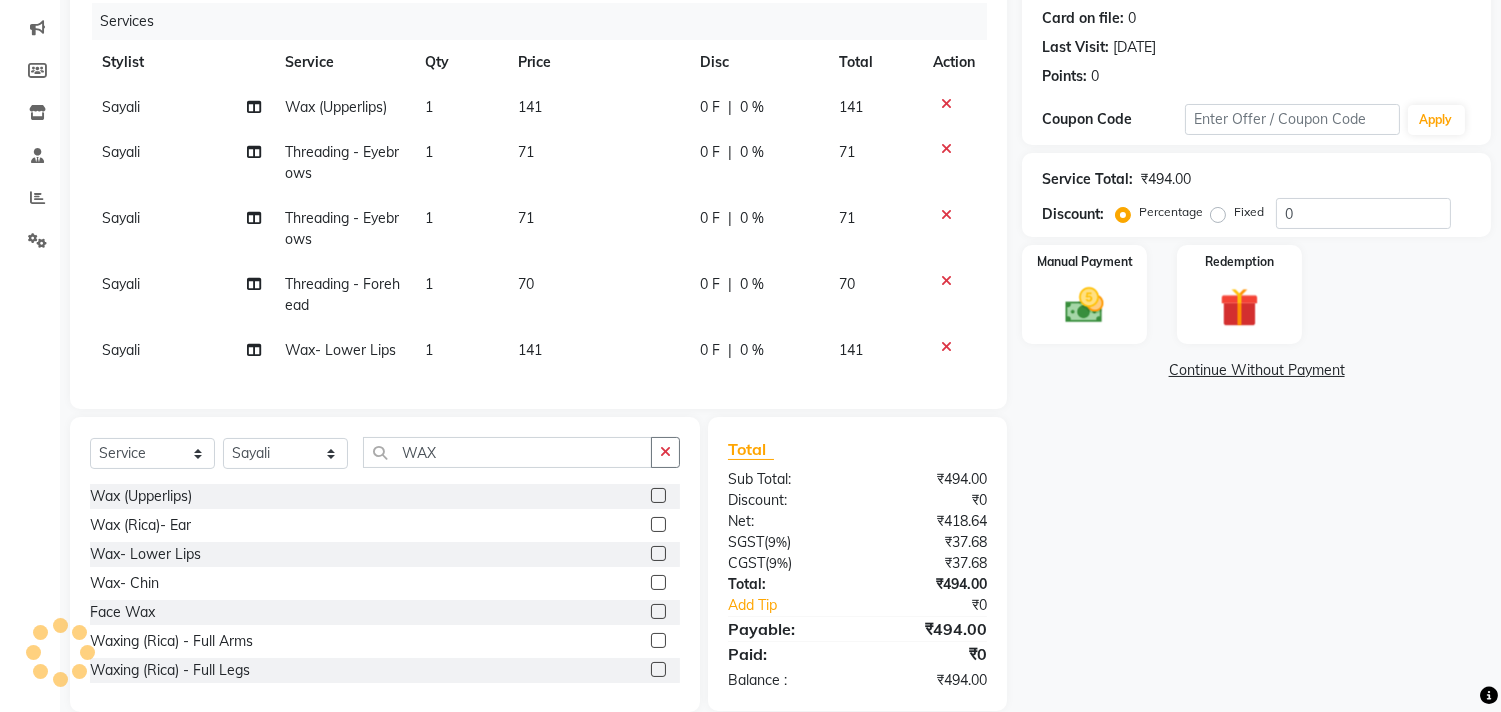 click 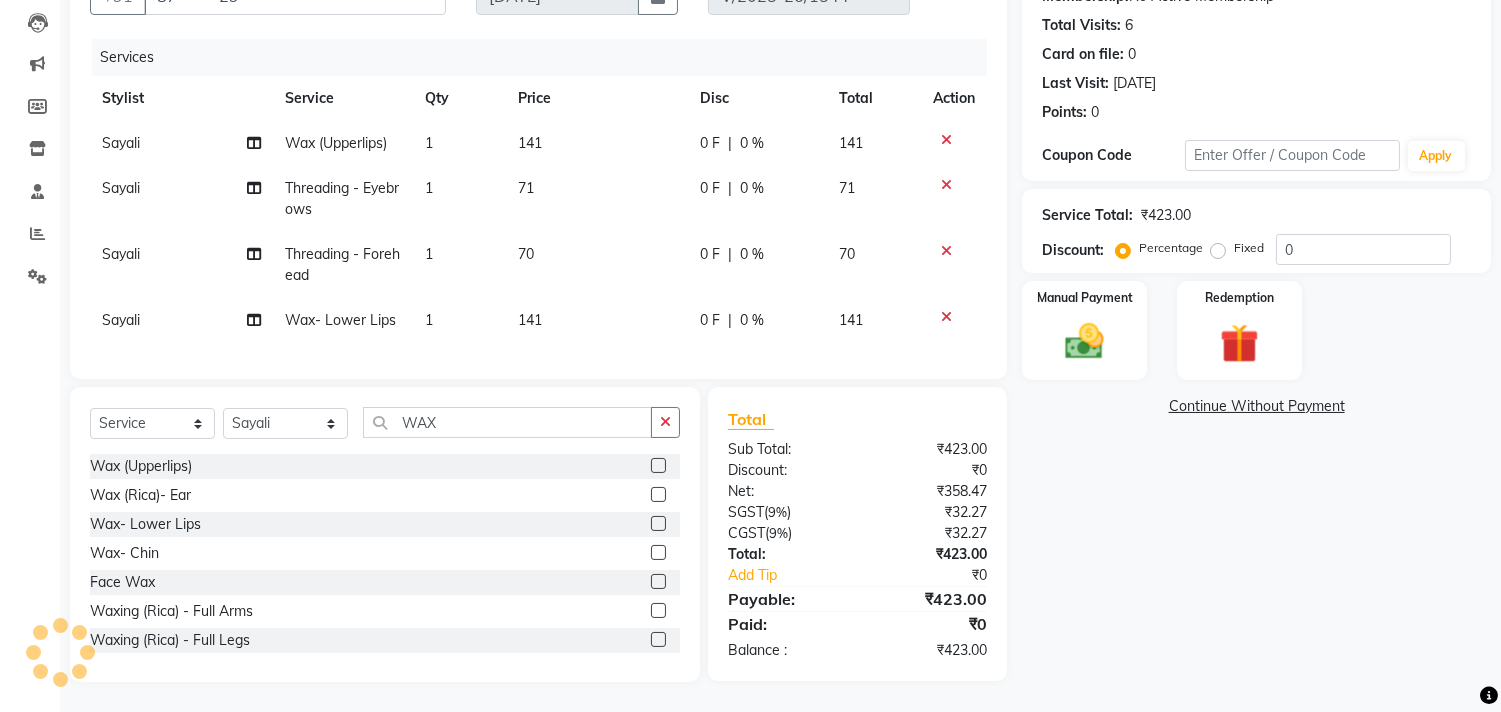 scroll, scrollTop: 225, scrollLeft: 0, axis: vertical 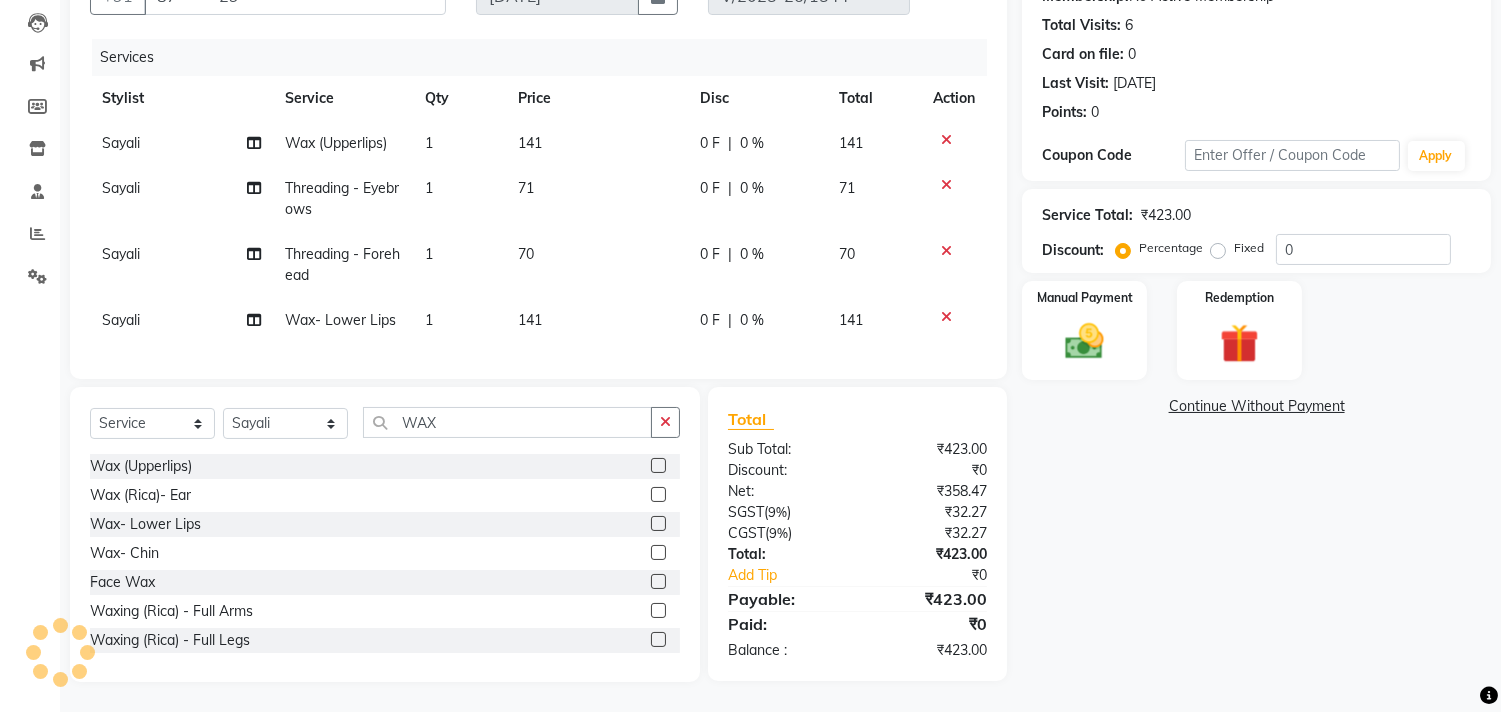 click on "70" 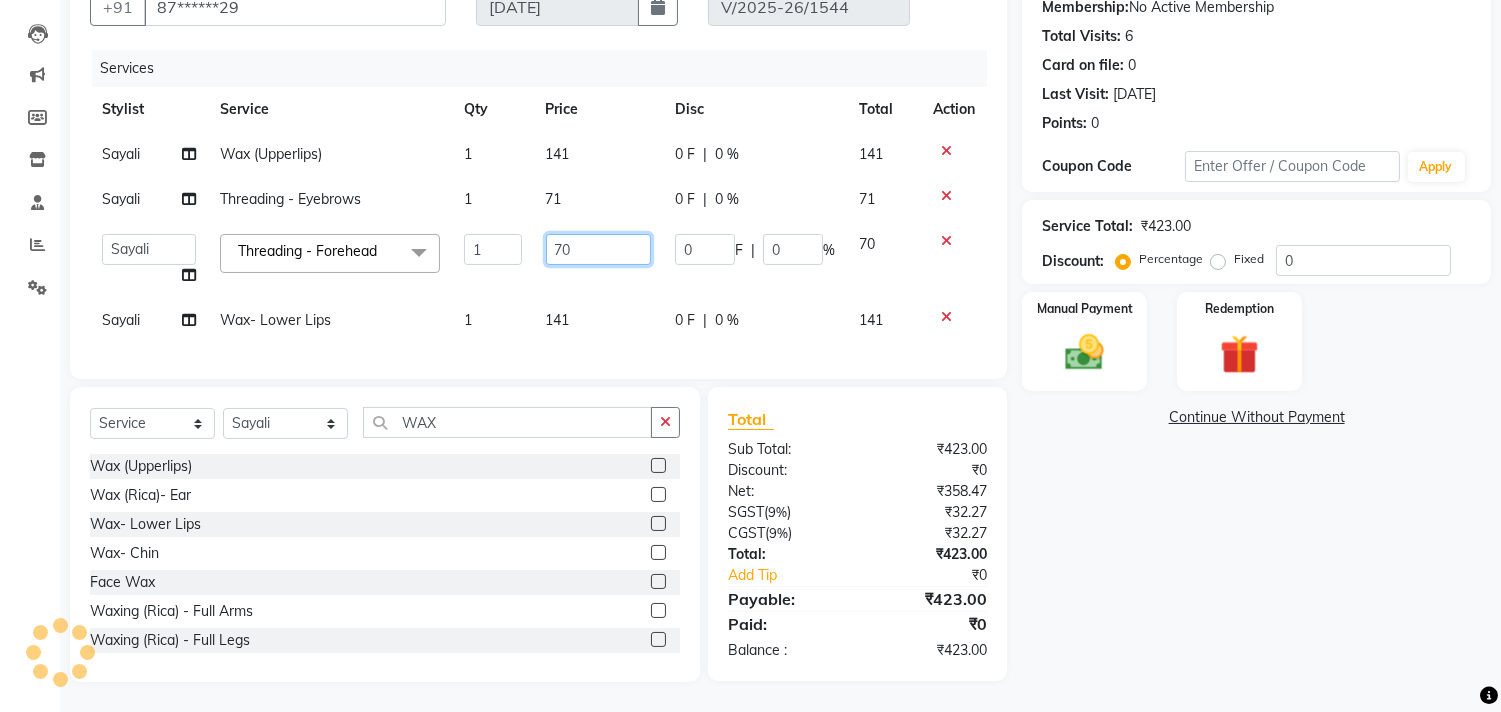 click on "70" 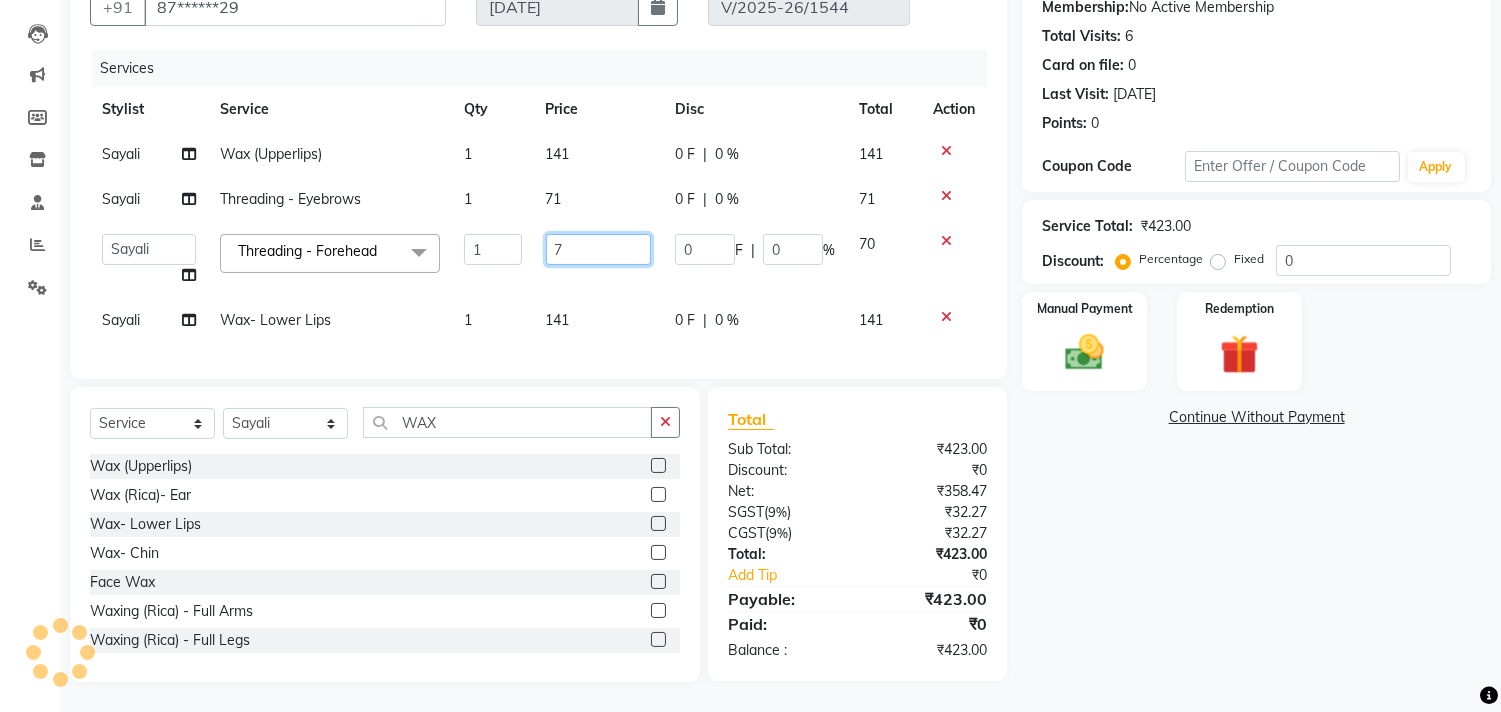 type on "71" 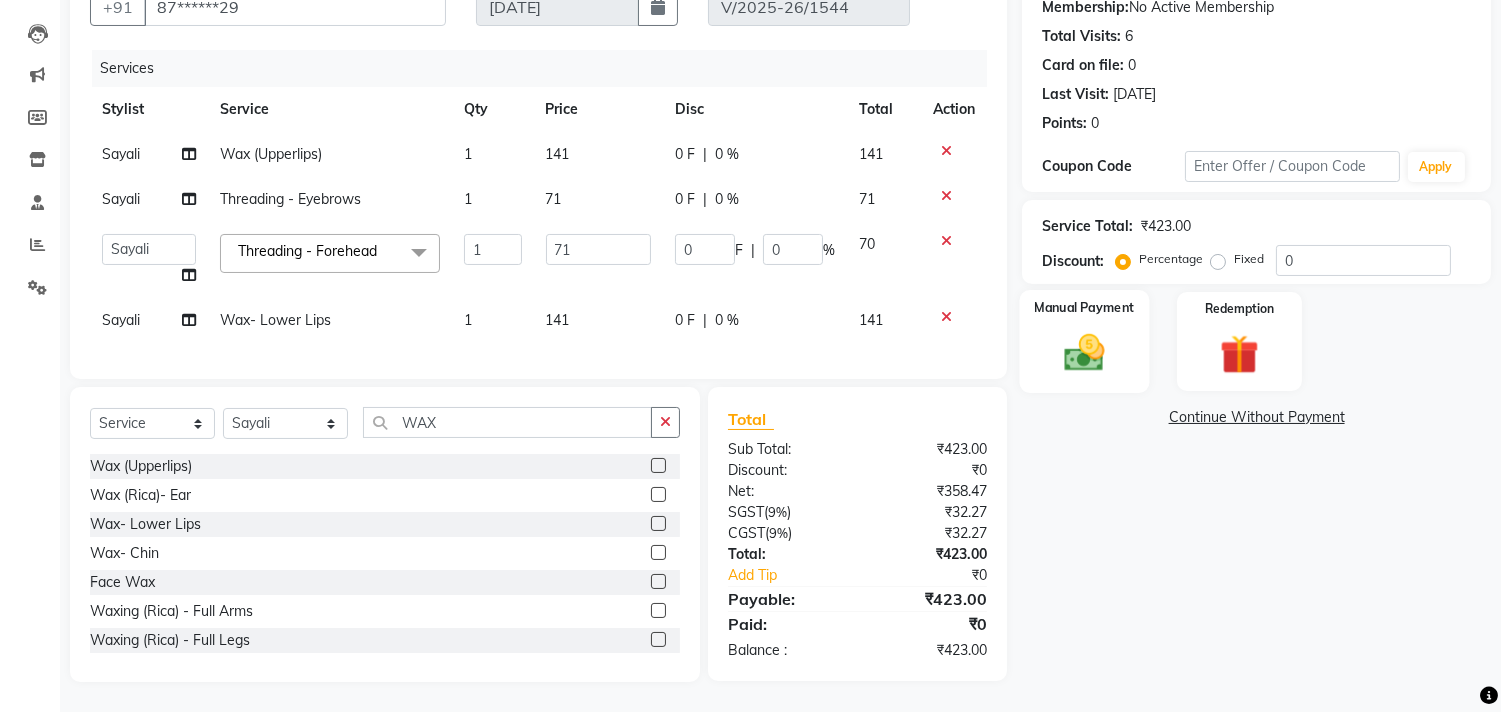 click 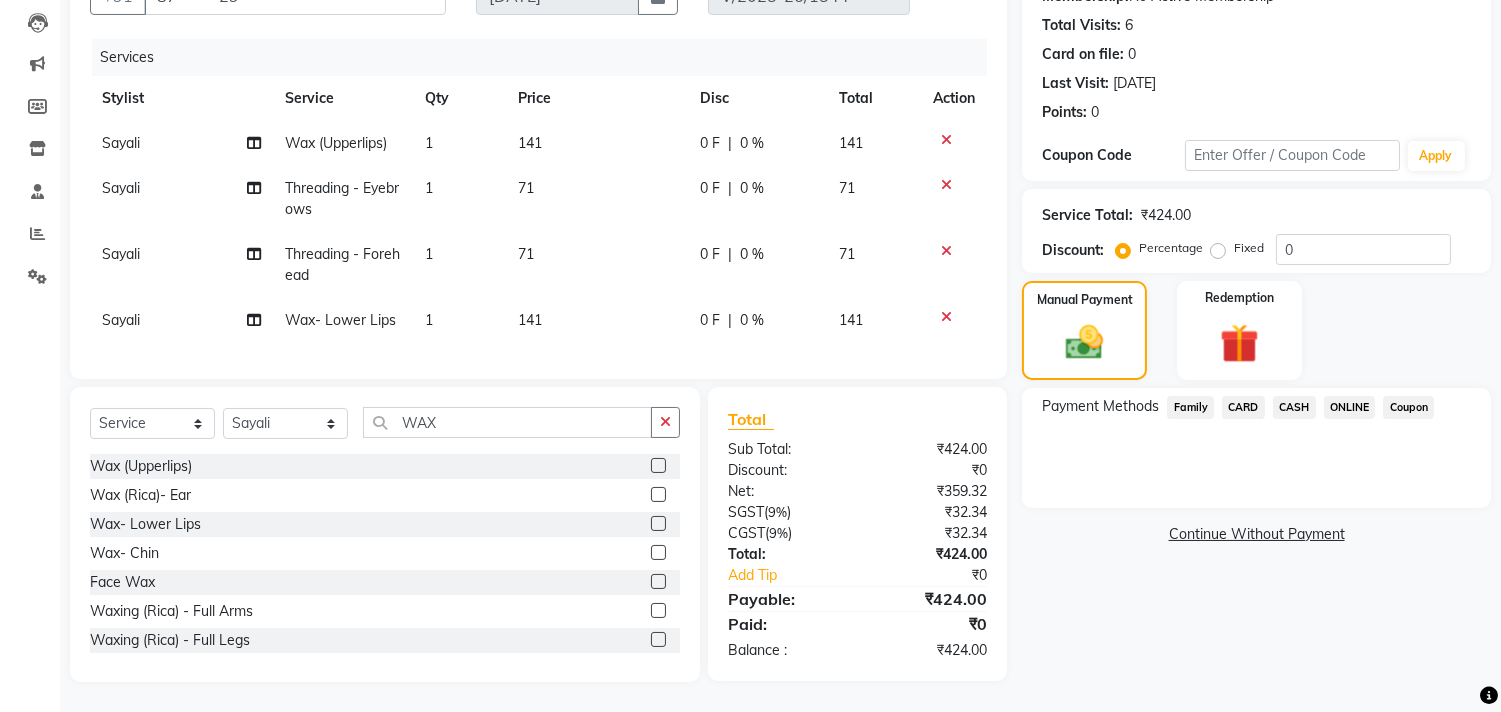 click on "ONLINE" 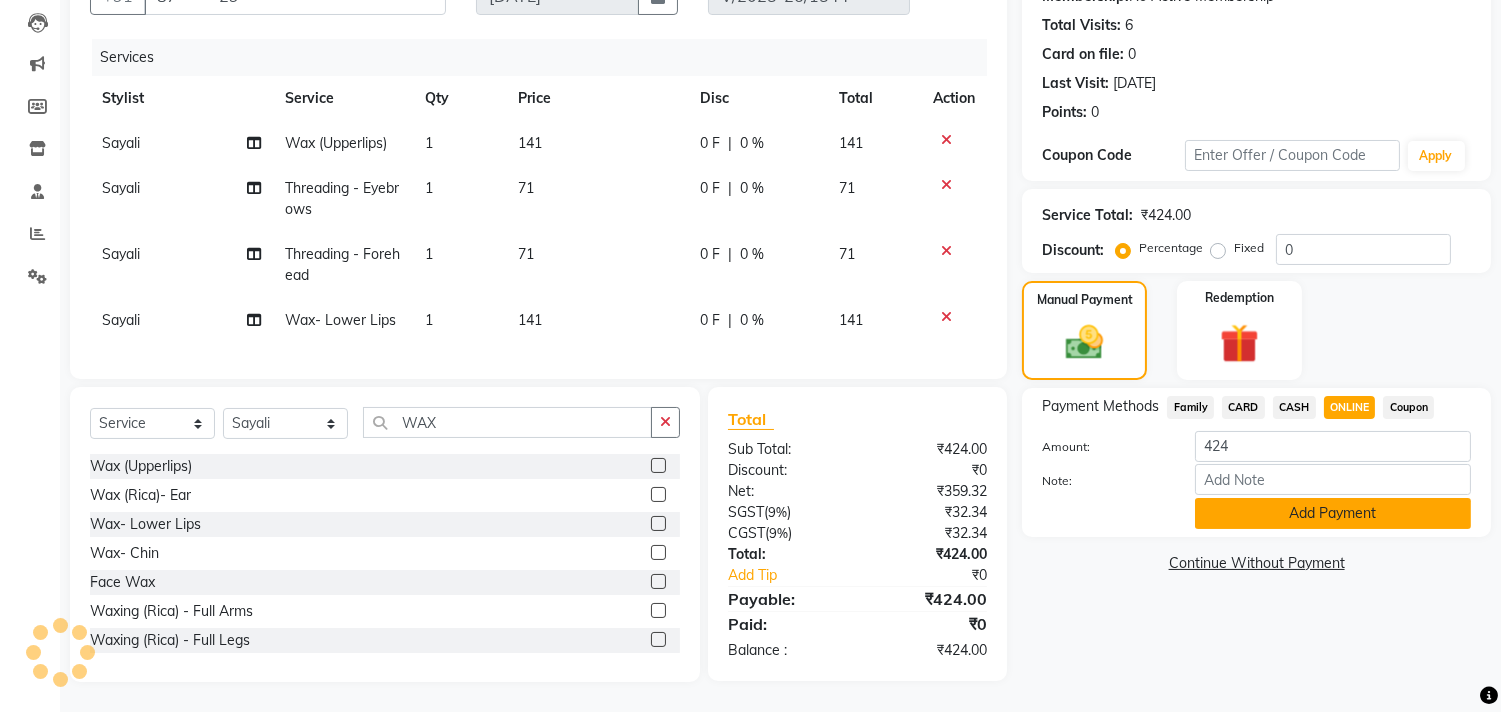 drag, startPoint x: 1312, startPoint y: 512, endPoint x: 1360, endPoint y: 498, distance: 50 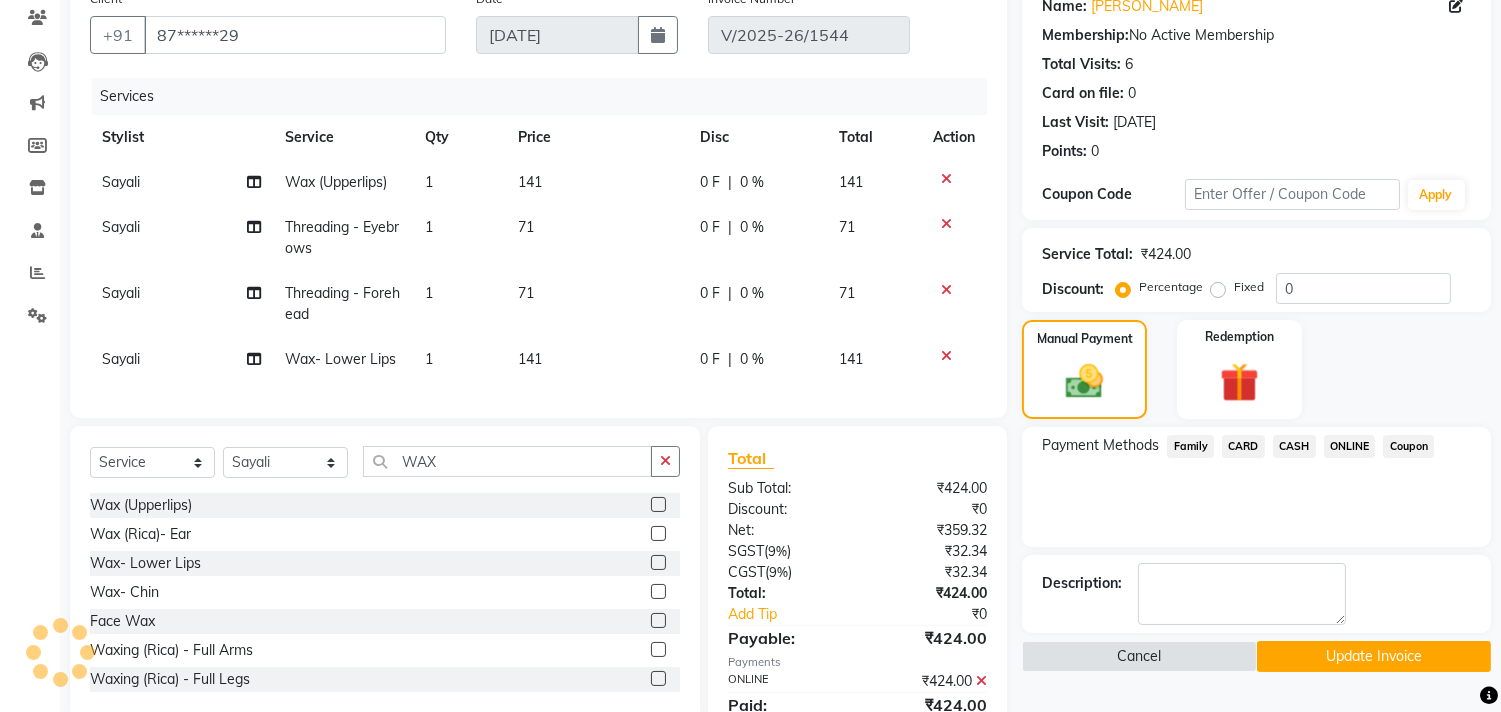 scroll, scrollTop: 214, scrollLeft: 0, axis: vertical 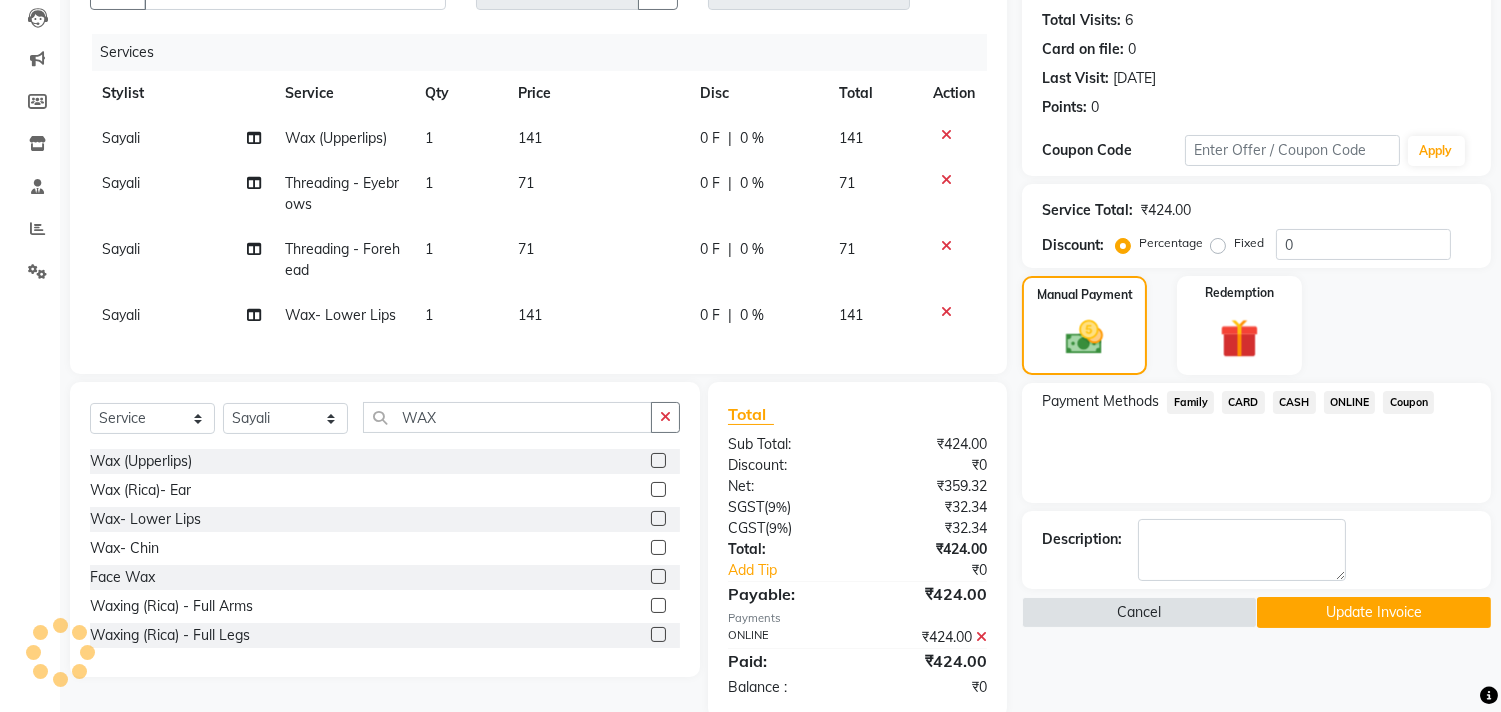 click on "Update Invoice" 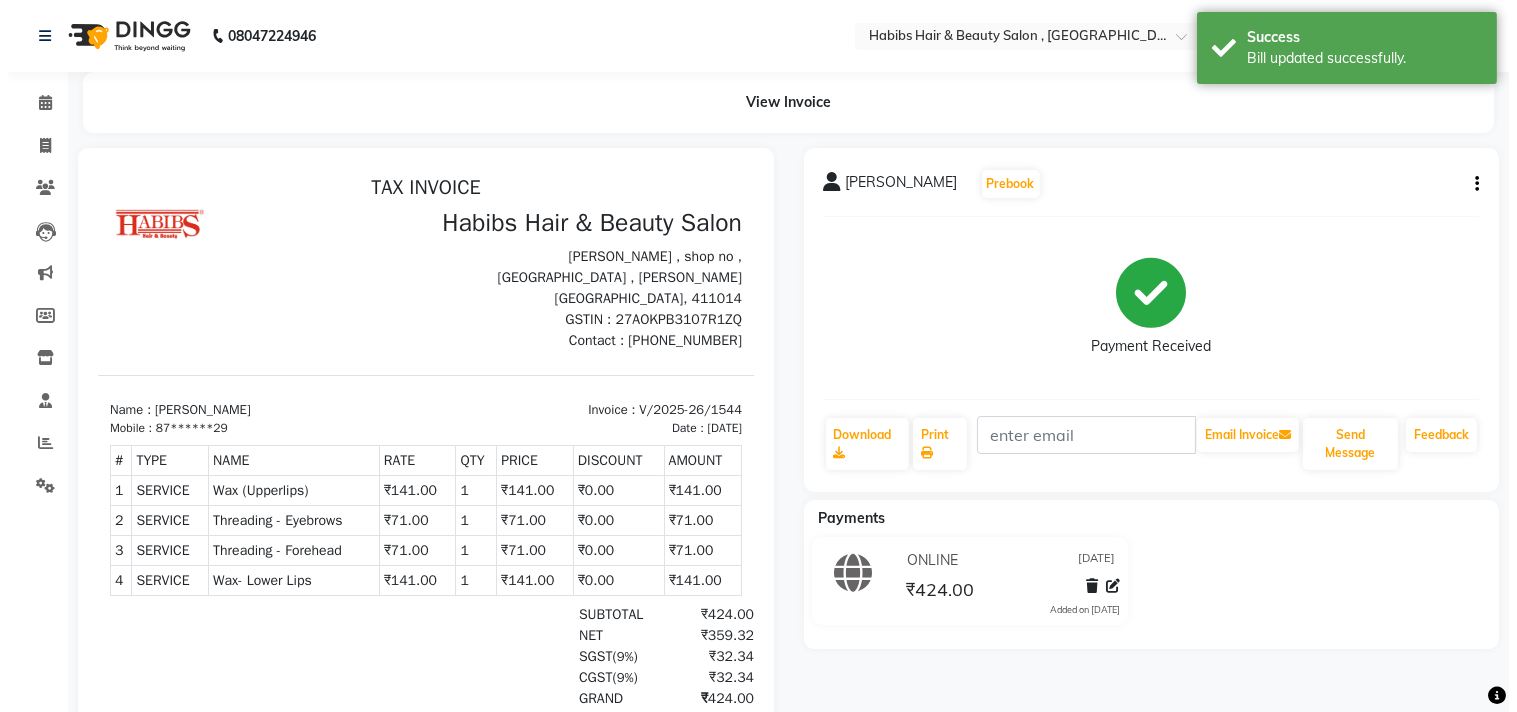 scroll, scrollTop: 0, scrollLeft: 0, axis: both 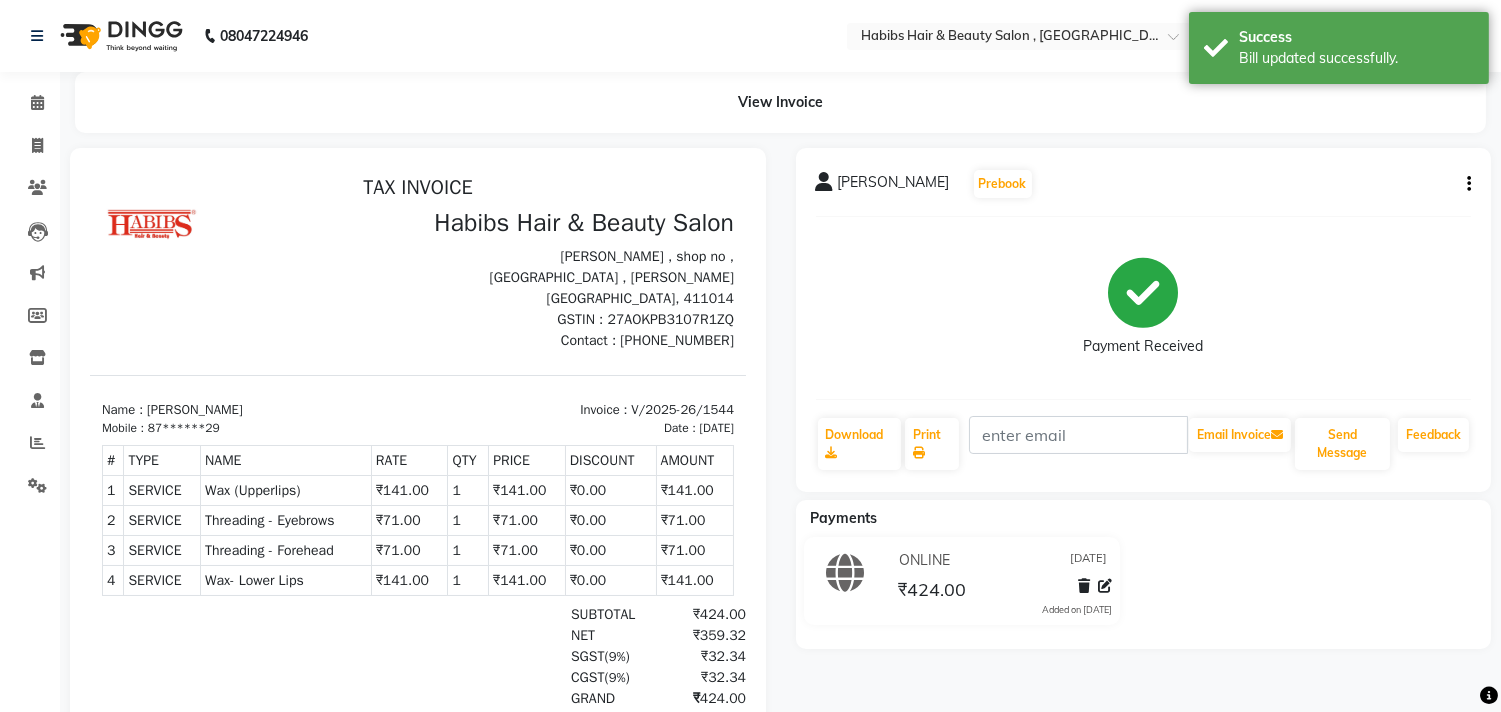click at bounding box center (418, 497) 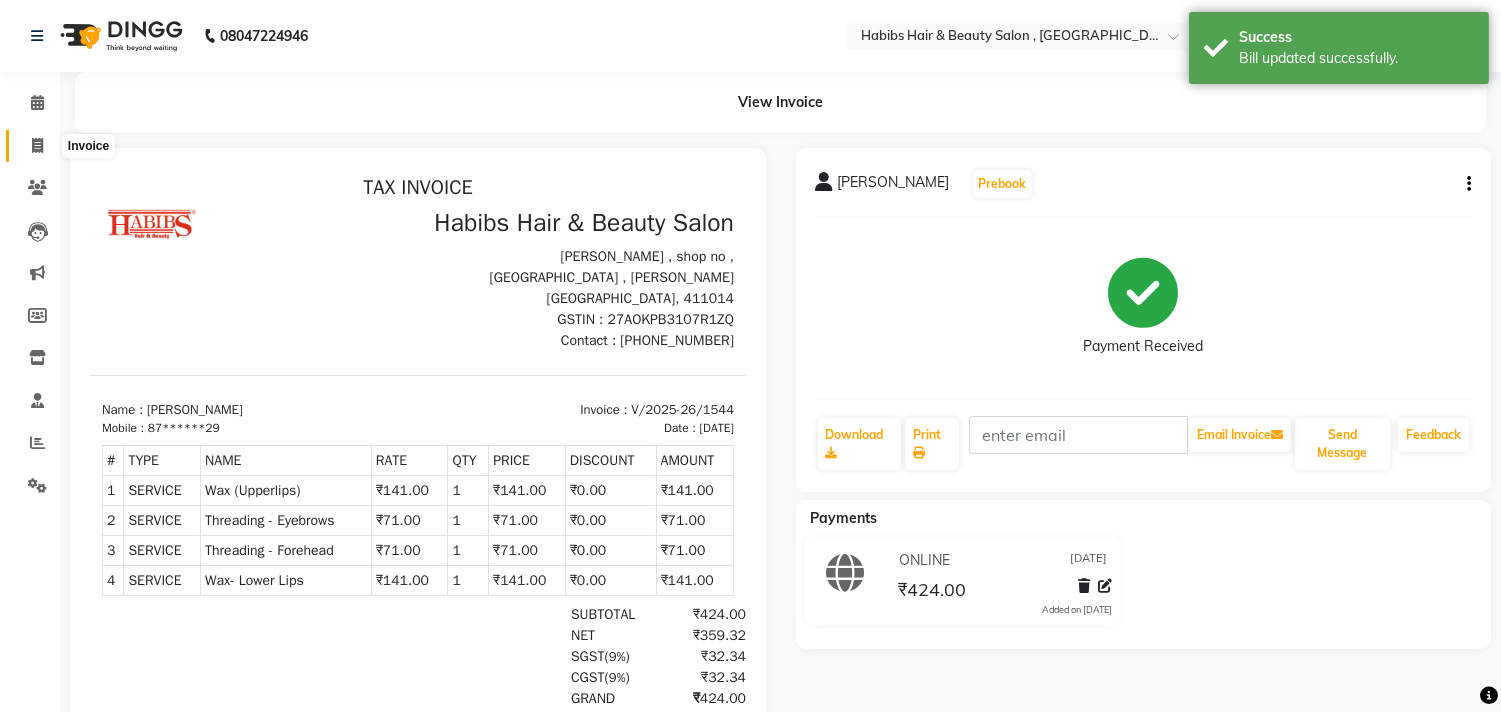 click 